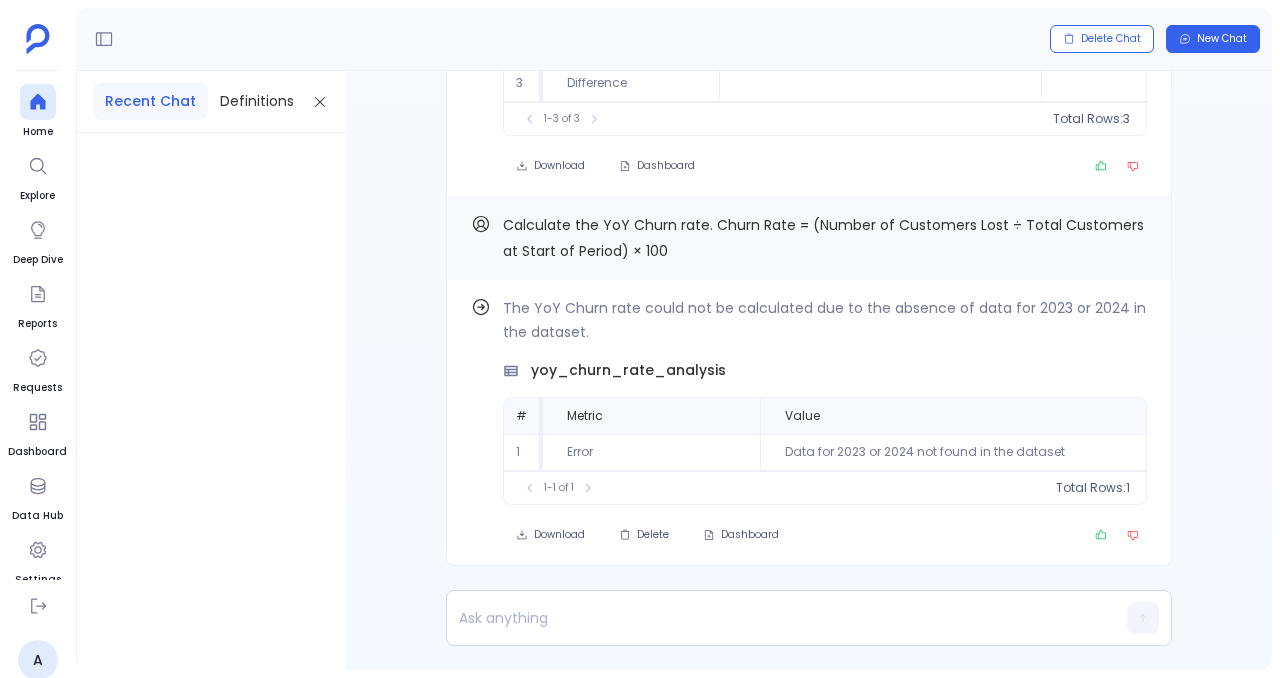 scroll, scrollTop: 0, scrollLeft: 0, axis: both 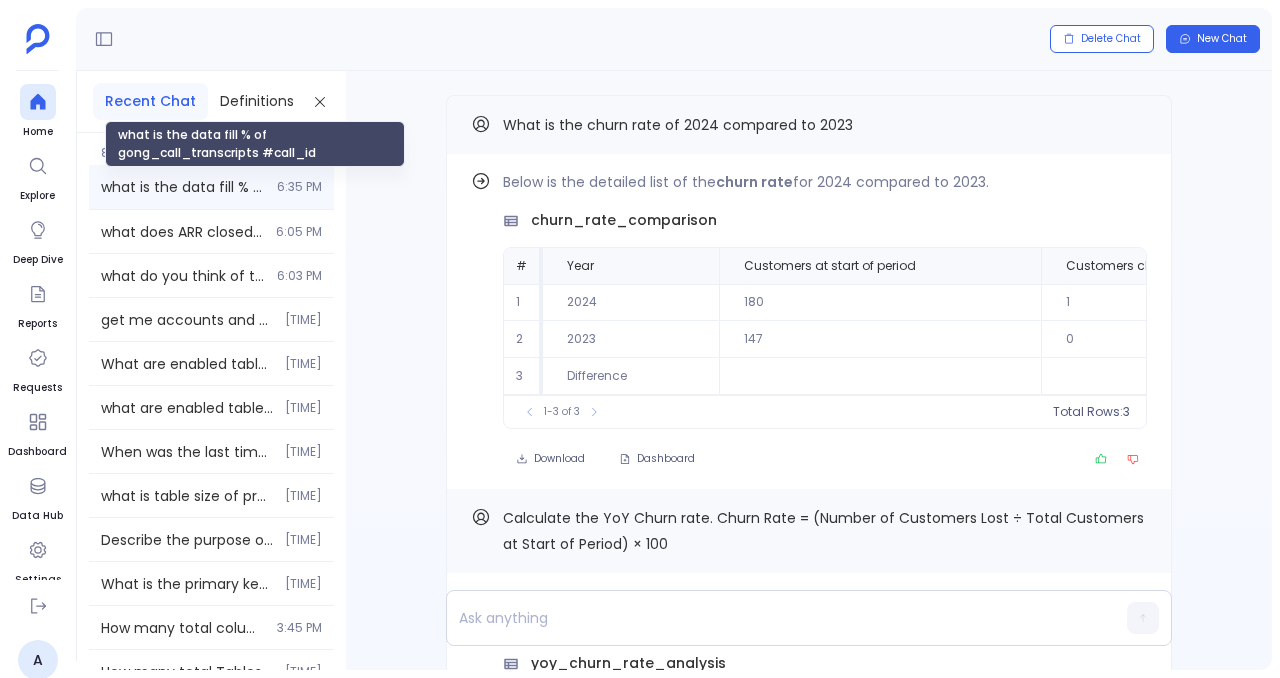 click on "what is the data fill % of gong_call_transcripts #call_id" at bounding box center [183, 187] 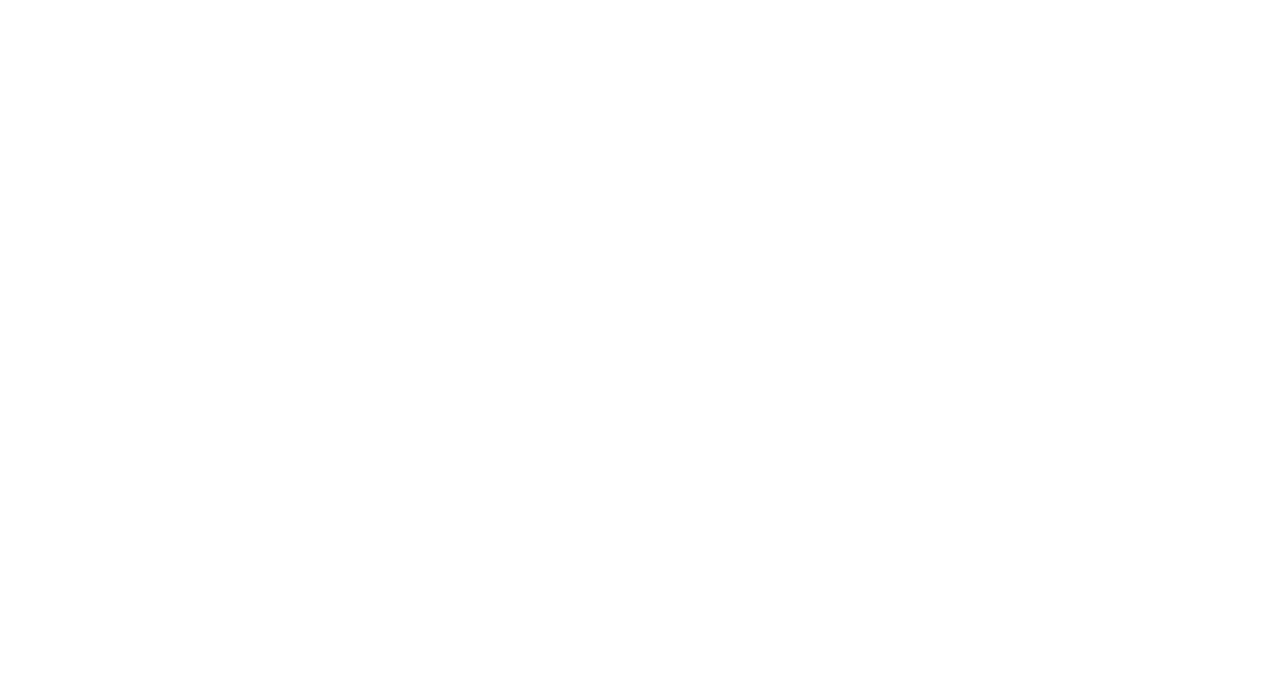 scroll, scrollTop: 0, scrollLeft: 0, axis: both 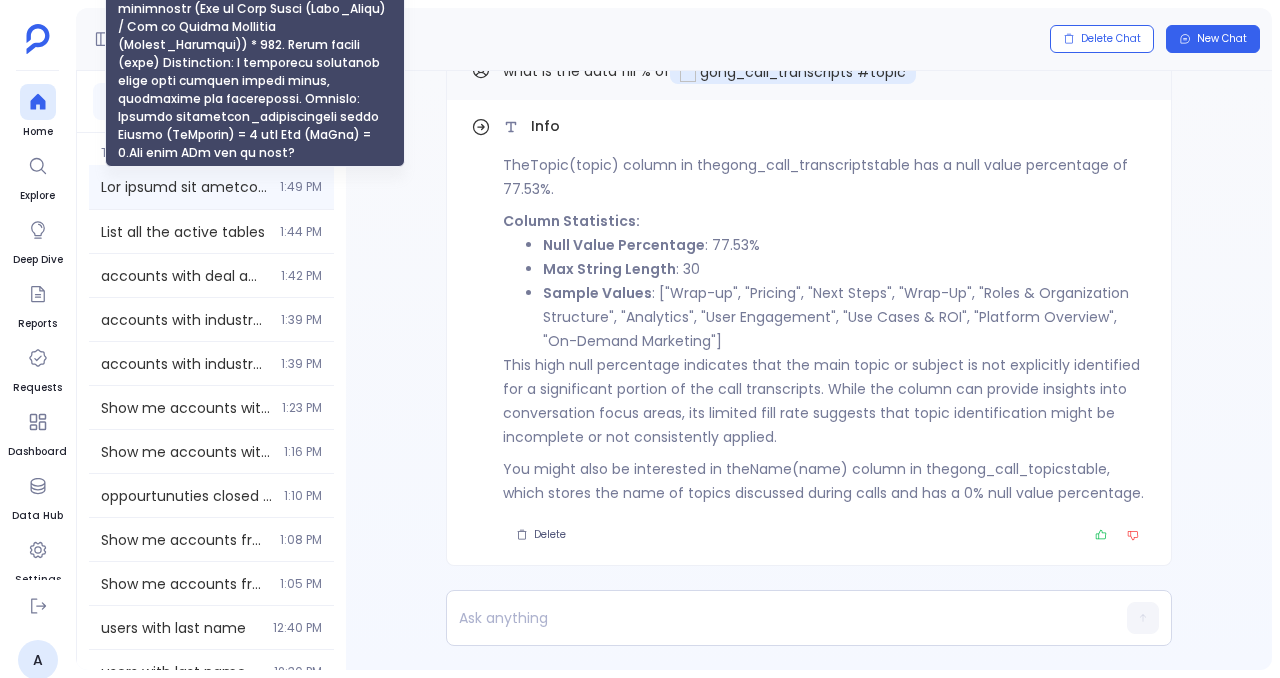 click at bounding box center [184, 187] 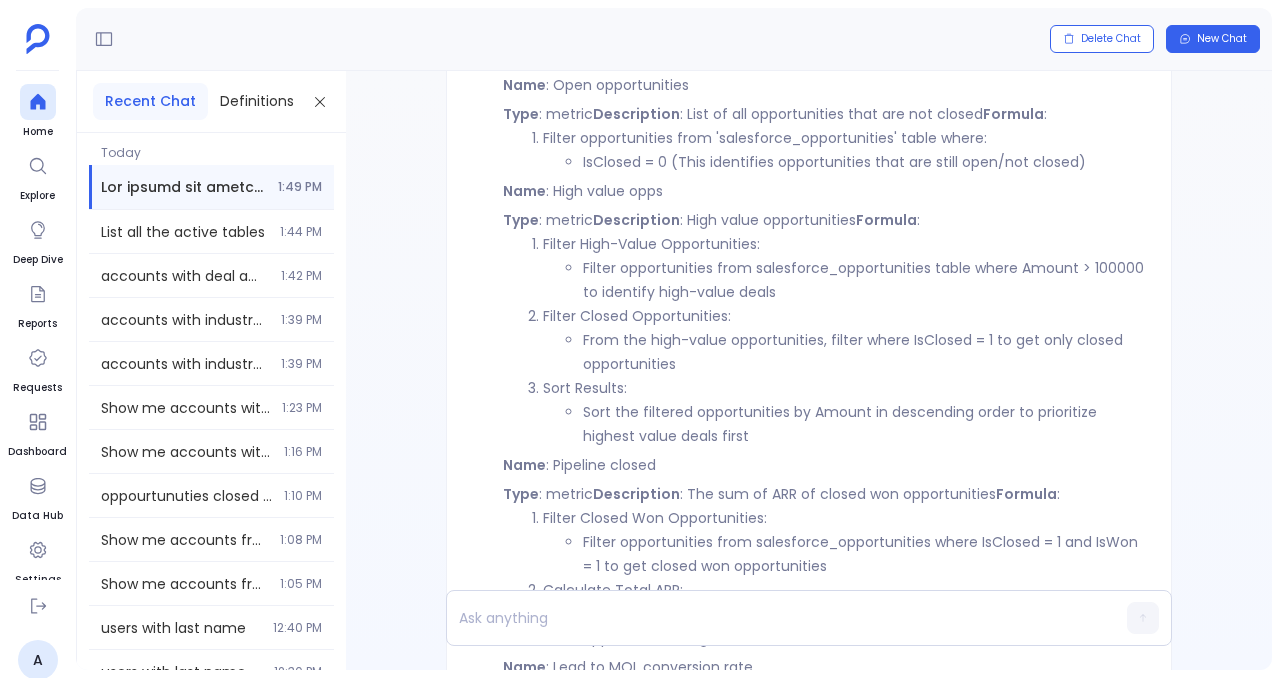 scroll, scrollTop: -13018, scrollLeft: 0, axis: vertical 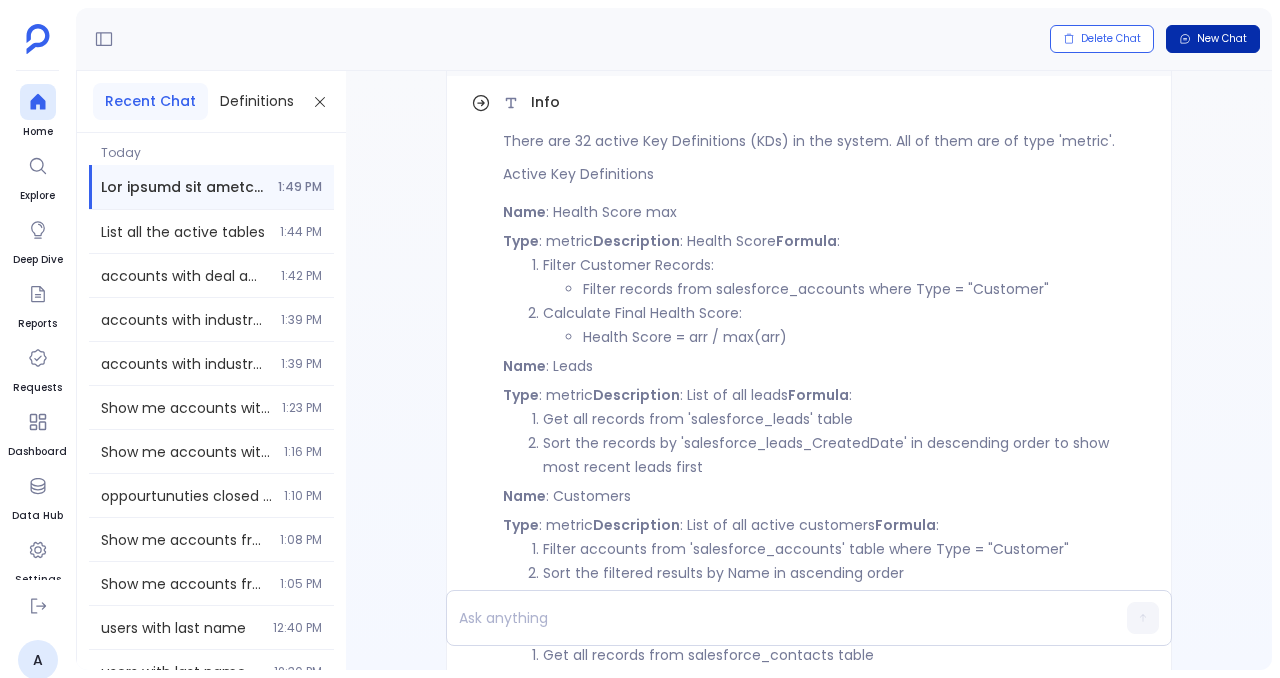 click on "New Chat" at bounding box center (1213, 39) 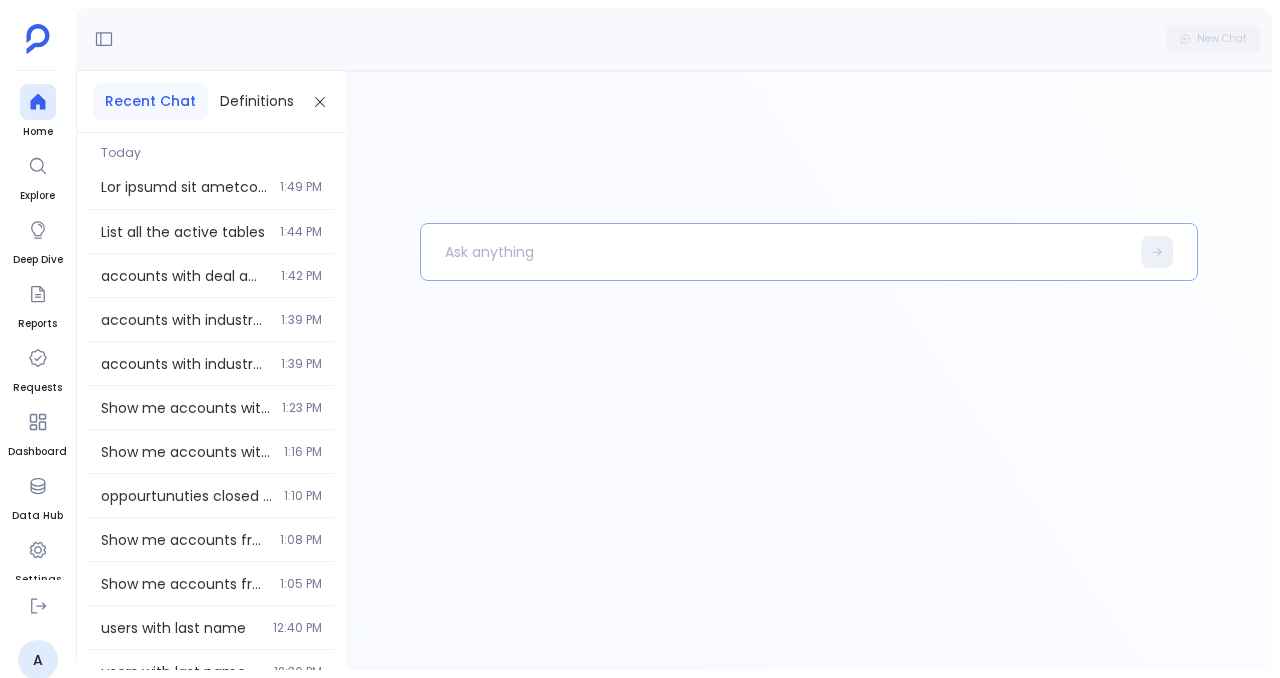 click at bounding box center [775, 252] 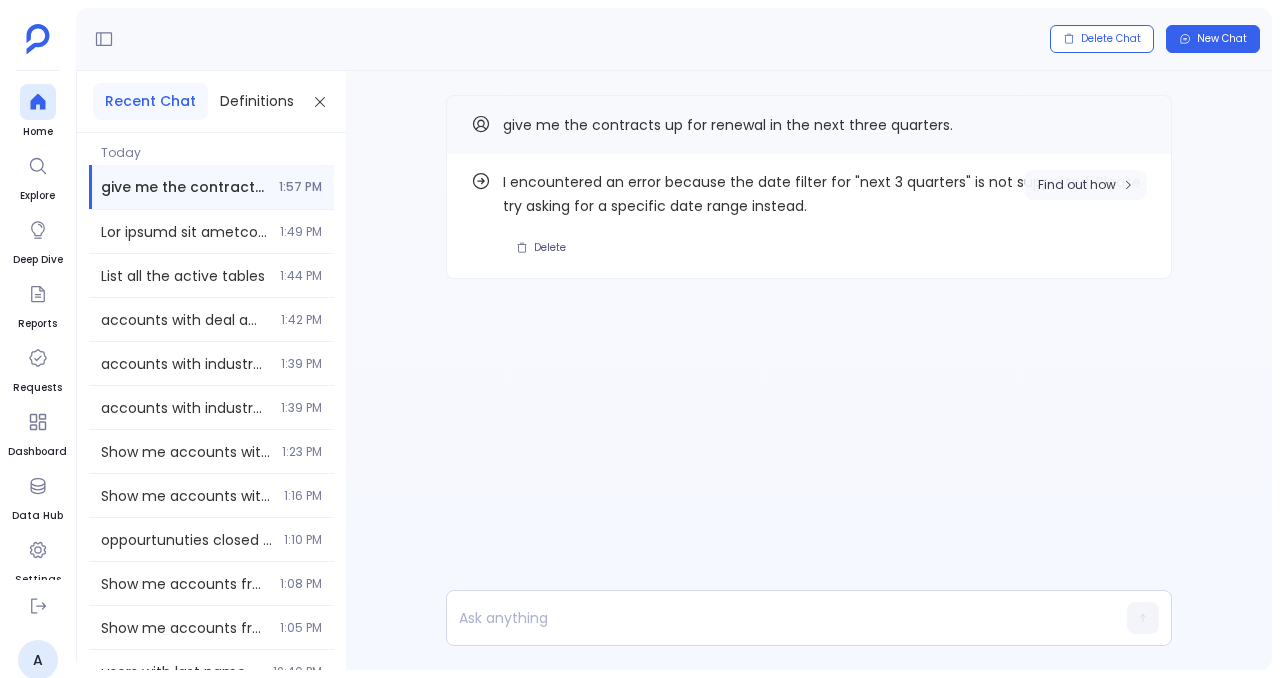 click on "Find out how" at bounding box center (1077, 185) 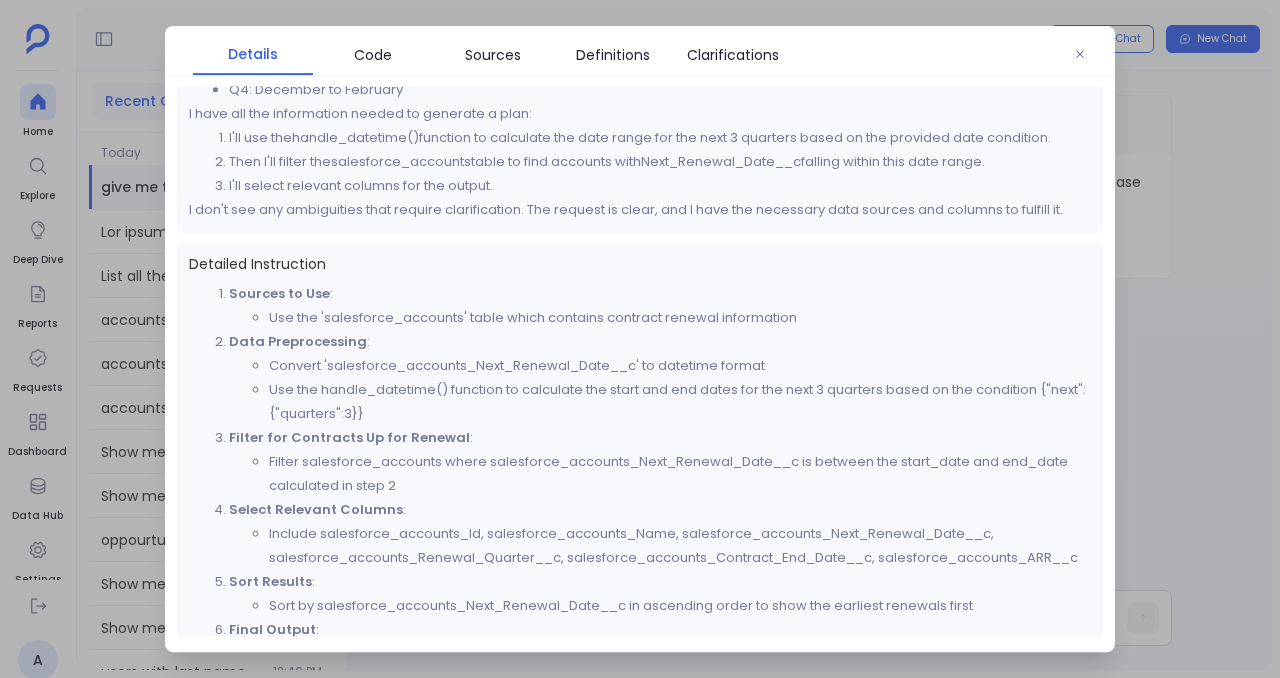 scroll, scrollTop: 386, scrollLeft: 0, axis: vertical 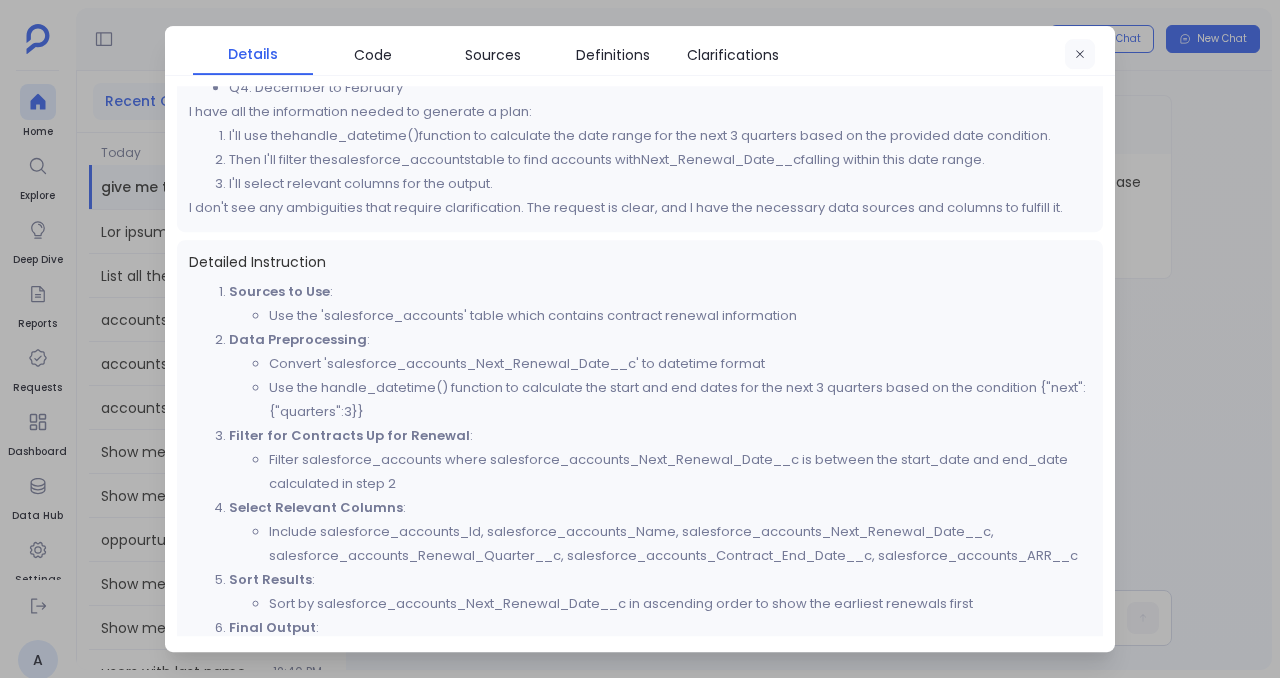 click at bounding box center [1080, 55] 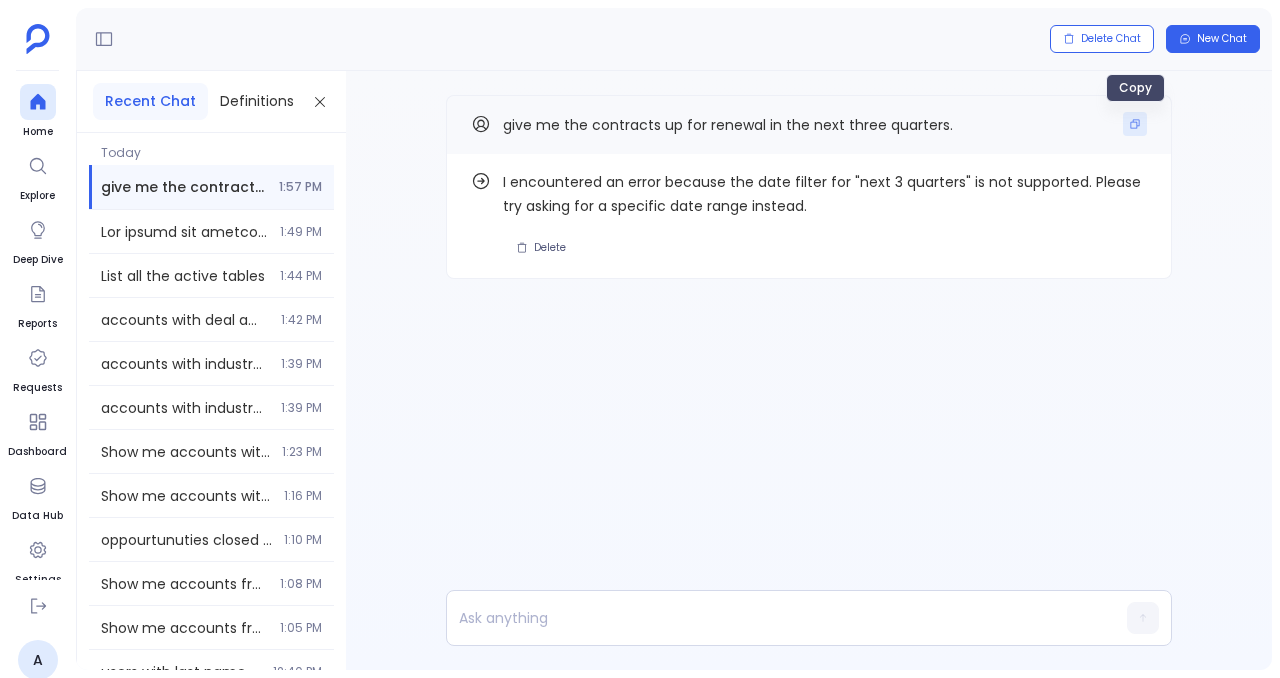 click 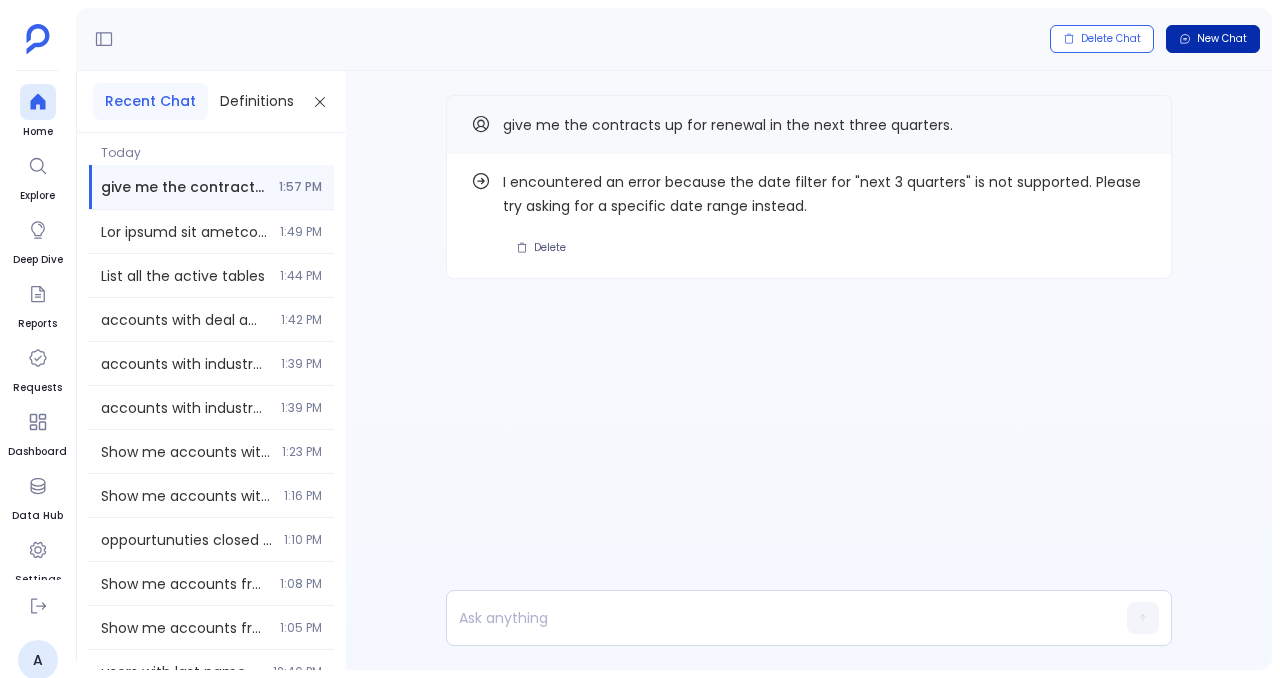 click on "New Chat" at bounding box center (1222, 39) 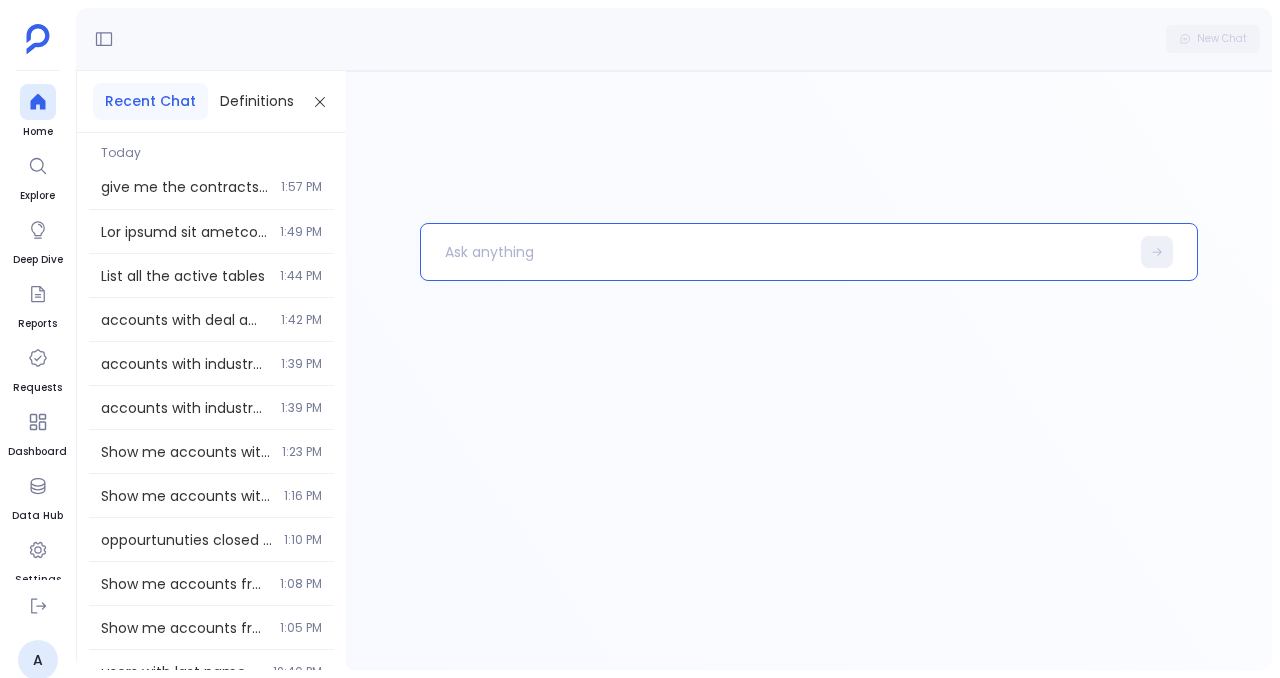 click at bounding box center (775, 252) 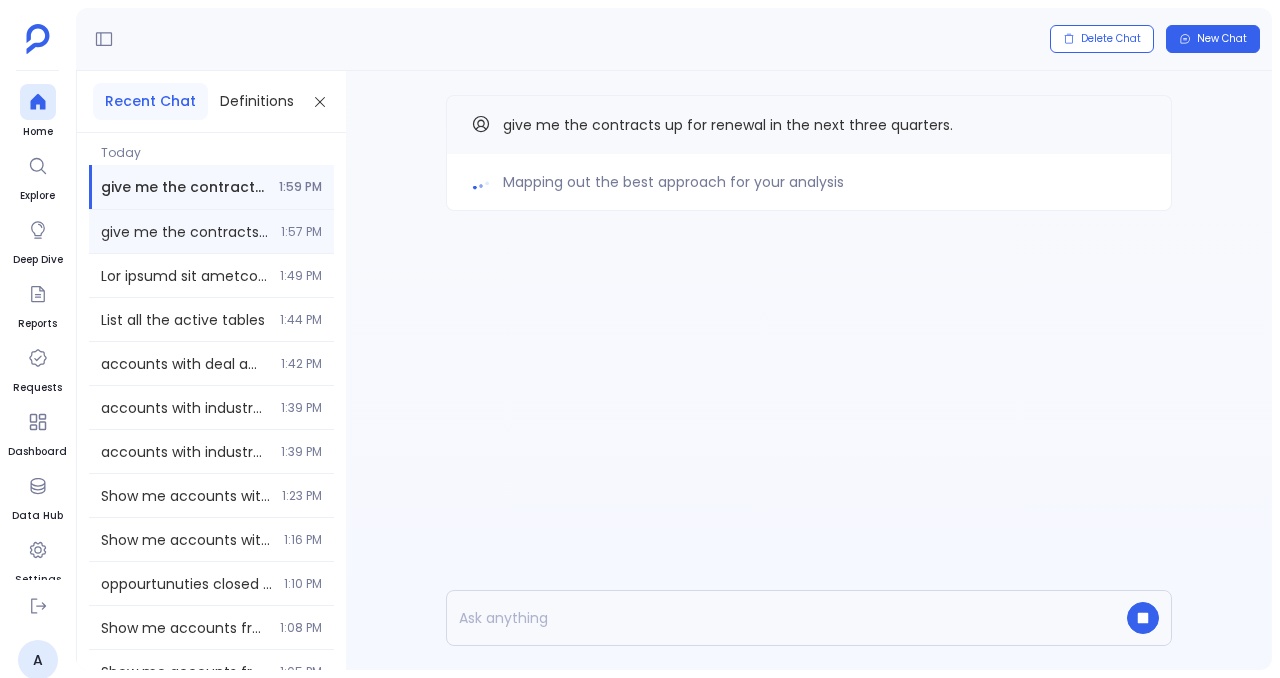 click on "1:57 PM" at bounding box center [301, 232] 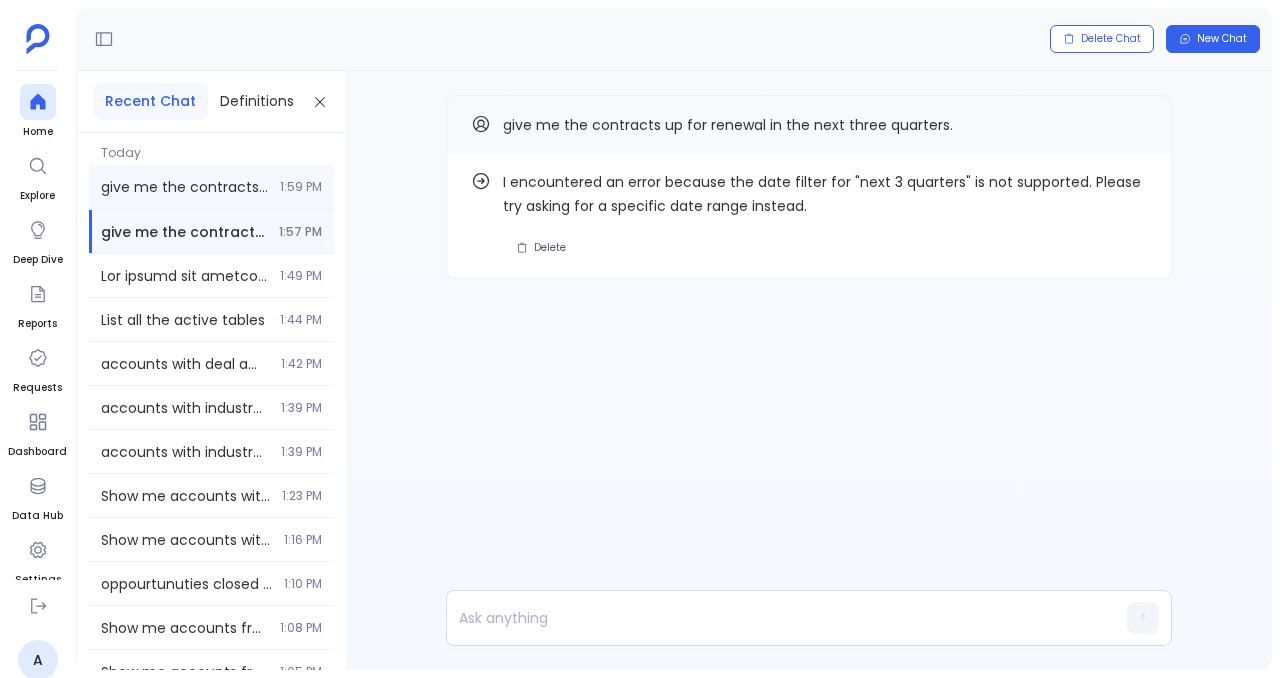 click on "1:59 PM" at bounding box center (301, 187) 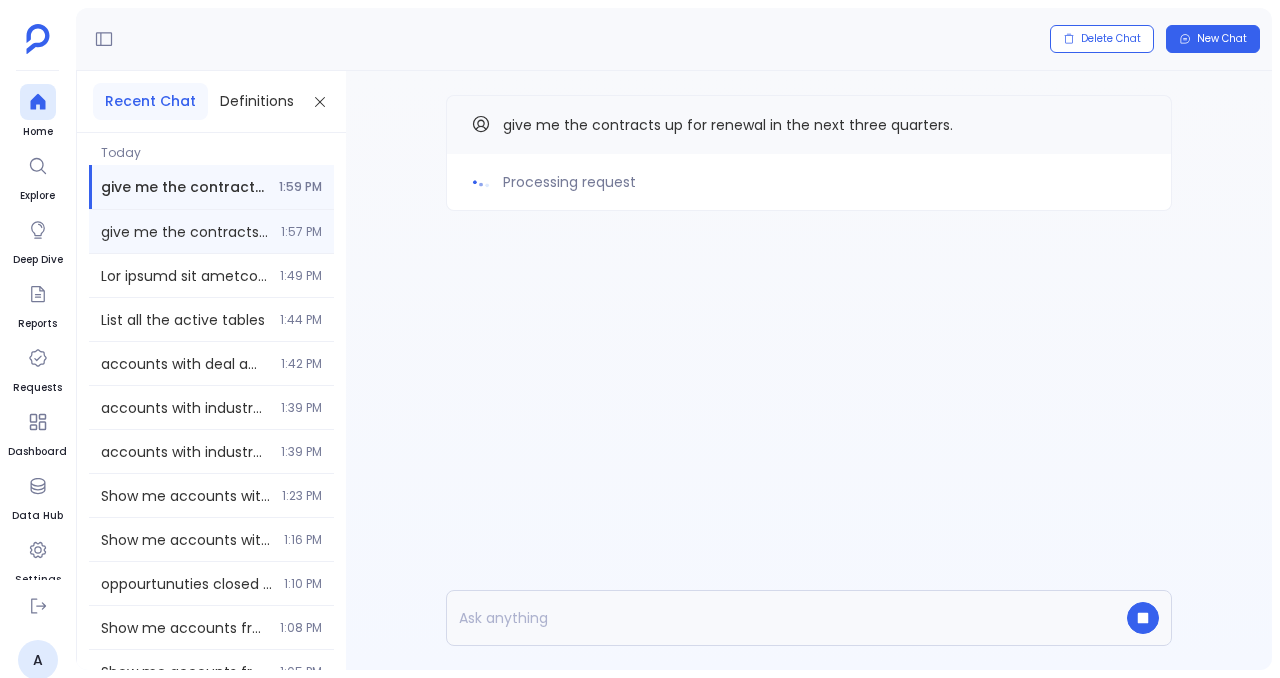 click on "give me the contracts up for renewal in the next three quarters." at bounding box center [185, 232] 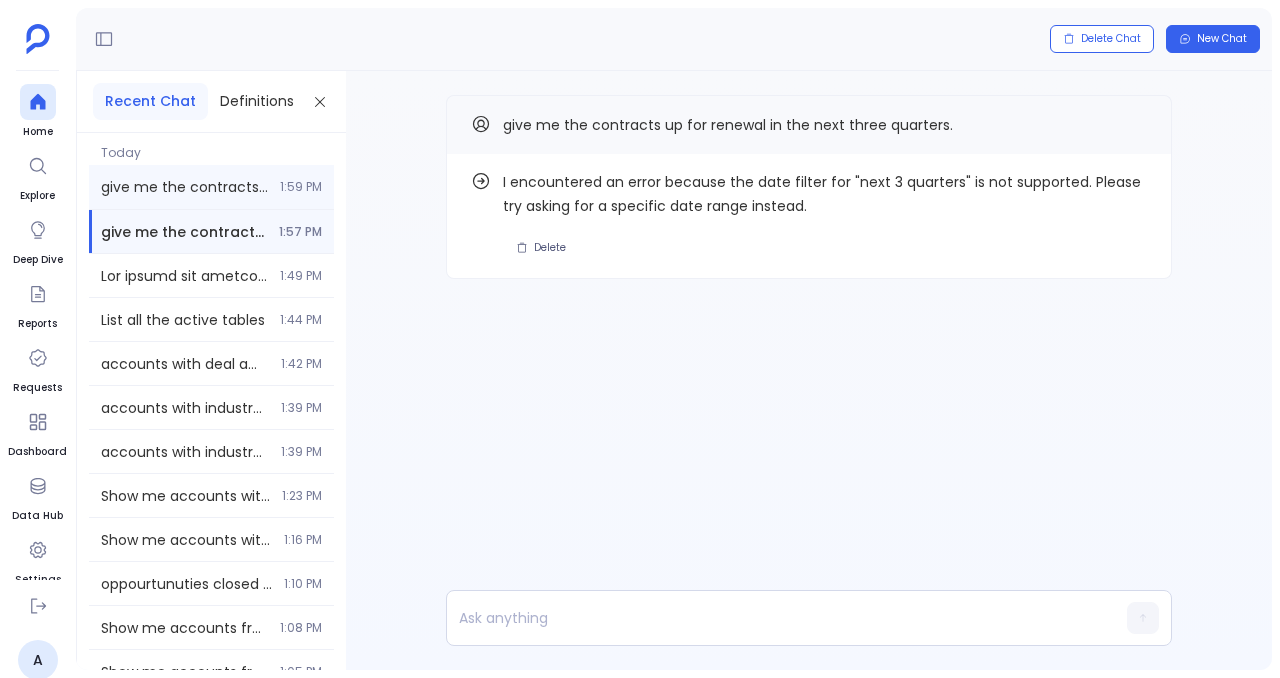 click on "1:59 PM" at bounding box center (301, 187) 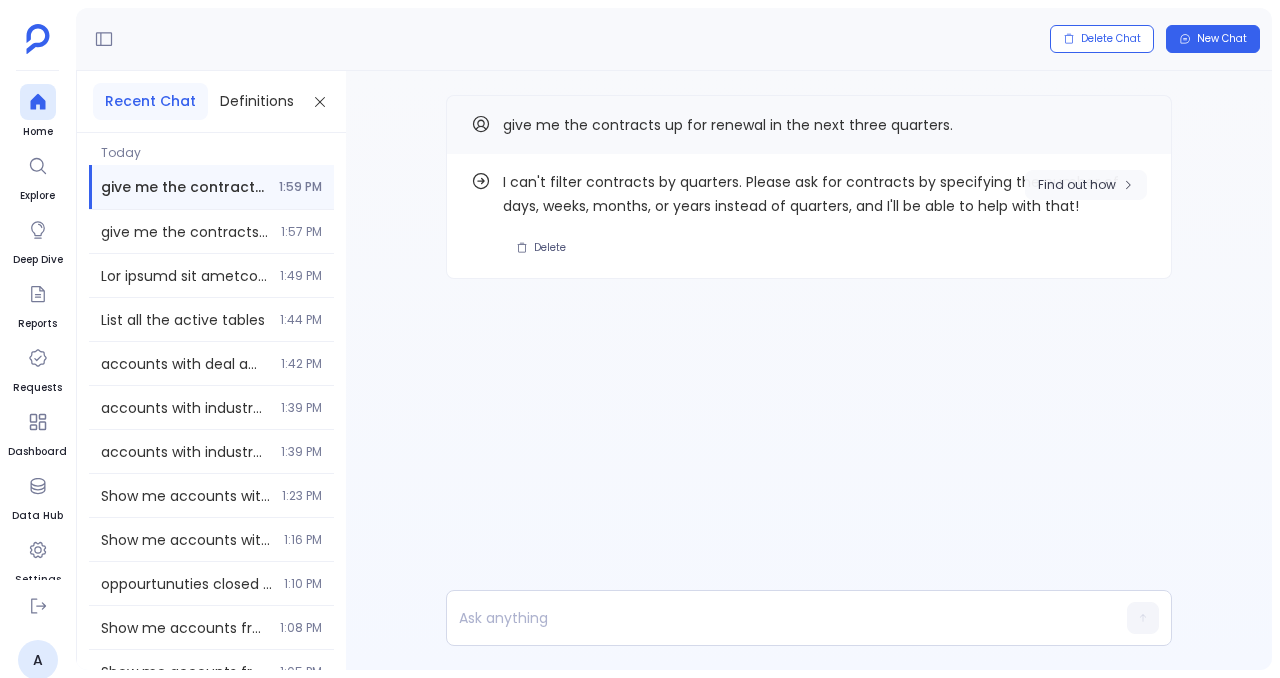 click on "Find out how" at bounding box center (1086, 185) 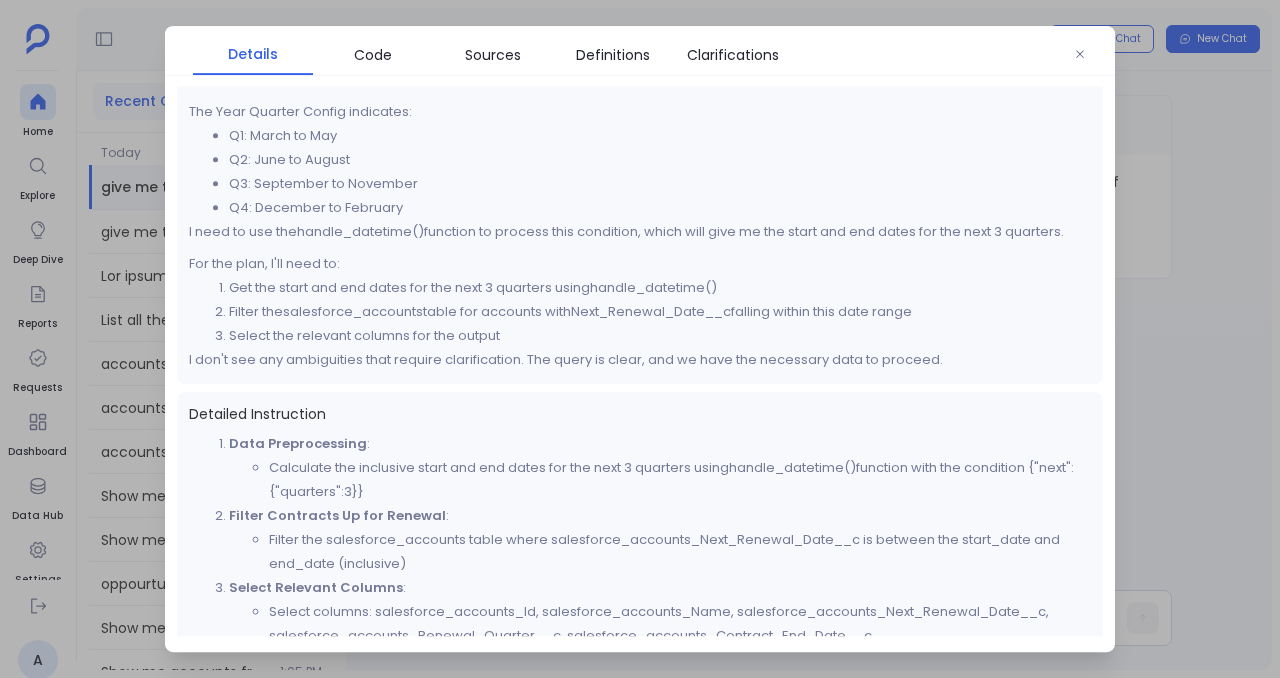 scroll, scrollTop: 272, scrollLeft: 0, axis: vertical 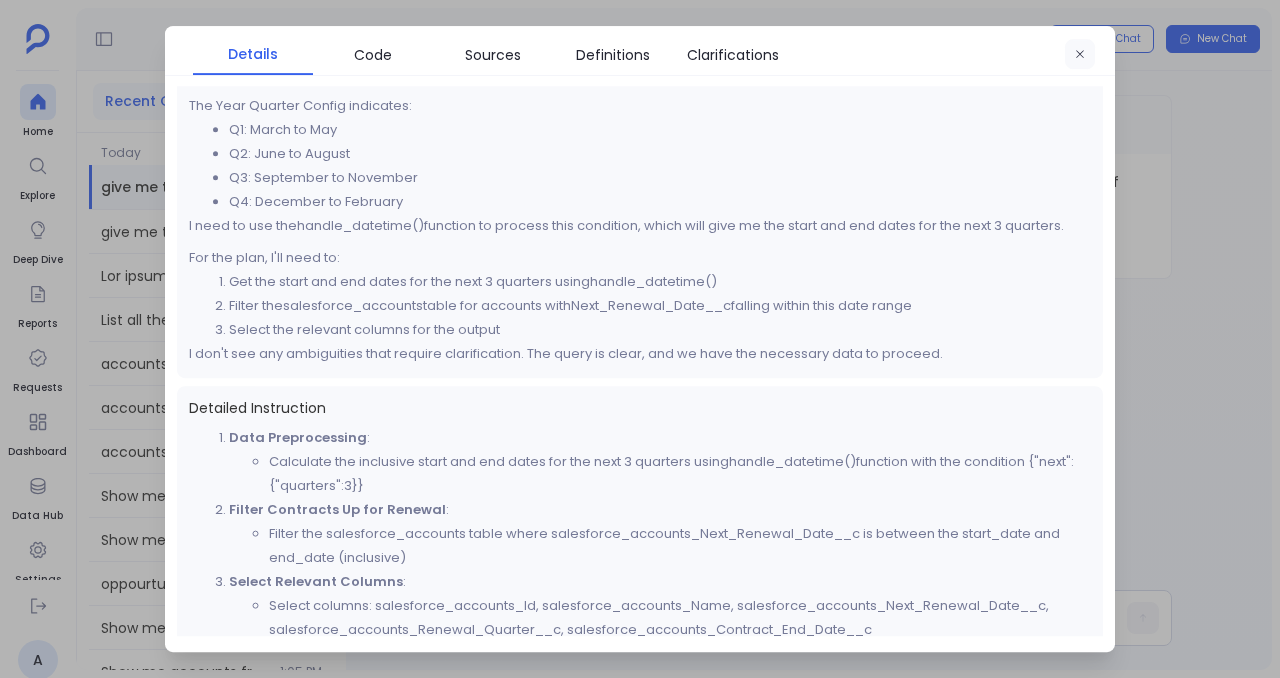 click at bounding box center (1080, 55) 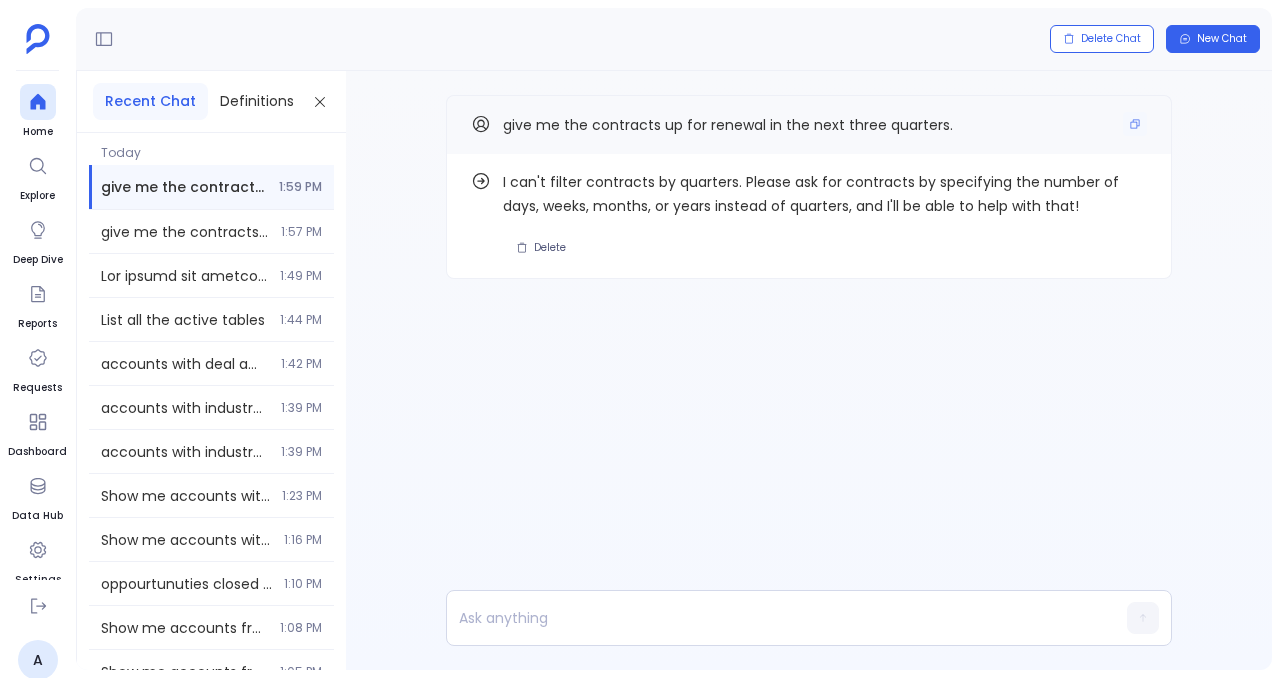 click on "give me the contracts up for renewal in the next three quarters." at bounding box center (809, 125) 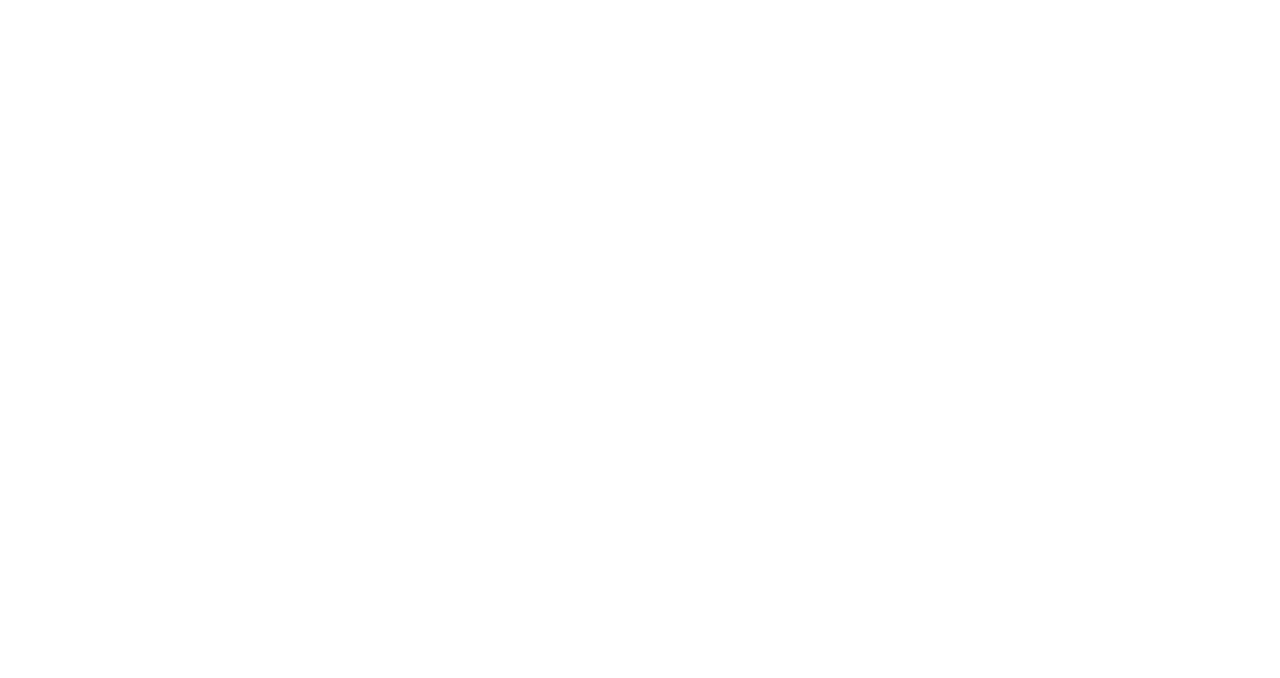 scroll, scrollTop: 0, scrollLeft: 0, axis: both 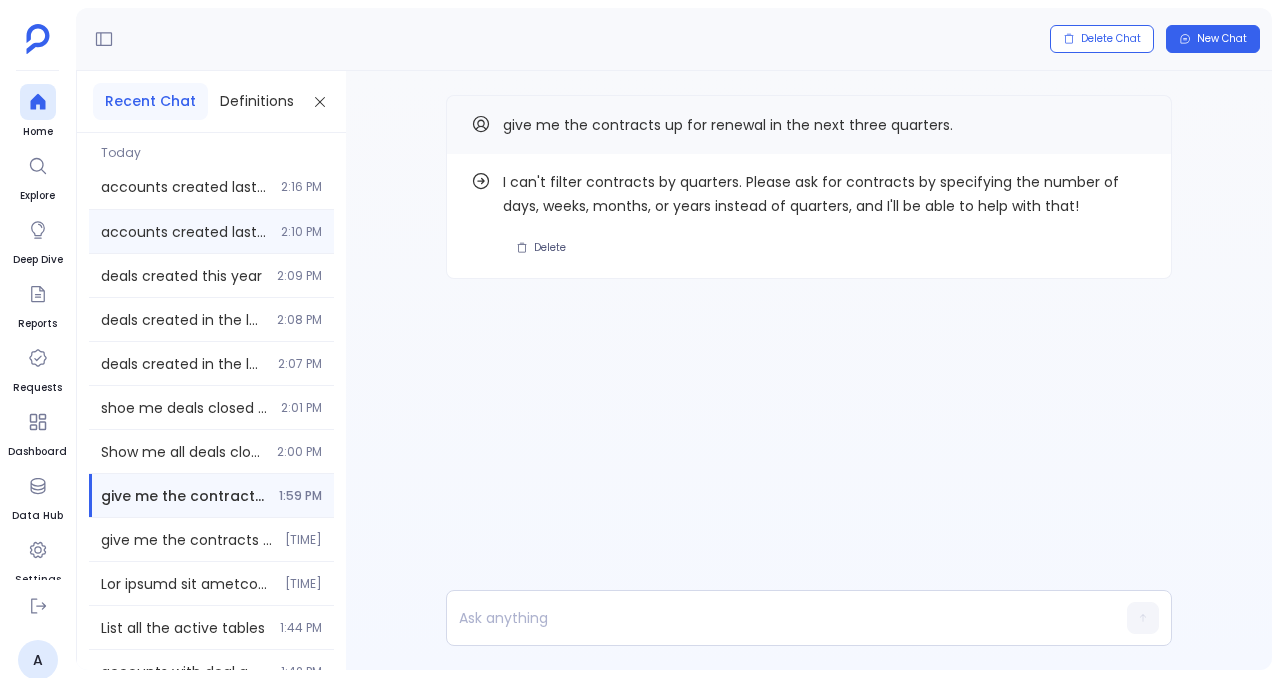 click on "accounts created last year [TIME]" at bounding box center (211, 231) 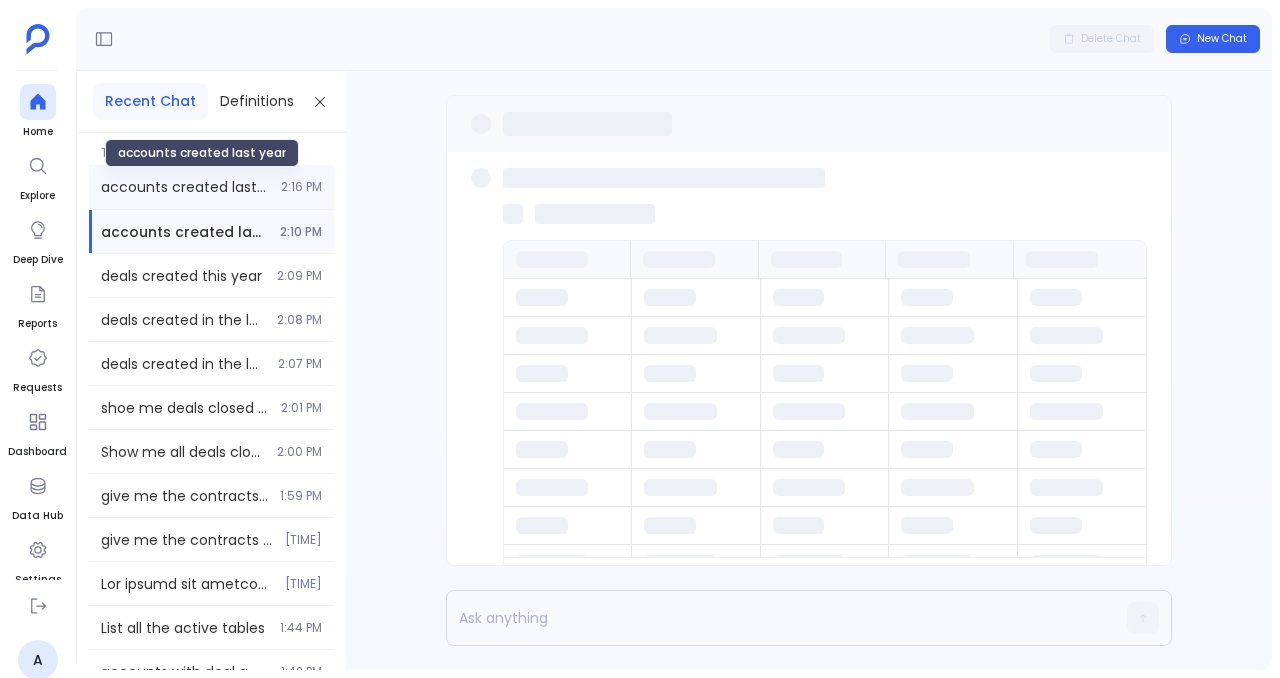 click on "accounts created last year" at bounding box center [185, 187] 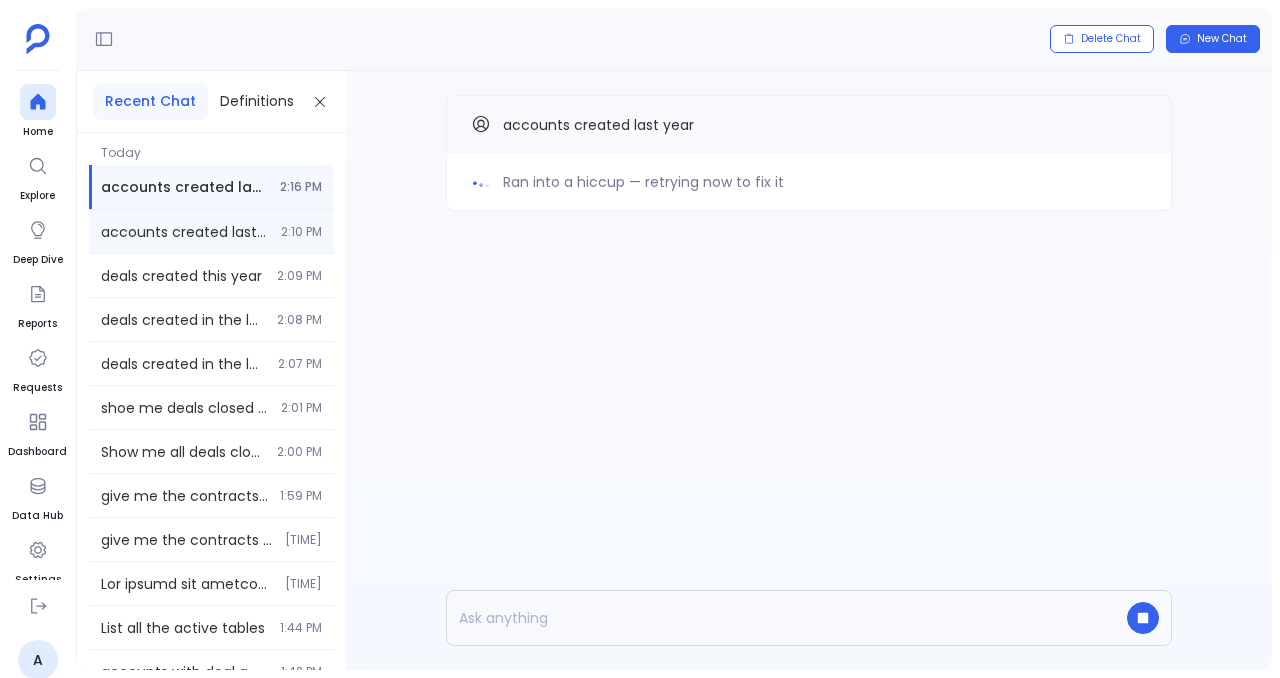 click on "accounts created [TIME]" at bounding box center (211, 231) 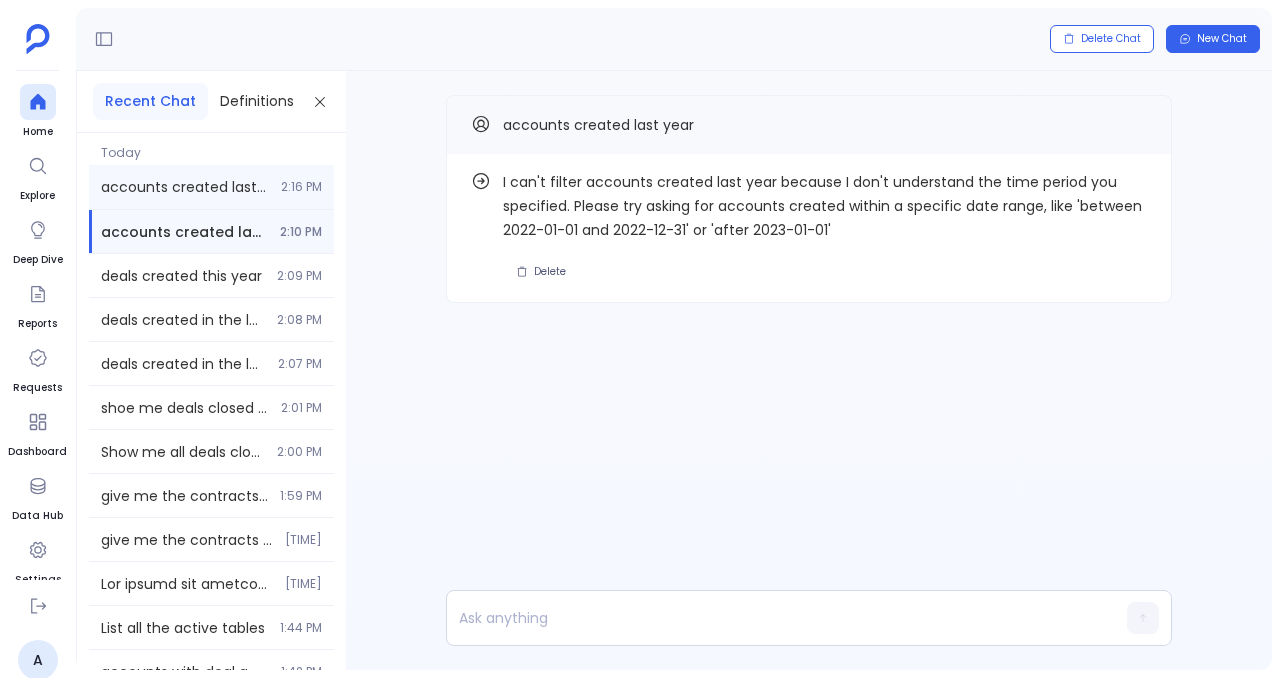 click on "accounts created last year" at bounding box center [185, 187] 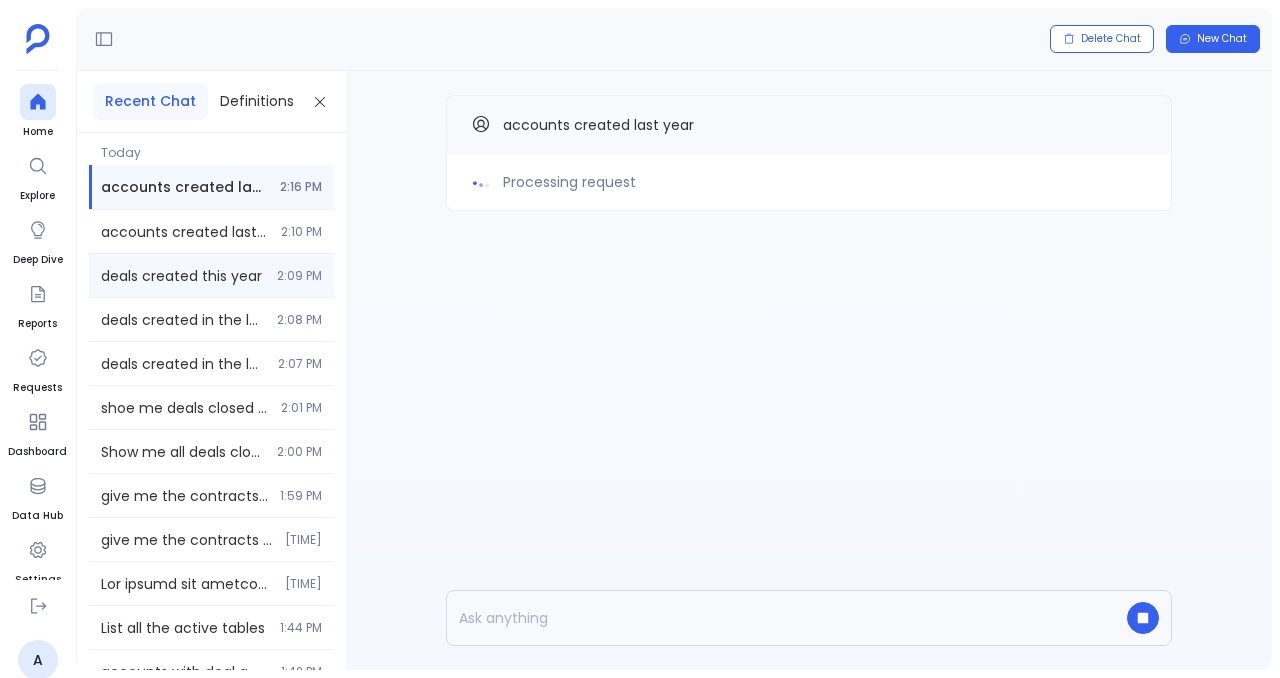 click on "deals created this year 2:09 PM" at bounding box center (211, 275) 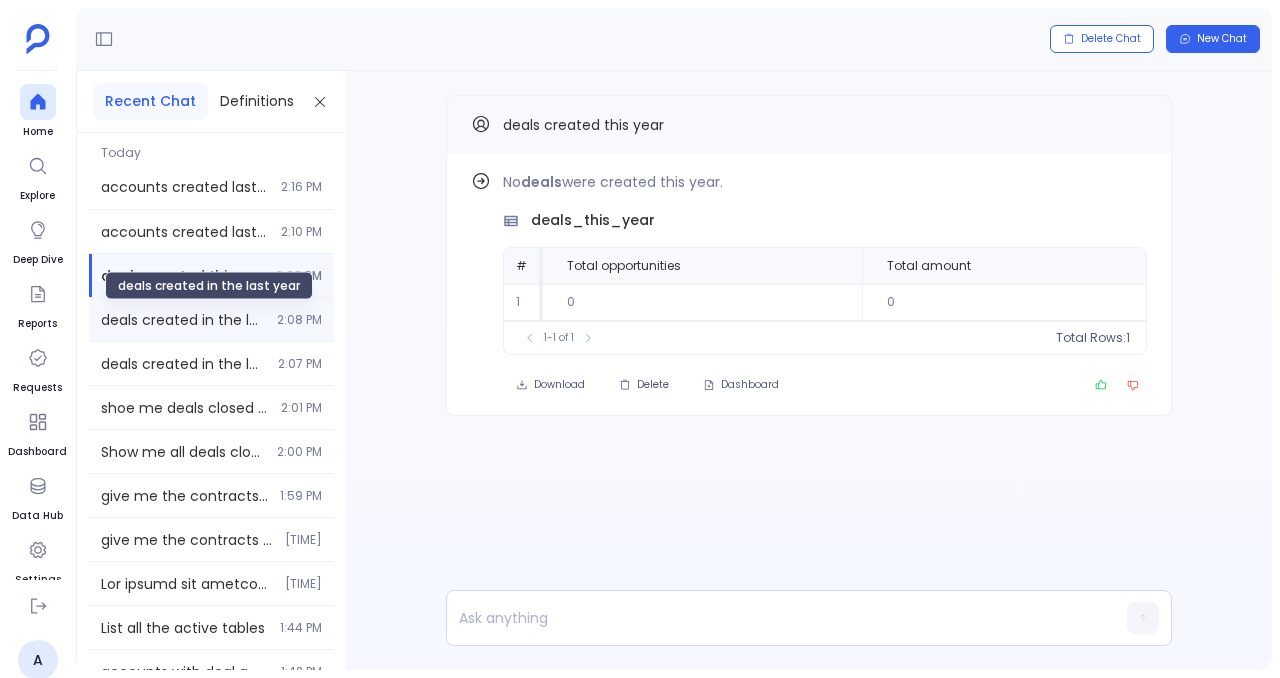 click on "deals created in the last year" at bounding box center [183, 320] 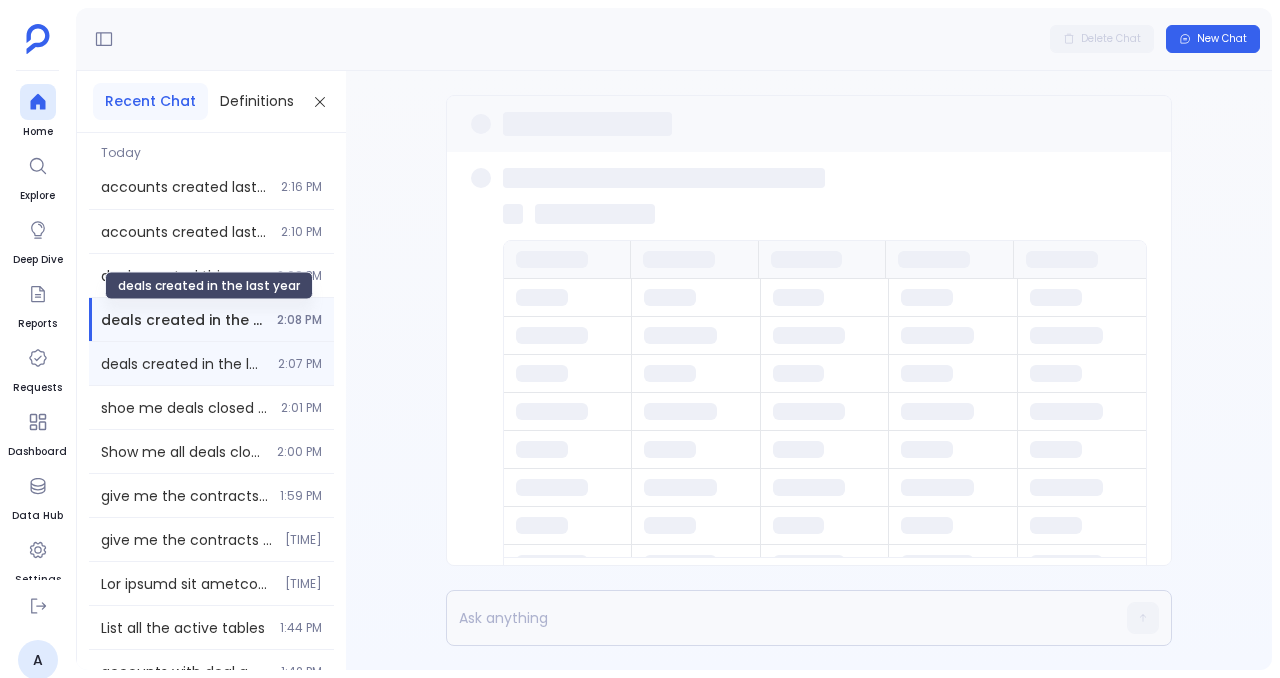 click on "deals created in the last year 2:07 PM" at bounding box center [211, 363] 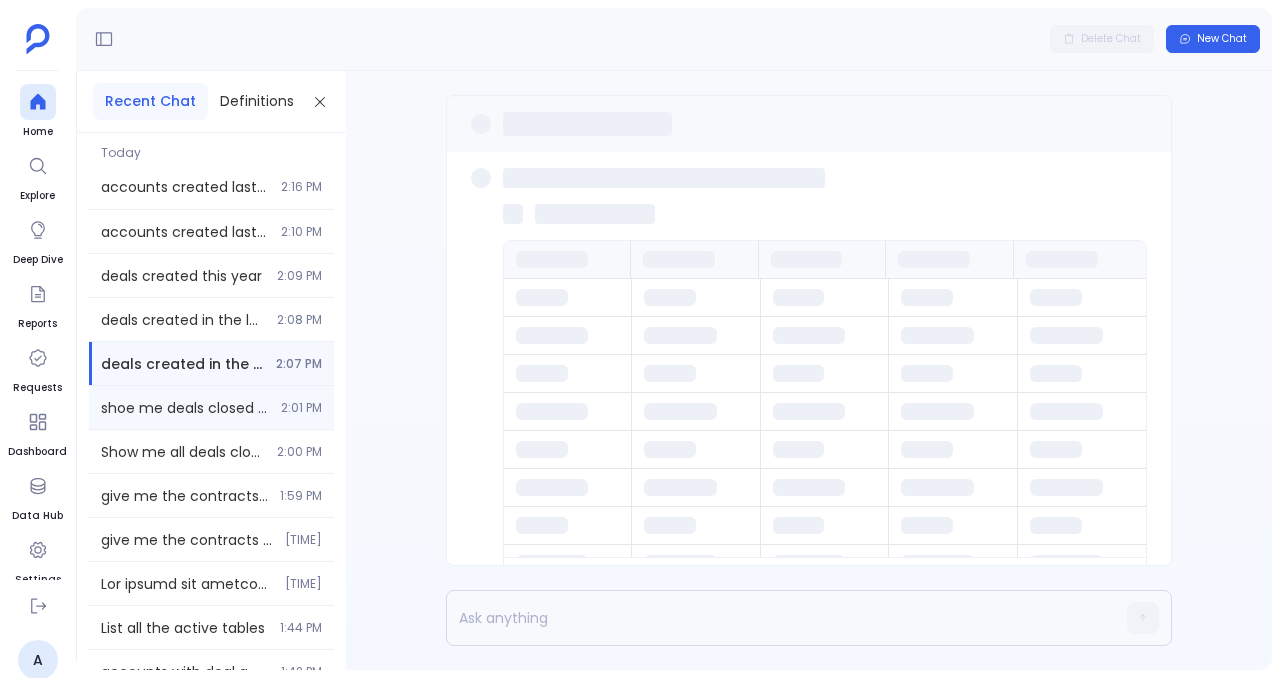 click on "shoe me deals closed before last year 2:01 PM" at bounding box center (211, 407) 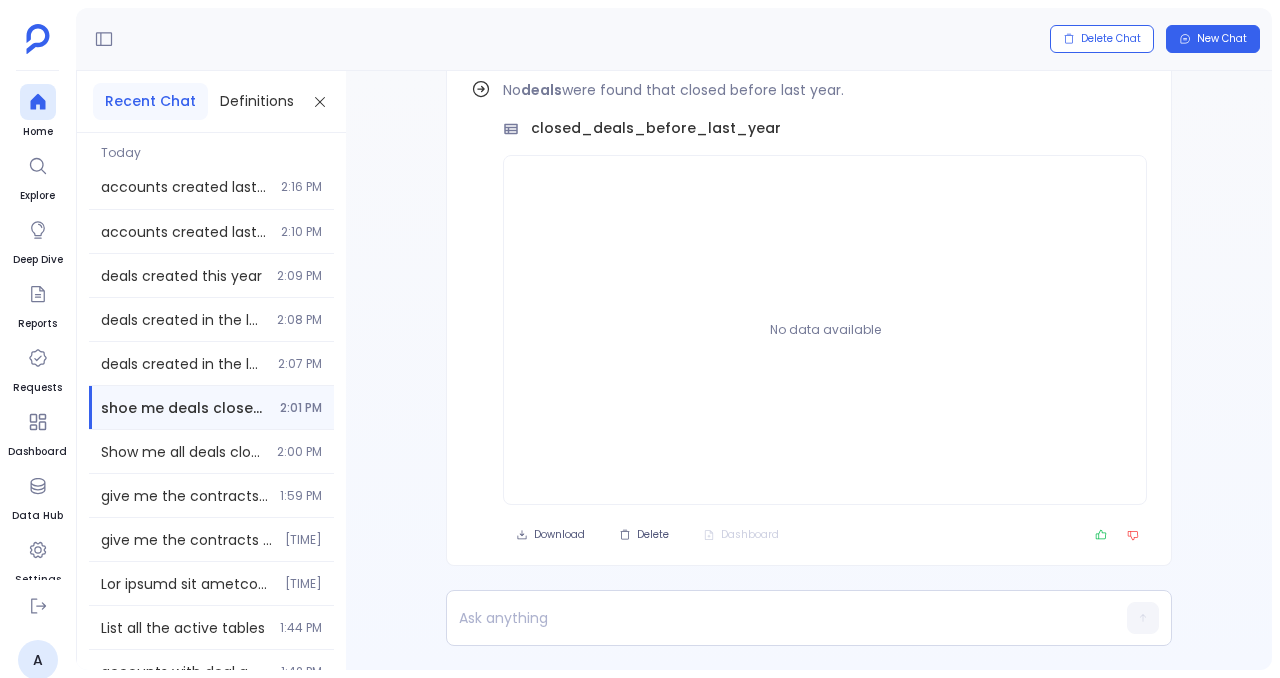 scroll, scrollTop: -92, scrollLeft: 0, axis: vertical 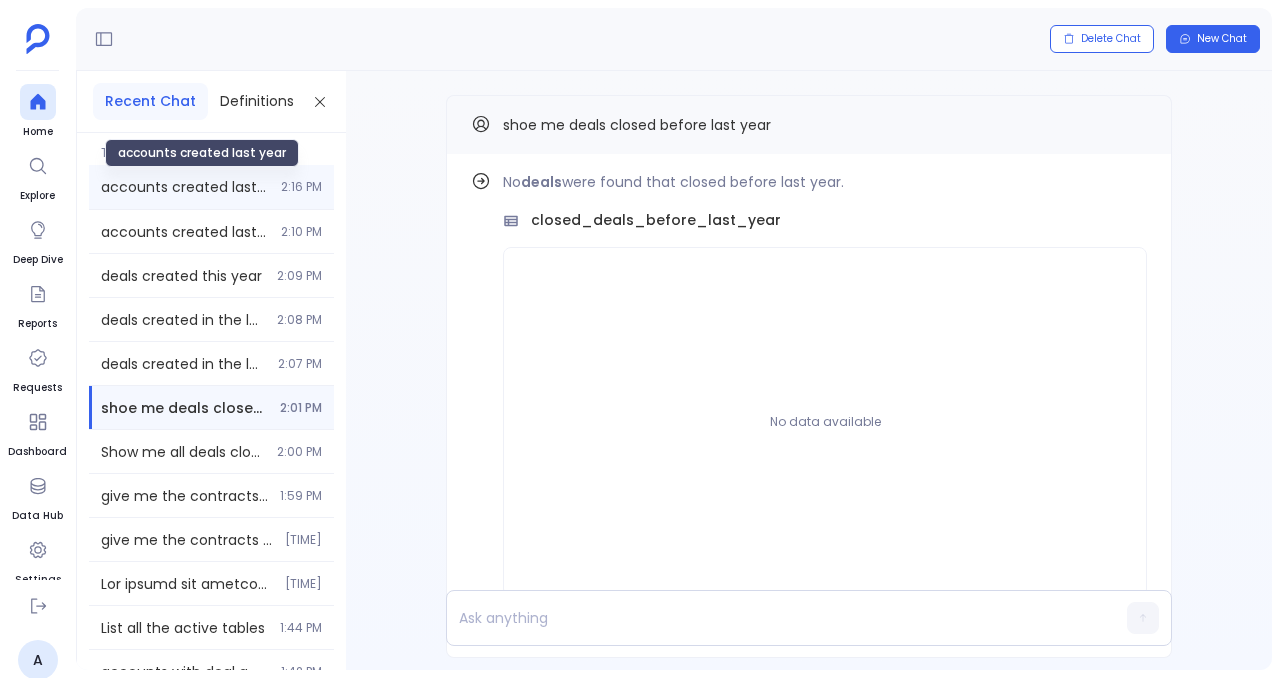 click on "accounts created last year" at bounding box center [185, 187] 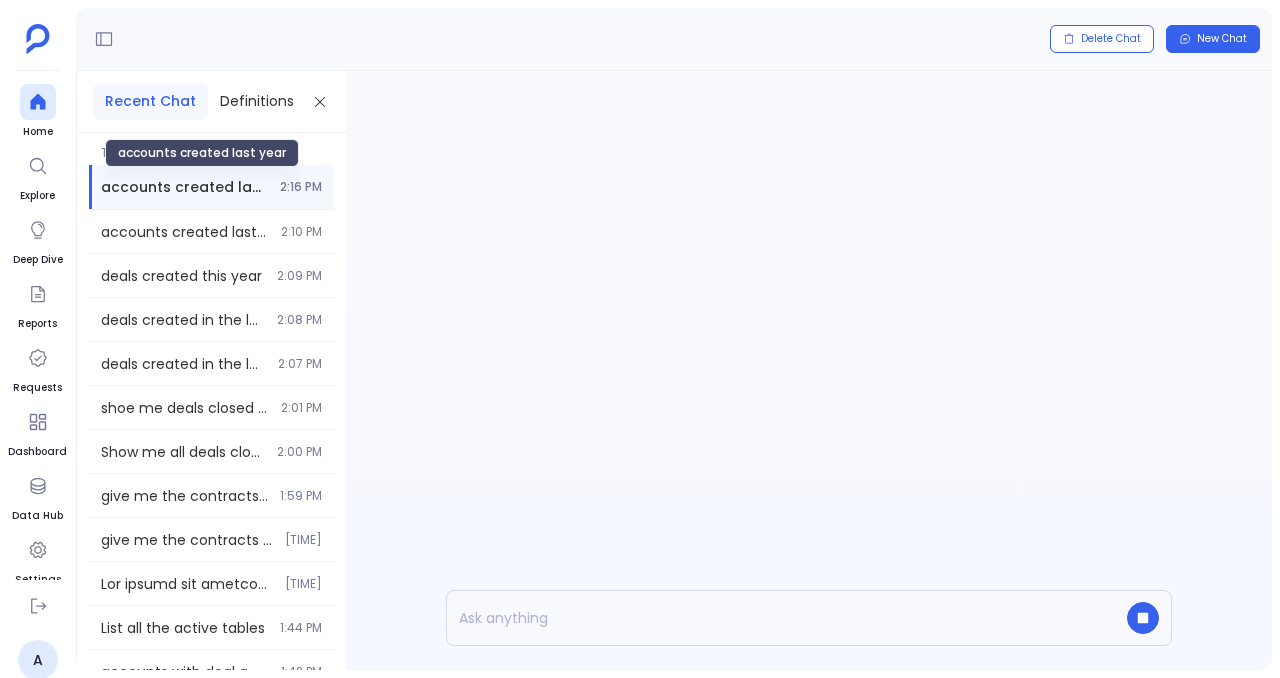scroll, scrollTop: 0, scrollLeft: 0, axis: both 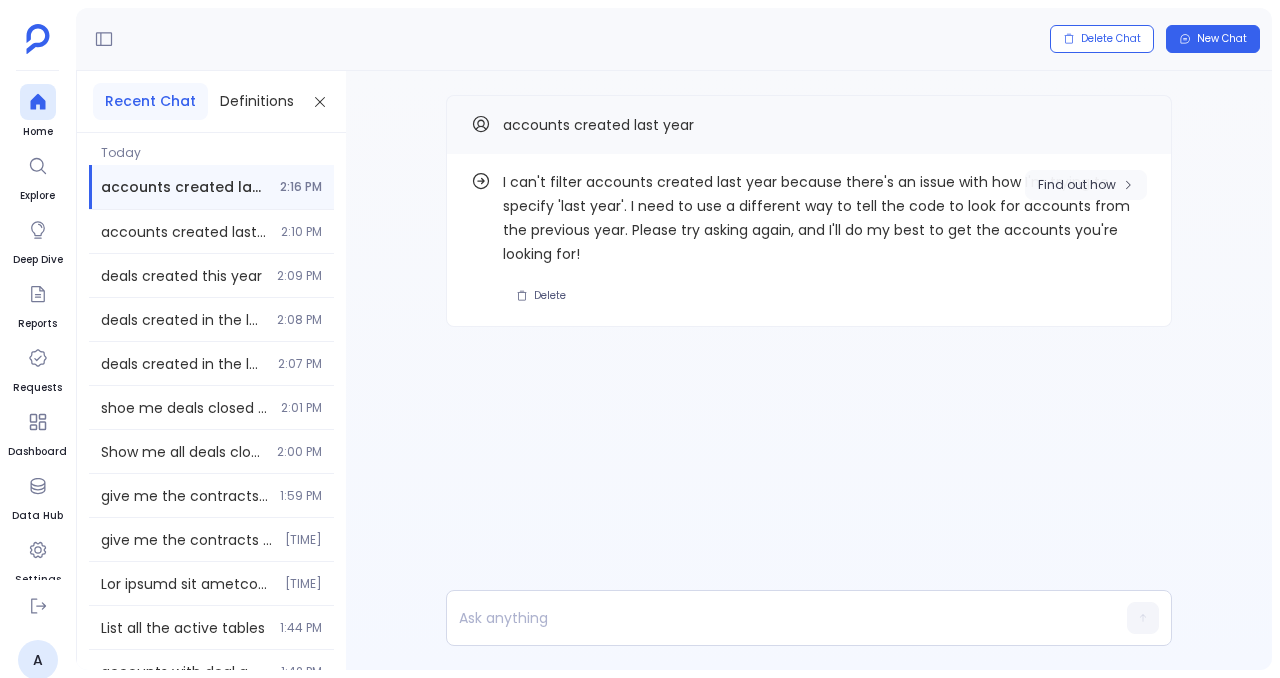 click on "Find out how" at bounding box center (1077, 185) 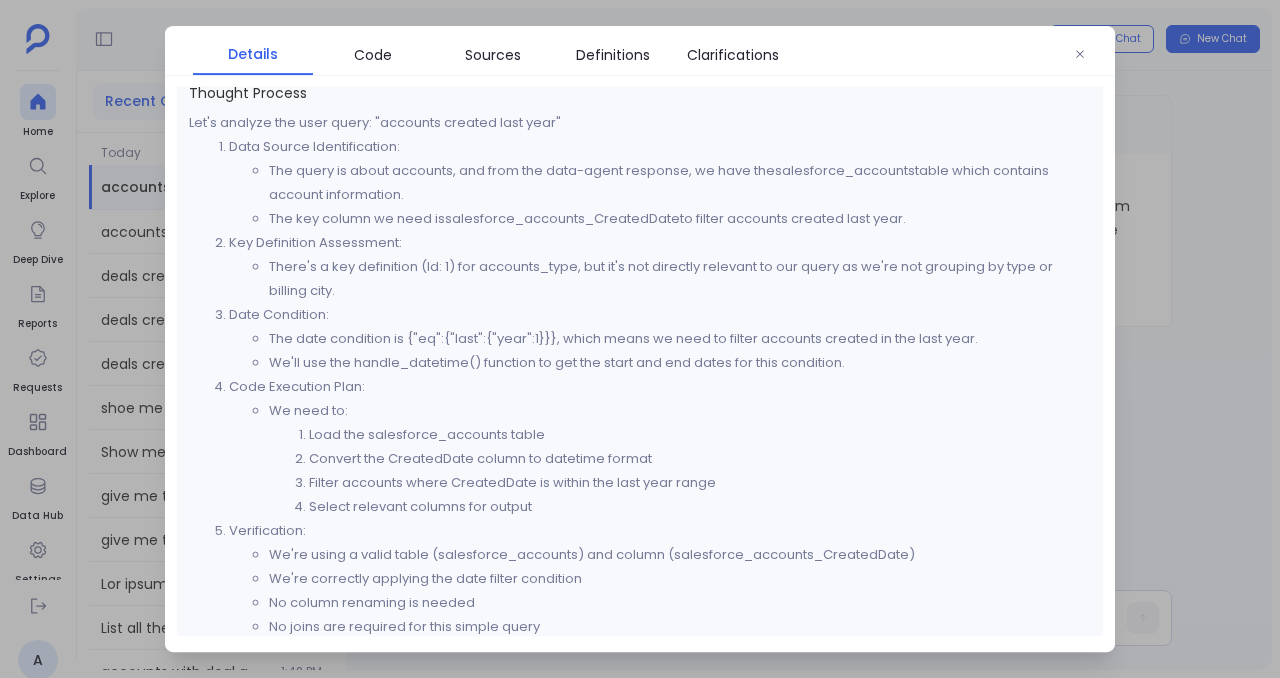scroll, scrollTop: 17, scrollLeft: 0, axis: vertical 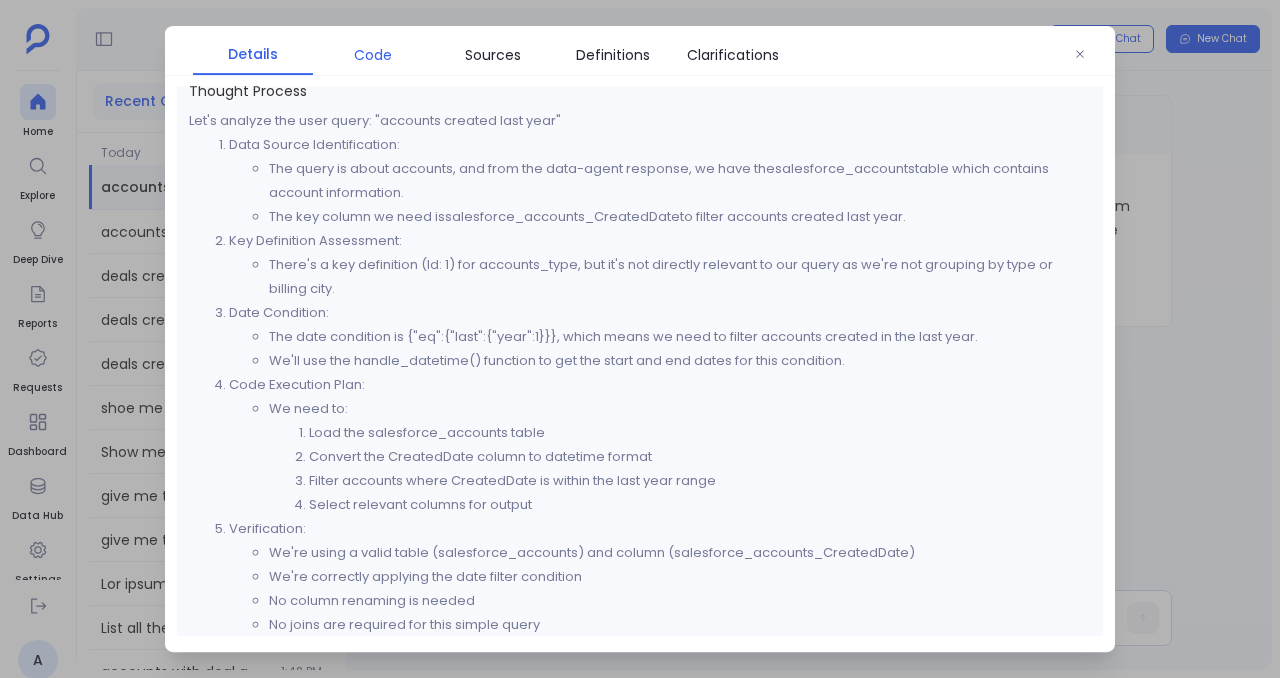 click on "Code" at bounding box center [373, 55] 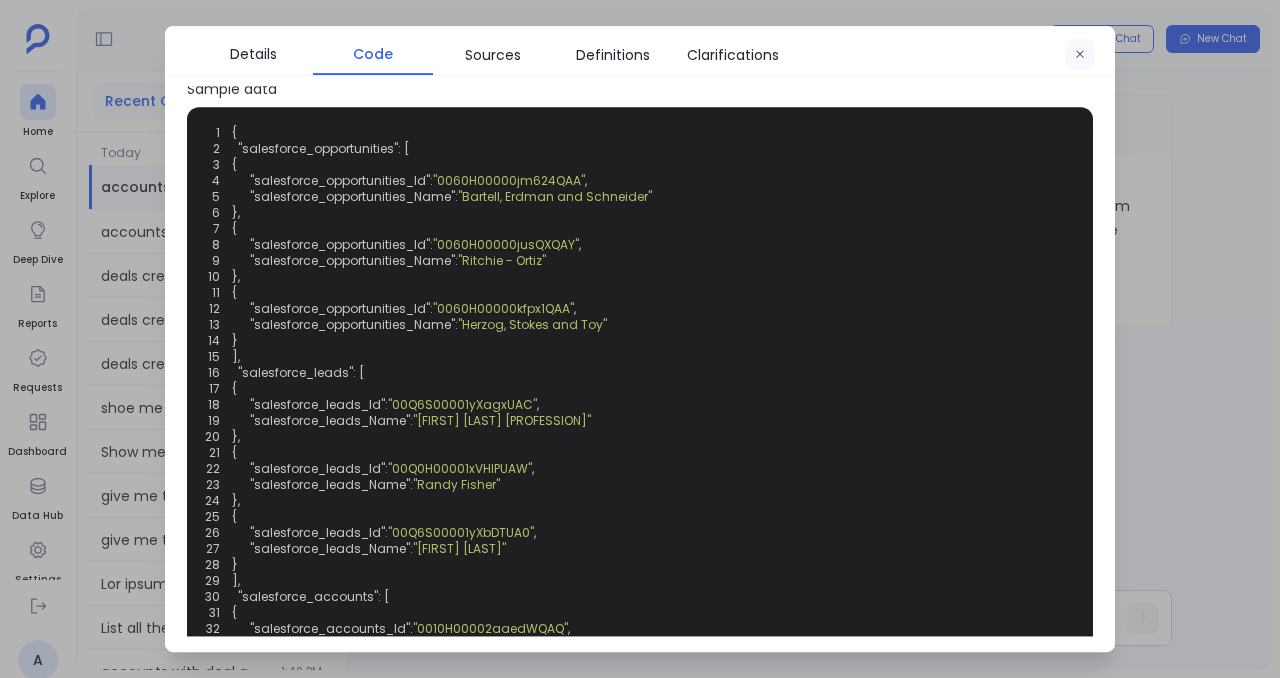 click 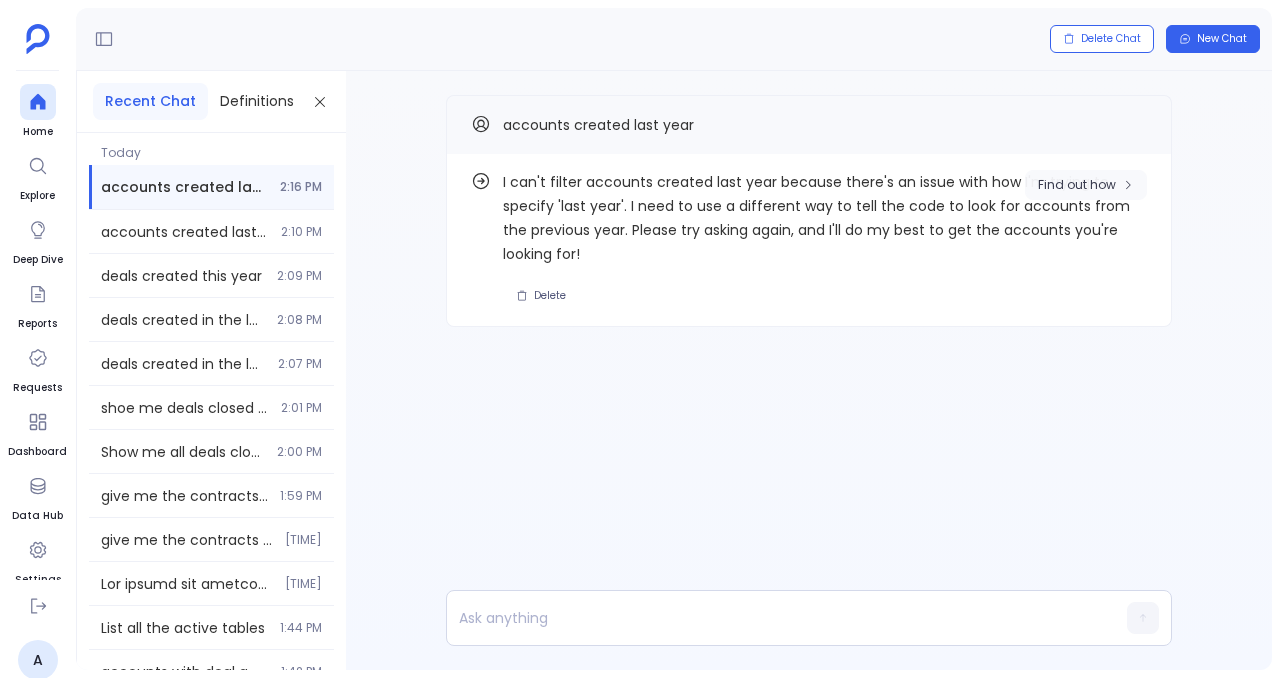 click on "Find out how" at bounding box center [1086, 185] 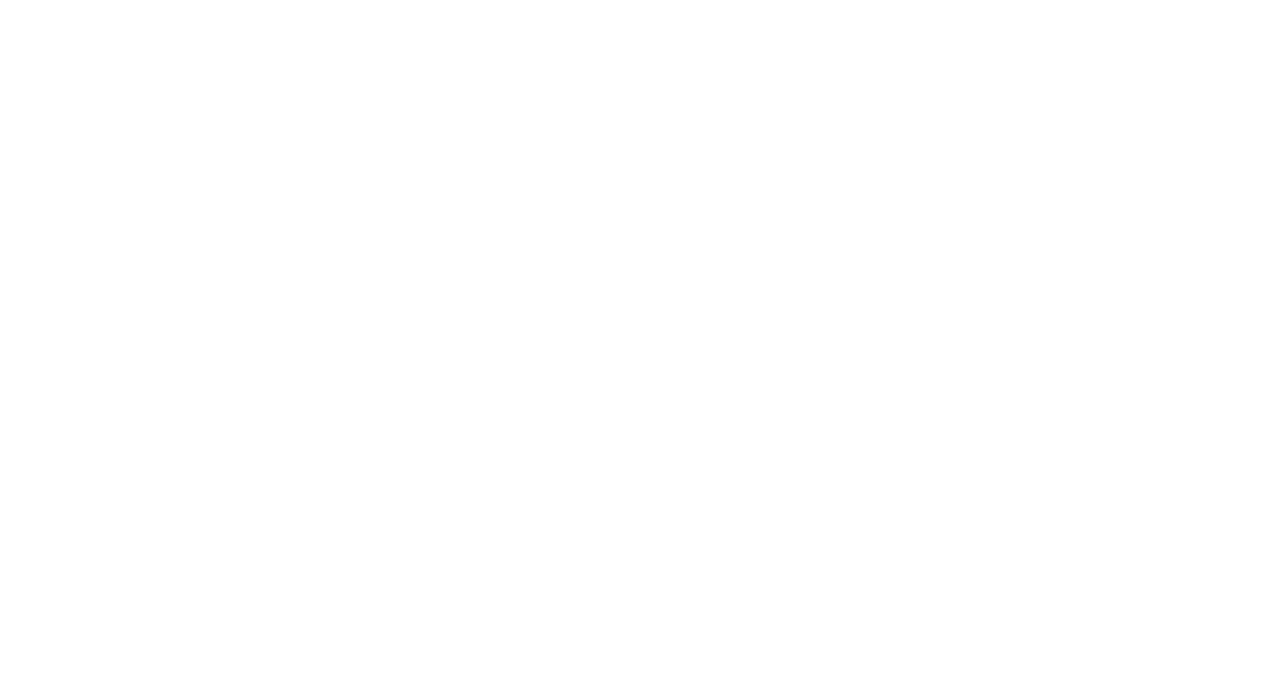 scroll, scrollTop: 0, scrollLeft: 0, axis: both 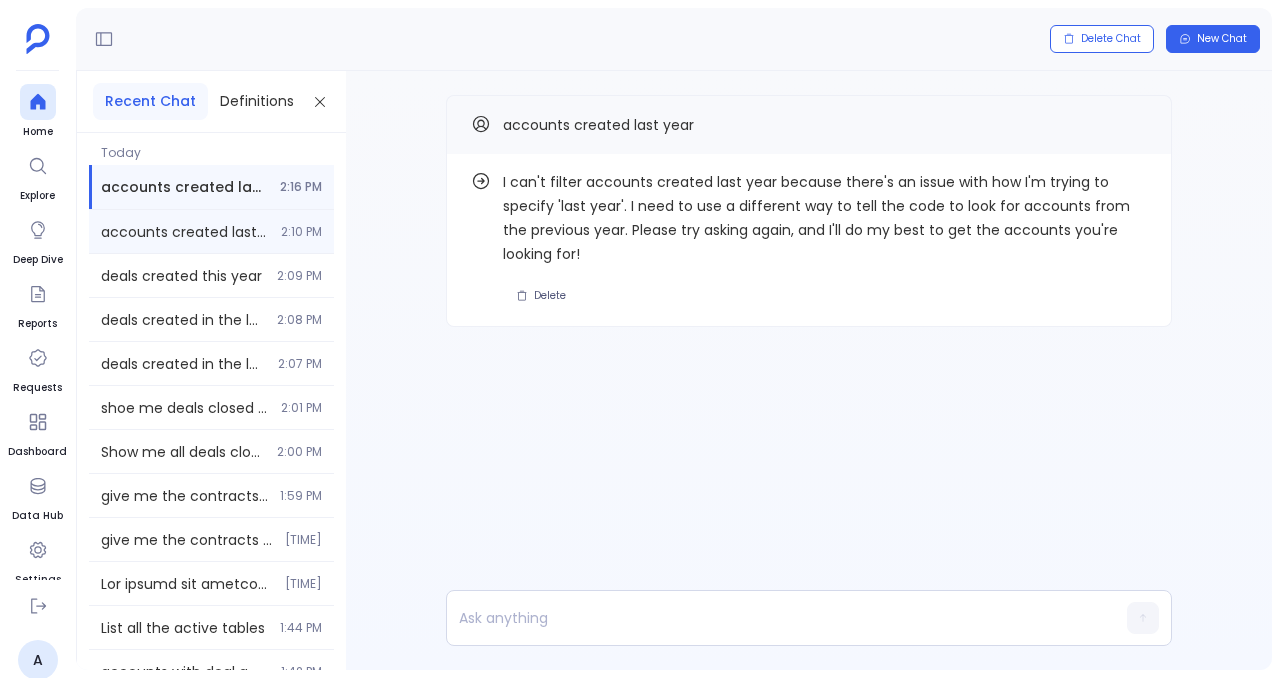 click on "accounts created last year 2:10 PM" at bounding box center (211, 231) 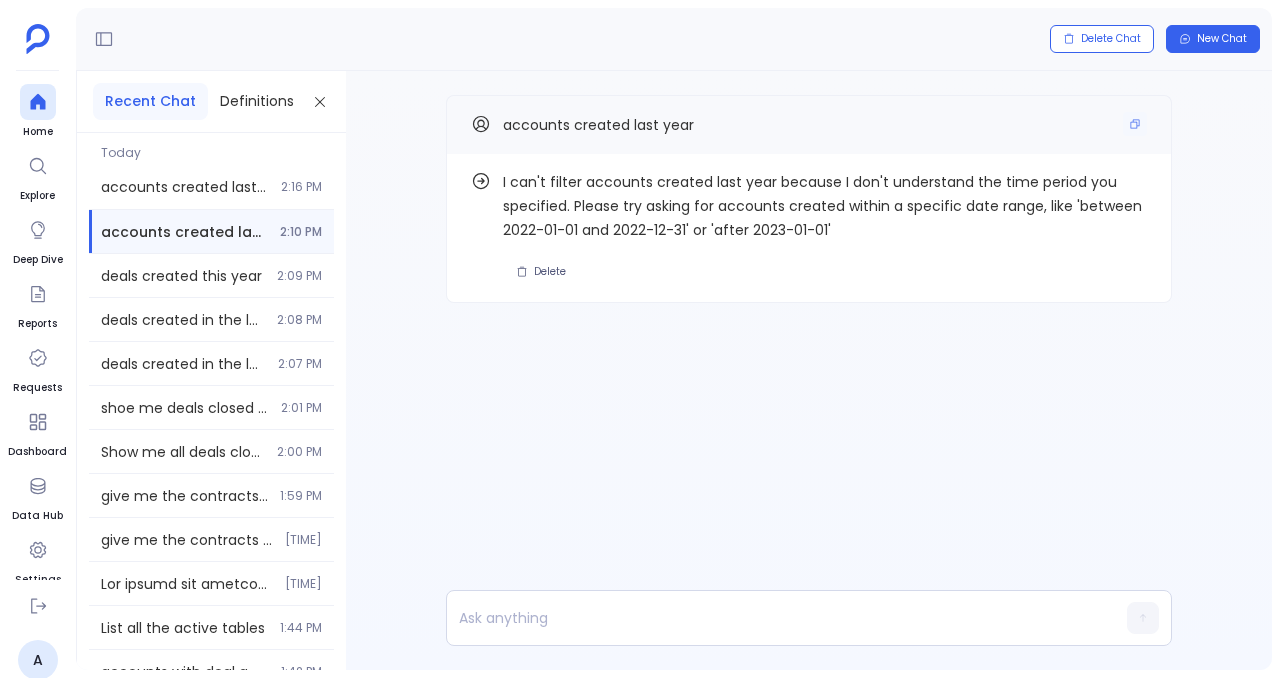 click on "accounts created last year" at bounding box center (809, 125) 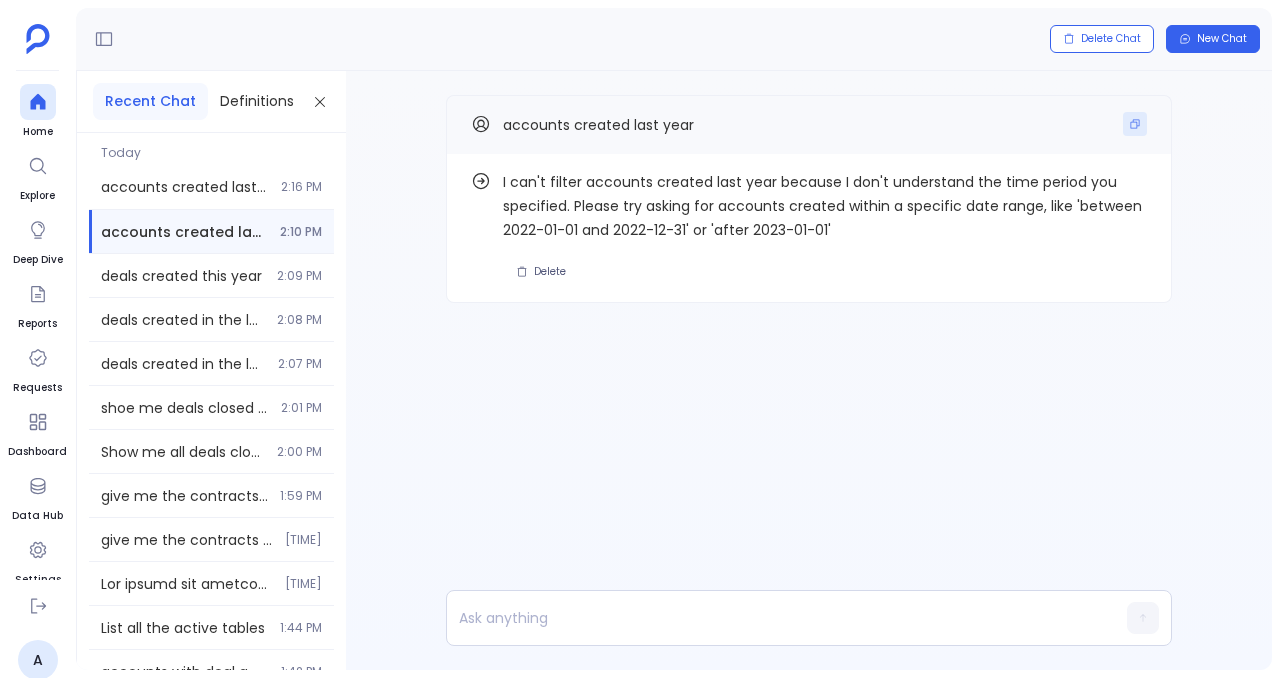 click 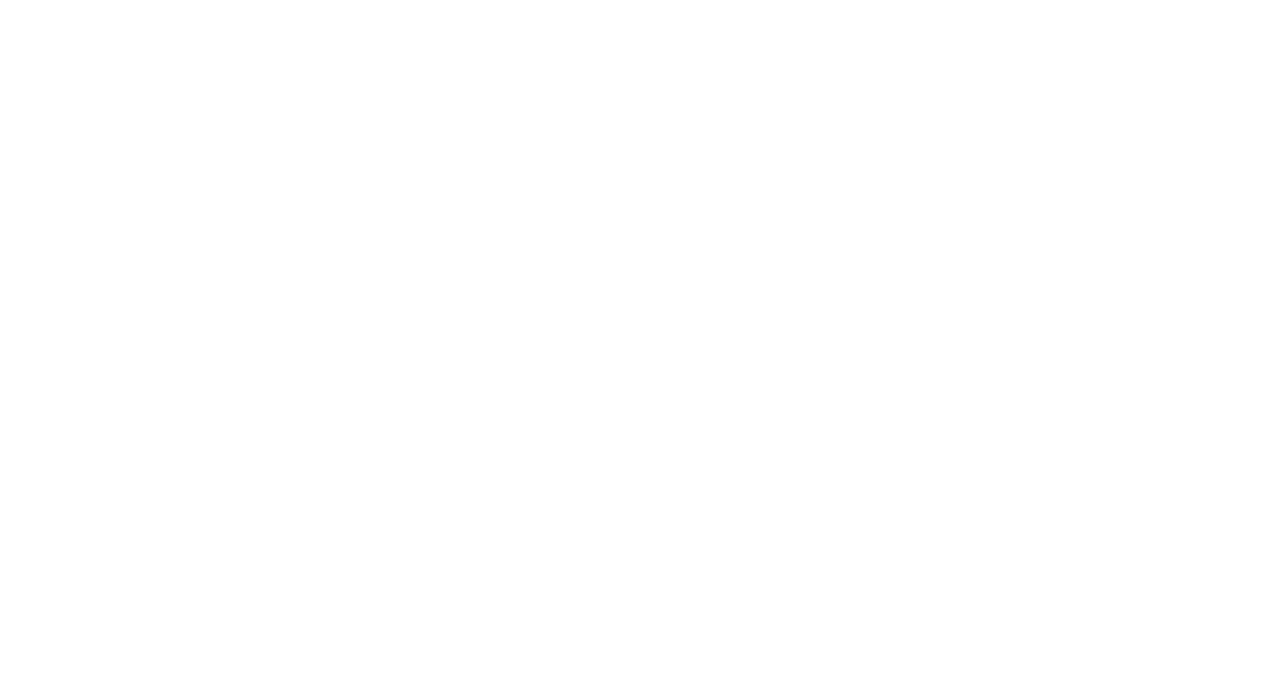 scroll, scrollTop: 0, scrollLeft: 0, axis: both 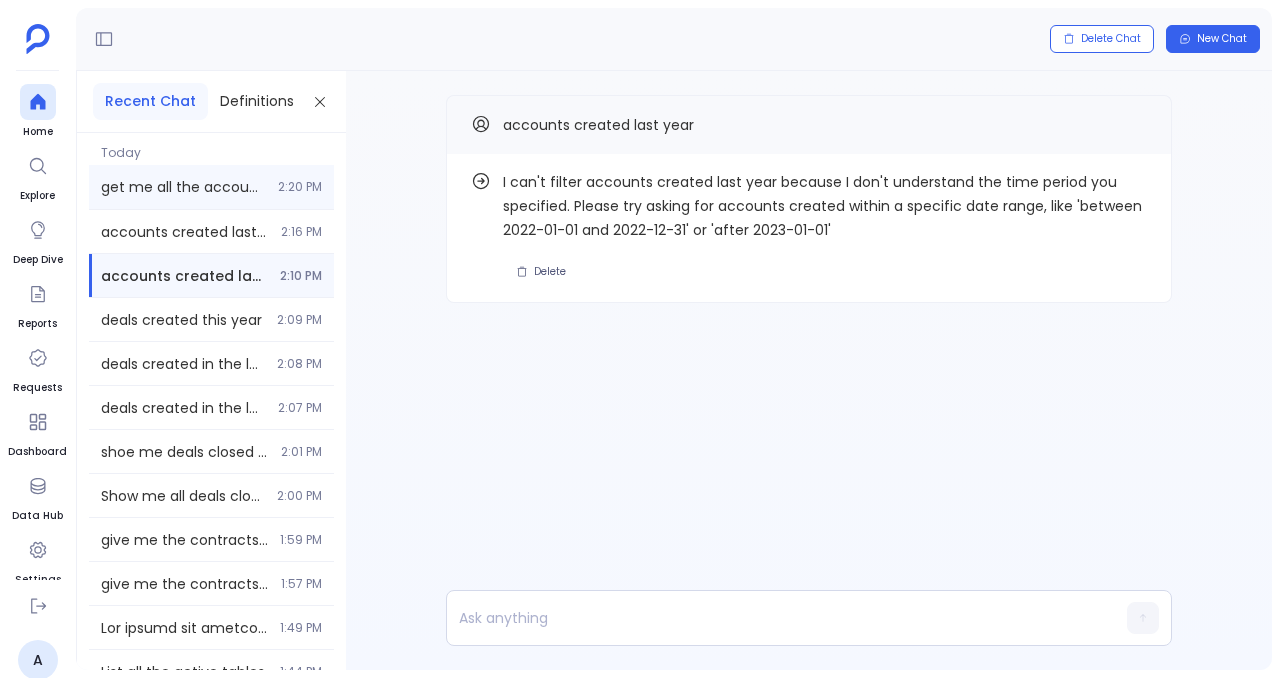 click on "get me all the accounts created in q1 [YEAR] [TIME]" at bounding box center [211, 187] 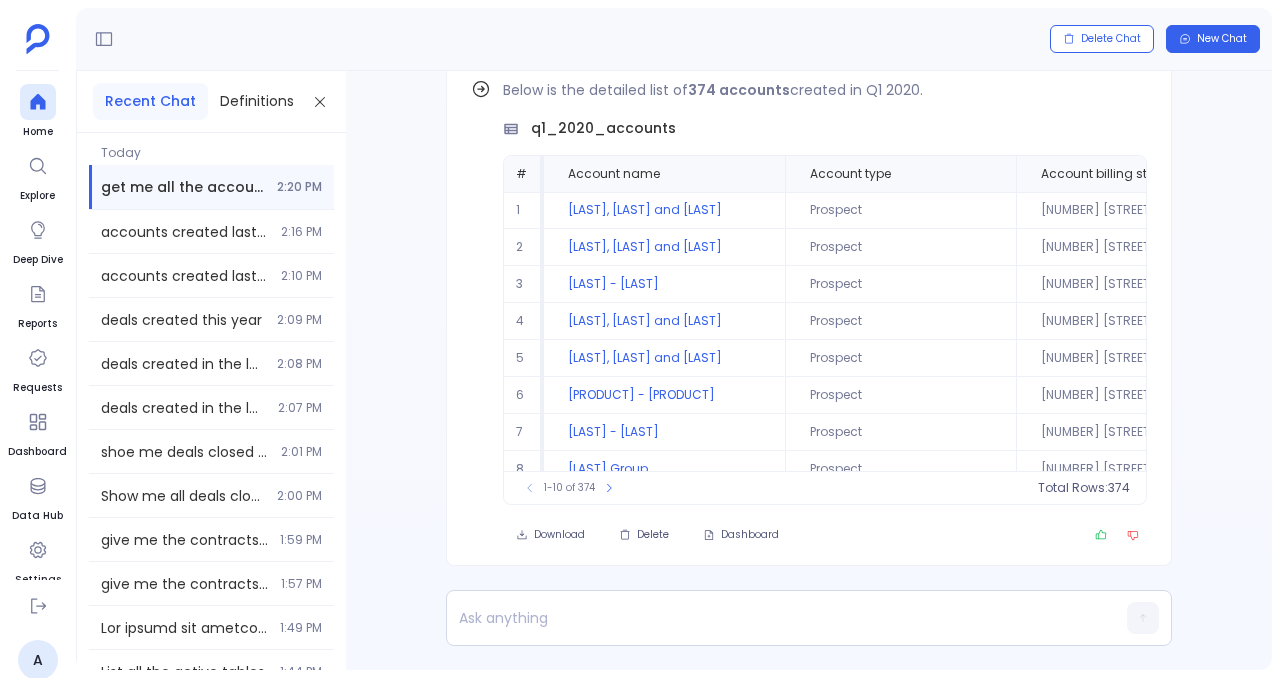 scroll, scrollTop: -92, scrollLeft: 0, axis: vertical 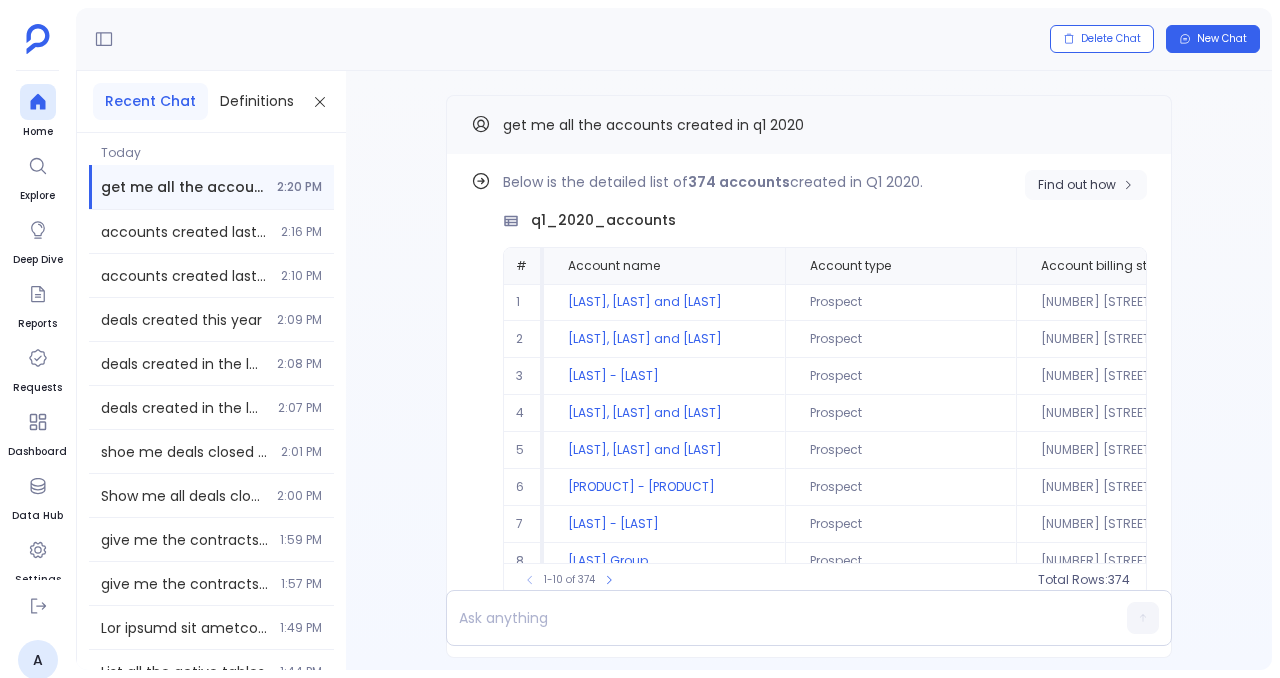 click on "Find out how" at bounding box center (1086, 185) 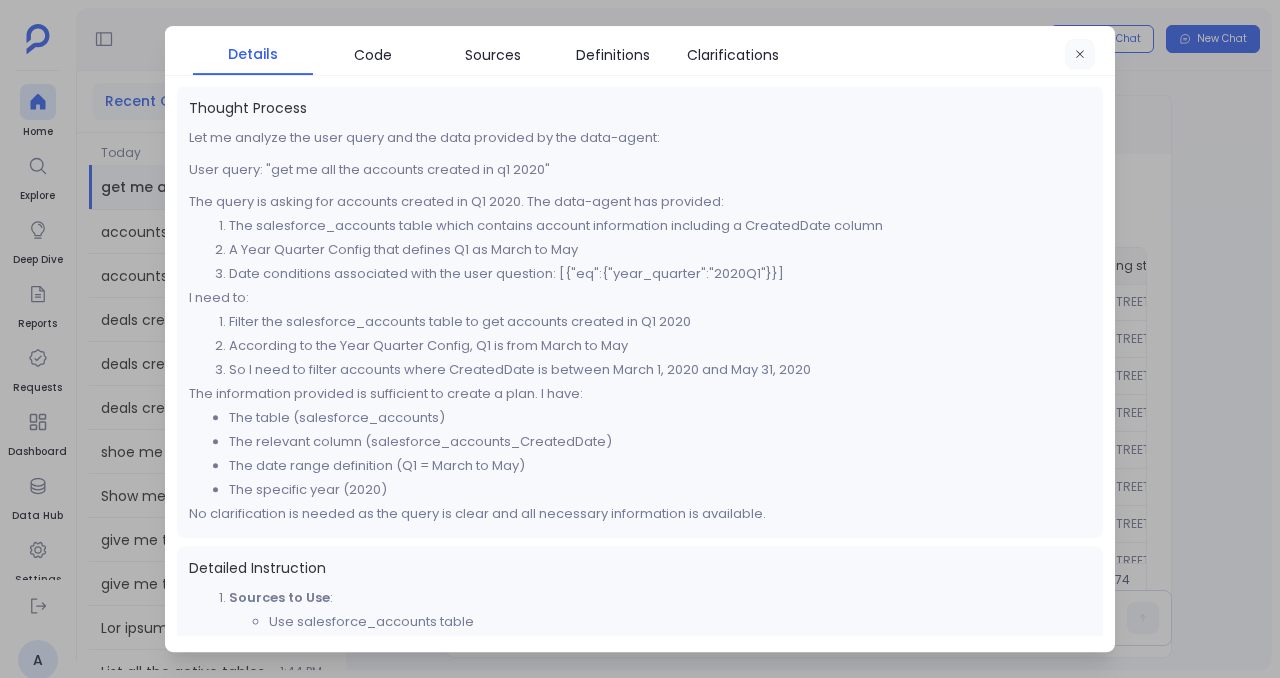 click at bounding box center [1080, 55] 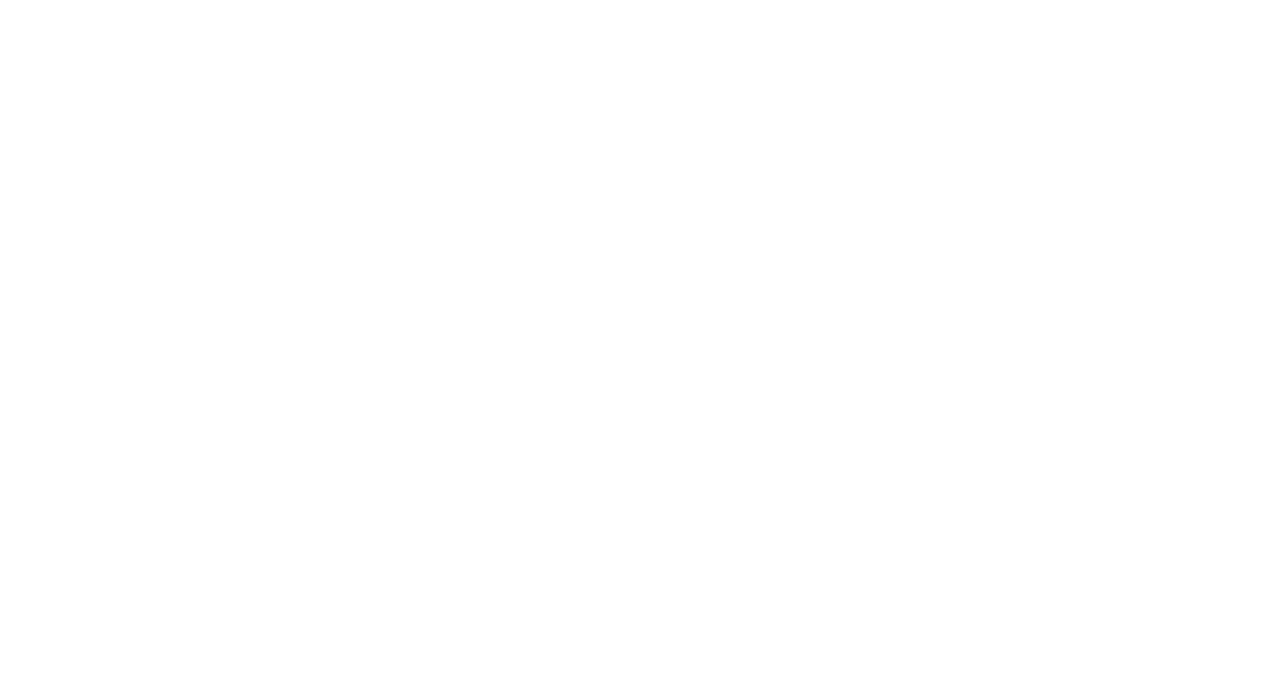 scroll, scrollTop: 0, scrollLeft: 0, axis: both 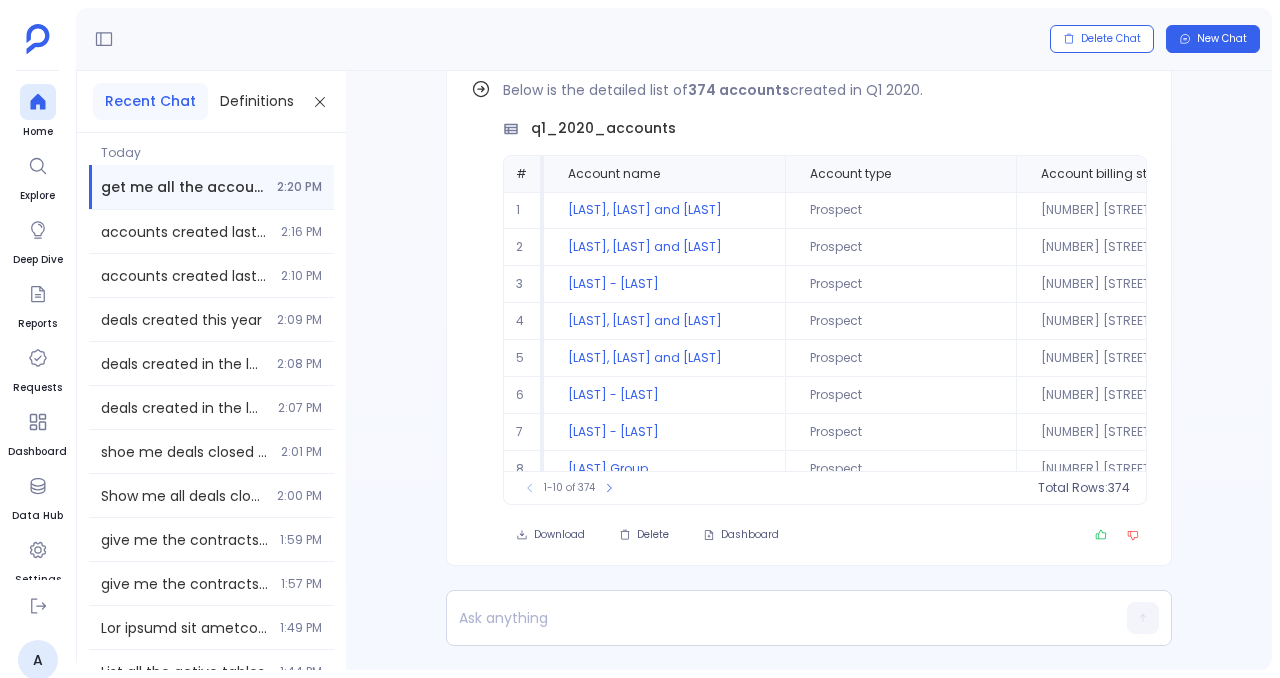 click on "get me all the accounts created in q1 [YEAR] [TIME]" at bounding box center [211, 187] 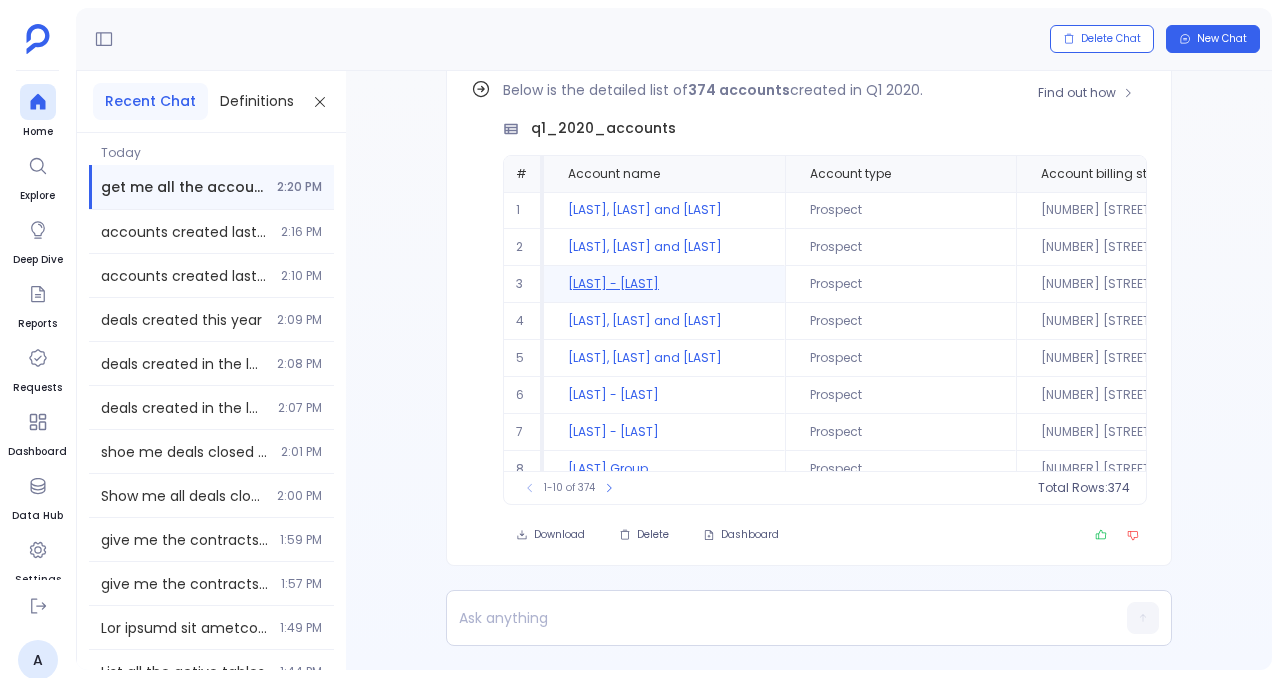 scroll, scrollTop: -92, scrollLeft: 0, axis: vertical 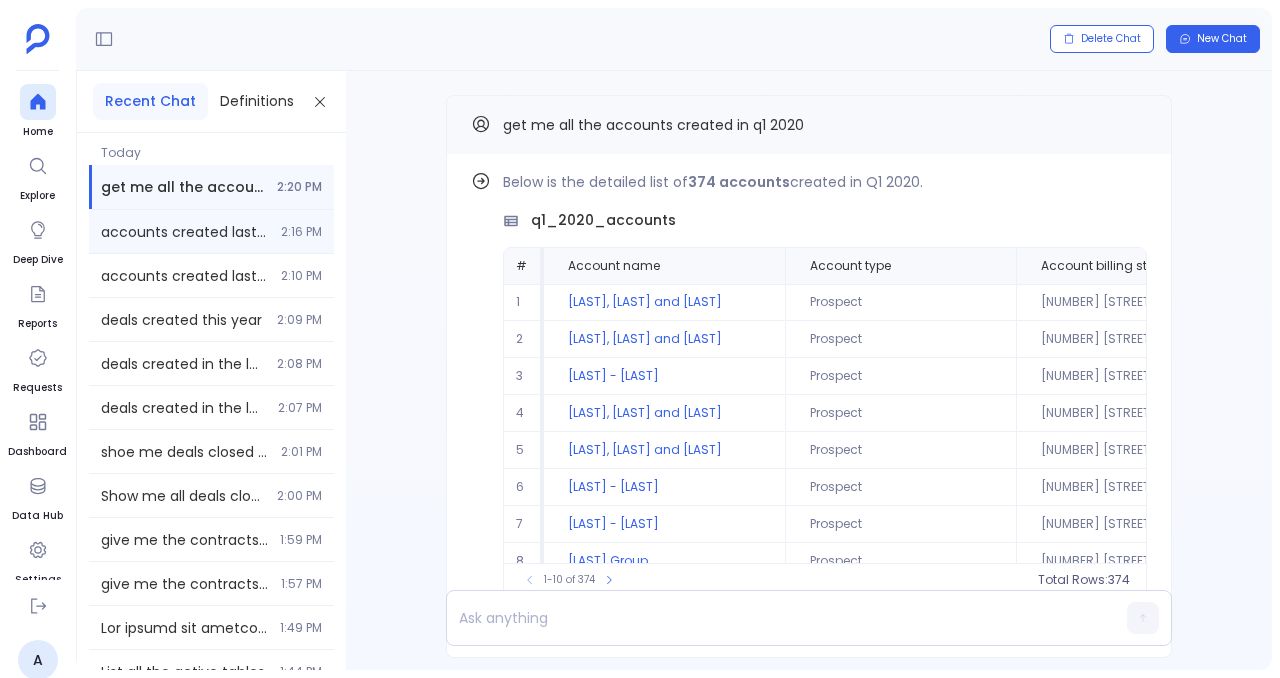 click on "accounts created last year 2:16 PM" at bounding box center (211, 231) 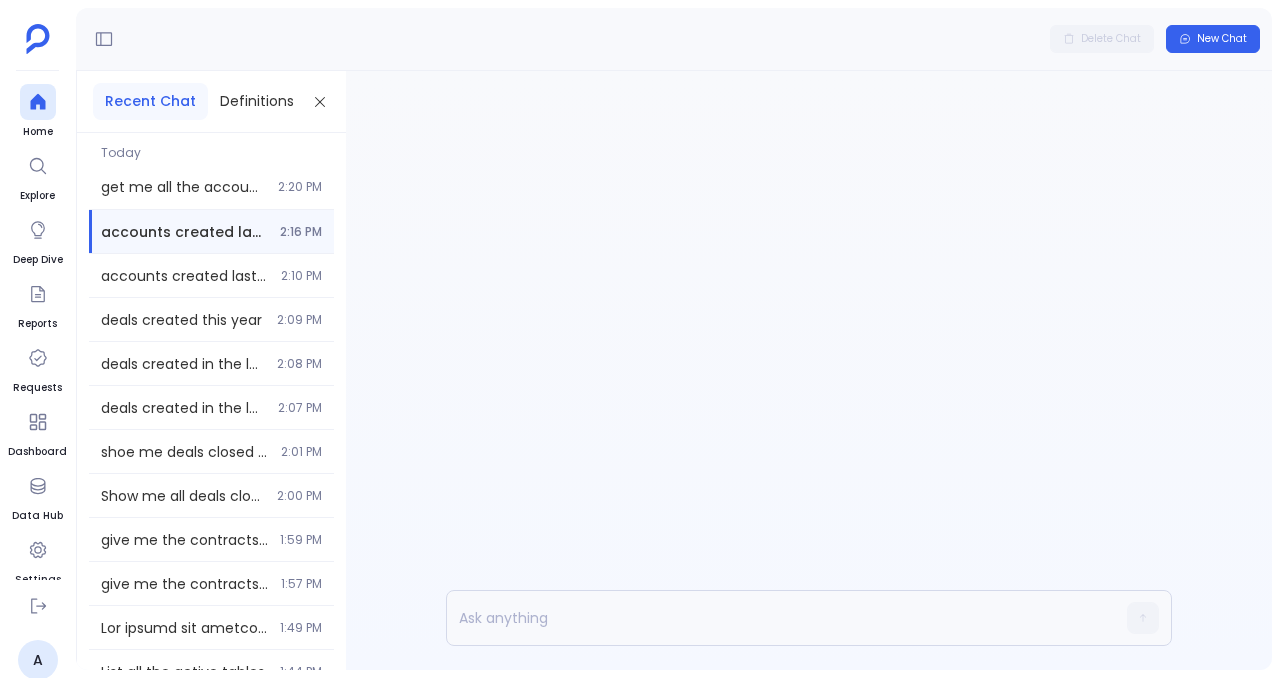 scroll, scrollTop: 0, scrollLeft: 0, axis: both 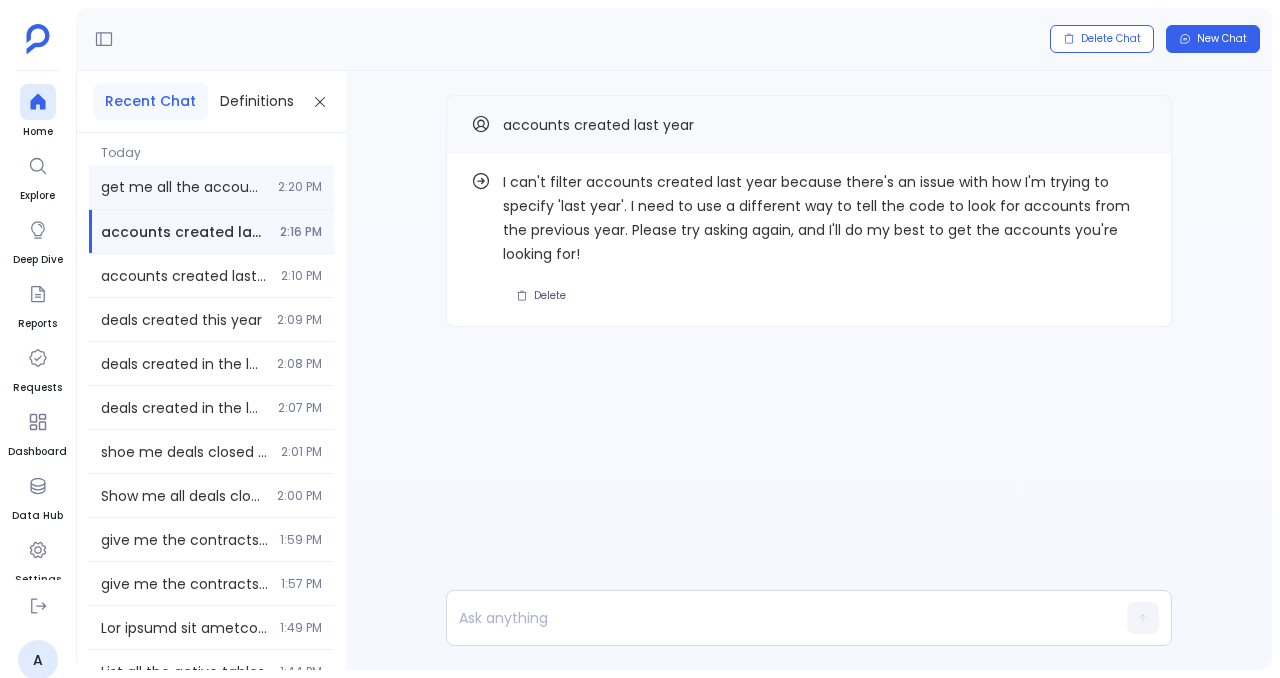 click on "2:20 PM" at bounding box center (300, 187) 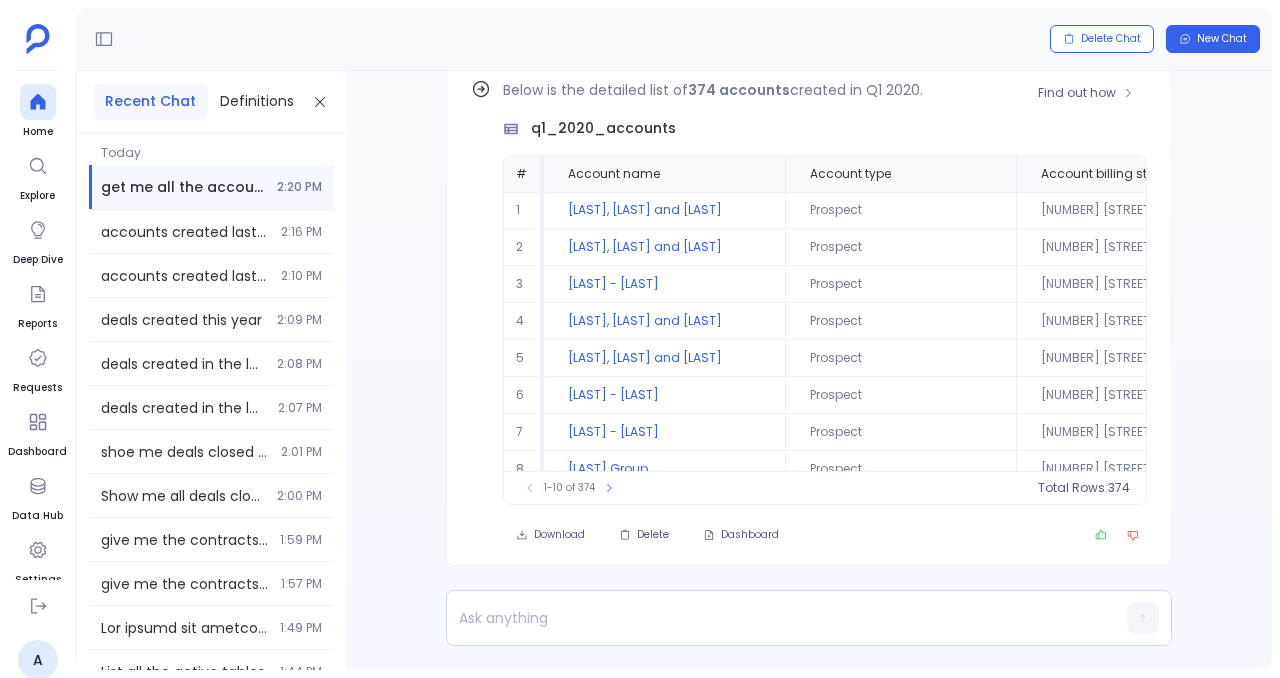 scroll, scrollTop: -92, scrollLeft: 0, axis: vertical 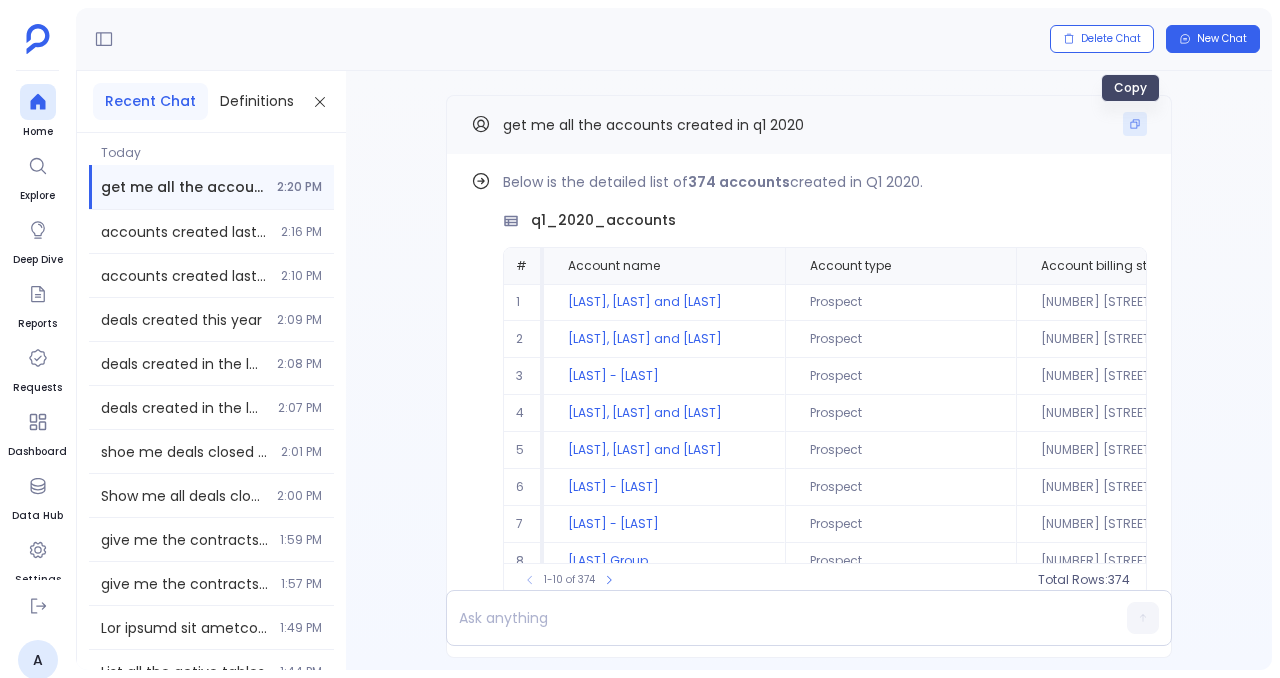click at bounding box center [1135, 124] 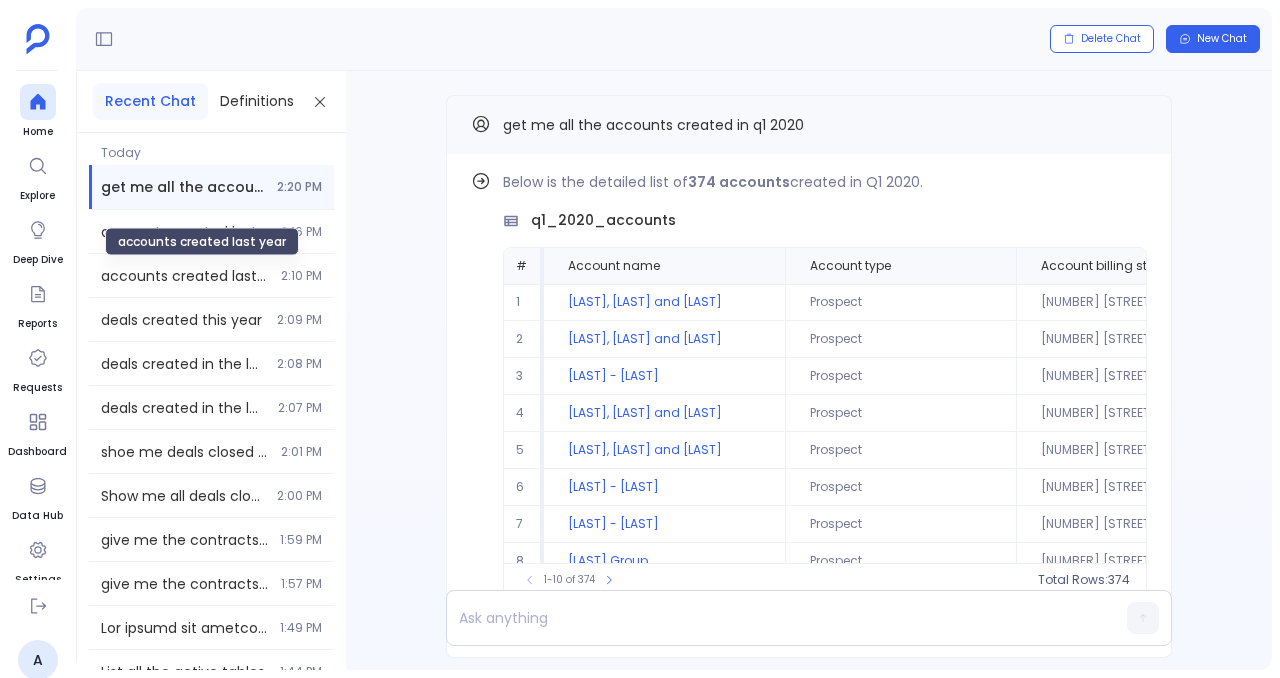 click on "accounts created last year" at bounding box center [202, 242] 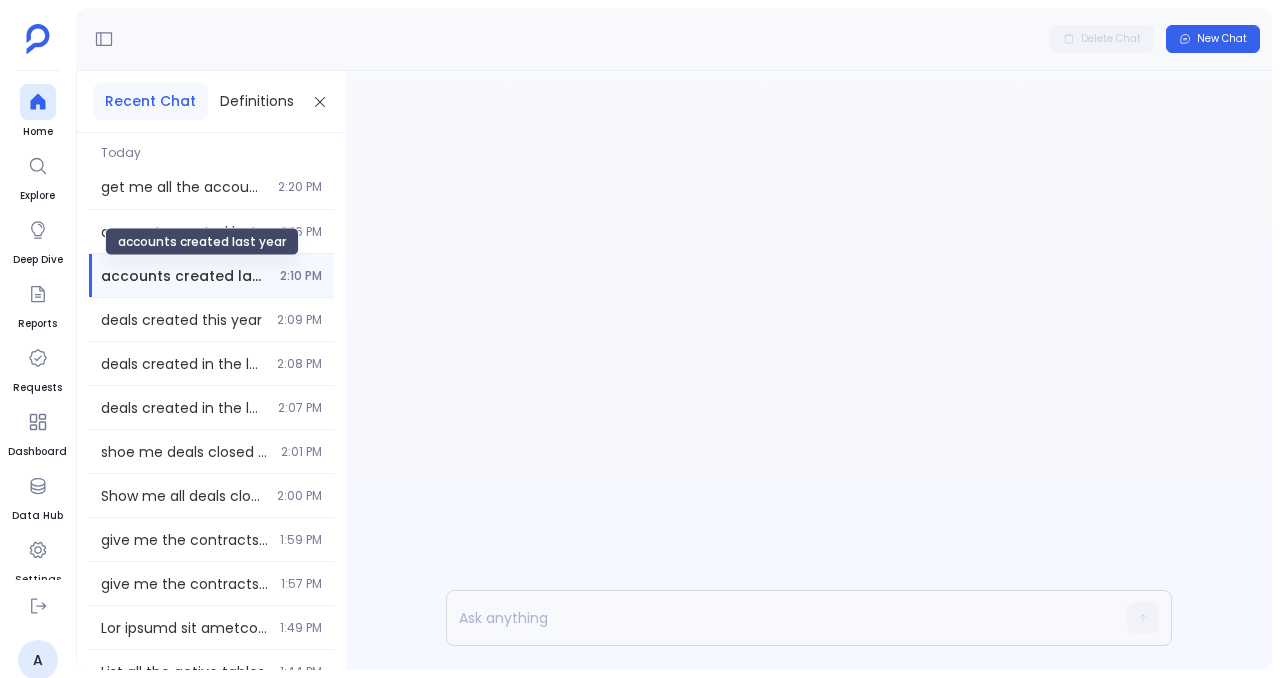 scroll, scrollTop: 0, scrollLeft: 0, axis: both 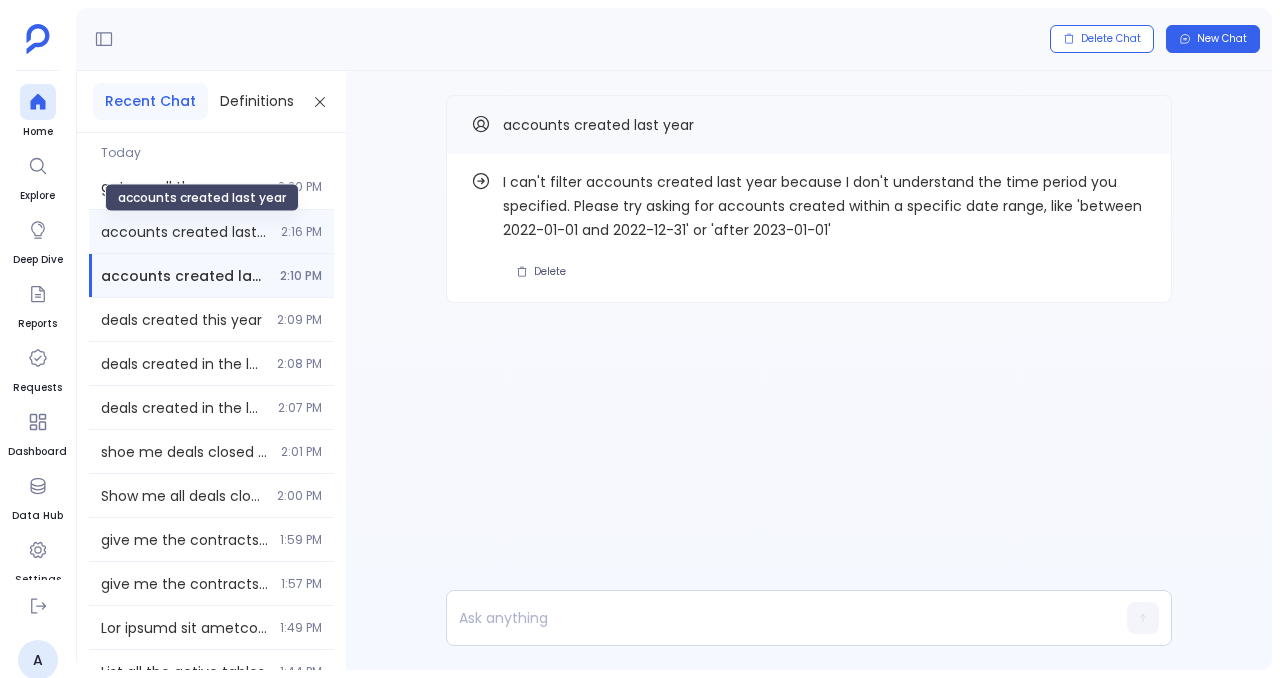 click on "accounts created last year" at bounding box center (185, 232) 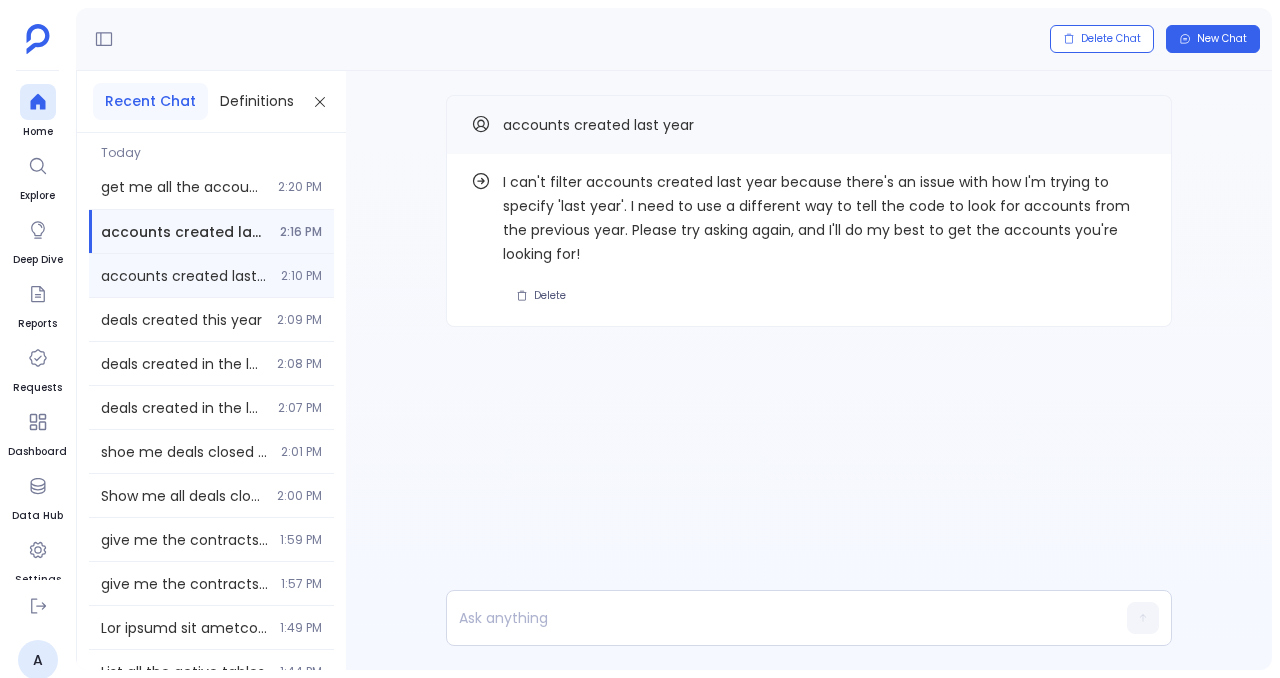click on "accounts created last year 2:10 PM" at bounding box center [211, 275] 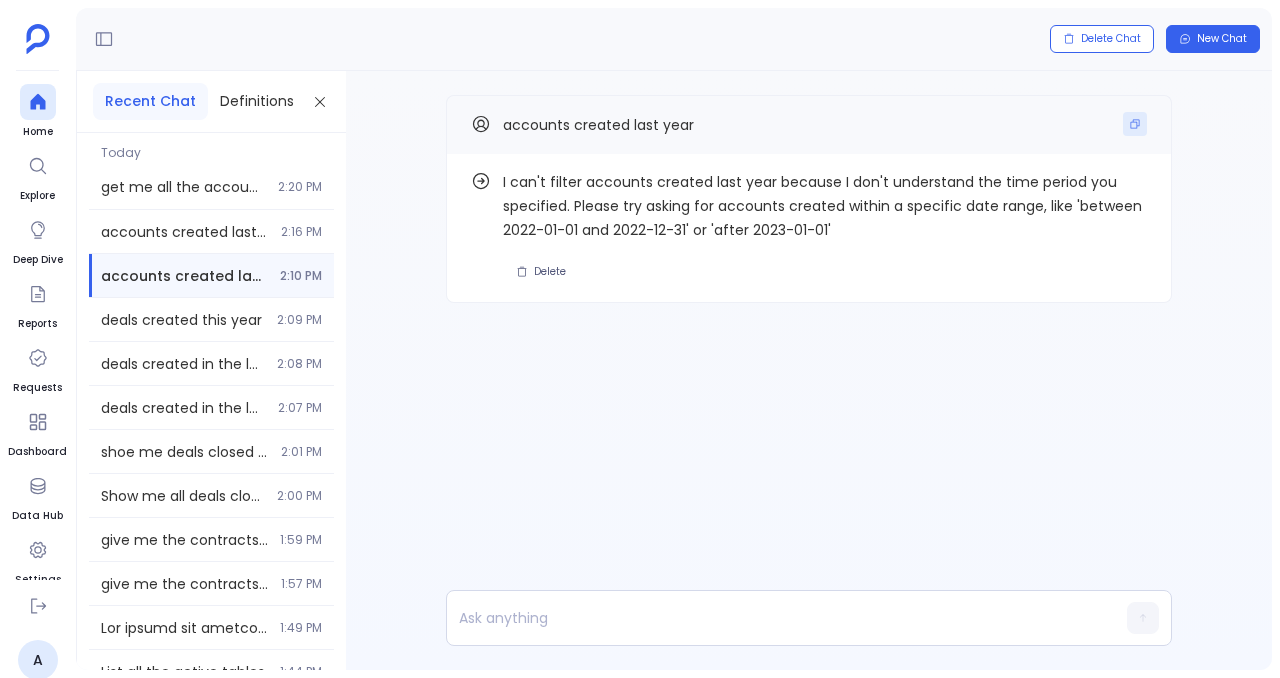 click 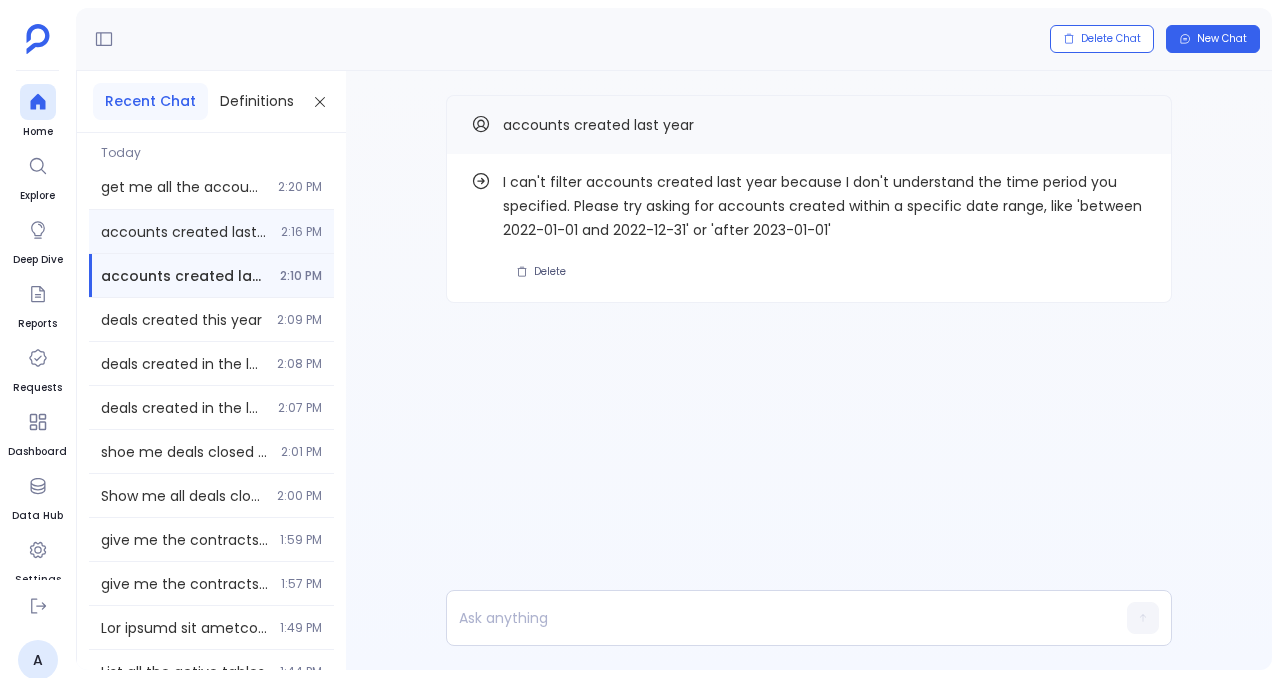 click on "2:16 PM" at bounding box center [301, 232] 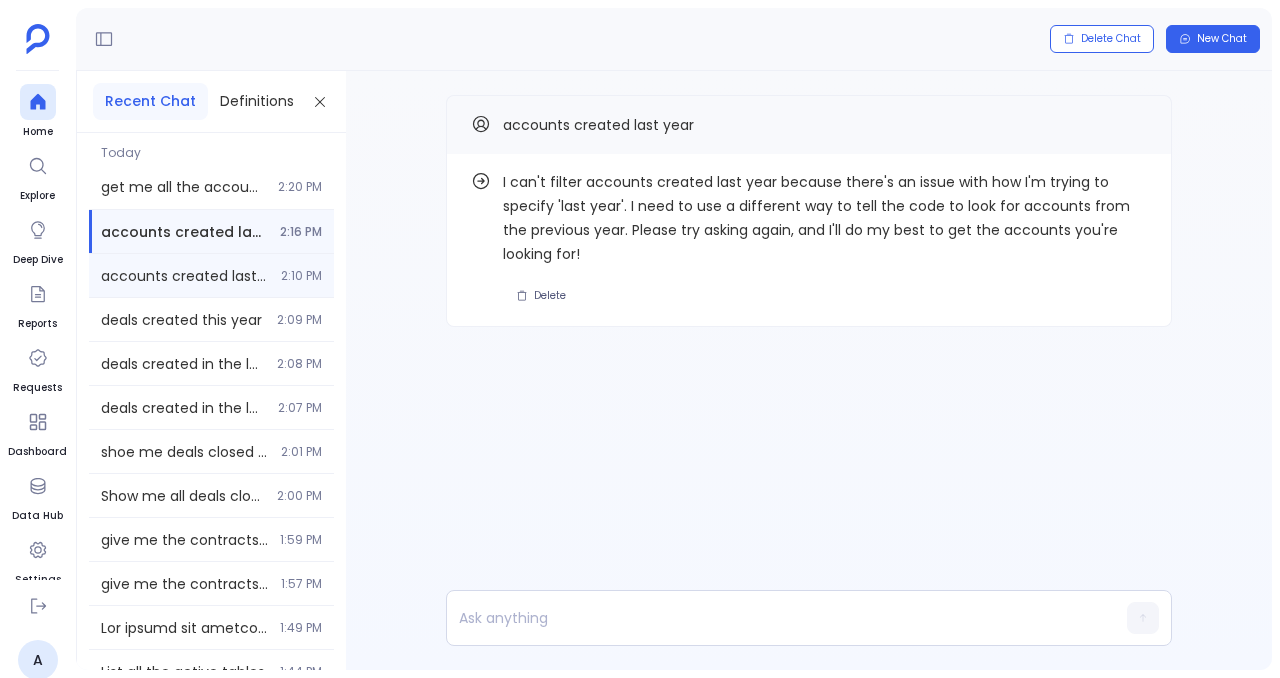 click on "2:10 PM" at bounding box center [301, 276] 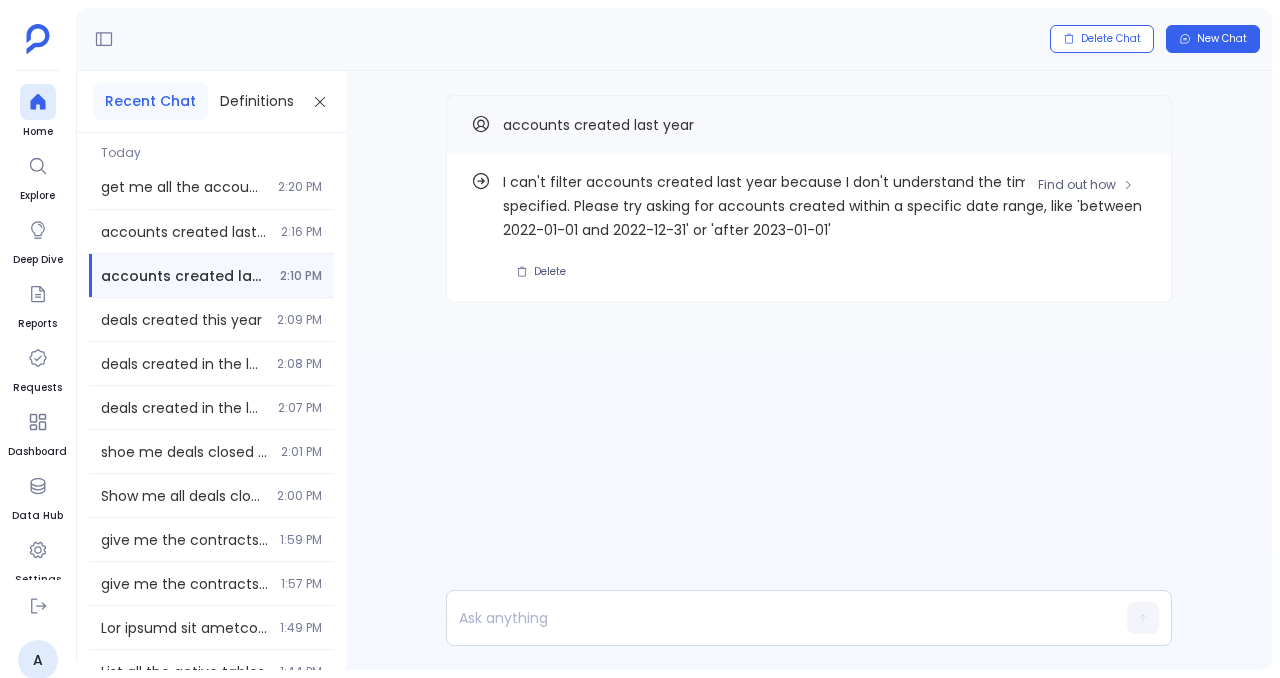 click on "I can't filter accounts created last year because I don't understand the time period you specified. Please try asking for accounts created within a specific date range, like 'between 2022-01-01 and 2022-12-31' or 'after 2023-01-01'" at bounding box center [825, 206] 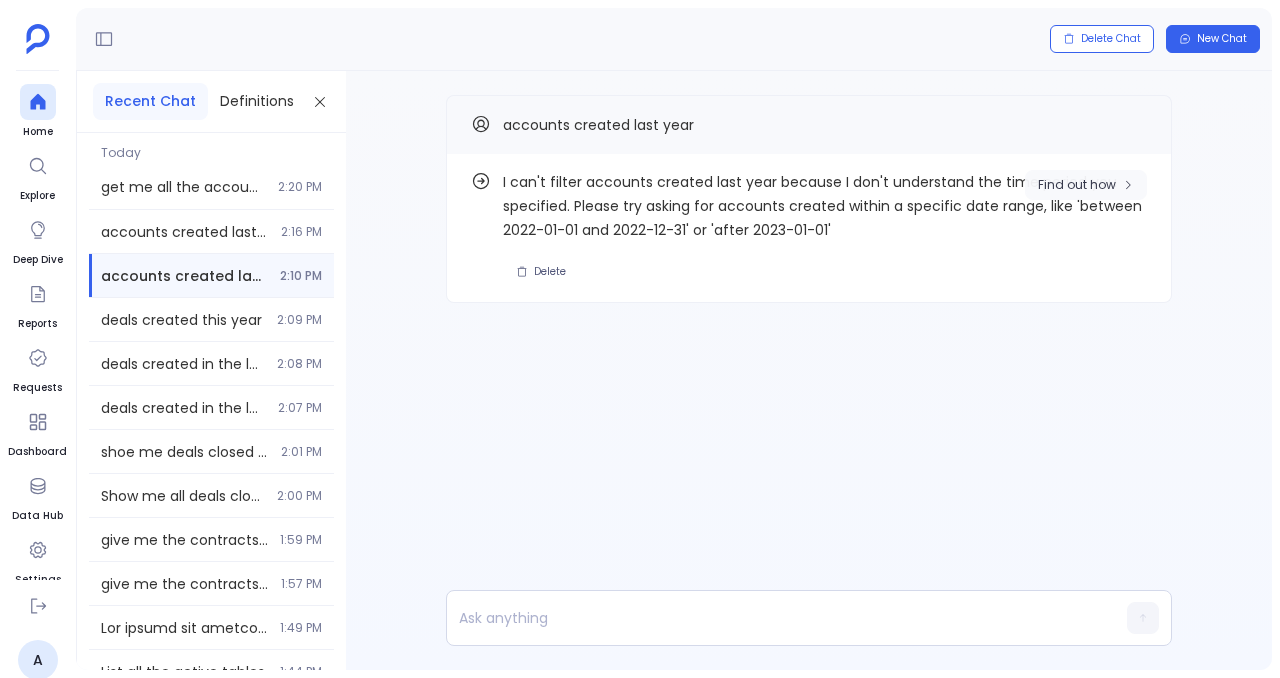 click on "Find out how" at bounding box center (1086, 185) 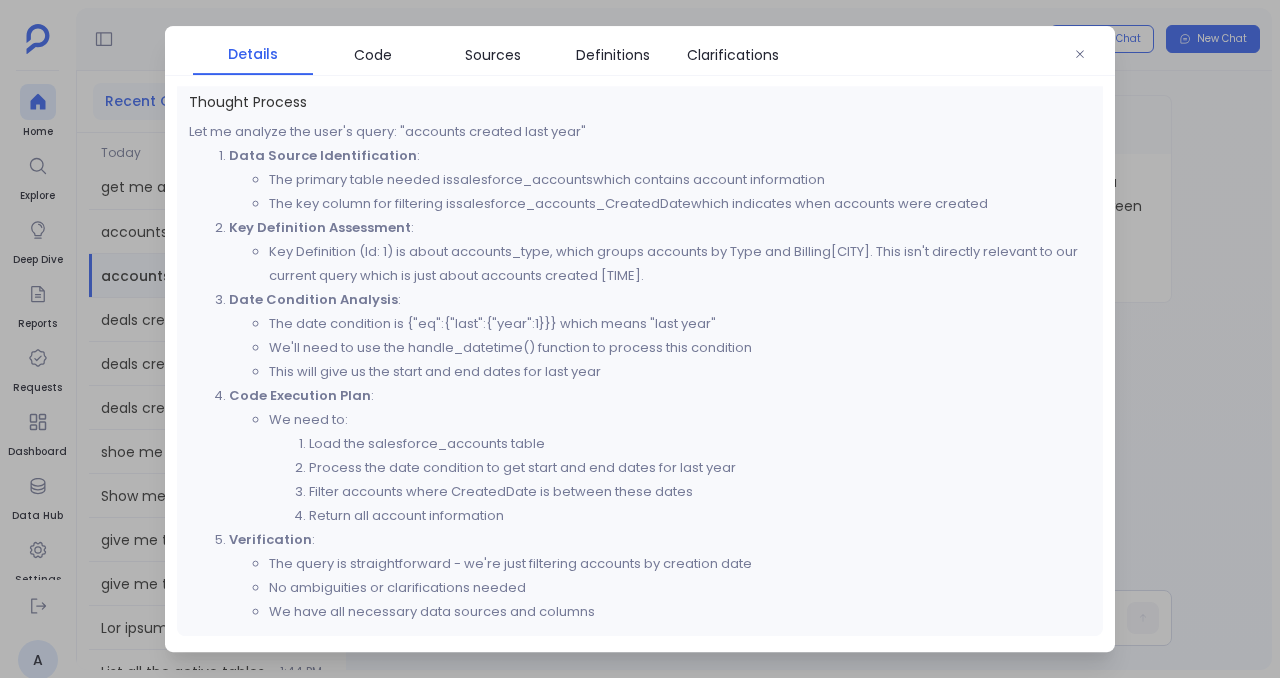 scroll, scrollTop: 0, scrollLeft: 0, axis: both 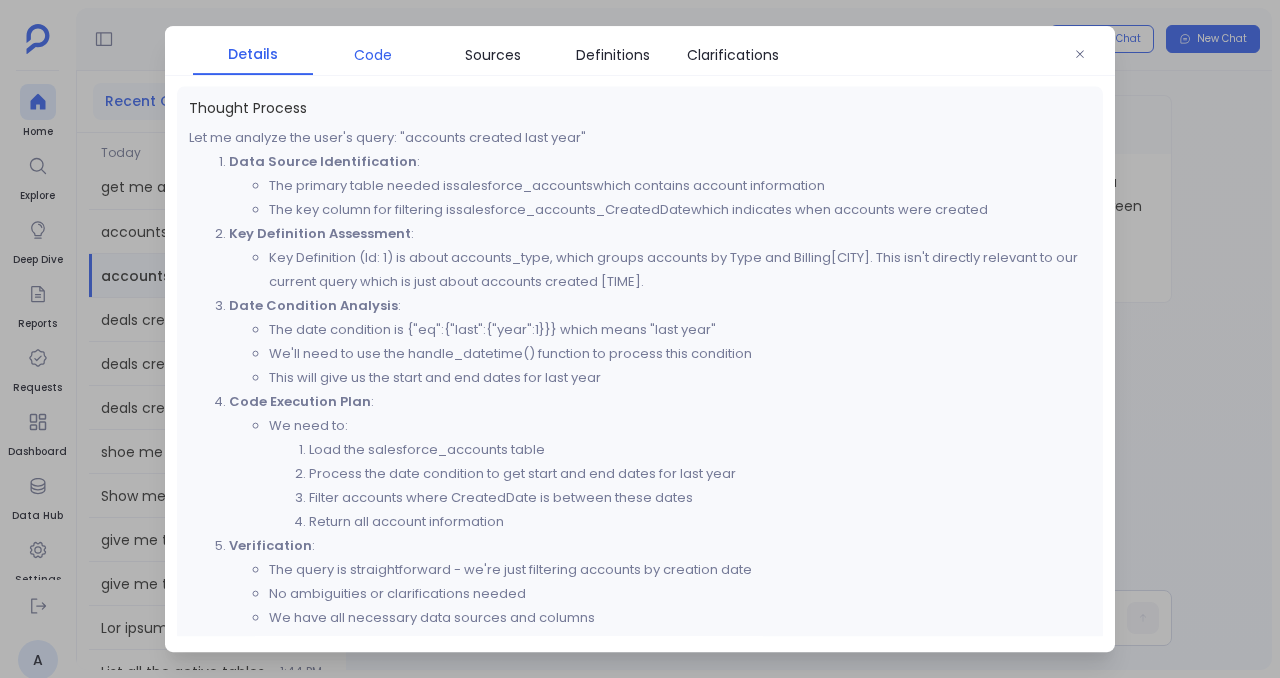 click on "Code" at bounding box center [373, 55] 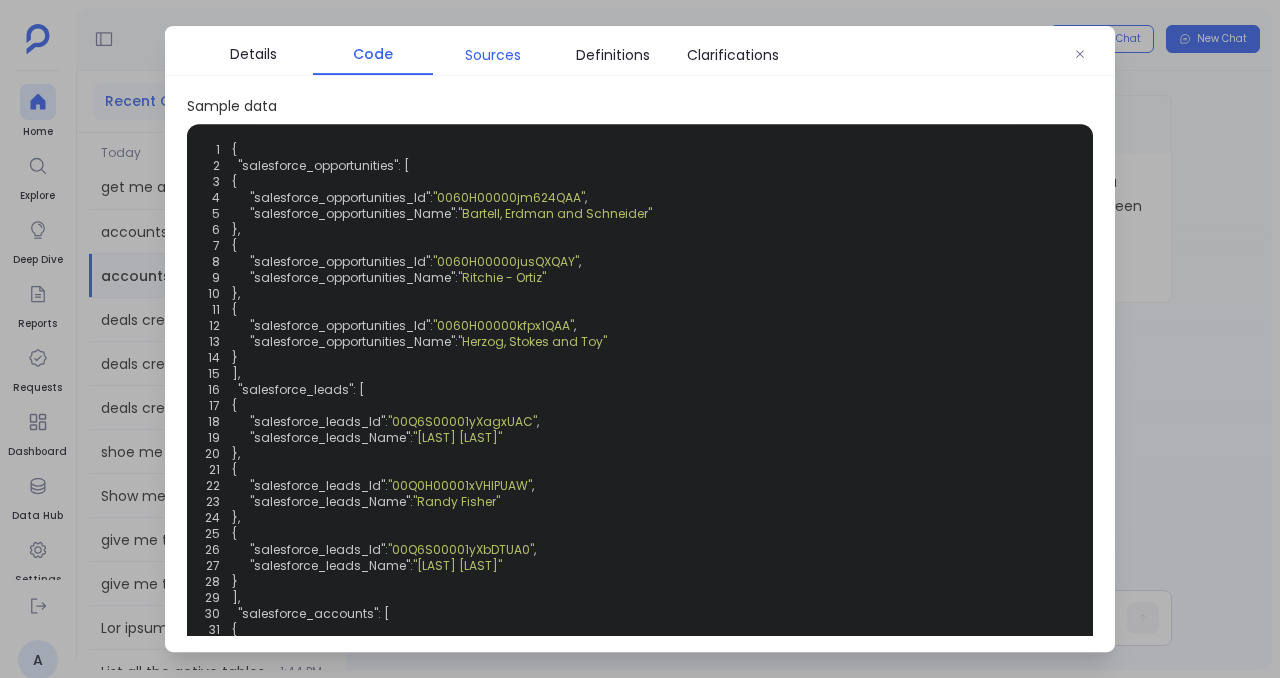 click on "Sources" at bounding box center (493, 55) 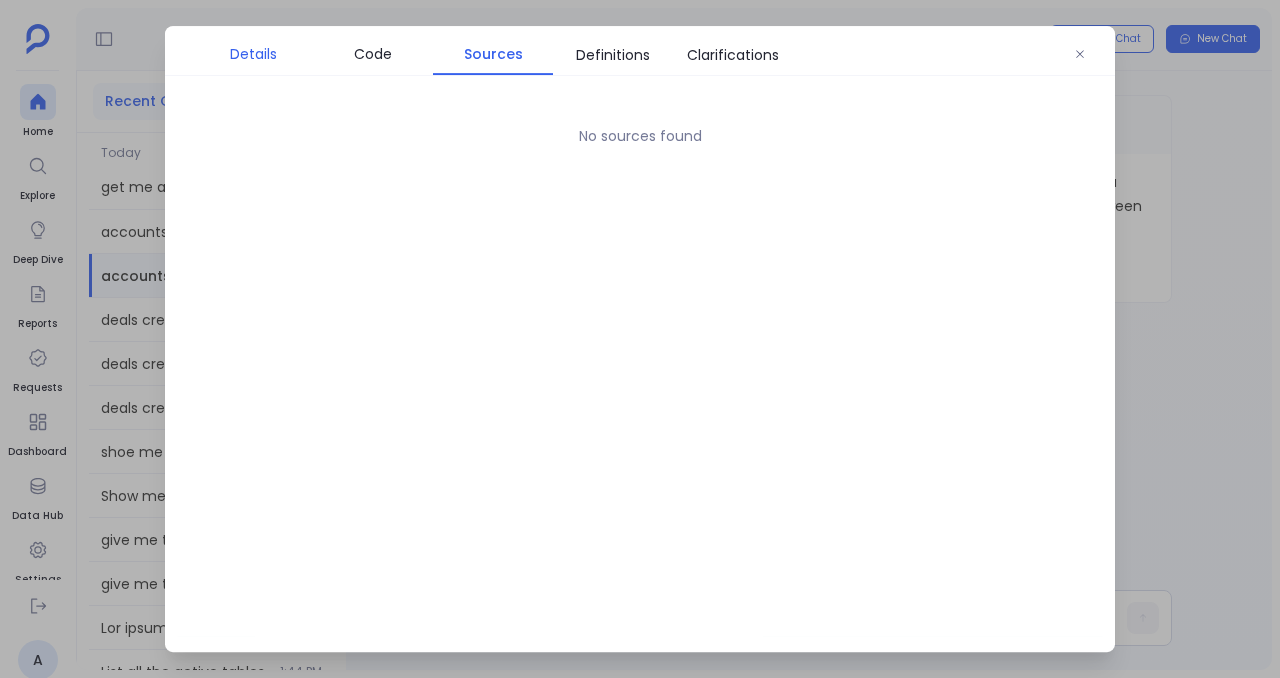 click on "Details" at bounding box center (253, 54) 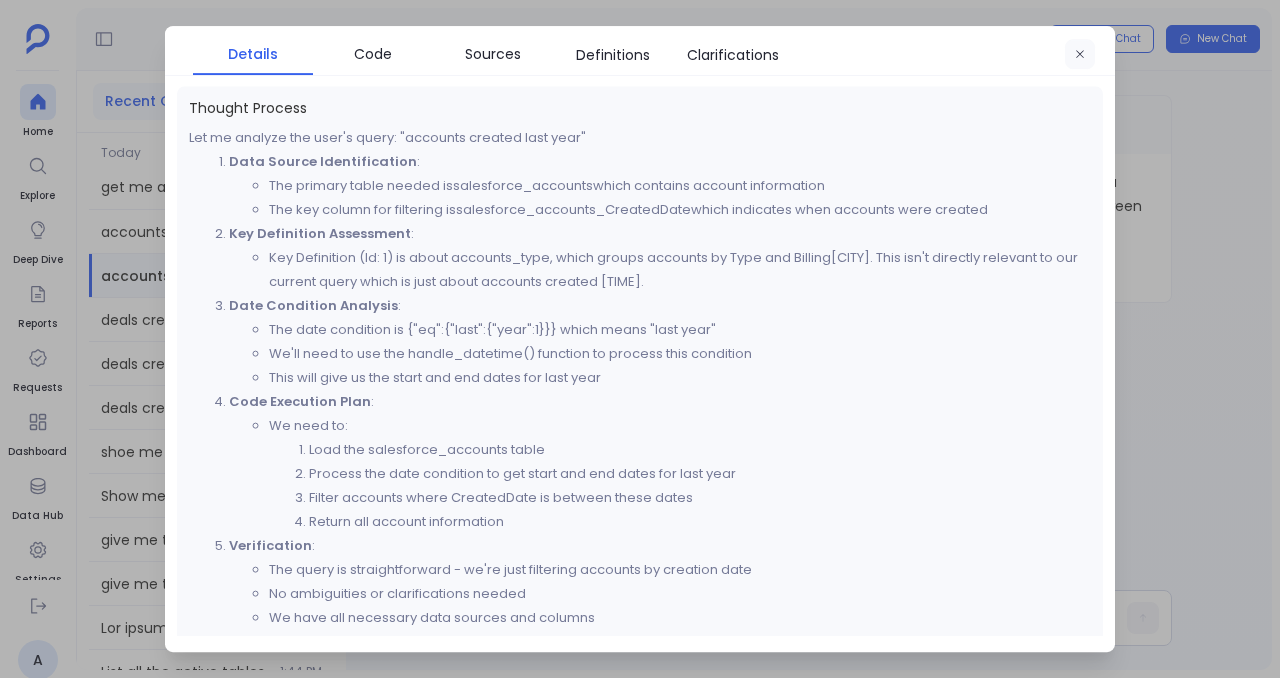 click at bounding box center [1080, 55] 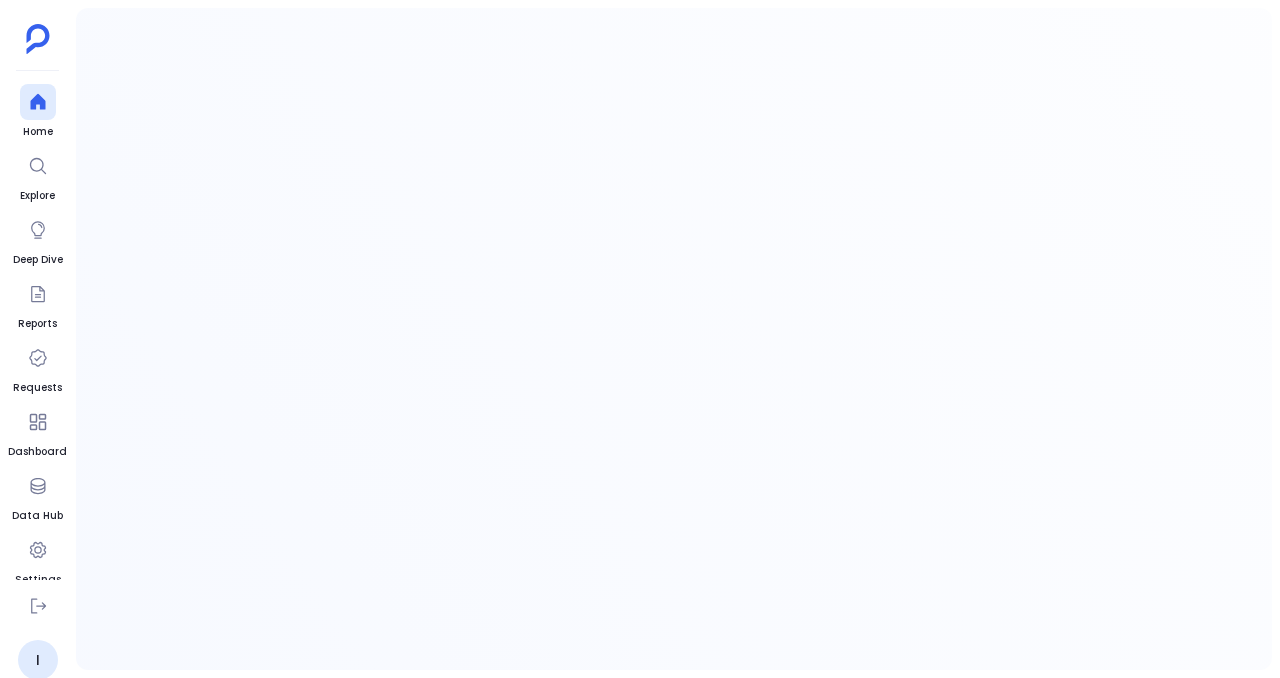 scroll, scrollTop: 0, scrollLeft: 0, axis: both 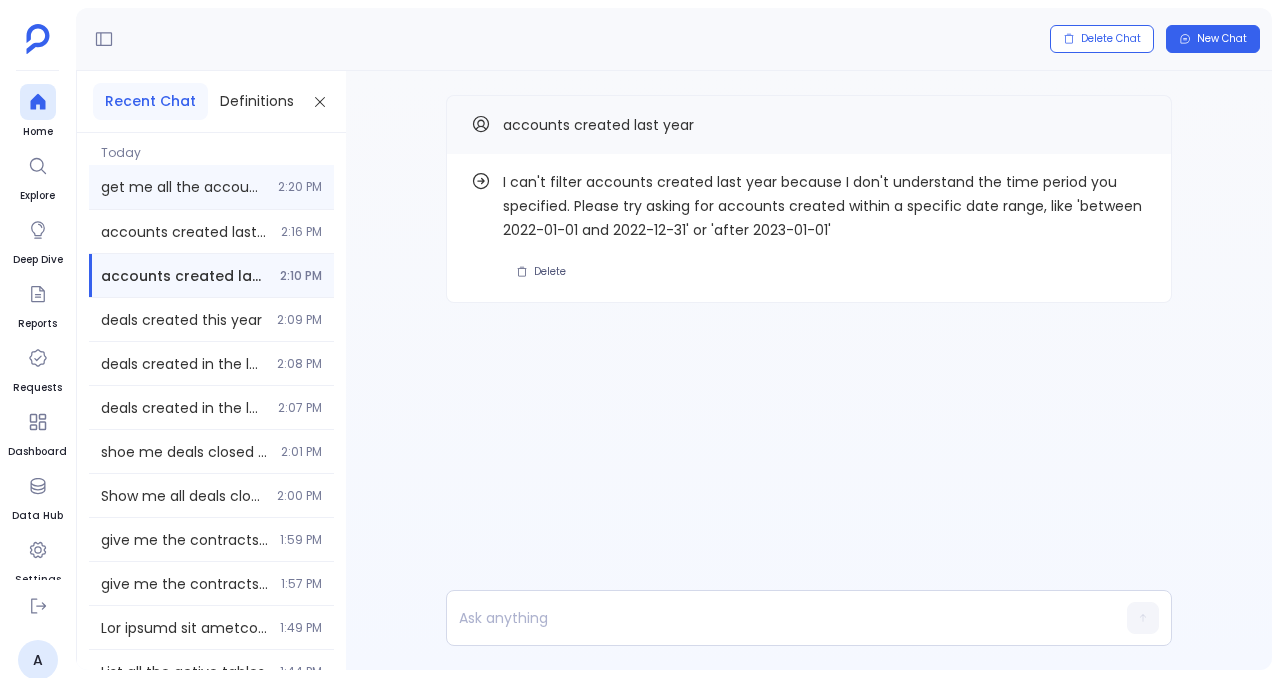 click on "get me all the accounts created in q1 [YEAR] [TIME]" at bounding box center [211, 187] 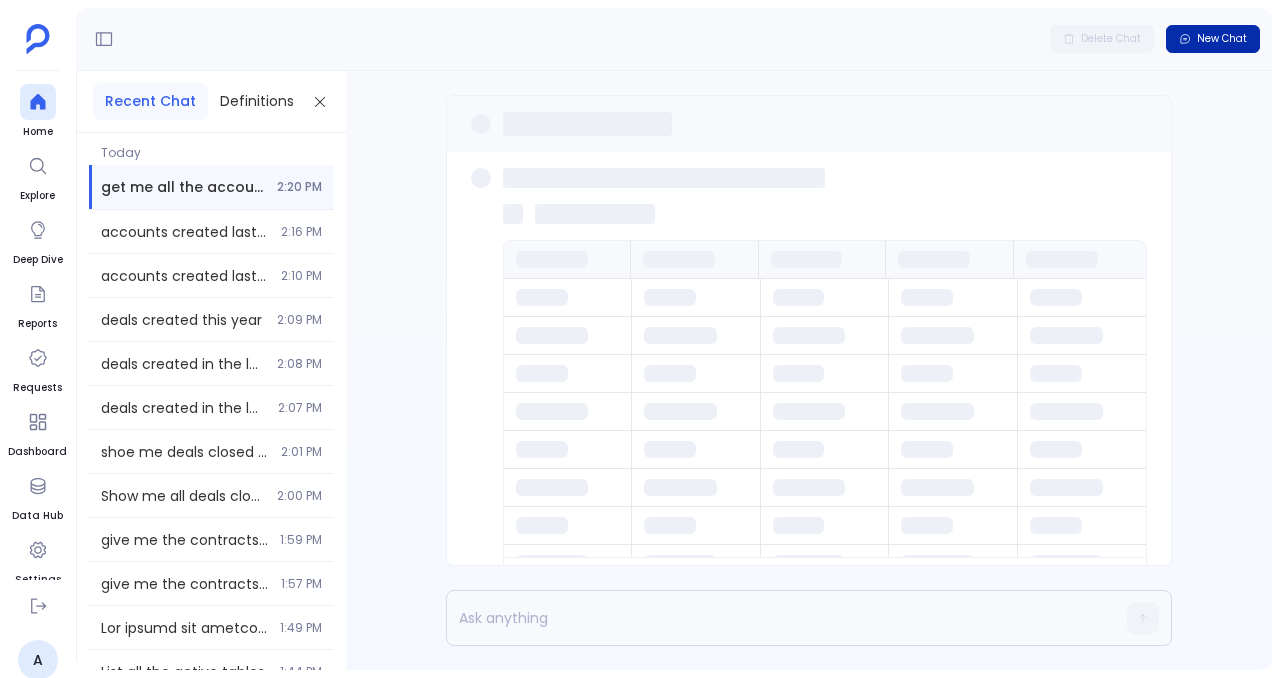 click on "New Chat" at bounding box center [1222, 39] 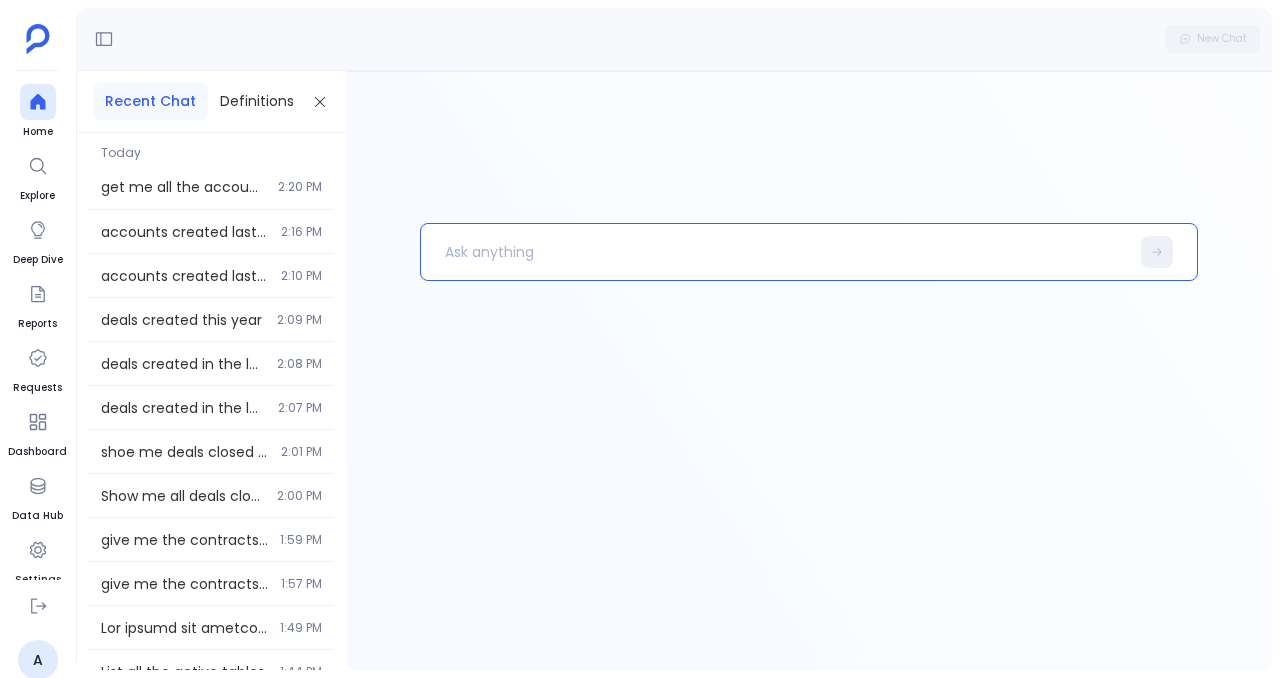 click at bounding box center [775, 252] 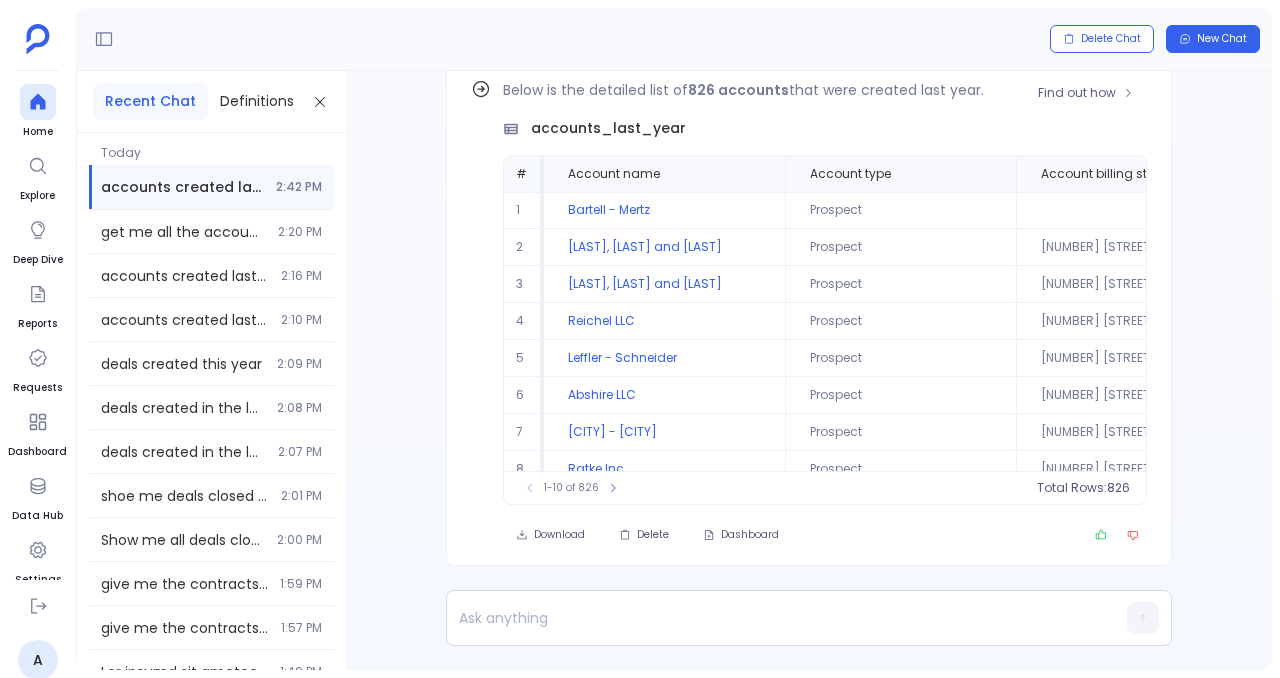 scroll, scrollTop: -92, scrollLeft: 0, axis: vertical 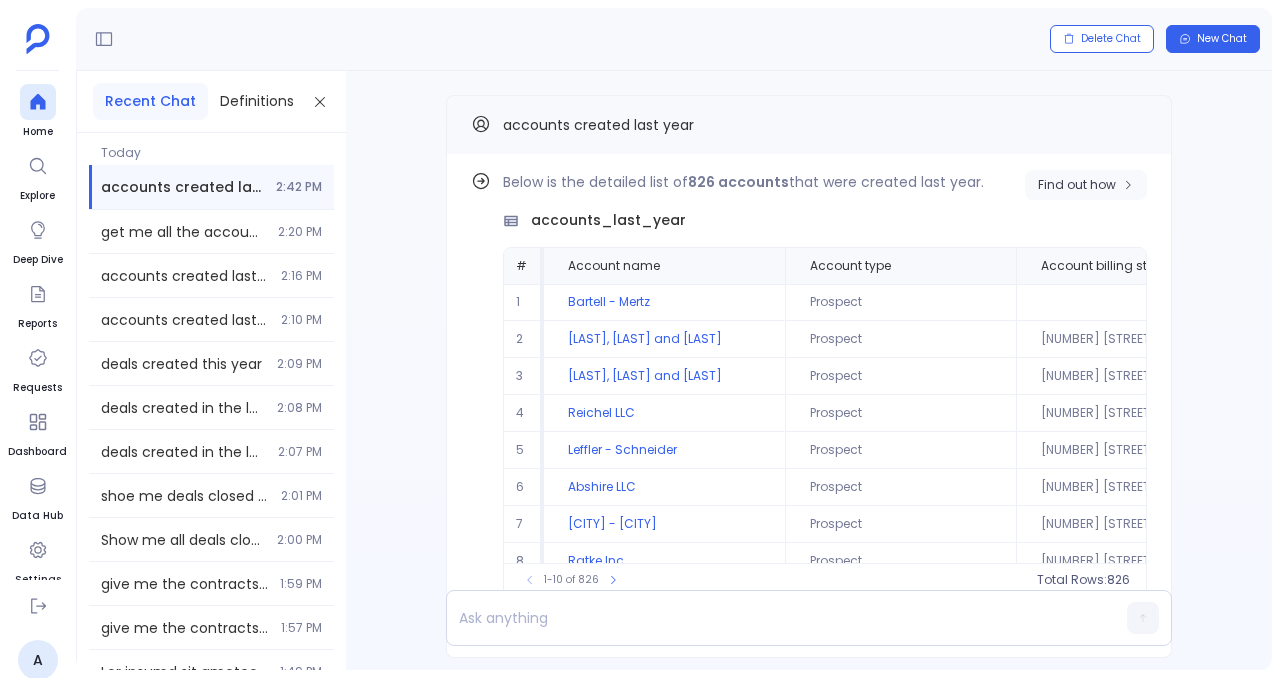 click on "Find out how" at bounding box center (1086, 185) 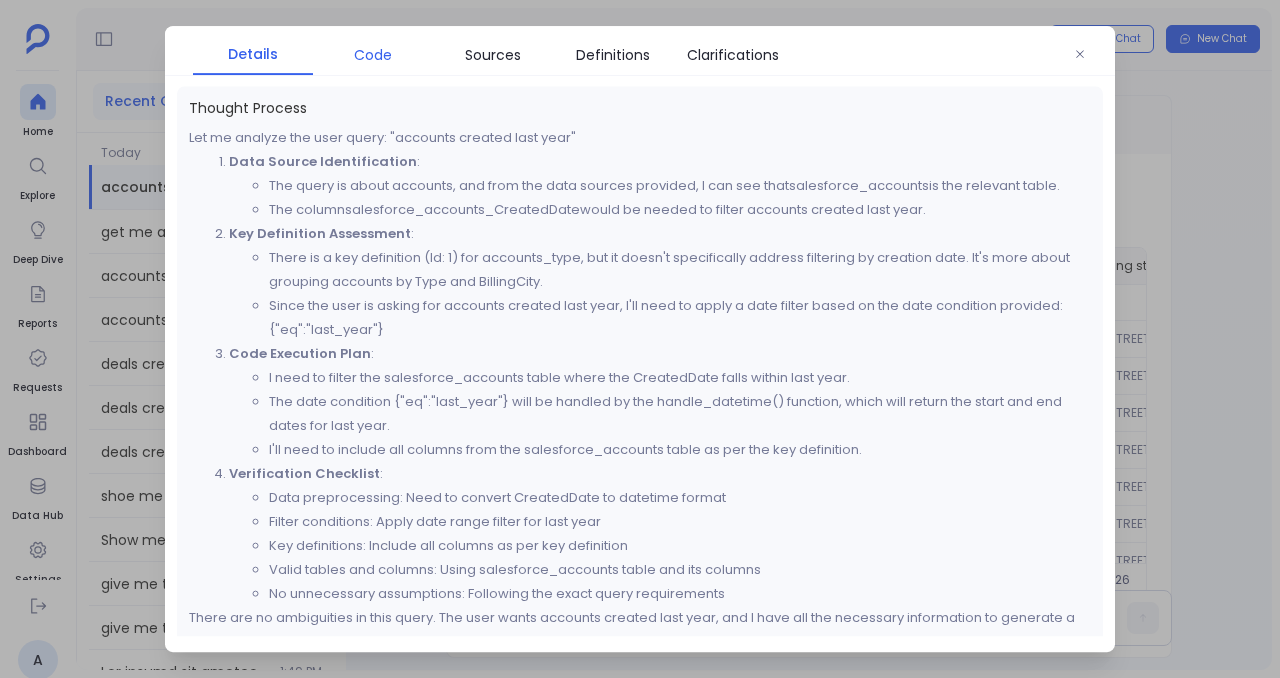 click on "Code" at bounding box center [373, 55] 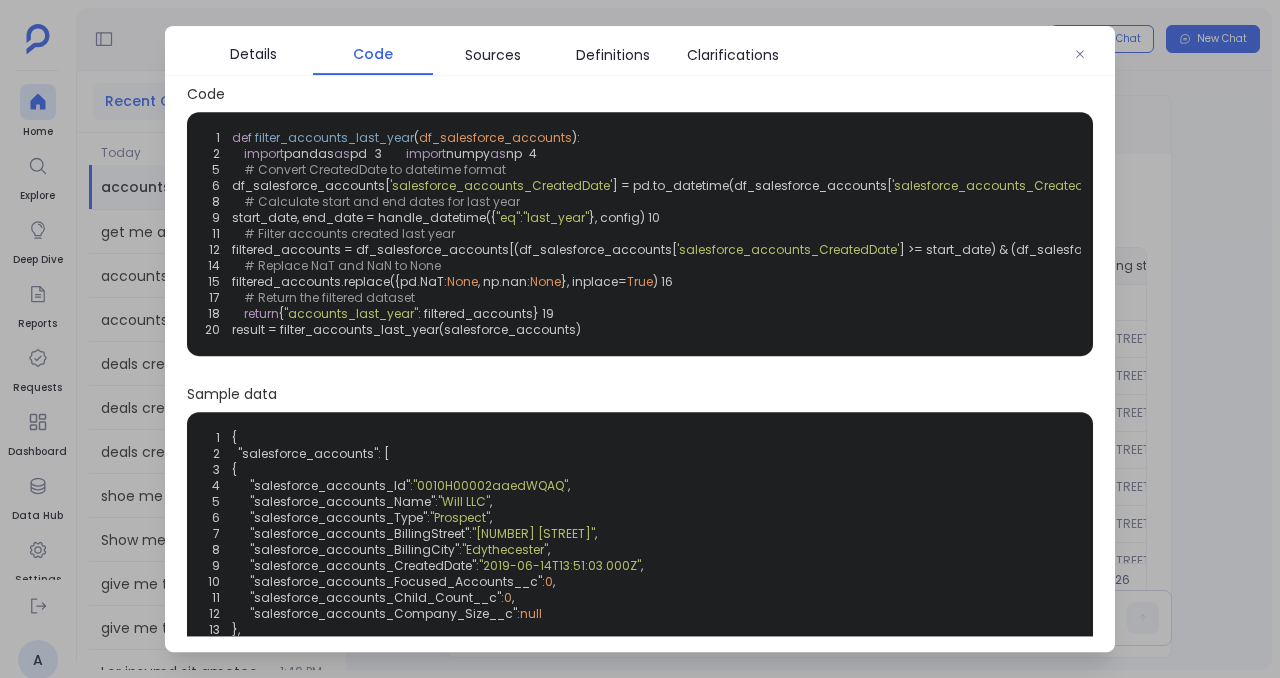 scroll, scrollTop: 10, scrollLeft: 0, axis: vertical 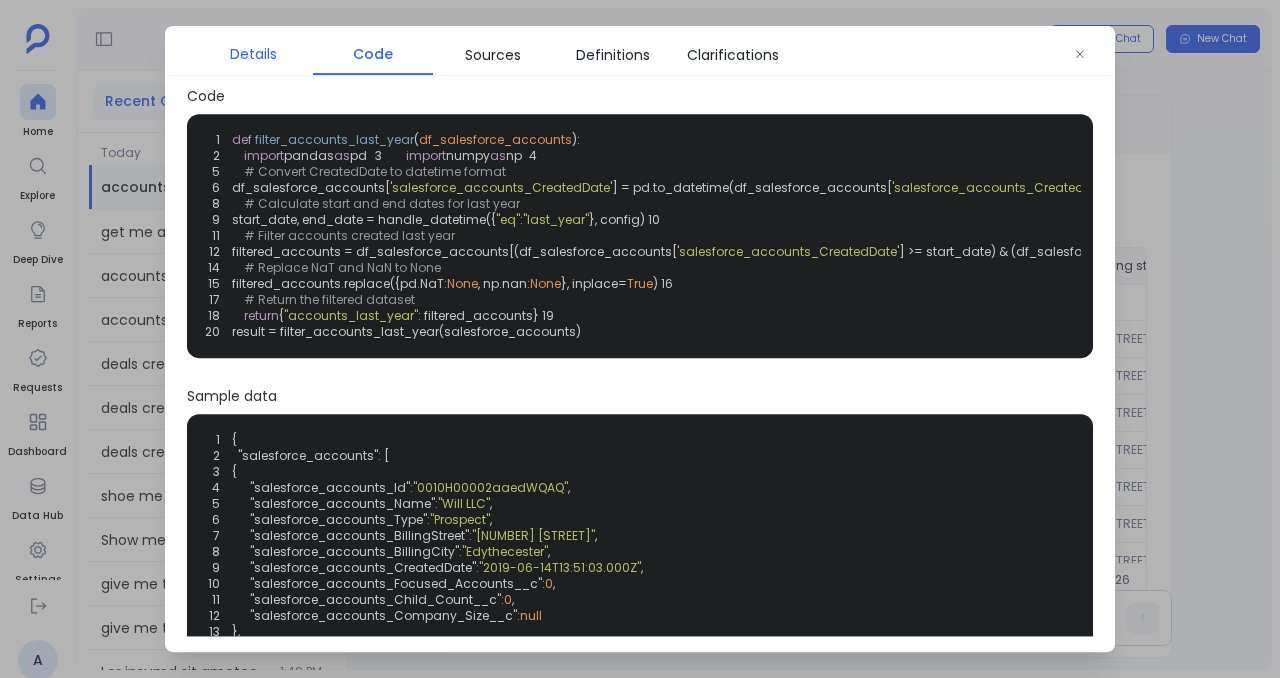 click on "Details" at bounding box center [253, 54] 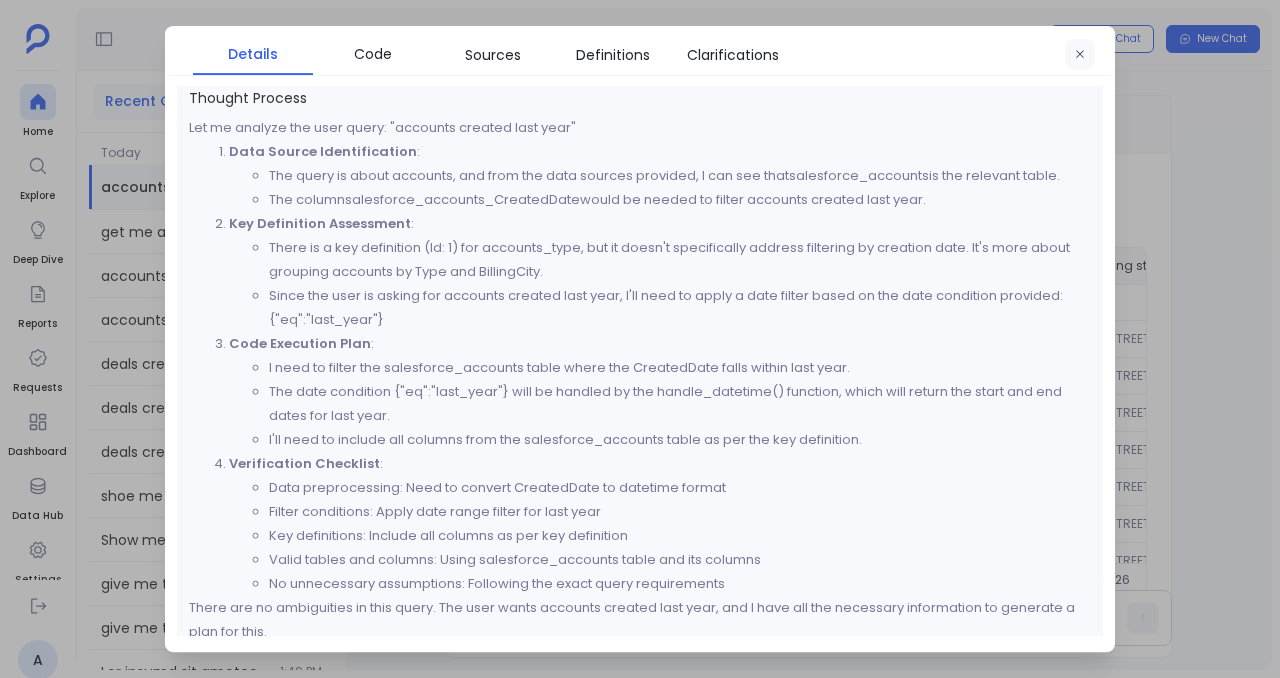 click 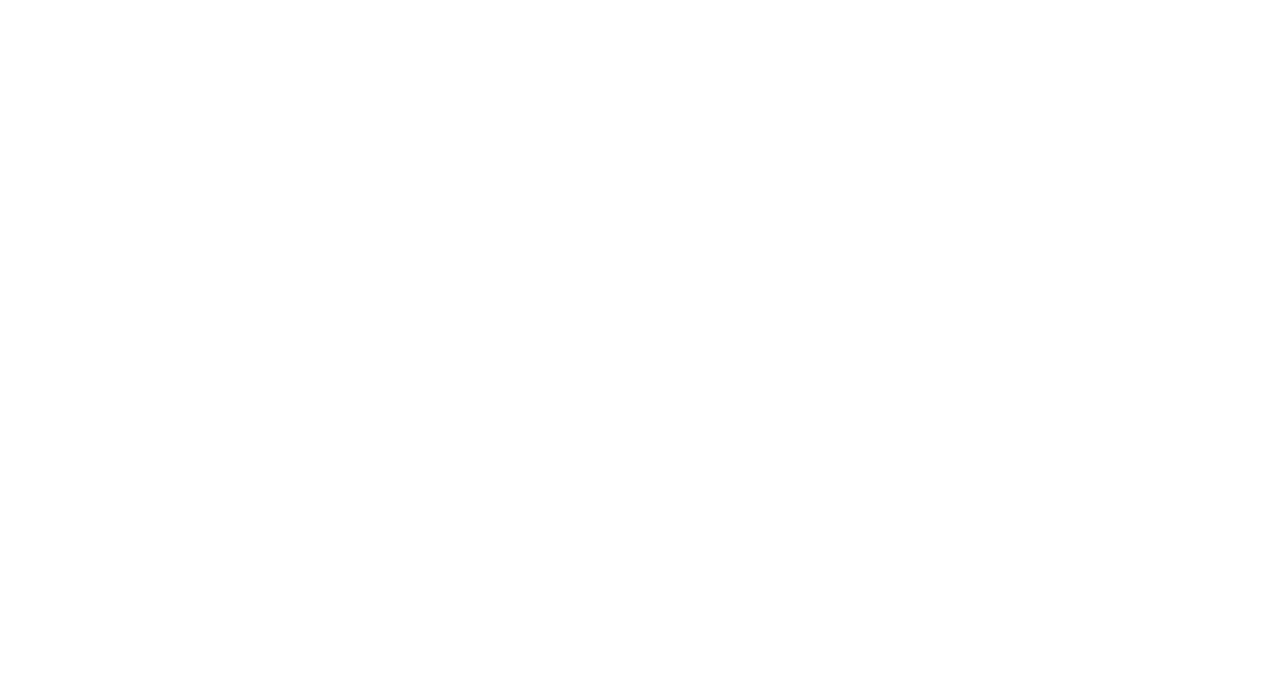 scroll, scrollTop: 0, scrollLeft: 0, axis: both 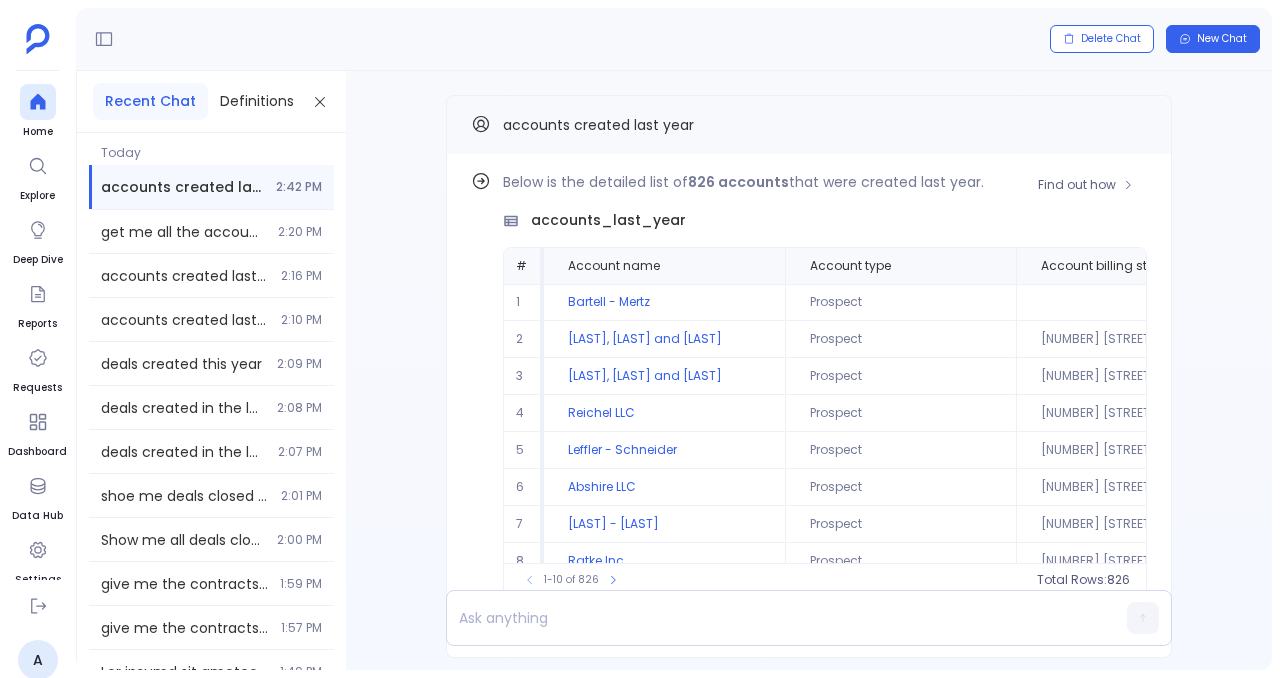 click on "Find out how Below is the detailed list of  826 accounts  that were created last year. accounts_last_year # Account name Account type Account billing street Account billing city Account created date Account top 25 accounts Account child count Account company size 1 [LAST] - [LAST] Prospect [DATE] [TIME] 0 2 [LAST], [LAST] and [LAST] Prospect [NUMBER] [STREET] [CITY] [DATE] [TIME] 0 3 [LAST], [LAST] and [LAST] Prospect [NUMBER] [STREET] [CITY] [DATE] [TIME] 0 4 [LAST] LLC Prospect [NUMBER] [STREET] [CITY] [DATE] [TIME] 0 5 [LAST] - [LAST] Prospect [NUMBER] [STREET] [CITY] [DATE] [TIME] 0 6 [LAST] LLC Prospect [NUMBER] [STREET] [CITY] [DATE] [TIME] 0 7 [LAST] - [LAST] Prospect [NUMBER] [STREET] [CITY] [DATE] [TIME] 0 8 [LAST] Inc Prospect [NUMBER] [STREET] [CITY] [DATE] [TIME] 0 9 [LAST] Group Prospect [NUMBER] [STREET] [CITY] [DATE] [TIME] 0 10 [LAST] - [LAST] Prospect [NUMBER] [STREET] 0 826" at bounding box center (809, 406) 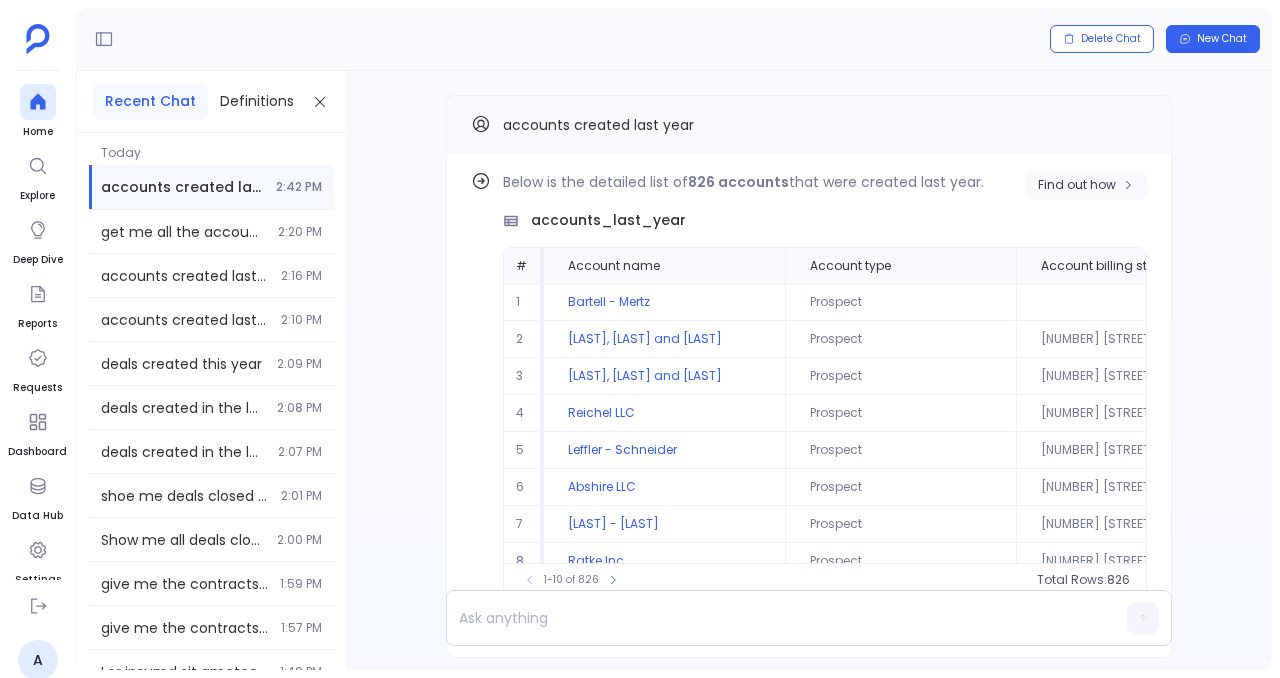 click on "Find out how" at bounding box center [1077, 185] 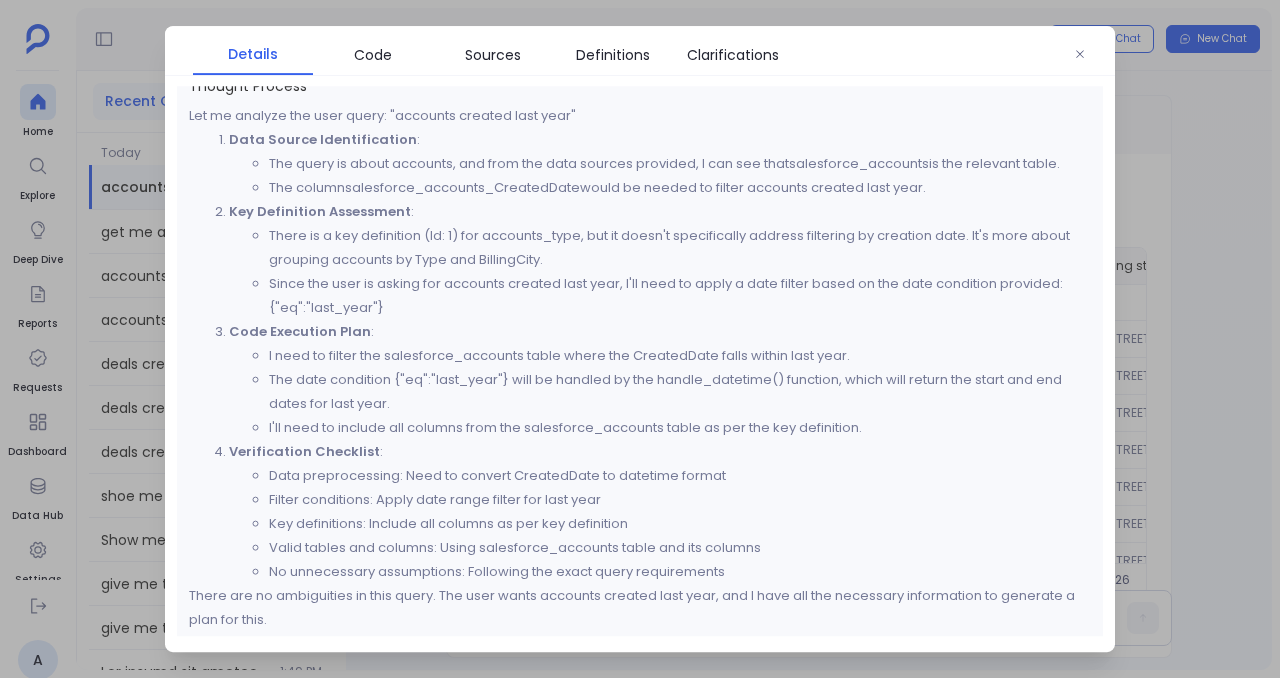 scroll, scrollTop: 27, scrollLeft: 0, axis: vertical 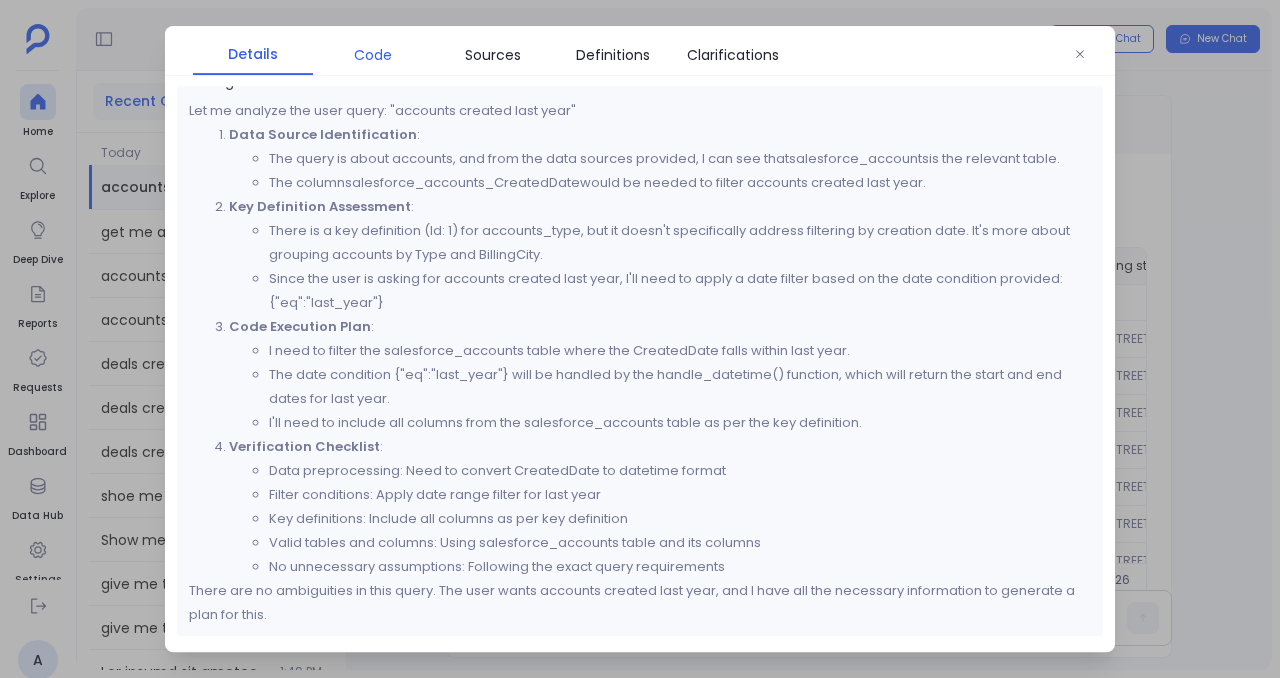 click on "Code" at bounding box center [373, 55] 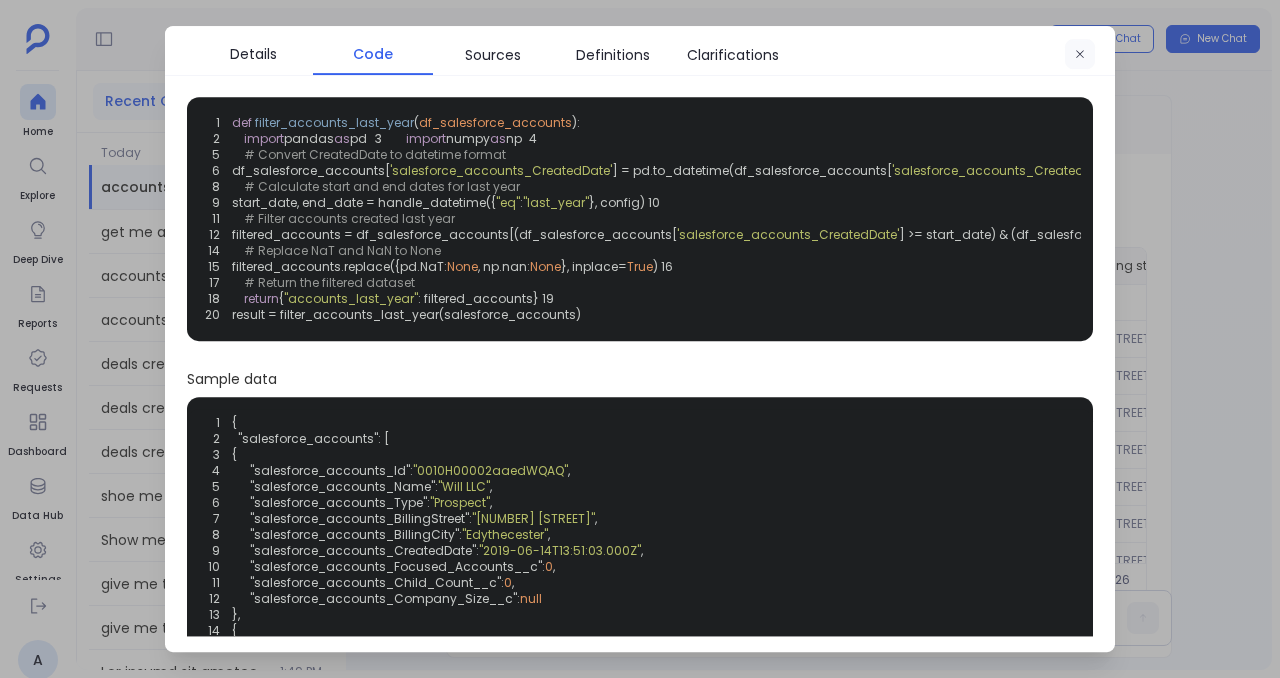 click at bounding box center (1080, 55) 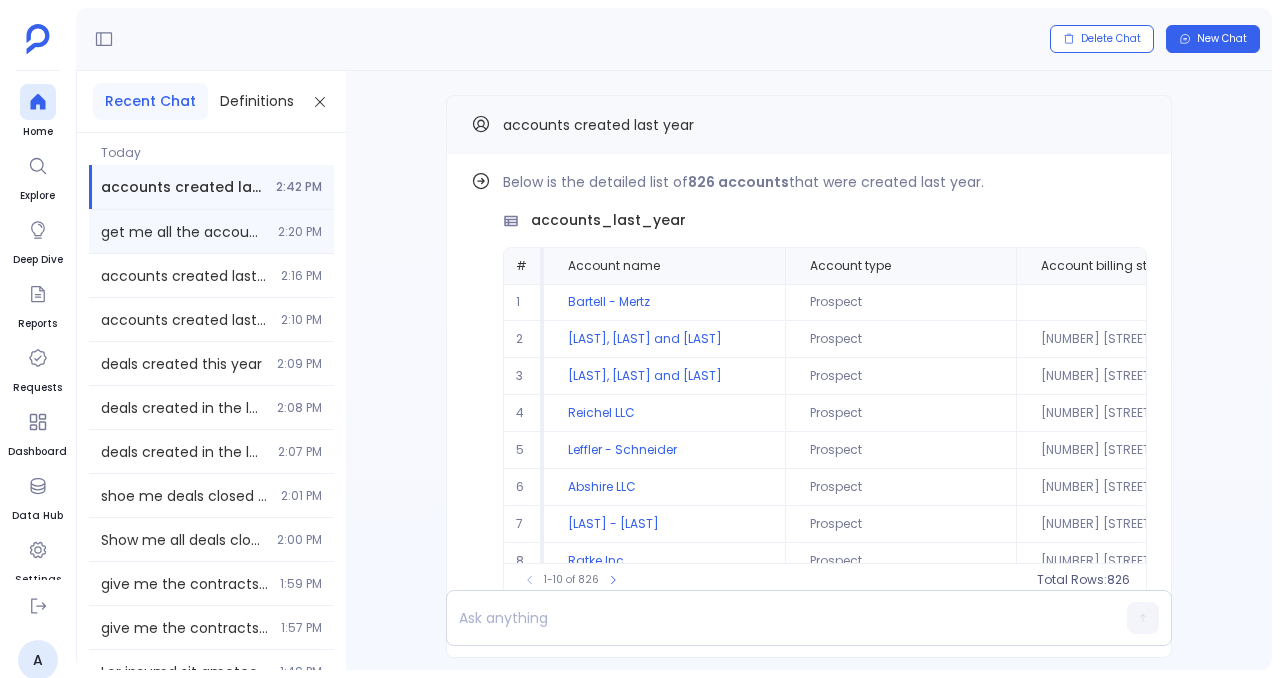 click on "get me all the accounts created in q1 2020" at bounding box center [183, 232] 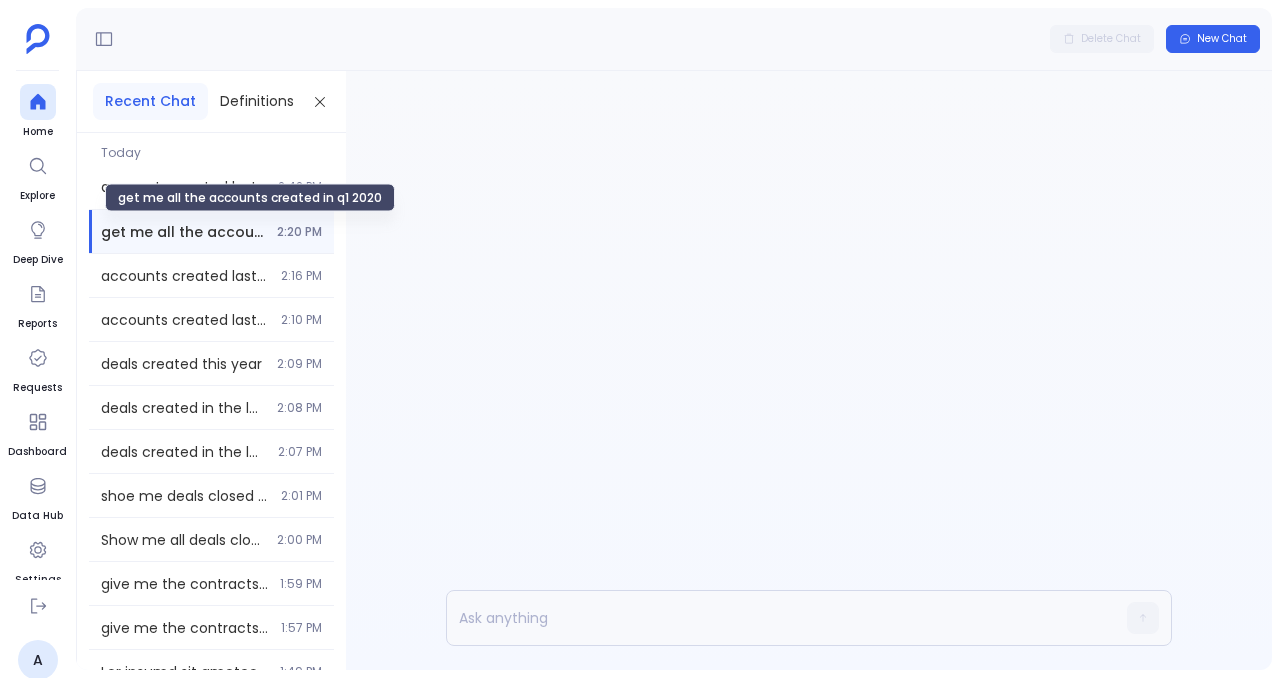 scroll, scrollTop: 0, scrollLeft: 0, axis: both 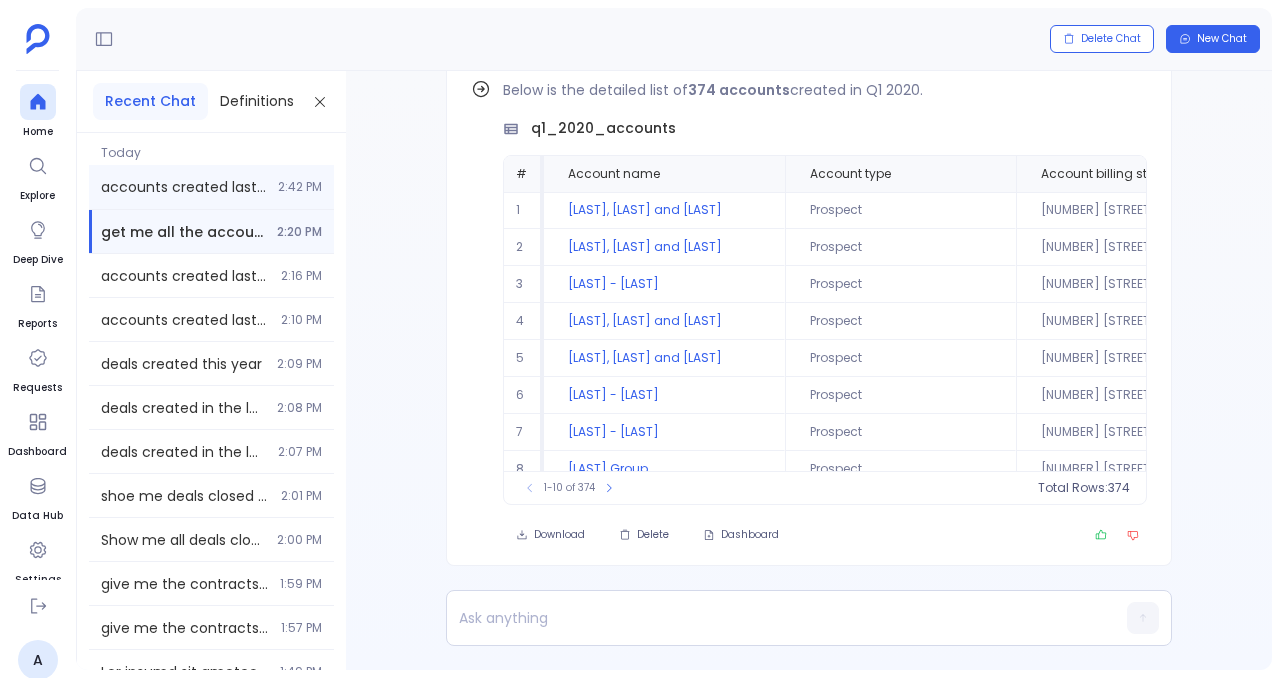 click on "accounts created last year 2:42 PM" at bounding box center [211, 187] 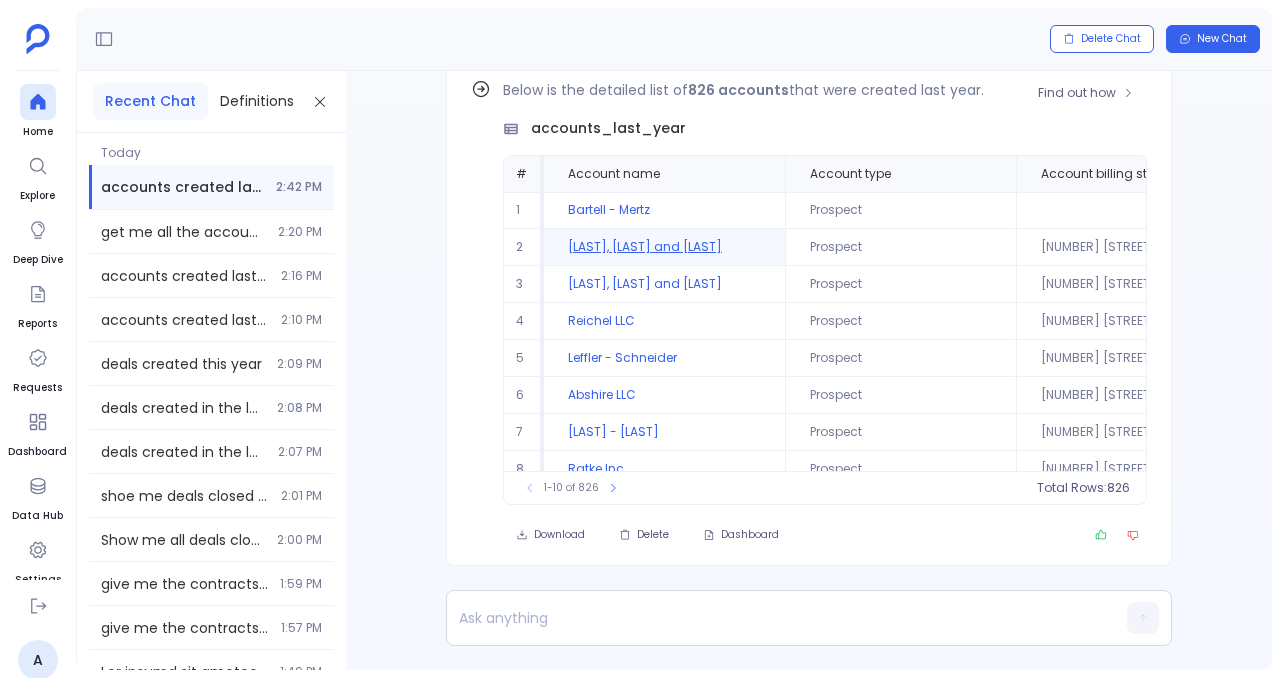 scroll, scrollTop: -92, scrollLeft: 0, axis: vertical 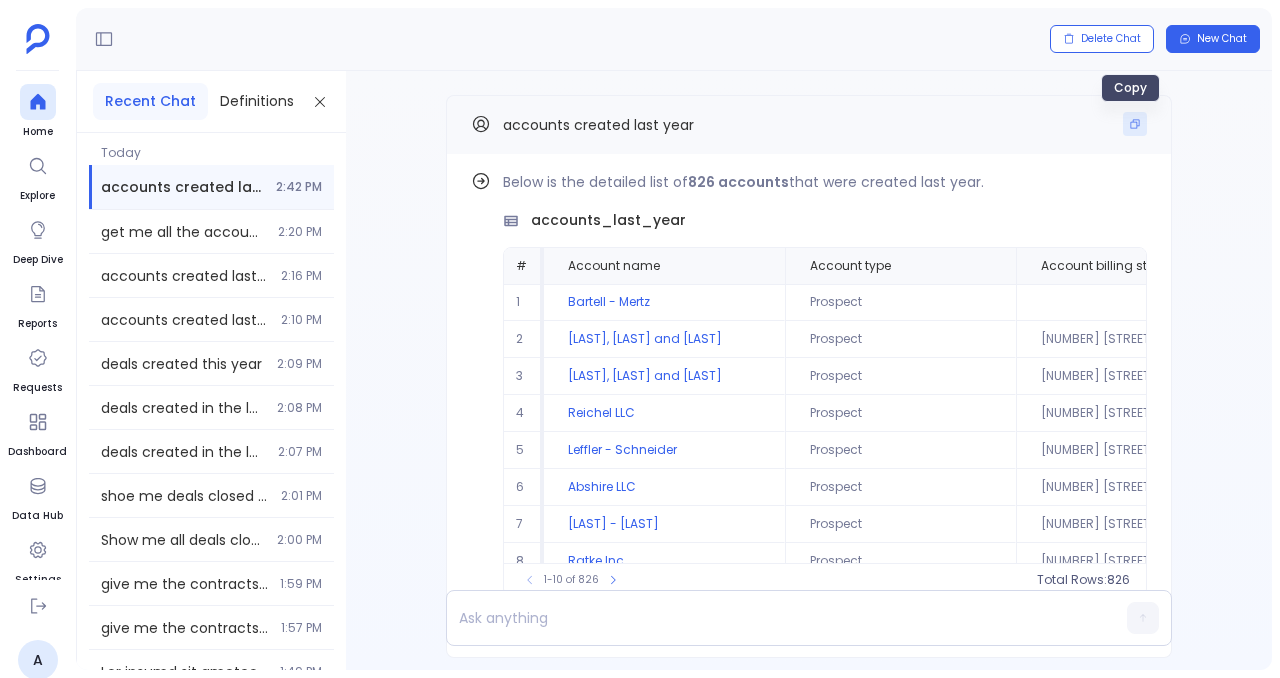 click at bounding box center [1135, 124] 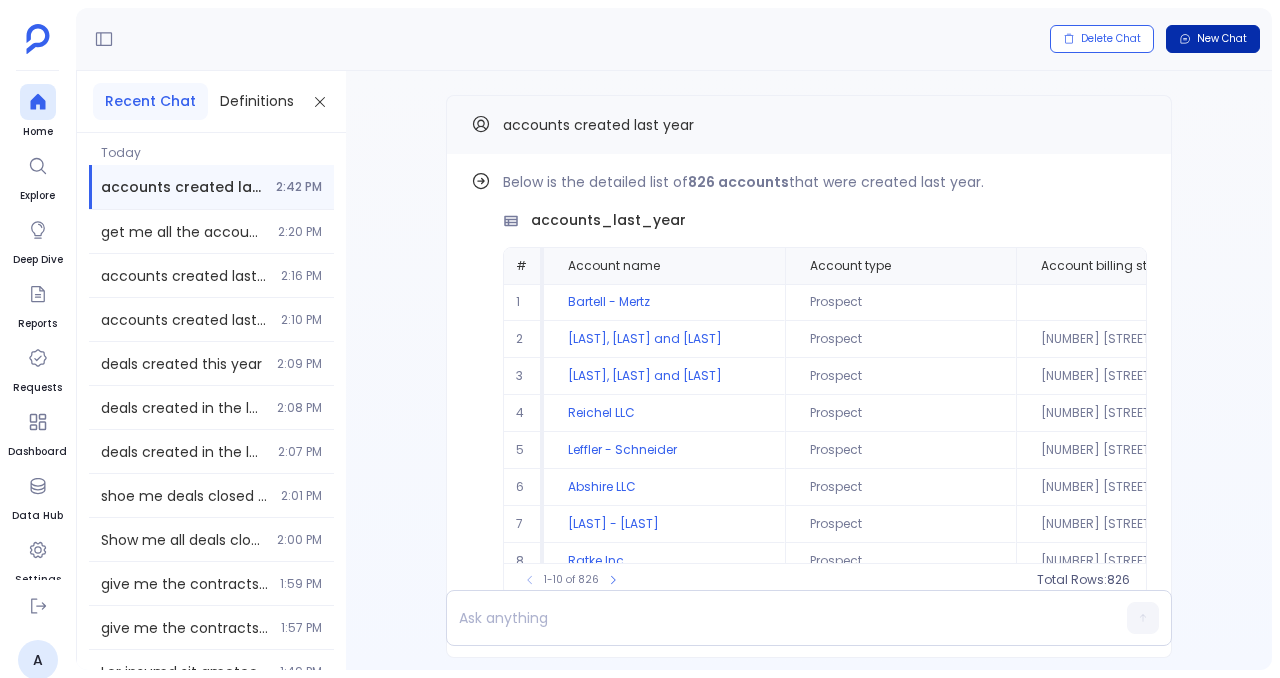 click on "New Chat" at bounding box center [1213, 39] 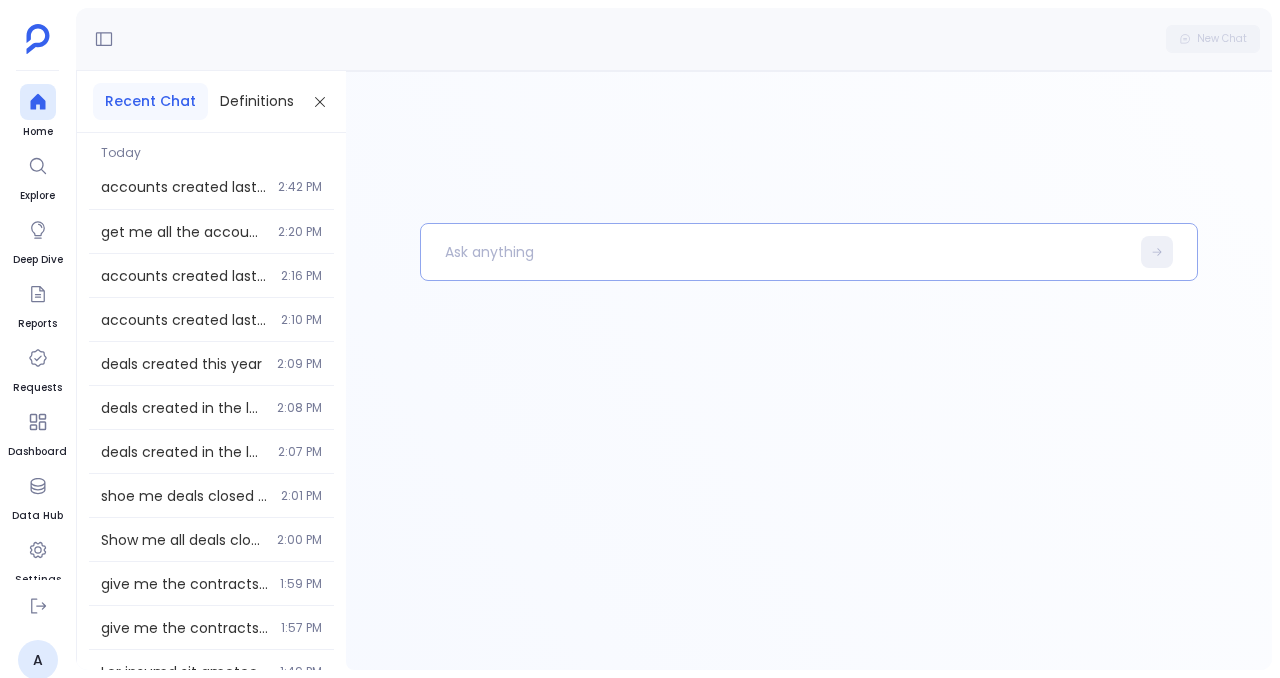 click at bounding box center [775, 252] 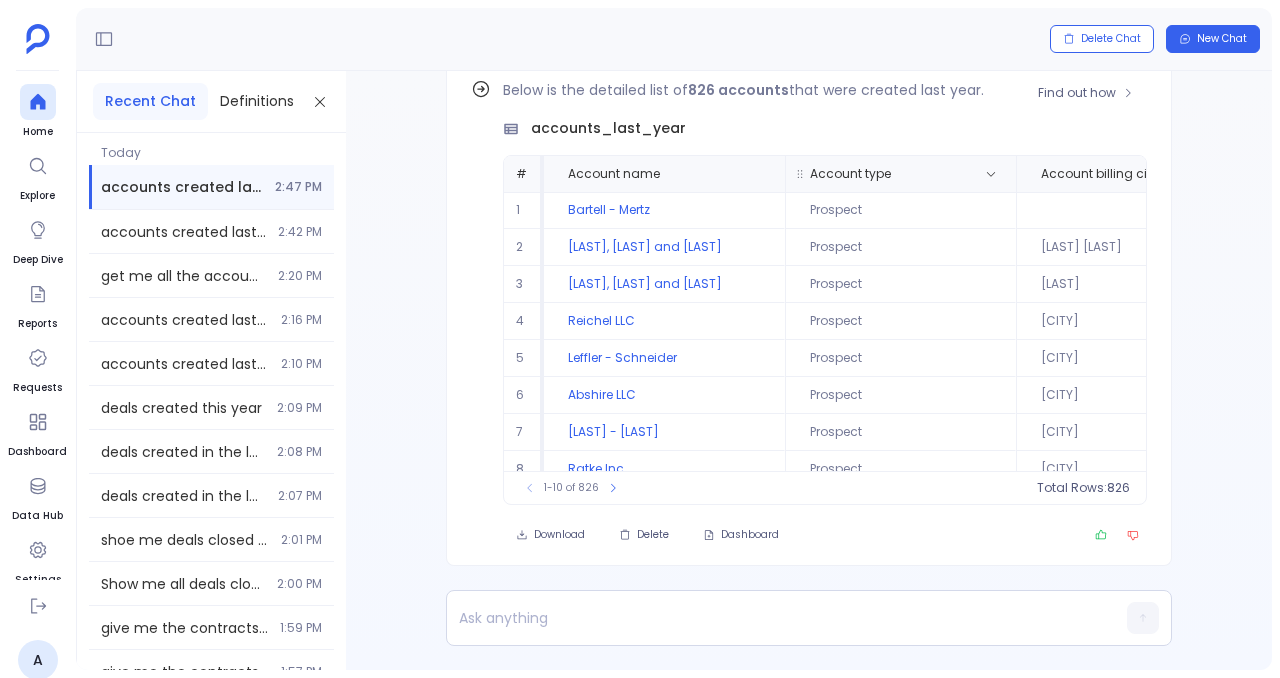 scroll, scrollTop: -92, scrollLeft: 0, axis: vertical 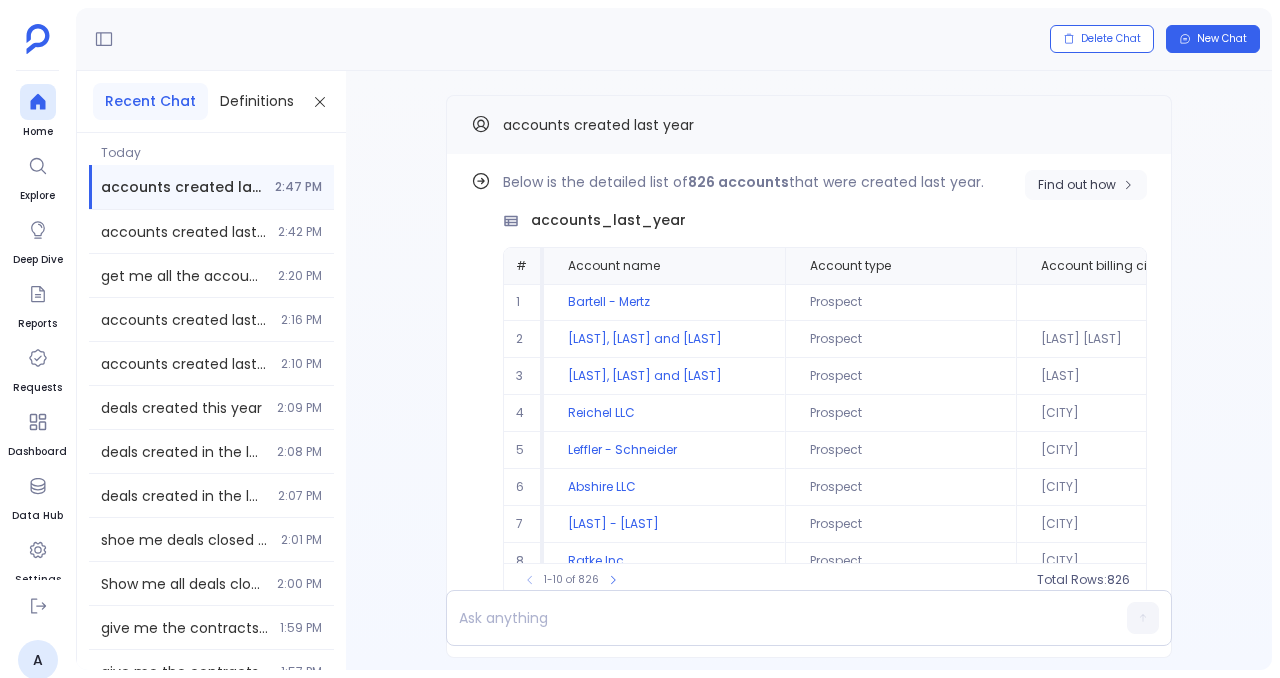 click on "Find out how" at bounding box center [1086, 185] 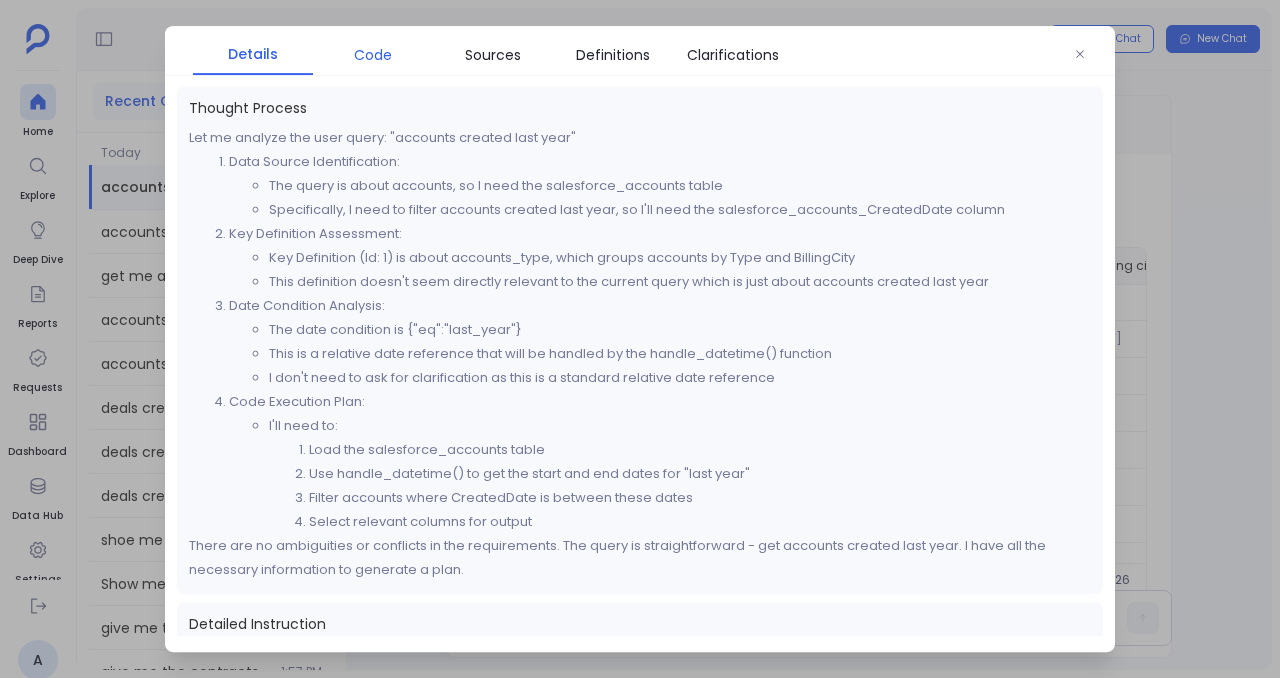 click on "Code" at bounding box center [373, 55] 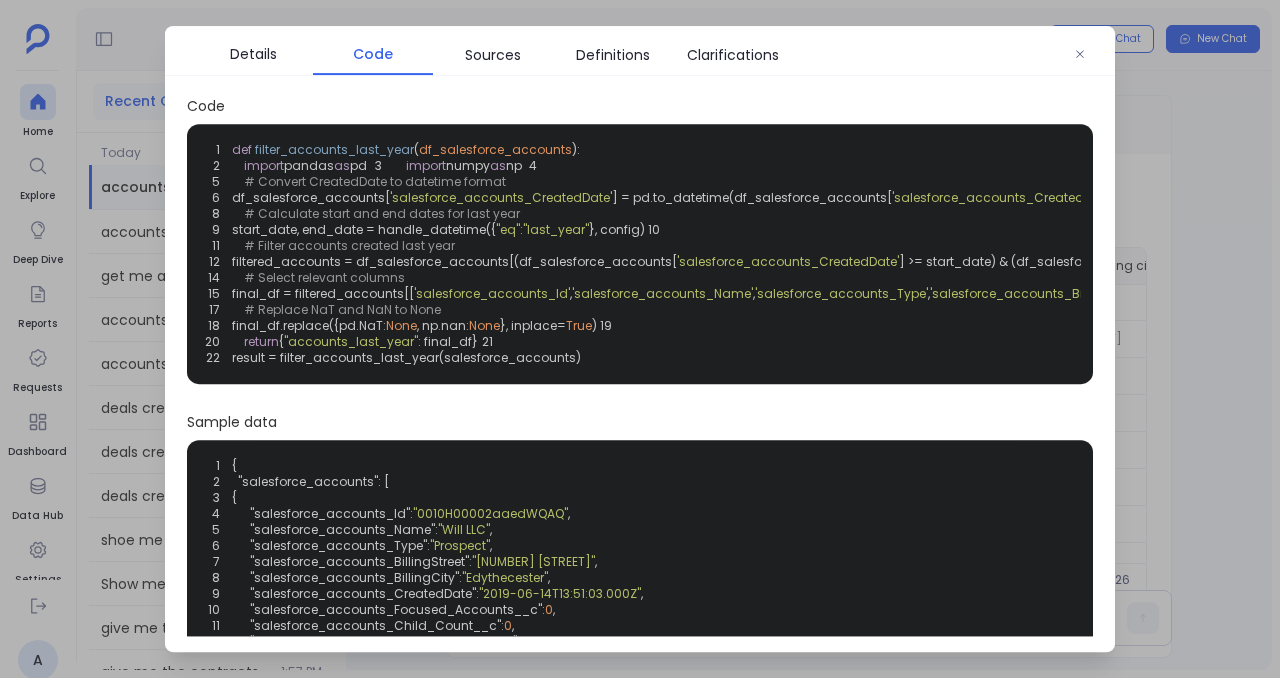 click on "Details Code Sources Definitions Clarifications Code 1 def   filter_accounts_last_year ( df_salesforce_accounts ):
2      import  pandas  as  pd
3      import  numpy  as  np
4
5      # Convert CreatedDate to datetime format
6     df_salesforce_accounts[ 'salesforce_accounts_CreatedDate' ] = pd.to_datetime(df_salesforce_accounts[ 'salesforce_accounts_CreatedDate' ])
7
8      # Calculate start and end dates for last year
9     start_date, end_date = handle_datetime({ "eq" : "last_year" }, config)
10
11      # Filter accounts created last year
12     filtered_accounts = df_salesforce_accounts[(df_salesforce_accounts[ 'salesforce_accounts_CreatedDate' ] >= start_date) & (df_salesforce_accounts[ 'salesforce_accounts_CreatedDate' ] <= end_date)]
13
14      # Select relevant columns
15     final_df = filtered_accounts[[ 'salesforce_accounts_Id' ,  'salesforce_accounts_Name' ,  'salesforce_accounts_Type' ,  'salesforce_accounts_BillingCity' ,  'salesforce_accounts_CreatedDate' ]]
16
17" at bounding box center [640, 339] 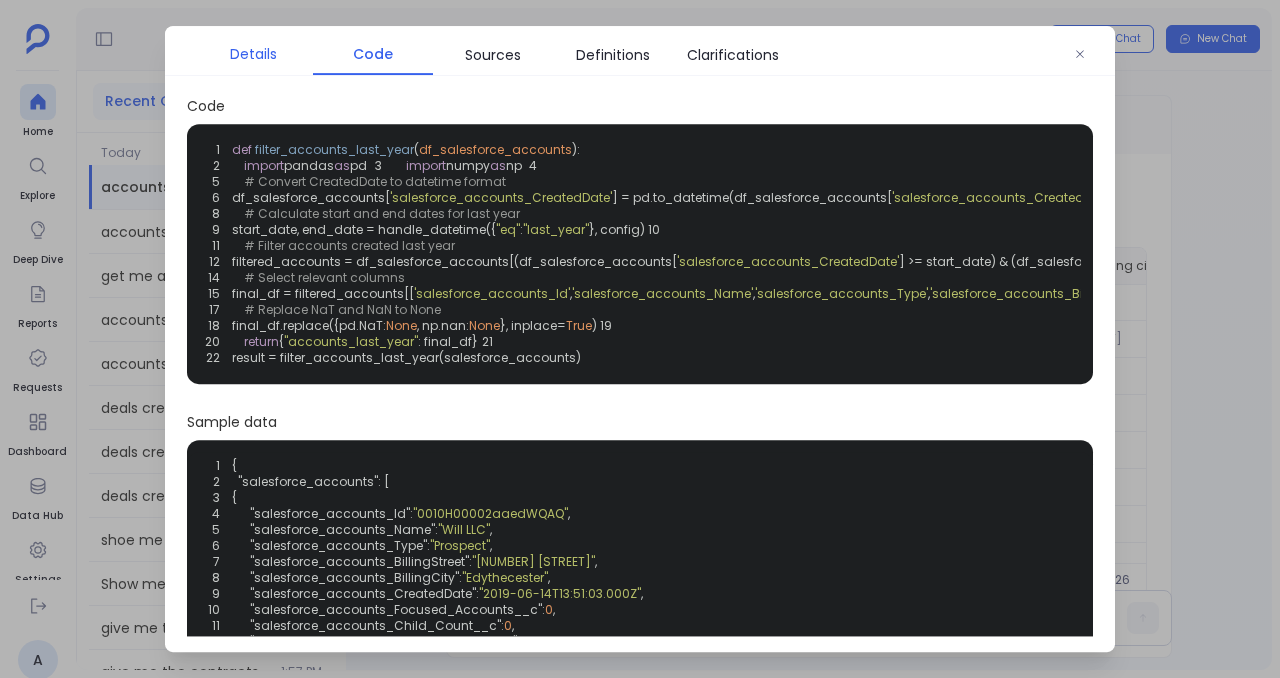 click on "Details" at bounding box center (253, 54) 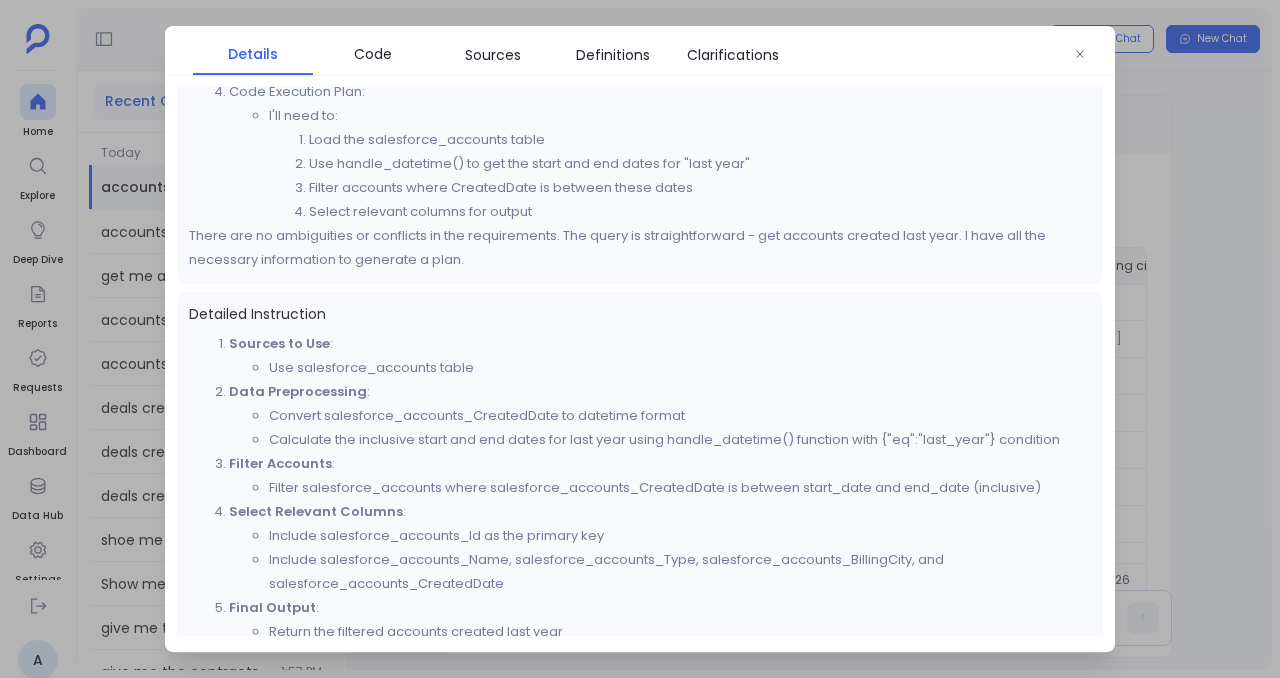 scroll, scrollTop: 317, scrollLeft: 0, axis: vertical 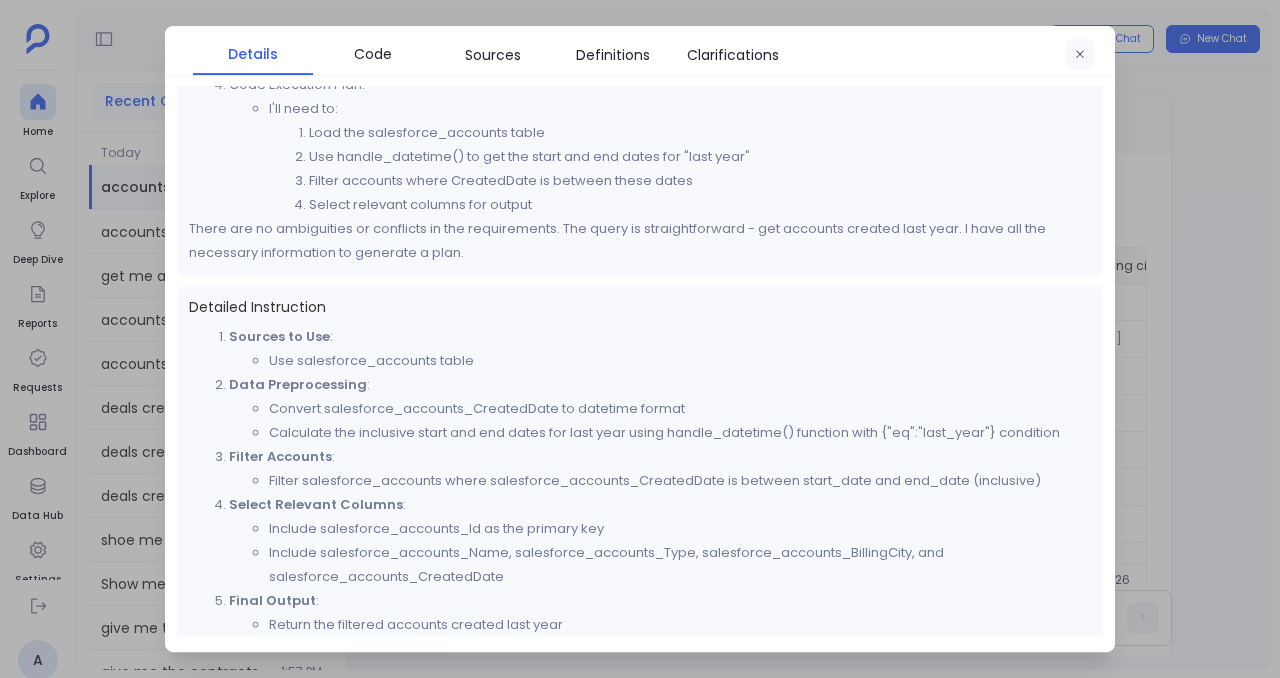 click 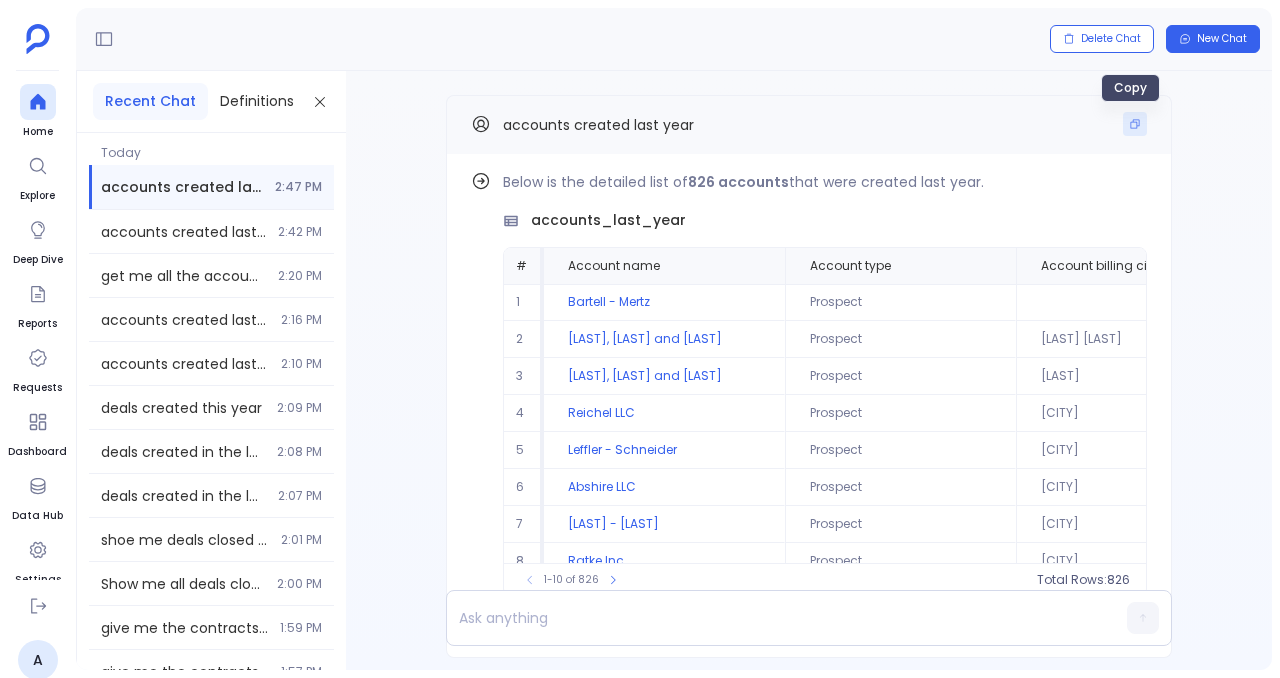 click 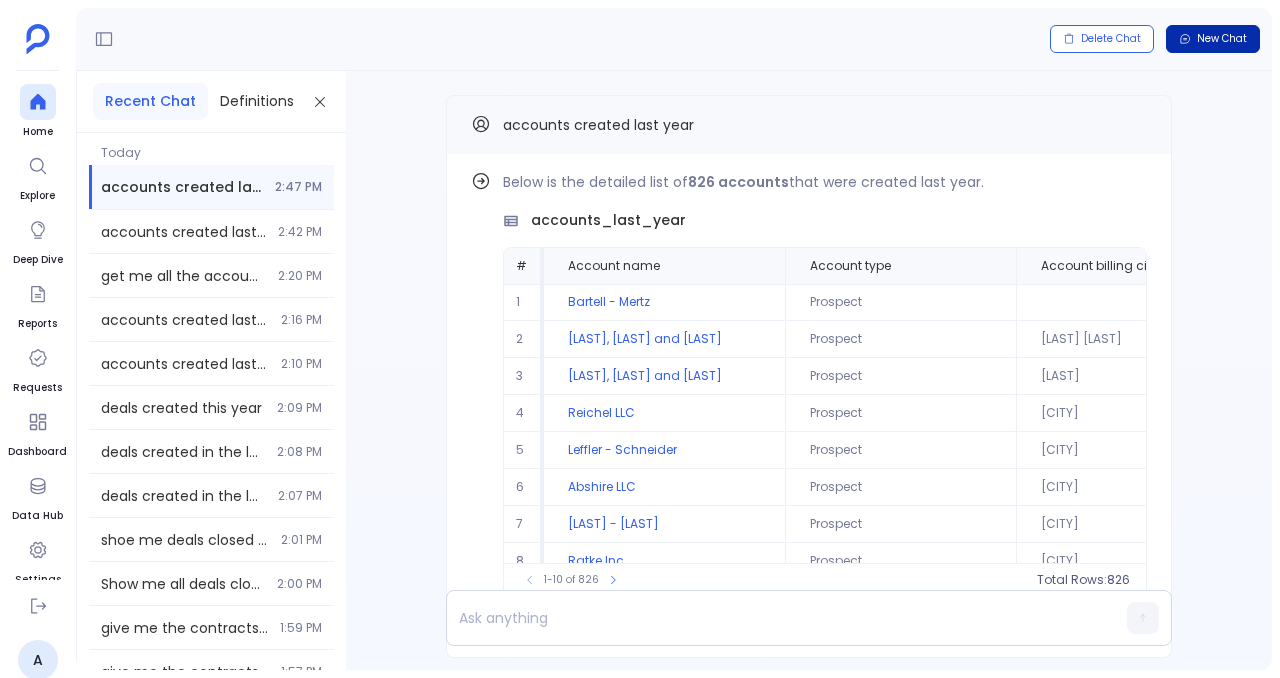 click on "New Chat" at bounding box center [1213, 39] 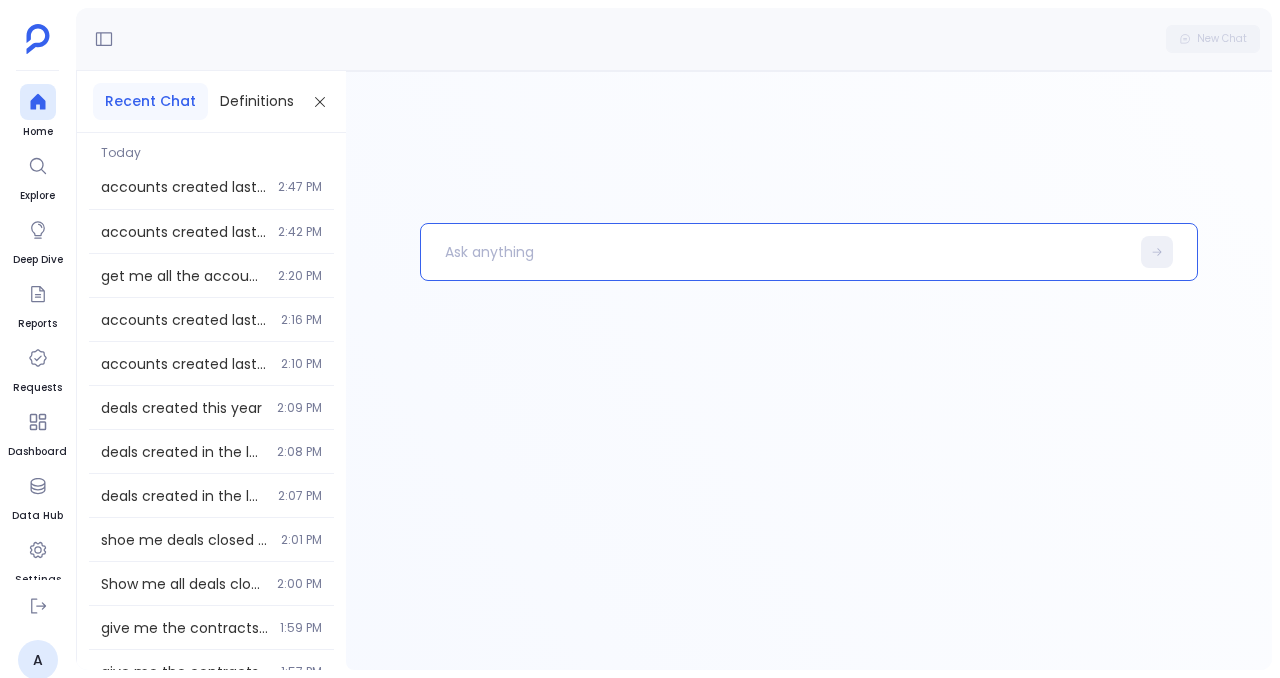 click at bounding box center [775, 252] 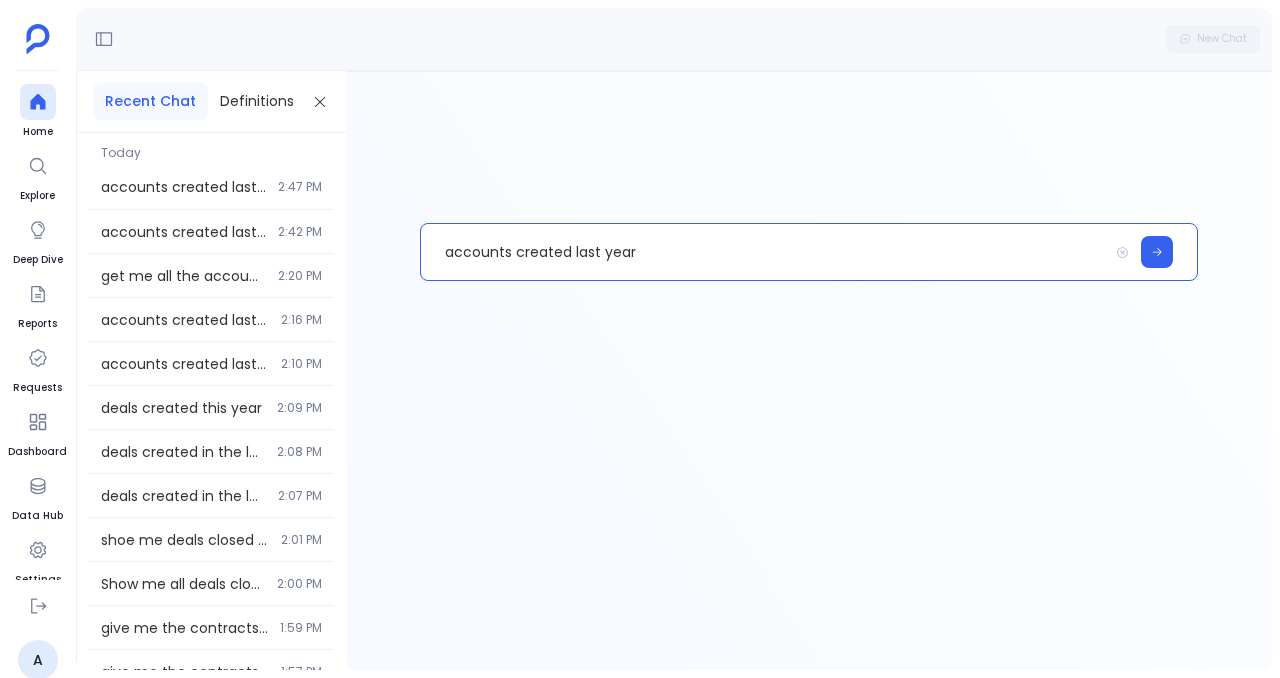 click on "accounts created last year" at bounding box center [764, 252] 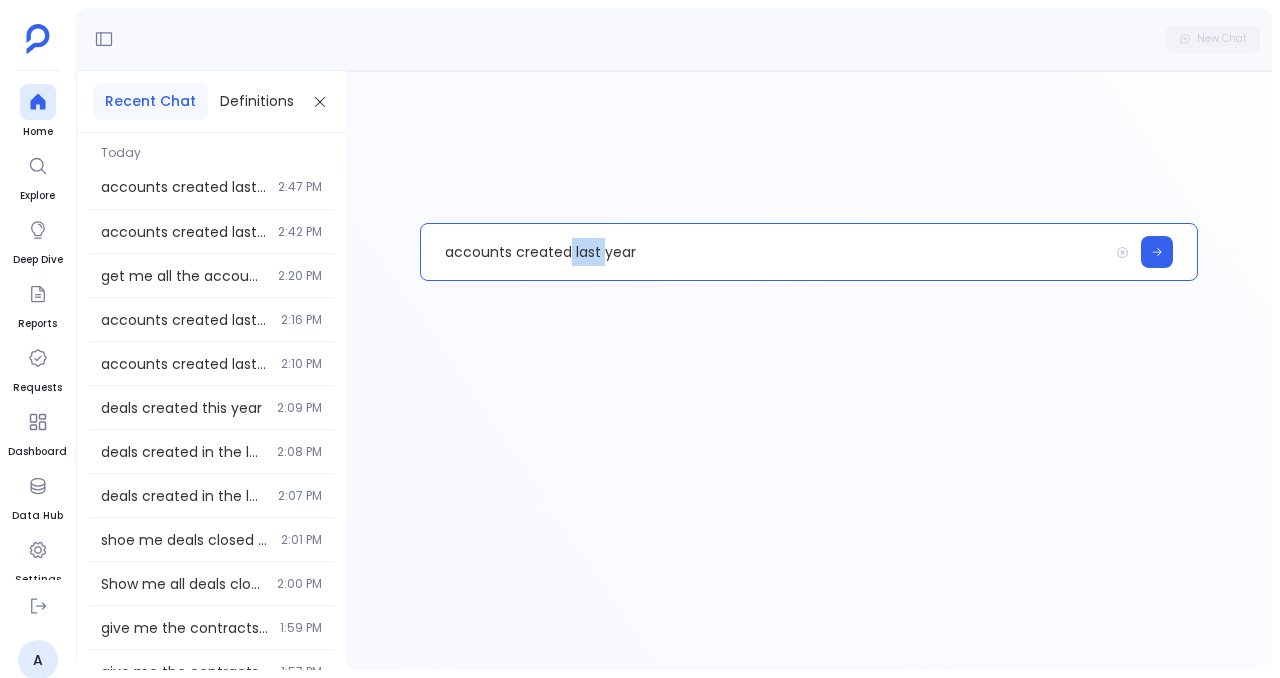 drag, startPoint x: 601, startPoint y: 254, endPoint x: 568, endPoint y: 255, distance: 33.01515 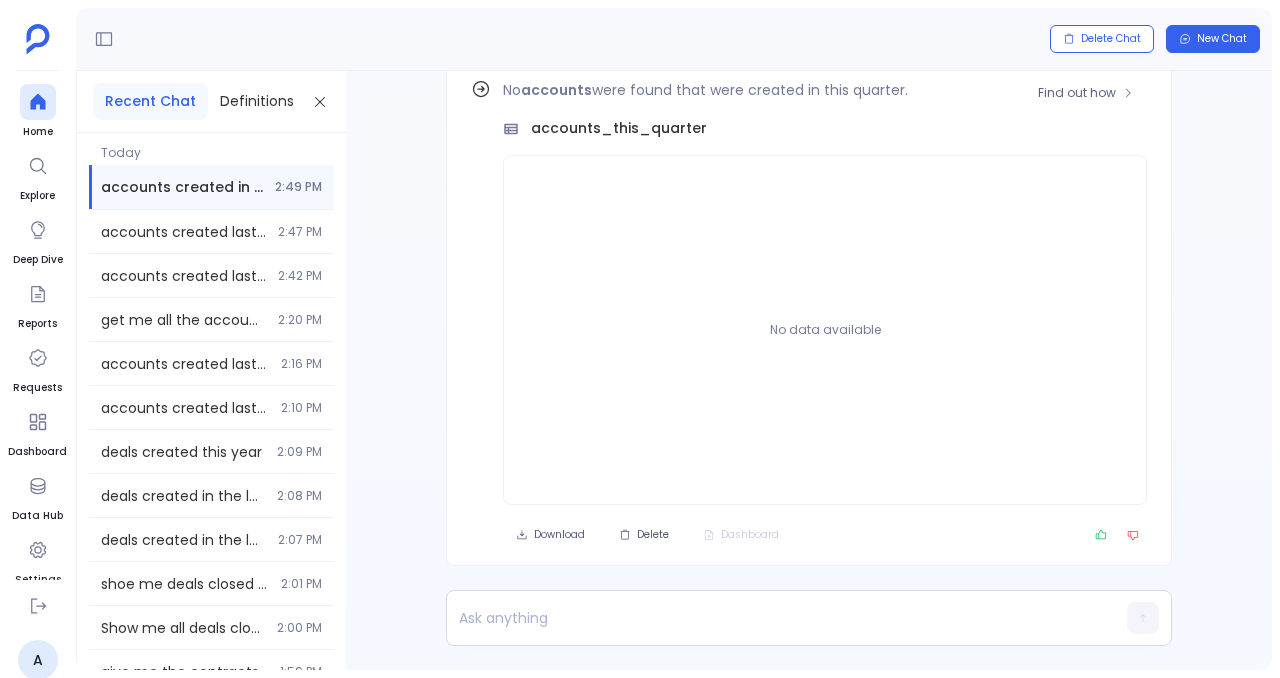 scroll, scrollTop: -92, scrollLeft: 0, axis: vertical 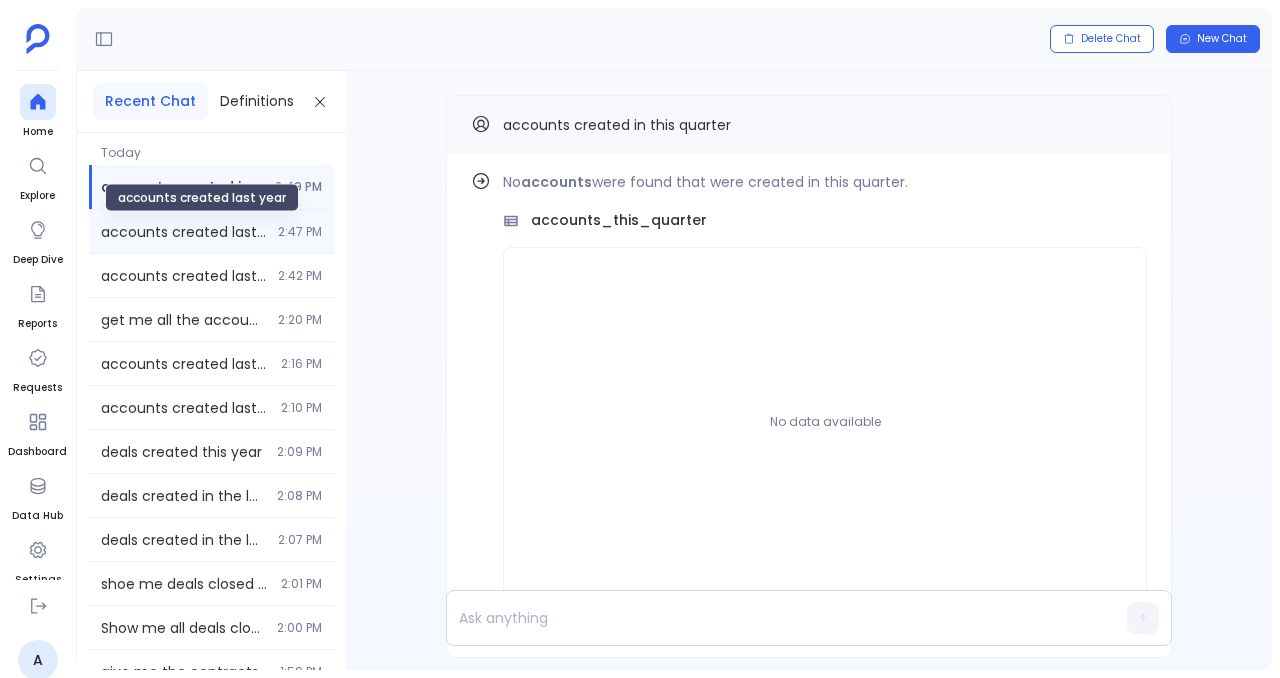 click on "accounts created last year" at bounding box center [183, 232] 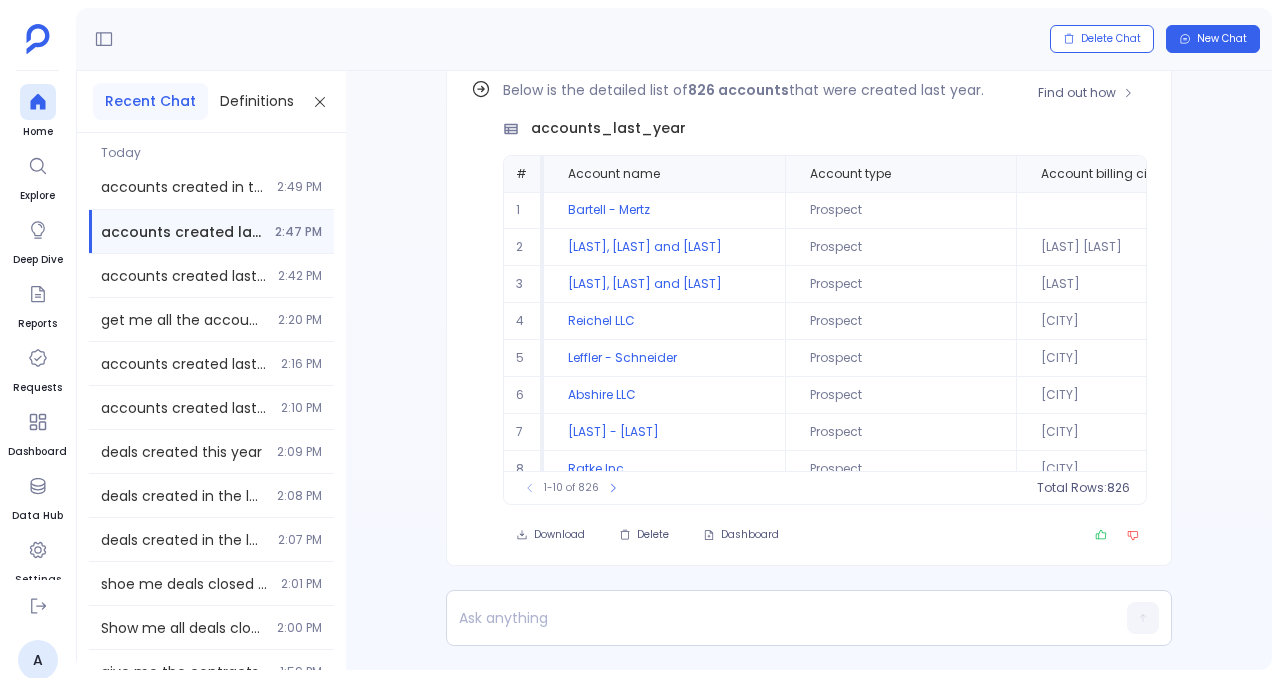 scroll, scrollTop: -92, scrollLeft: 0, axis: vertical 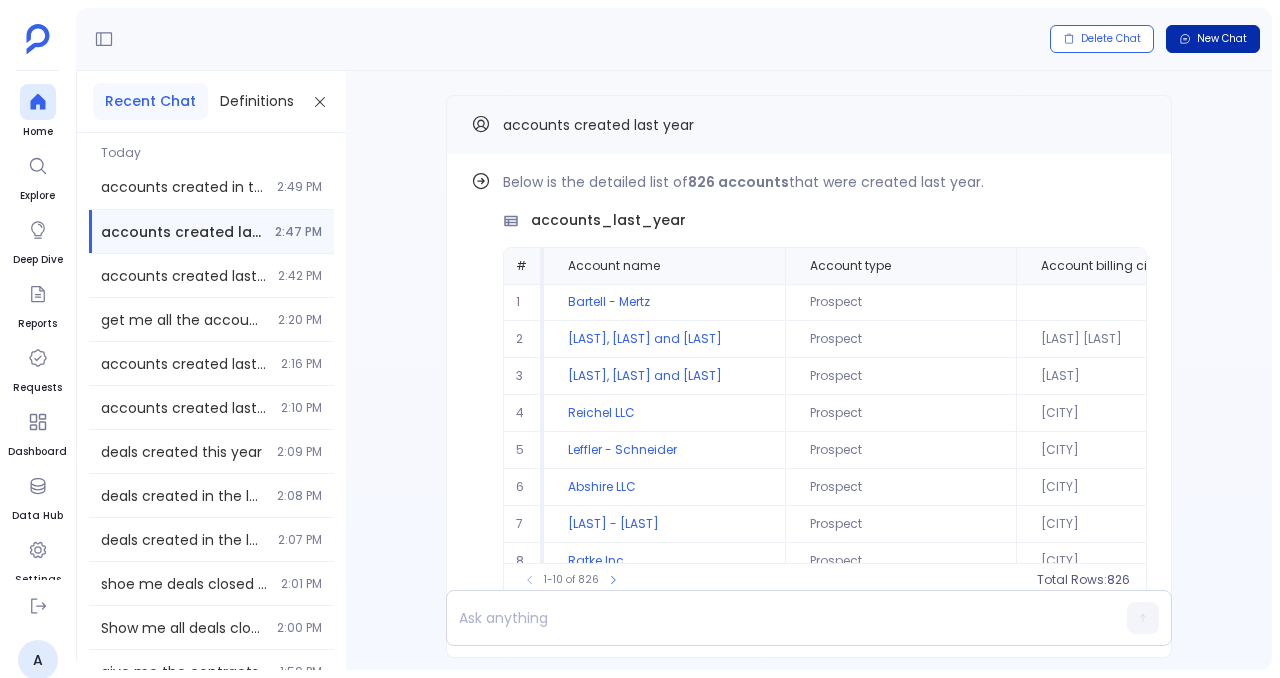 click on "New Chat" at bounding box center (1213, 39) 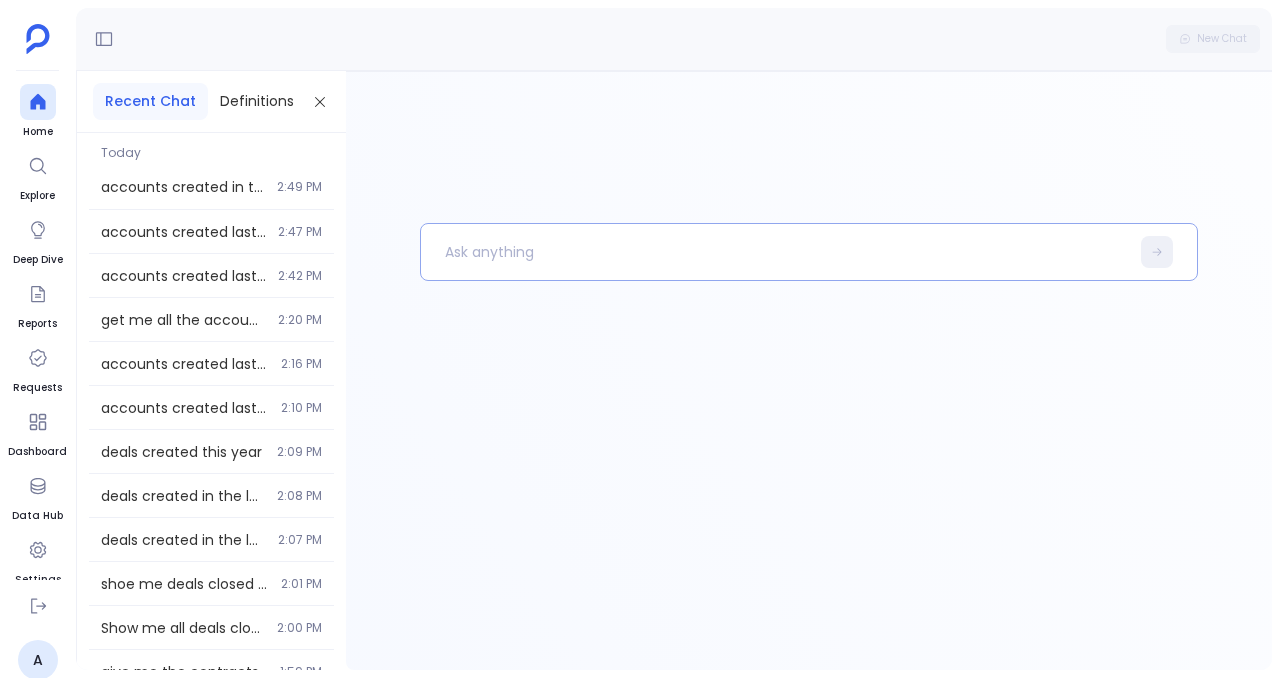 click at bounding box center (809, 252) 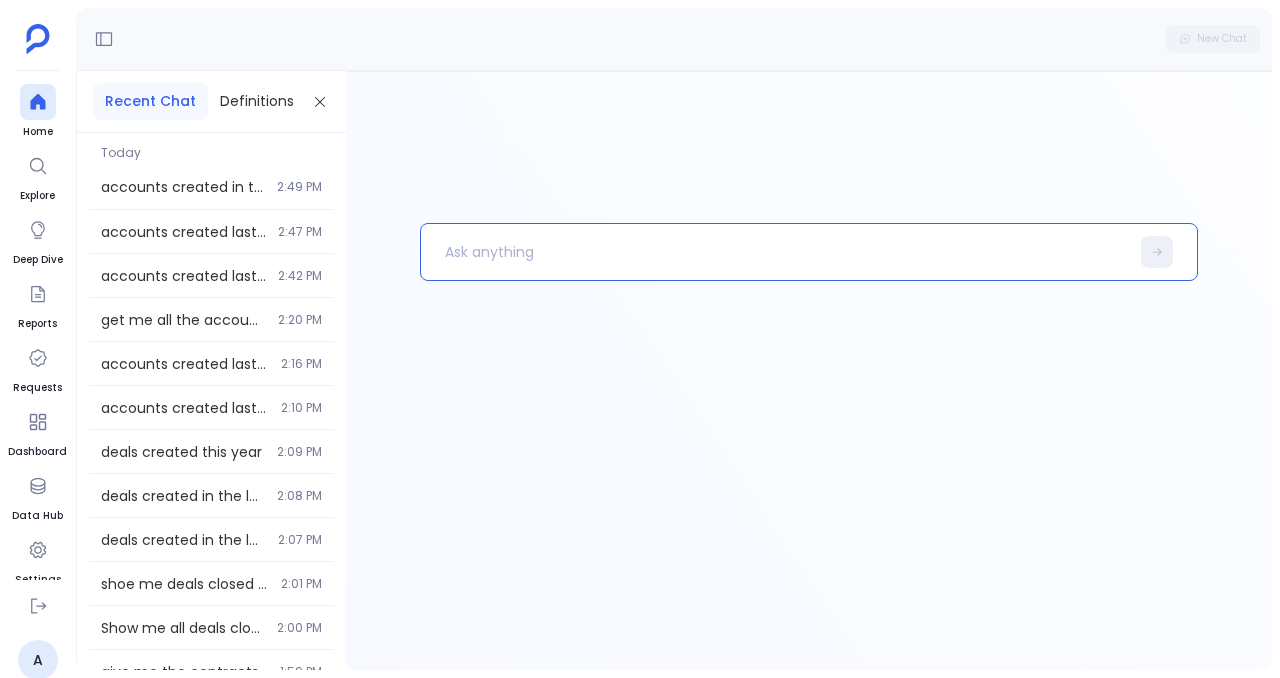 type 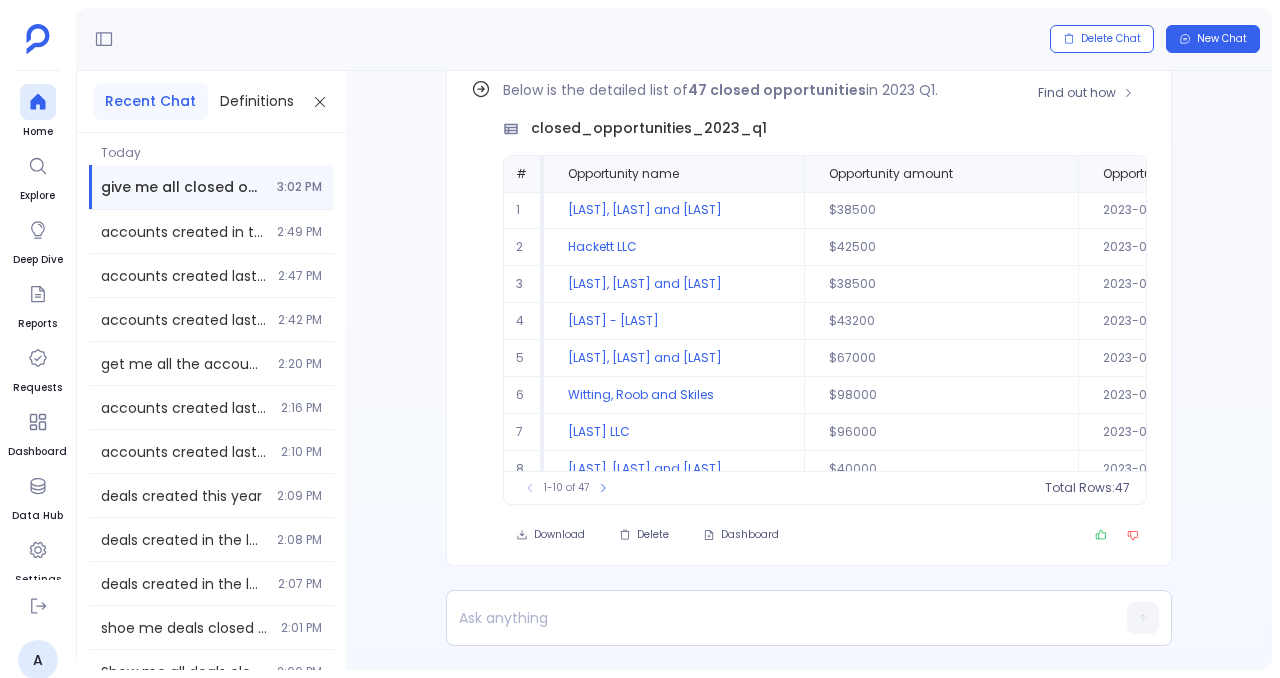scroll, scrollTop: -92, scrollLeft: 0, axis: vertical 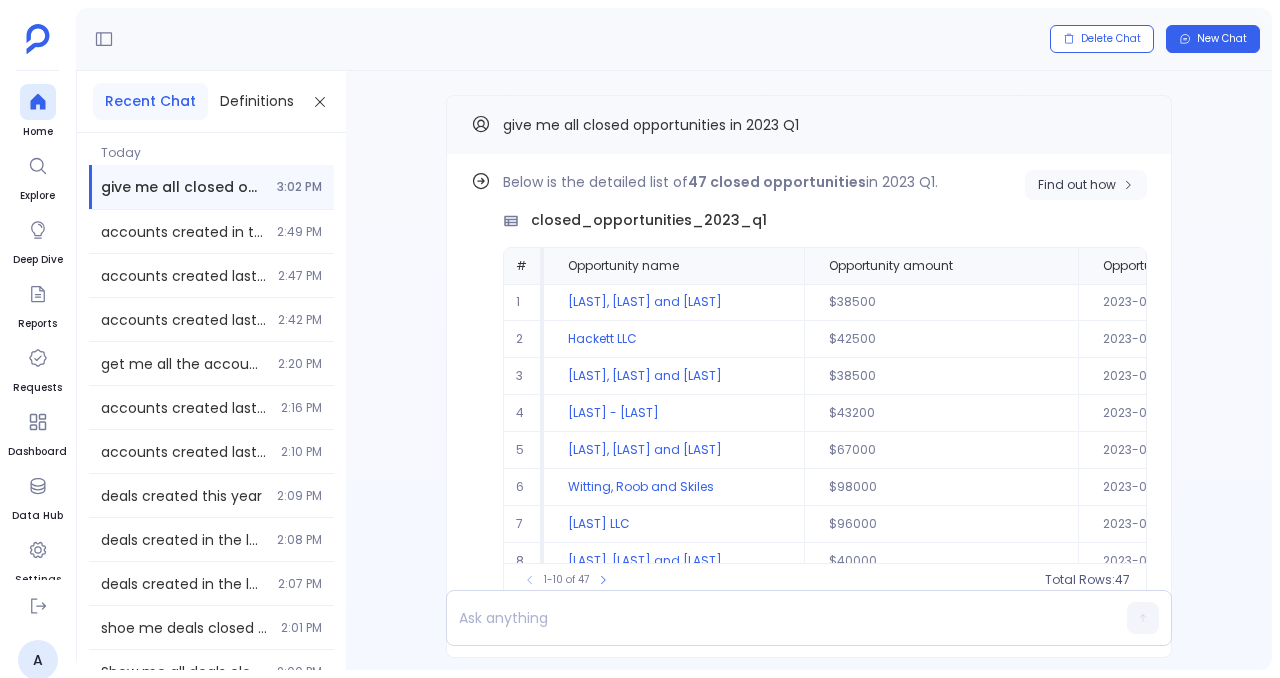 click on "Find out how" at bounding box center [1086, 185] 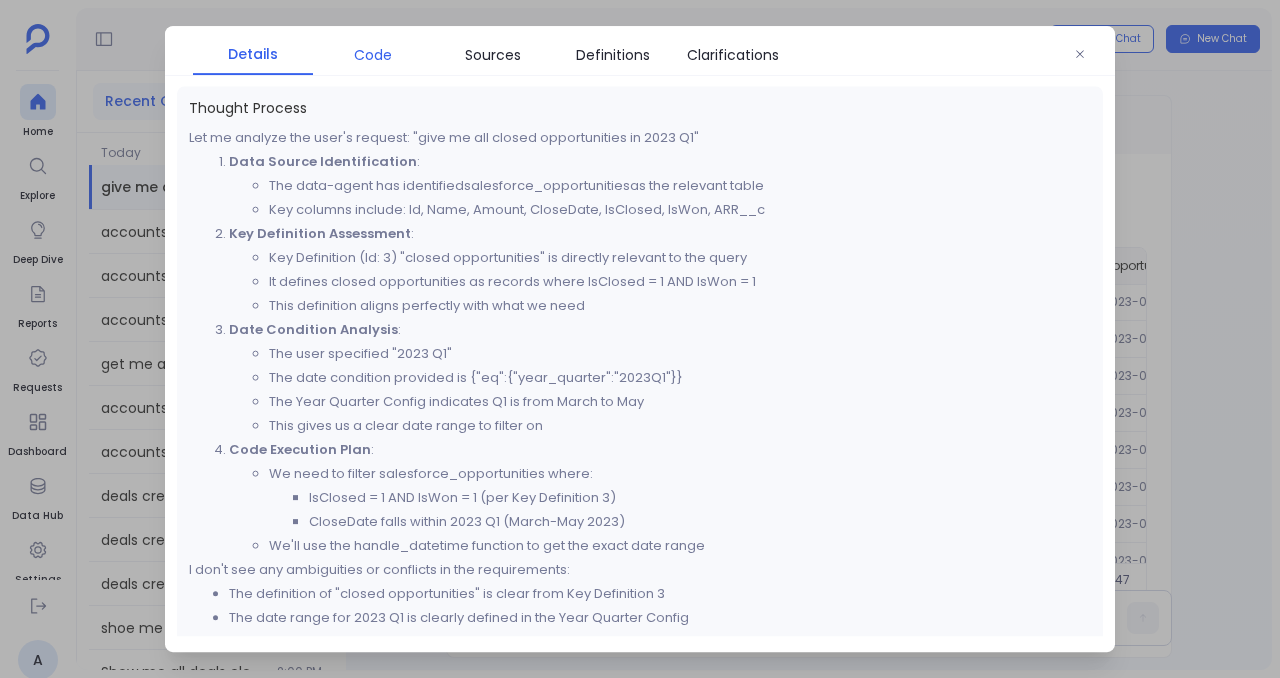 click on "Code" at bounding box center (373, 55) 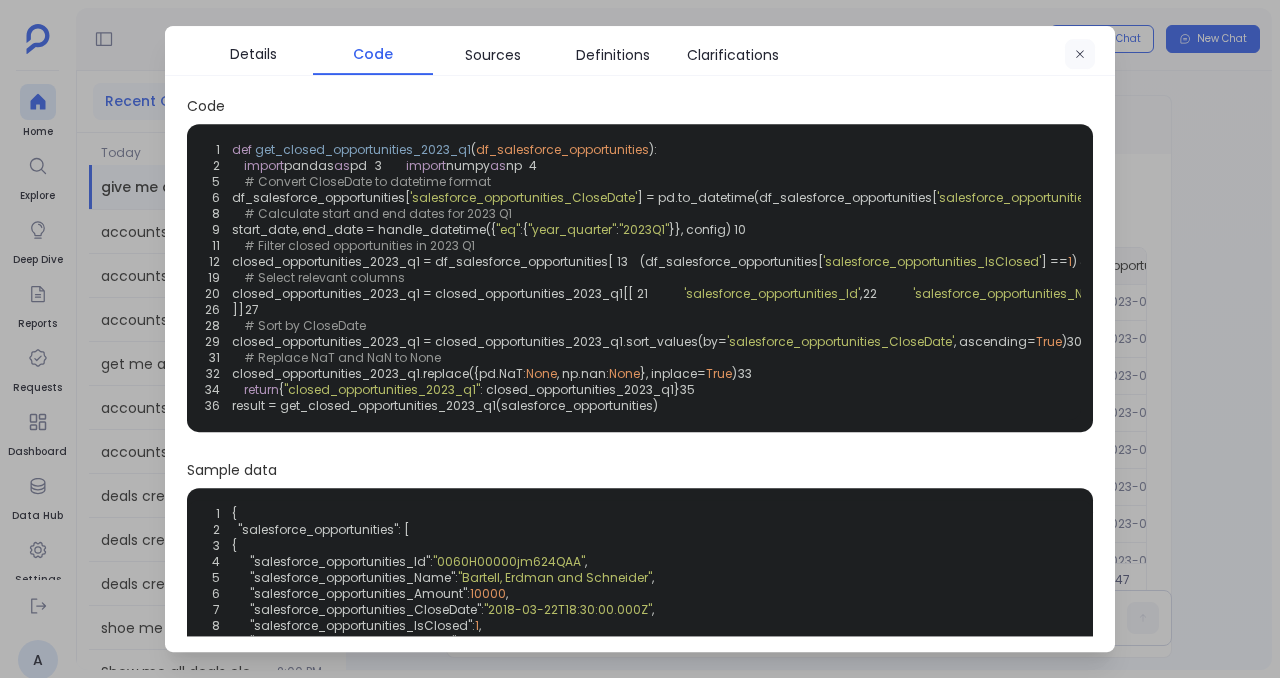 click 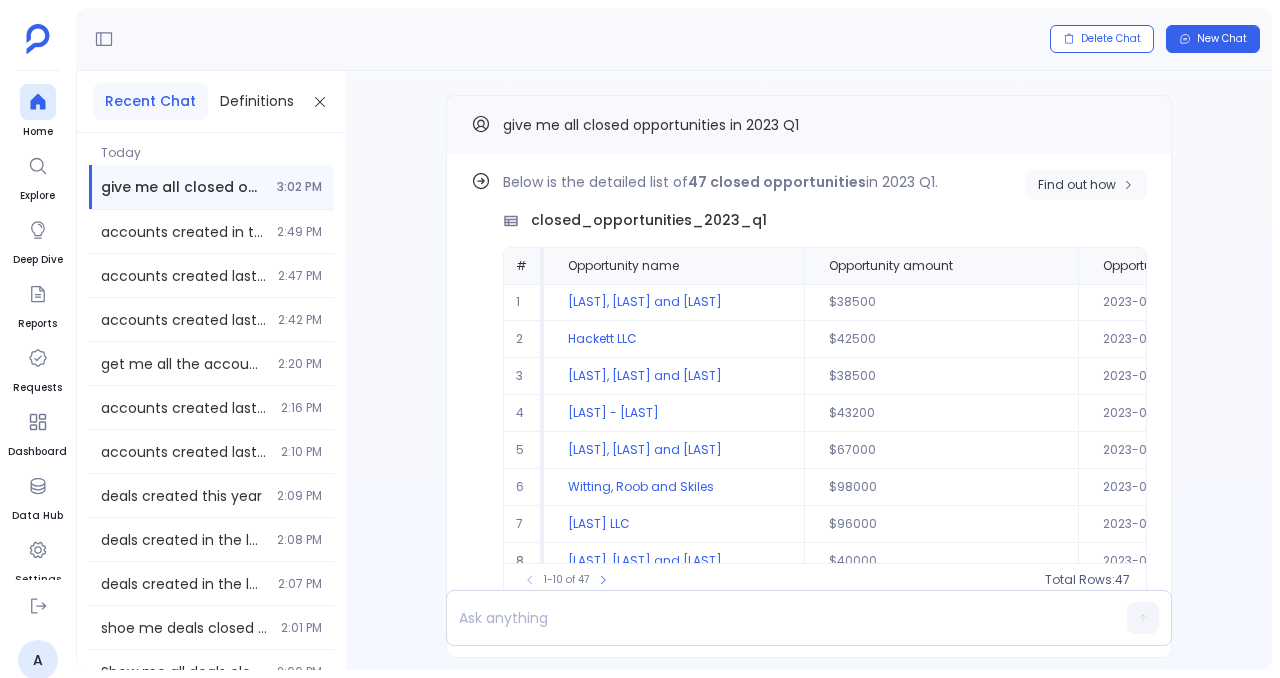 click on "Find out how" at bounding box center (1086, 185) 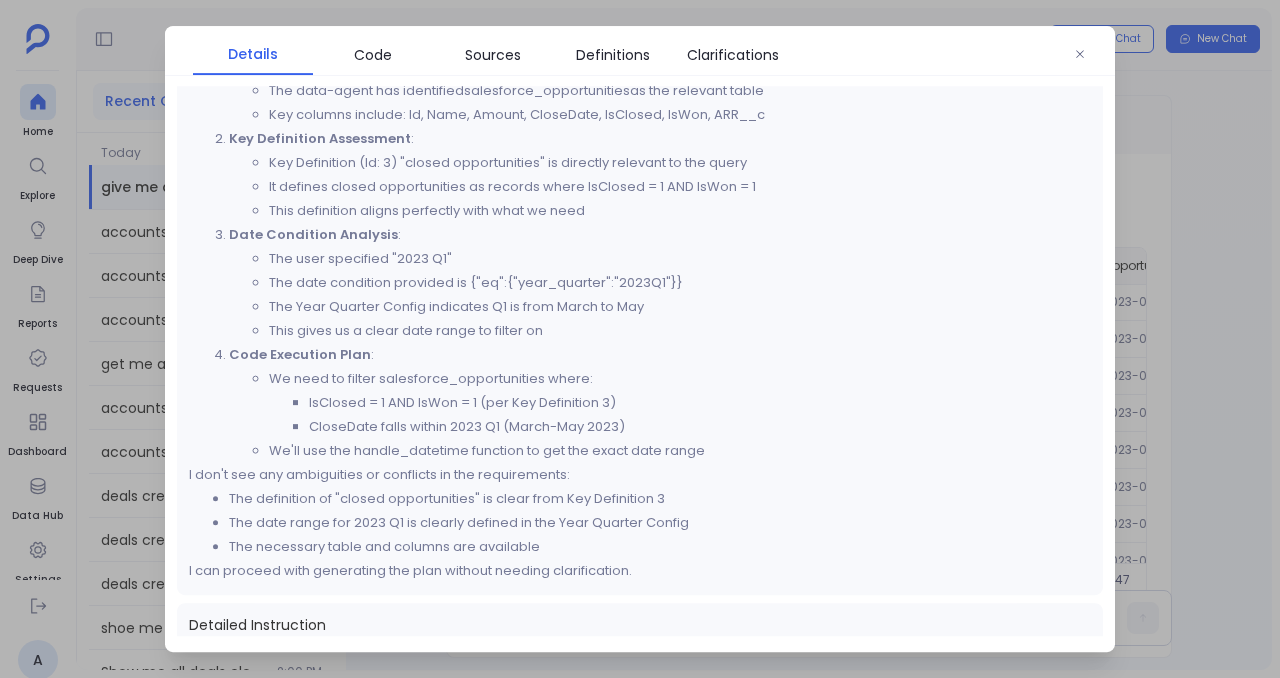 scroll, scrollTop: 101, scrollLeft: 0, axis: vertical 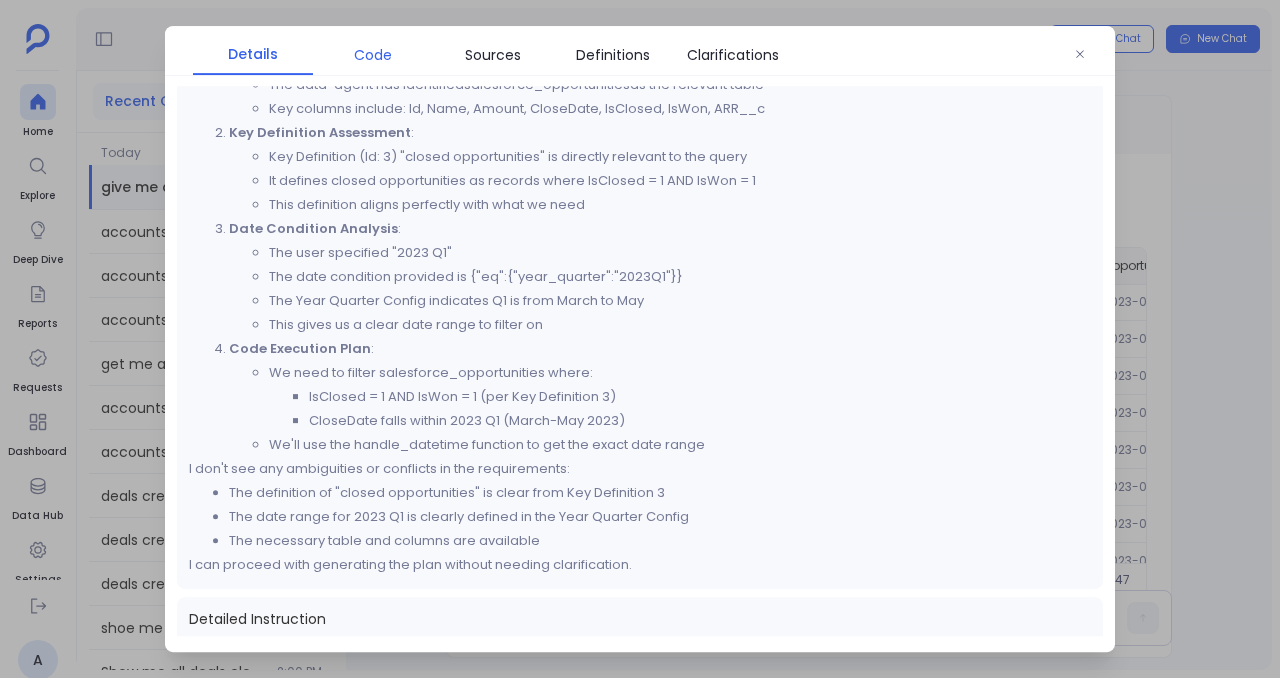 click on "Code" at bounding box center (373, 55) 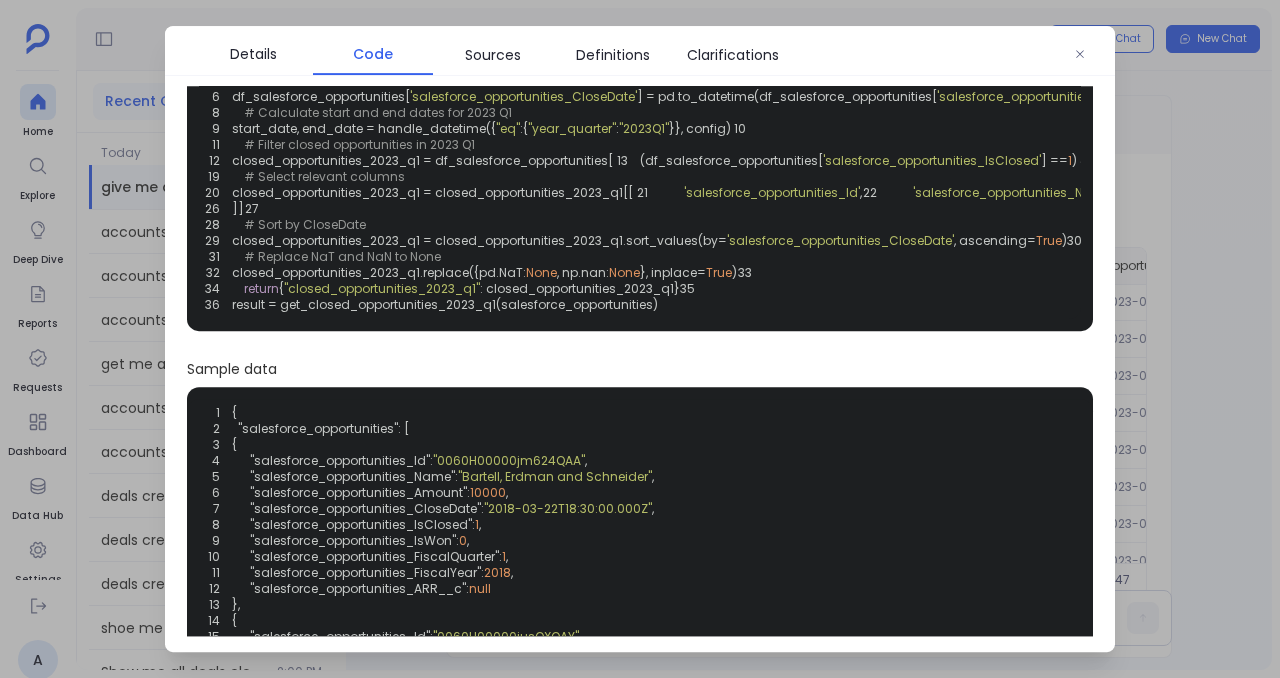 scroll, scrollTop: 0, scrollLeft: 0, axis: both 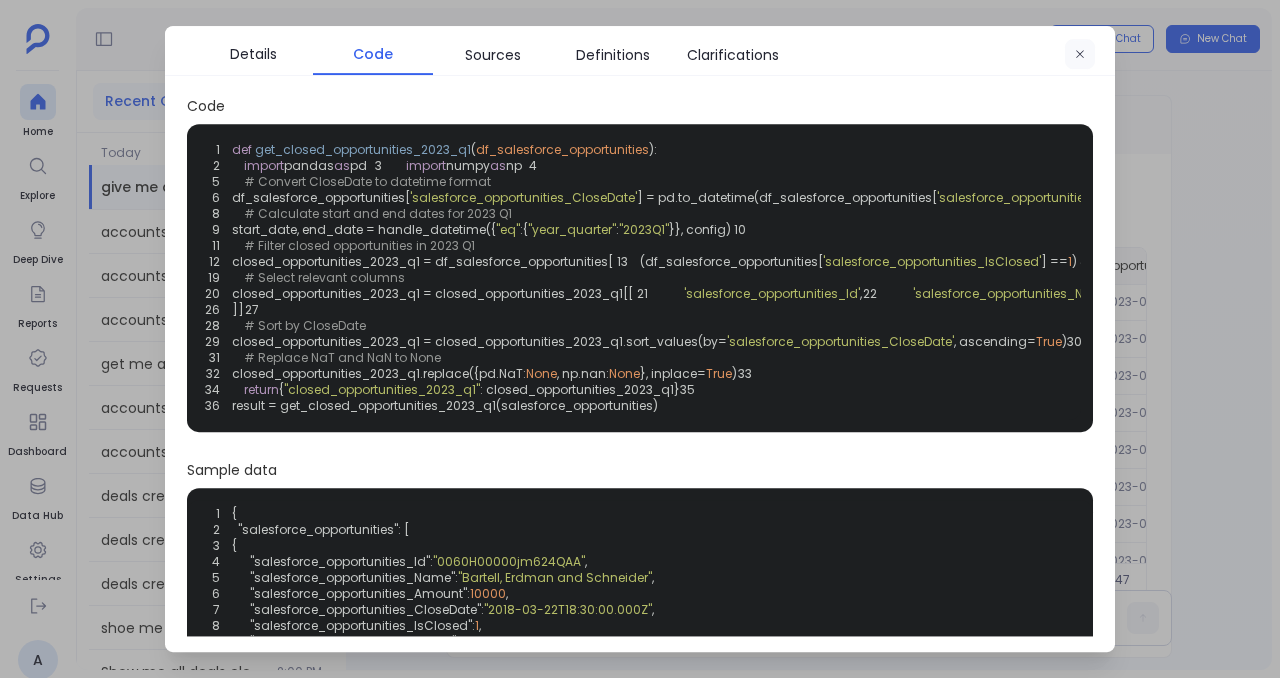 click 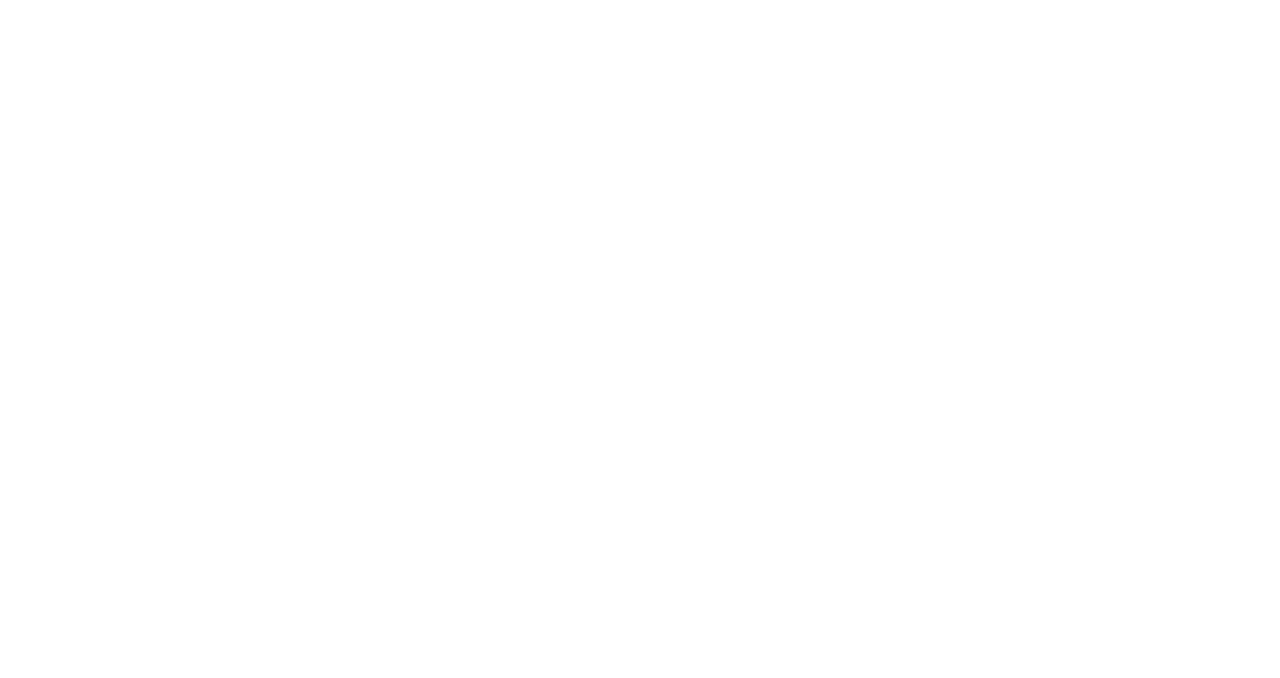 scroll, scrollTop: 0, scrollLeft: 0, axis: both 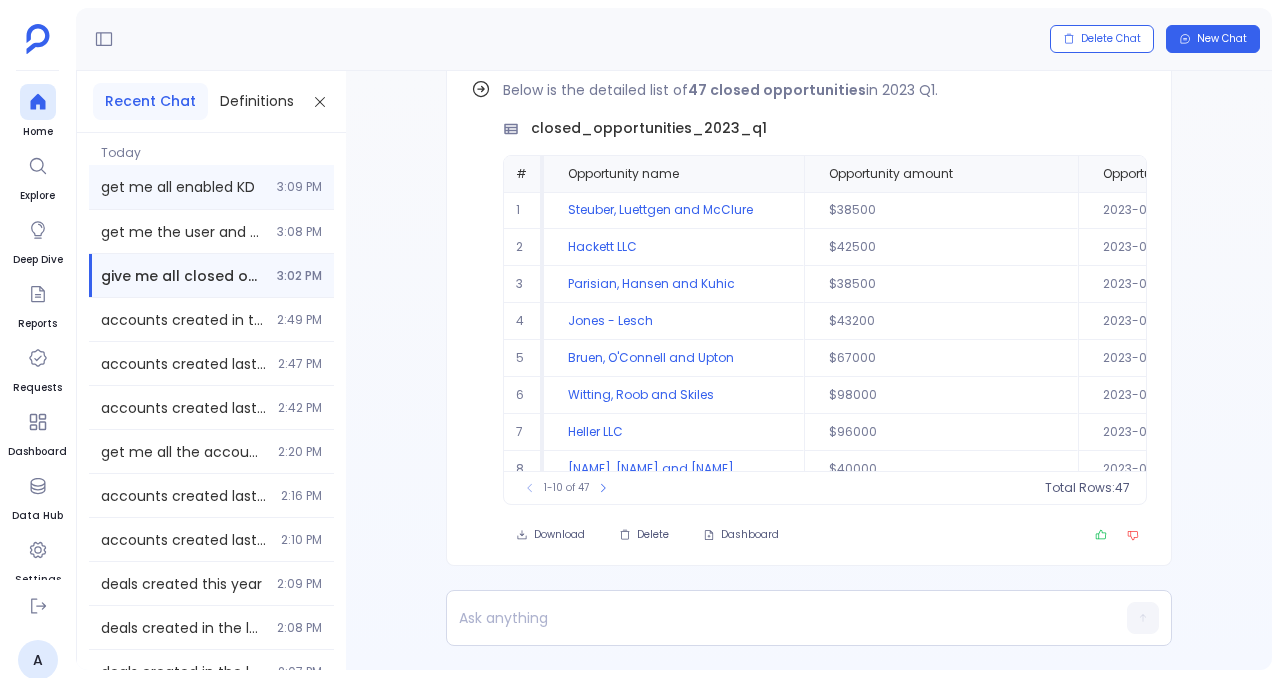 click on "get me all enabled KD" at bounding box center [183, 187] 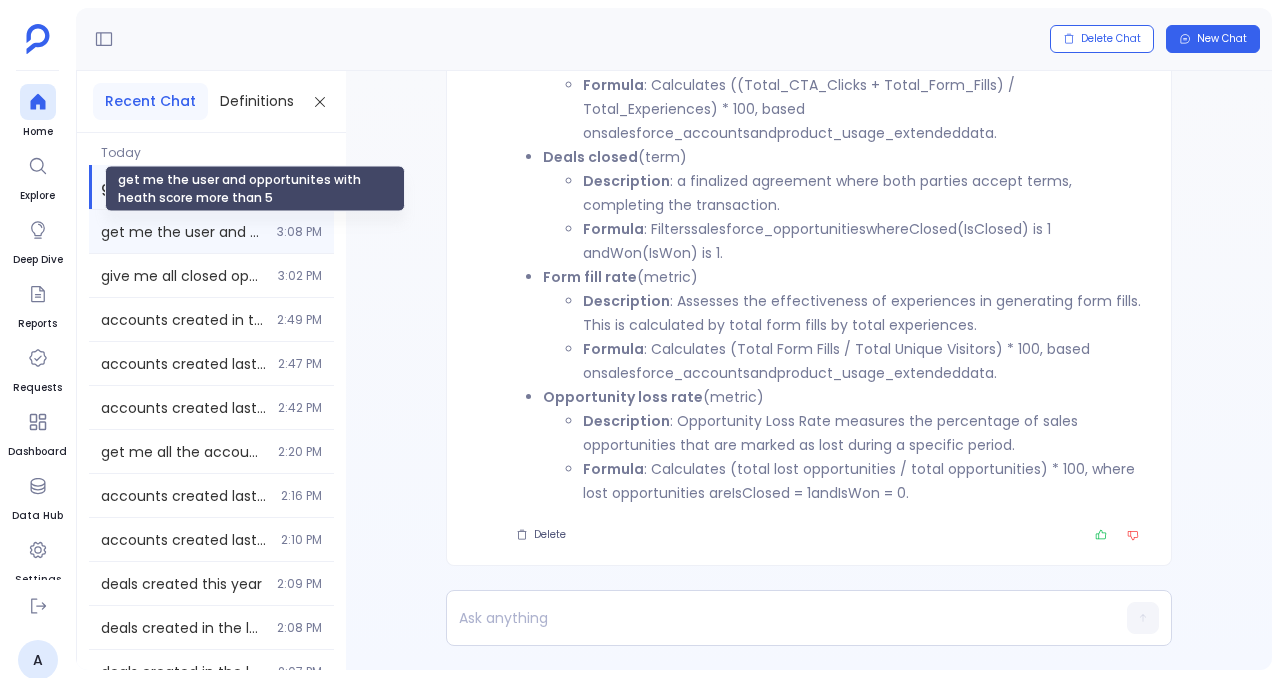 click on "get me the user and opportunites with heath score more than 5" at bounding box center [183, 232] 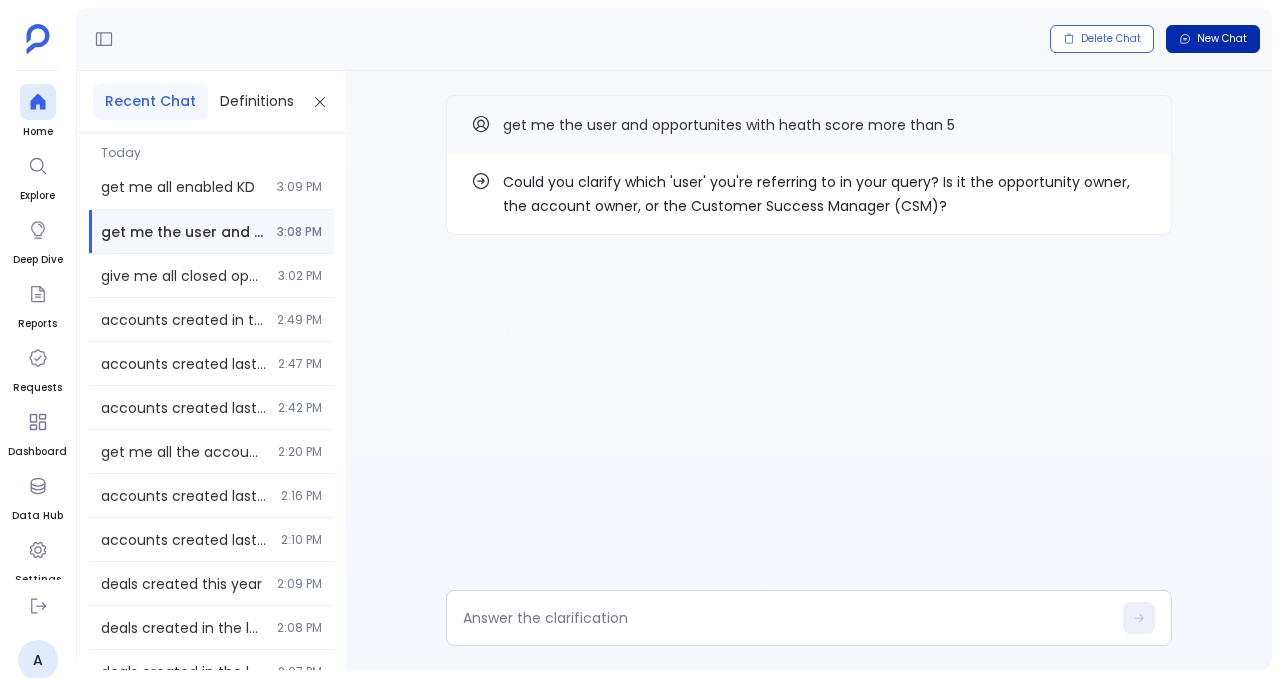click on "New Chat" at bounding box center (1213, 39) 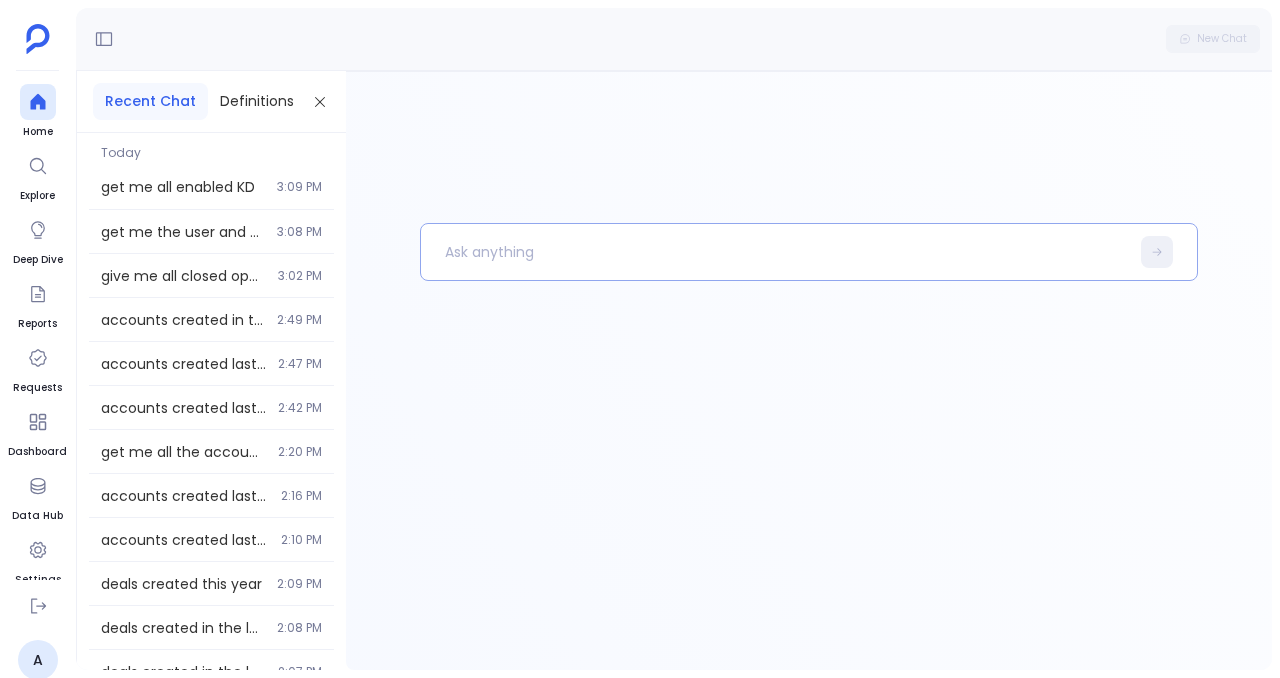click at bounding box center [775, 252] 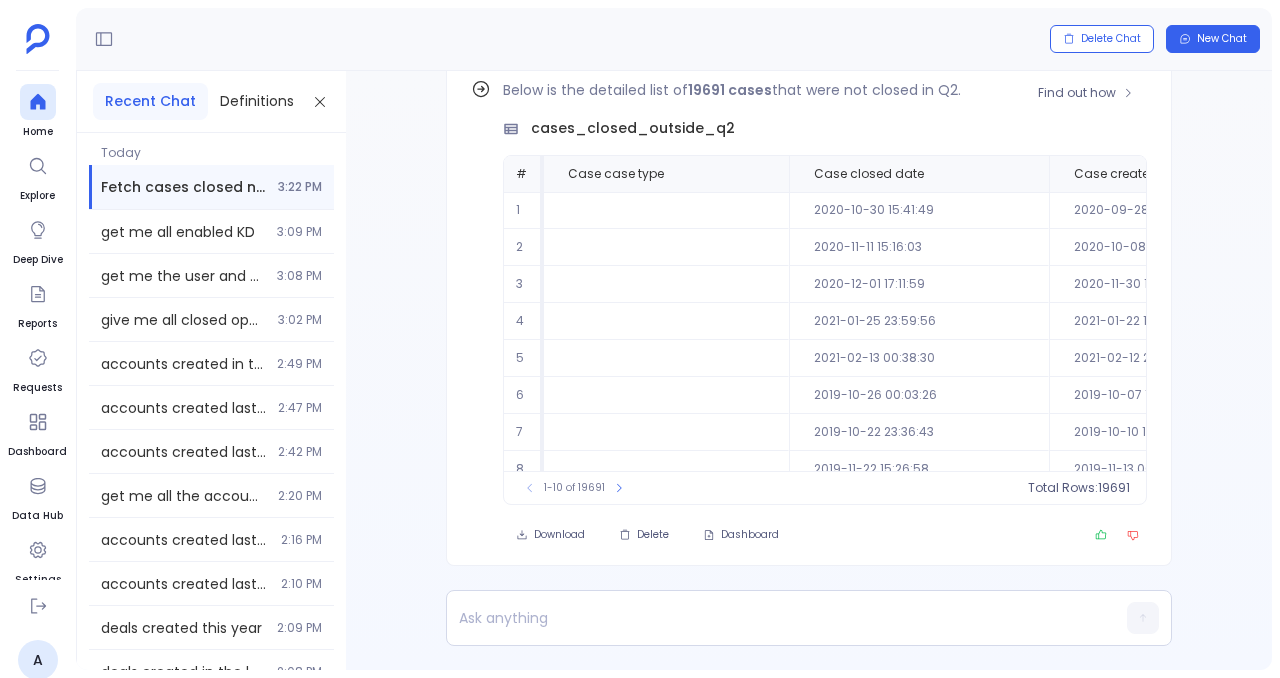 scroll, scrollTop: -92, scrollLeft: 0, axis: vertical 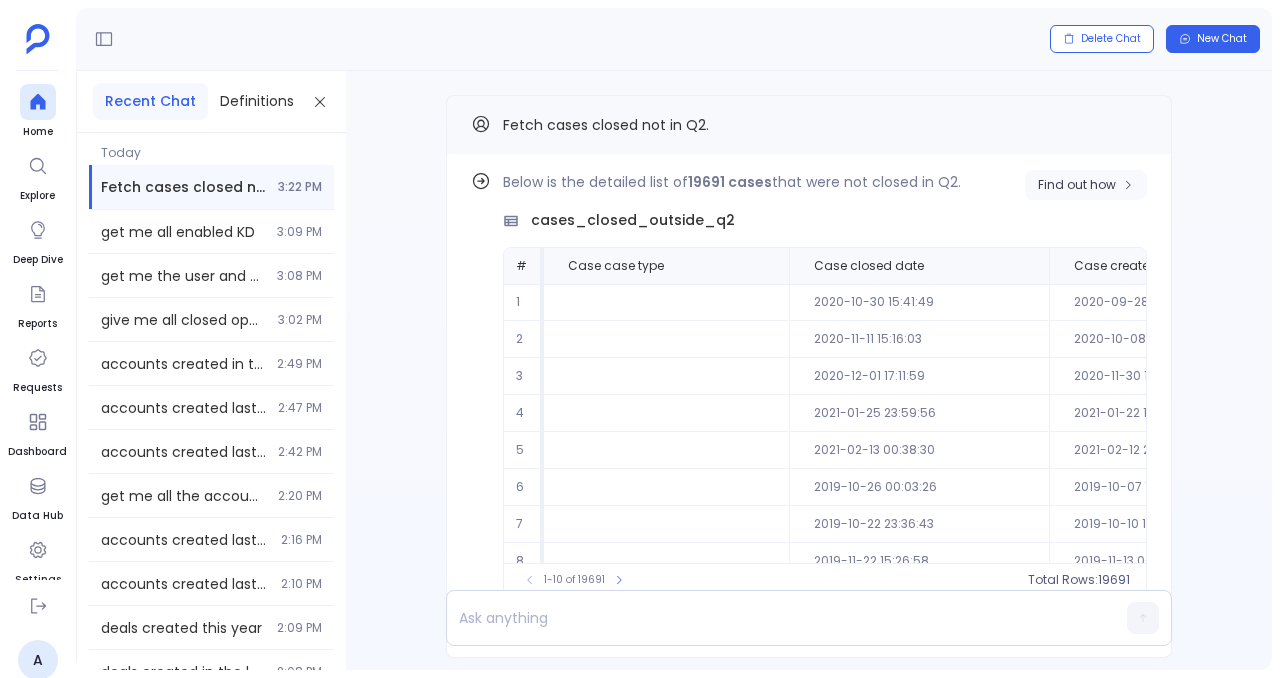 click on "Find out how" at bounding box center (1077, 185) 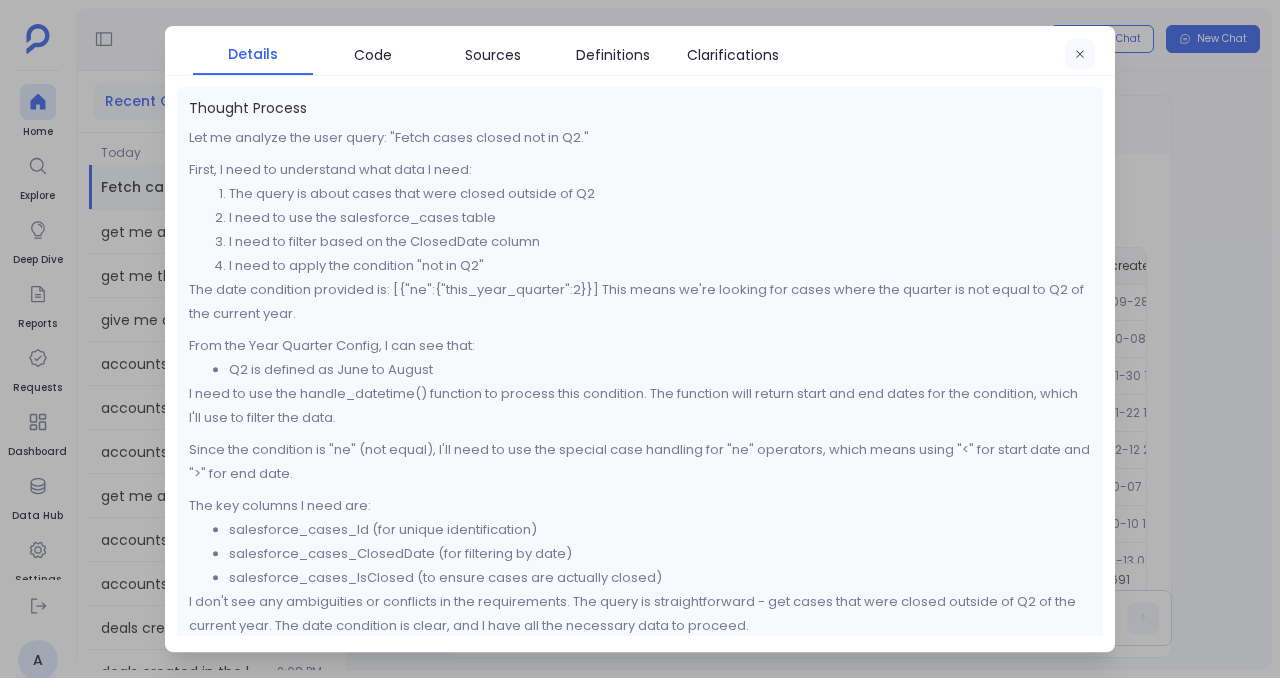 click 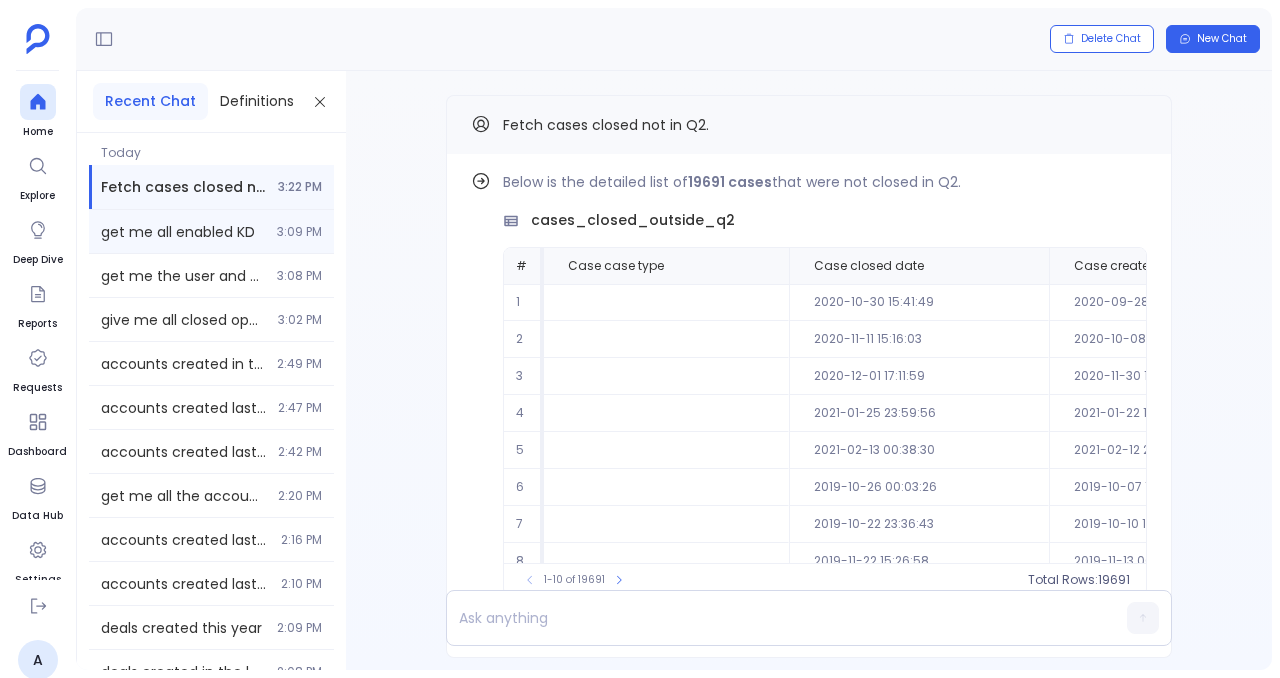 click on "get me all enabled KD 3:09 PM" at bounding box center [211, 231] 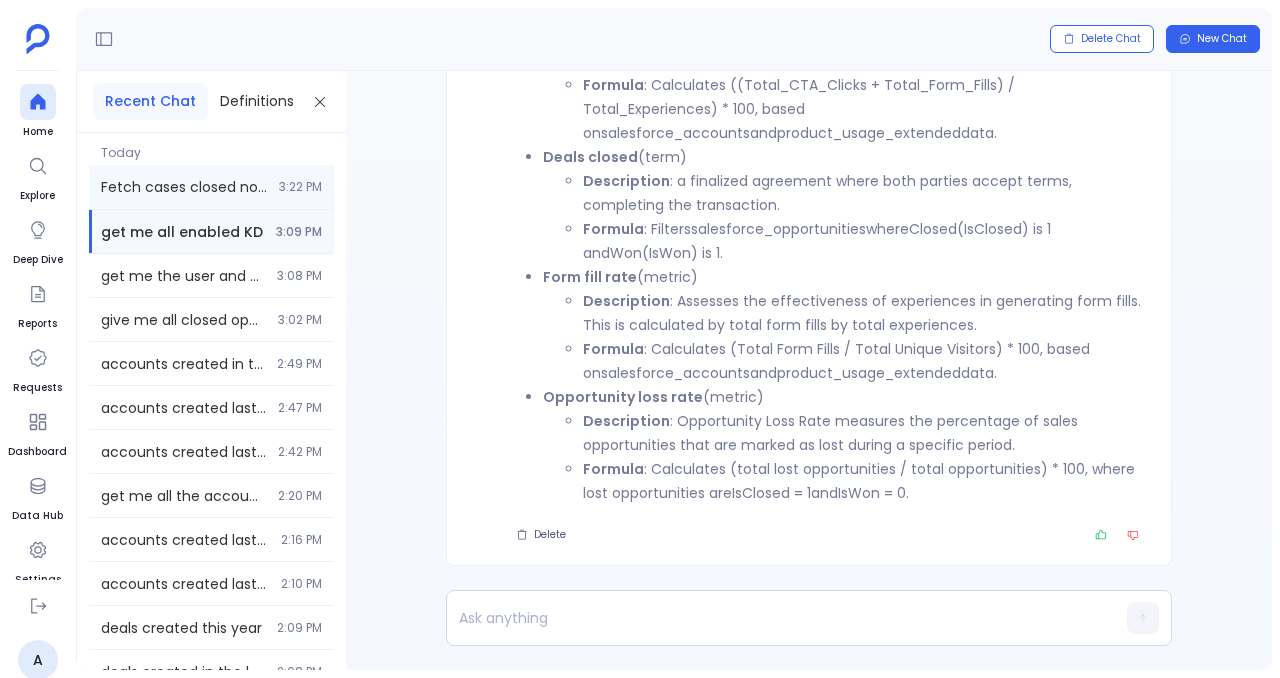 click on "Fetch cases closed not in Q2." at bounding box center [184, 187] 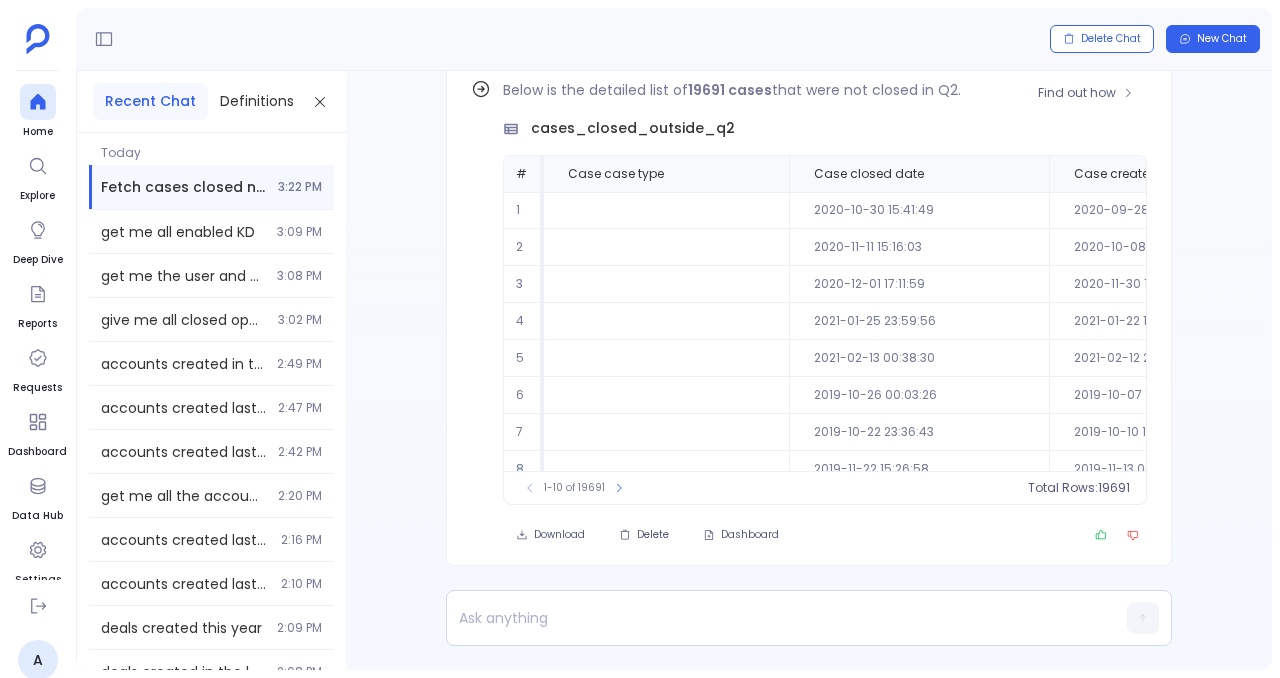 scroll, scrollTop: -92, scrollLeft: 0, axis: vertical 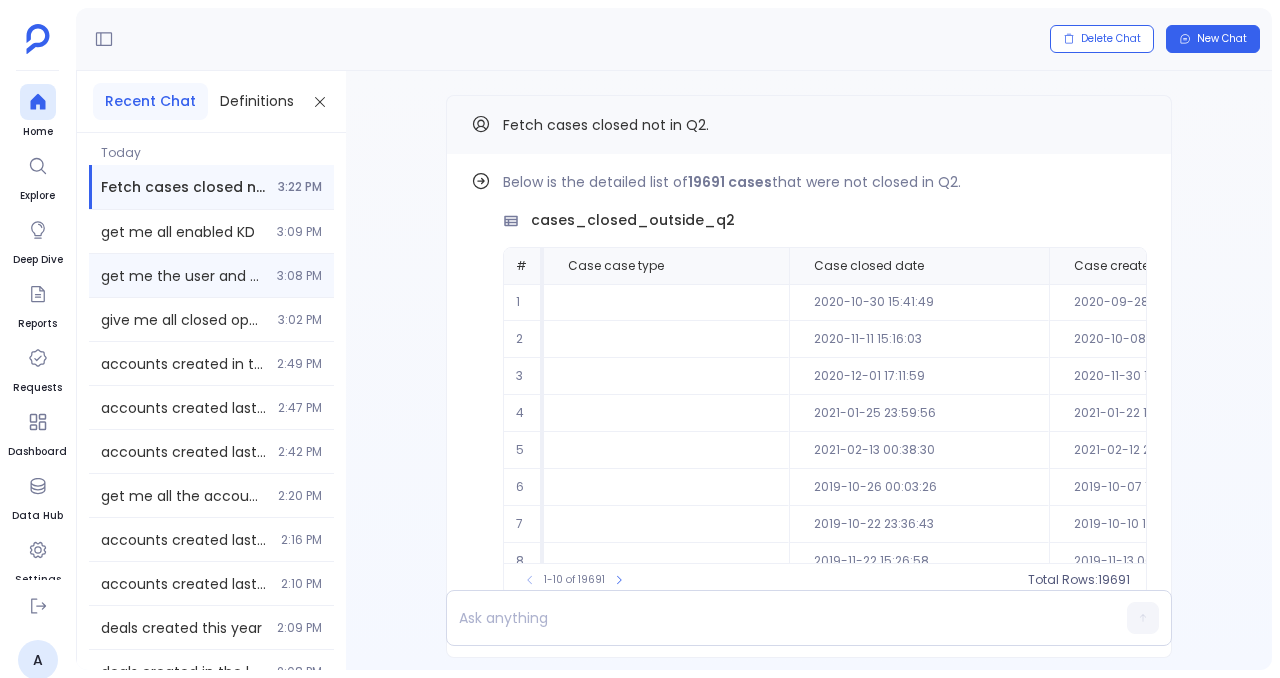 click on "get me the user and opportunites with heath score more than 5 3:08 PM" at bounding box center (211, 275) 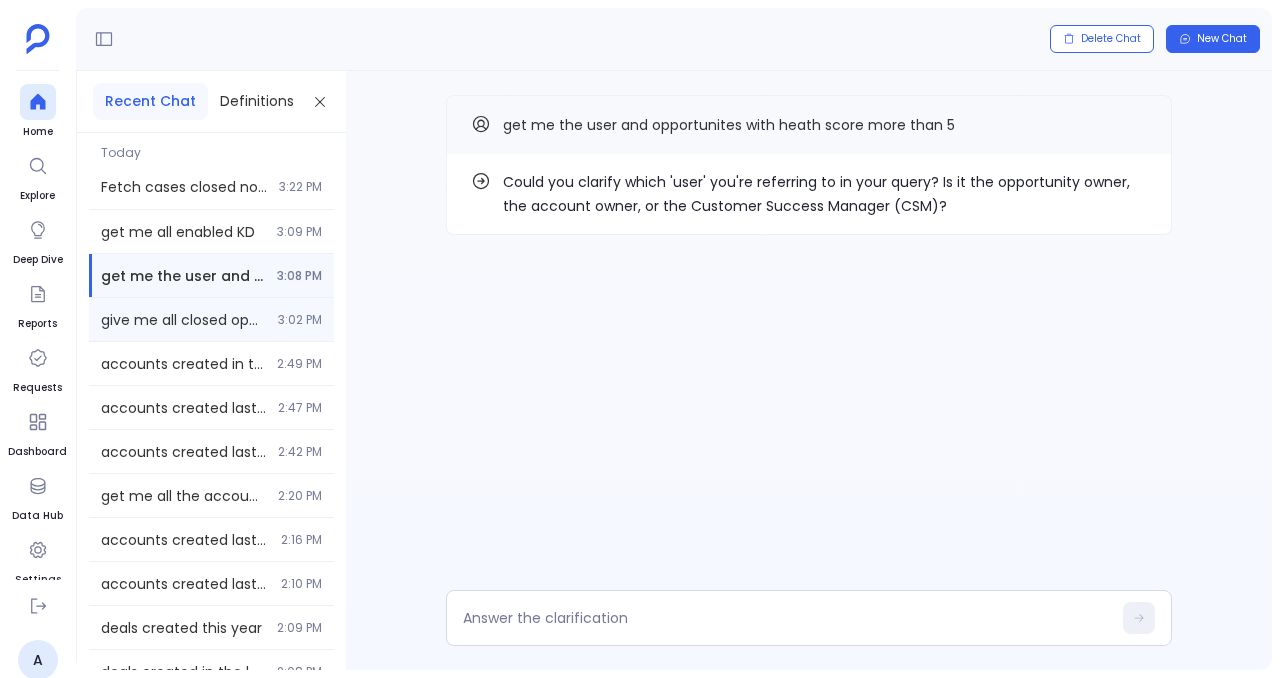 click on "3:02 PM" at bounding box center (300, 320) 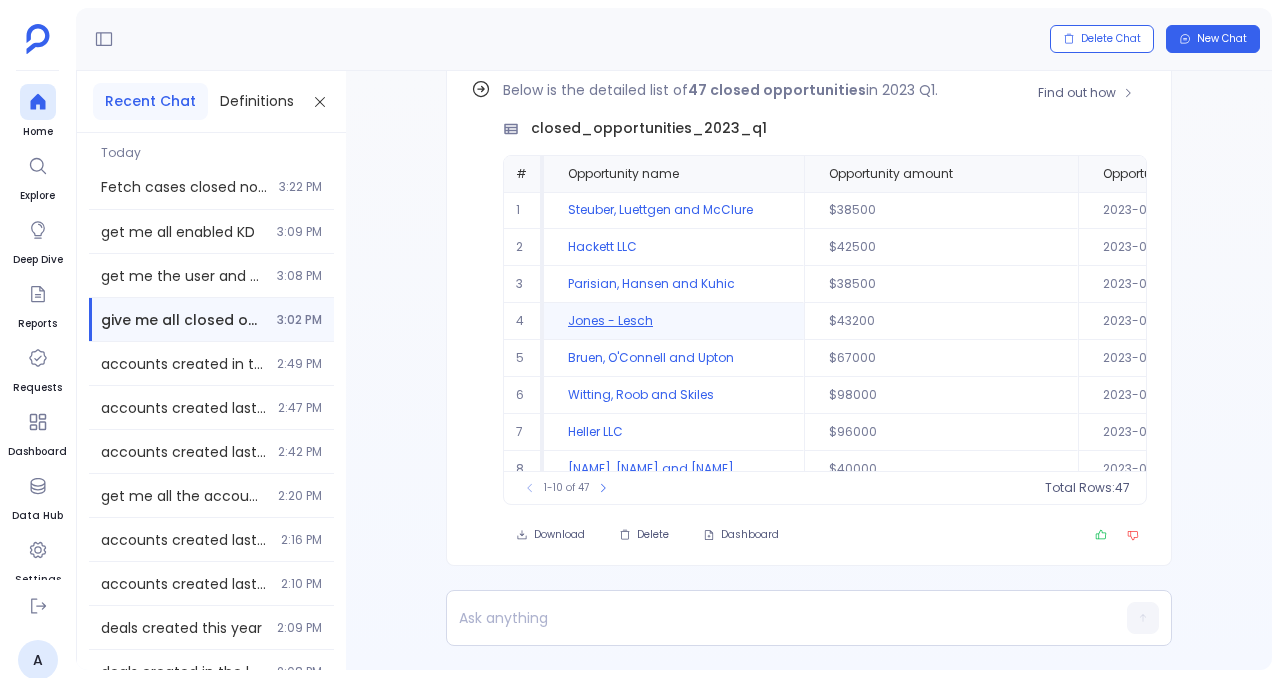 scroll, scrollTop: -92, scrollLeft: 0, axis: vertical 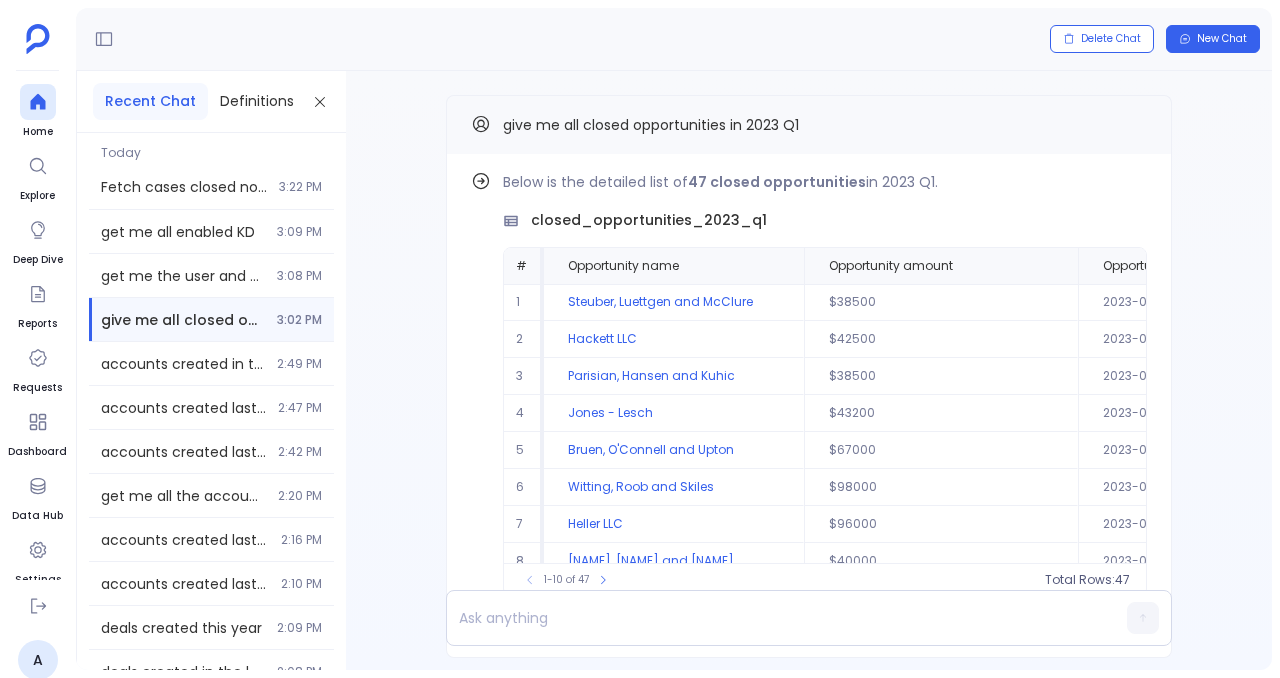 click on "give me all closed opportunities in 2023 Q1 3:02 PM" at bounding box center (211, 319) 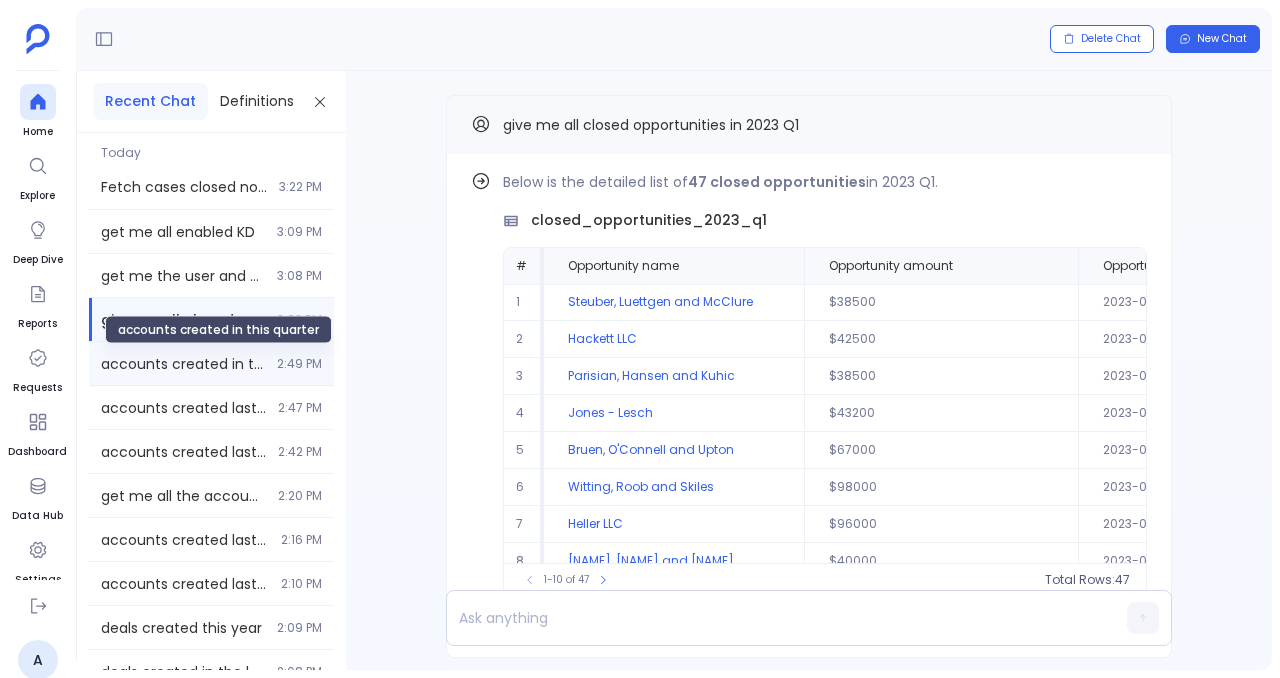 click on "accounts created in this quarter" at bounding box center [183, 364] 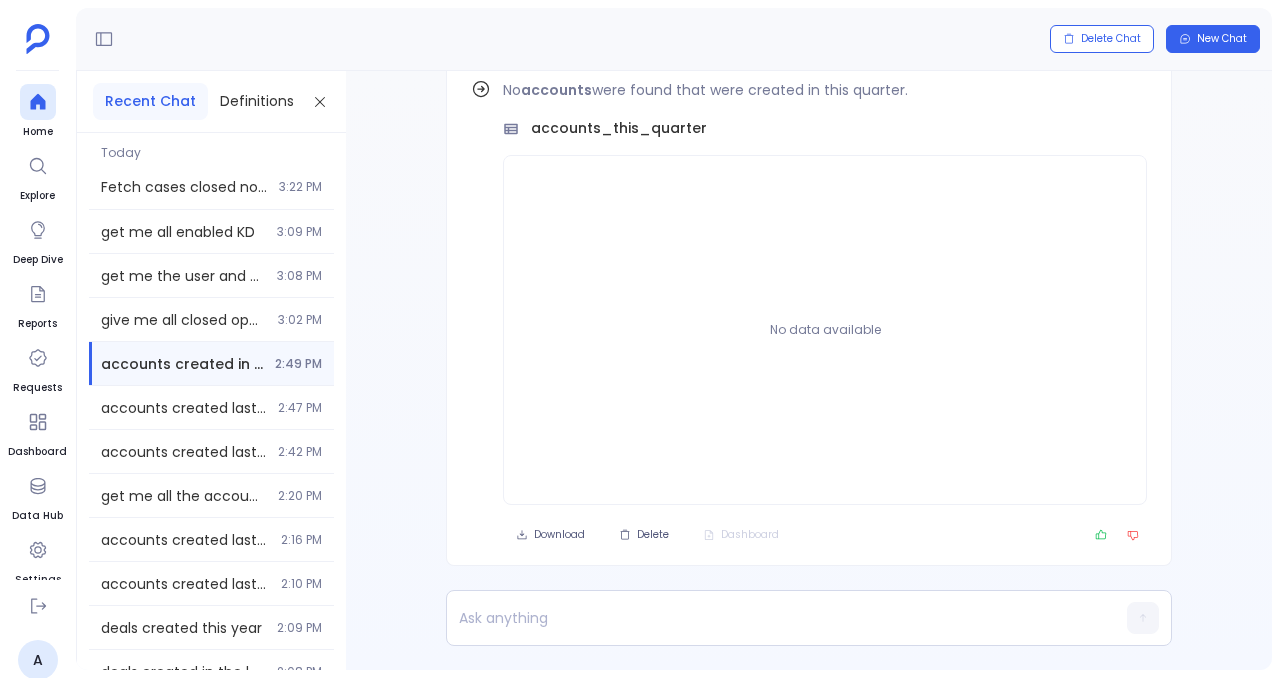 scroll, scrollTop: -92, scrollLeft: 0, axis: vertical 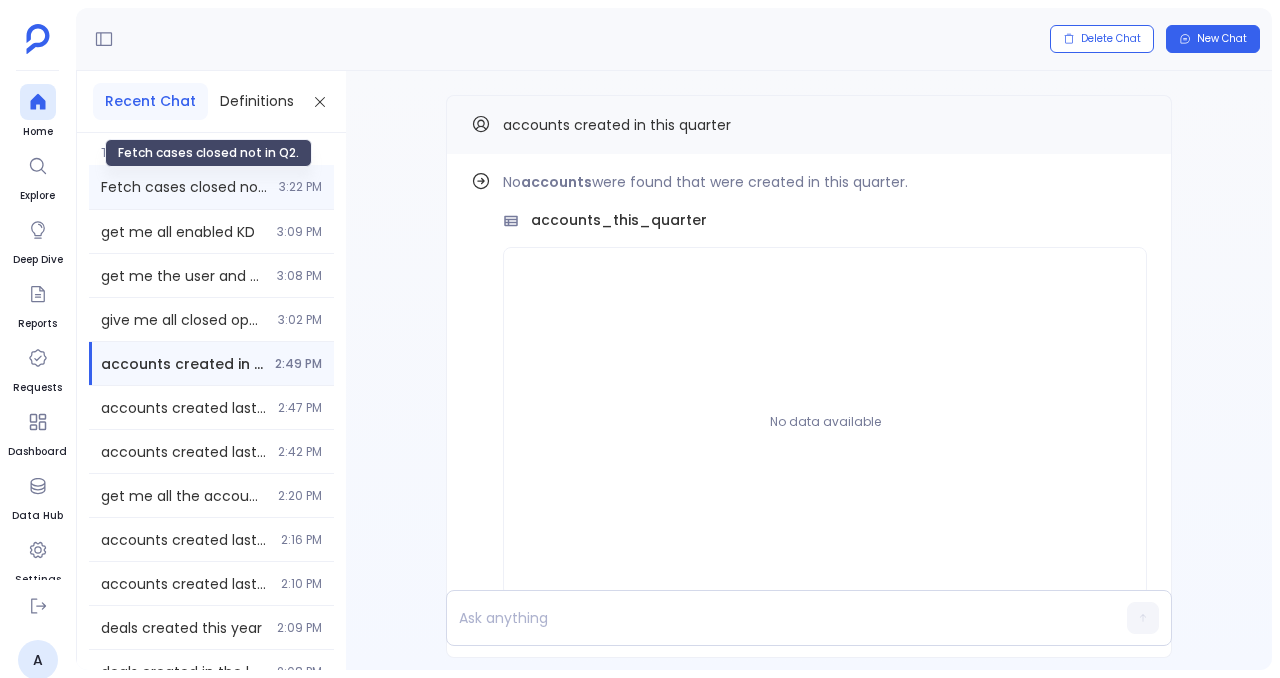 click on "Fetch cases closed not in Q2." at bounding box center (184, 187) 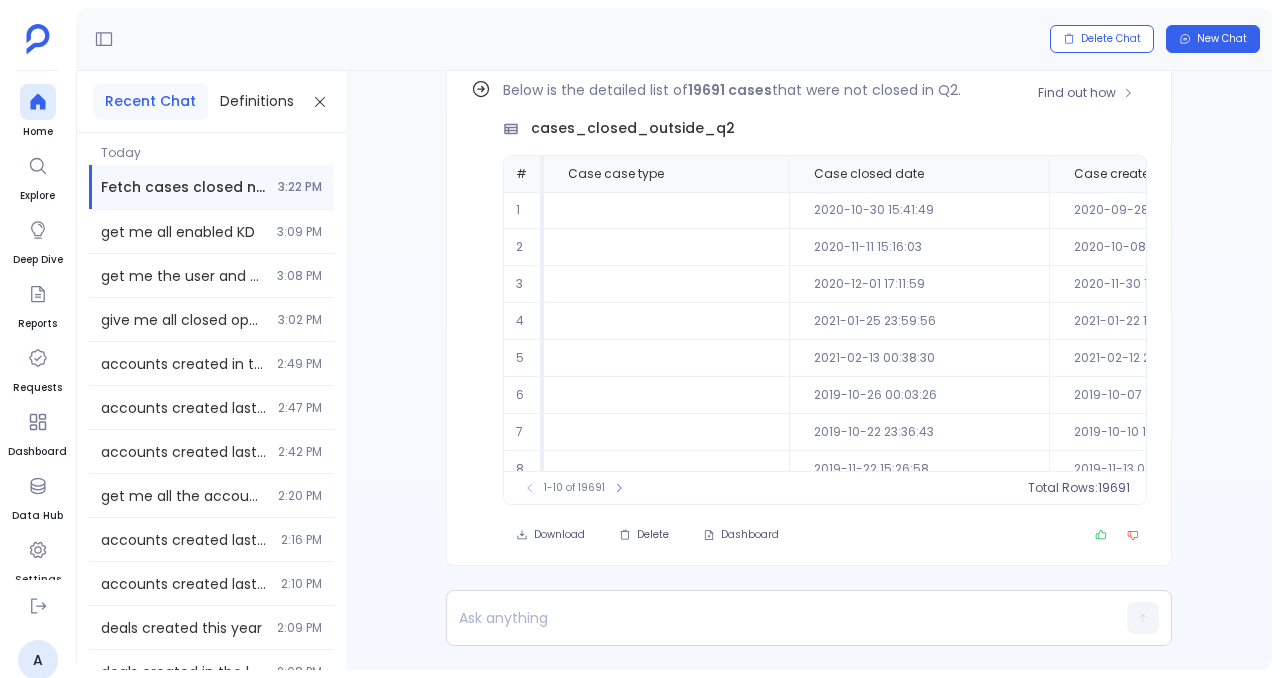 scroll, scrollTop: -92, scrollLeft: 0, axis: vertical 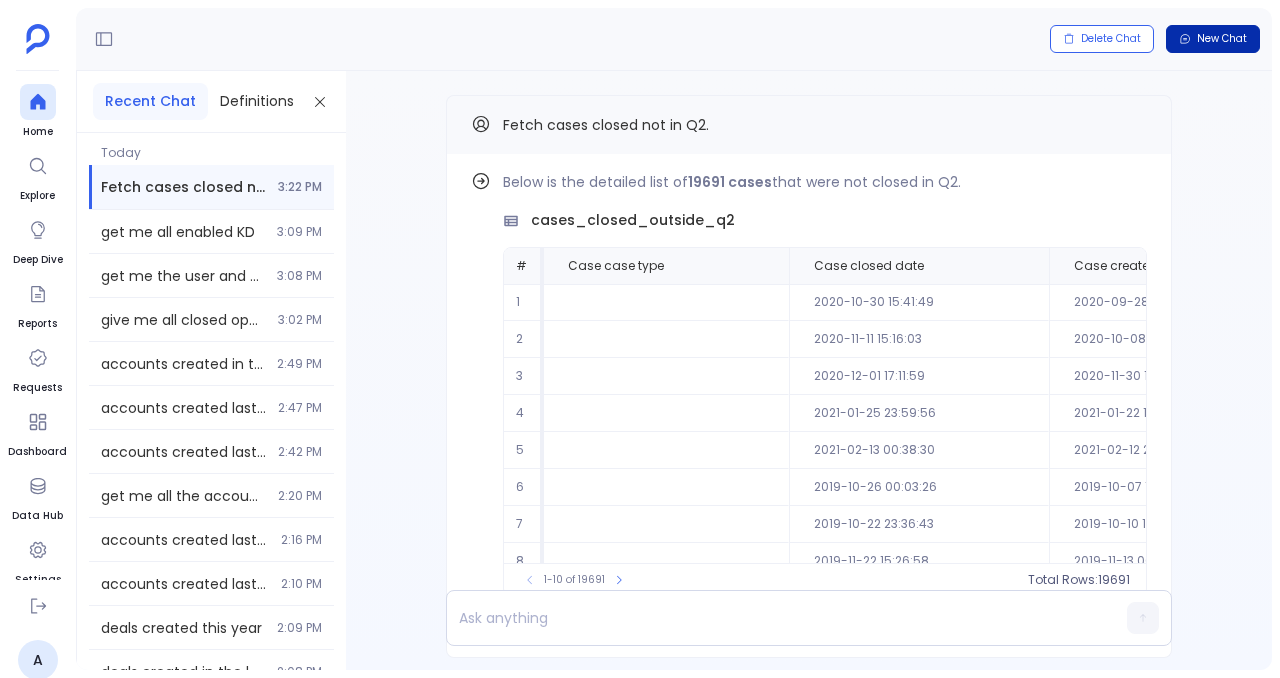 click on "New Chat" at bounding box center (1213, 39) 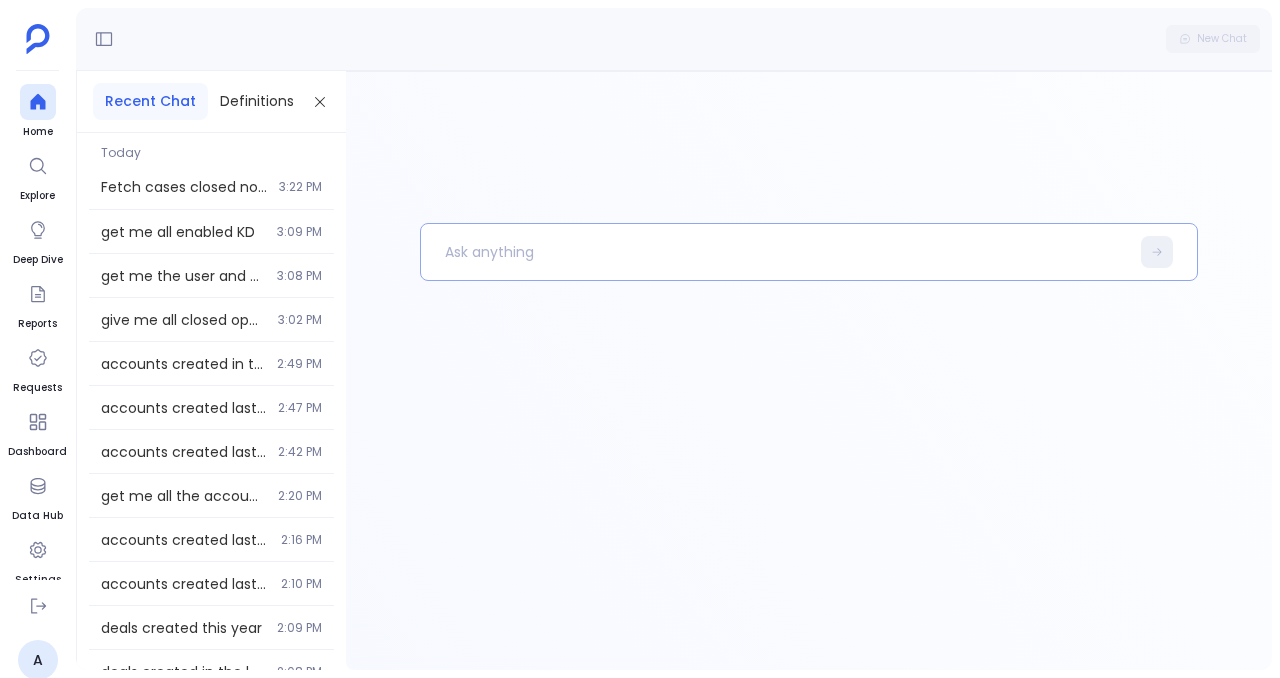 click at bounding box center (775, 252) 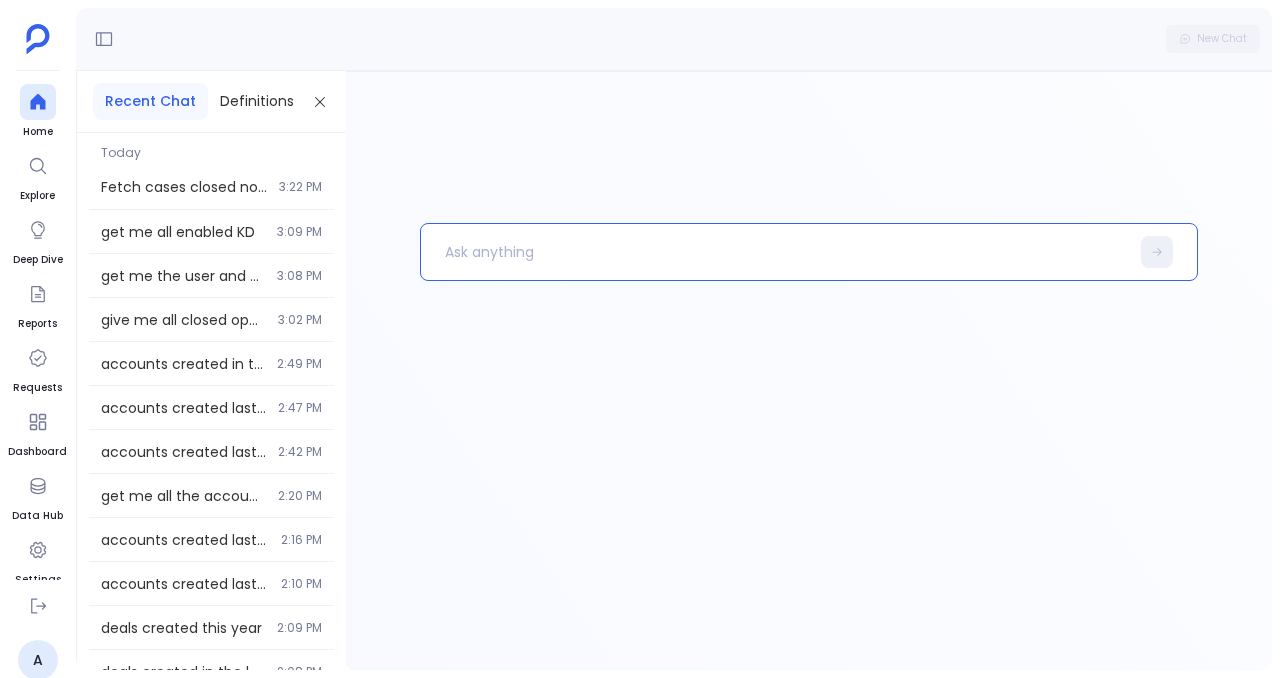 paste 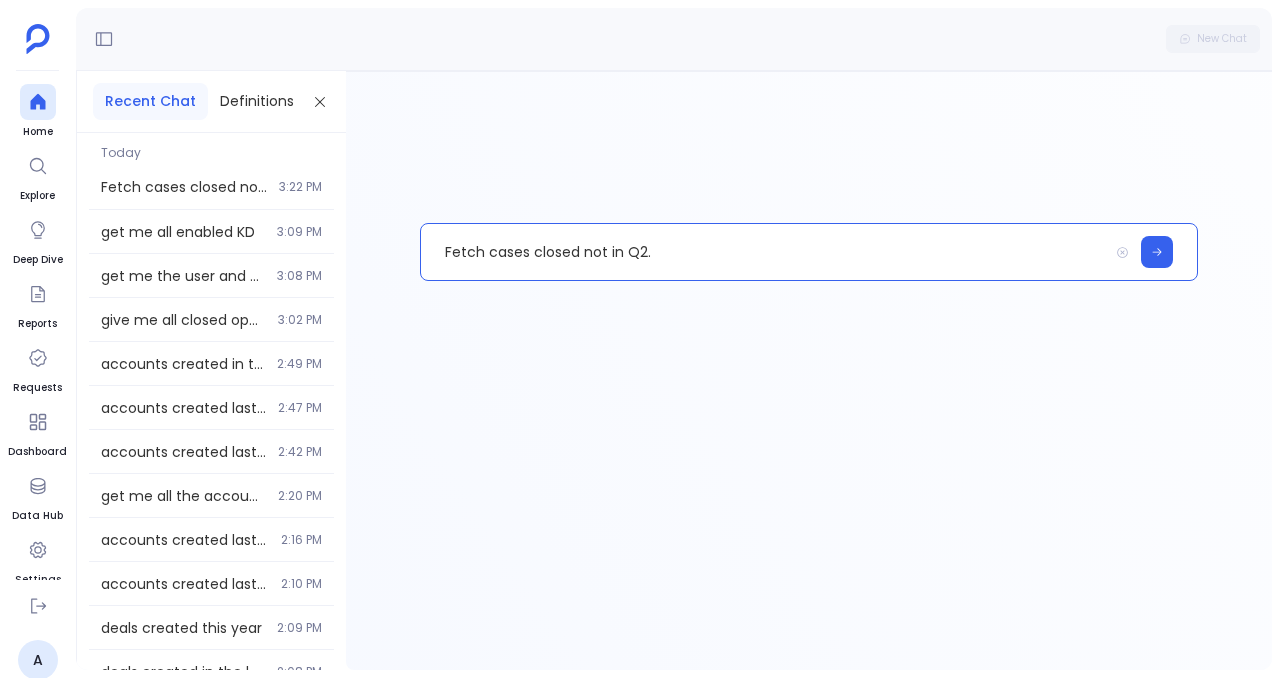 click on "Fetch cases closed not in Q2." at bounding box center (764, 252) 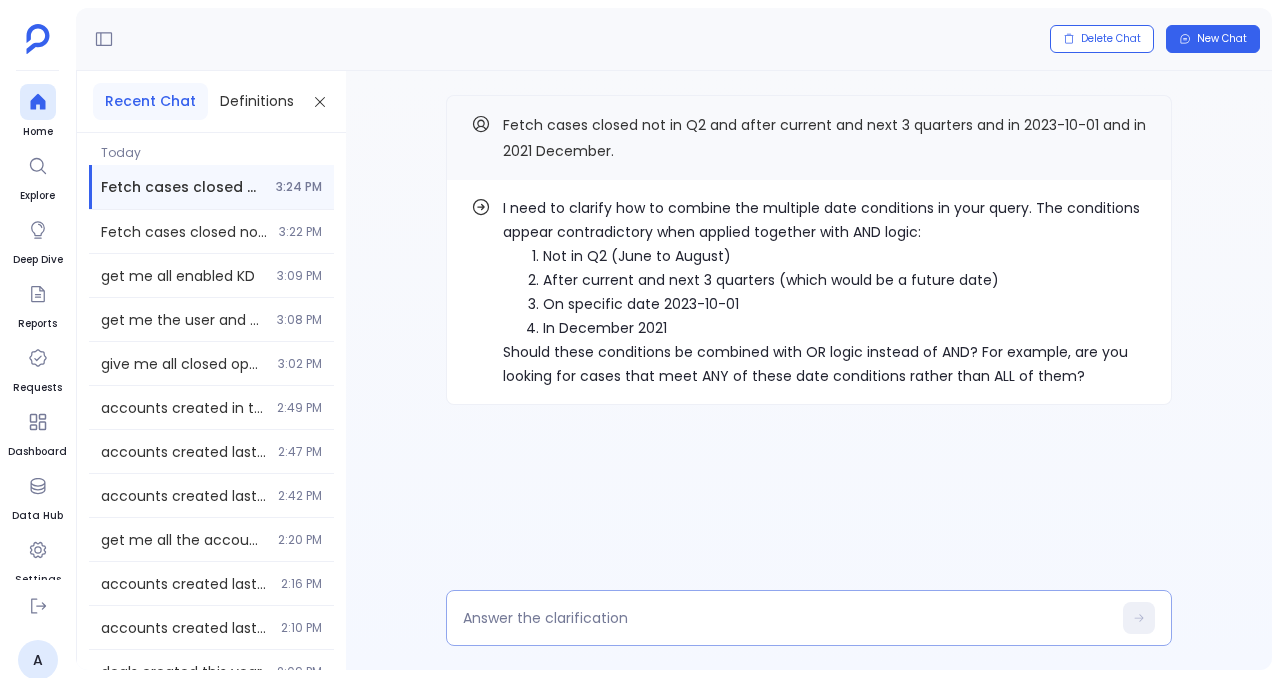 click at bounding box center [787, 618] 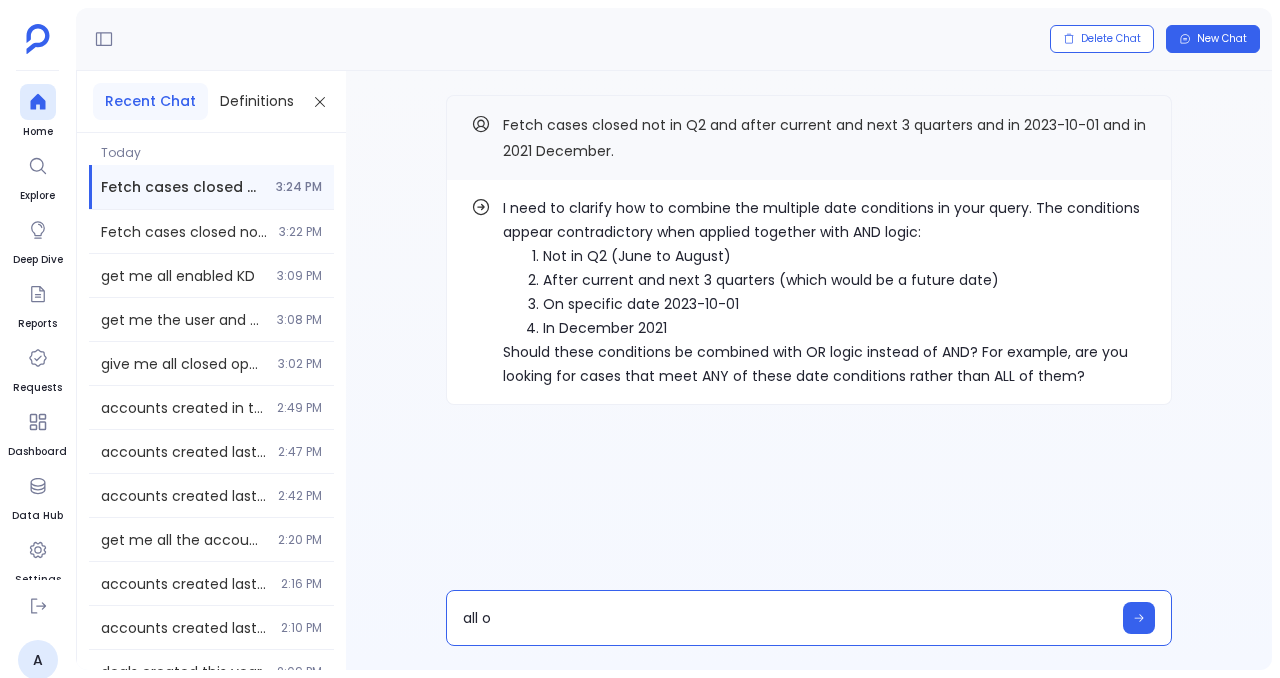 type on "all" 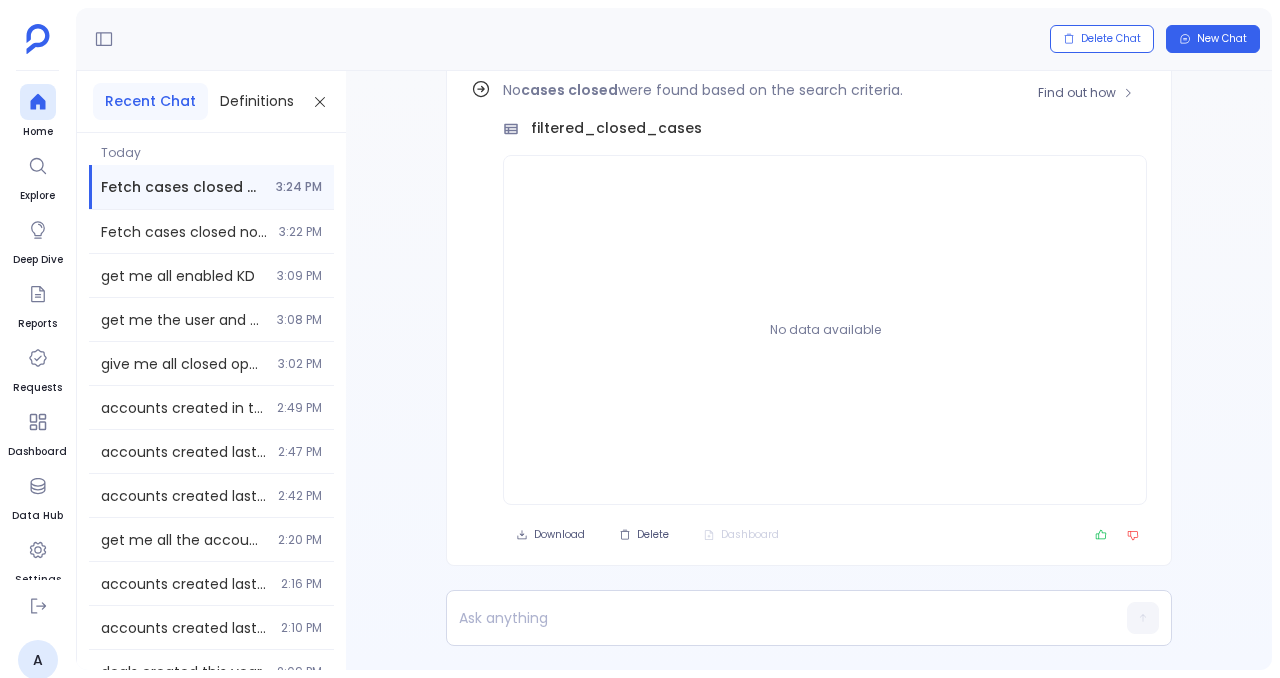 scroll, scrollTop: -118, scrollLeft: 0, axis: vertical 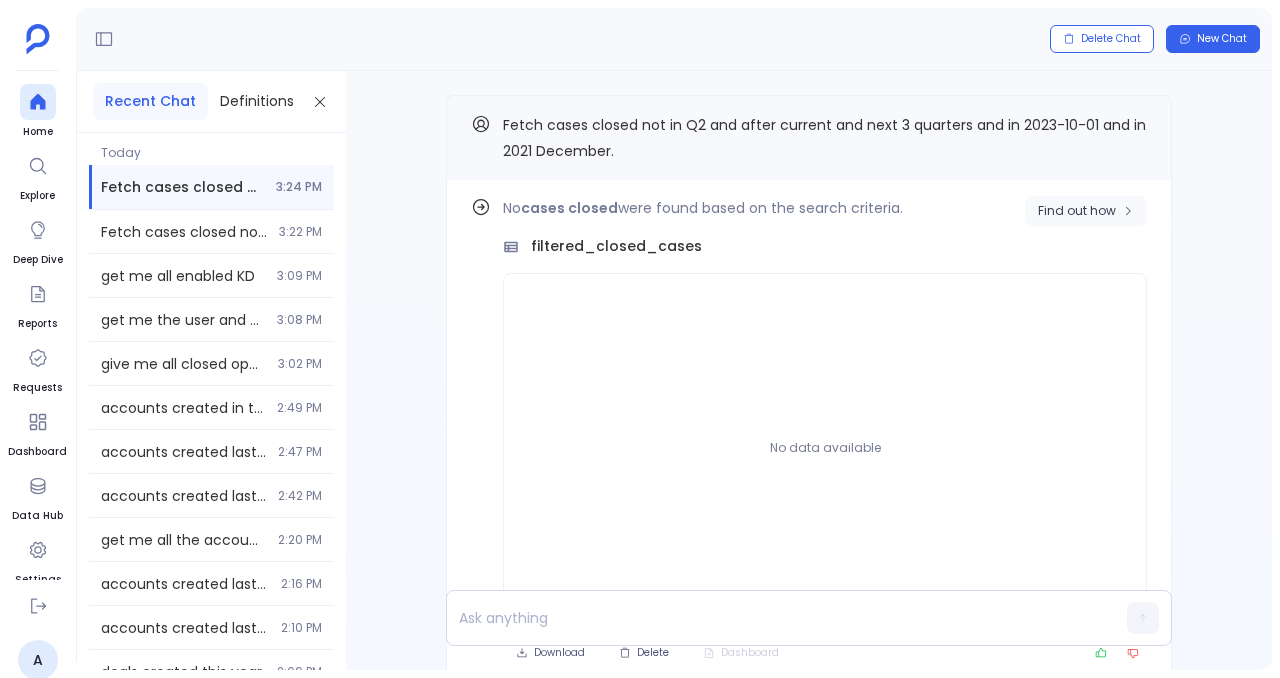 click on "Find out how" at bounding box center [1077, 211] 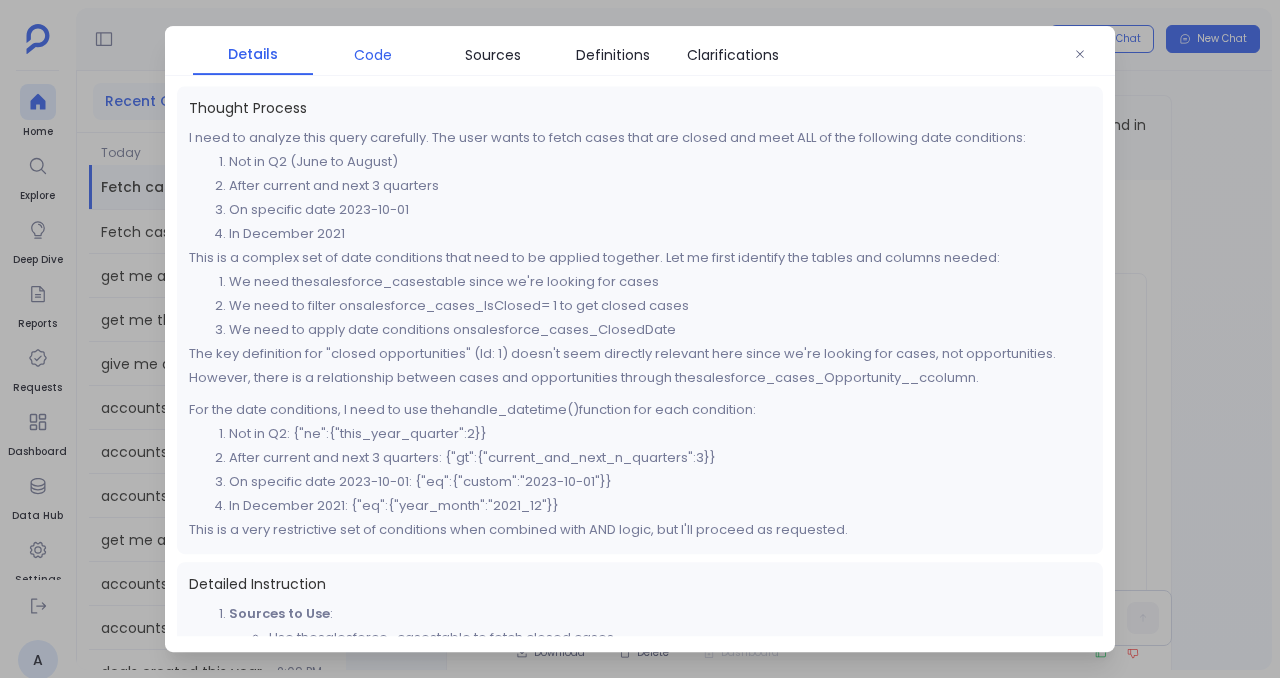click on "Code" at bounding box center (373, 55) 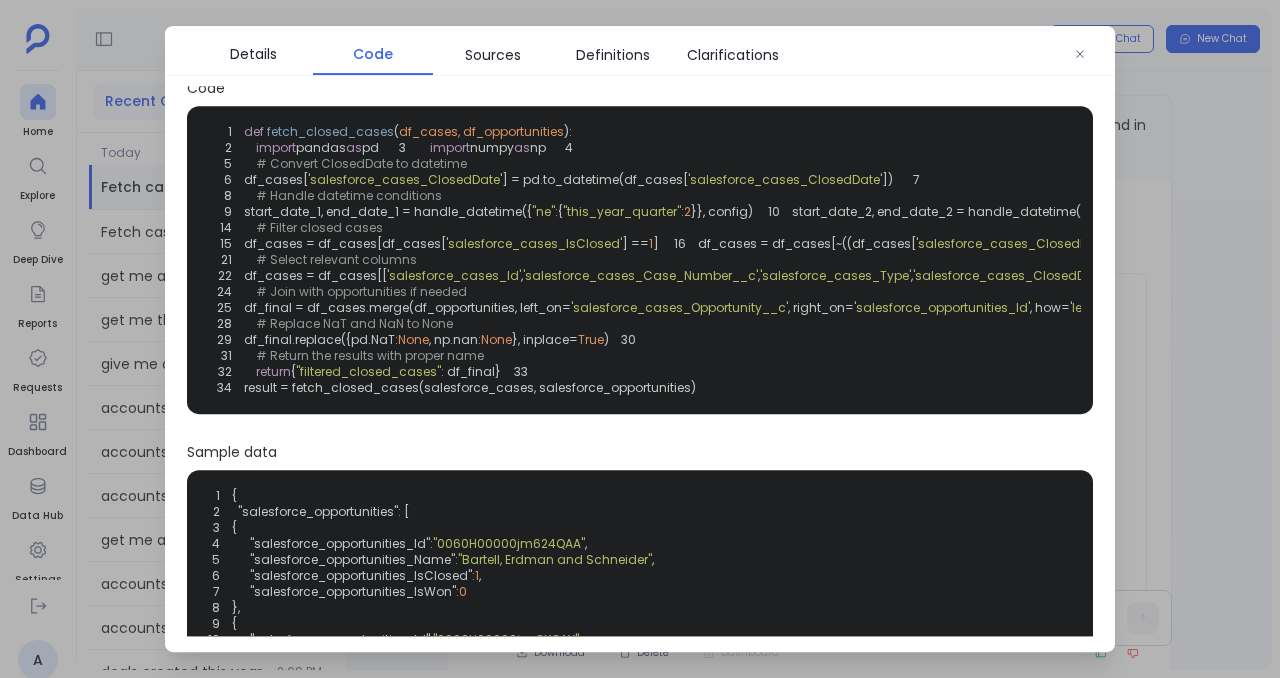 scroll, scrollTop: 0, scrollLeft: 0, axis: both 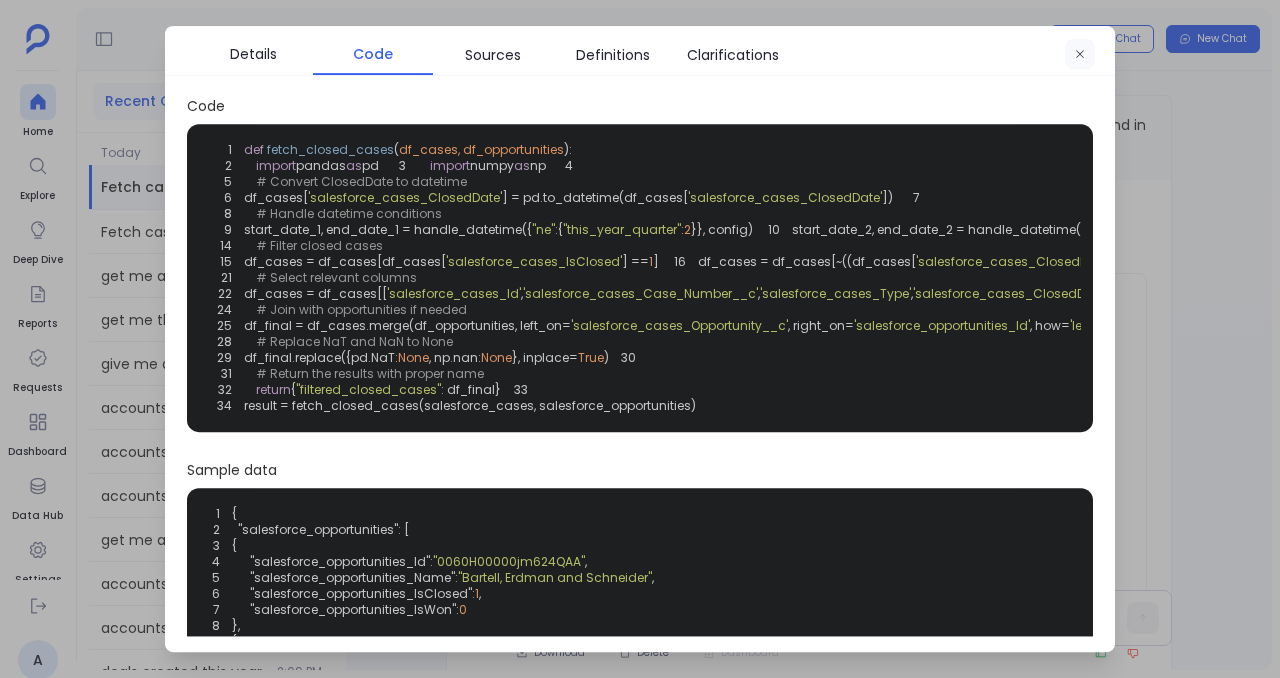 click 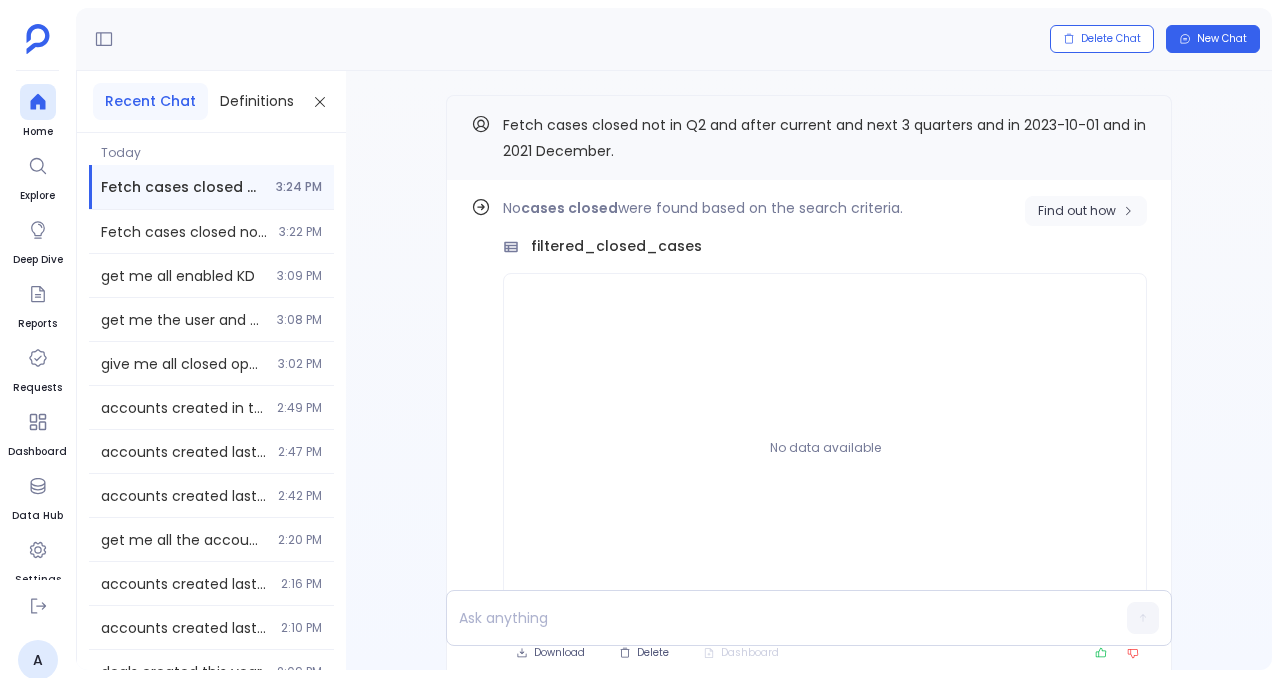 click on "Find out how" at bounding box center [1077, 211] 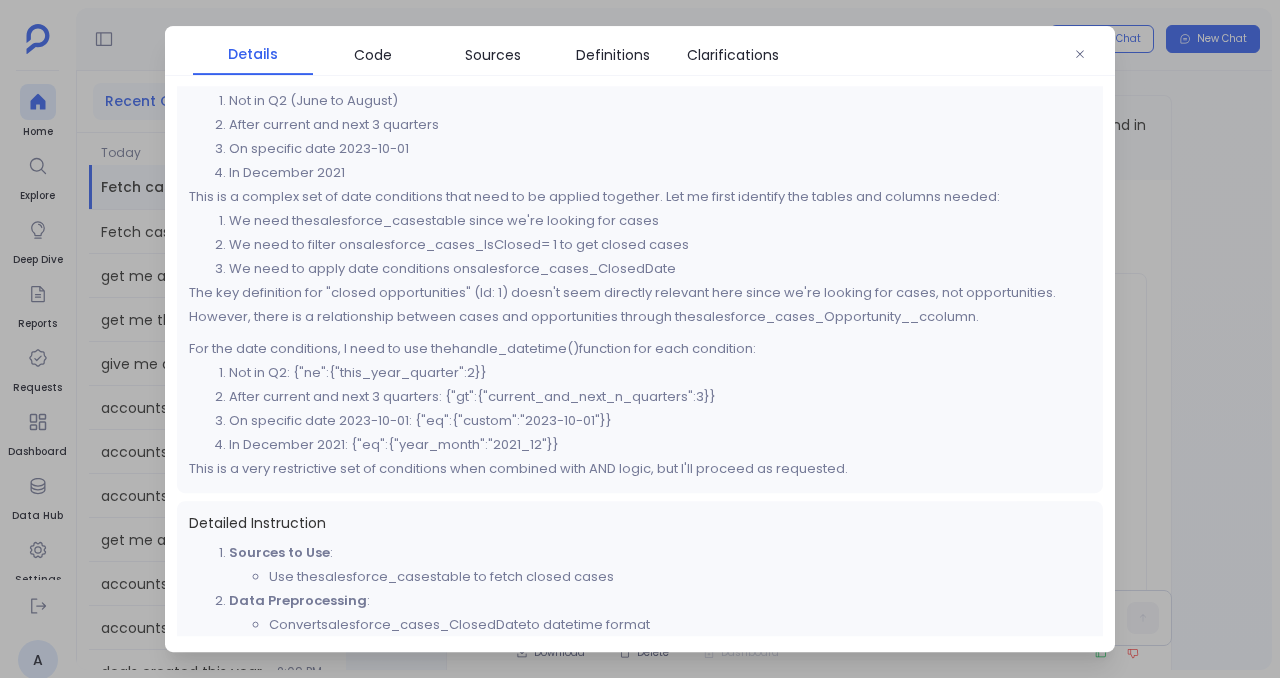 scroll, scrollTop: 65, scrollLeft: 0, axis: vertical 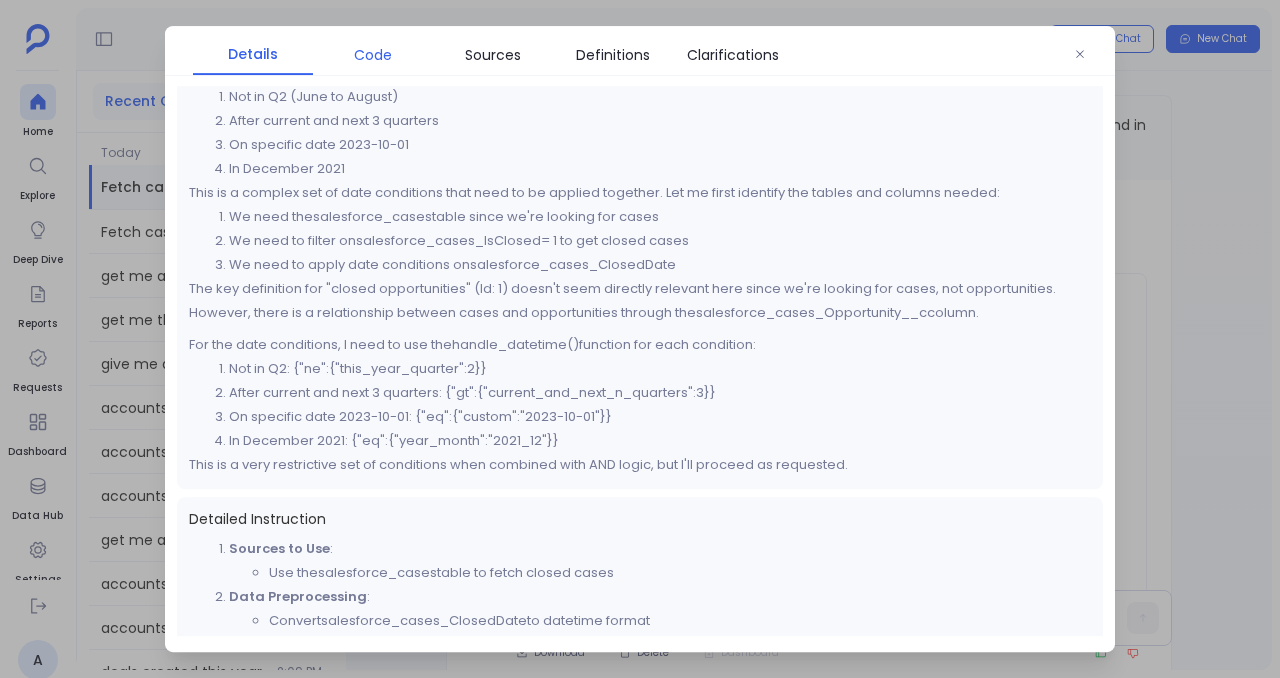 click on "Code" at bounding box center [373, 55] 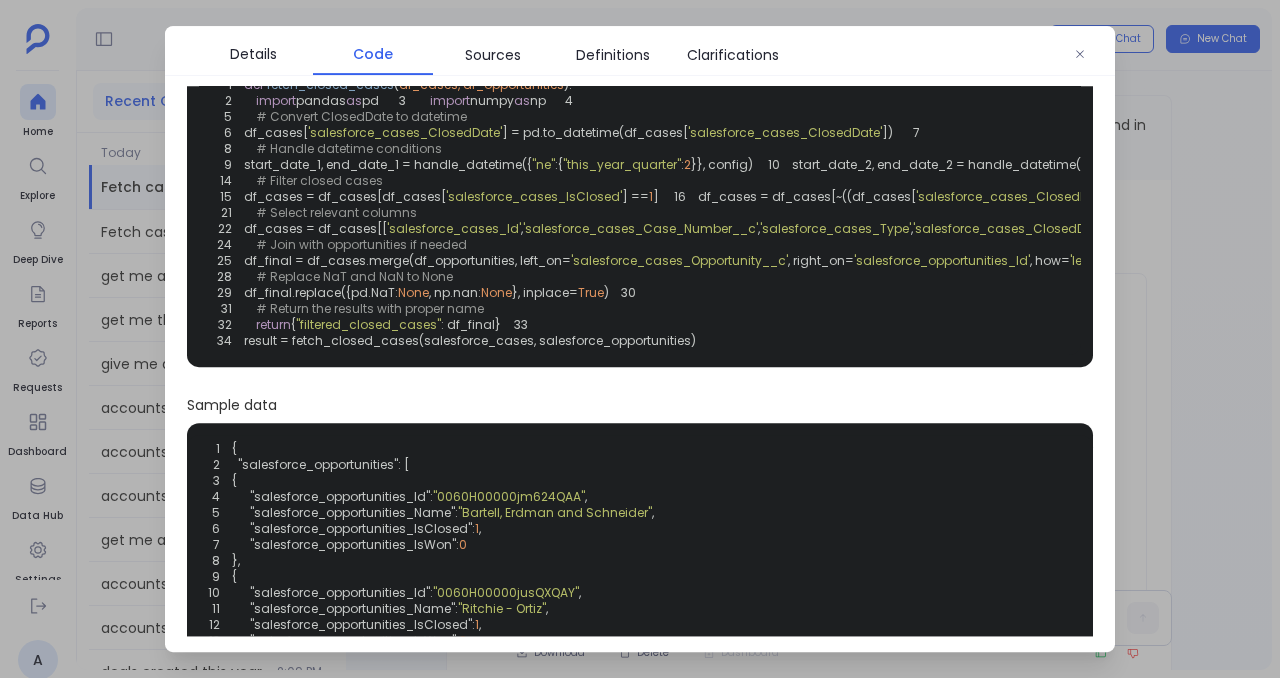 click on "Details Code Sources Definitions Clarifications" at bounding box center [640, 51] 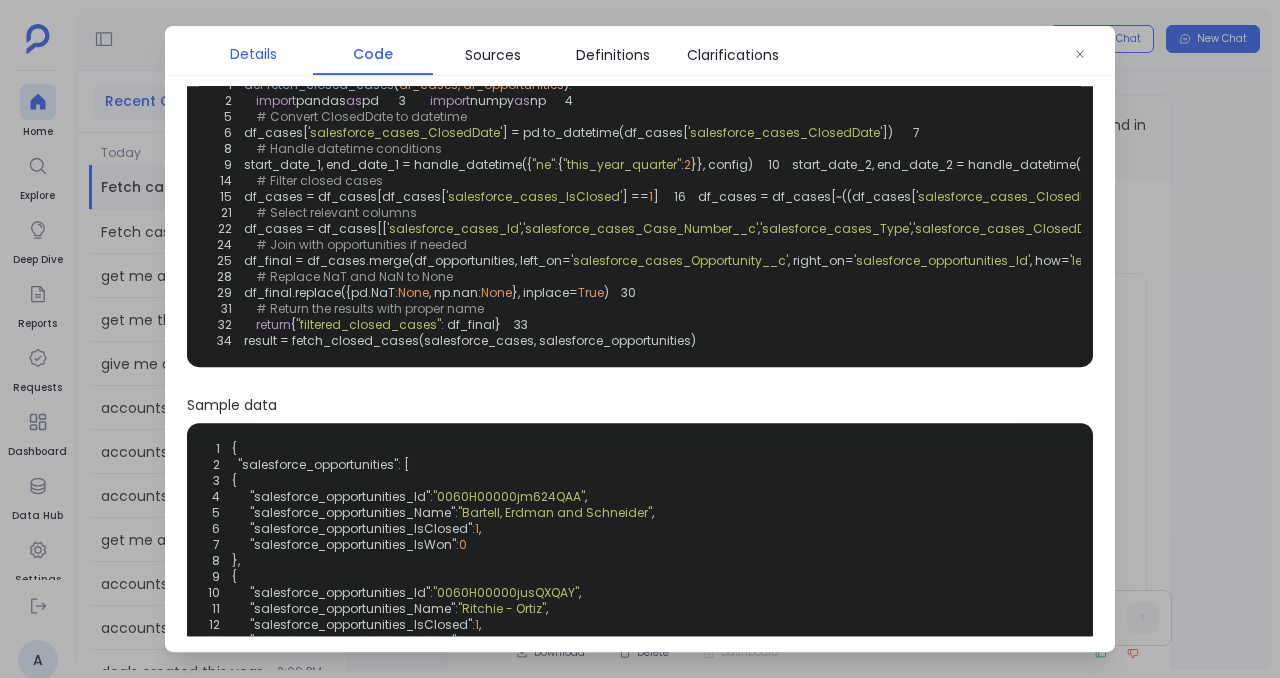 click on "Details" at bounding box center [253, 54] 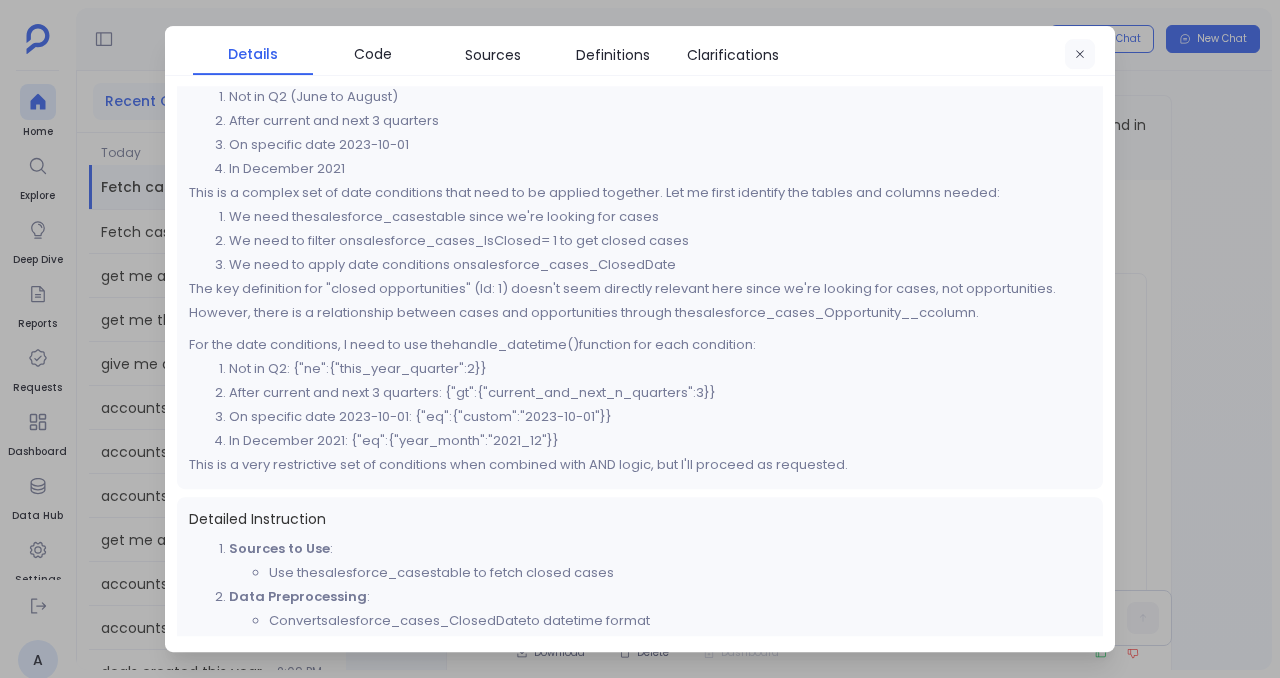 click at bounding box center (1080, 55) 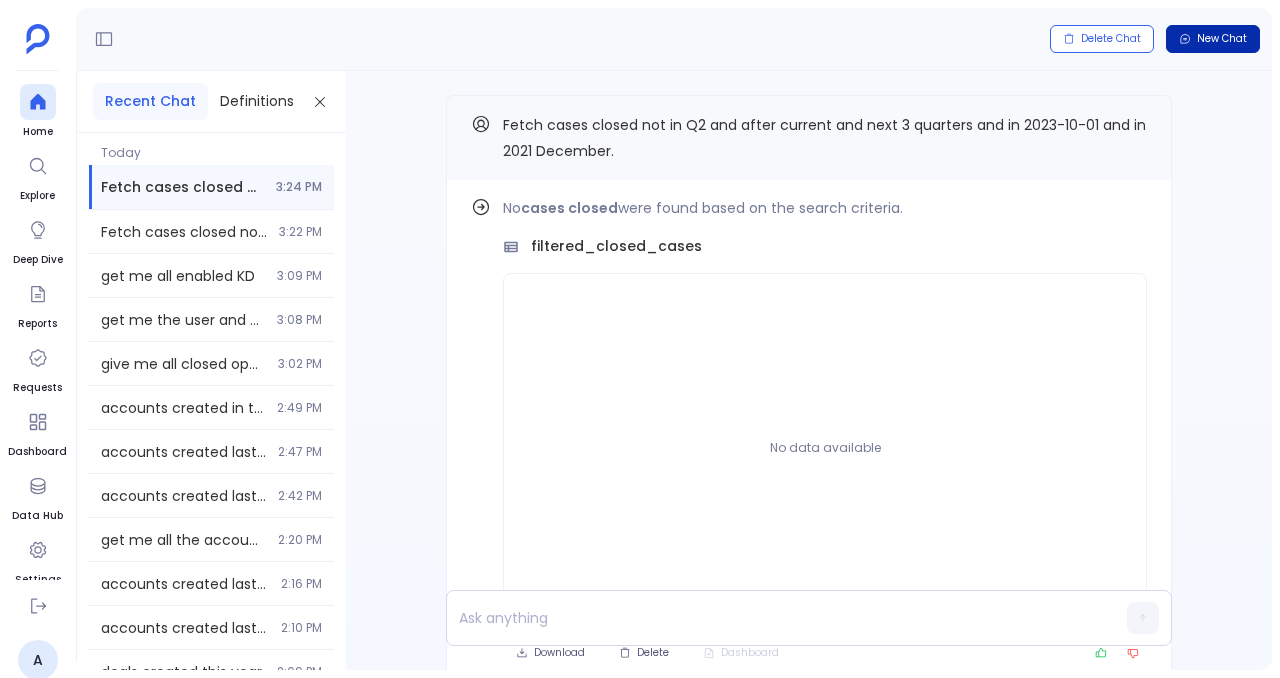 click on "New Chat" at bounding box center (1213, 39) 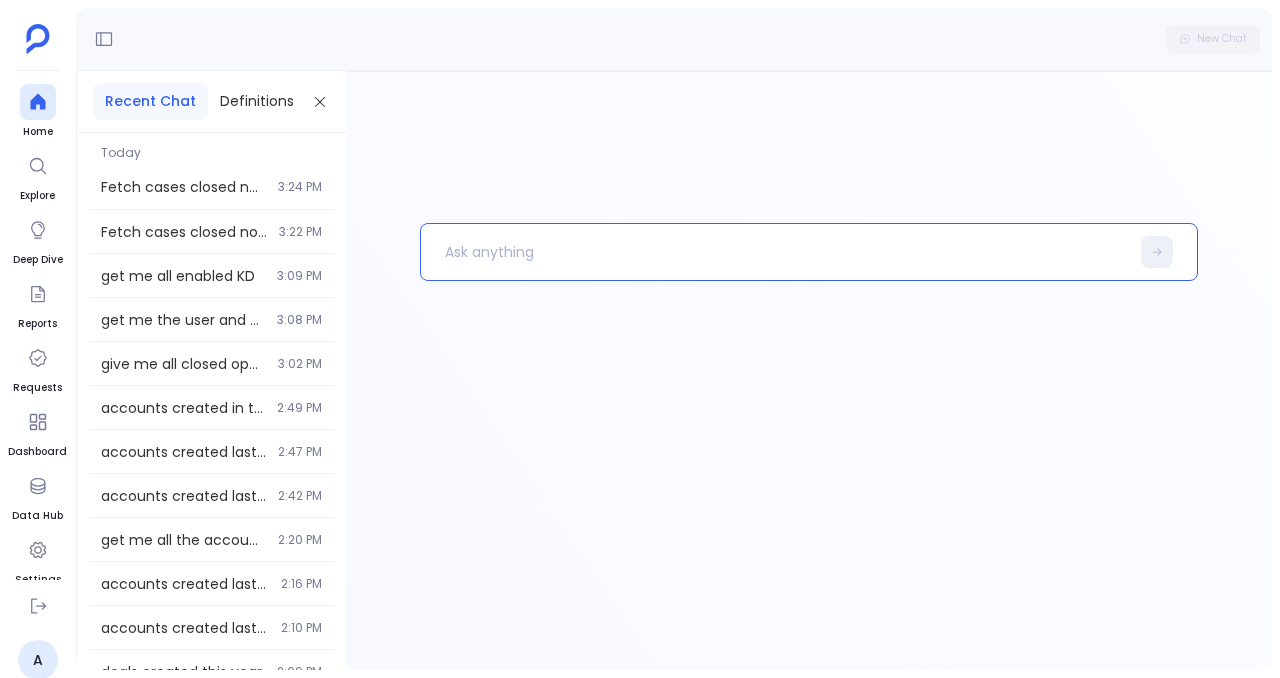 click at bounding box center (775, 252) 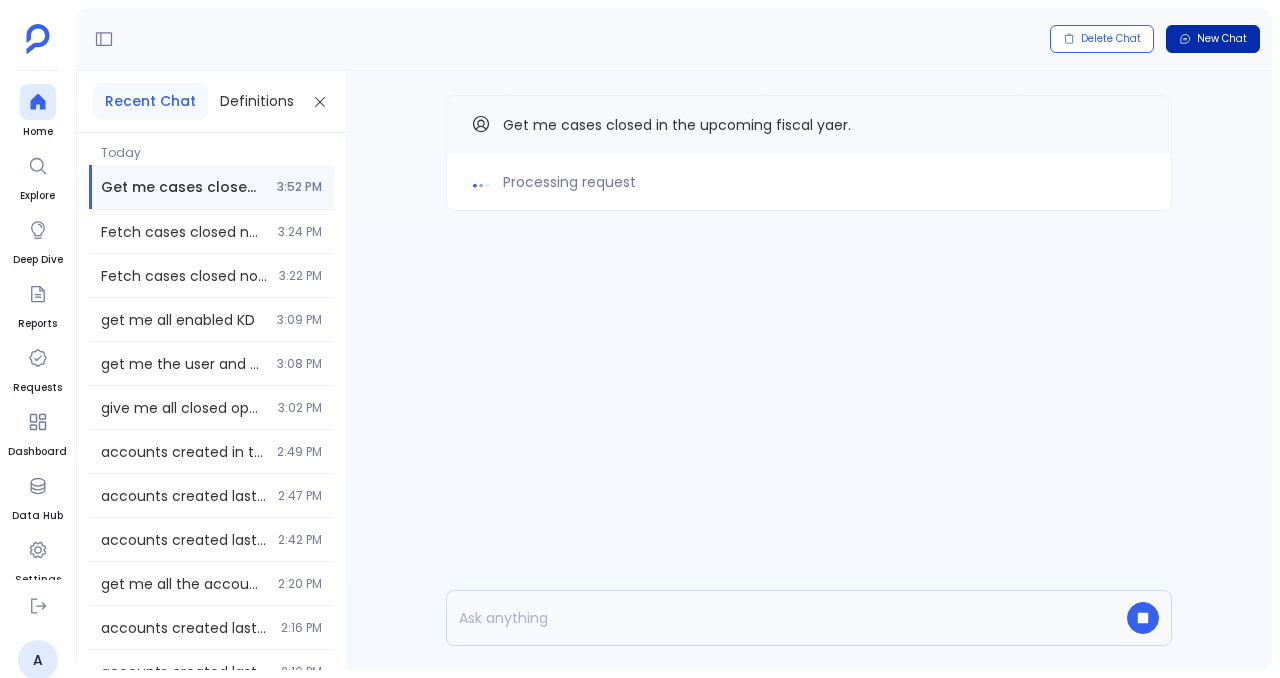 click on "New Chat" at bounding box center (1213, 39) 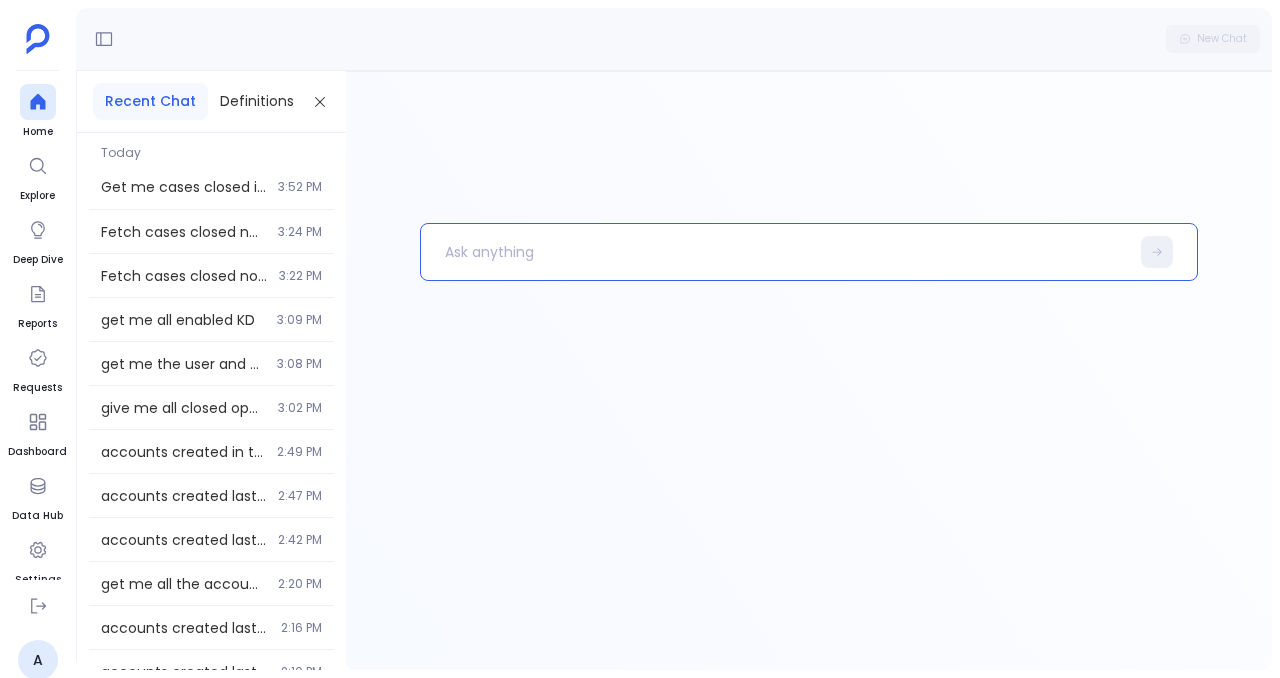 click at bounding box center [775, 252] 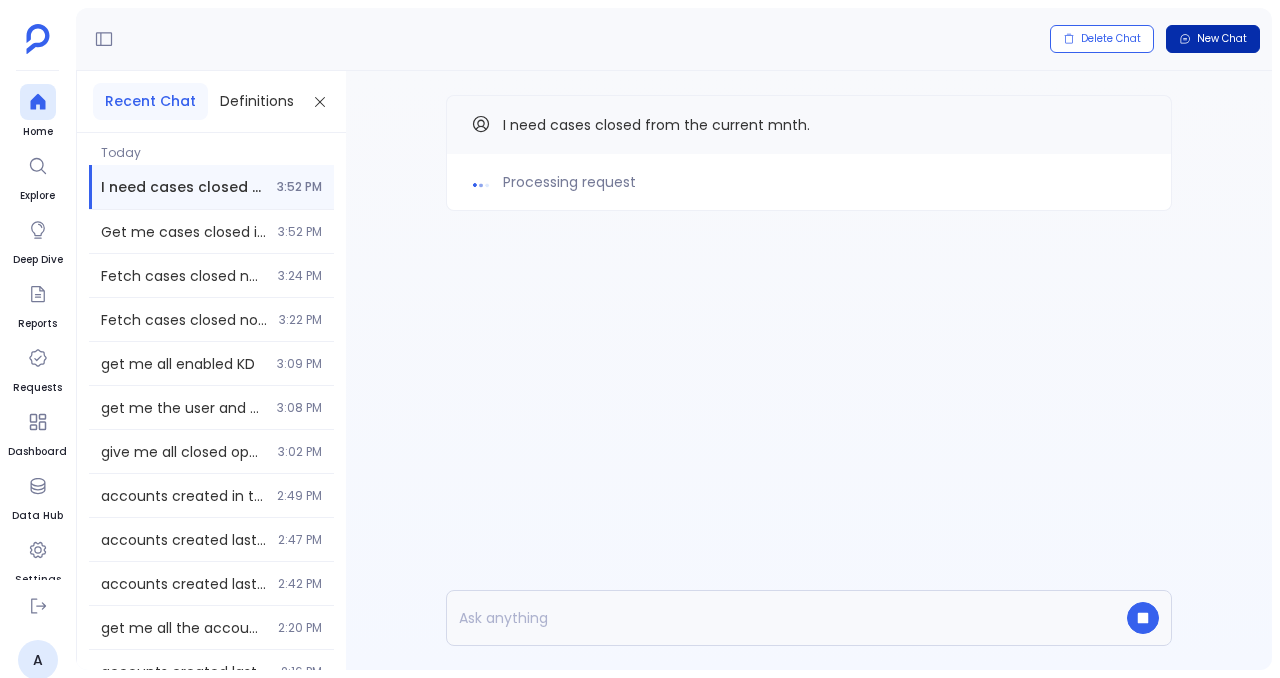 click on "New Chat" at bounding box center (1222, 39) 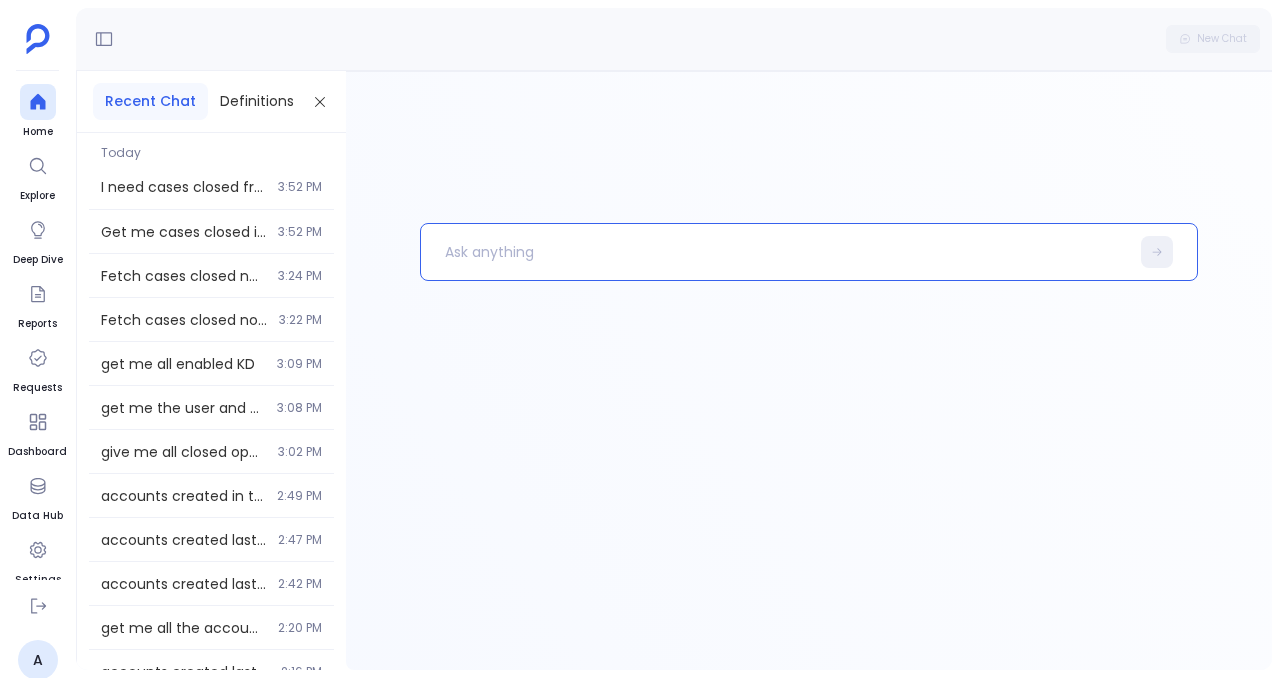 click at bounding box center (775, 252) 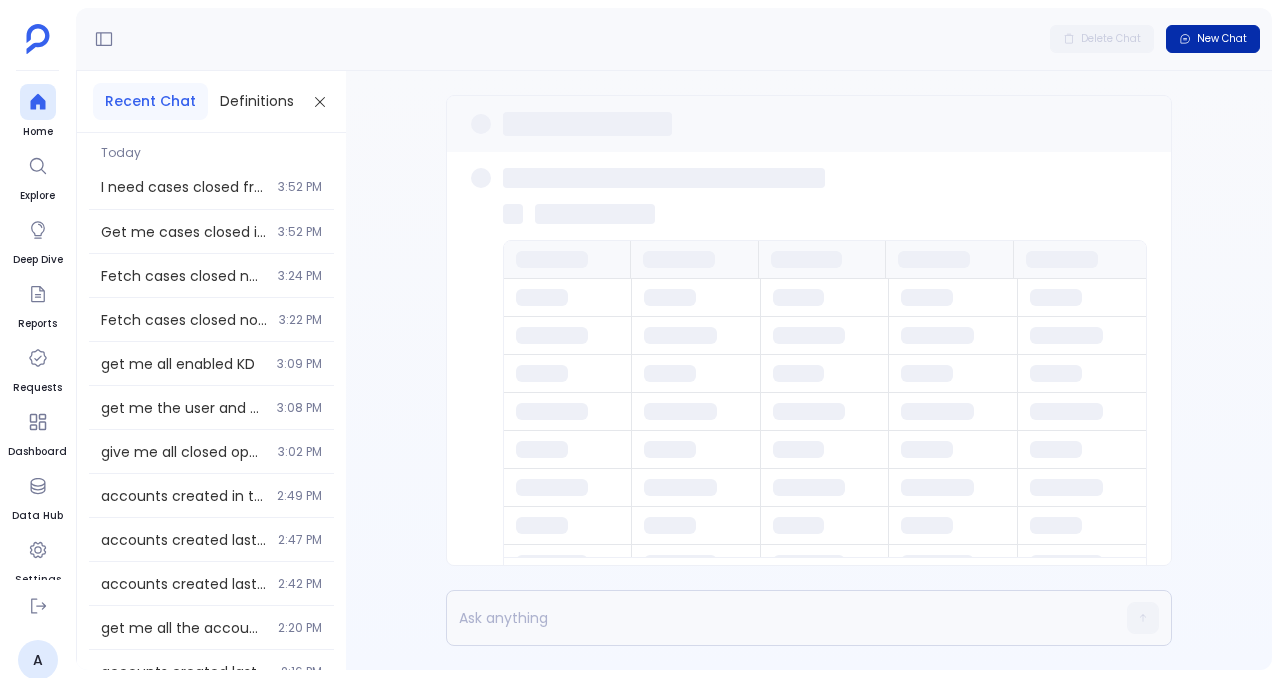 click on "New Chat" at bounding box center [1213, 39] 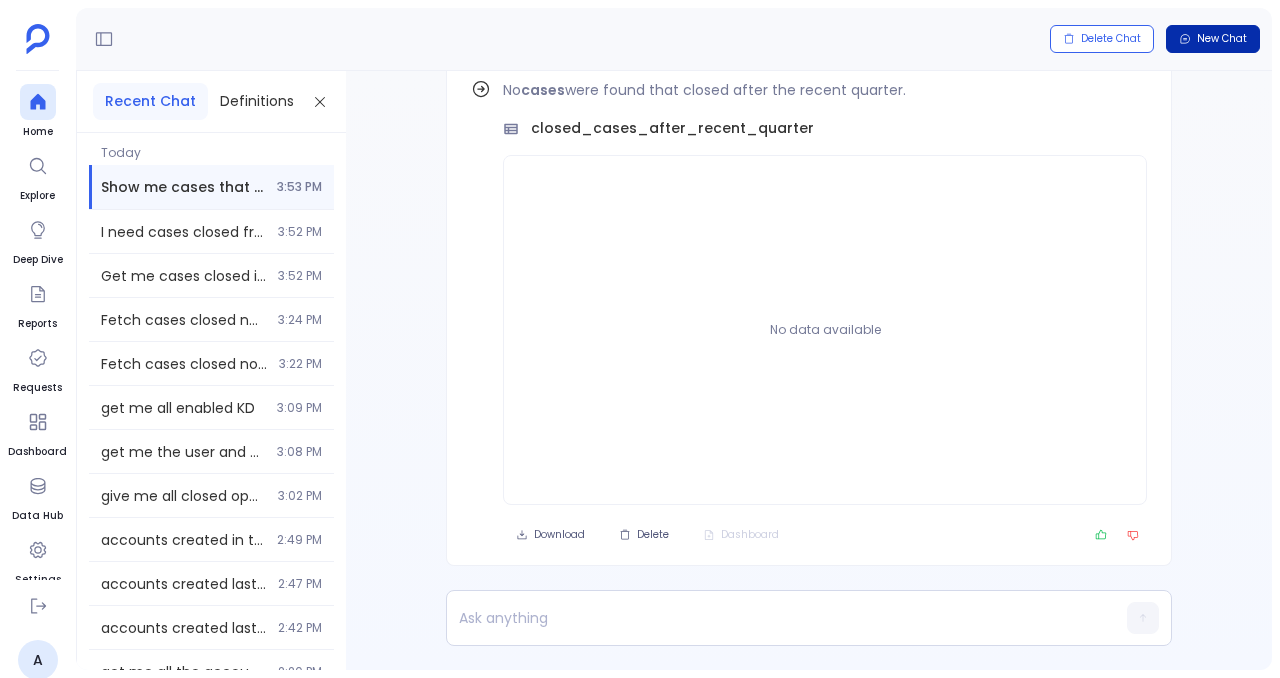 click on "New Chat" at bounding box center [1222, 39] 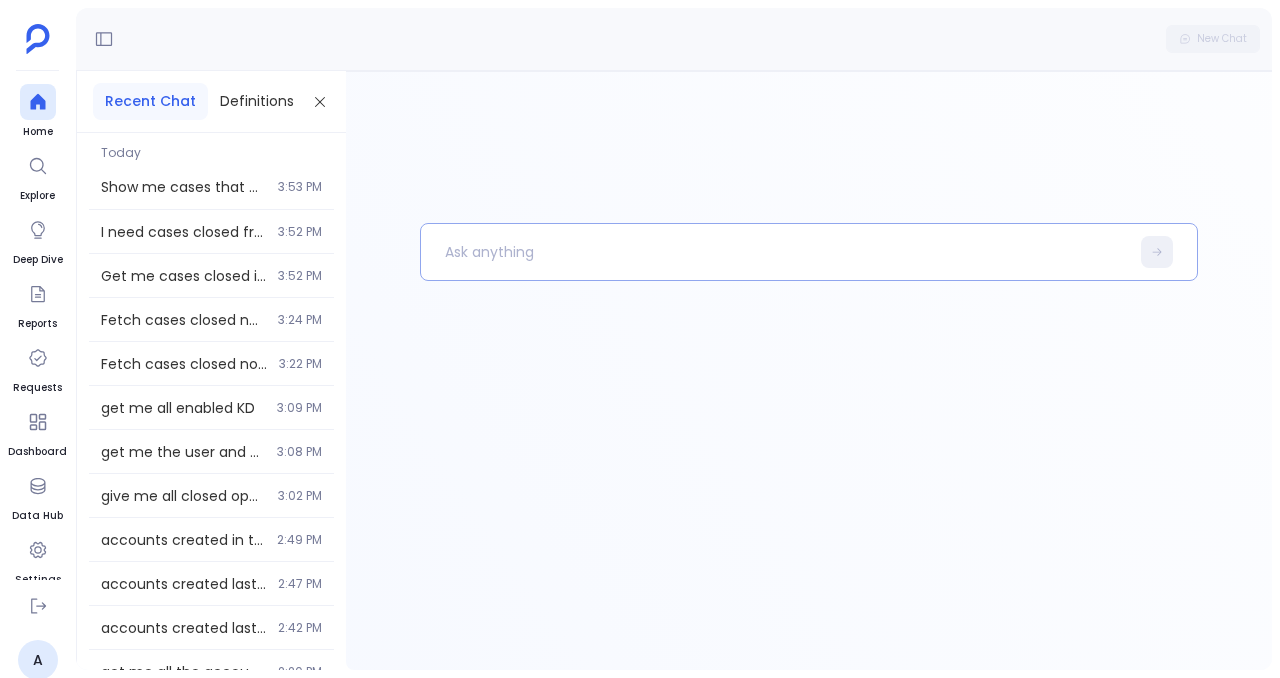 click at bounding box center [775, 252] 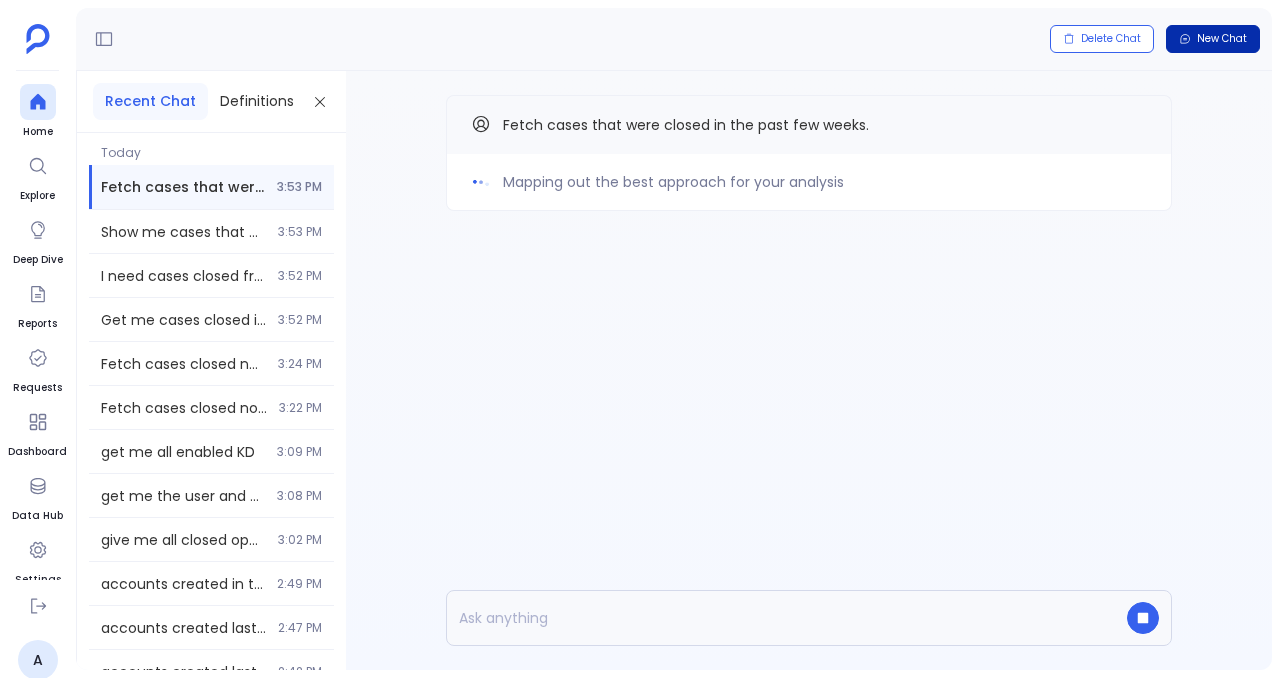 click on "New Chat" at bounding box center [1222, 39] 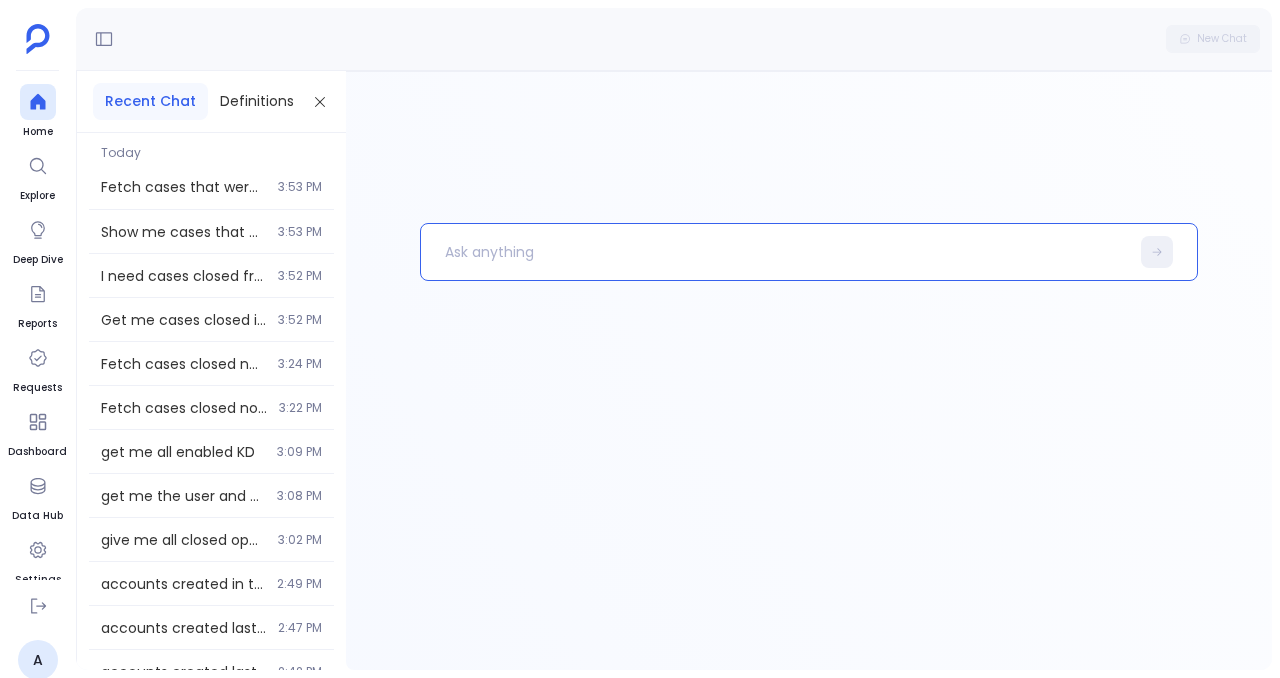 click at bounding box center [775, 252] 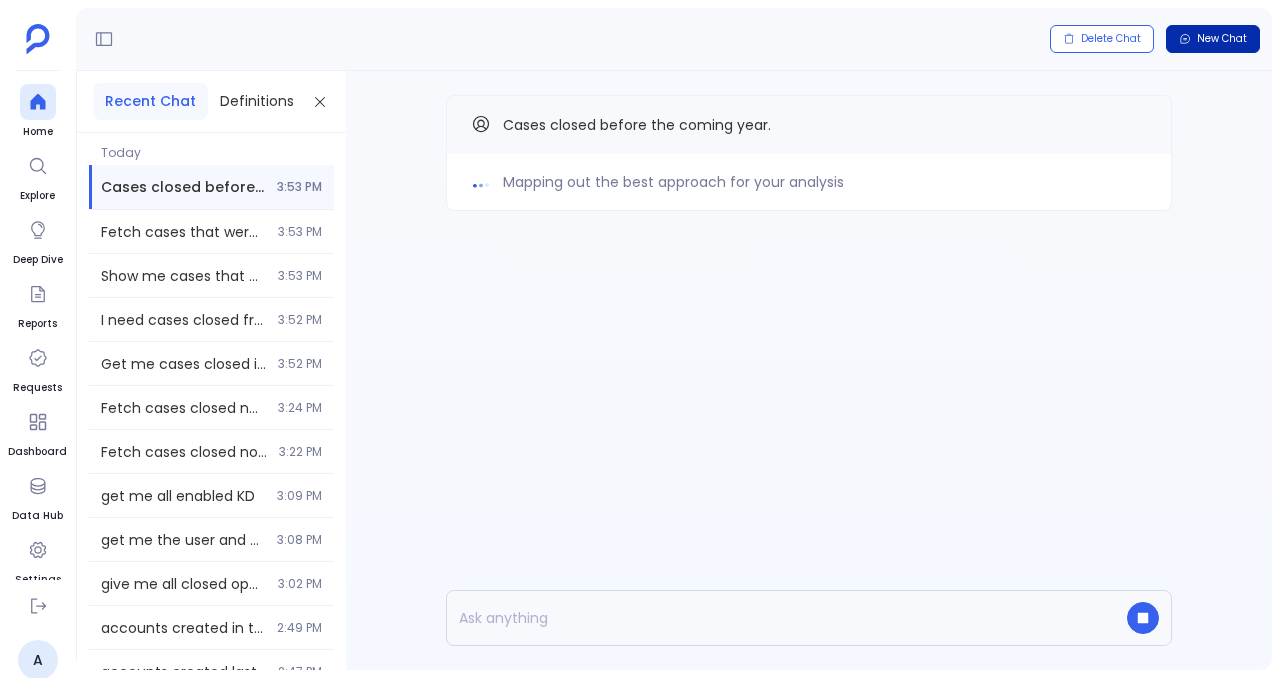 click on "New Chat" at bounding box center (1222, 39) 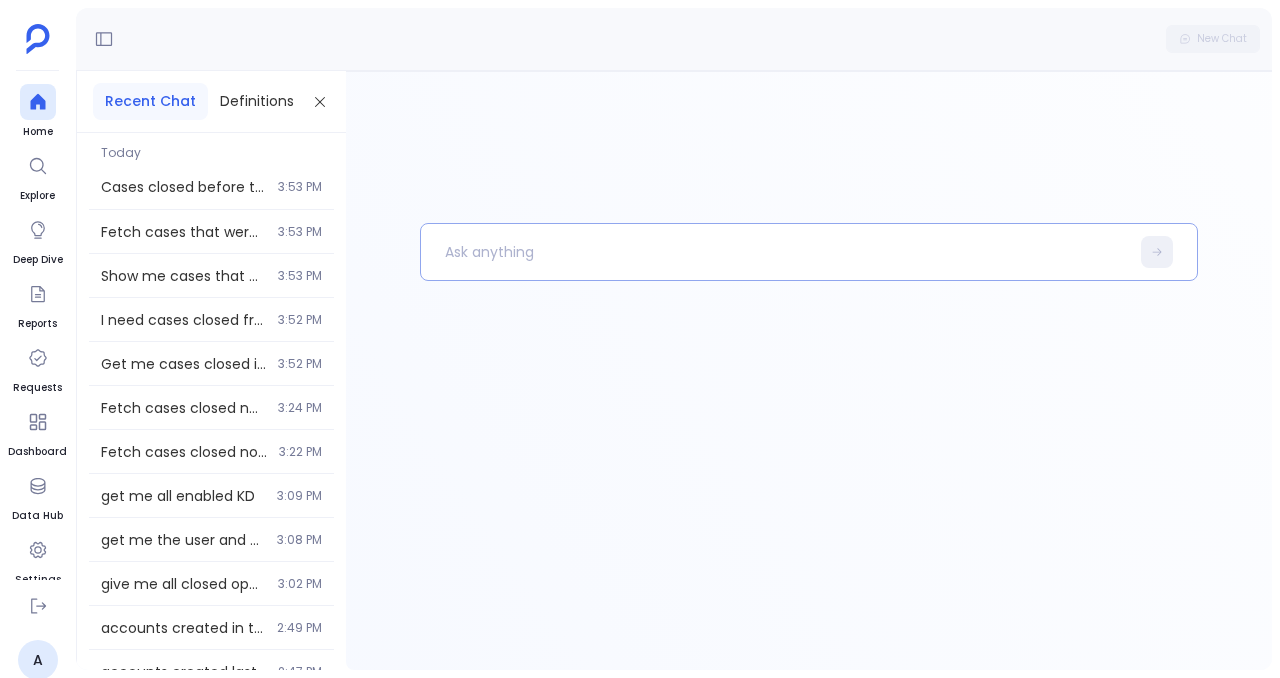 click at bounding box center [775, 252] 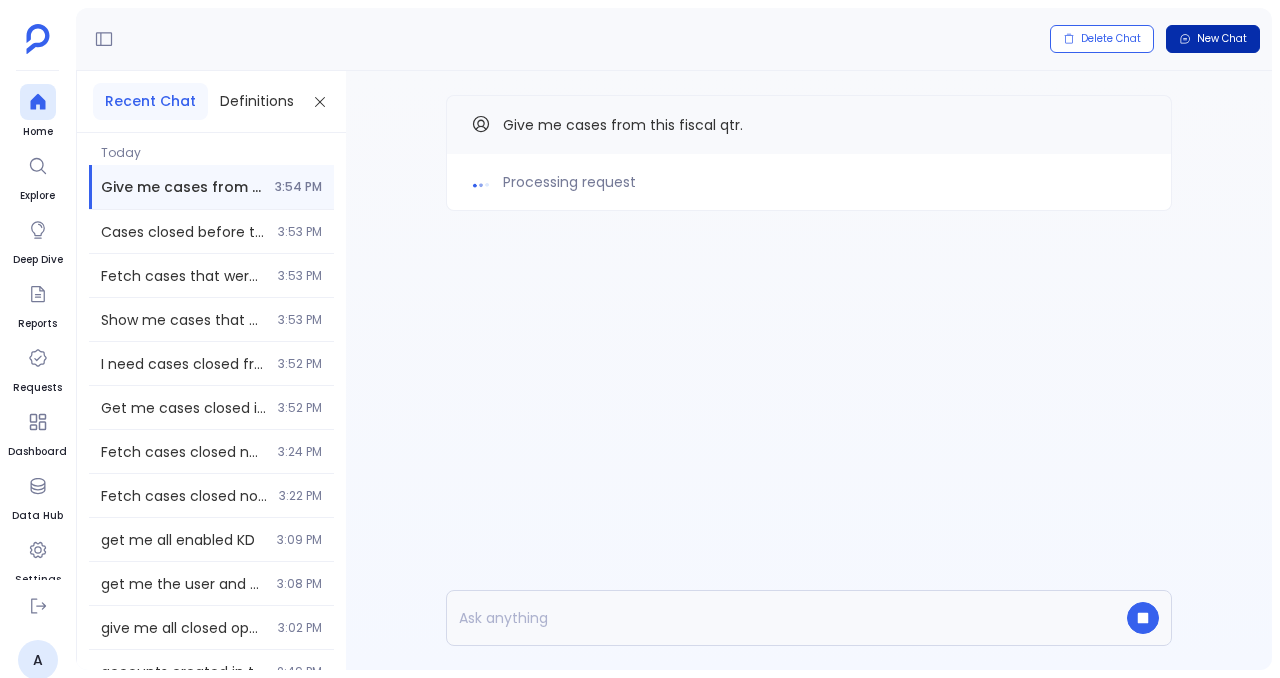 click on "New Chat" at bounding box center [1222, 39] 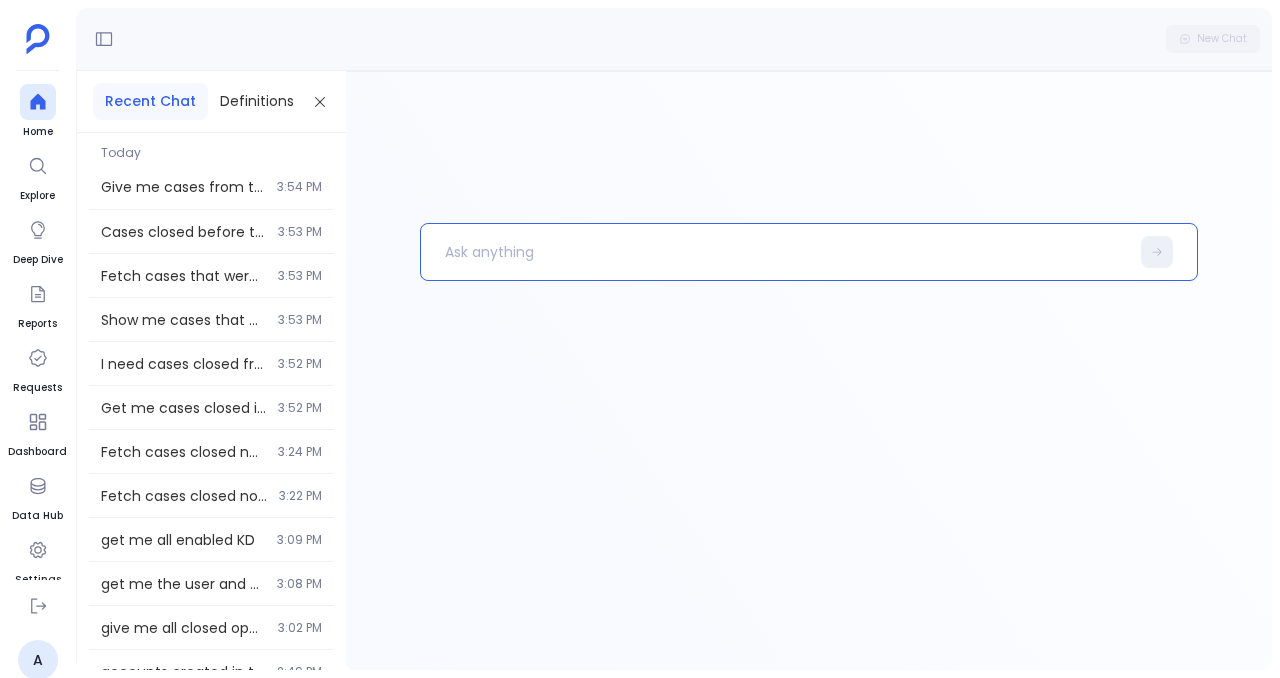 click at bounding box center (775, 252) 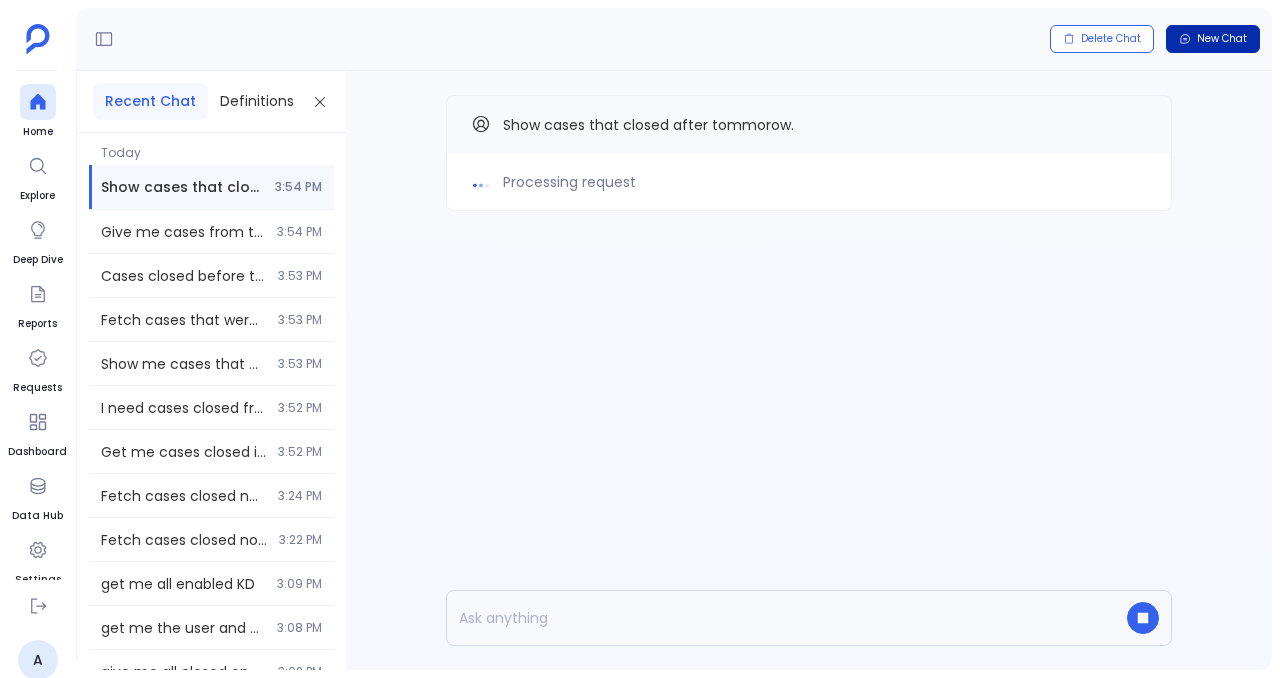 click on "New Chat" at bounding box center (1213, 39) 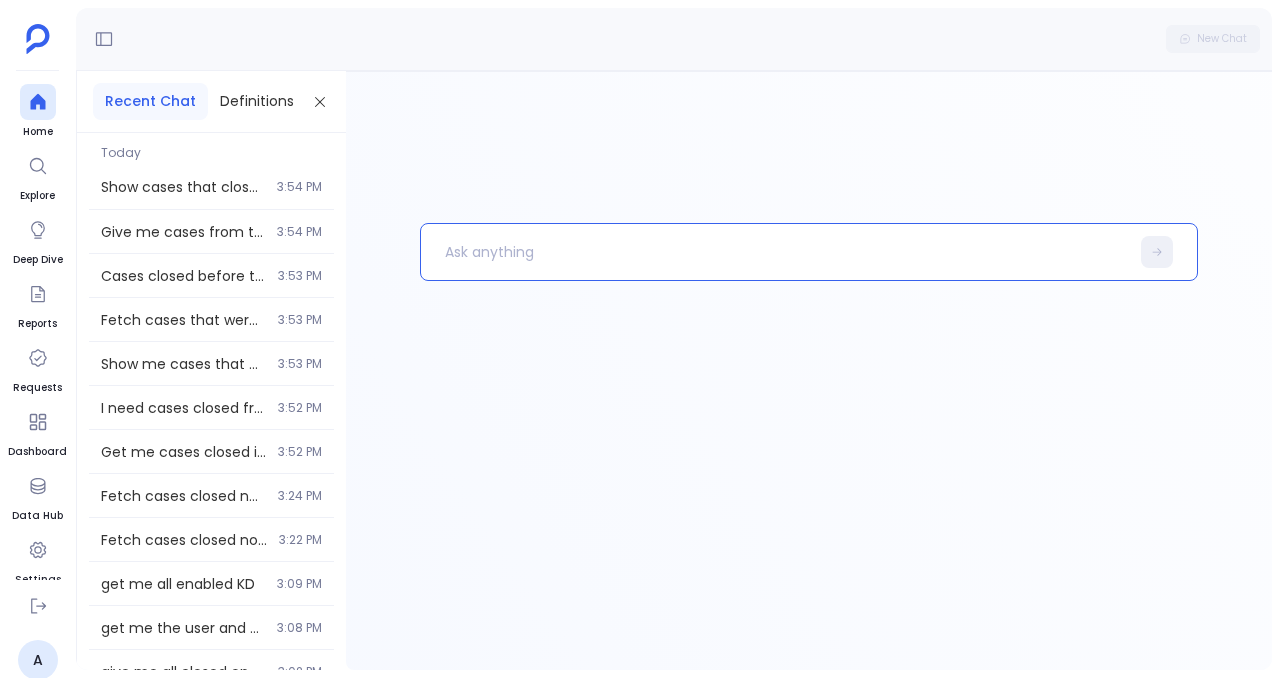 click at bounding box center (775, 252) 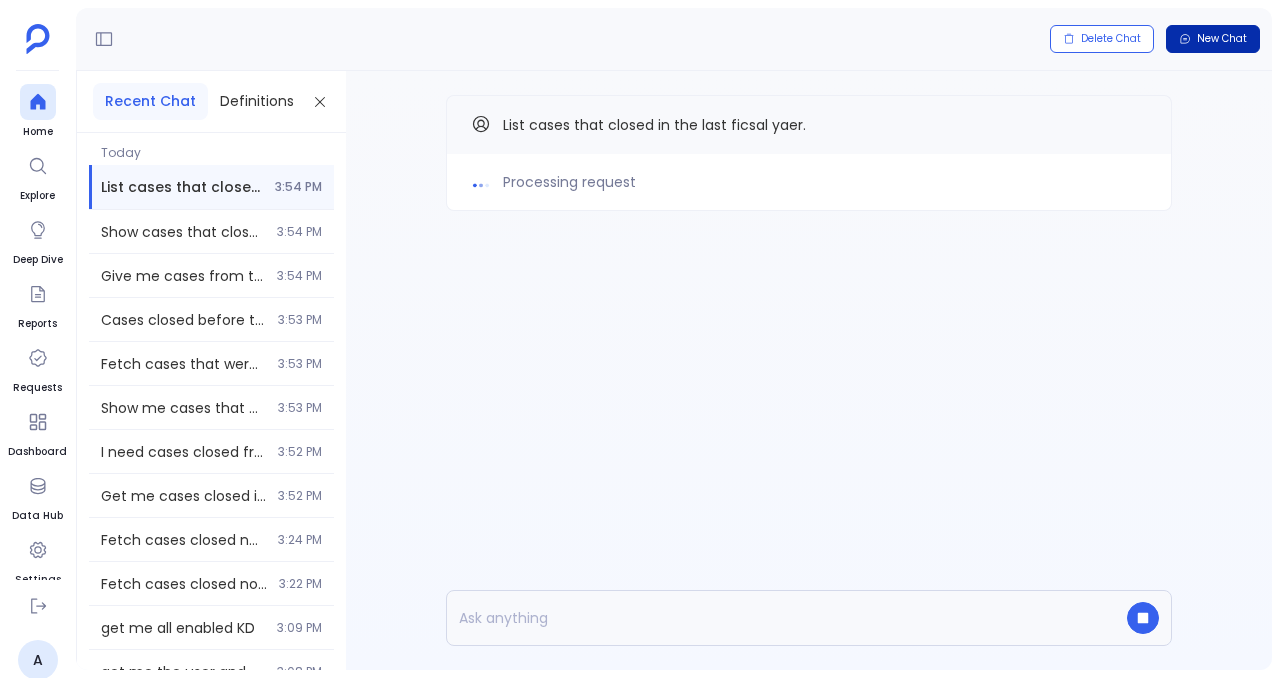 click on "New Chat" at bounding box center (1213, 39) 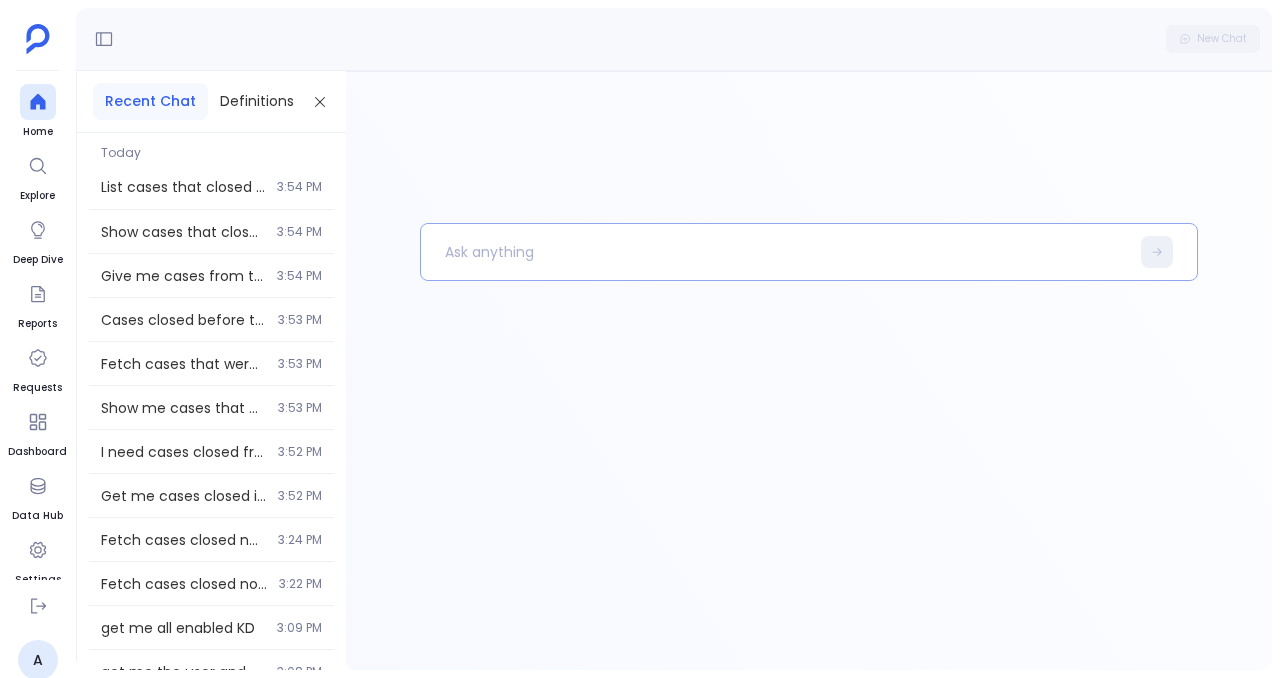 click at bounding box center (809, 252) 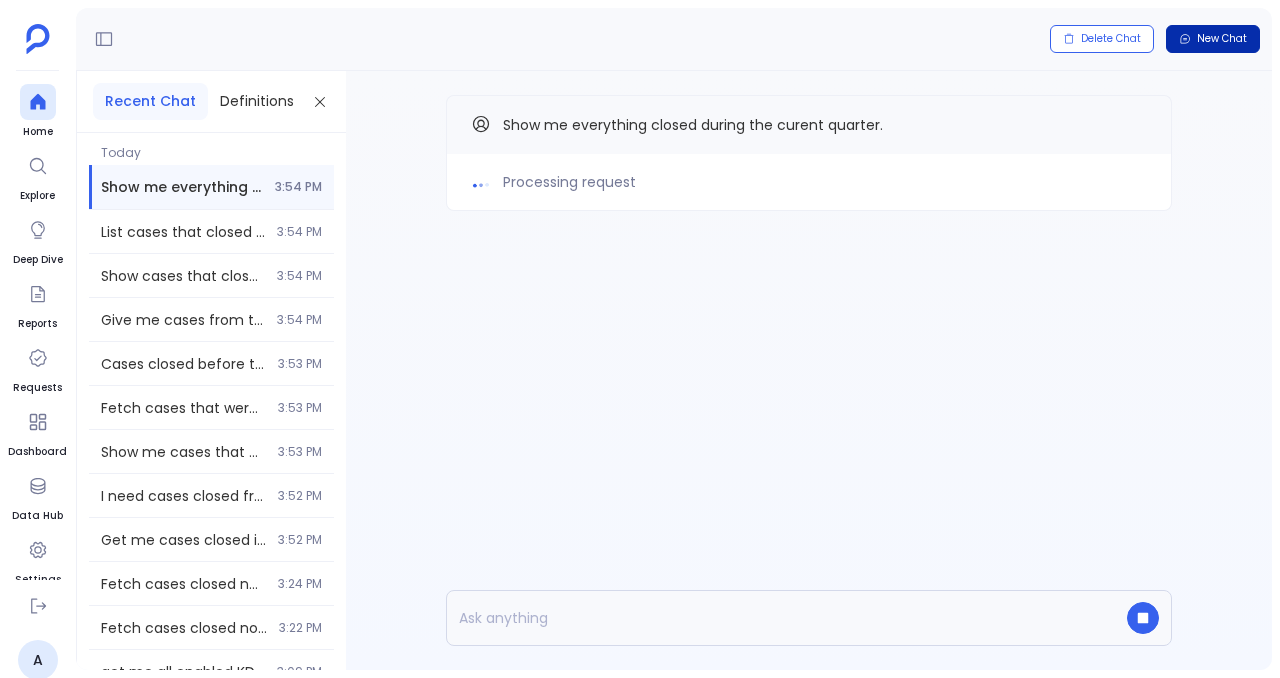 click on "New Chat" at bounding box center (1213, 39) 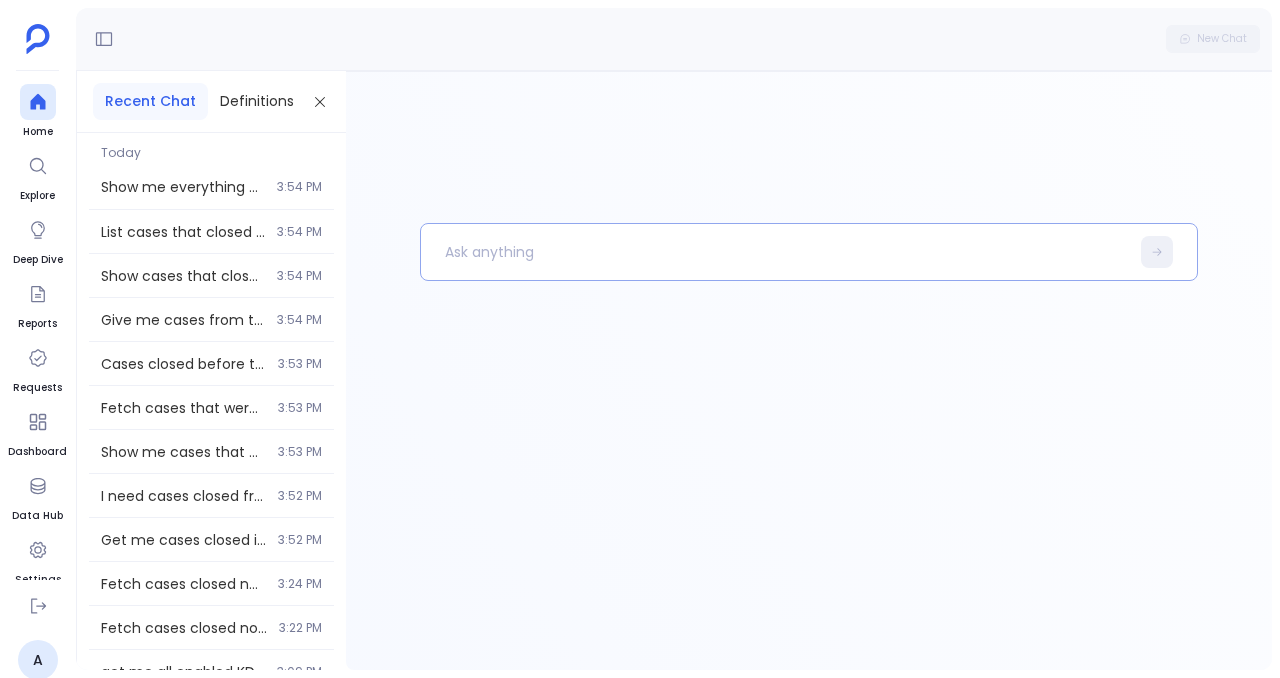 click at bounding box center [775, 252] 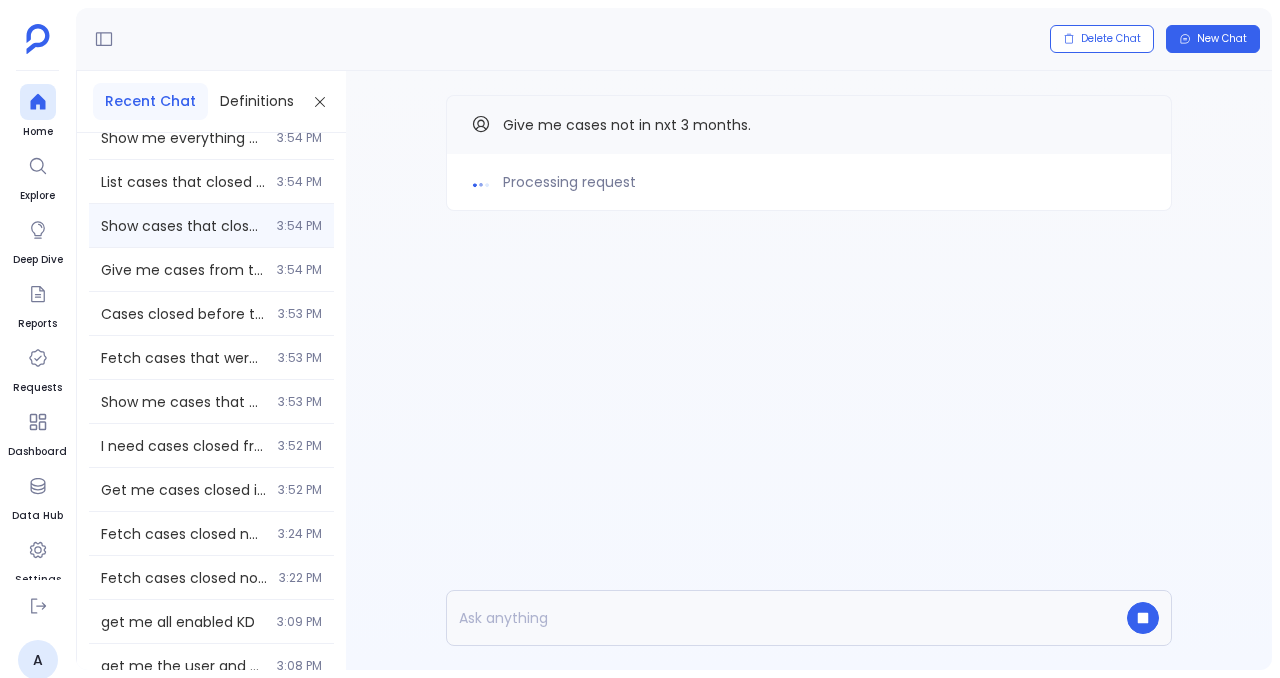 scroll, scrollTop: 154, scrollLeft: 0, axis: vertical 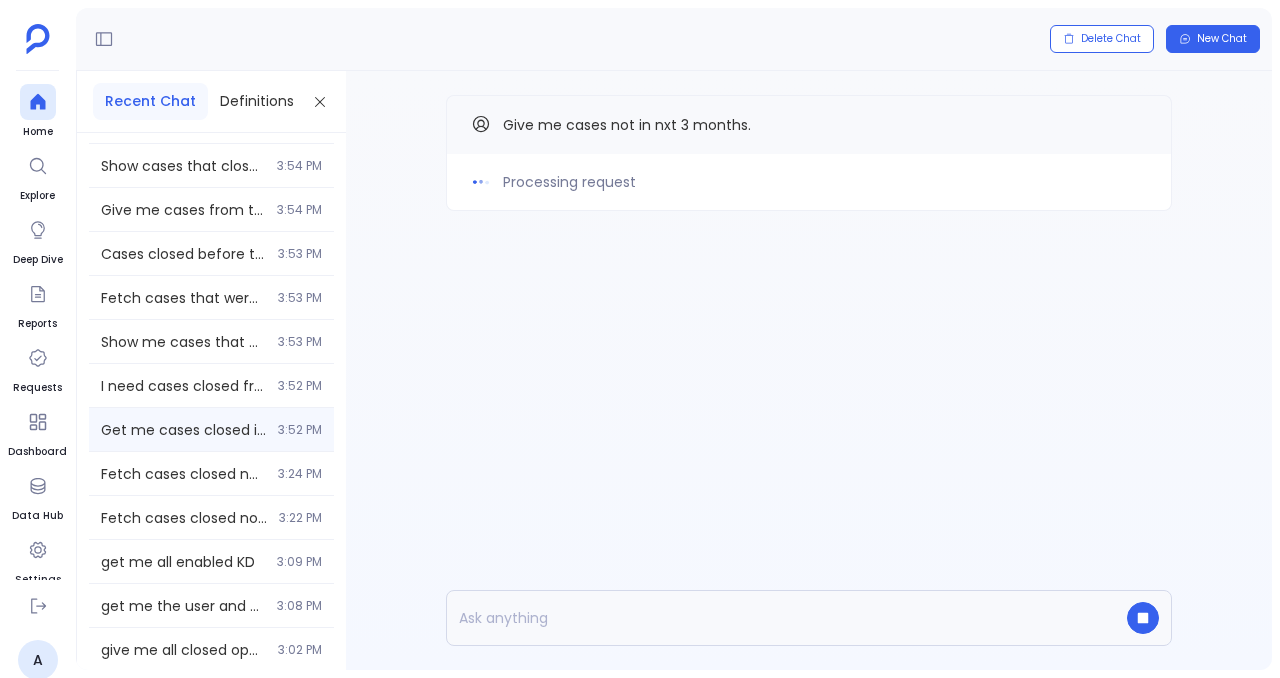 click on "Get me cases closed in the upcoming fiscal yaer. 3:52 PM" at bounding box center [211, 429] 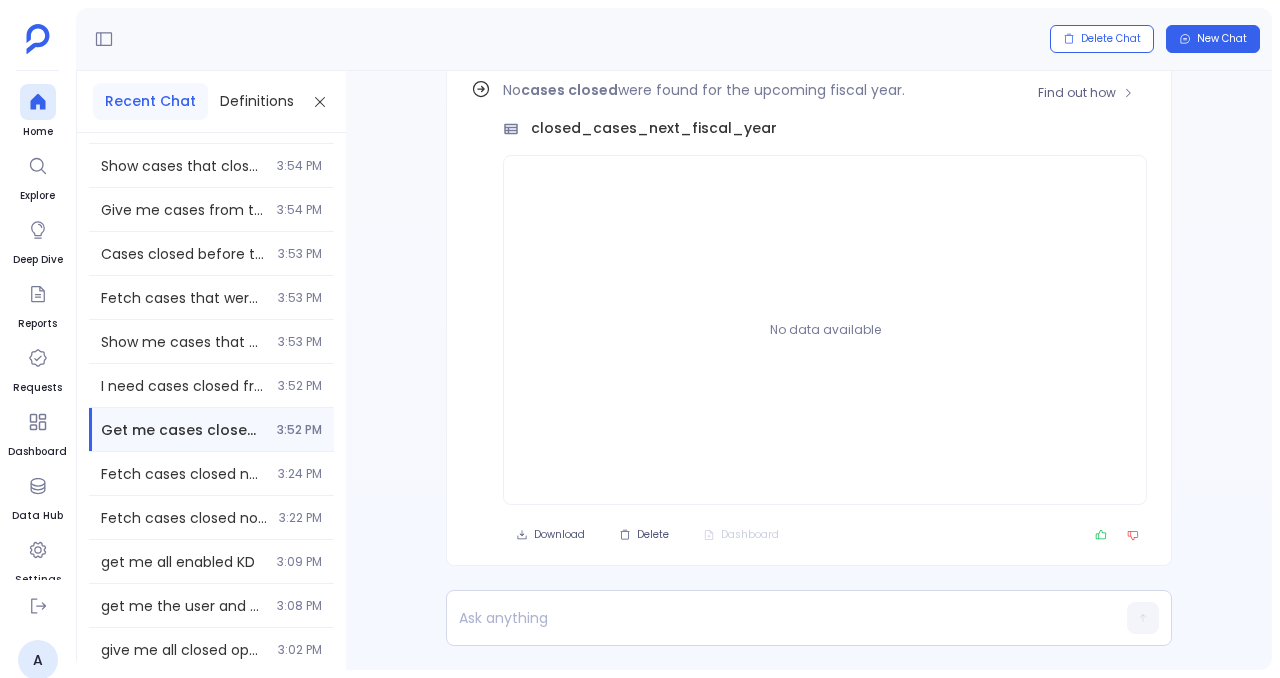 scroll, scrollTop: -92, scrollLeft: 0, axis: vertical 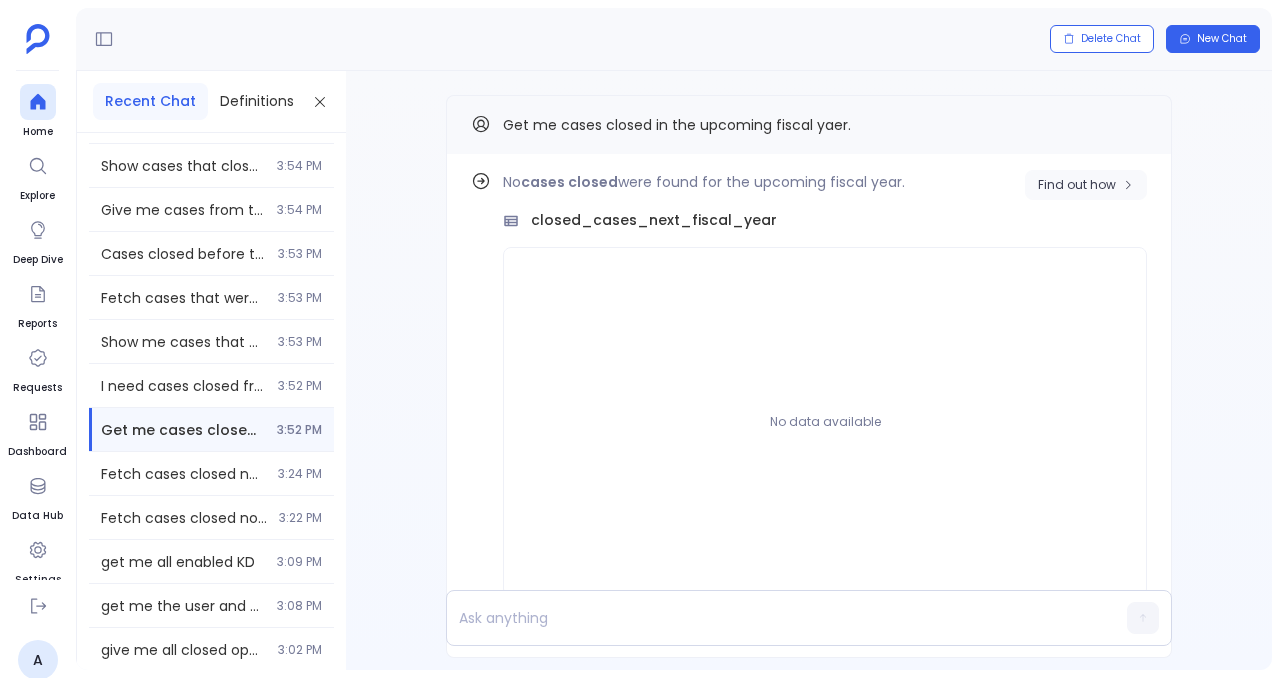 click on "Find out how" at bounding box center (1086, 185) 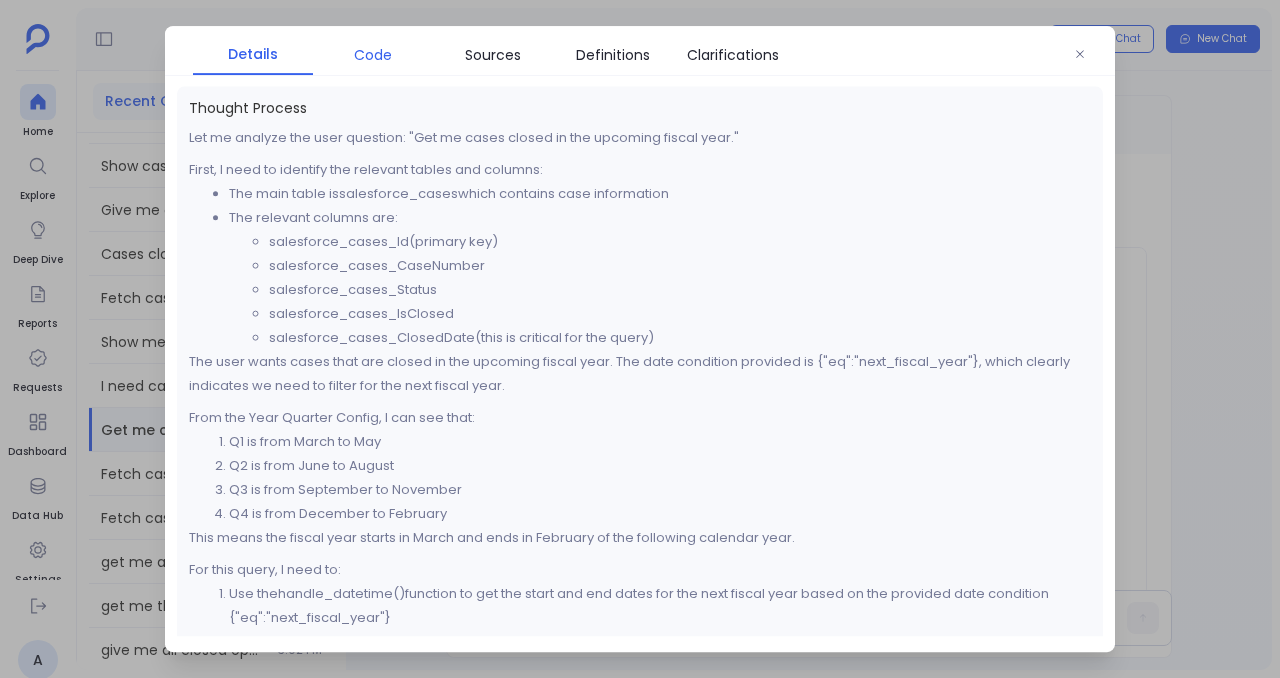 click on "Code" at bounding box center [373, 55] 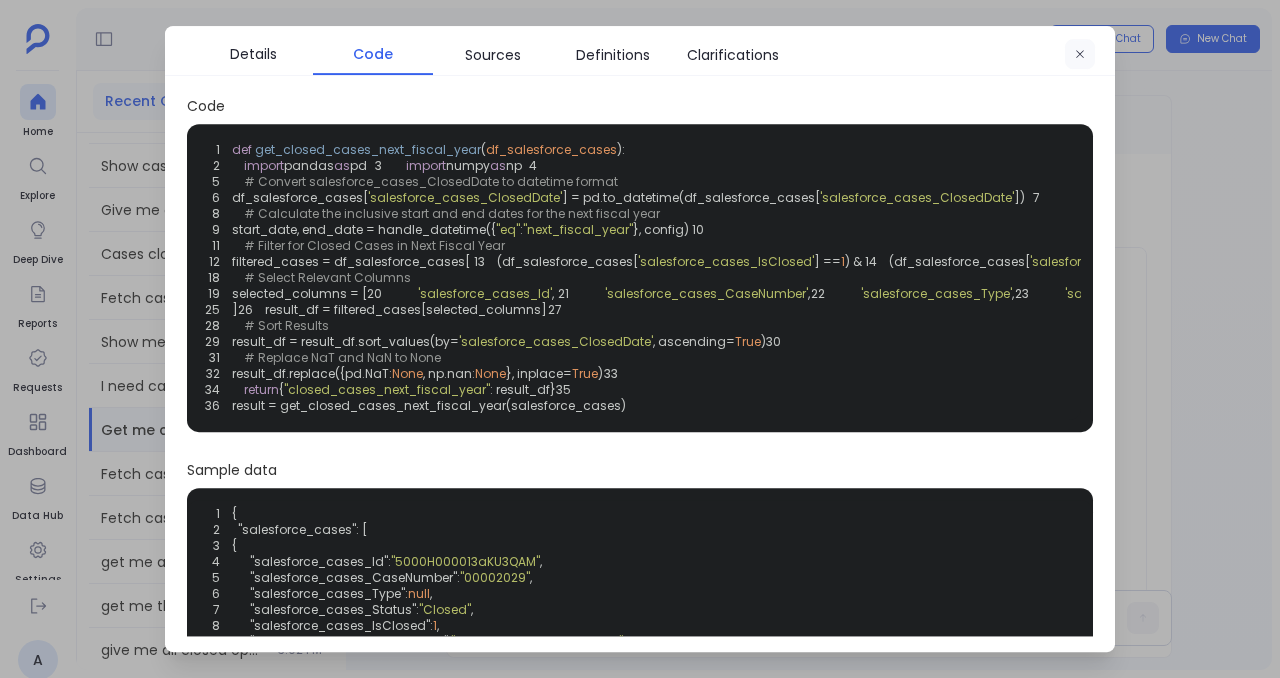 click 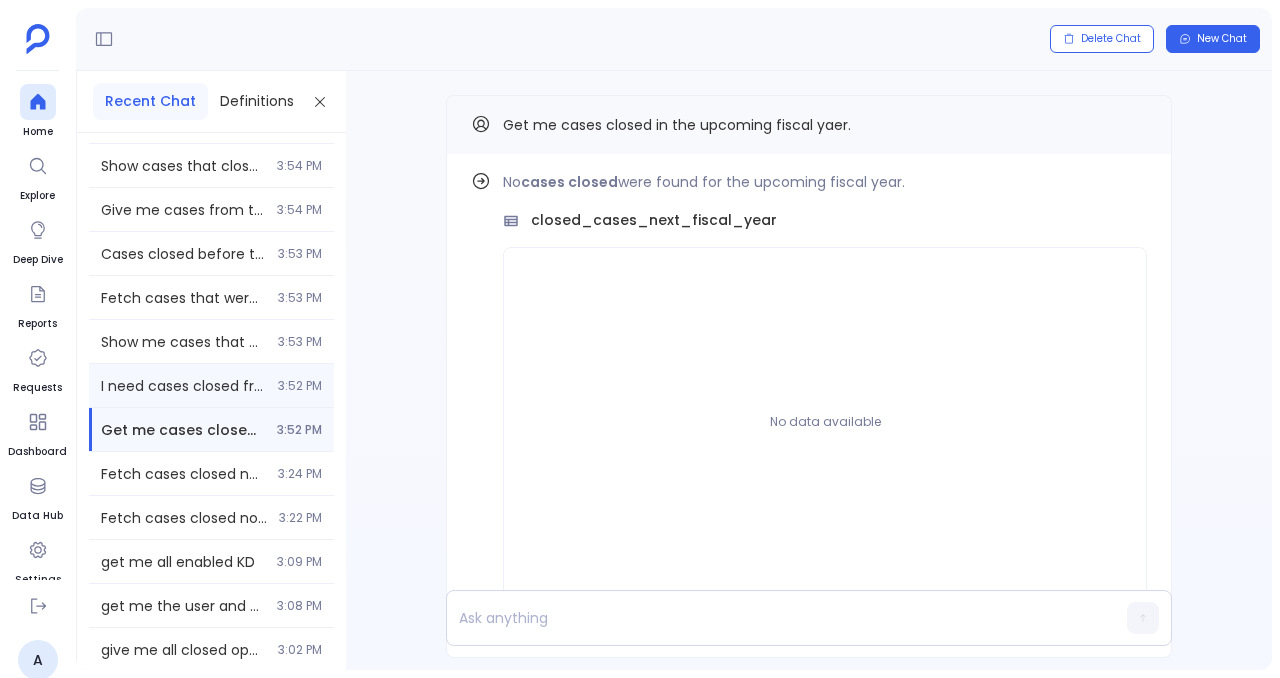 click on "I need cases closed from the current mnth. 3:52 PM" at bounding box center (211, 385) 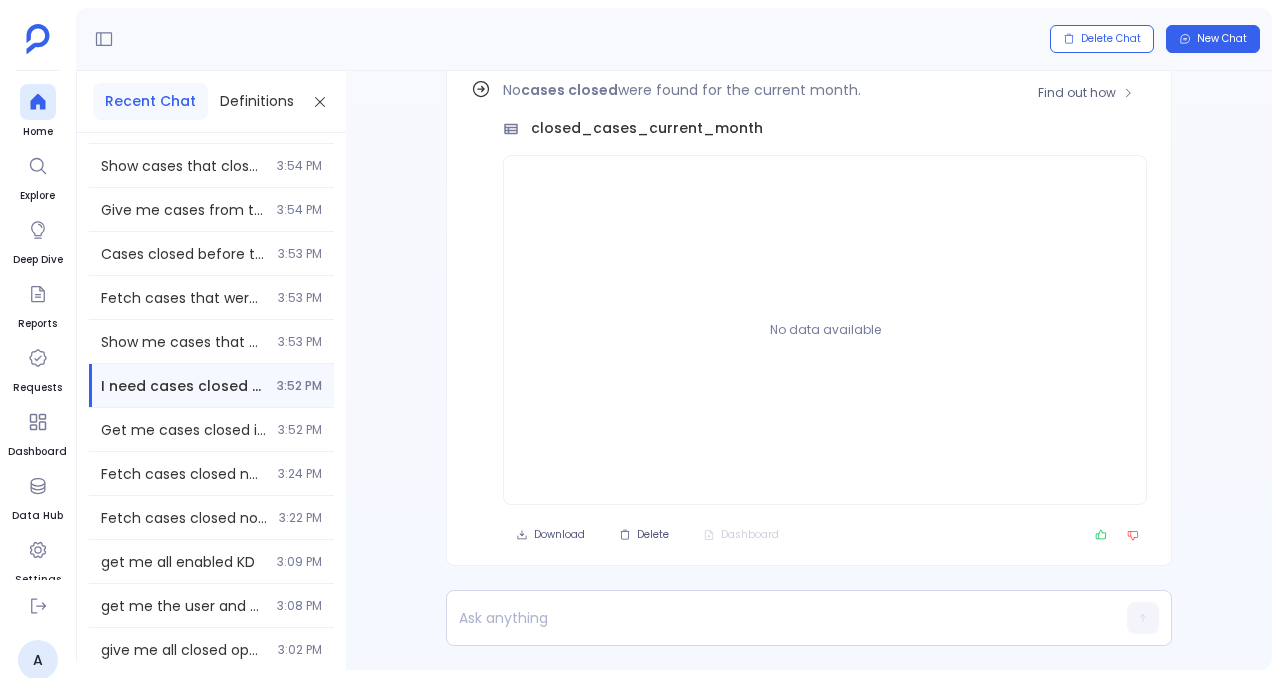 scroll, scrollTop: -92, scrollLeft: 0, axis: vertical 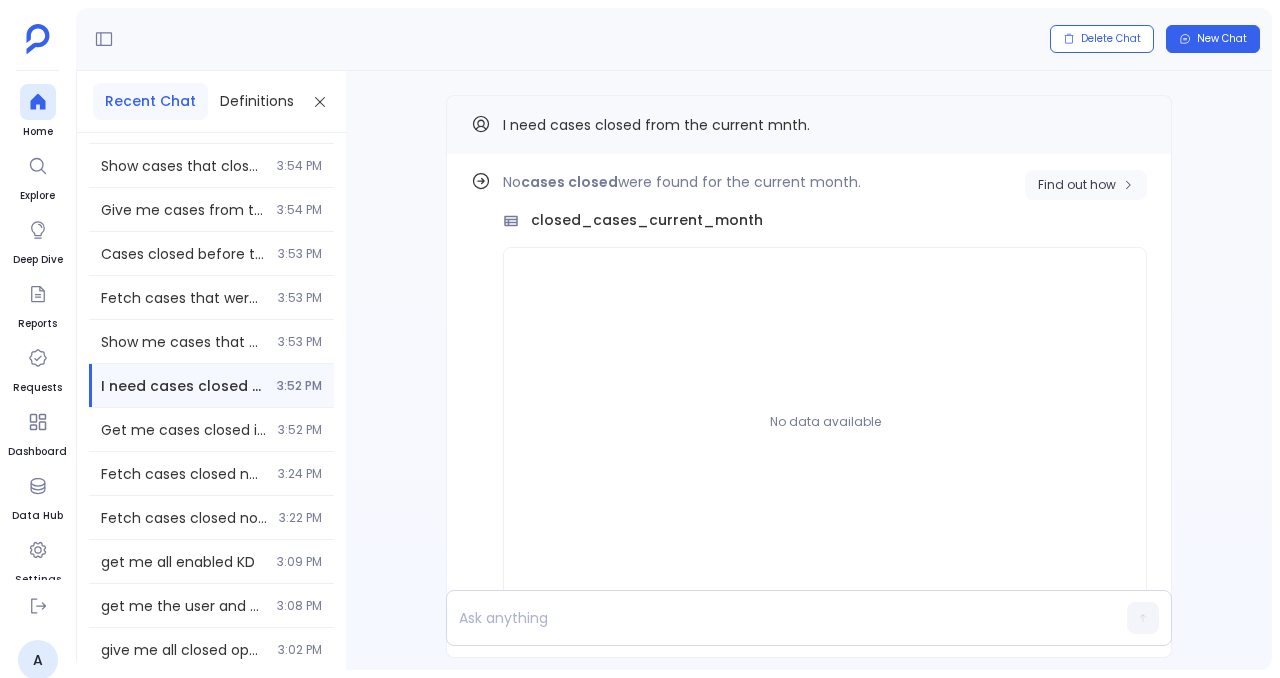 click on "Find out how" at bounding box center (1077, 185) 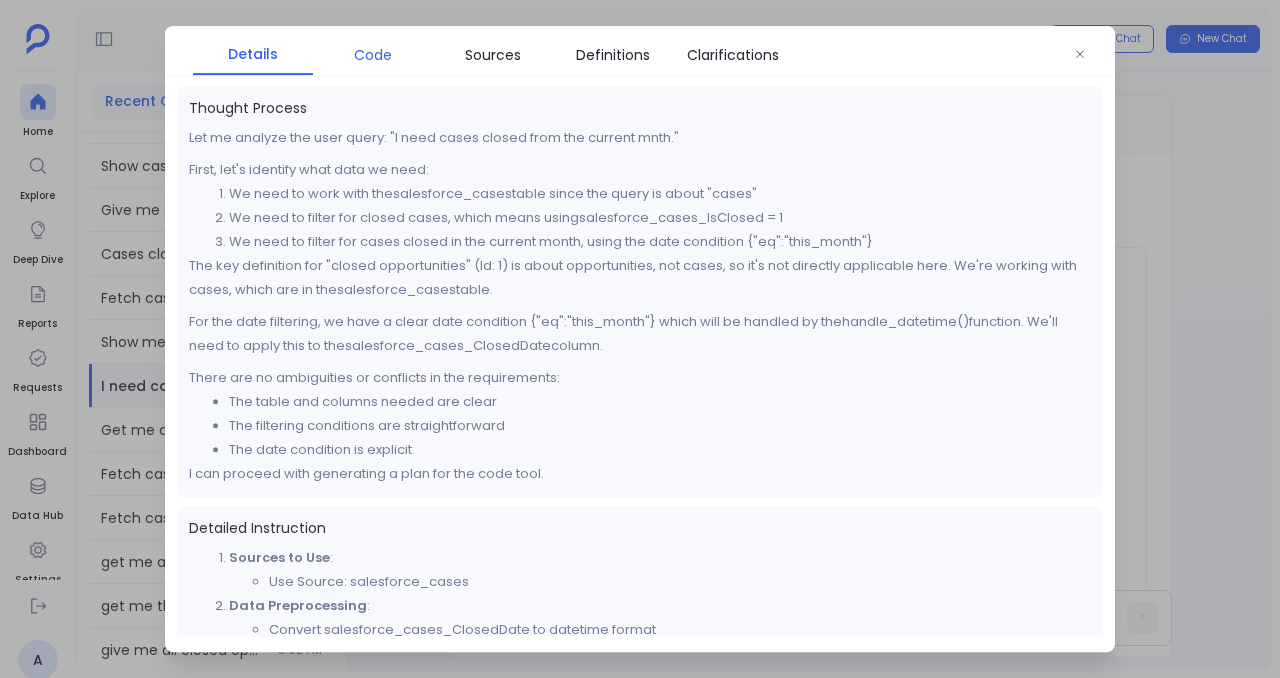 click on "Code" at bounding box center [373, 55] 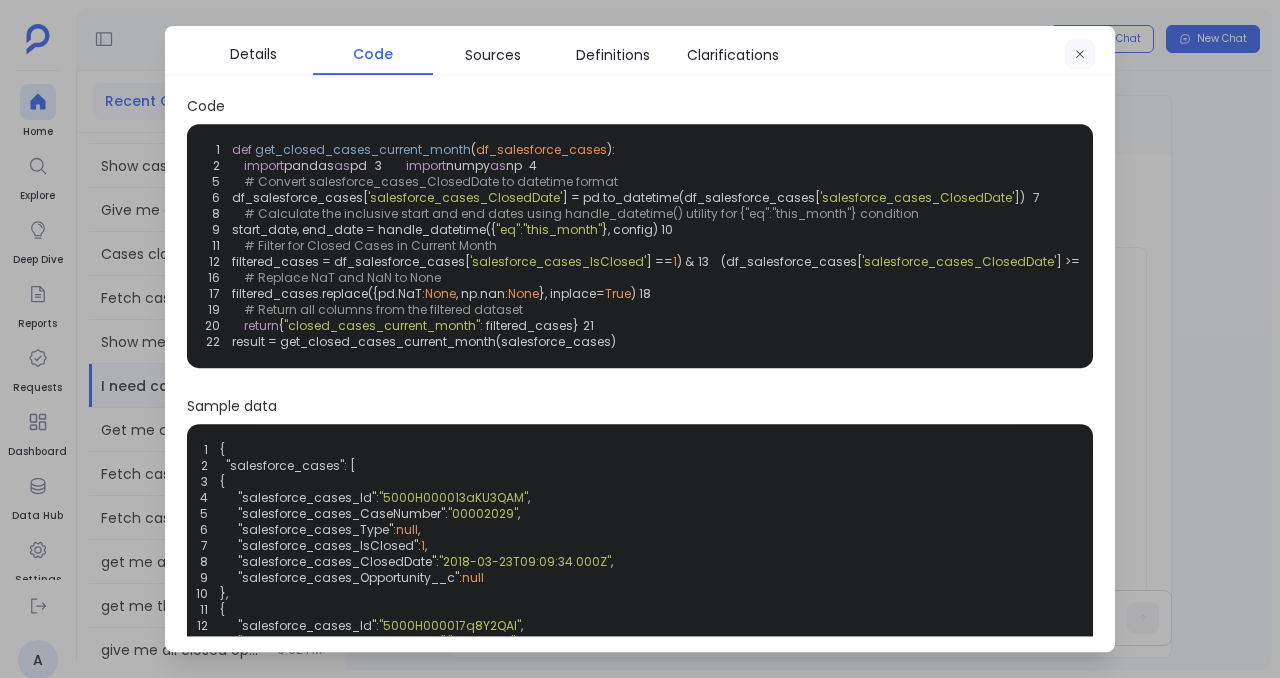 click at bounding box center [1080, 55] 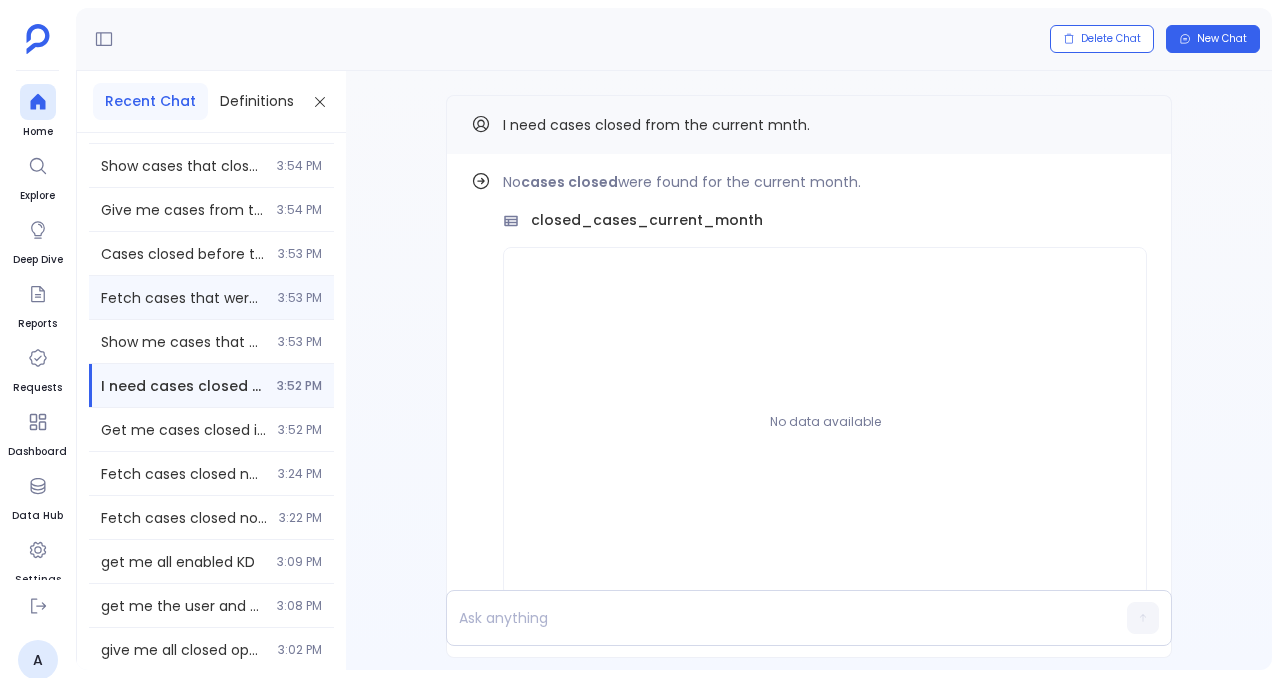 click on "Fetch cases that were closed in the past few weeks. 3:53 PM" at bounding box center (211, 297) 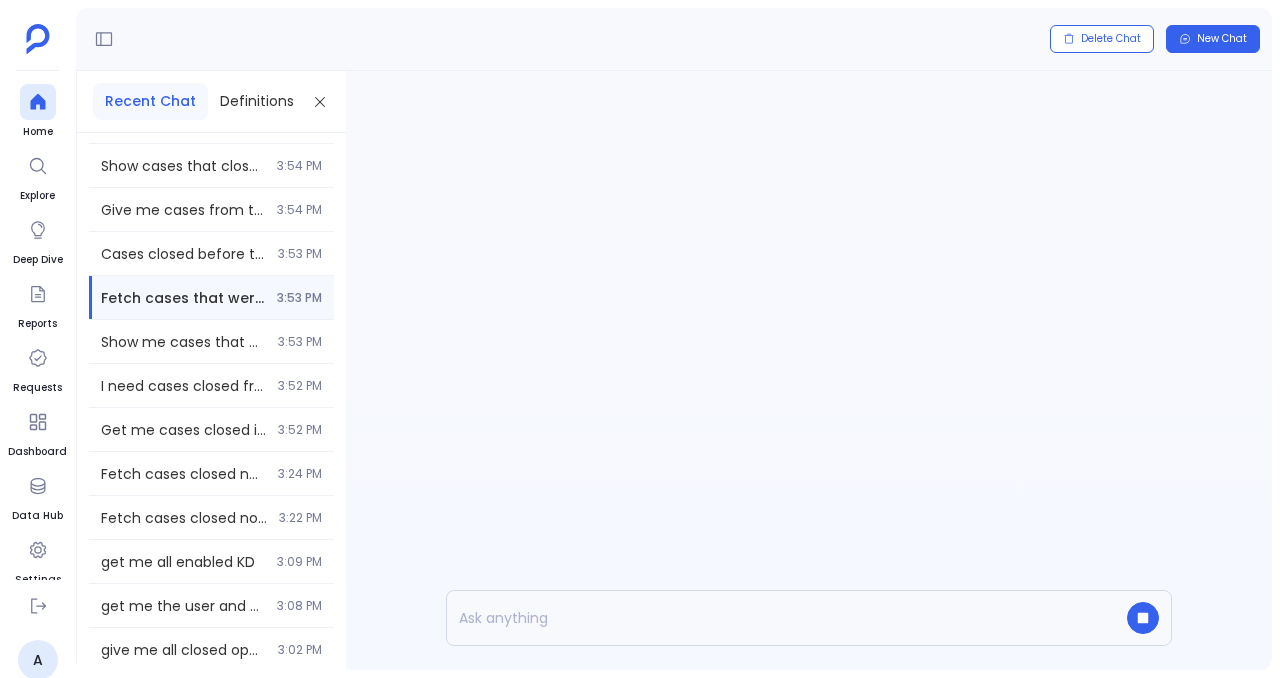 scroll, scrollTop: 0, scrollLeft: 0, axis: both 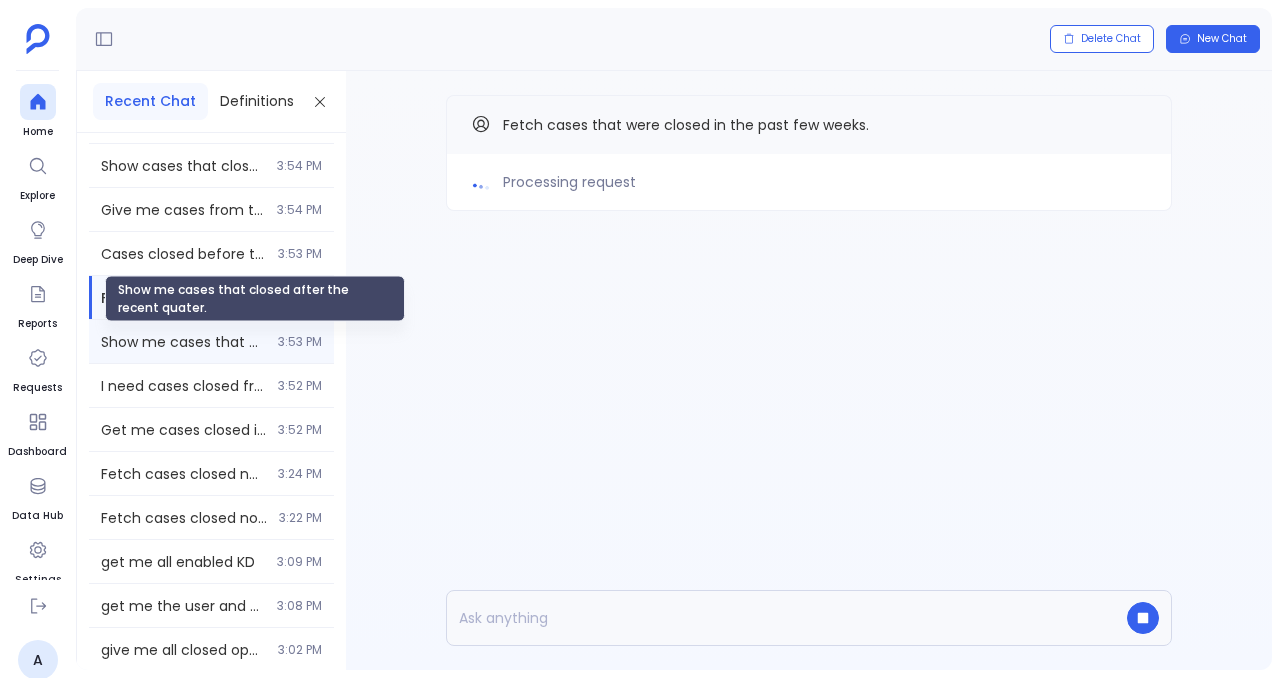 click on "Show me cases that closed after the recent quater." at bounding box center (183, 342) 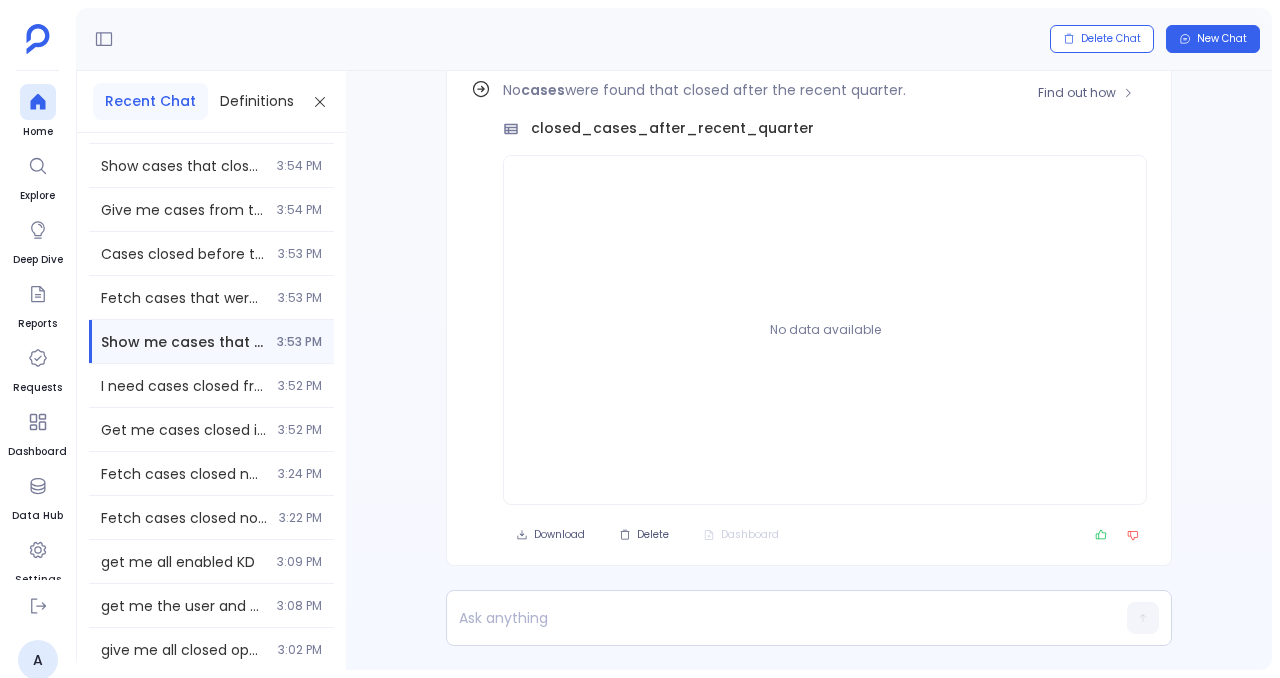 scroll, scrollTop: -92, scrollLeft: 0, axis: vertical 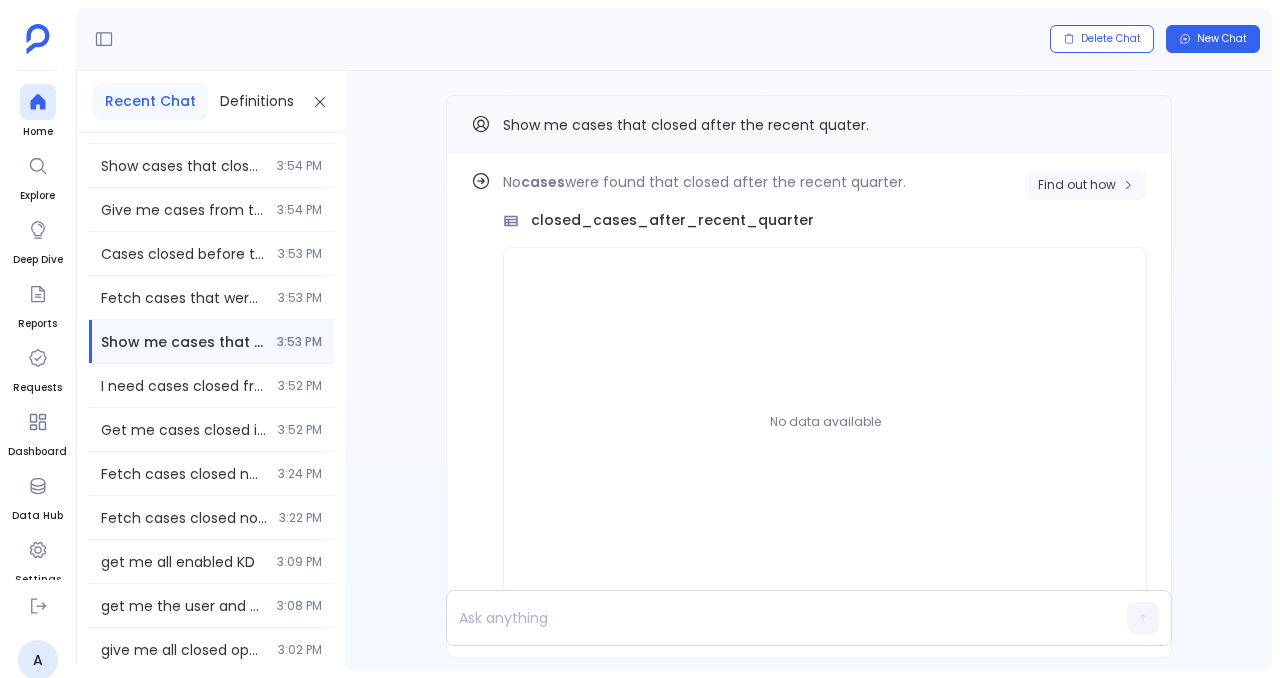 click on "Find out how" at bounding box center (1077, 185) 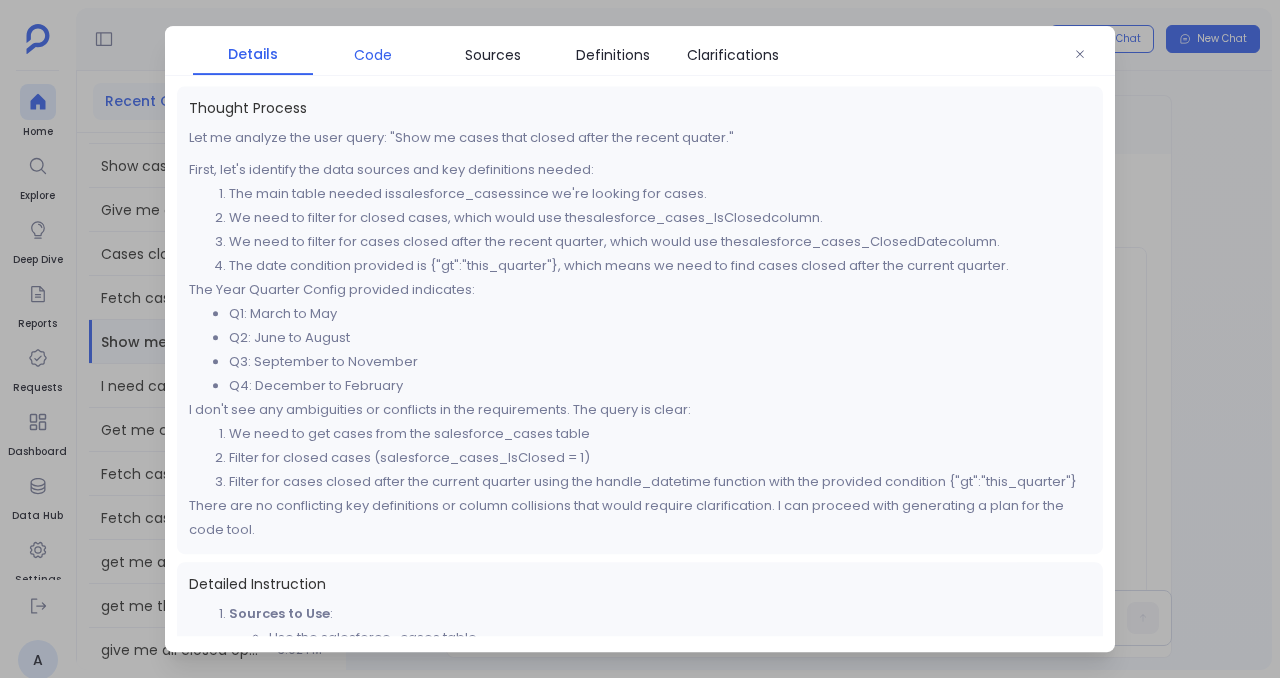 click on "Code" at bounding box center [373, 55] 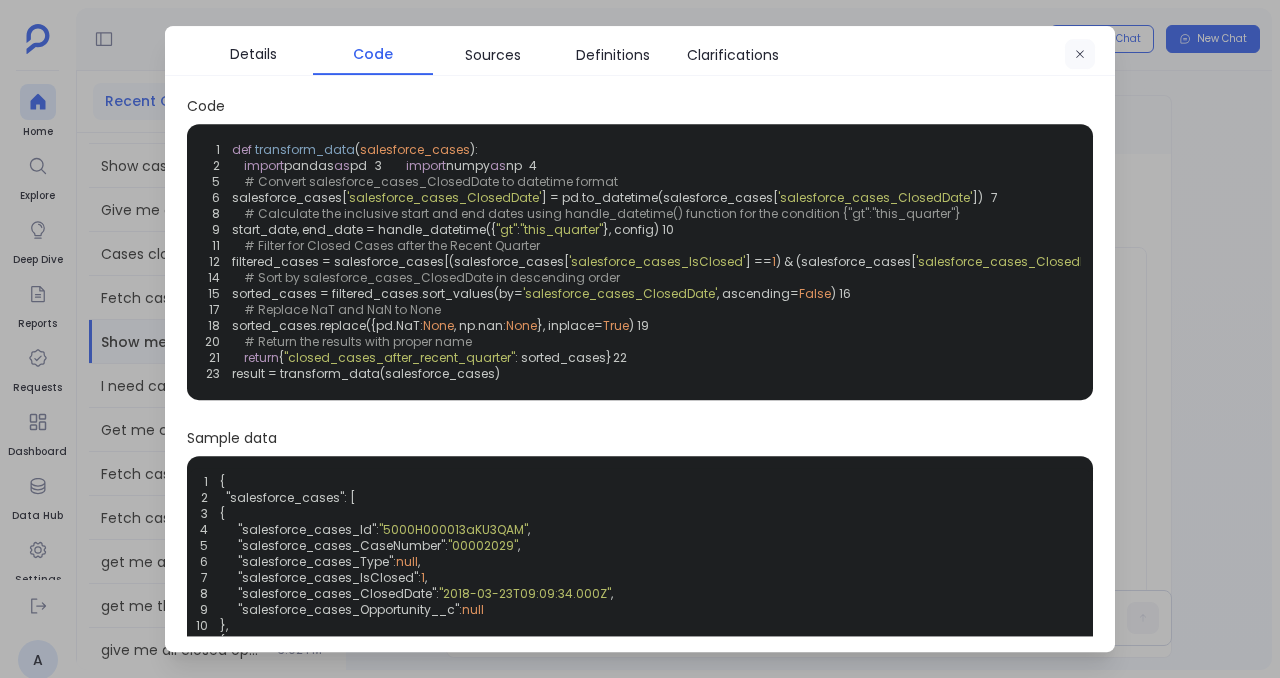 click at bounding box center (1080, 55) 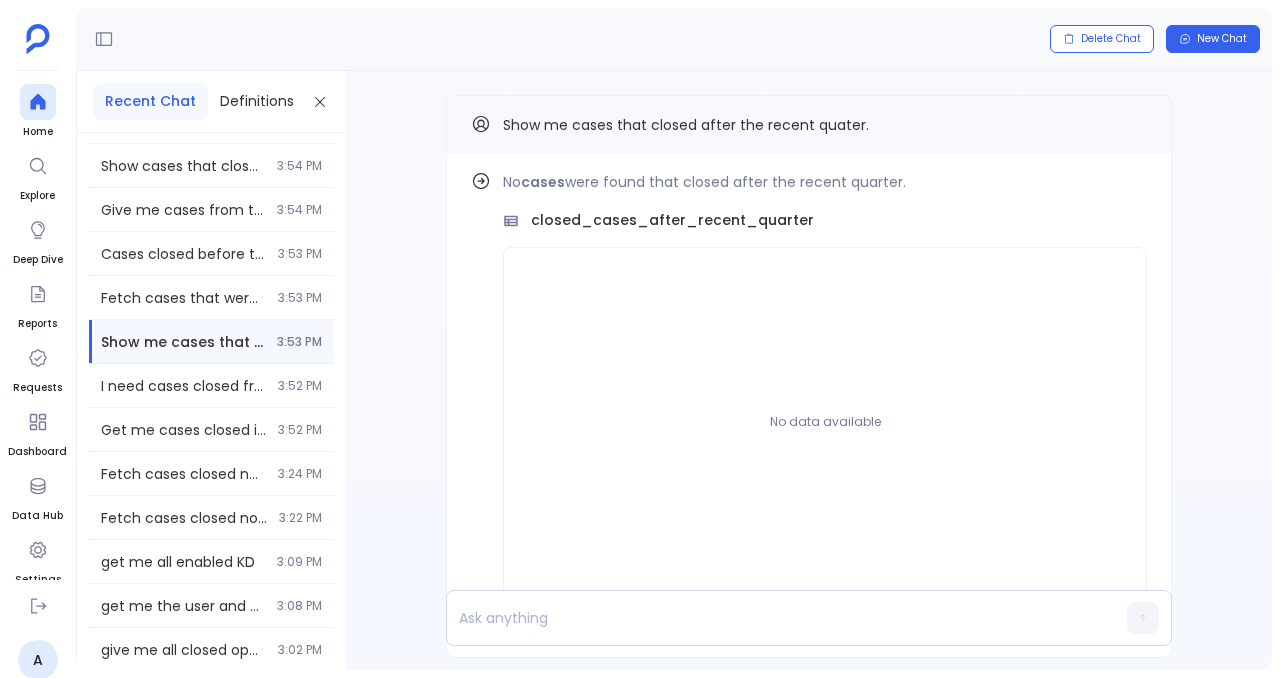 click on "Show me cases that closed after the recent quater. 3:53 PM" at bounding box center (211, 341) 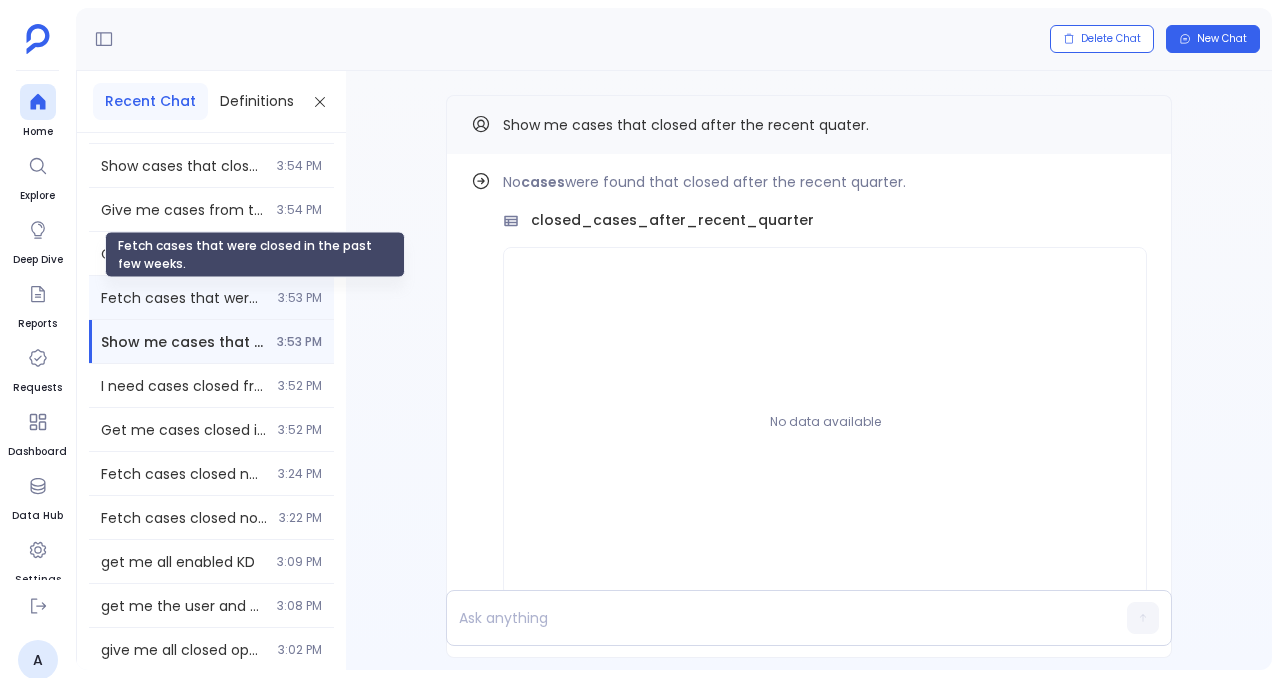 click on "Fetch cases that were closed in the past few weeks." at bounding box center (183, 298) 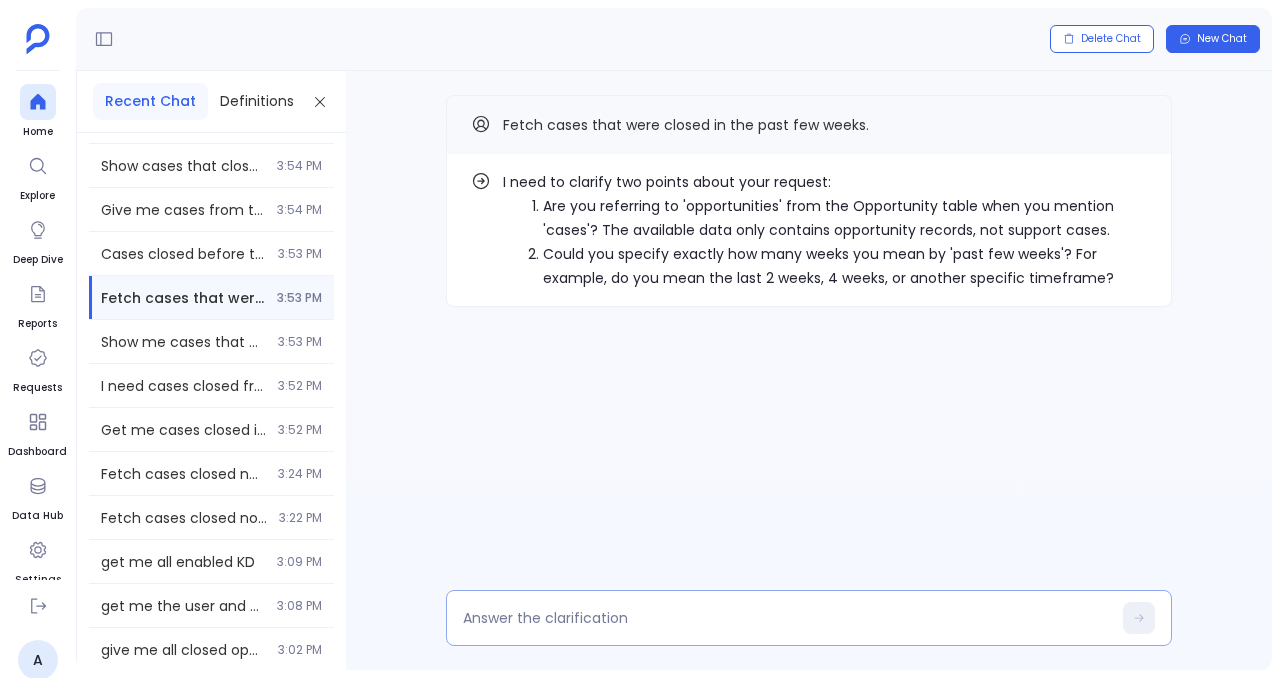 click at bounding box center [787, 618] 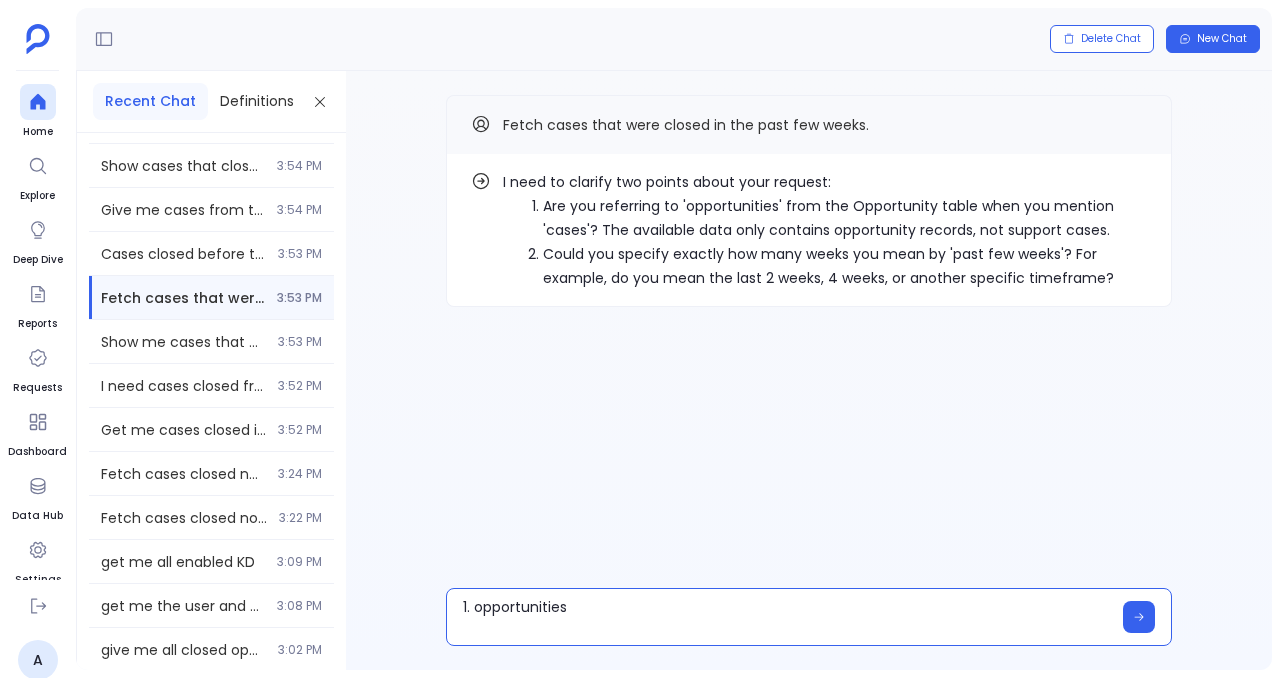 scroll, scrollTop: 0, scrollLeft: 0, axis: both 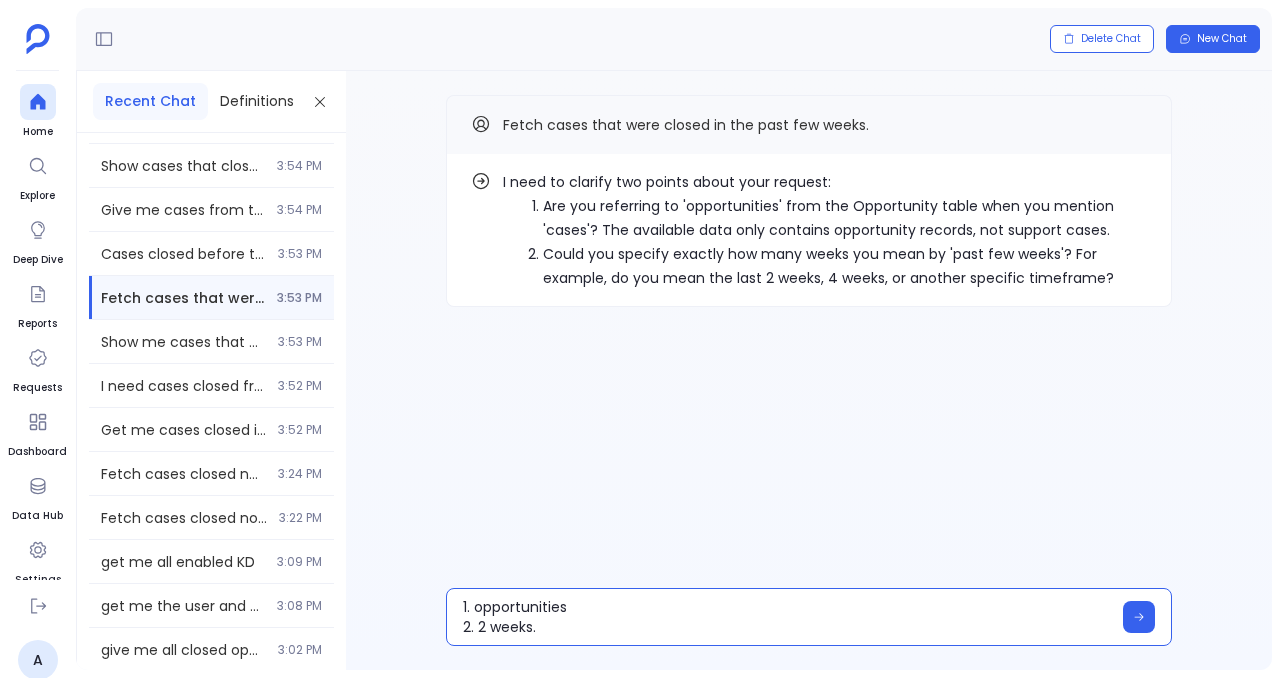 type on "1. opportunities
2. 2 weeks." 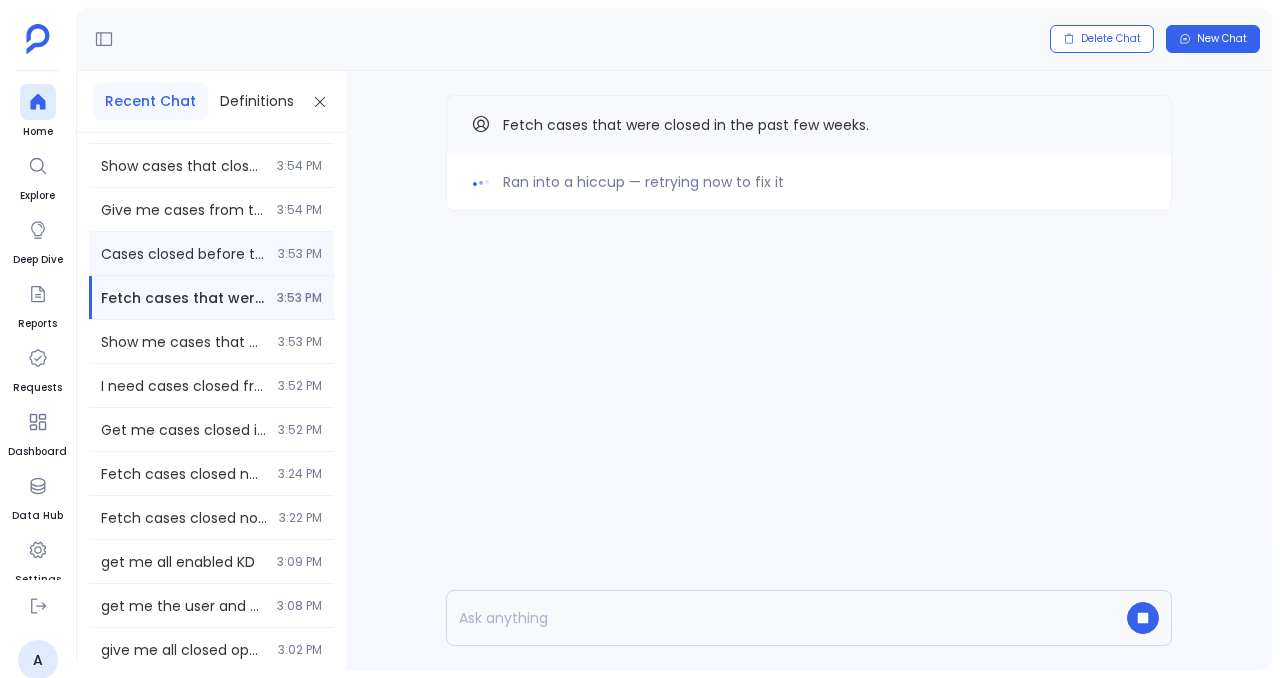 click on "Cases closed before the coming year. 3:53 PM" at bounding box center (211, 253) 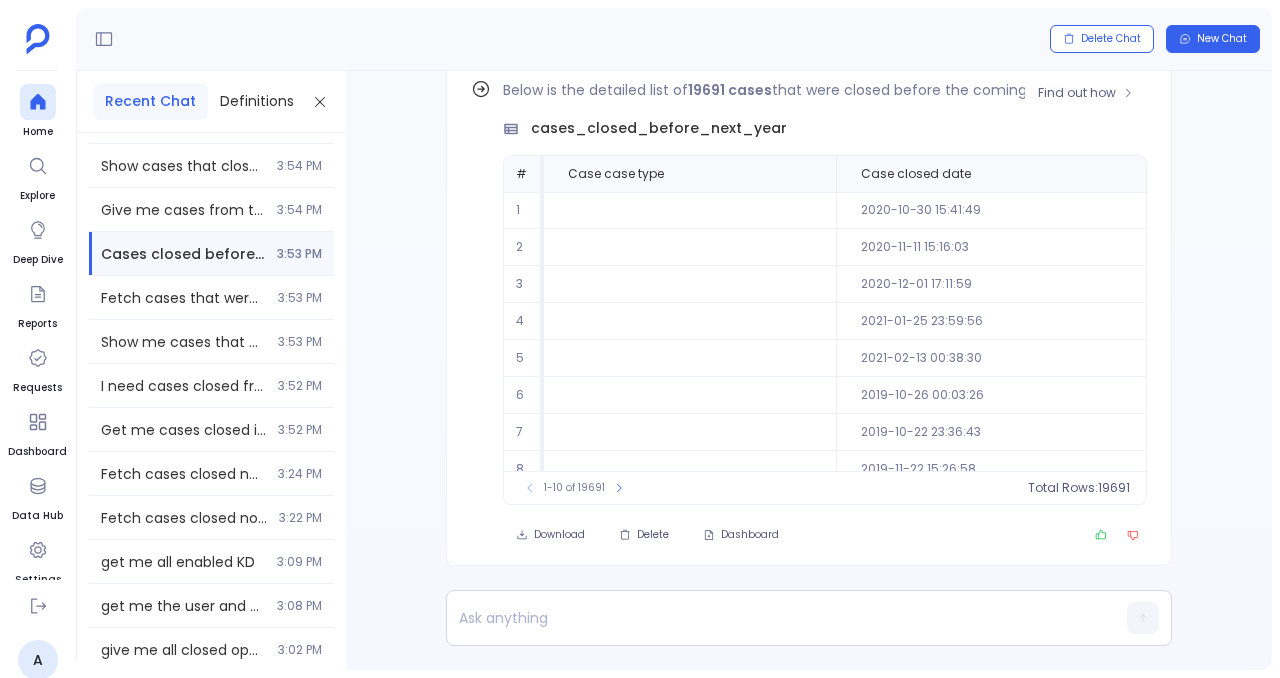 scroll, scrollTop: -92, scrollLeft: 0, axis: vertical 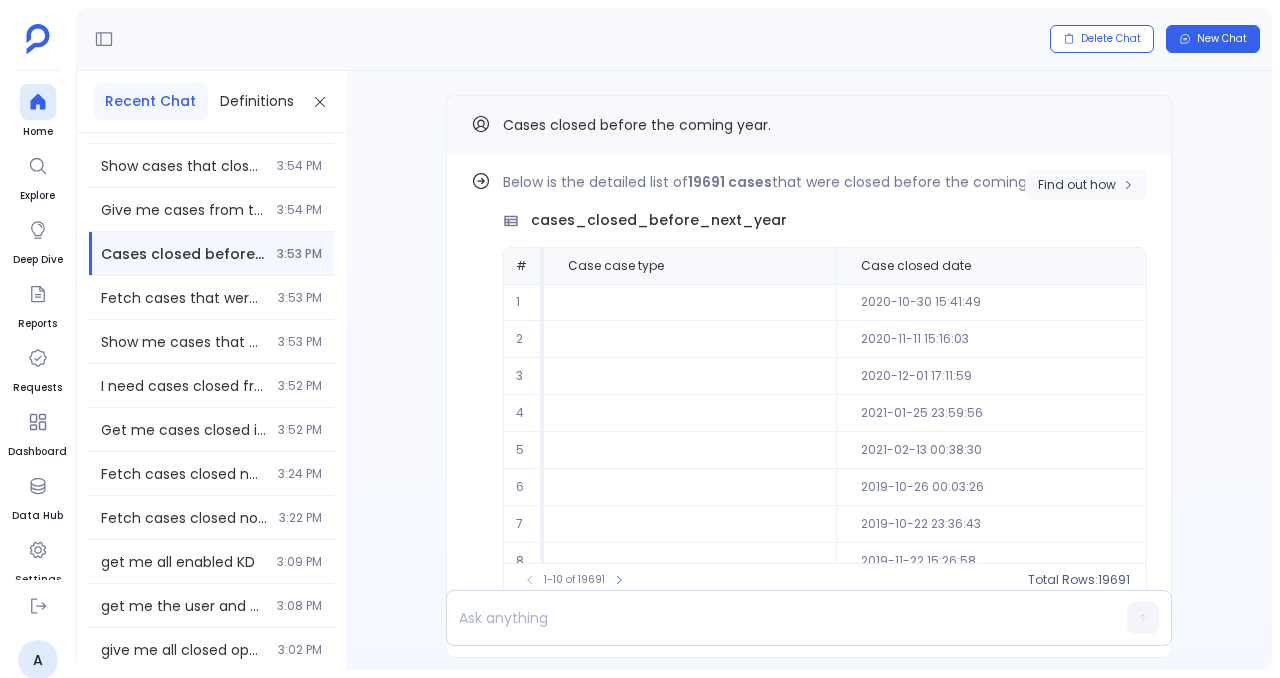 click on "Find out how" at bounding box center [1077, 185] 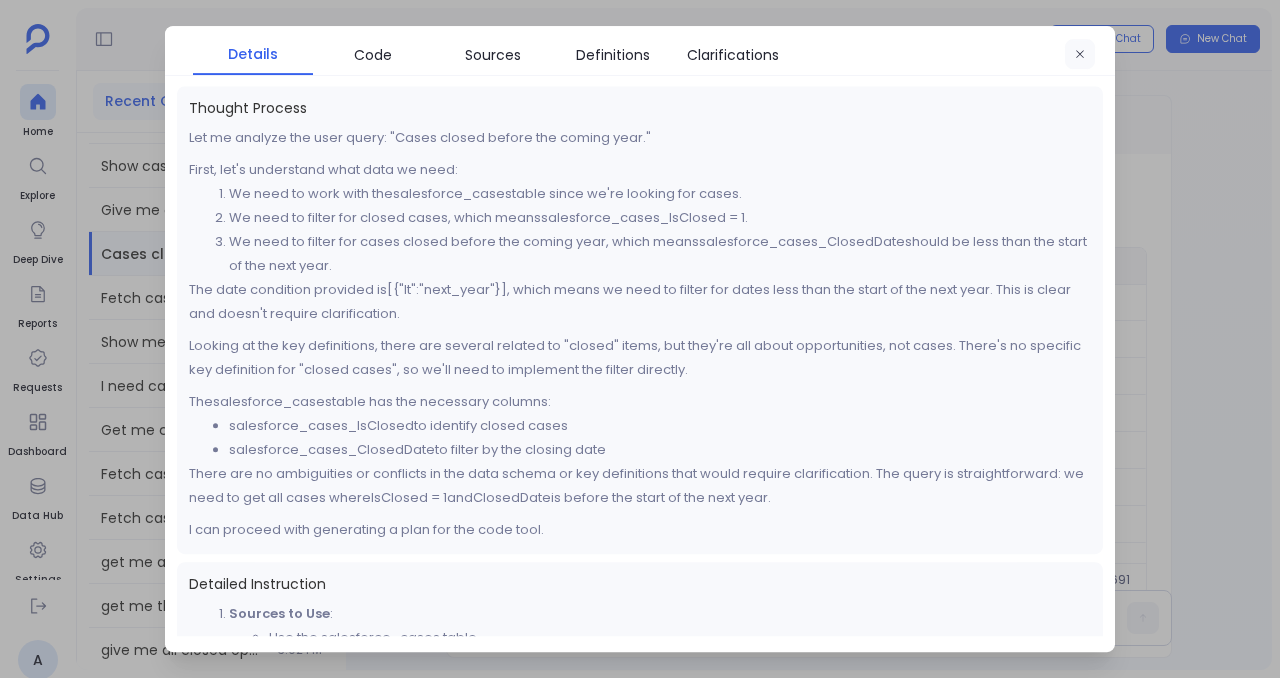 click 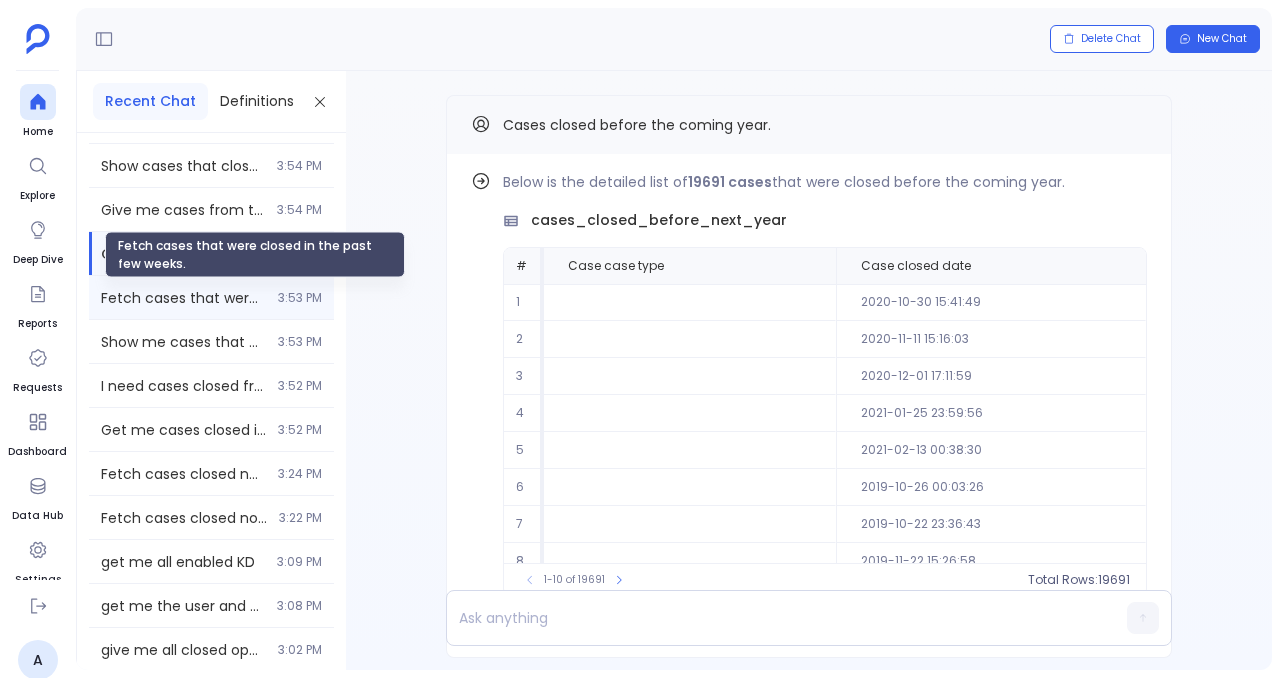click on "Fetch cases that were closed in the past few weeks." at bounding box center (183, 298) 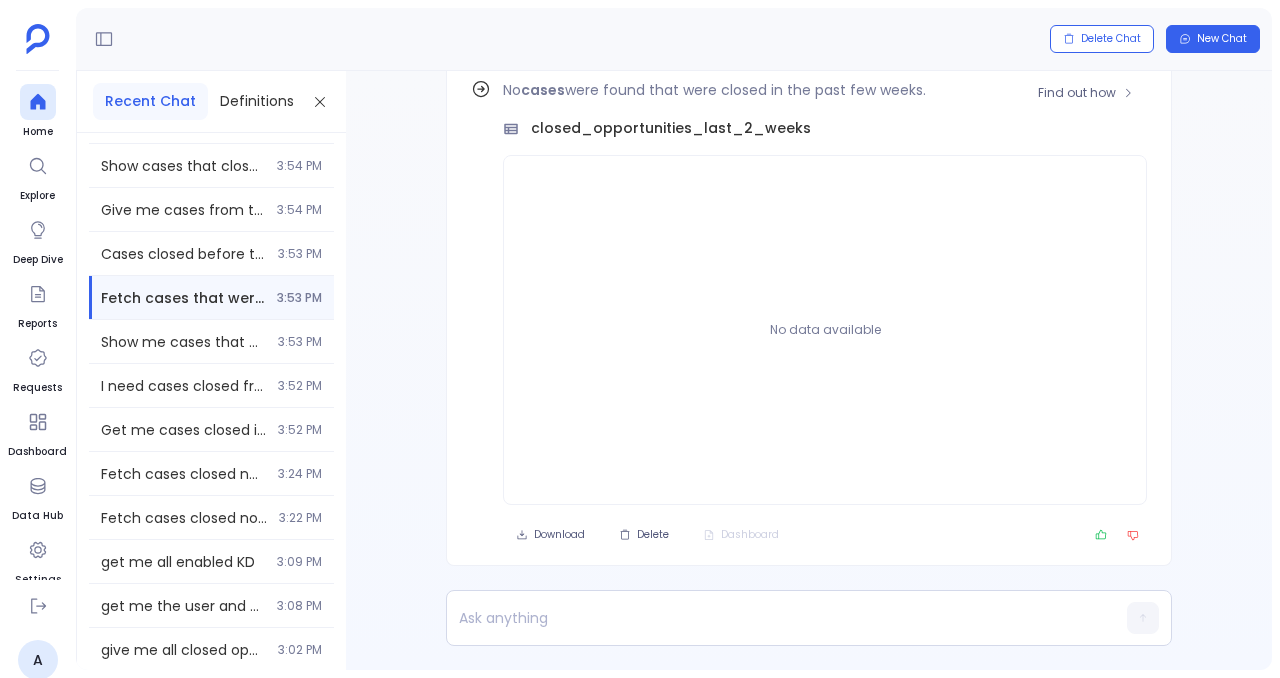 scroll, scrollTop: -92, scrollLeft: 0, axis: vertical 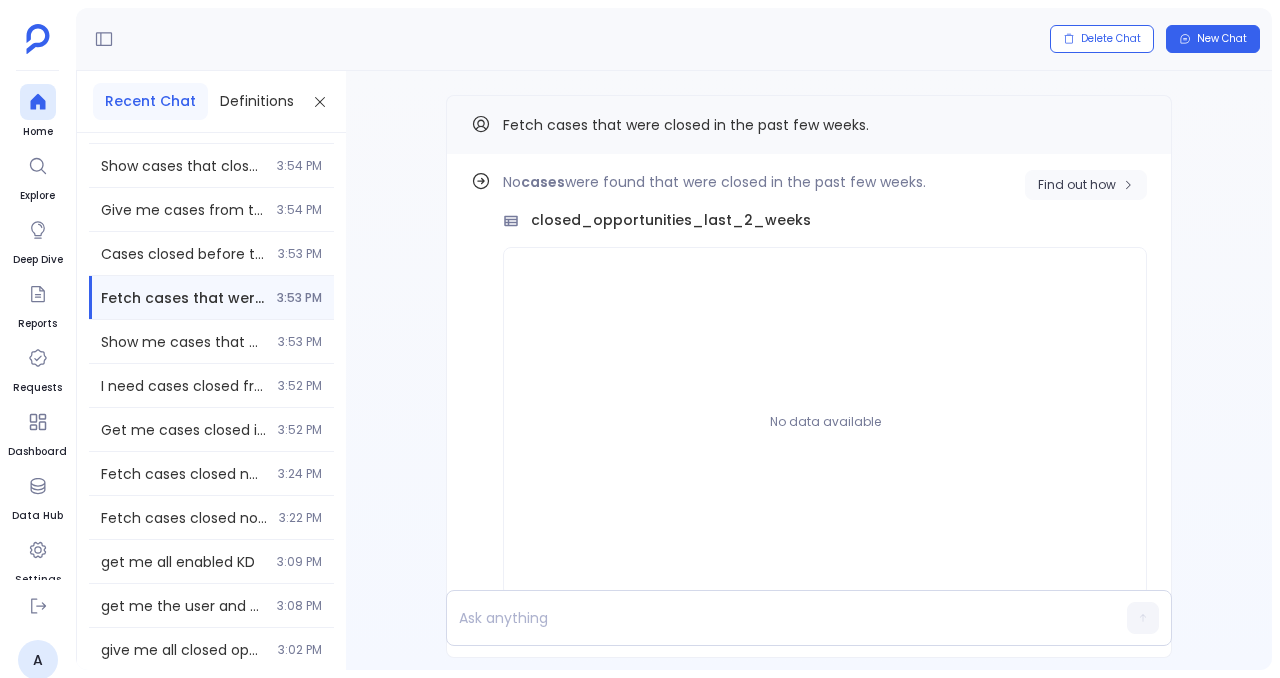 click on "Find out how" at bounding box center (1086, 185) 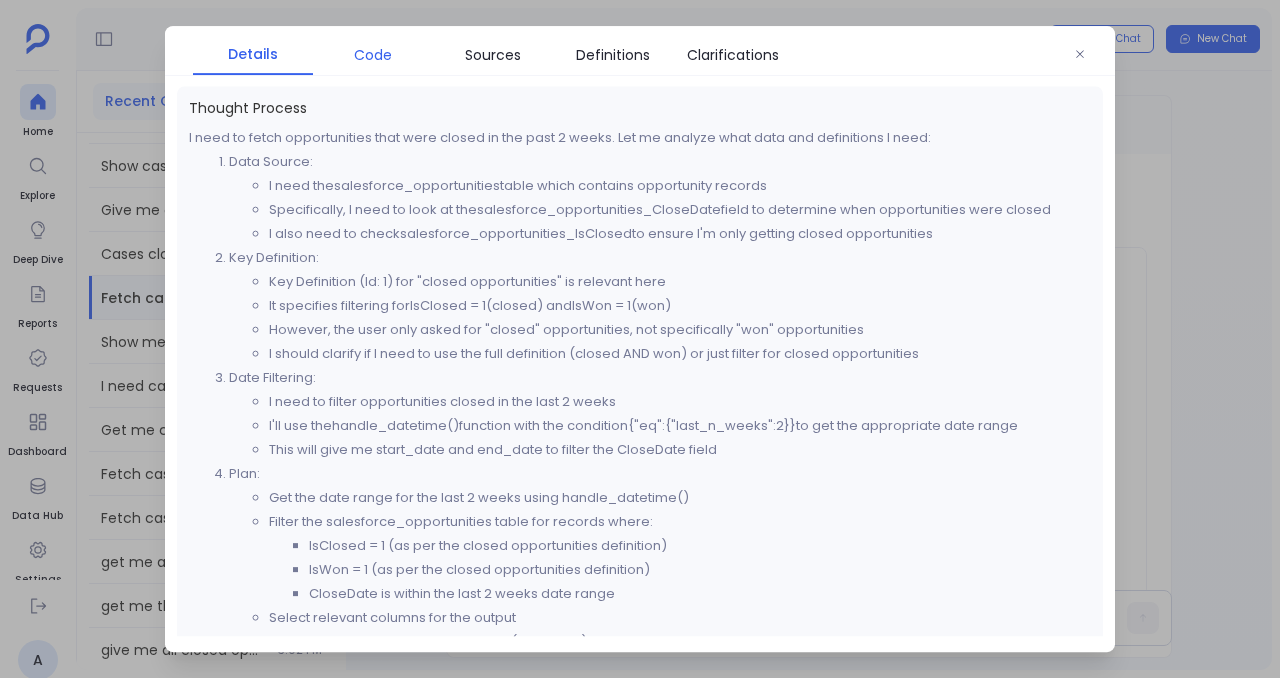 click on "Code" at bounding box center [373, 55] 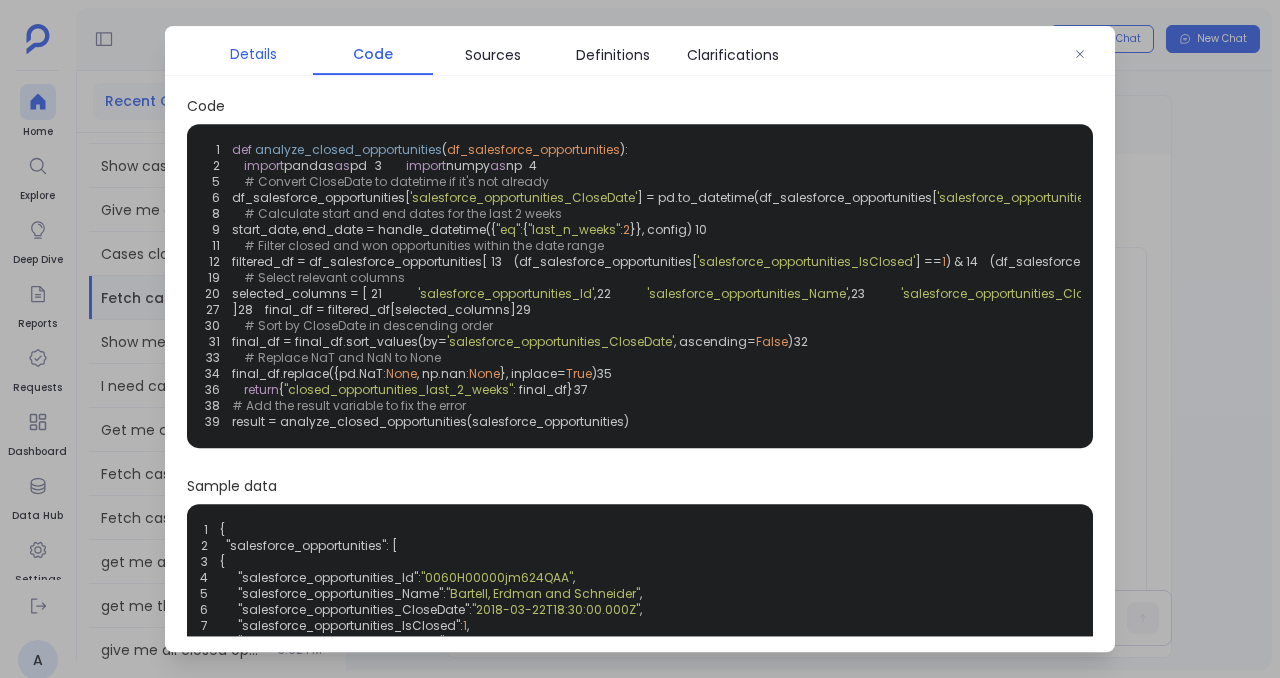 click on "Details" at bounding box center [253, 54] 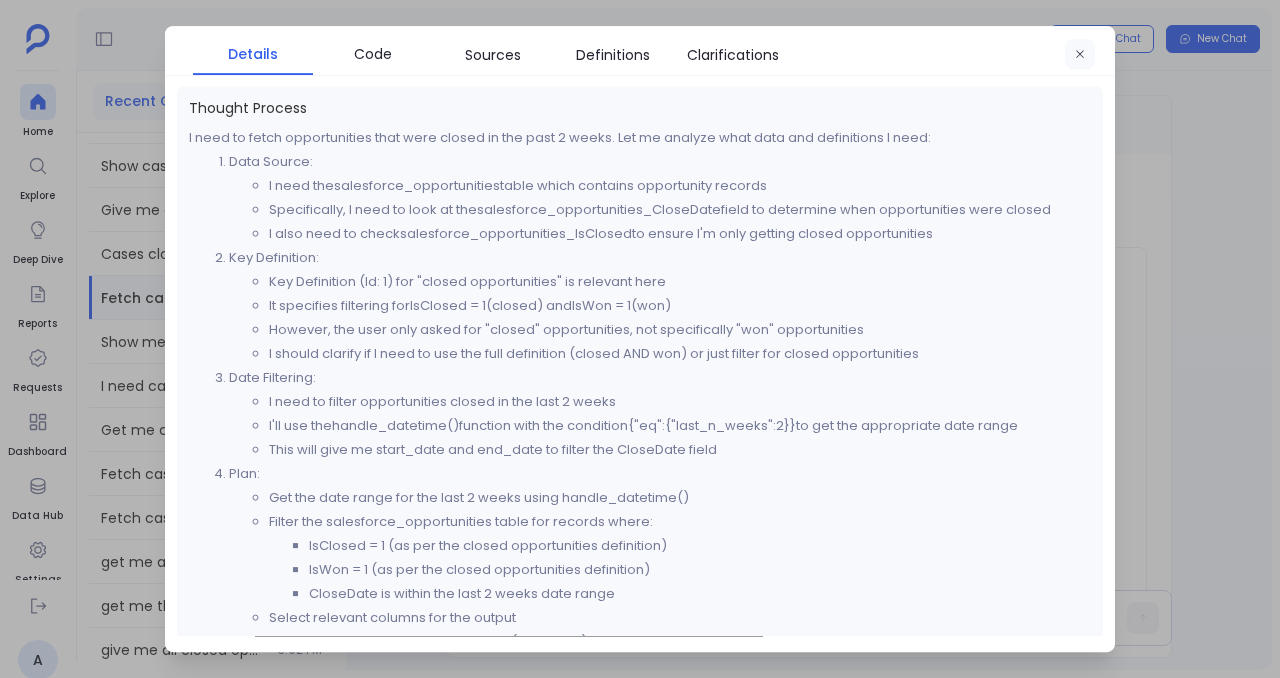 click at bounding box center (1080, 55) 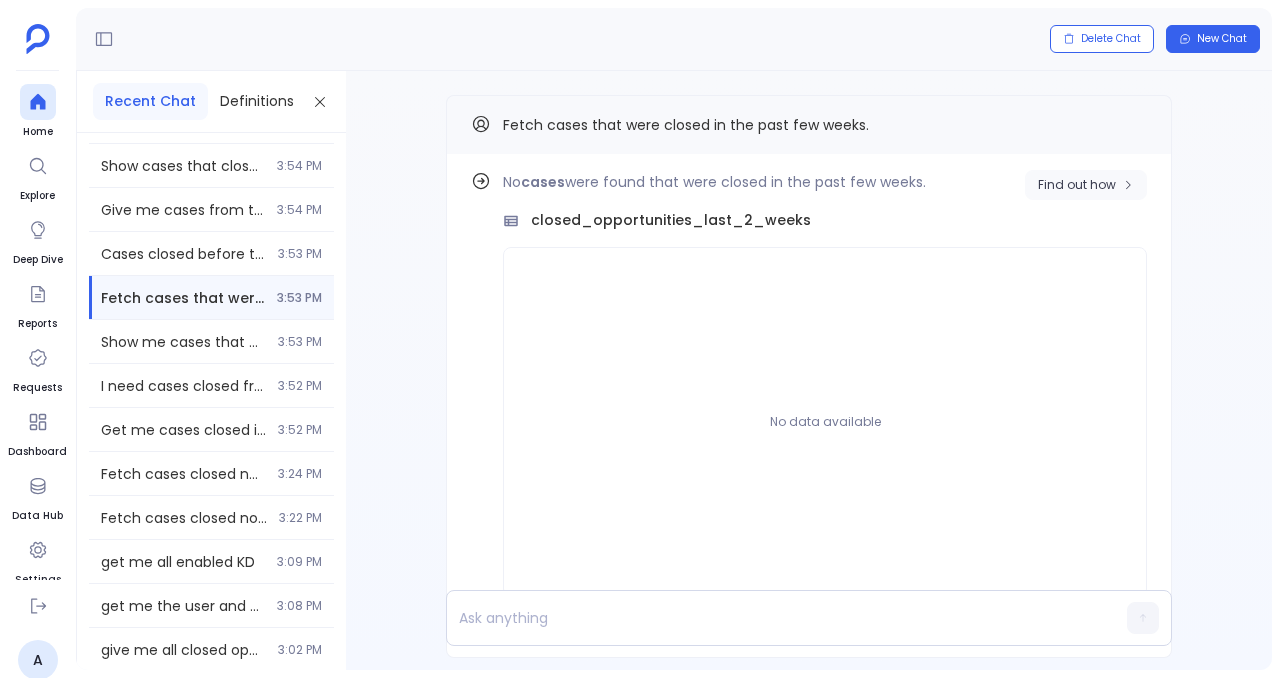 click on "Find out how" at bounding box center [1086, 185] 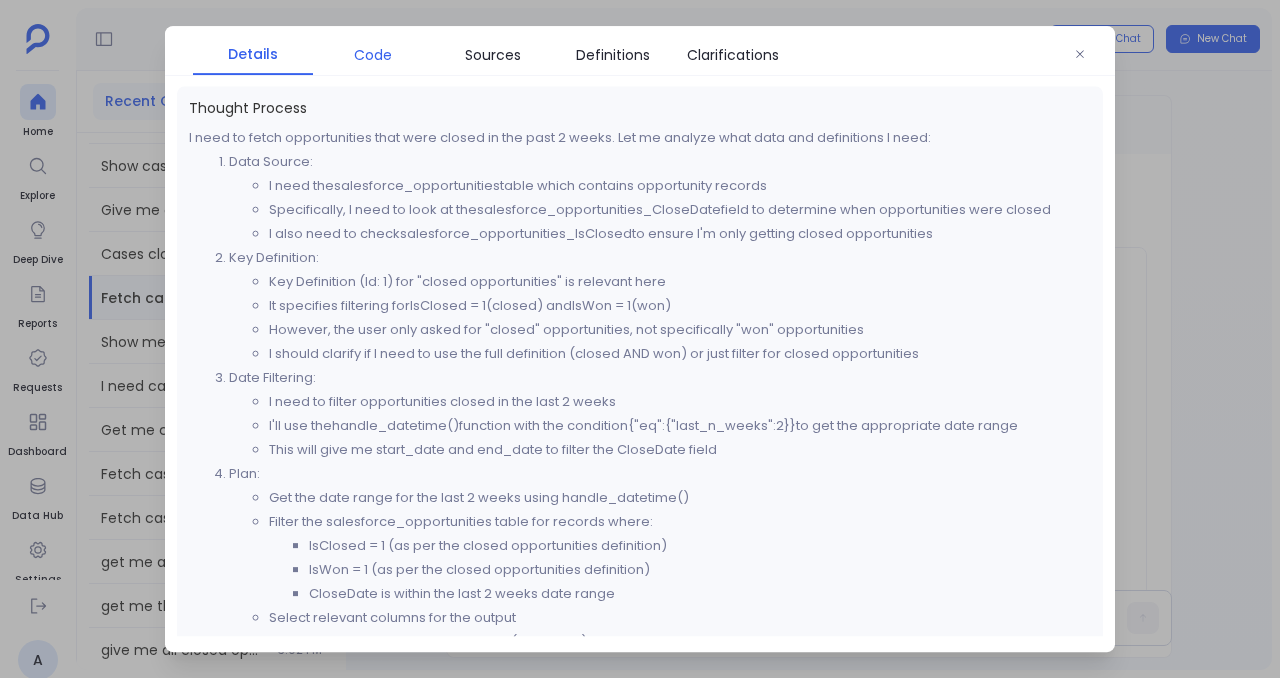click on "Code" at bounding box center [373, 55] 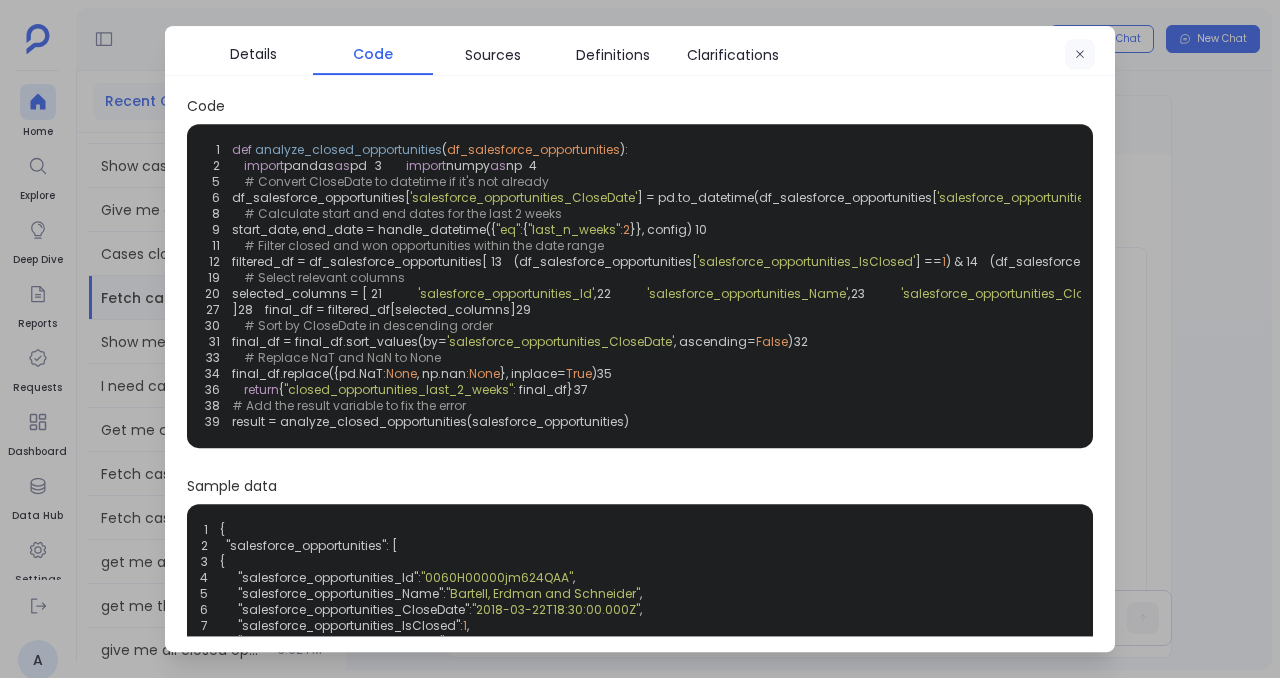 click 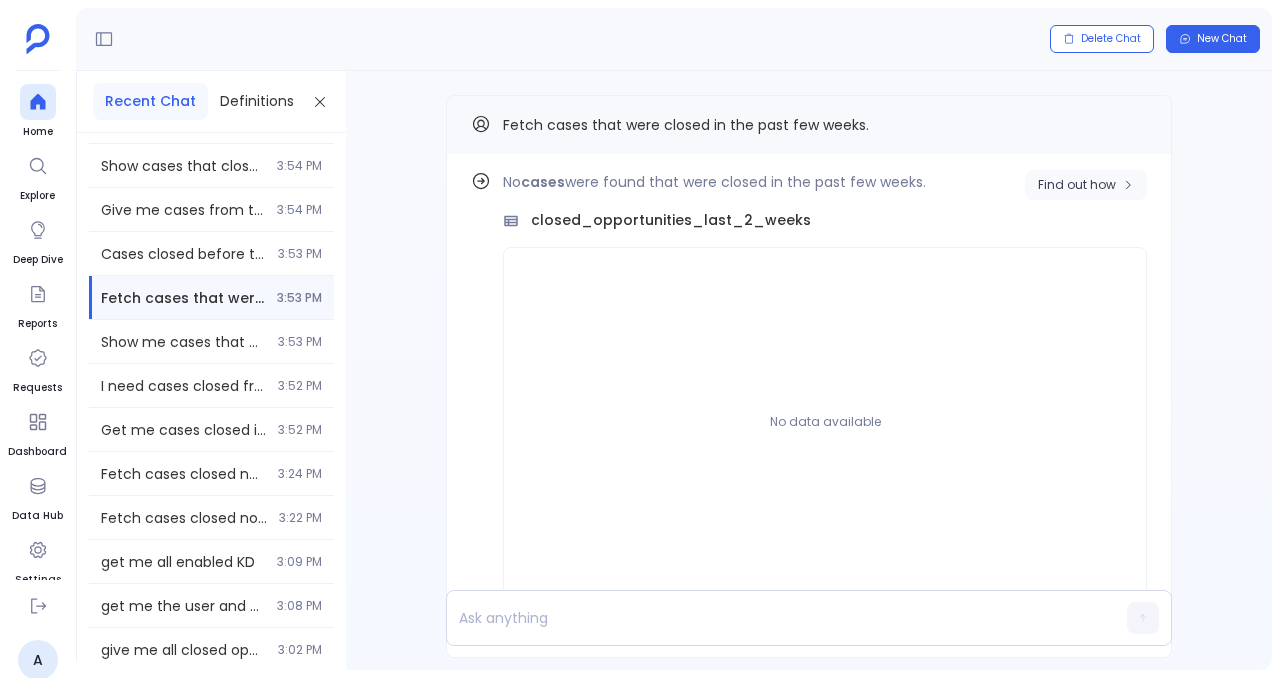 click on "Find out how" at bounding box center (1086, 185) 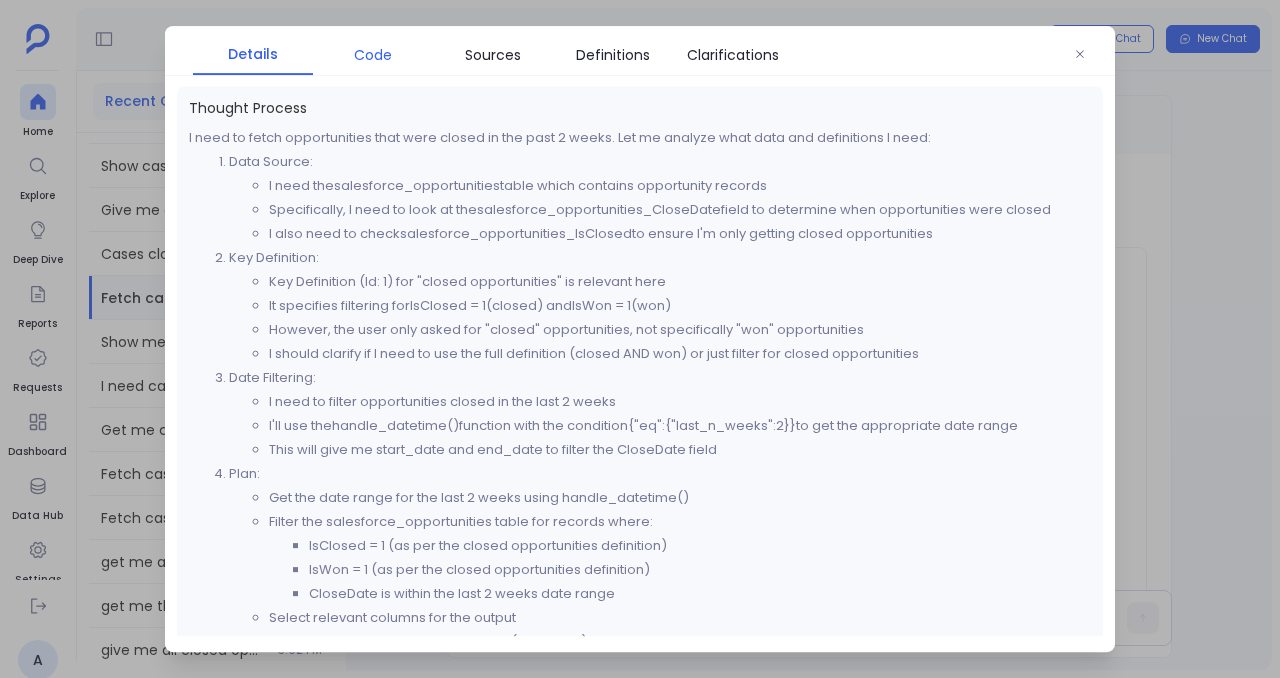 click on "Code" at bounding box center [373, 55] 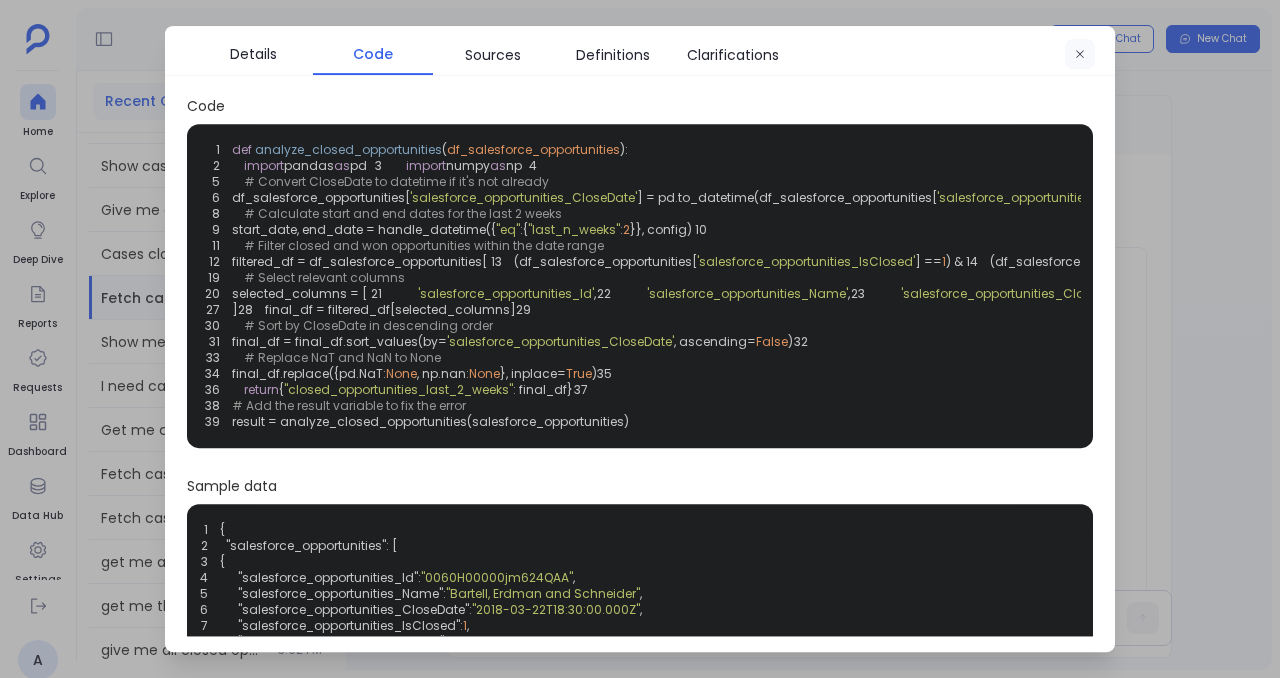 click at bounding box center (1080, 55) 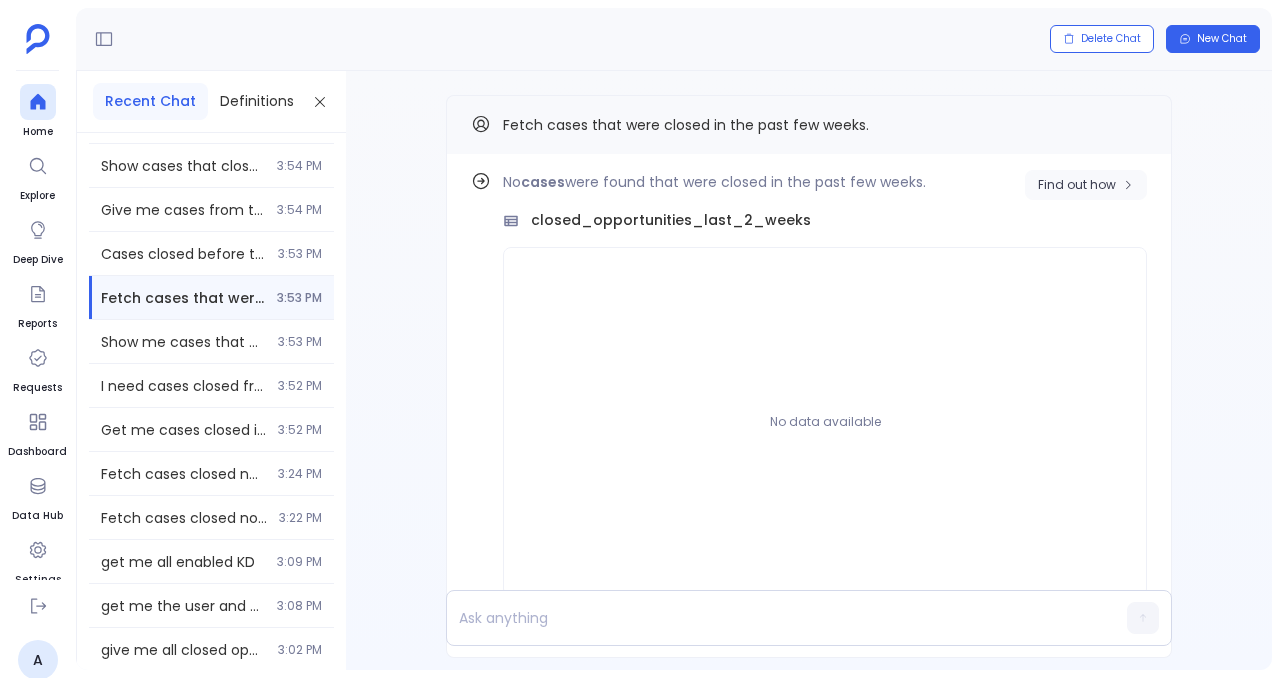 click on "Find out how" at bounding box center [1077, 185] 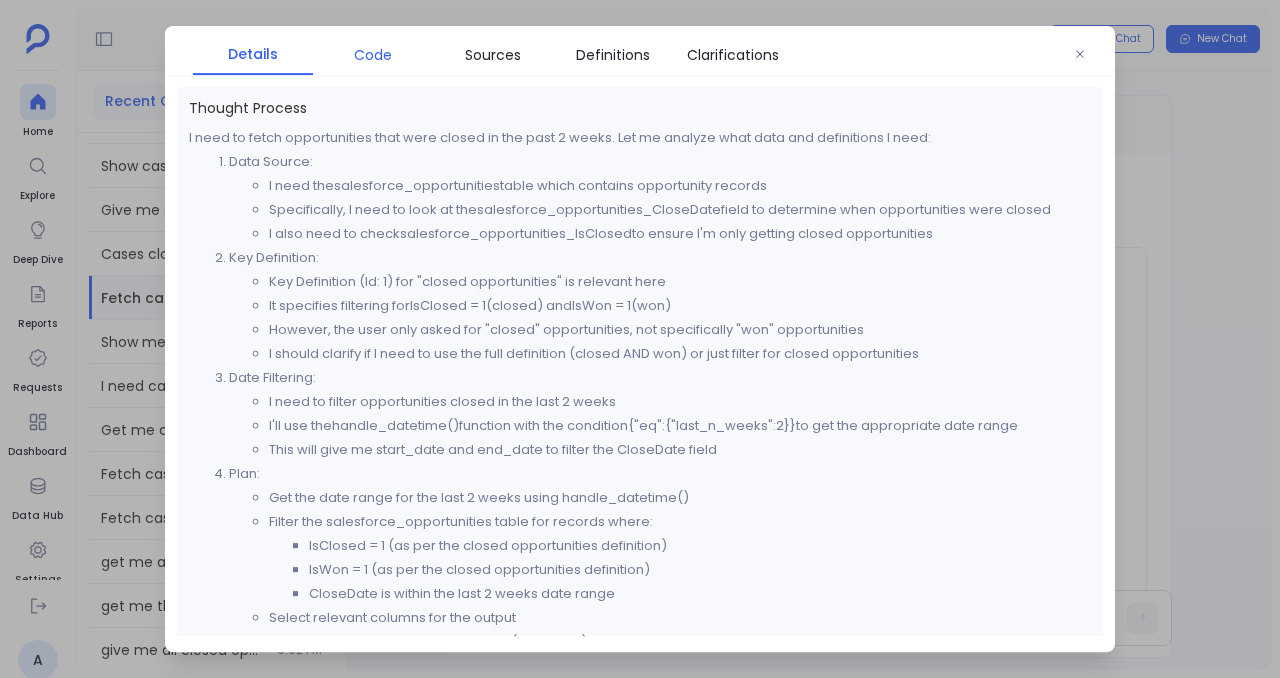 click on "Code" at bounding box center [373, 55] 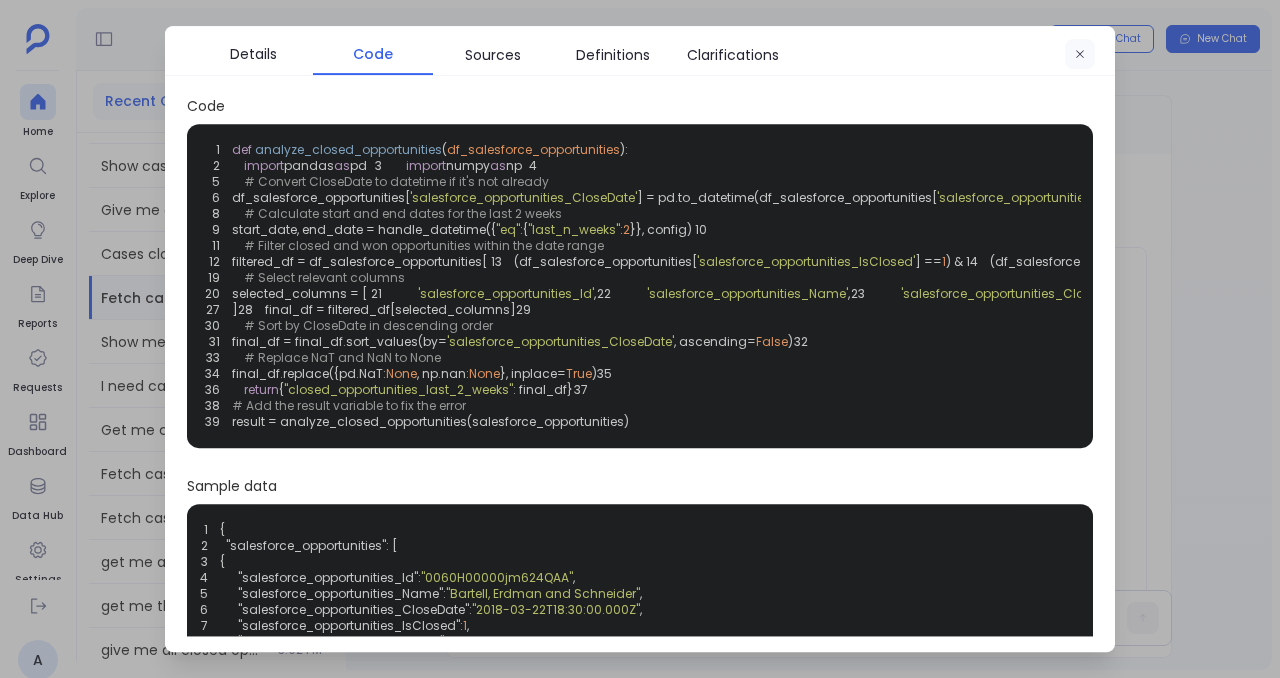 click 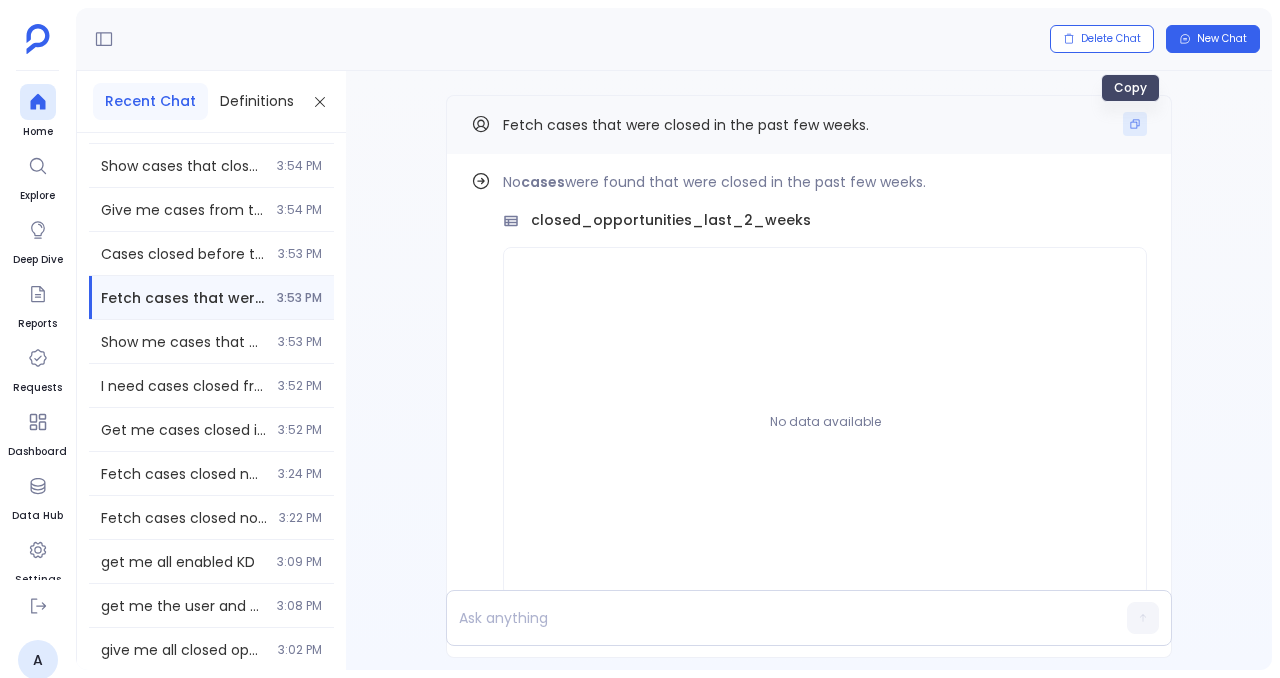 click 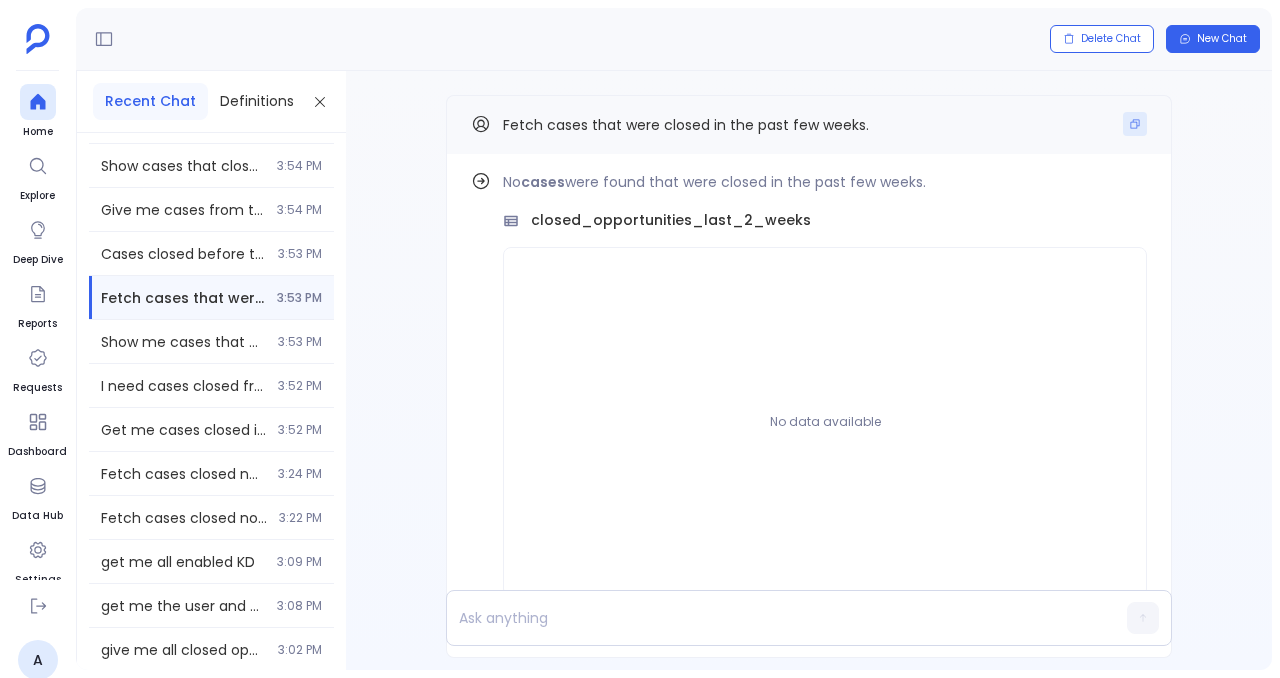 click at bounding box center [1135, 124] 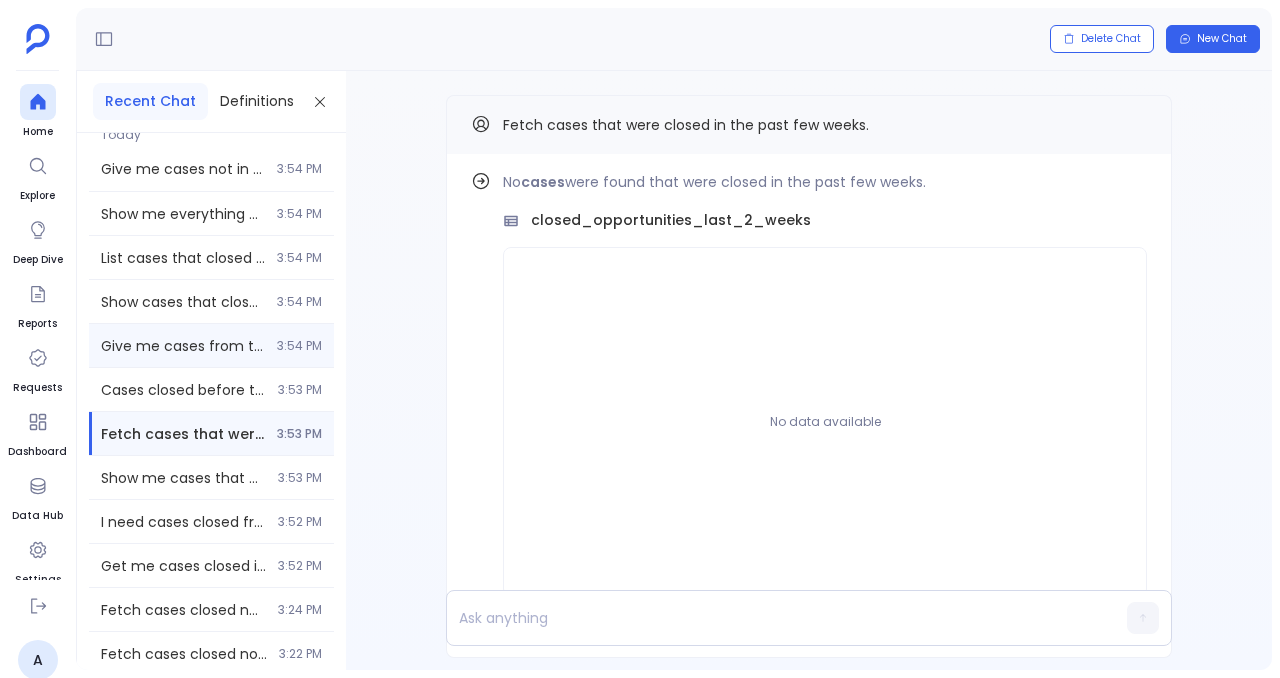 scroll, scrollTop: 0, scrollLeft: 0, axis: both 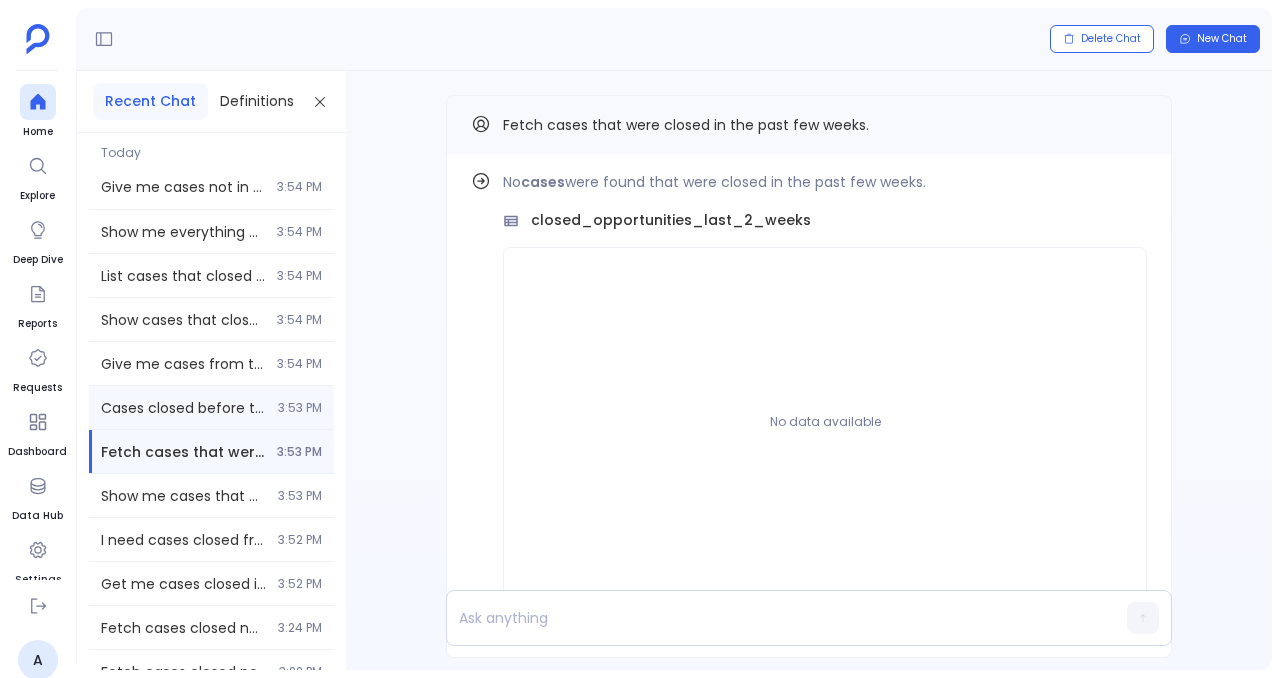 click on "Cases closed before the coming year. 3:53 PM" at bounding box center [211, 407] 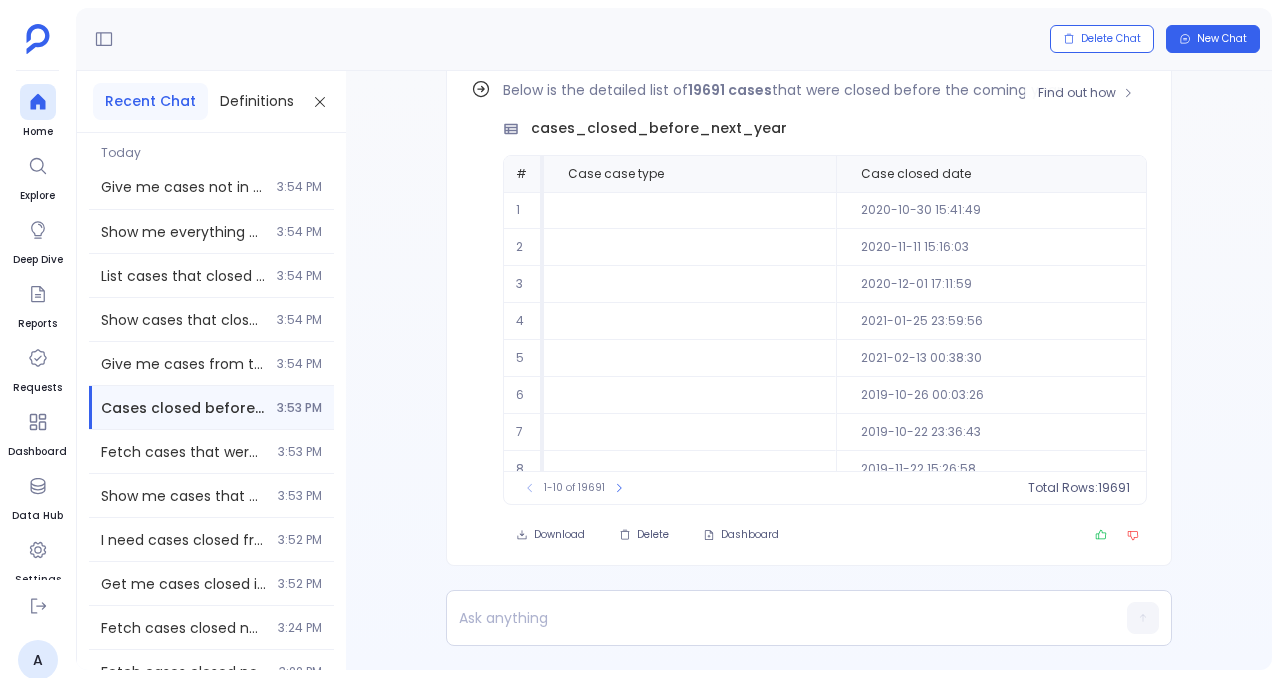 scroll, scrollTop: -92, scrollLeft: 0, axis: vertical 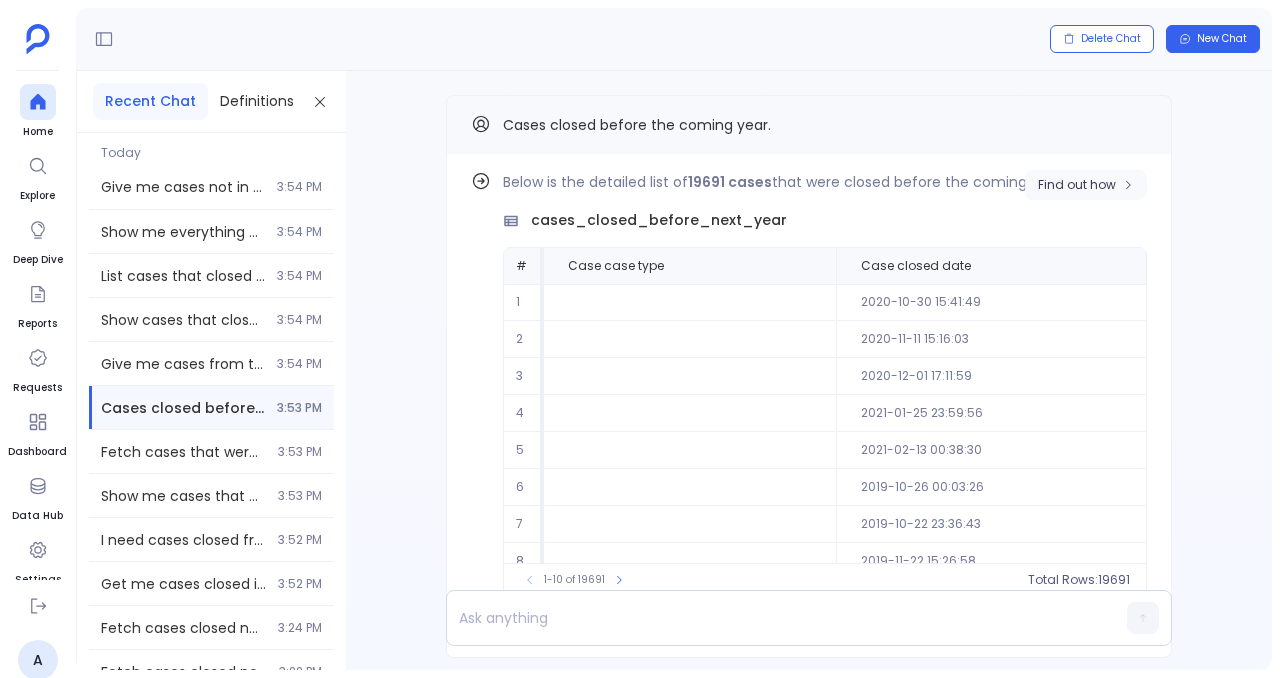 click on "Find out how" at bounding box center [1077, 185] 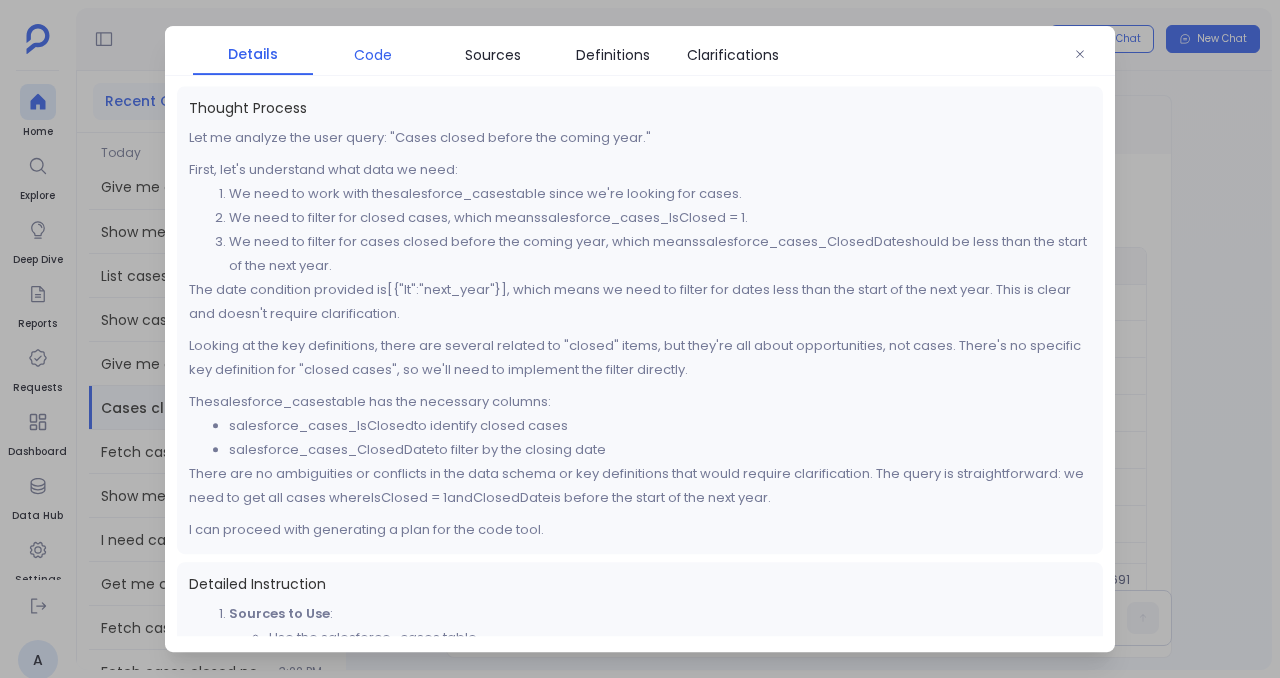 click on "Code" at bounding box center [373, 55] 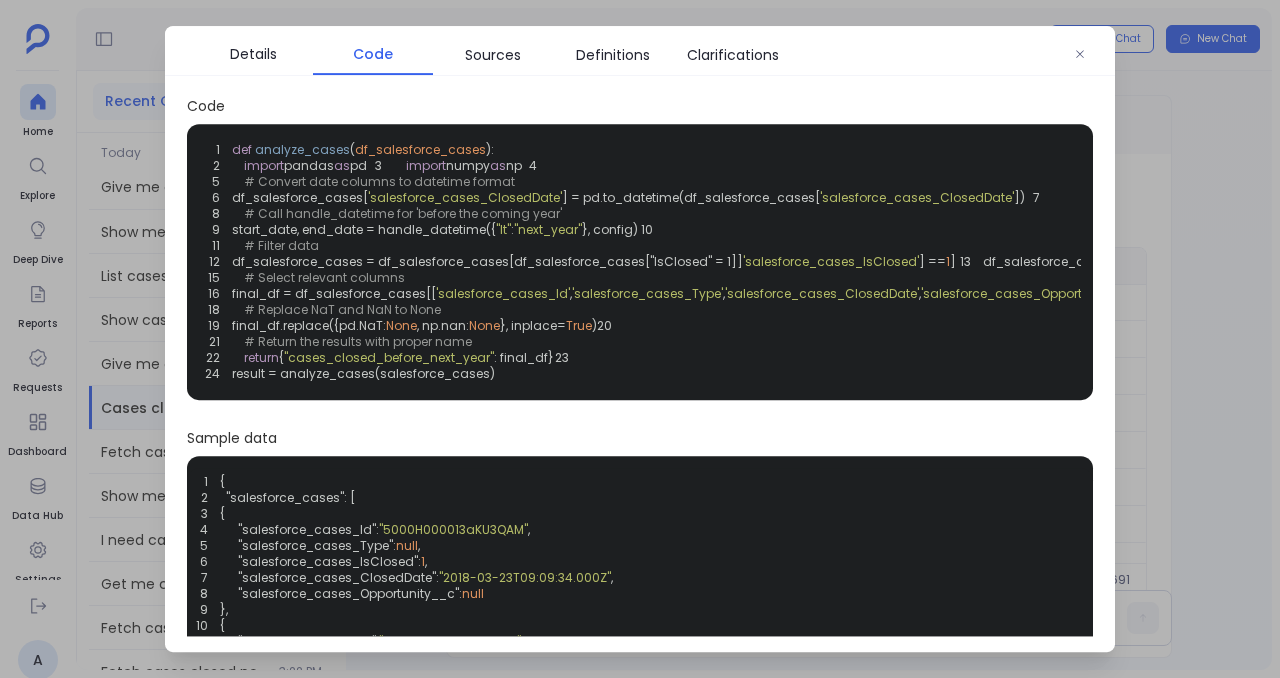 scroll, scrollTop: 48, scrollLeft: 0, axis: vertical 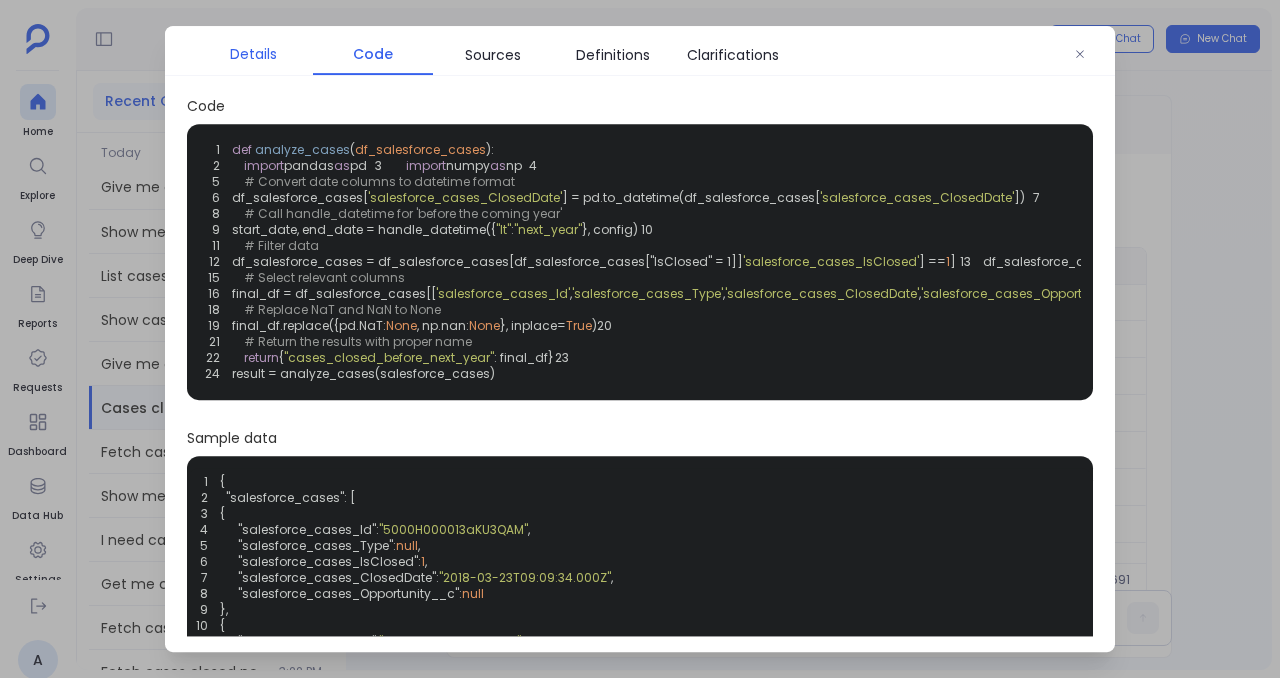 click on "Details" at bounding box center [253, 54] 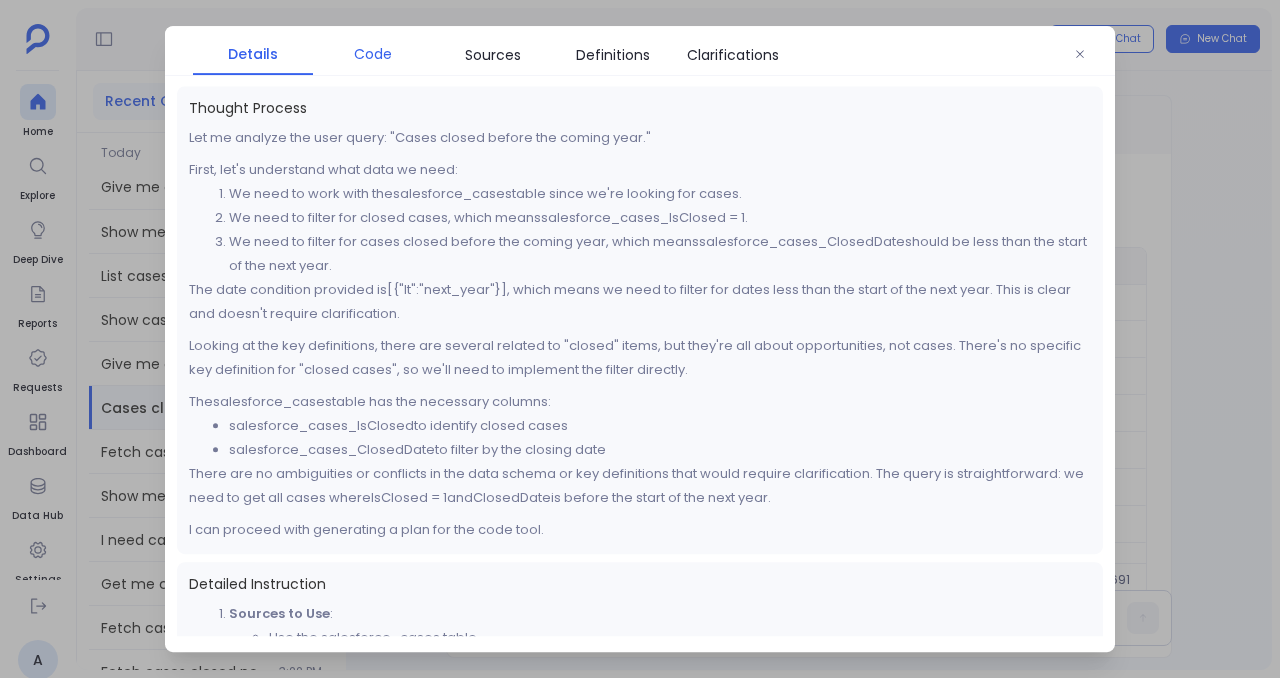 click on "Code" at bounding box center (373, 54) 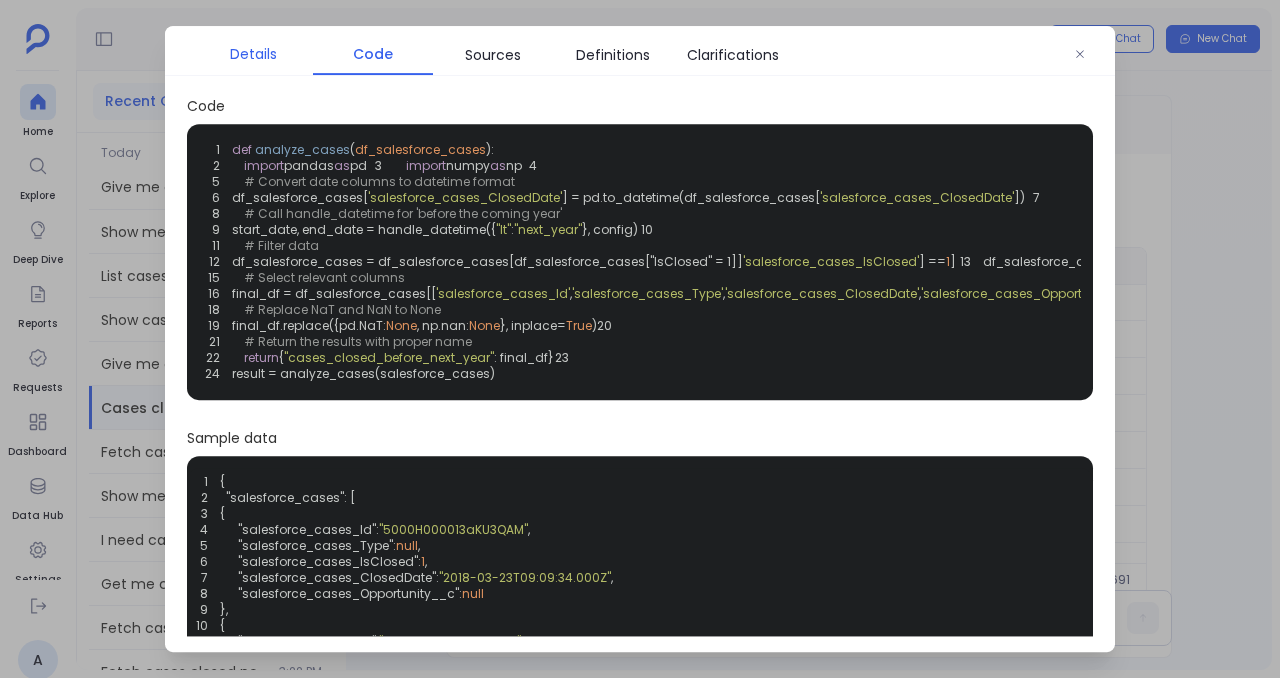 click on "Details" at bounding box center [253, 54] 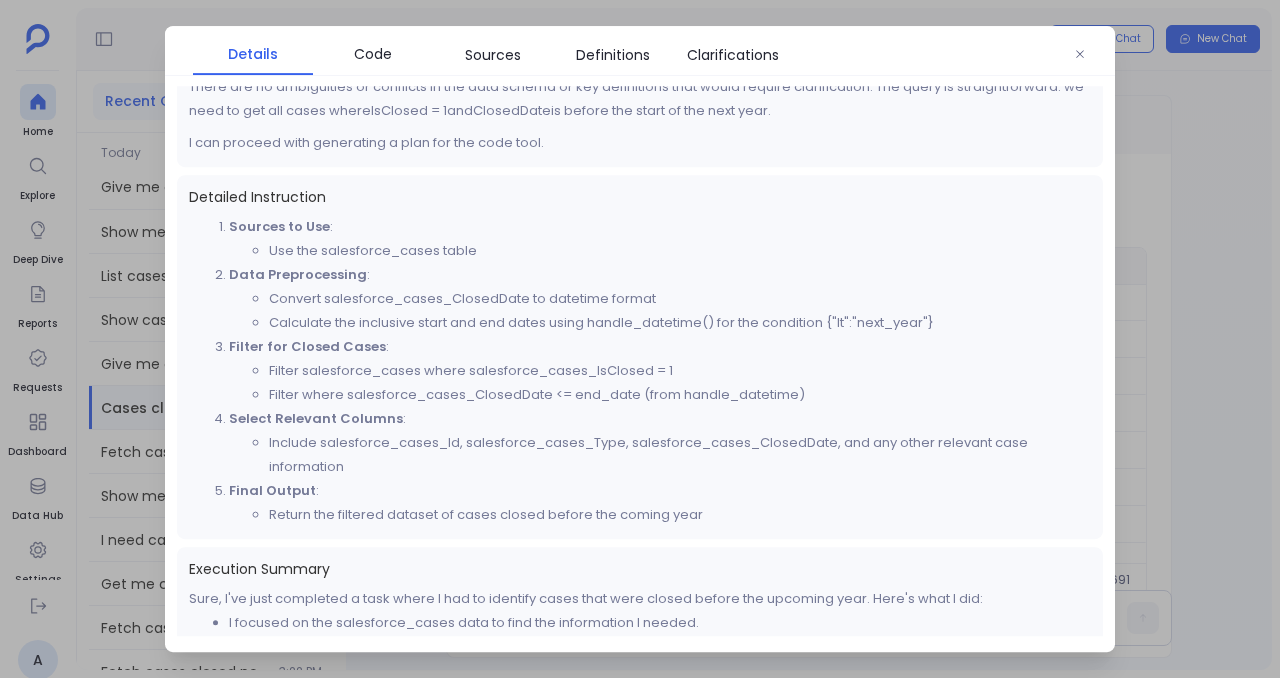 scroll, scrollTop: 447, scrollLeft: 0, axis: vertical 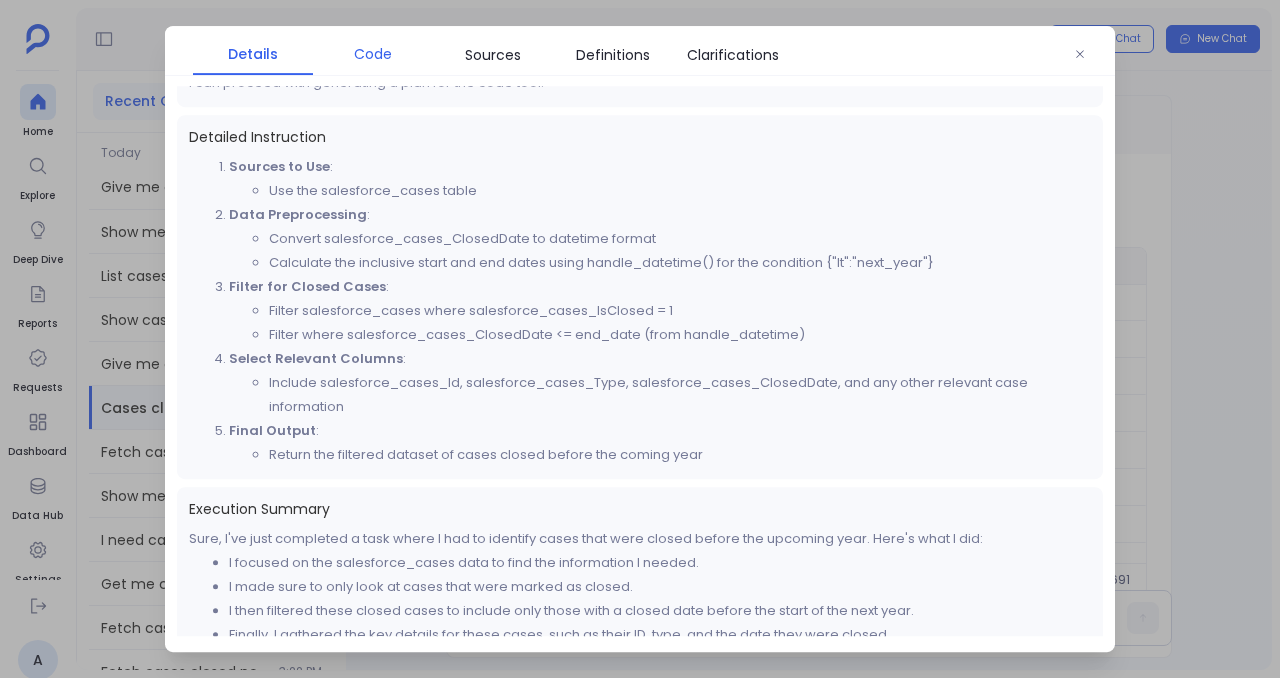 click on "Code" at bounding box center [373, 54] 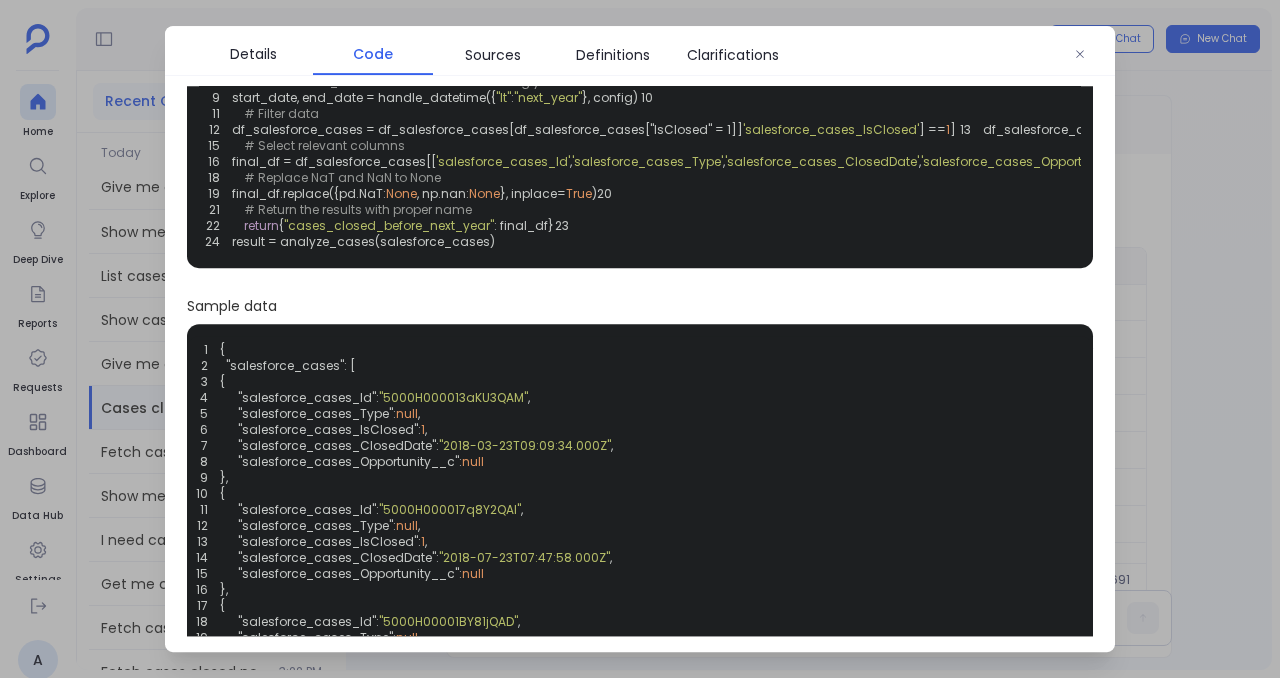 scroll, scrollTop: 81, scrollLeft: 0, axis: vertical 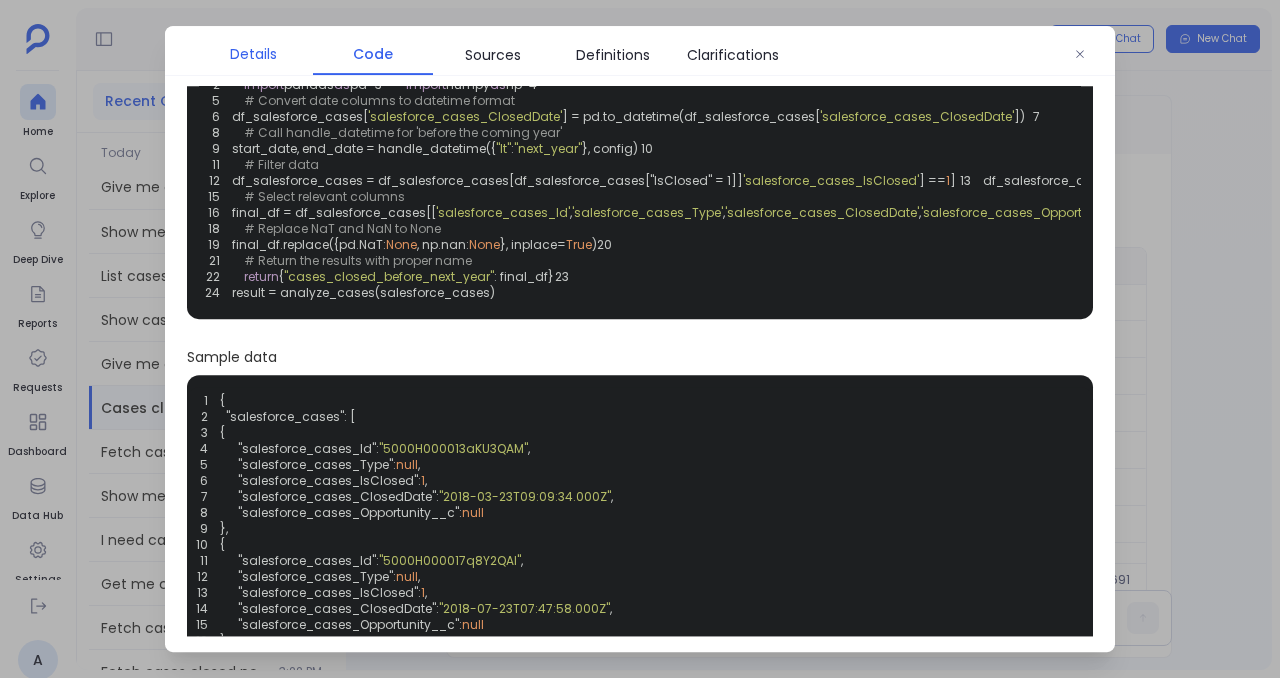 click on "Details" at bounding box center (253, 54) 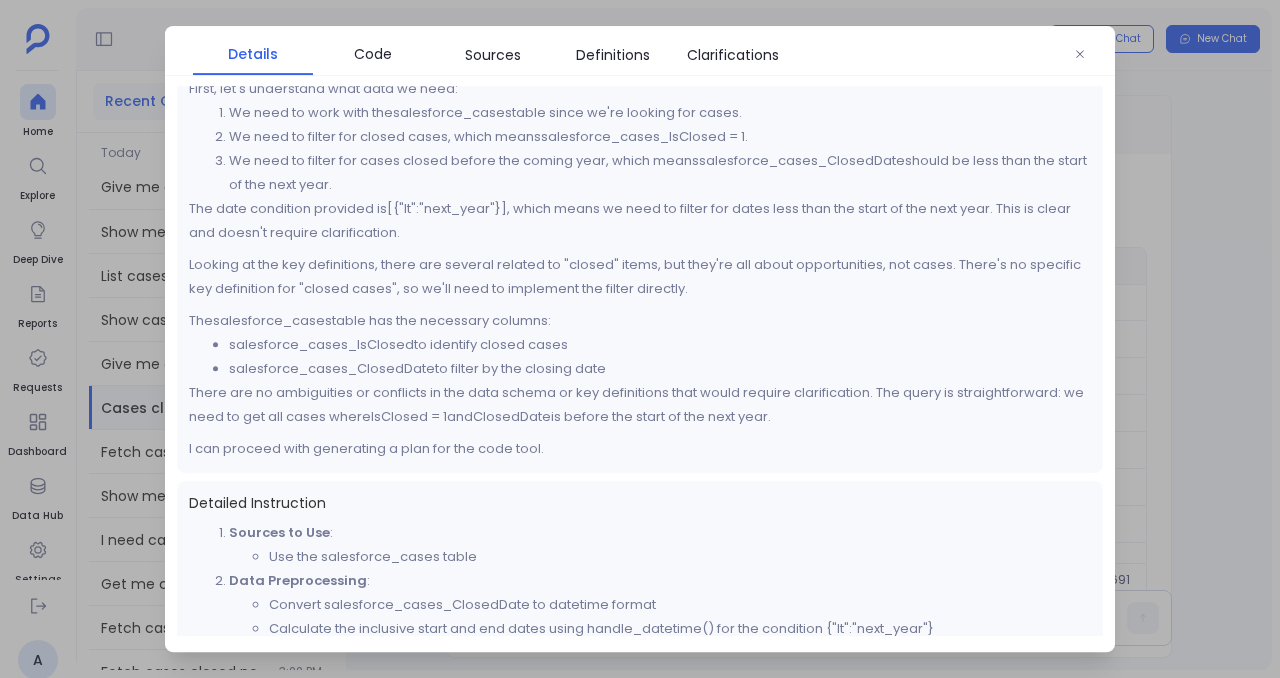 scroll, scrollTop: 0, scrollLeft: 0, axis: both 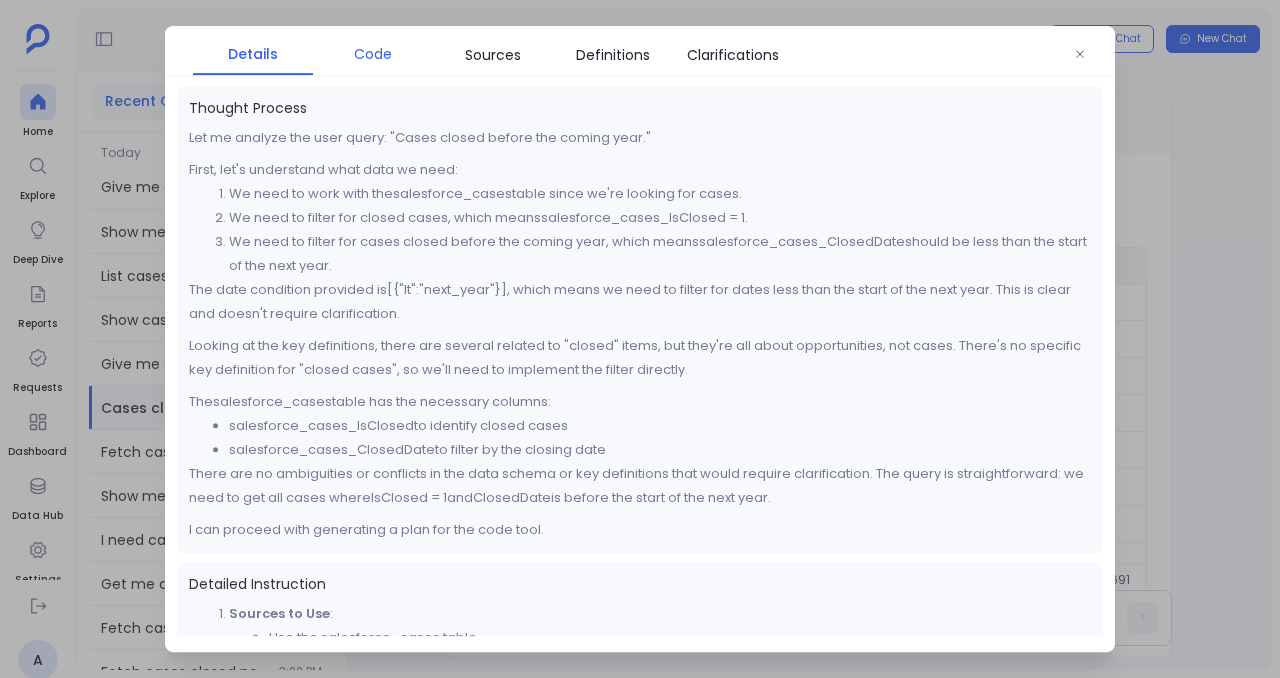 click on "Code" at bounding box center [373, 54] 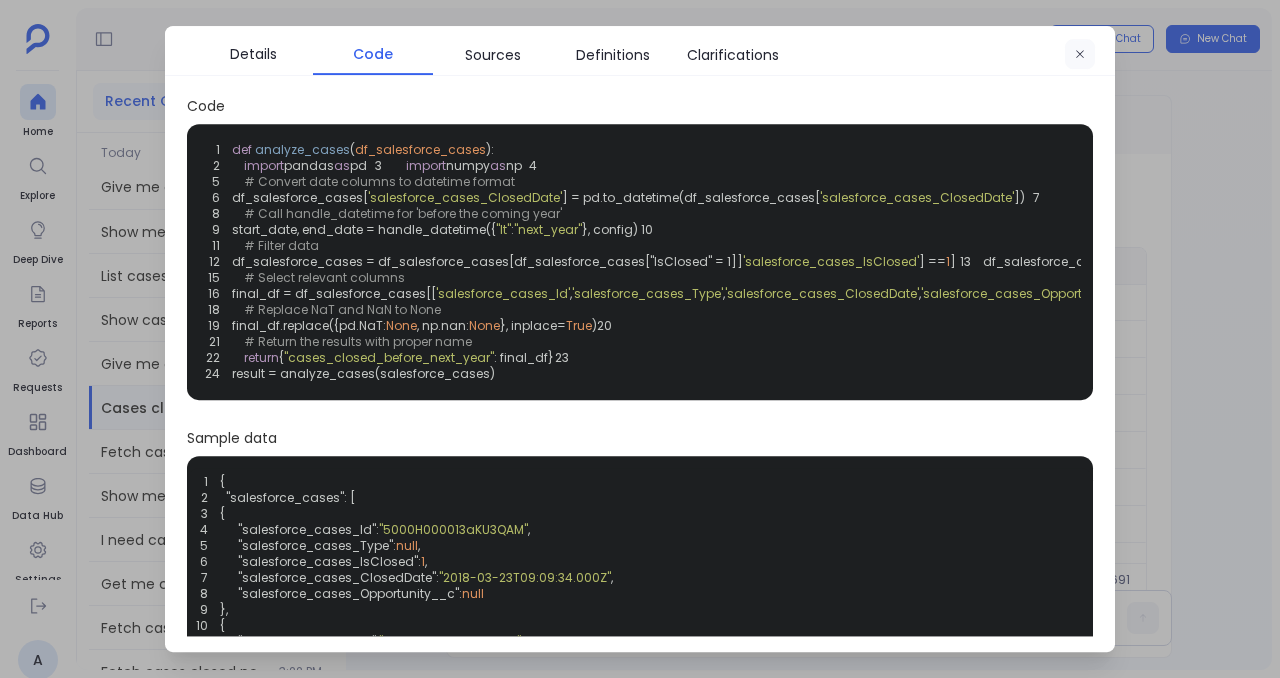 click at bounding box center (1080, 55) 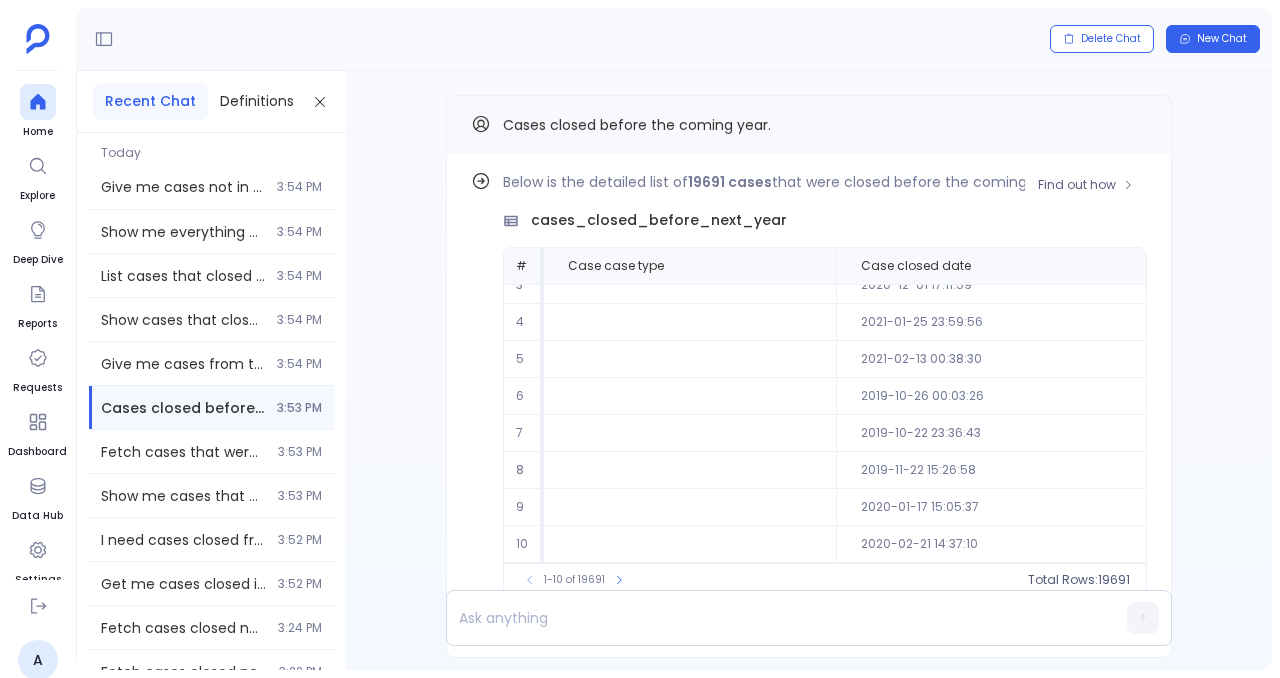 scroll, scrollTop: 0, scrollLeft: 0, axis: both 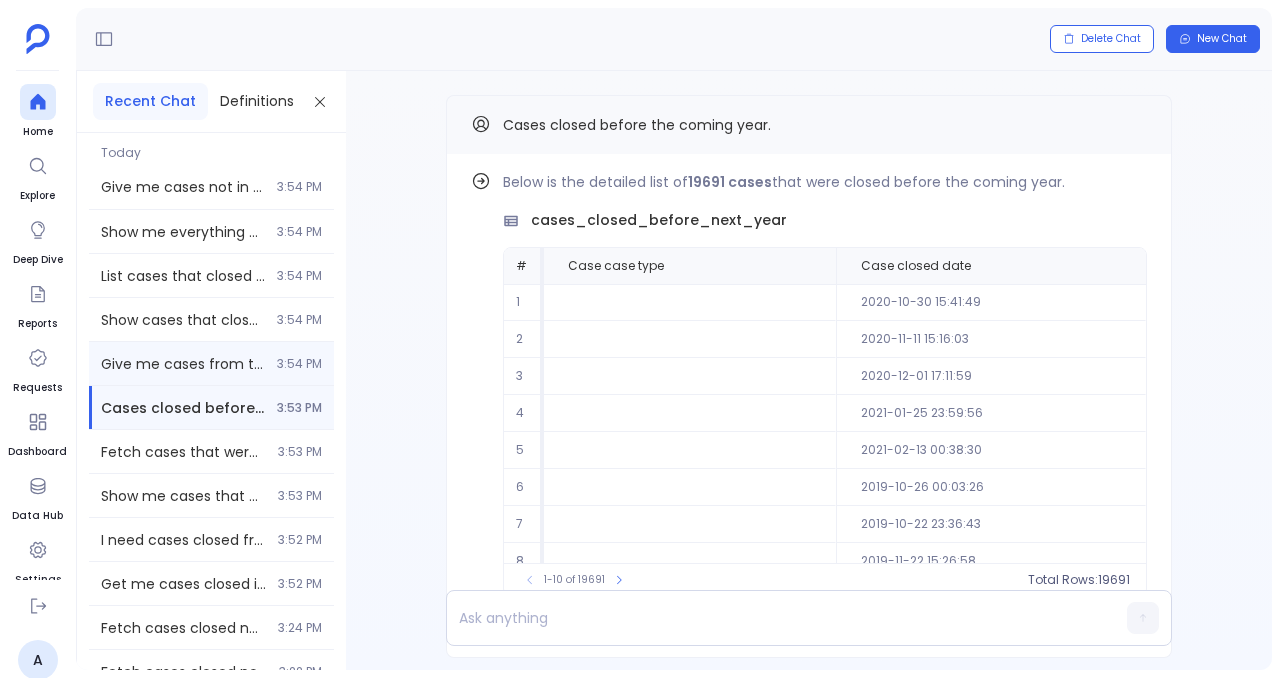 click on "3:54 PM" at bounding box center [299, 364] 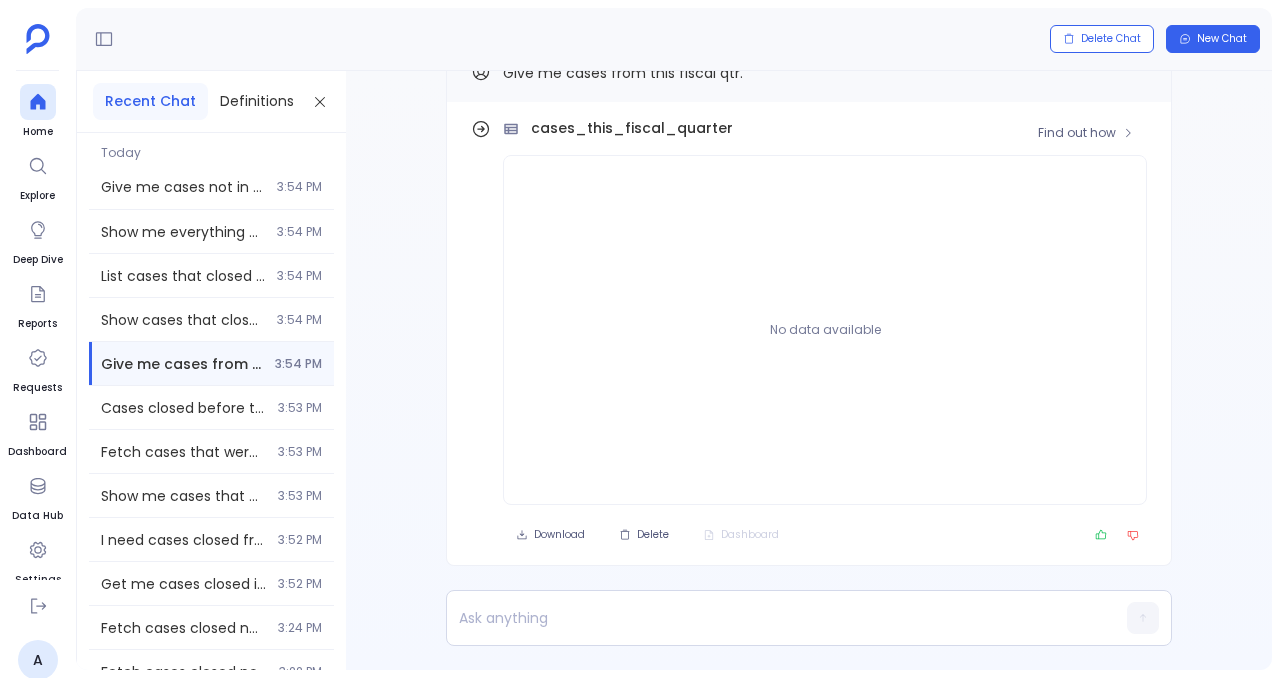 scroll, scrollTop: -52, scrollLeft: 0, axis: vertical 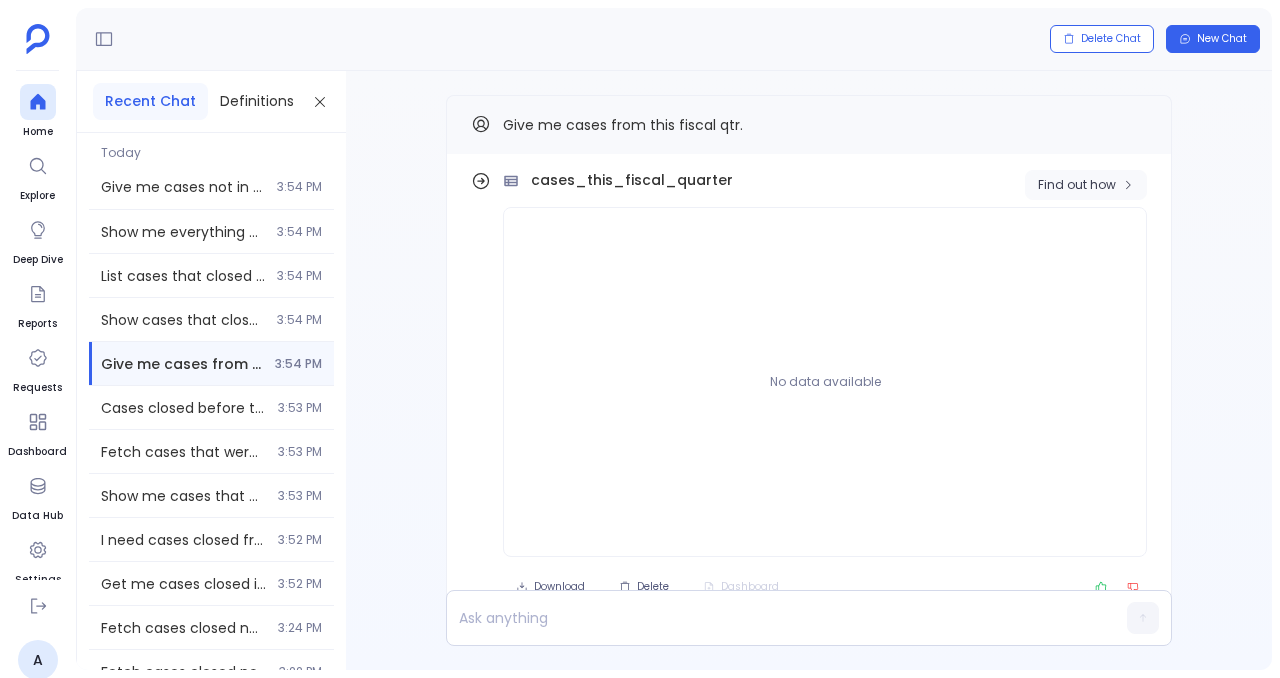 click on "Find out how" at bounding box center (1077, 185) 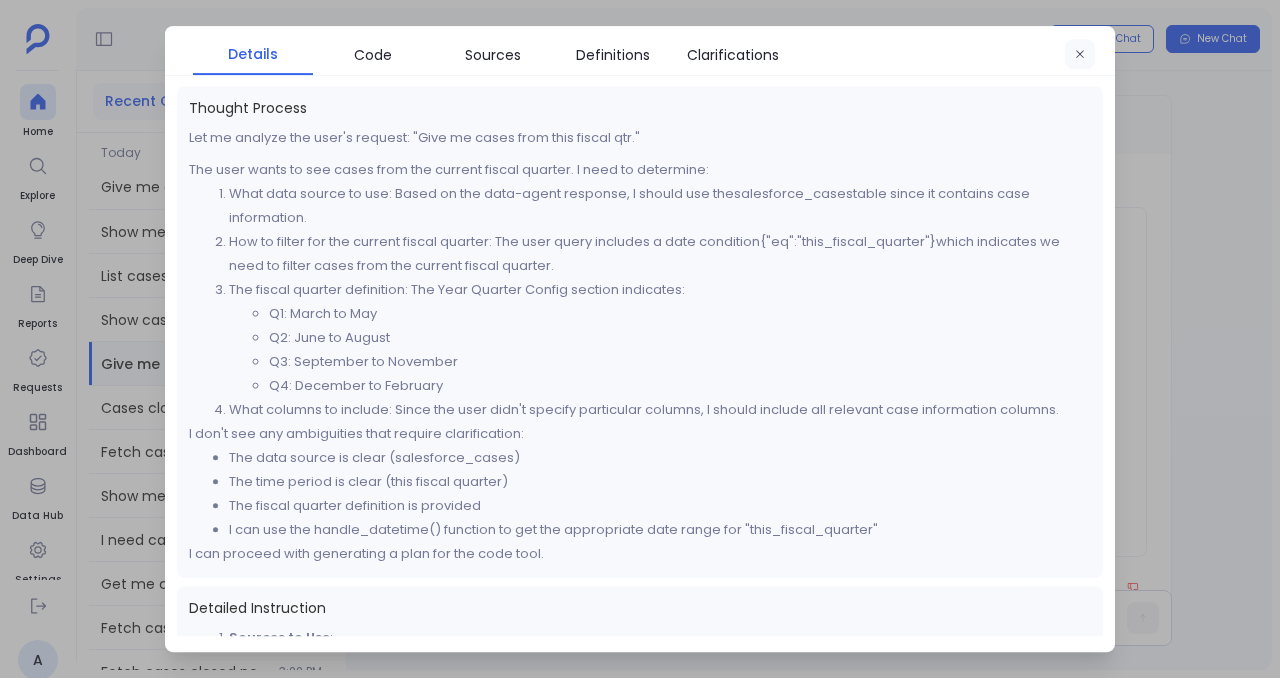 click 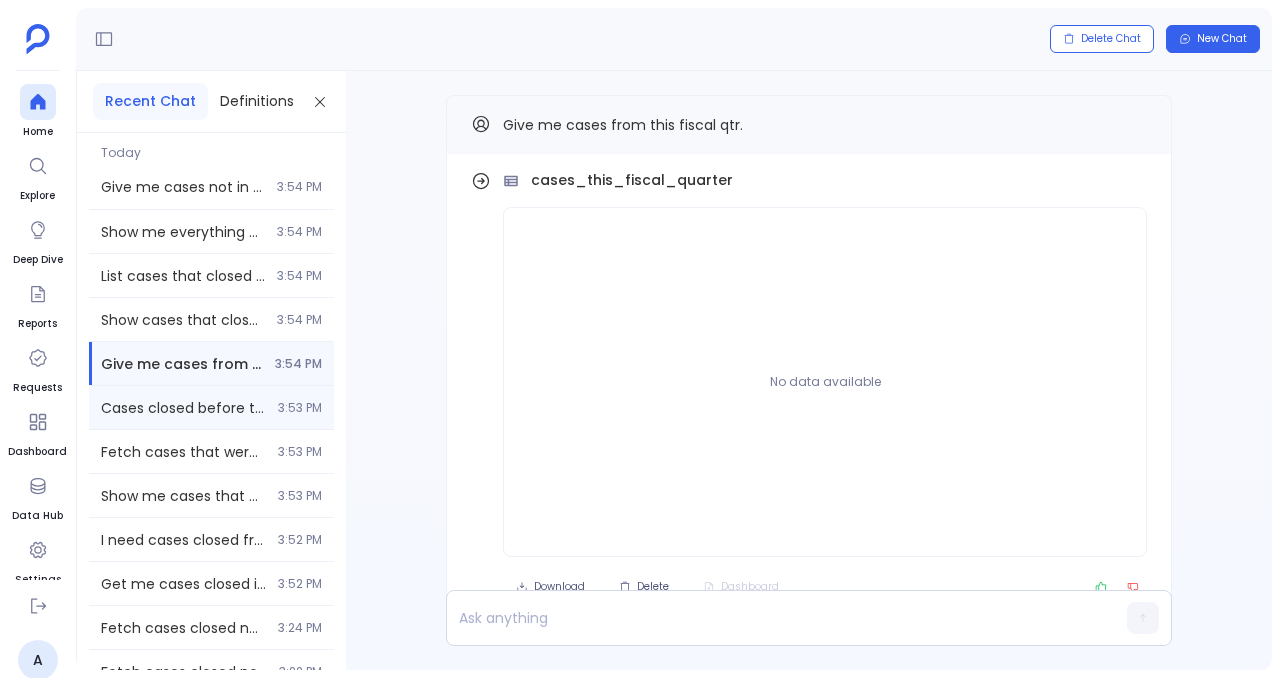 click on "3:53 PM" at bounding box center (300, 408) 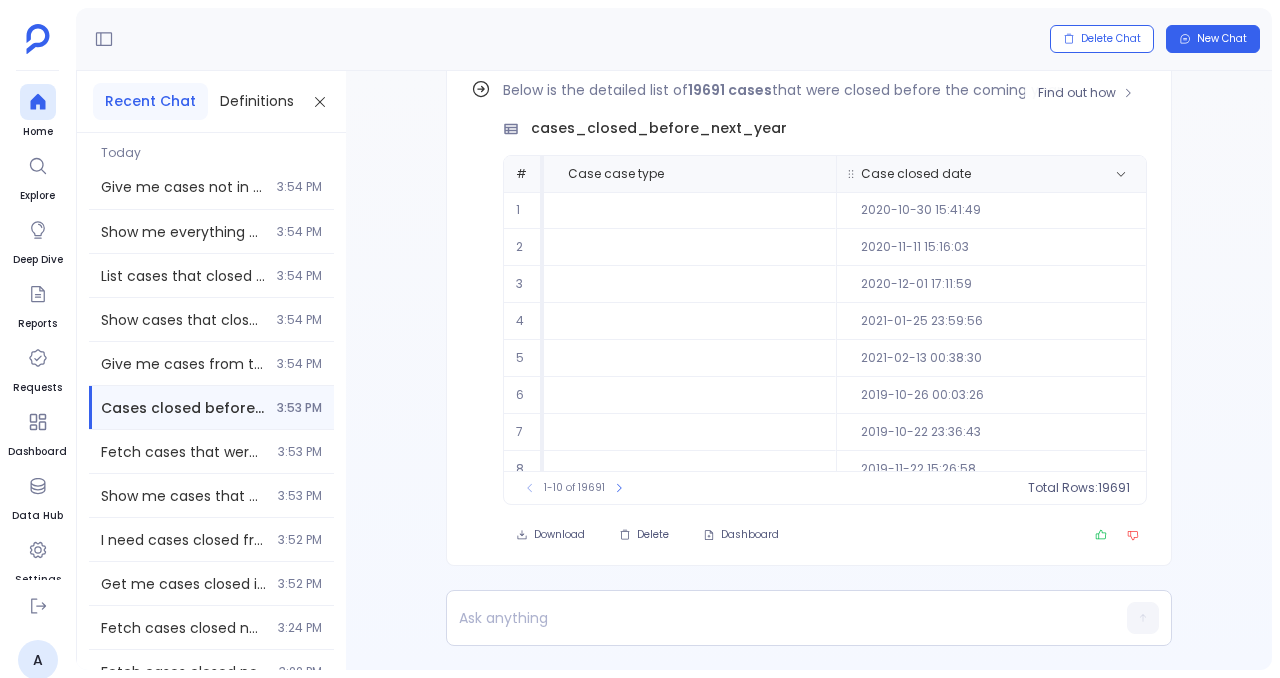scroll, scrollTop: -92, scrollLeft: 0, axis: vertical 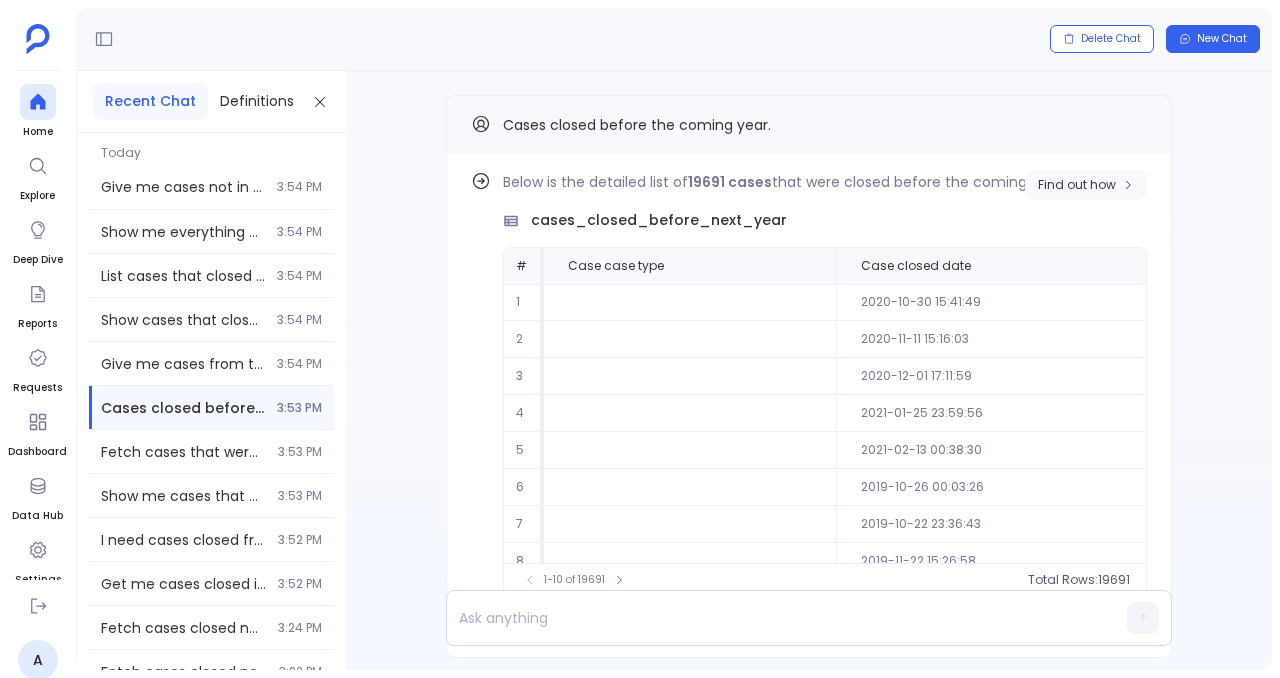 click on "Find out how" at bounding box center (1077, 185) 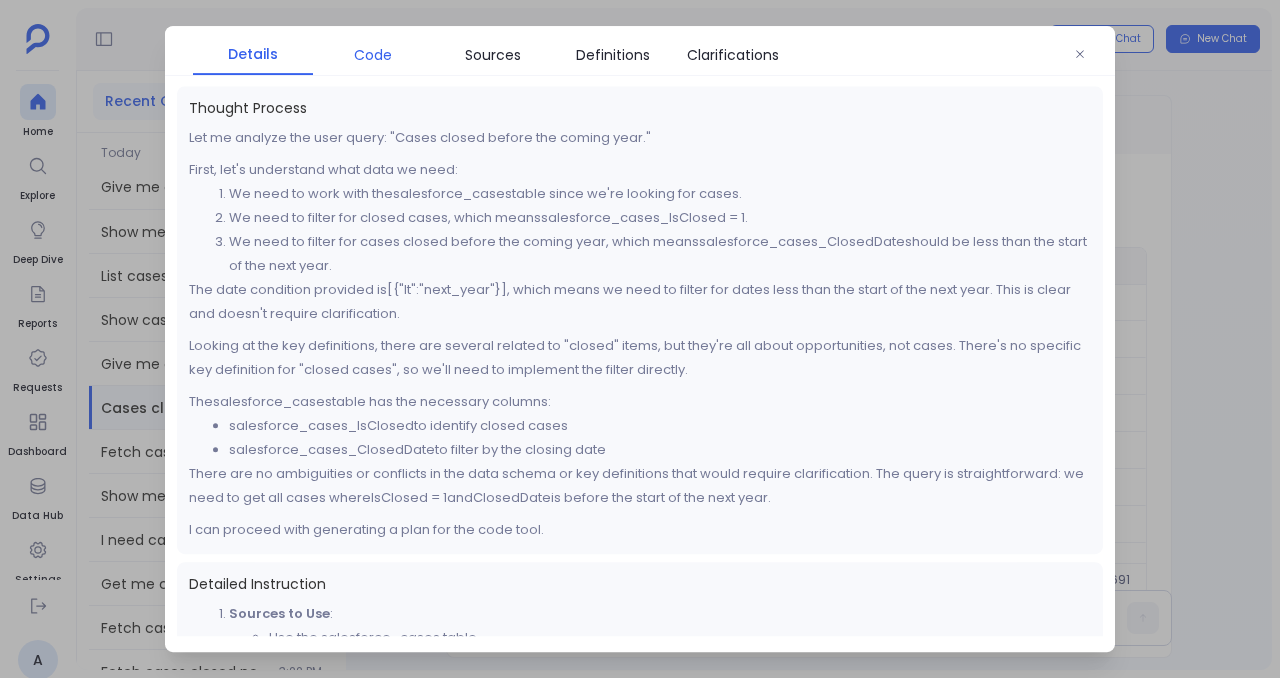 click on "Code" at bounding box center (373, 55) 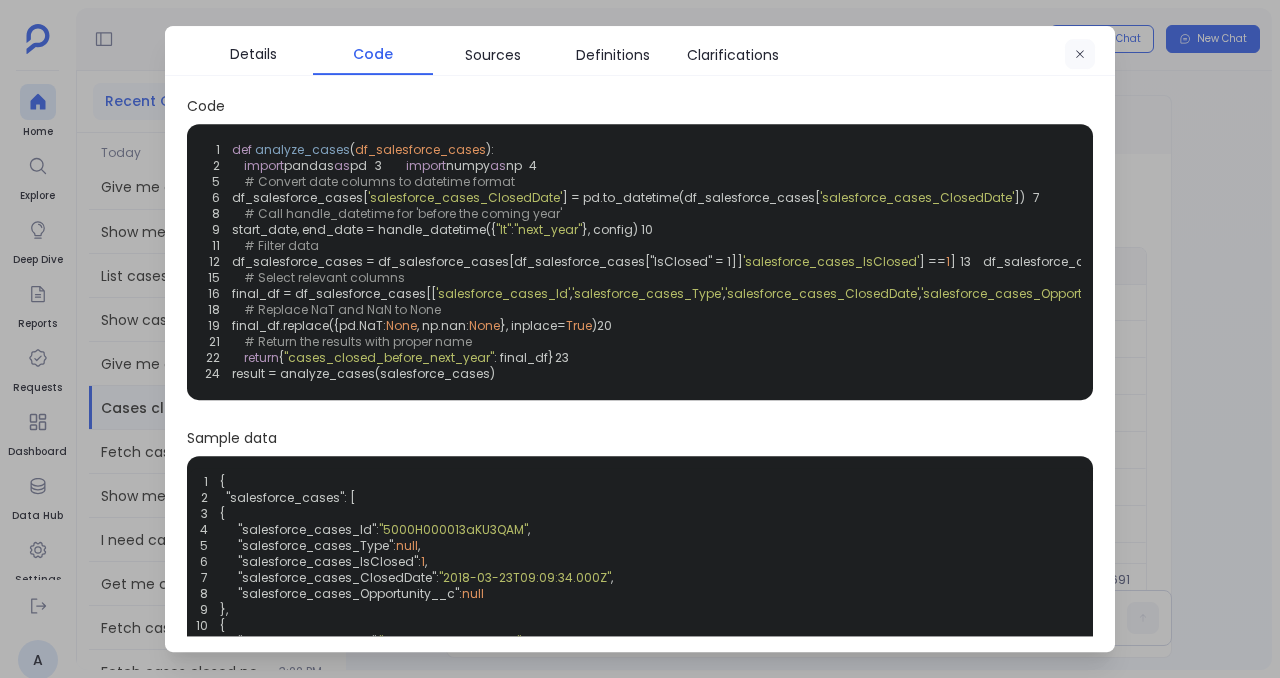 click 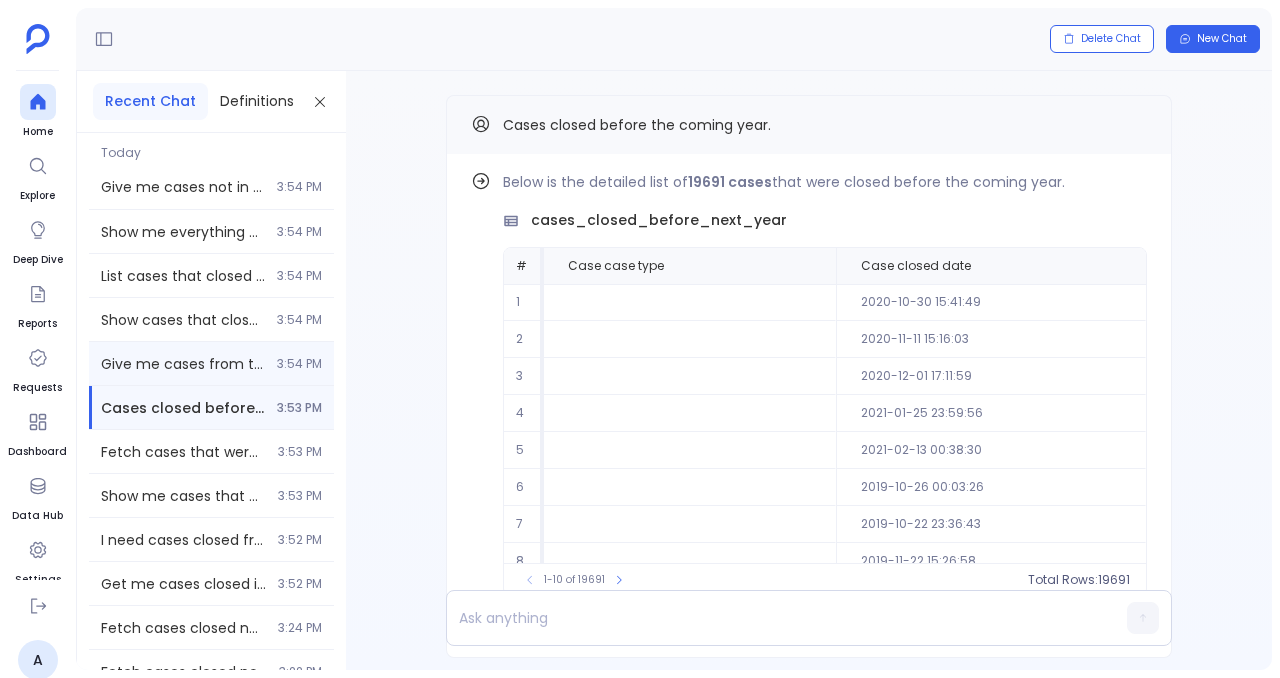 click on "Give me cases from this fiscal qtr. 3:54 PM" at bounding box center (211, 363) 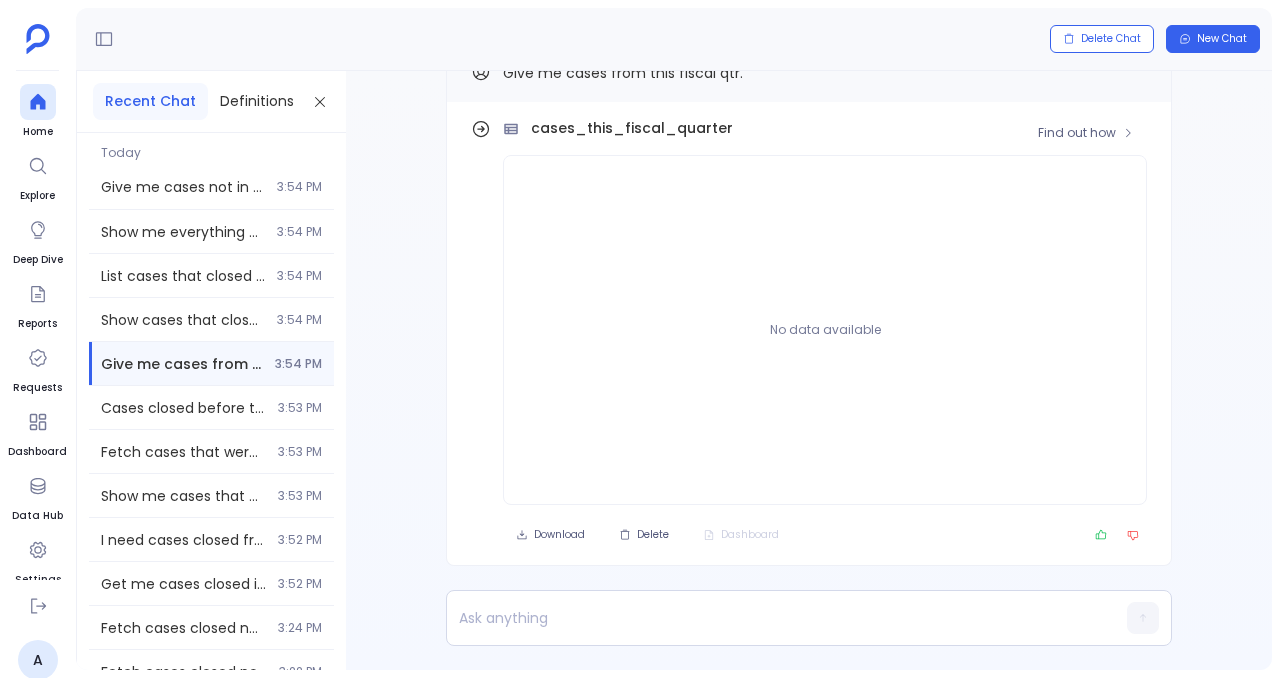 scroll, scrollTop: -52, scrollLeft: 0, axis: vertical 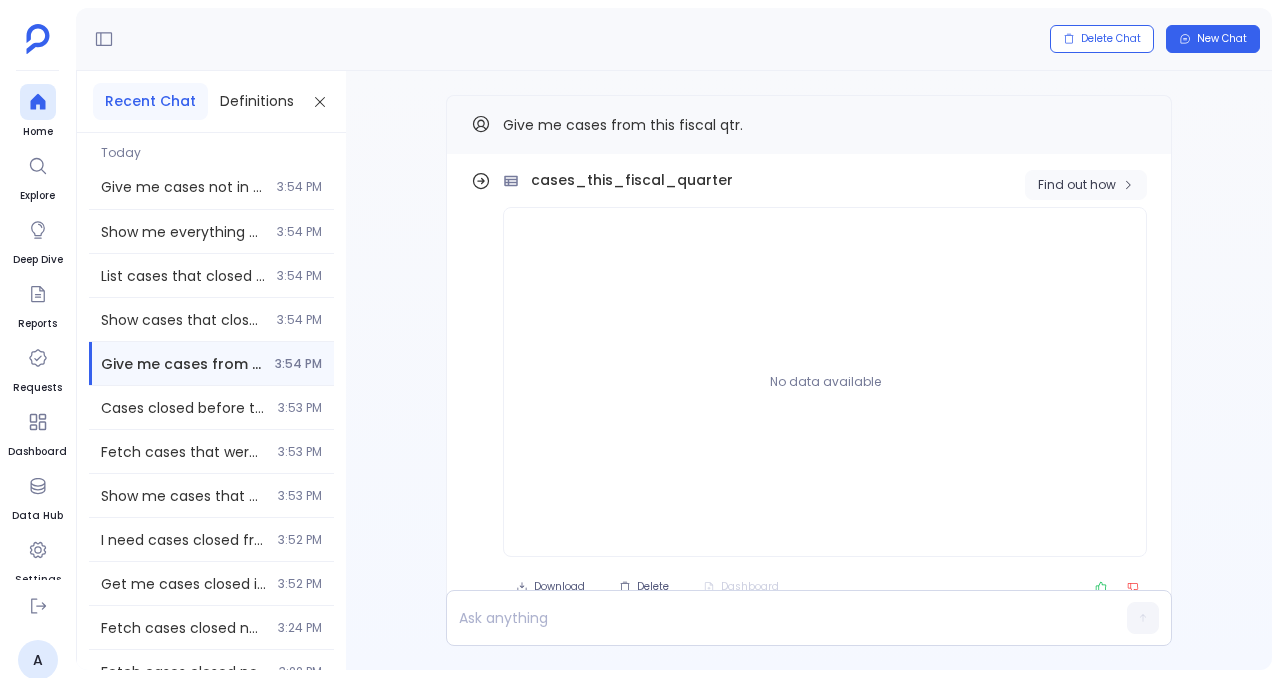 click on "Find out how" at bounding box center (1077, 185) 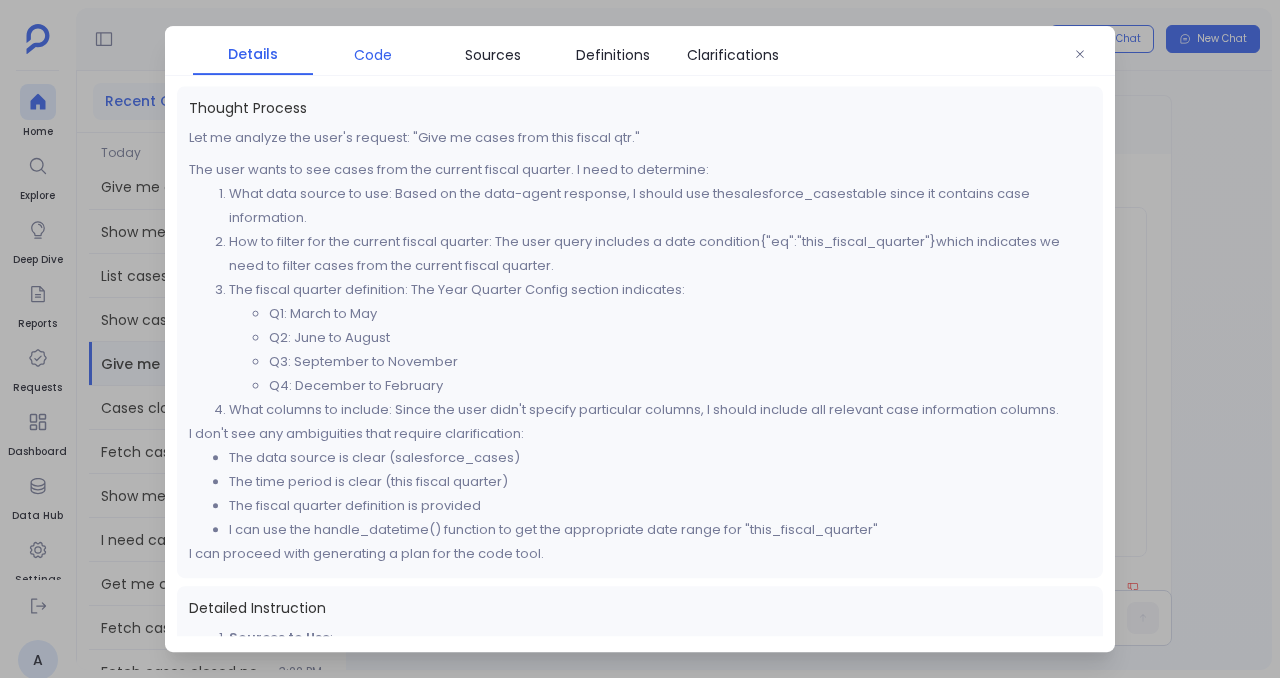 click on "Code" at bounding box center [373, 55] 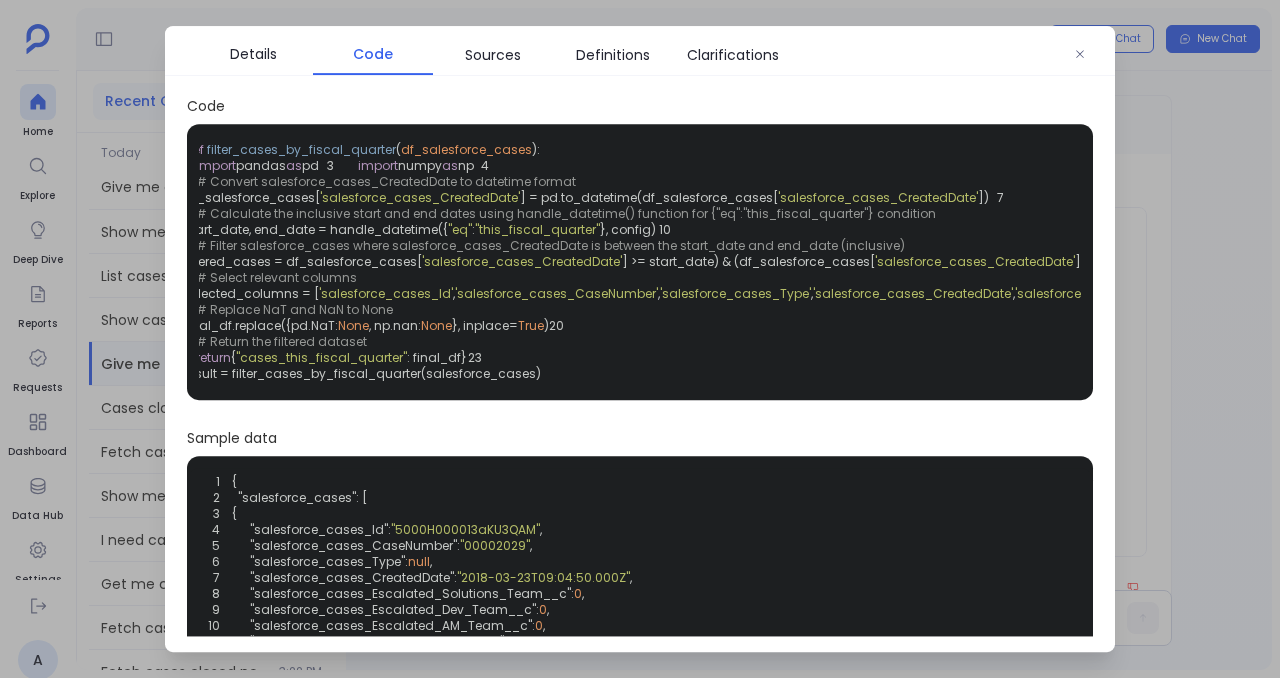 scroll, scrollTop: 0, scrollLeft: 46, axis: horizontal 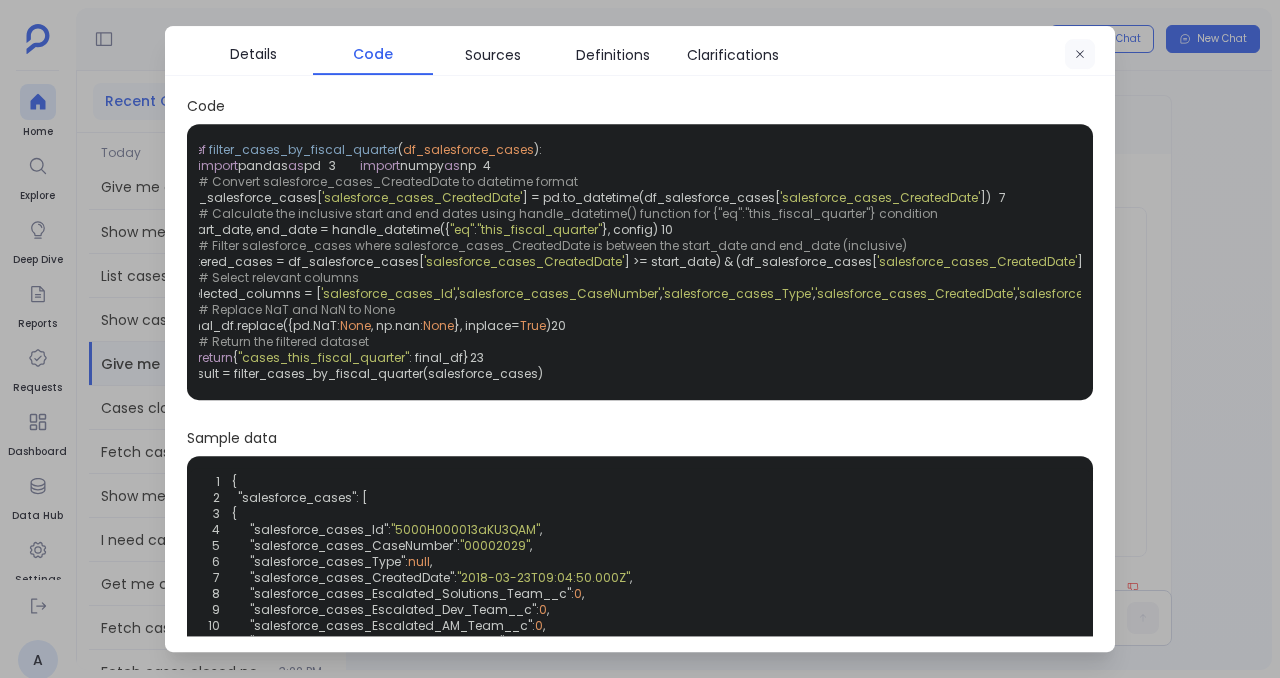 click 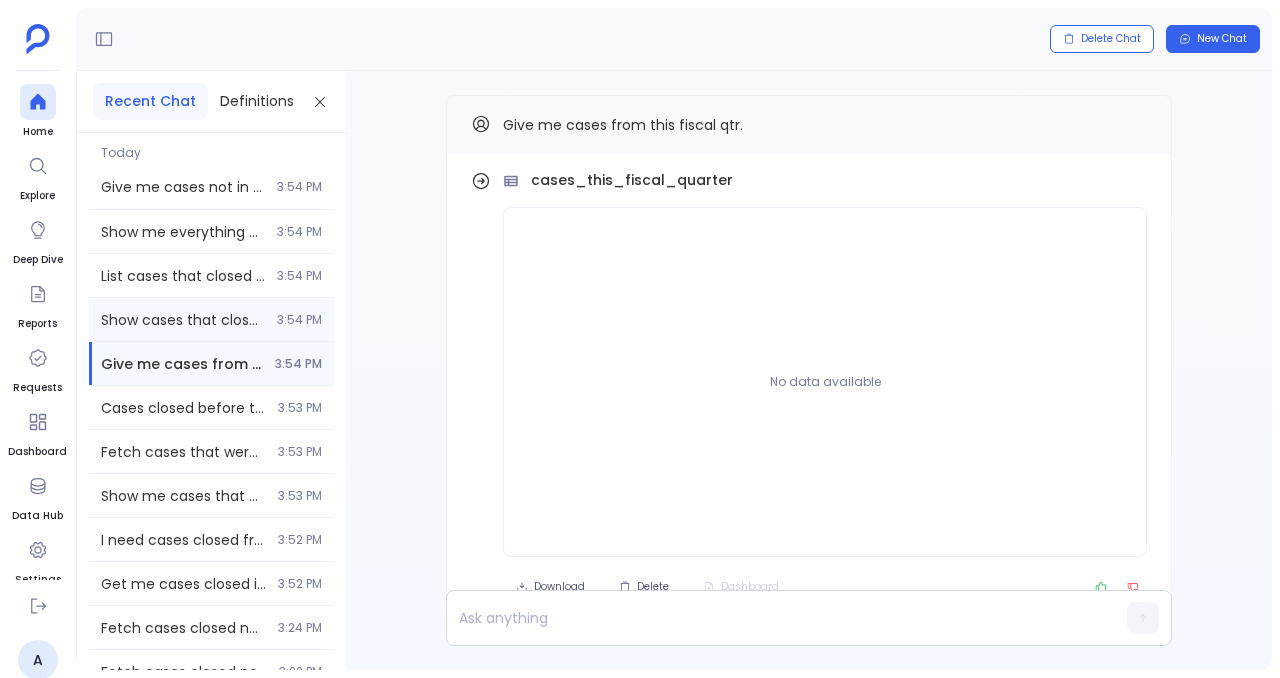 click on "Show cases that closed after tommorow. 3:54 PM" at bounding box center (211, 319) 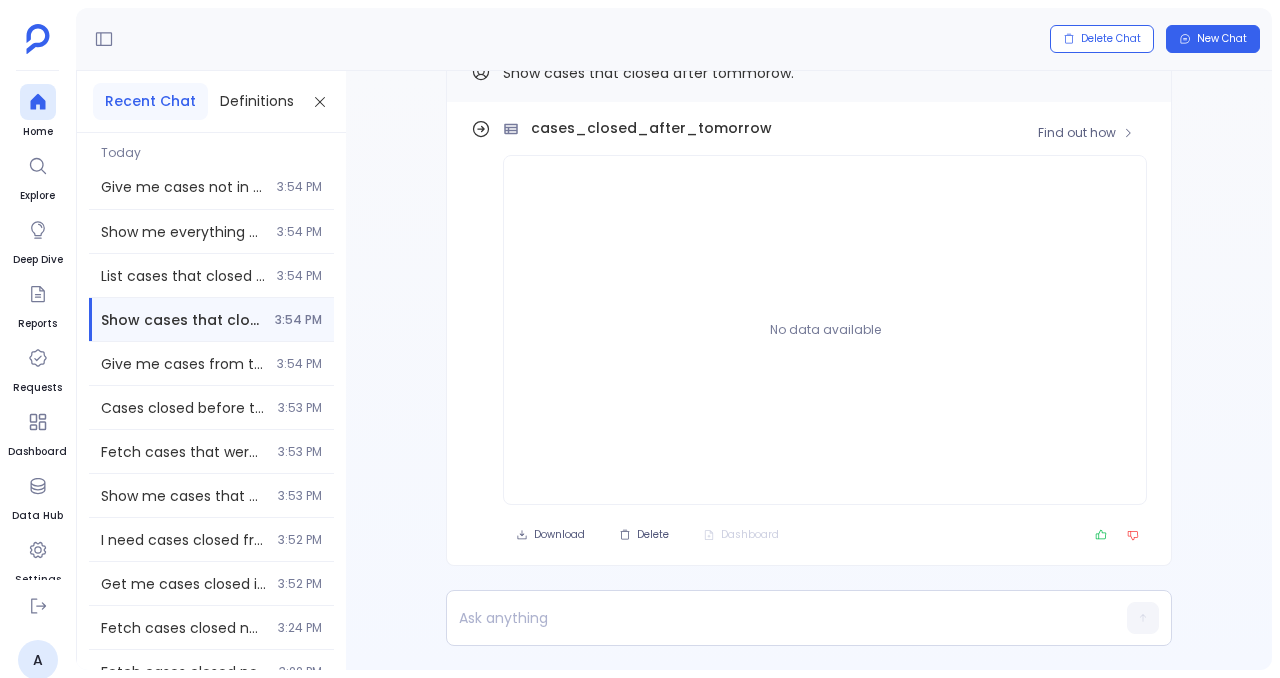 scroll, scrollTop: -52, scrollLeft: 0, axis: vertical 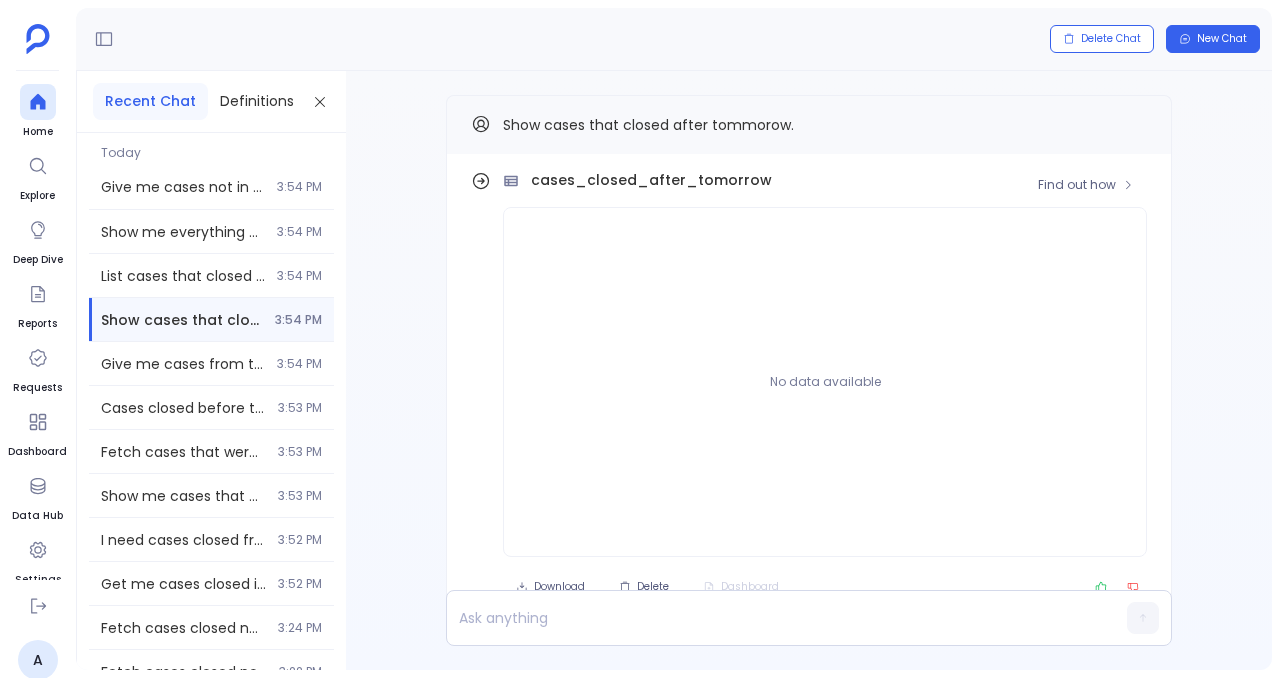 click on "Find out how cases_closed_after_tomorrow No data available Download Delete Dashboard" at bounding box center [809, 386] 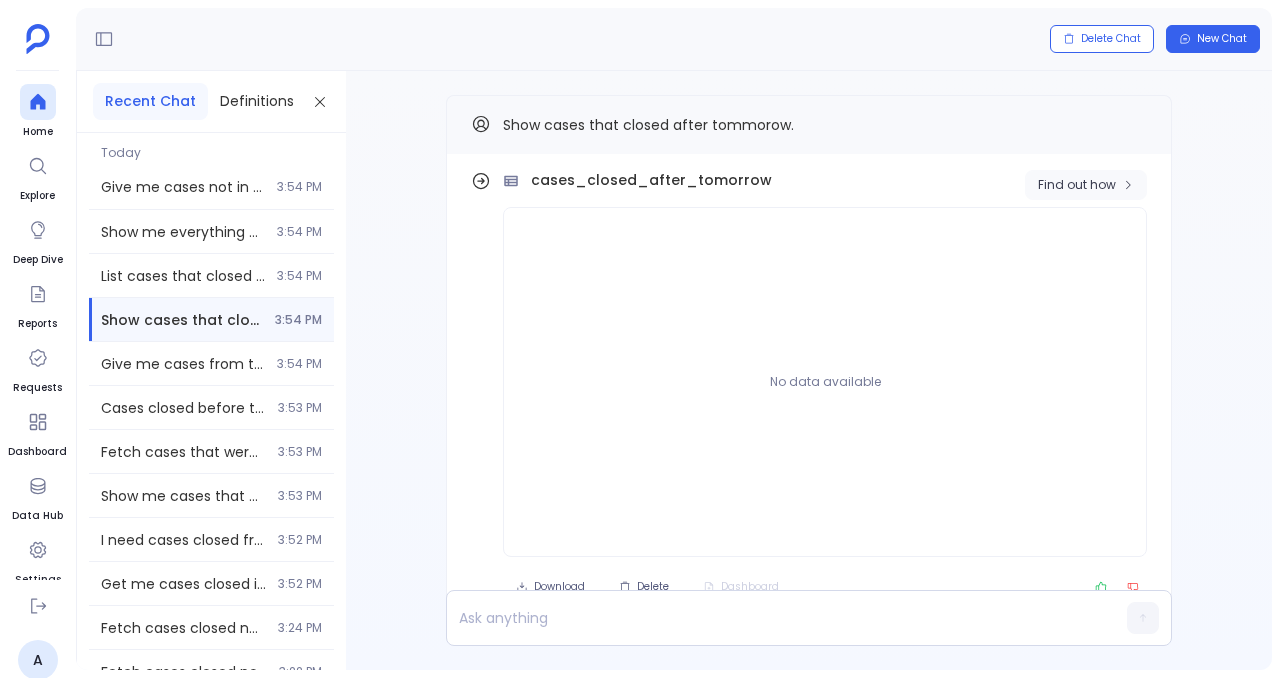 click on "Find out how" at bounding box center [1077, 185] 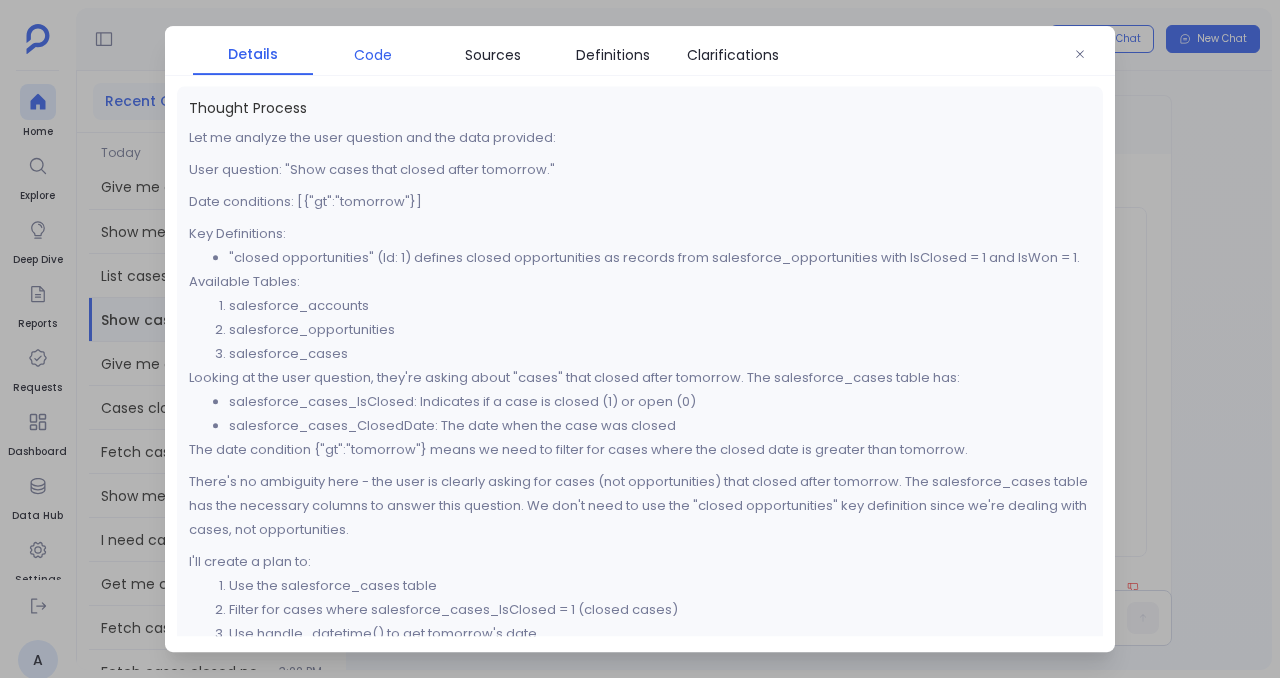 click on "Code" at bounding box center [373, 55] 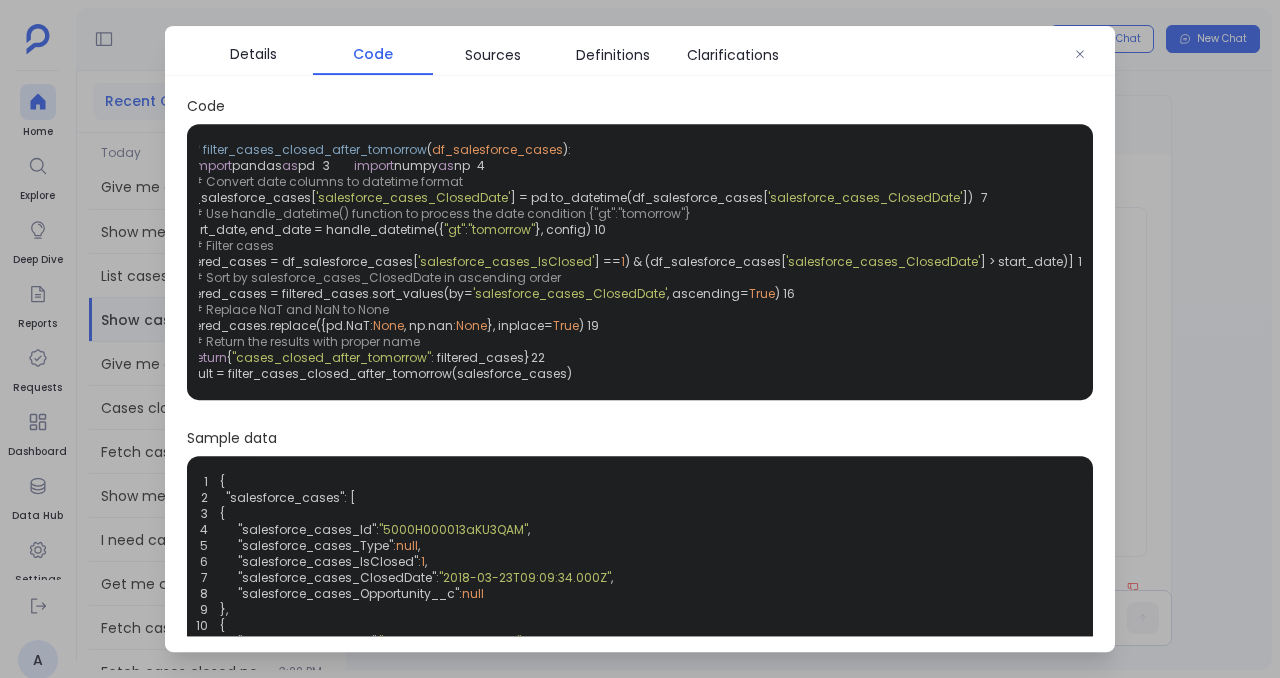 scroll, scrollTop: 0, scrollLeft: 0, axis: both 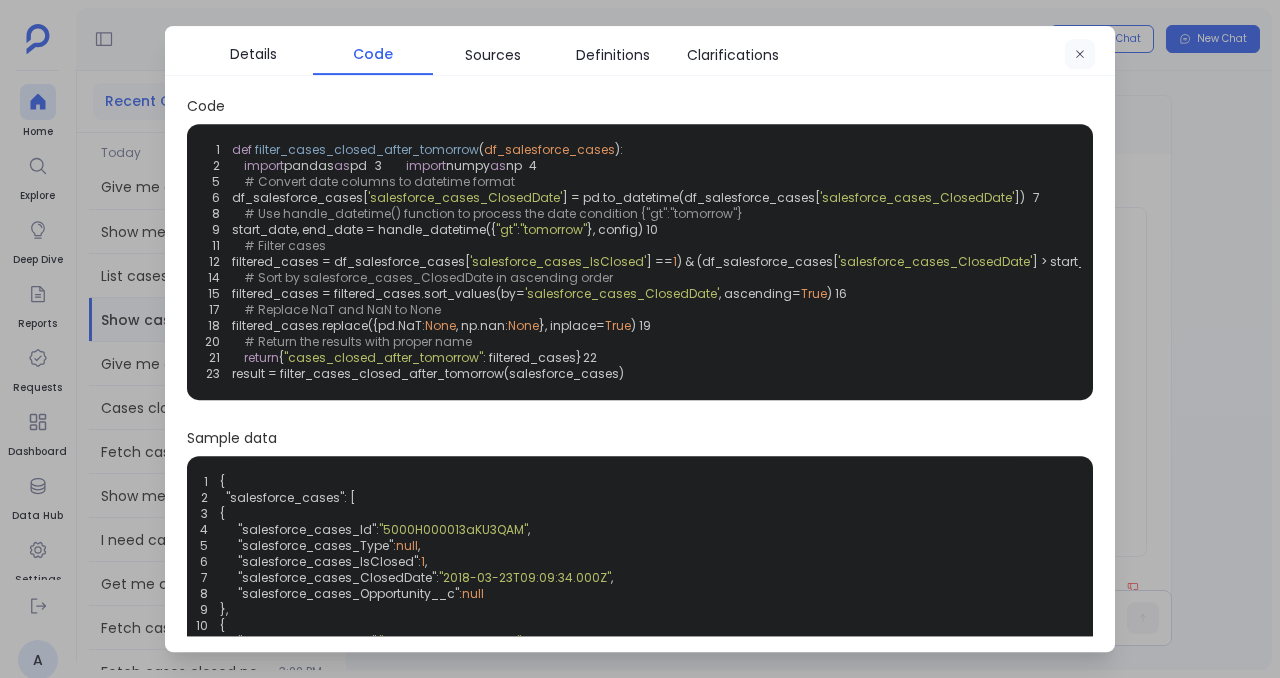 click at bounding box center (1080, 55) 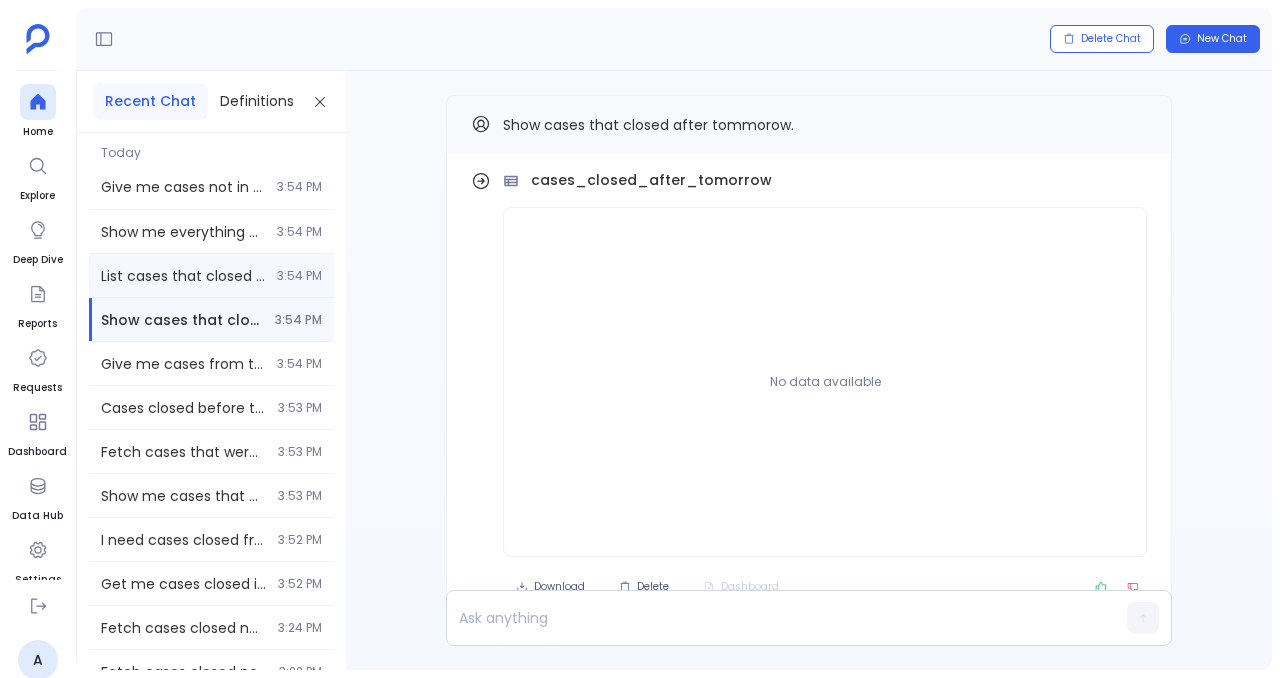 click on "3:54 PM" at bounding box center (299, 276) 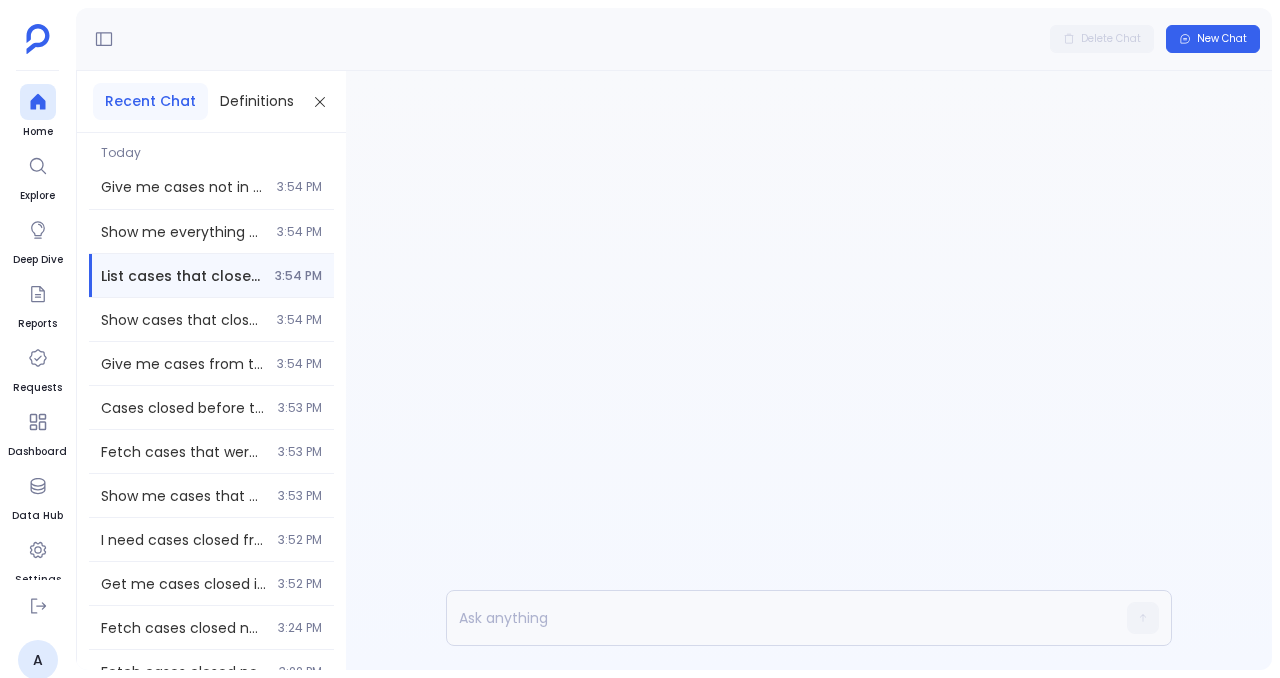 scroll, scrollTop: 0, scrollLeft: 0, axis: both 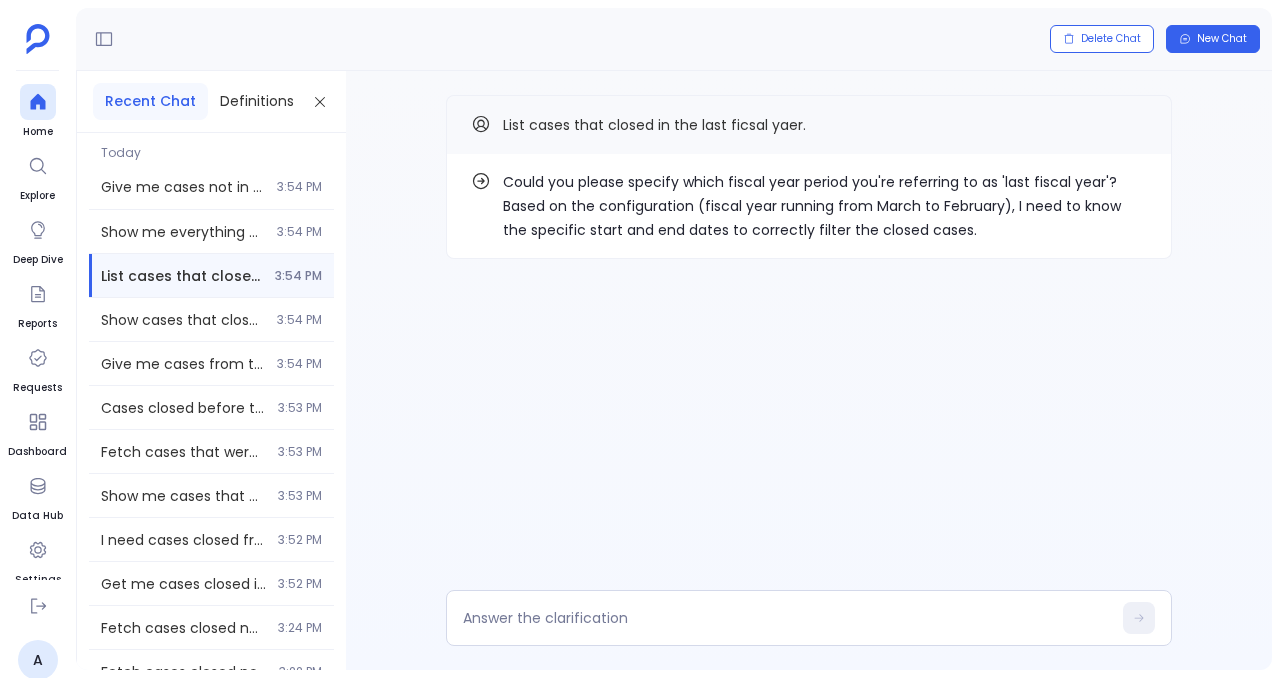 click on "List cases that closed in the last ficsal yaer. 3:54 PM" at bounding box center (211, 275) 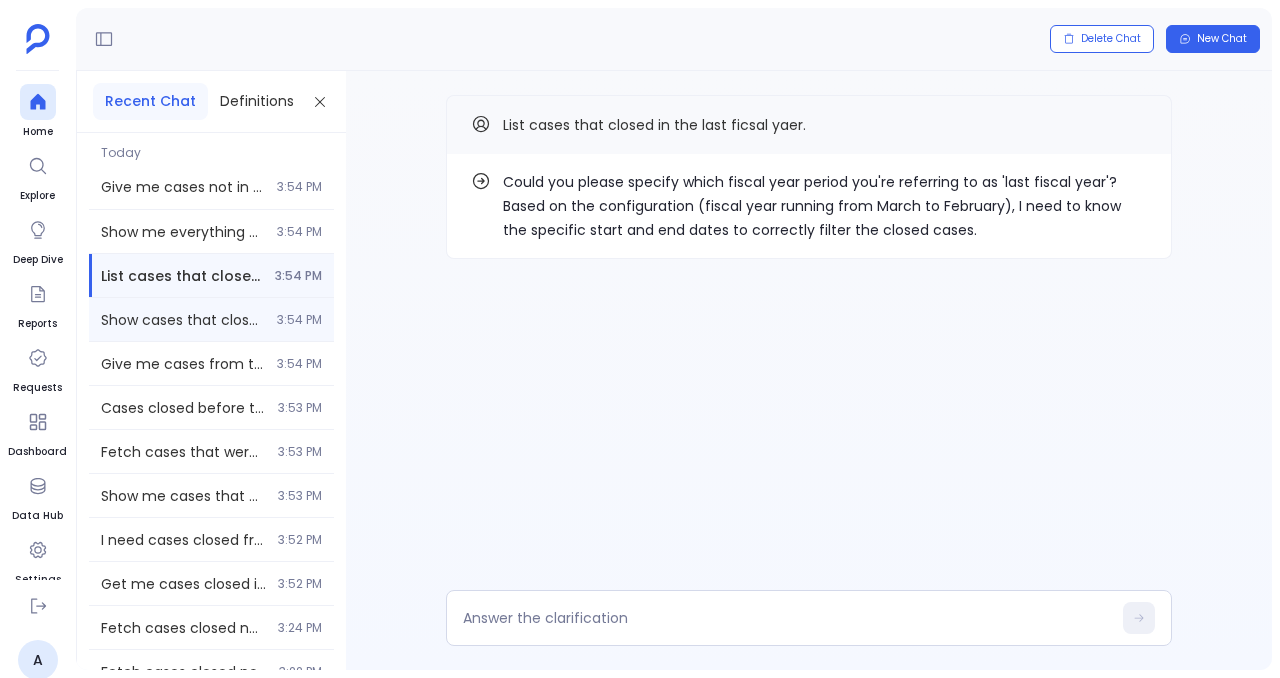 click on "Show cases that closed after tommorow." at bounding box center [183, 320] 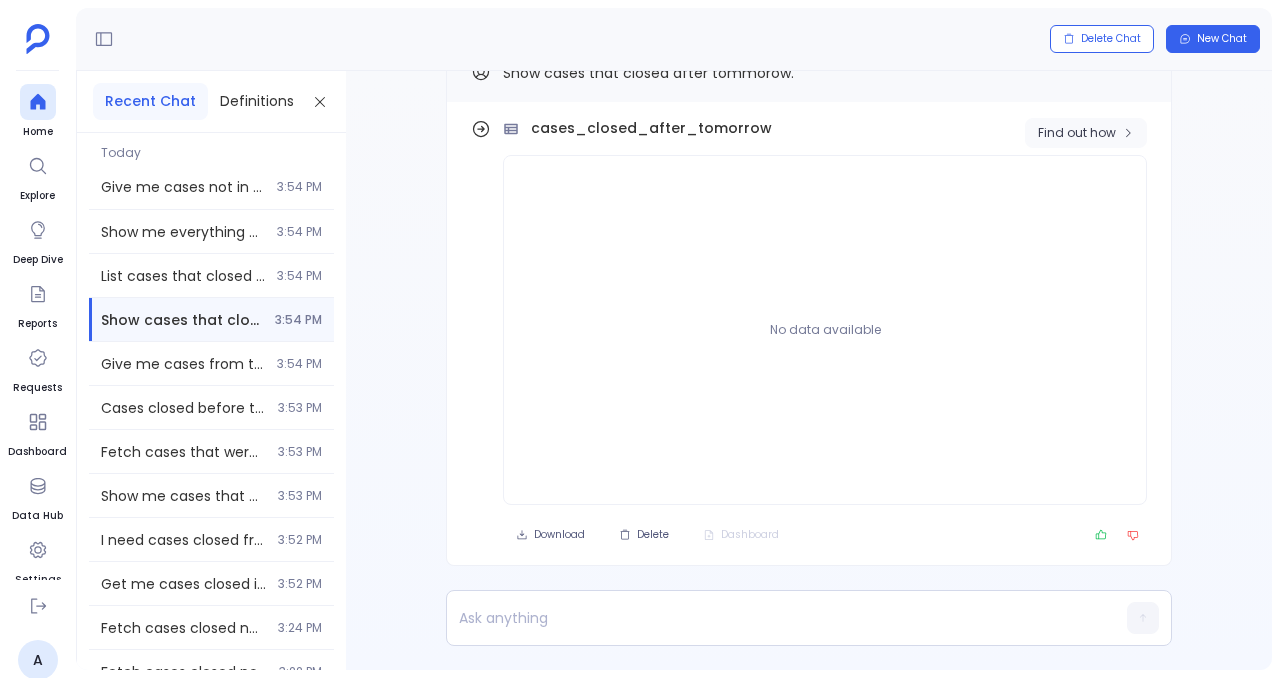 click on "Find out how" at bounding box center (1086, 133) 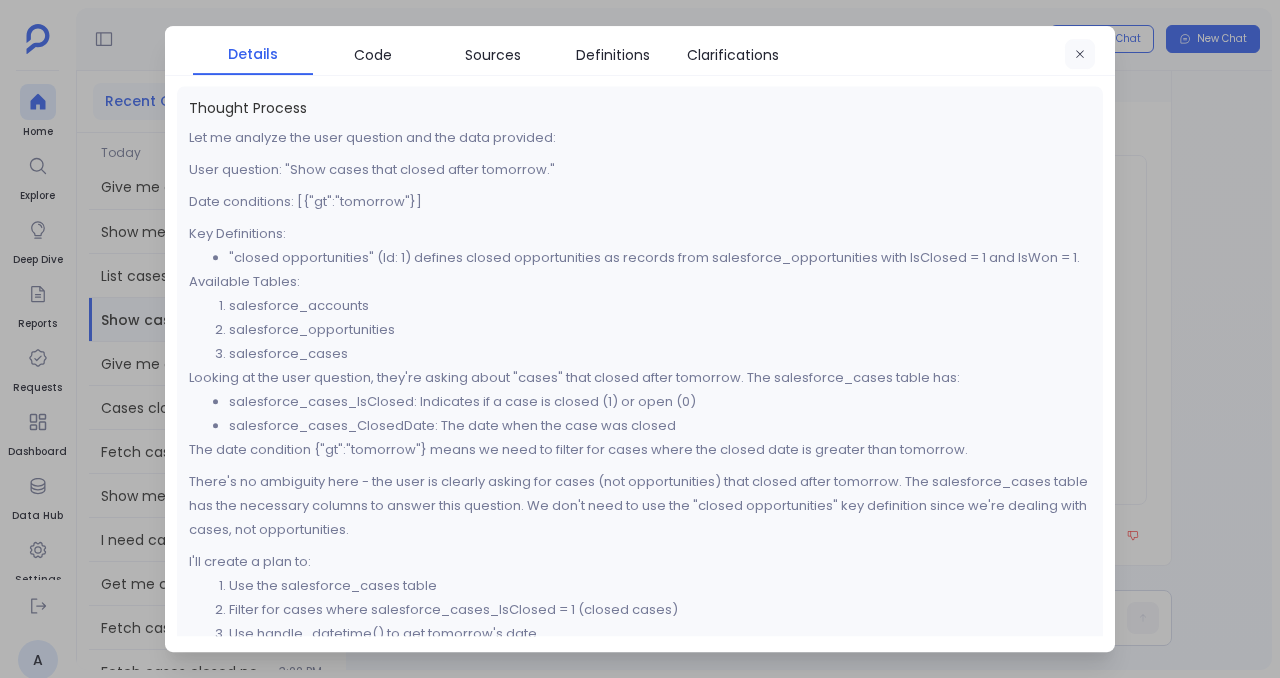 click at bounding box center [1080, 55] 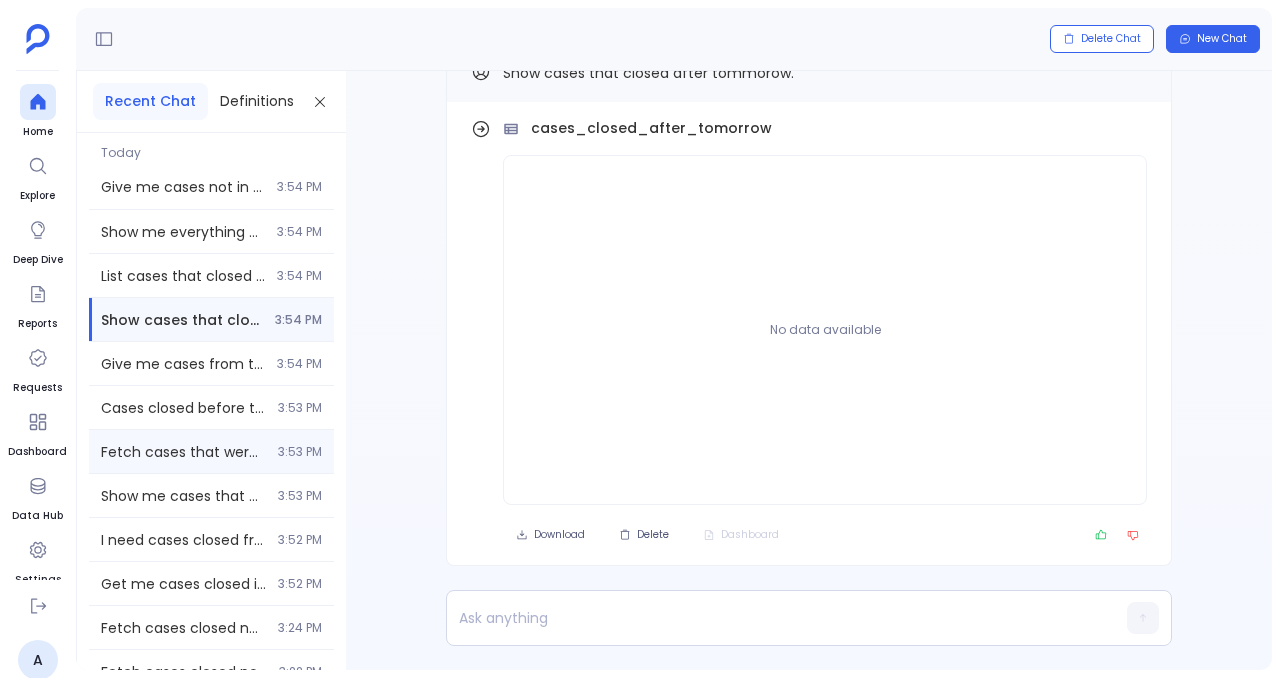 click on "3:53 PM" at bounding box center [300, 452] 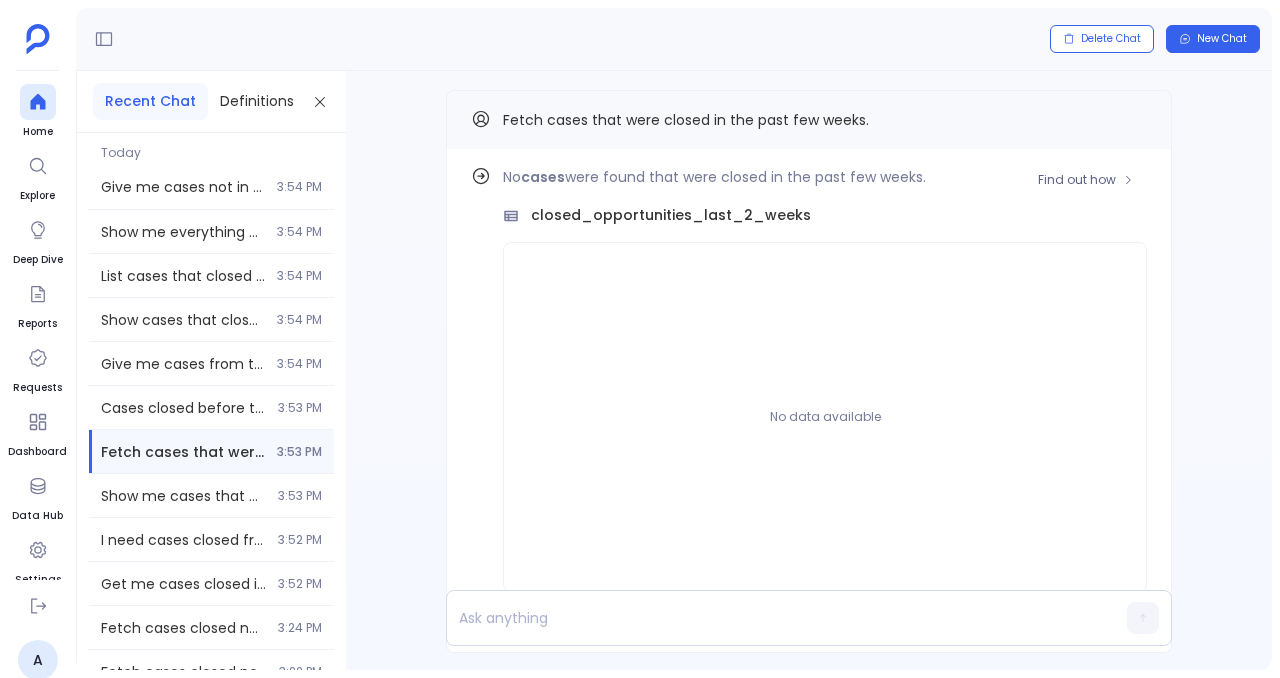 scroll, scrollTop: -92, scrollLeft: 0, axis: vertical 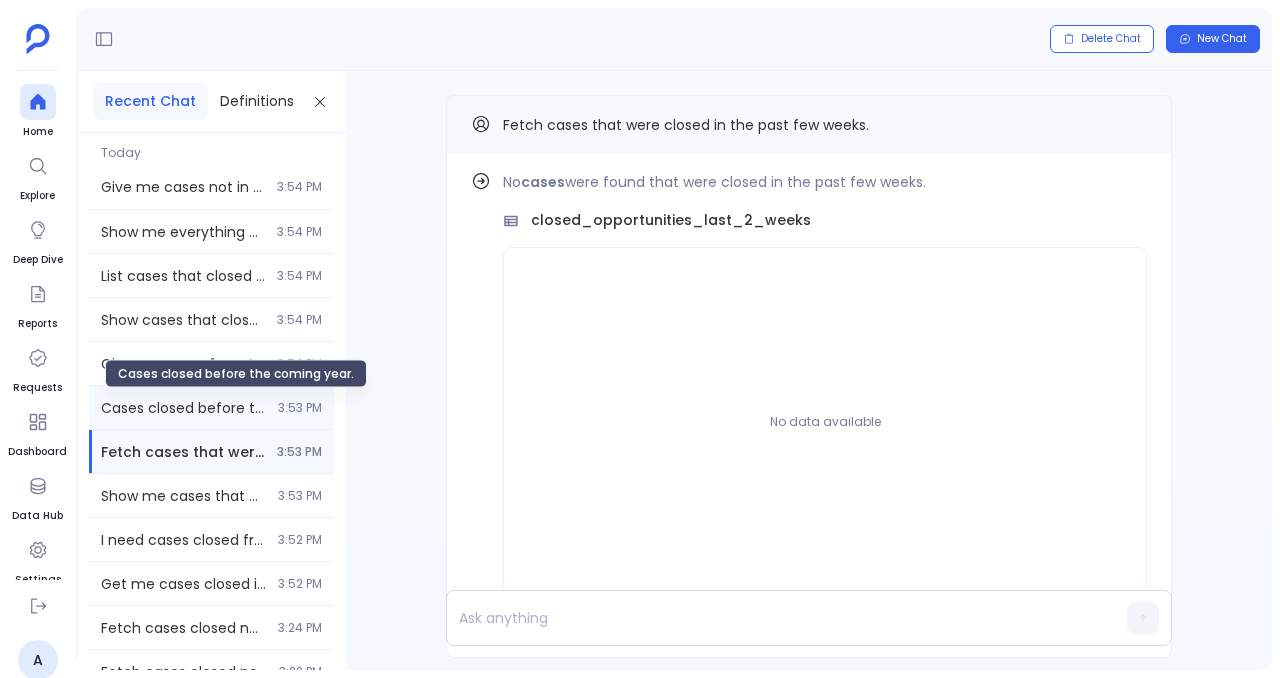 click on "Cases closed before the coming year." at bounding box center (183, 408) 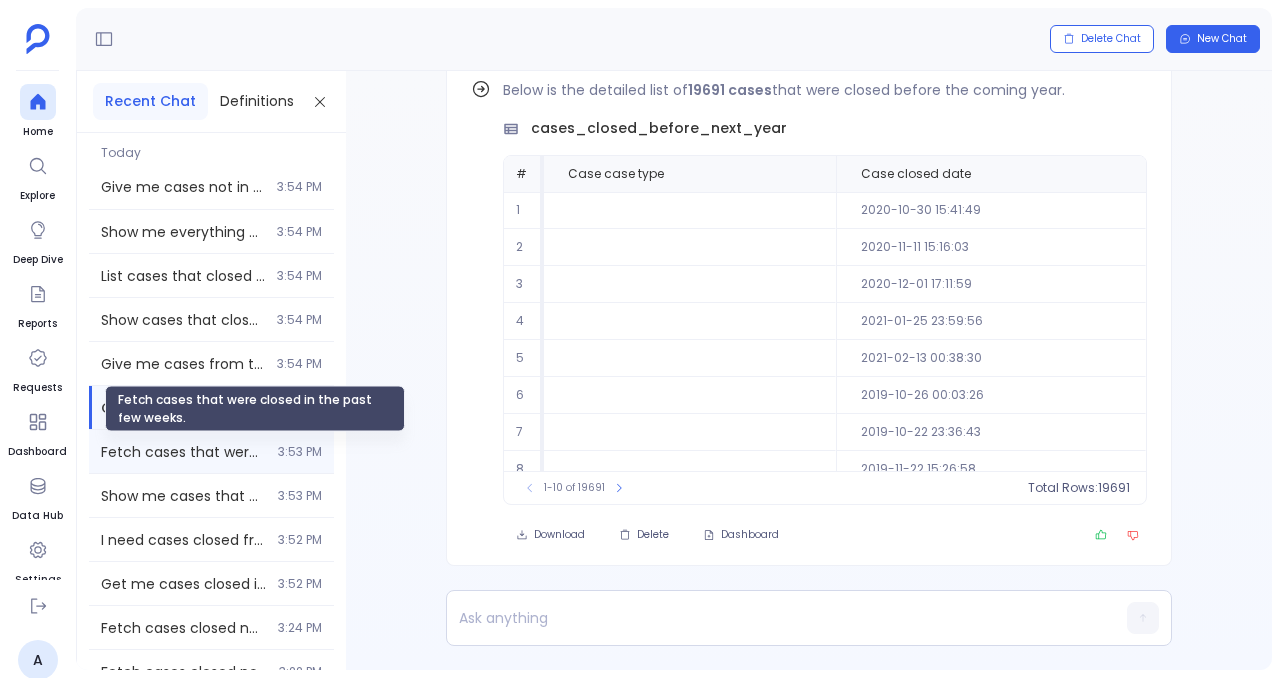 click on "Fetch cases that were closed in the past few weeks." at bounding box center (183, 452) 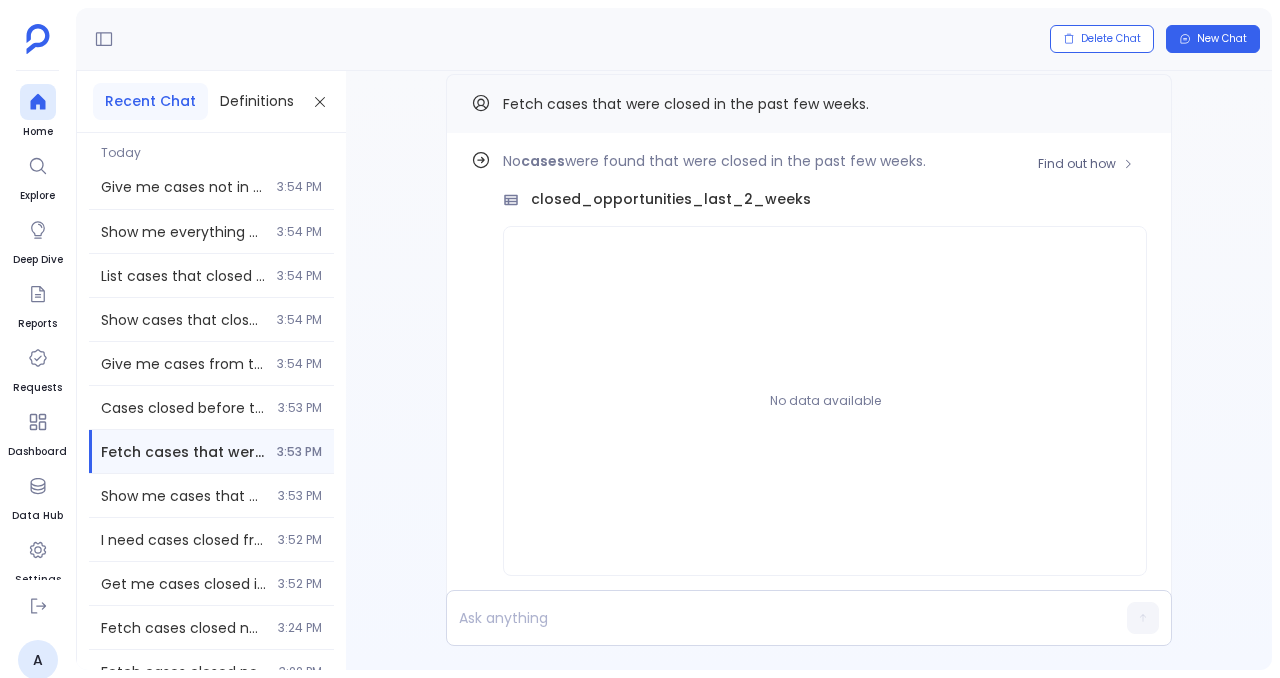 scroll, scrollTop: -92, scrollLeft: 0, axis: vertical 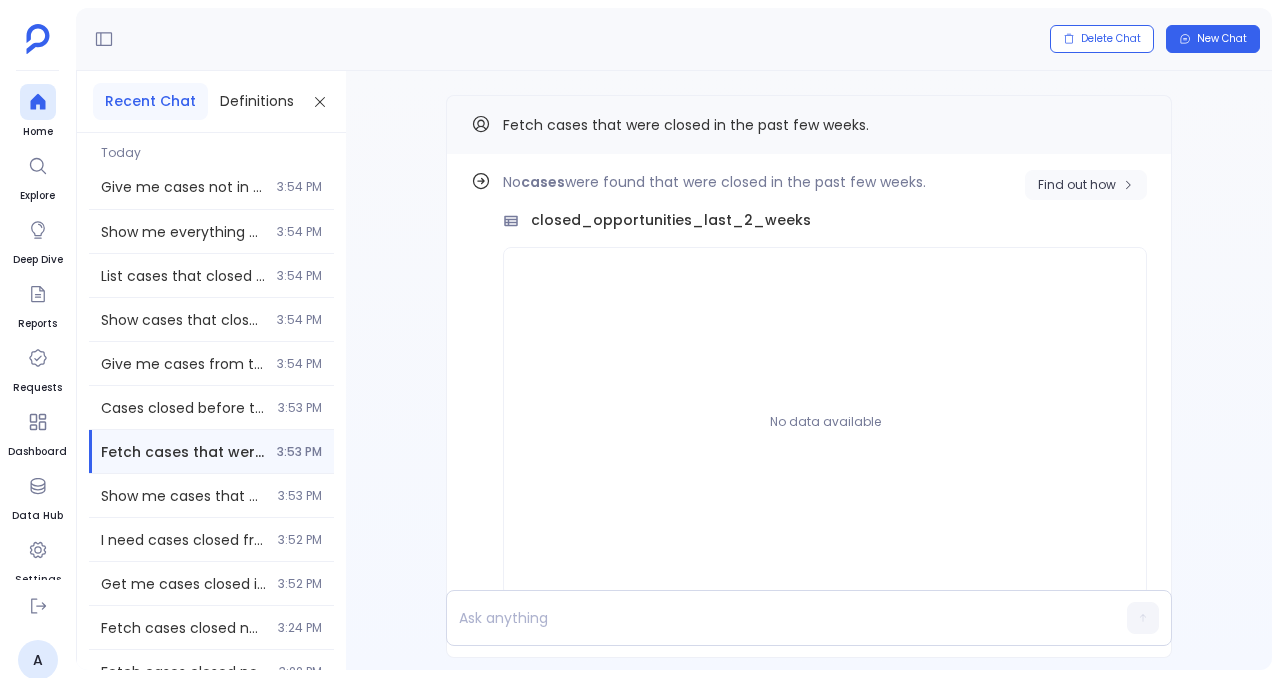 click on "Find out how" at bounding box center [1086, 185] 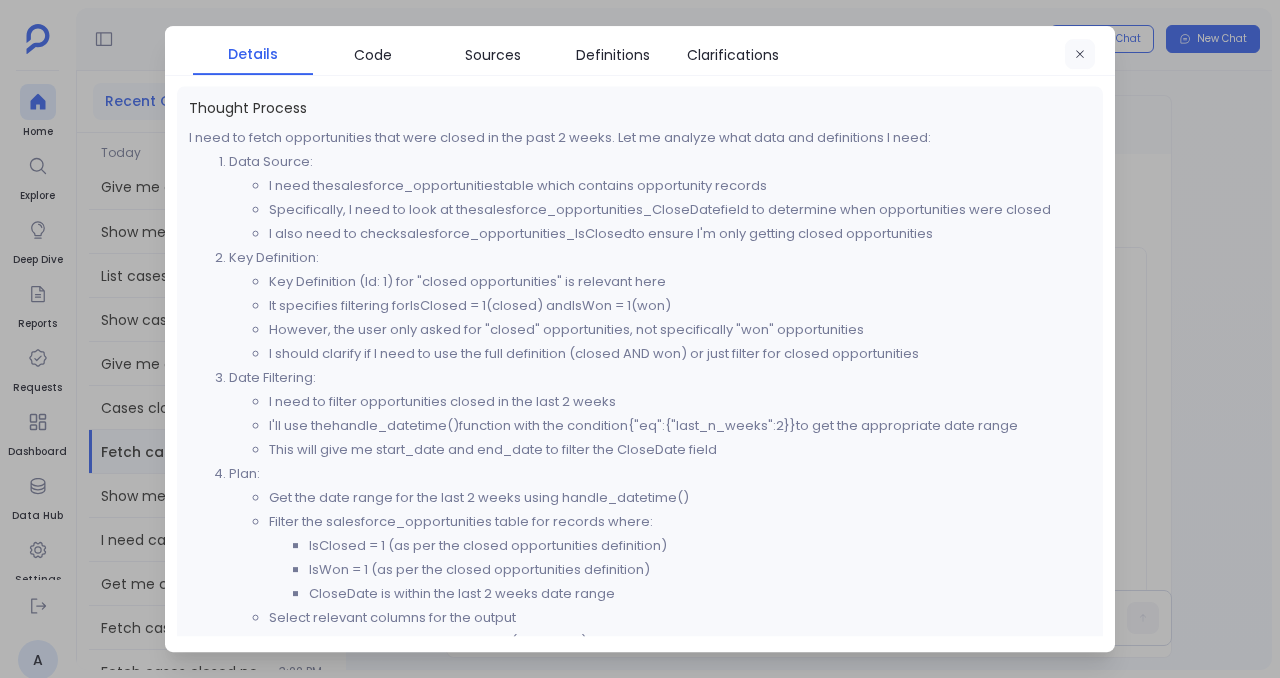 click at bounding box center (1080, 55) 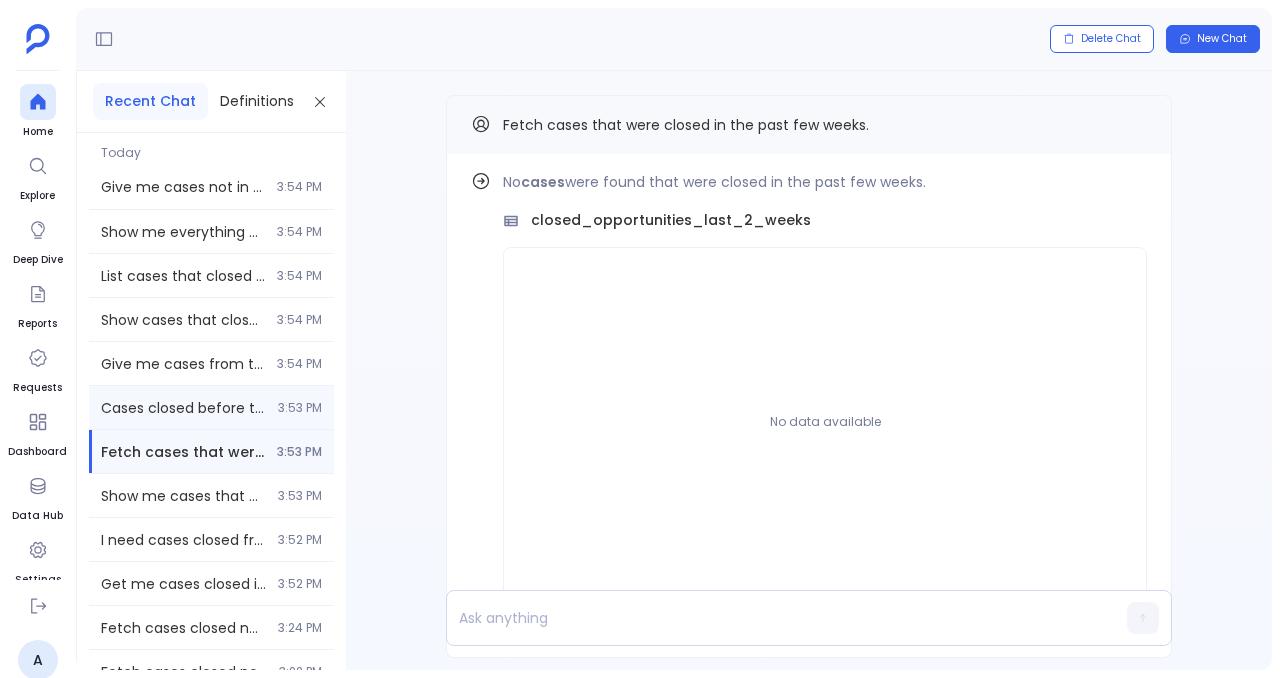 click on "Cases closed before the coming year." at bounding box center [183, 408] 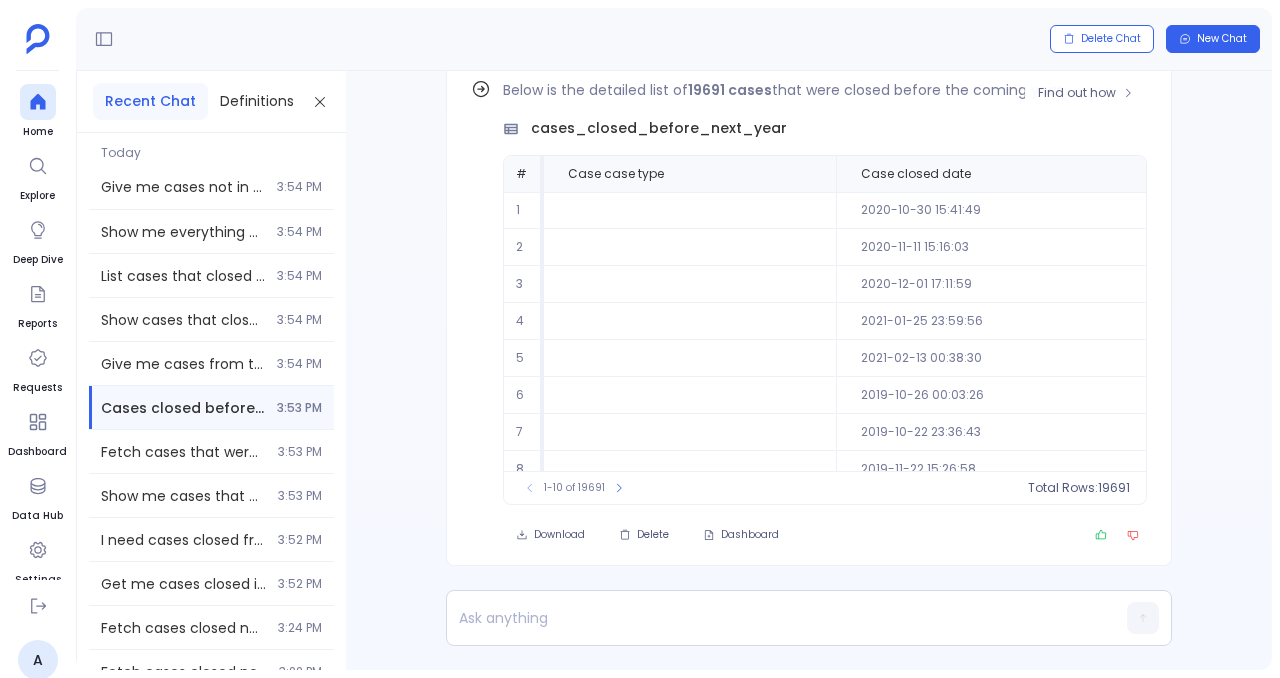 scroll, scrollTop: -92, scrollLeft: 0, axis: vertical 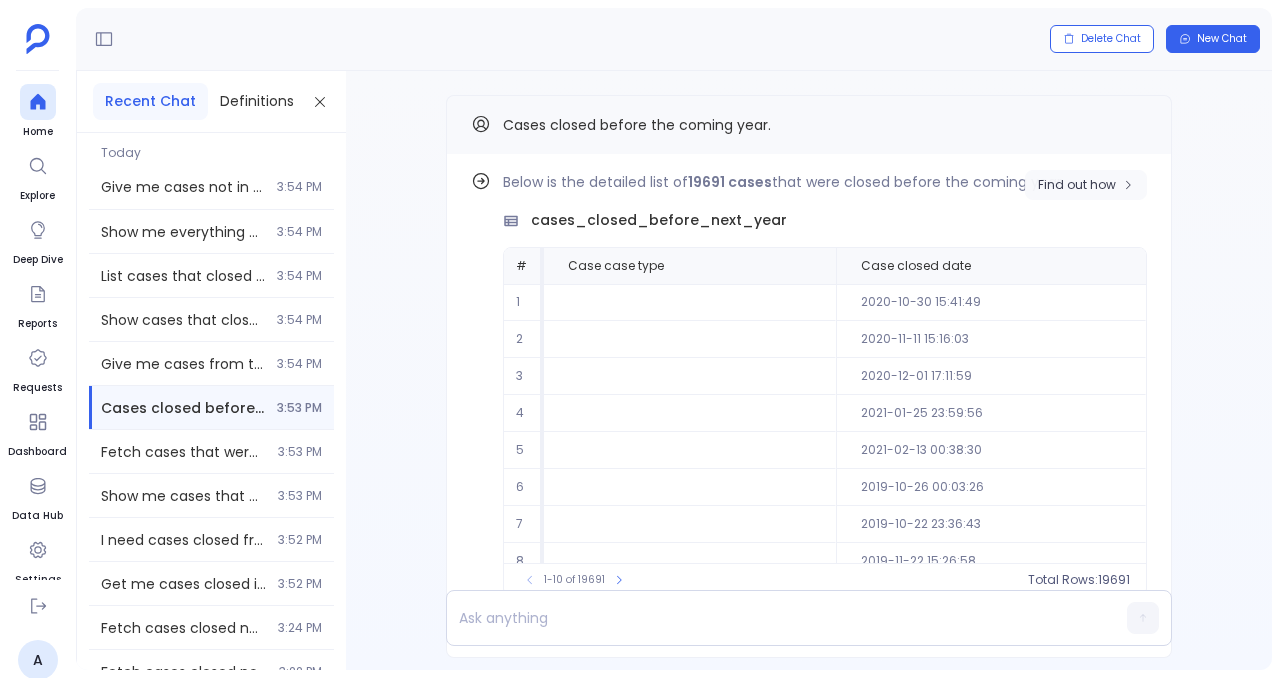 click on "Find out how" at bounding box center [1086, 185] 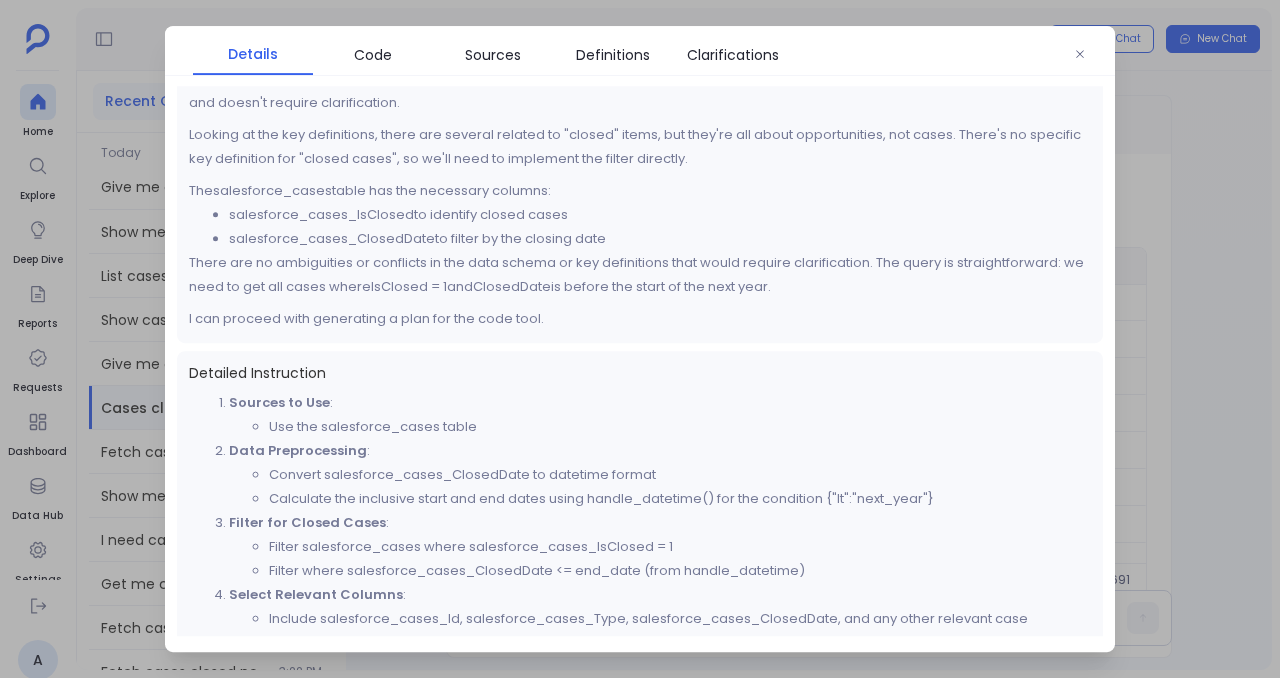 scroll, scrollTop: 245, scrollLeft: 0, axis: vertical 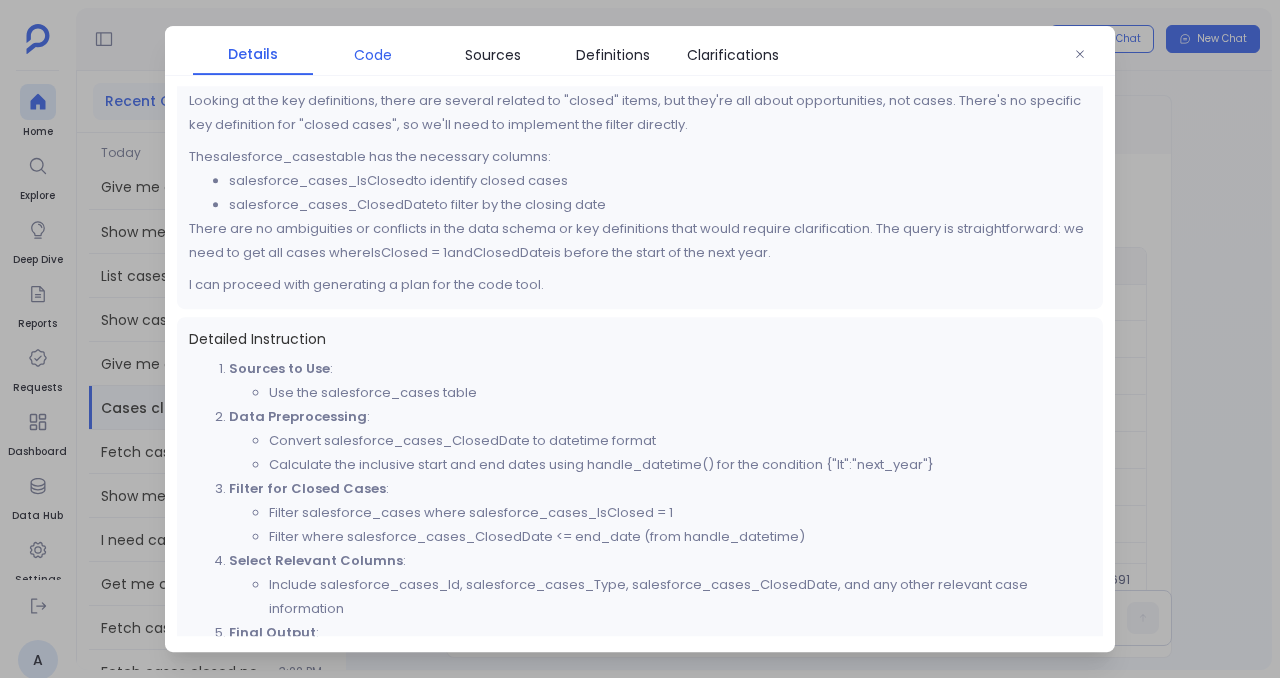 click on "Code" at bounding box center [373, 55] 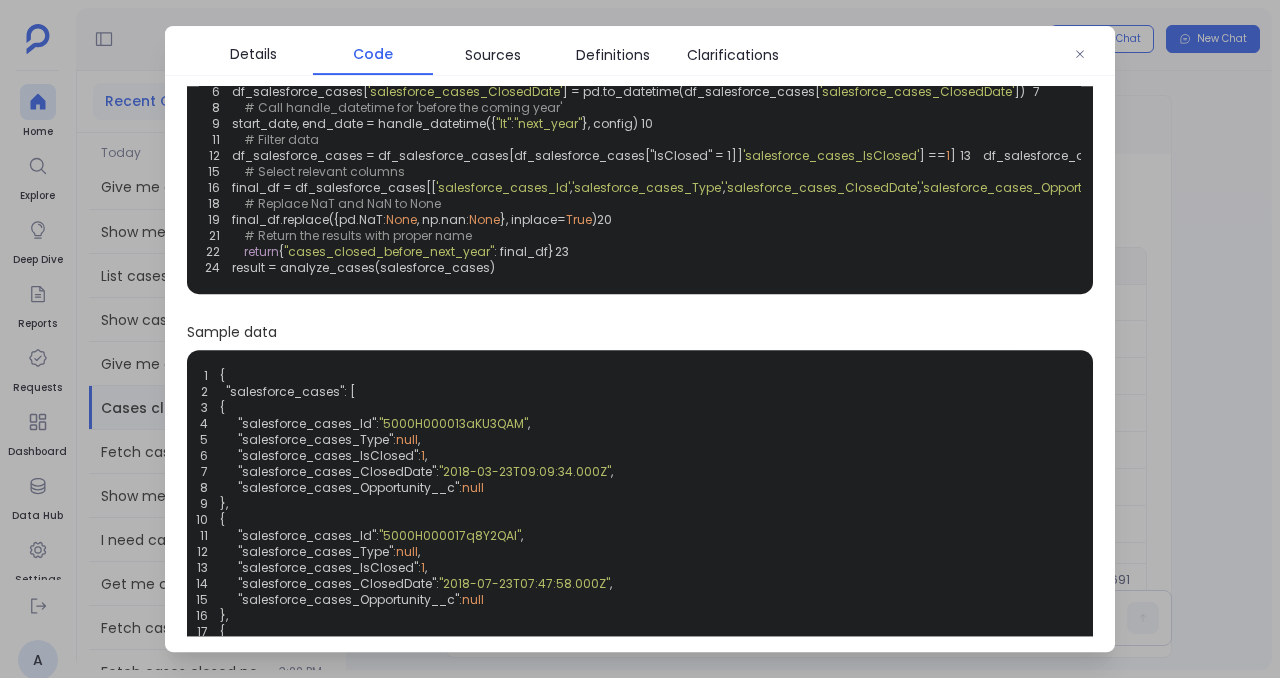 scroll, scrollTop: 94, scrollLeft: 0, axis: vertical 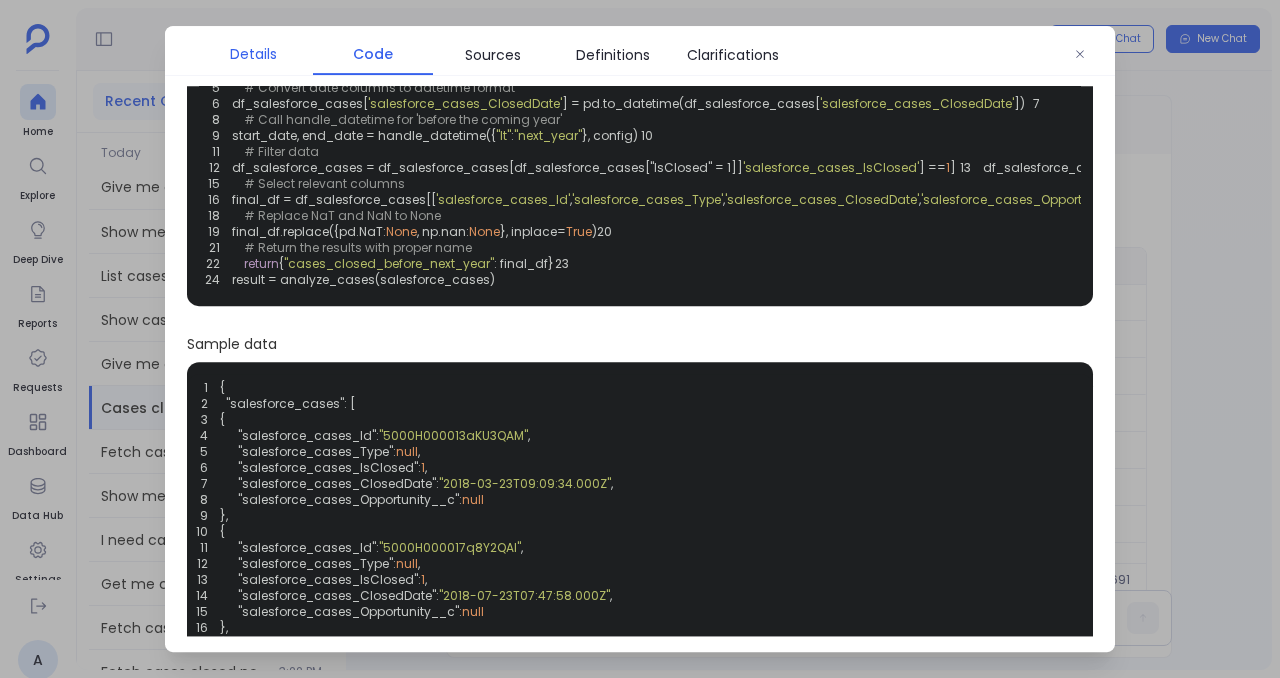 click on "Details" at bounding box center [253, 54] 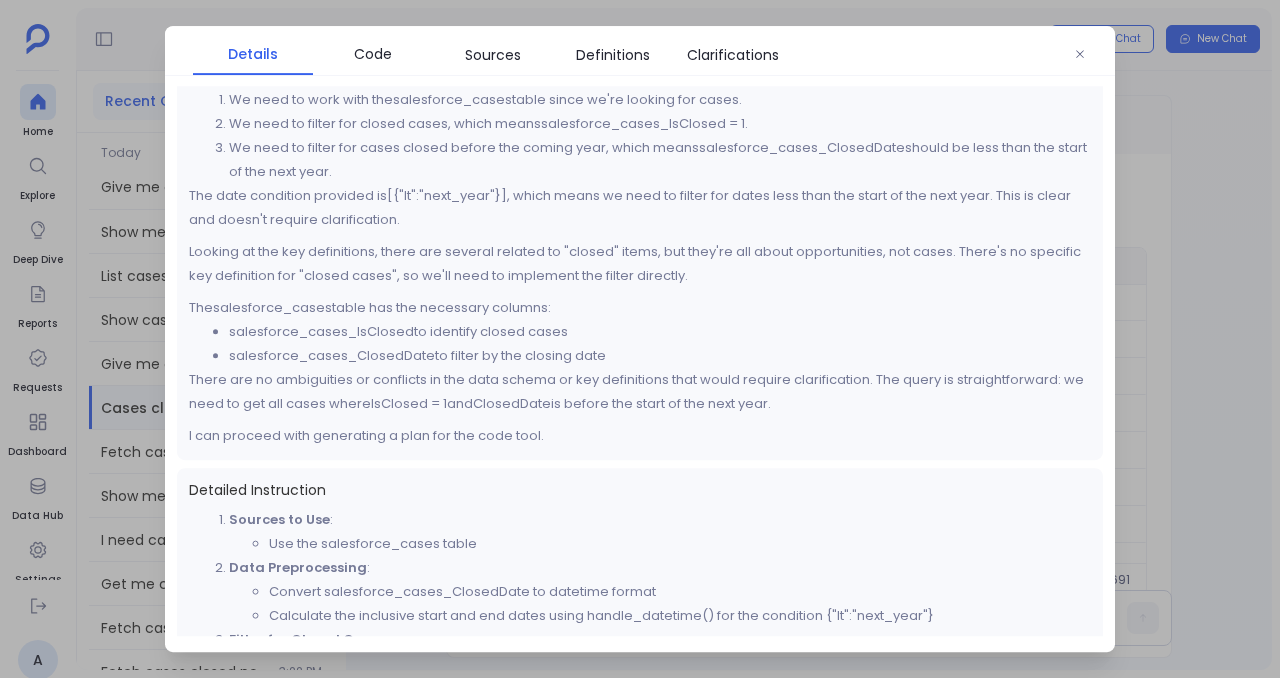 scroll, scrollTop: 0, scrollLeft: 0, axis: both 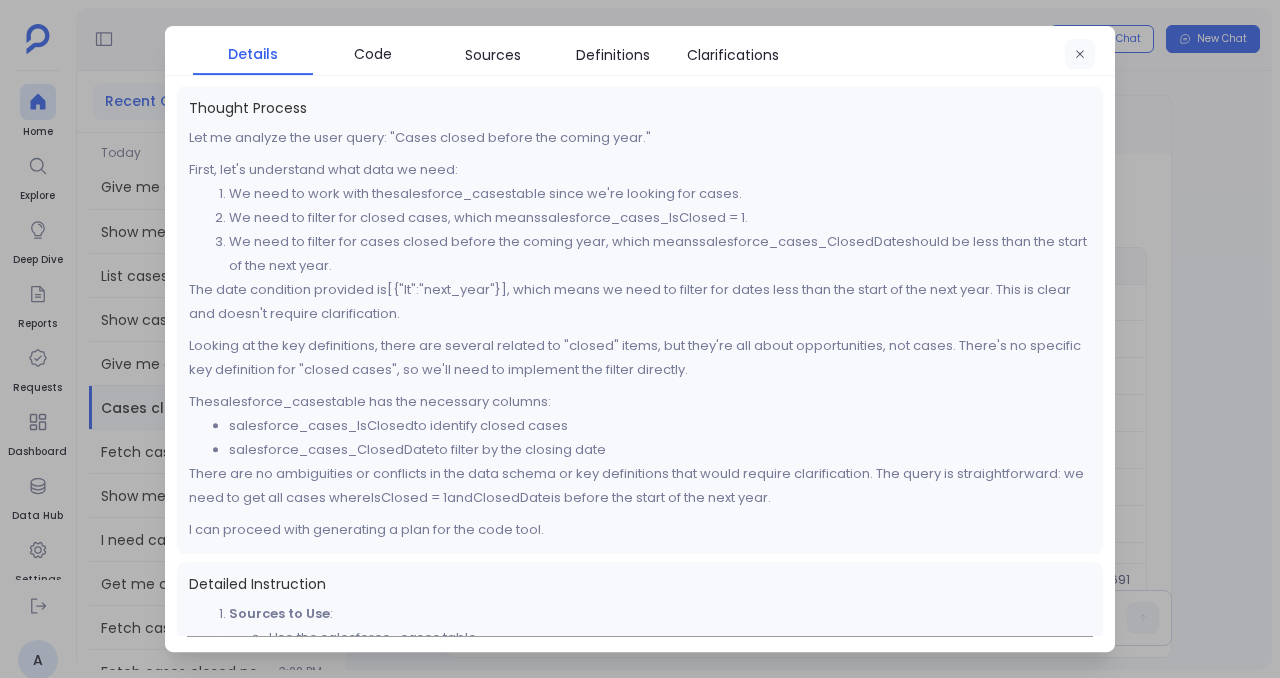 click 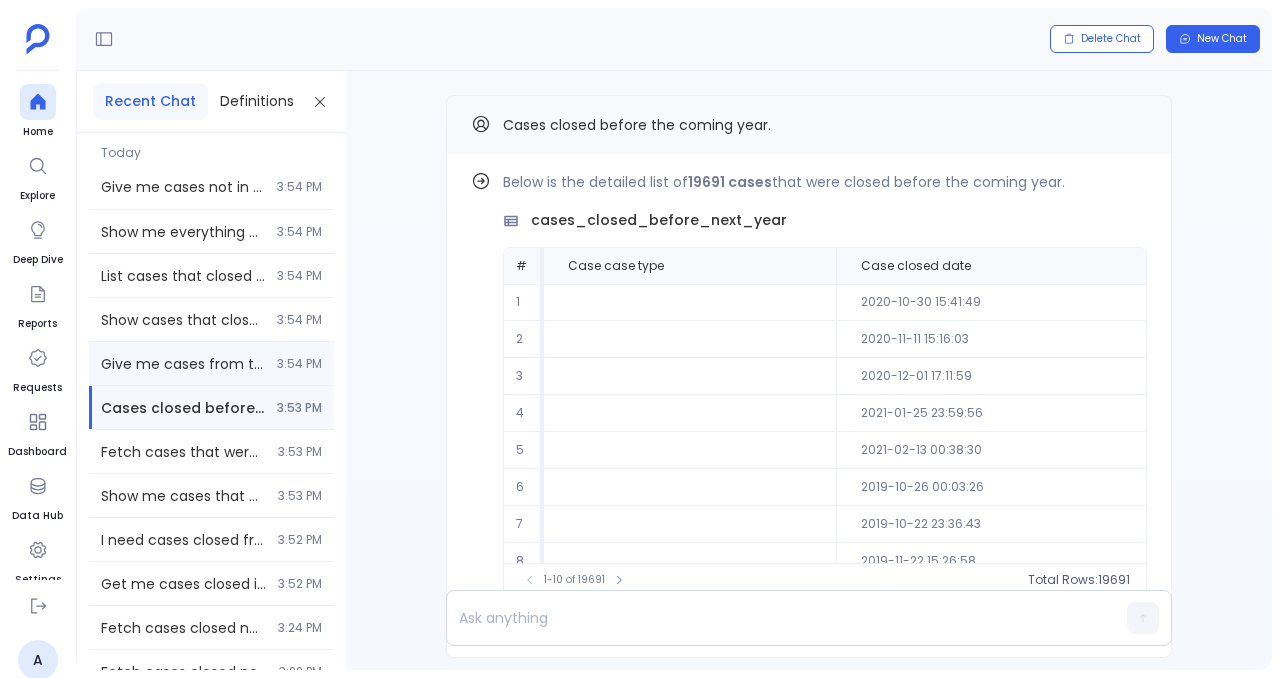 click on "Give me cases from this fiscal qtr. 3:54 PM" at bounding box center (211, 363) 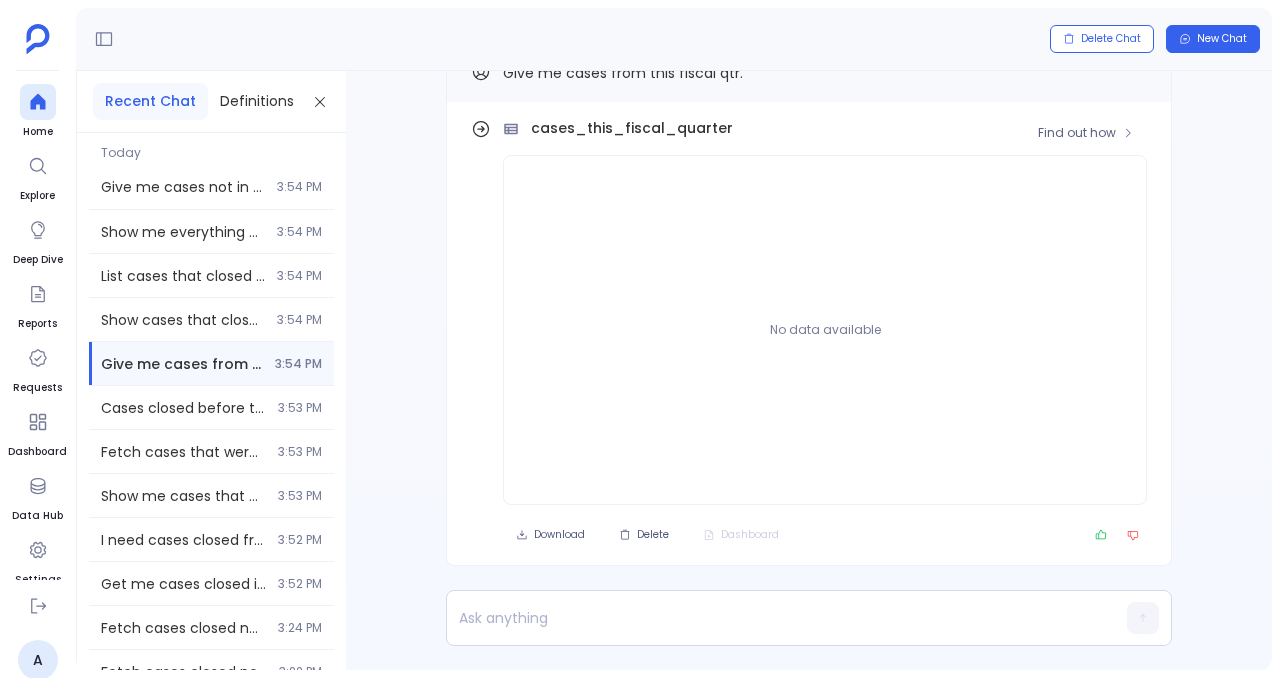 scroll, scrollTop: -52, scrollLeft: 0, axis: vertical 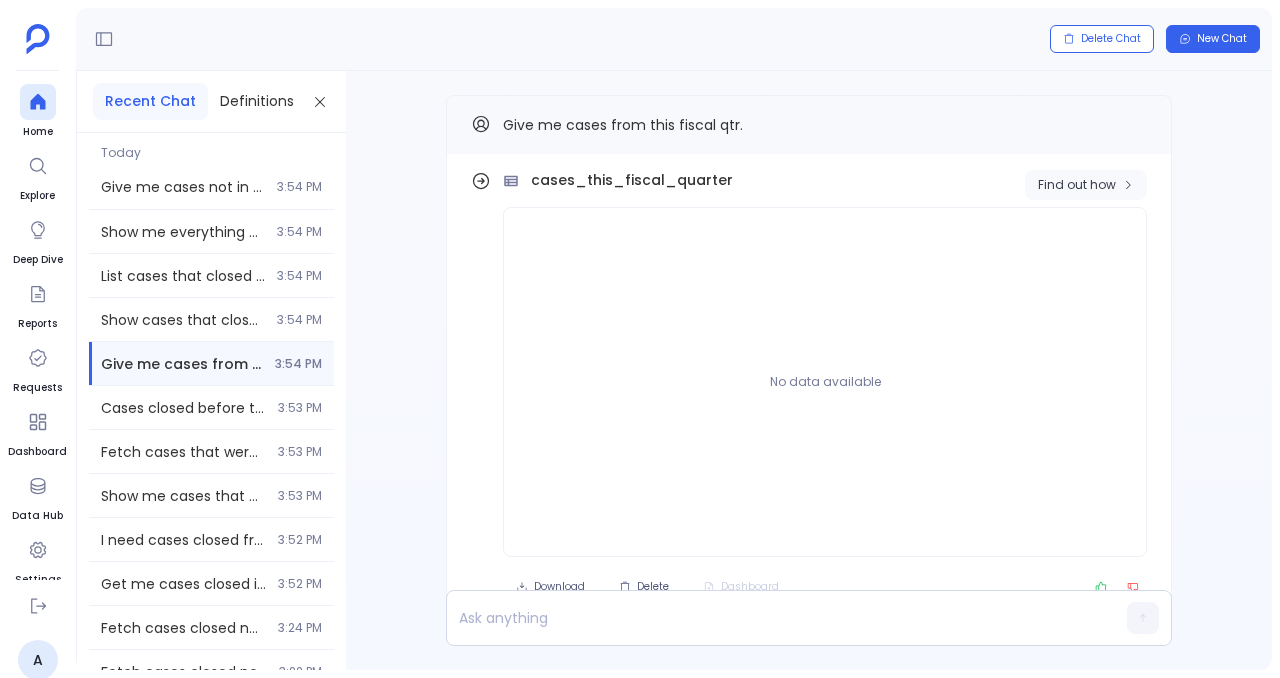 click on "Find out how" at bounding box center (1077, 185) 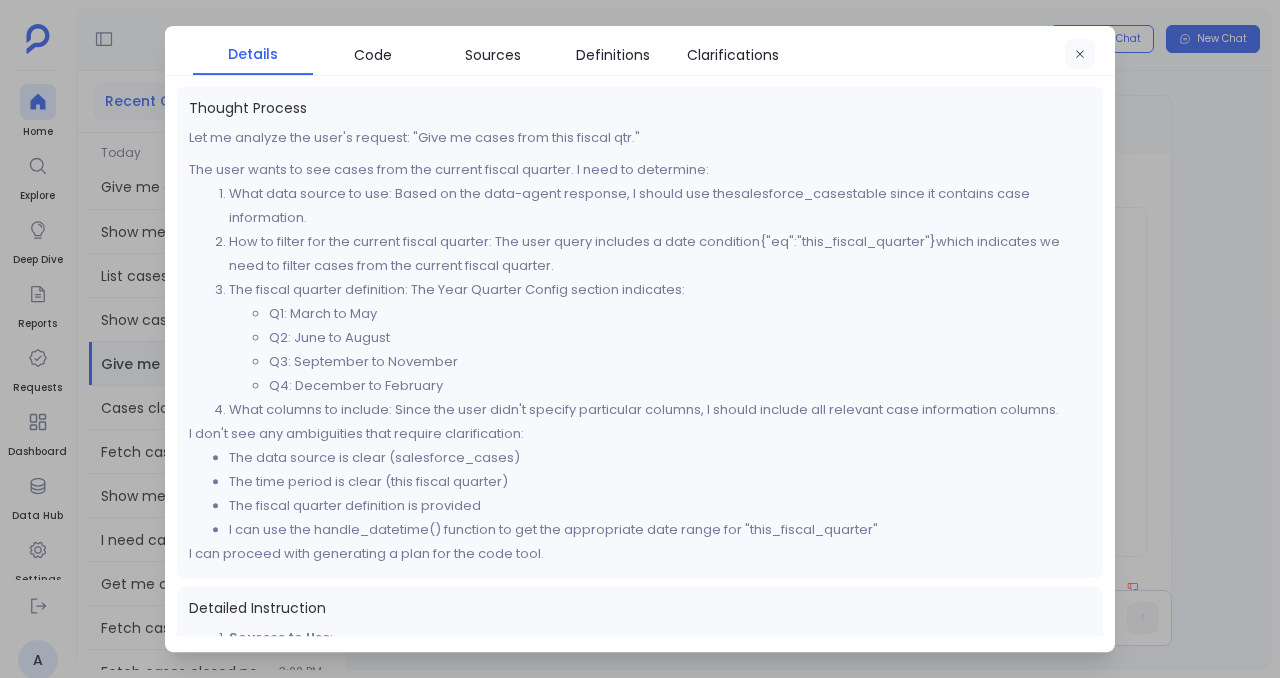 click 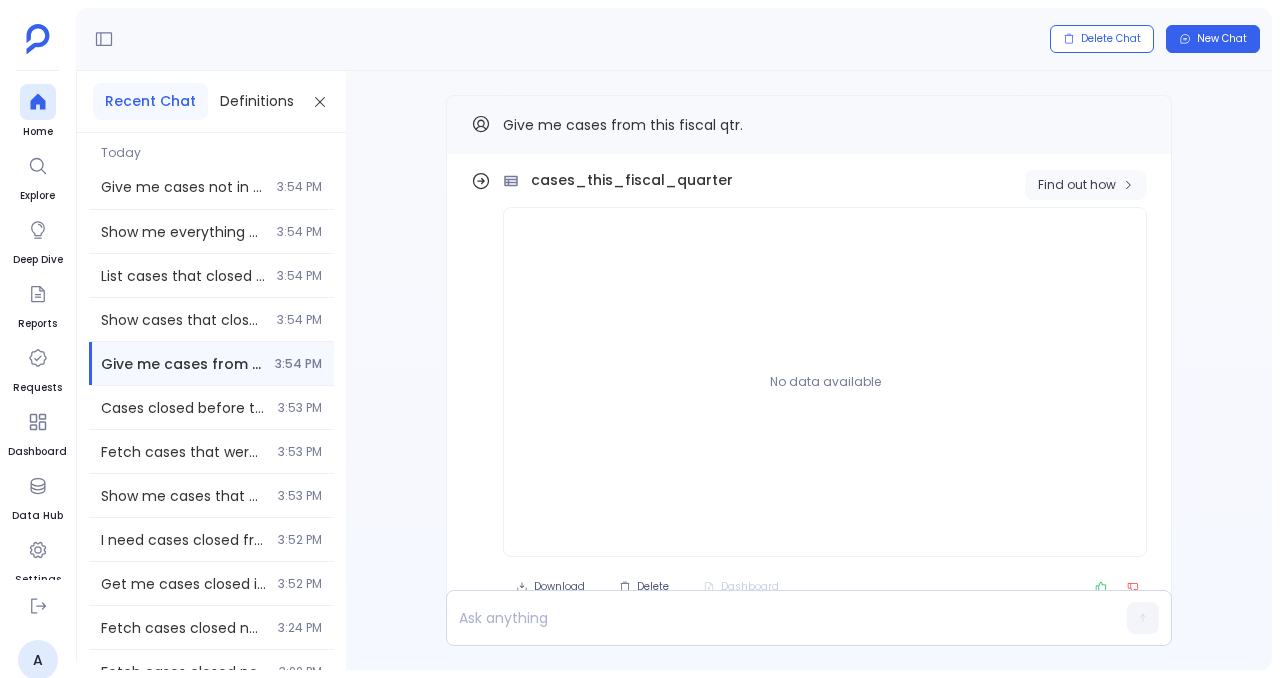 click on "Find out how" at bounding box center [1077, 185] 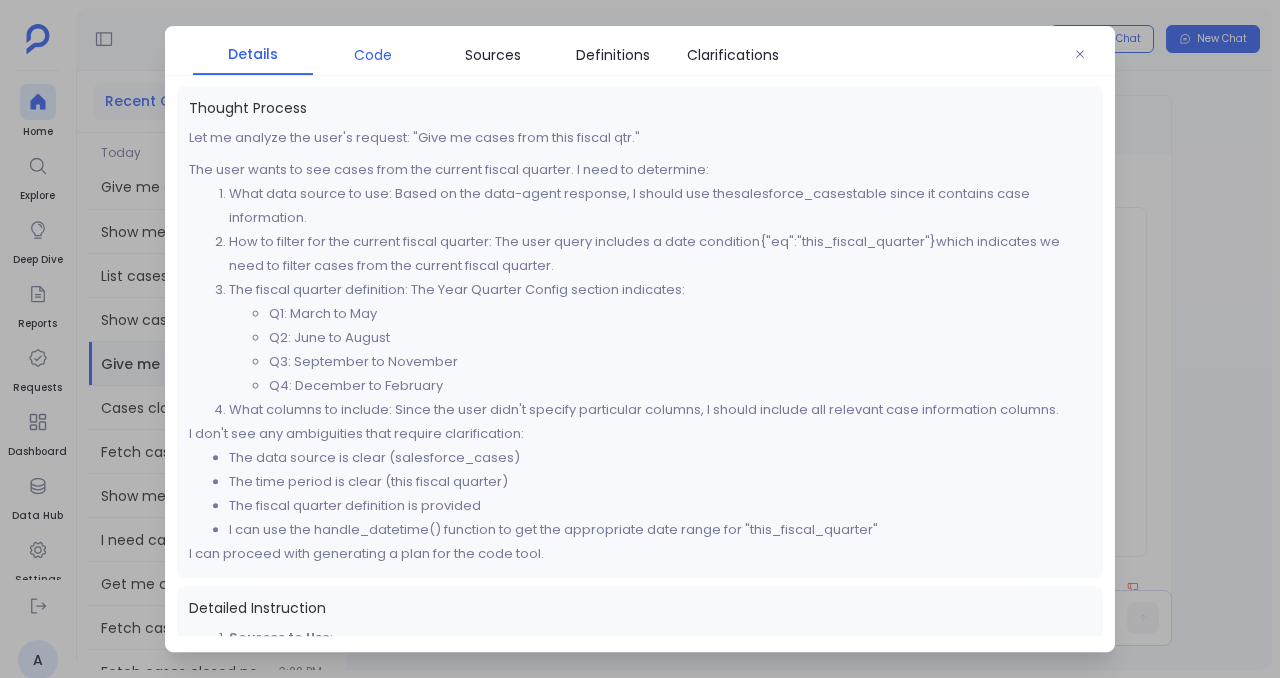 click on "Code" at bounding box center (373, 55) 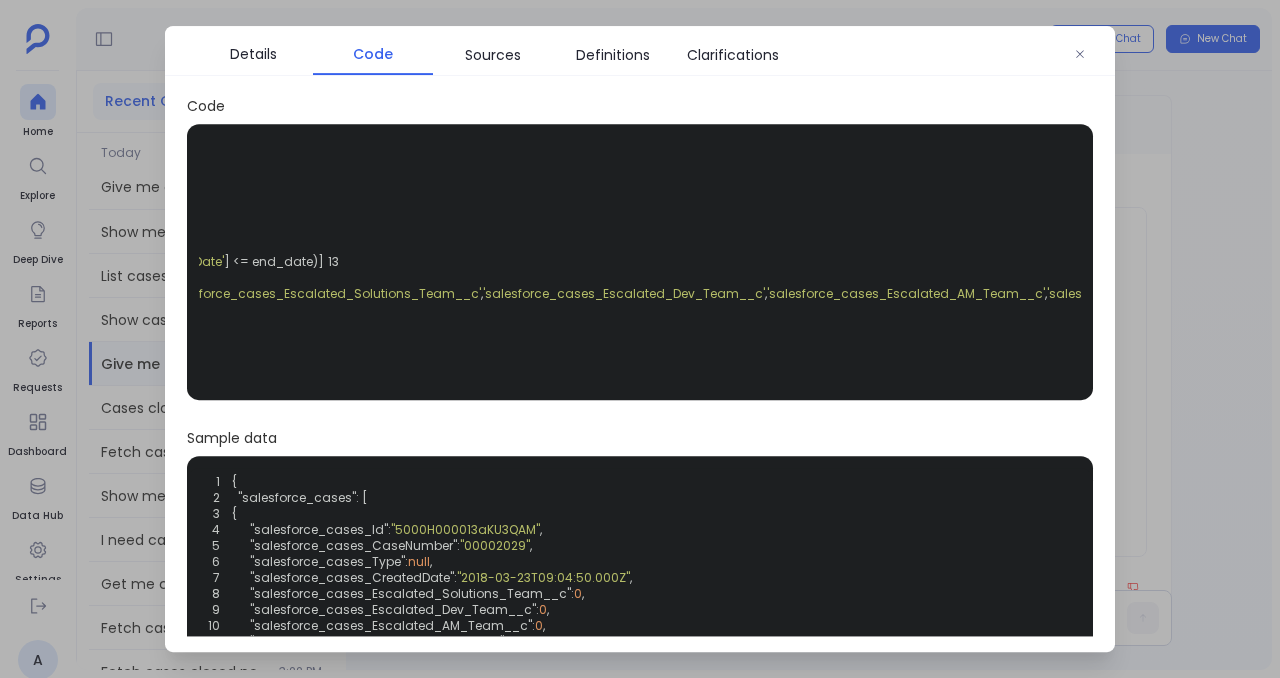 scroll, scrollTop: 0, scrollLeft: 946, axis: horizontal 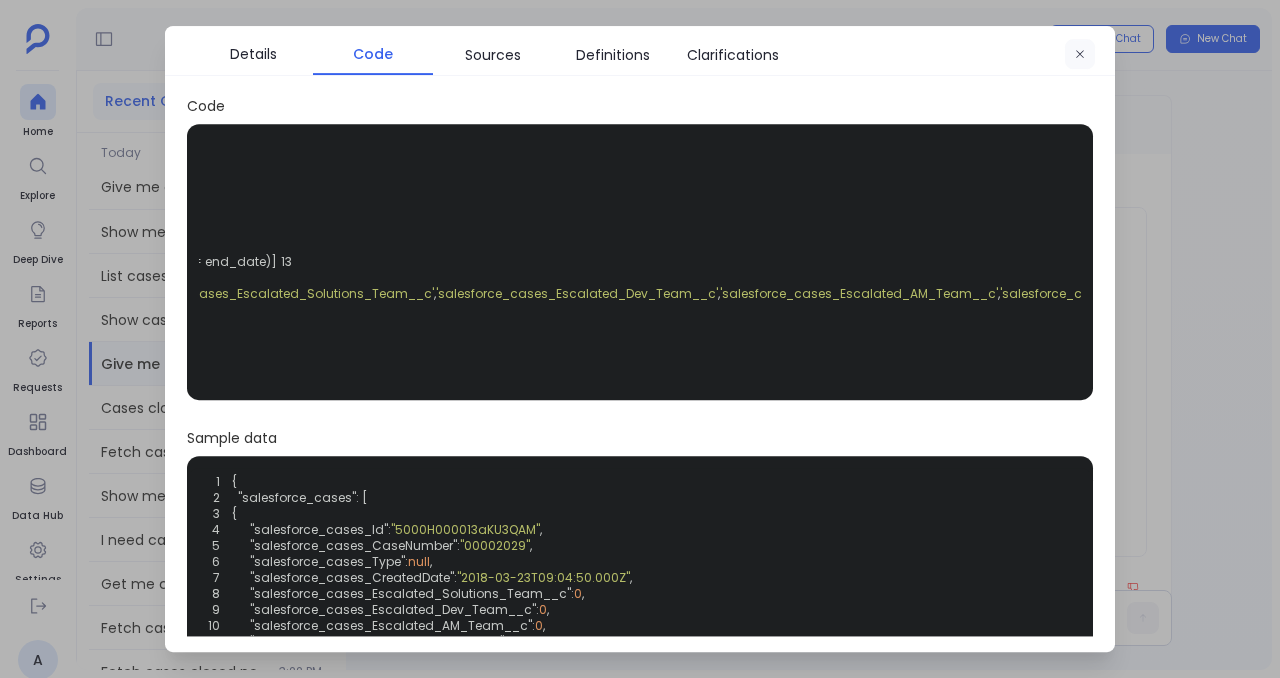 click 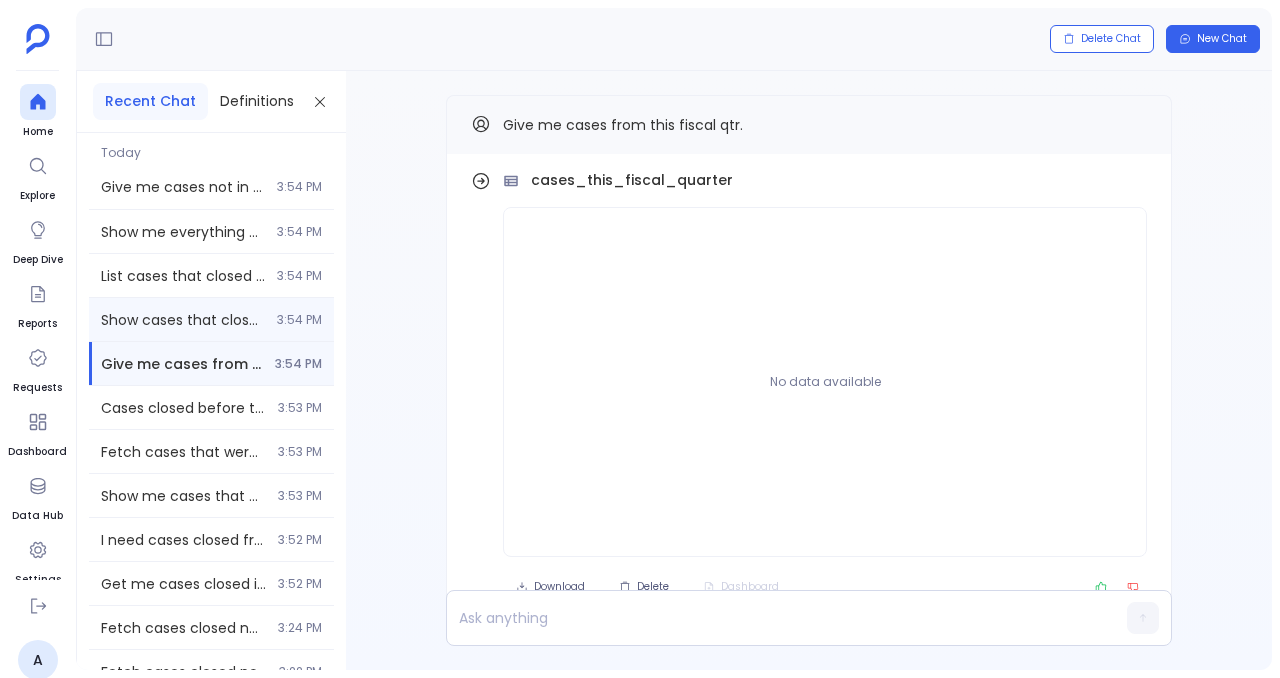 click on "Show cases that closed after tommorow. 3:54 PM" at bounding box center (211, 319) 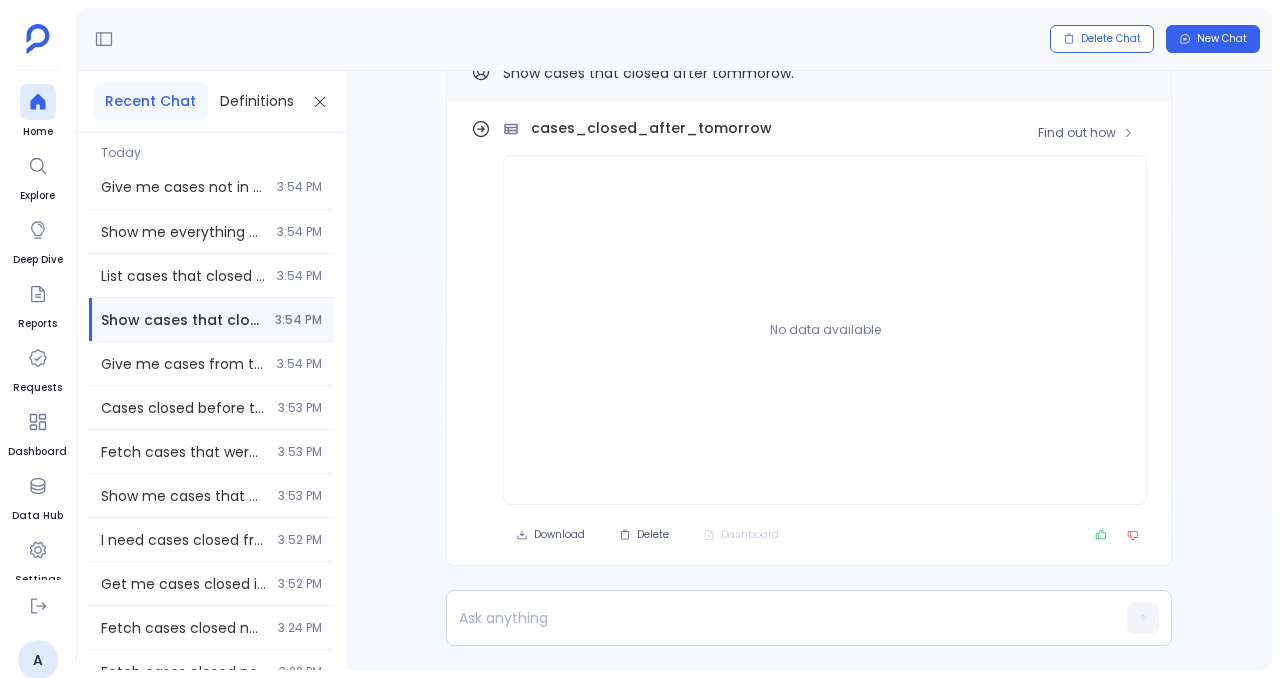 scroll, scrollTop: -52, scrollLeft: 0, axis: vertical 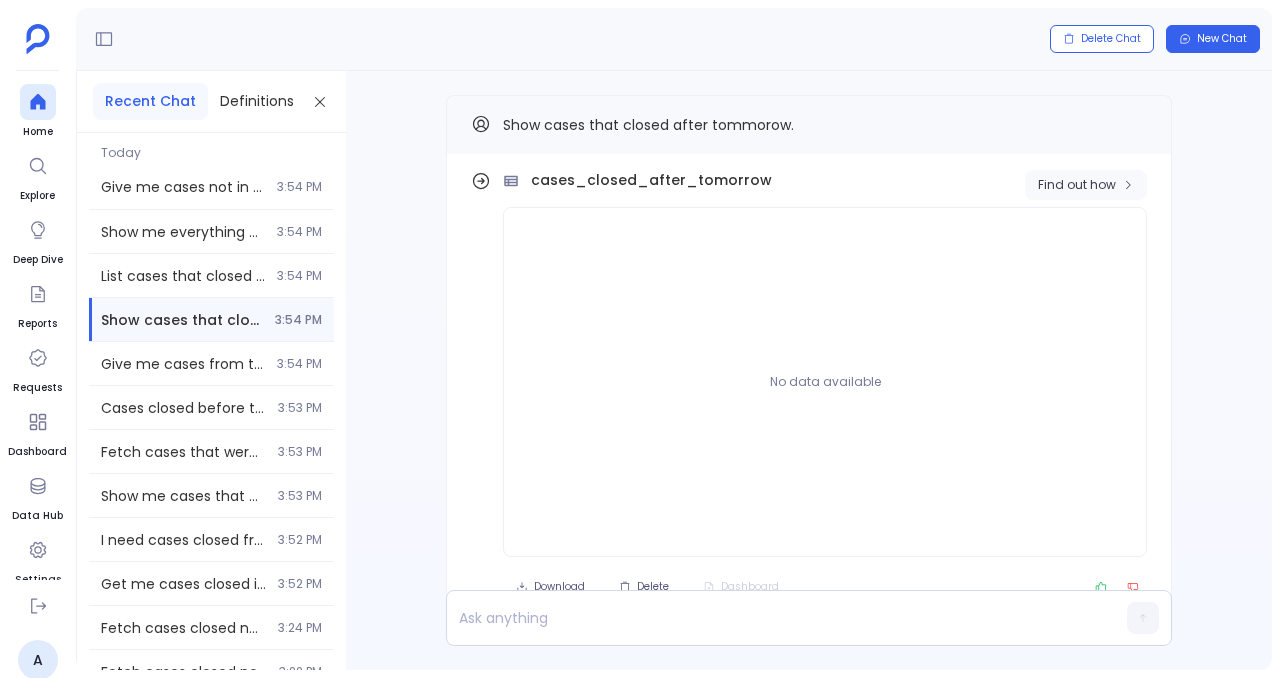 click on "Find out how" at bounding box center (1077, 185) 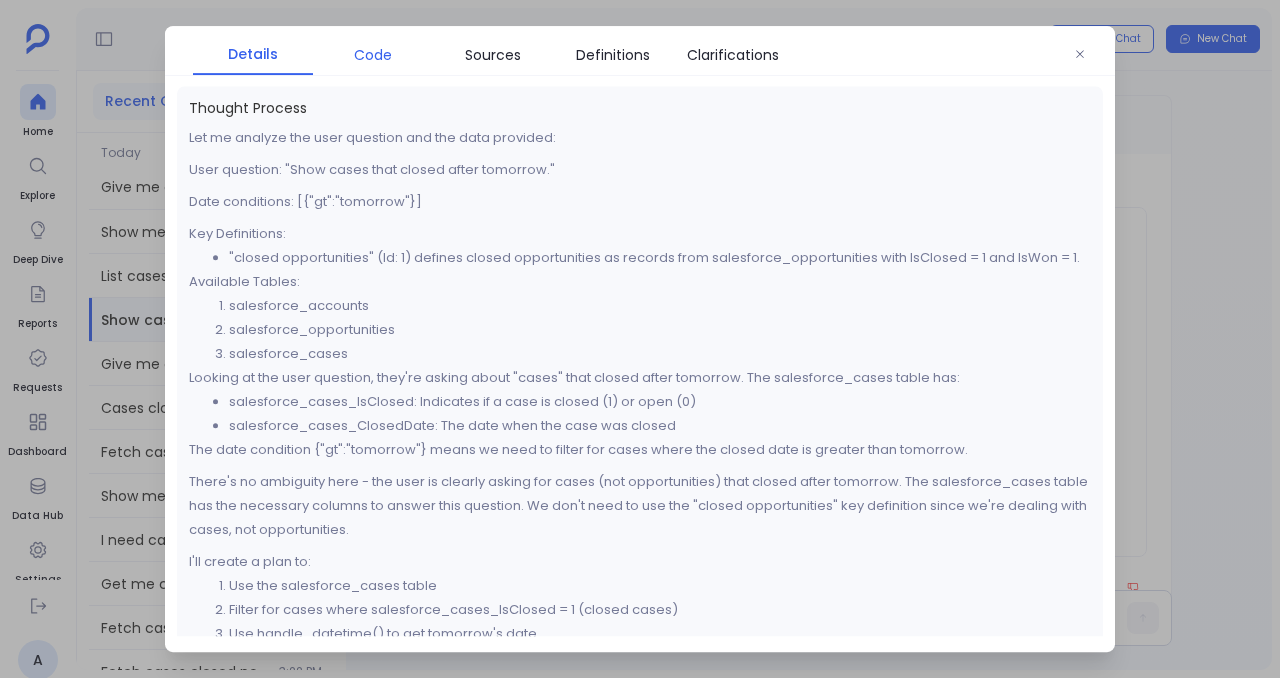 click on "Code" at bounding box center (373, 55) 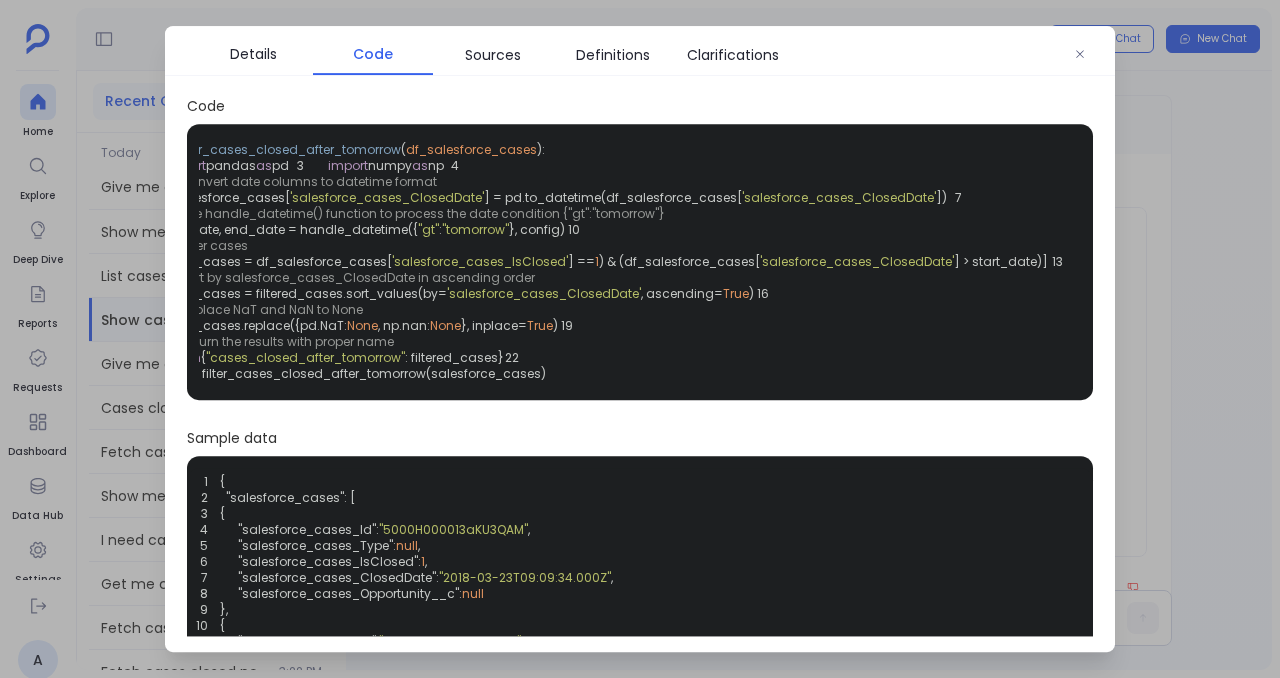 scroll, scrollTop: 0, scrollLeft: 0, axis: both 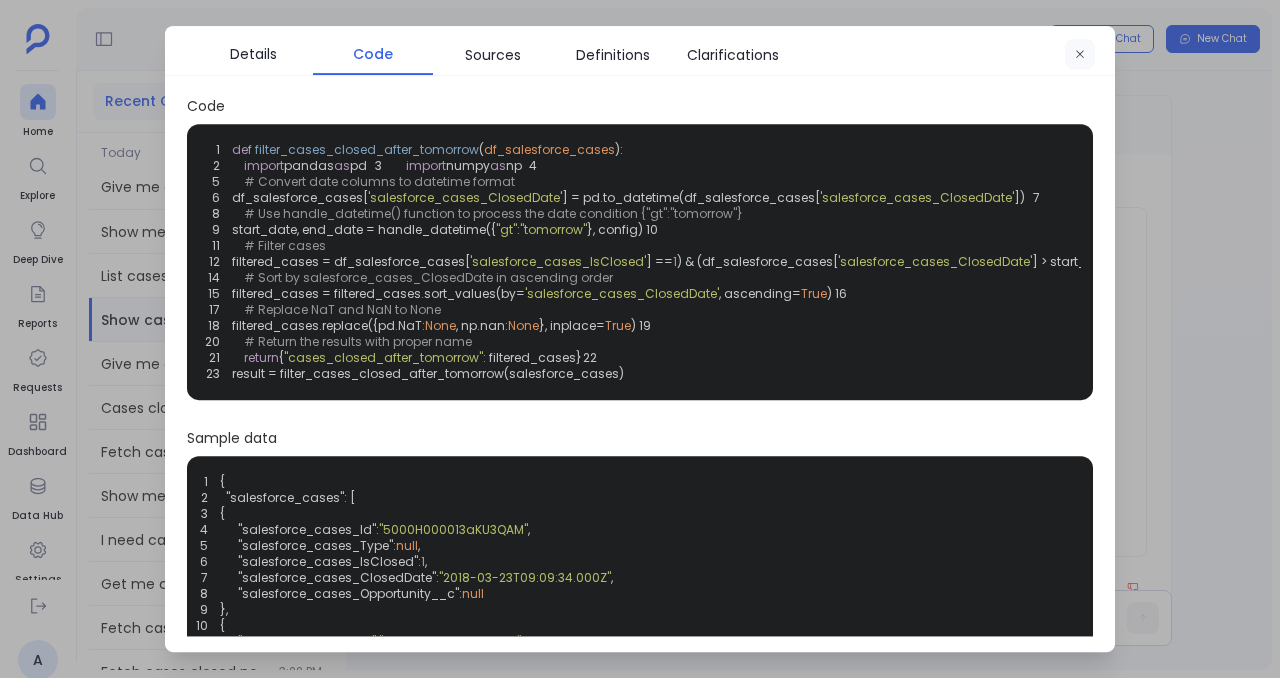 click at bounding box center (1080, 55) 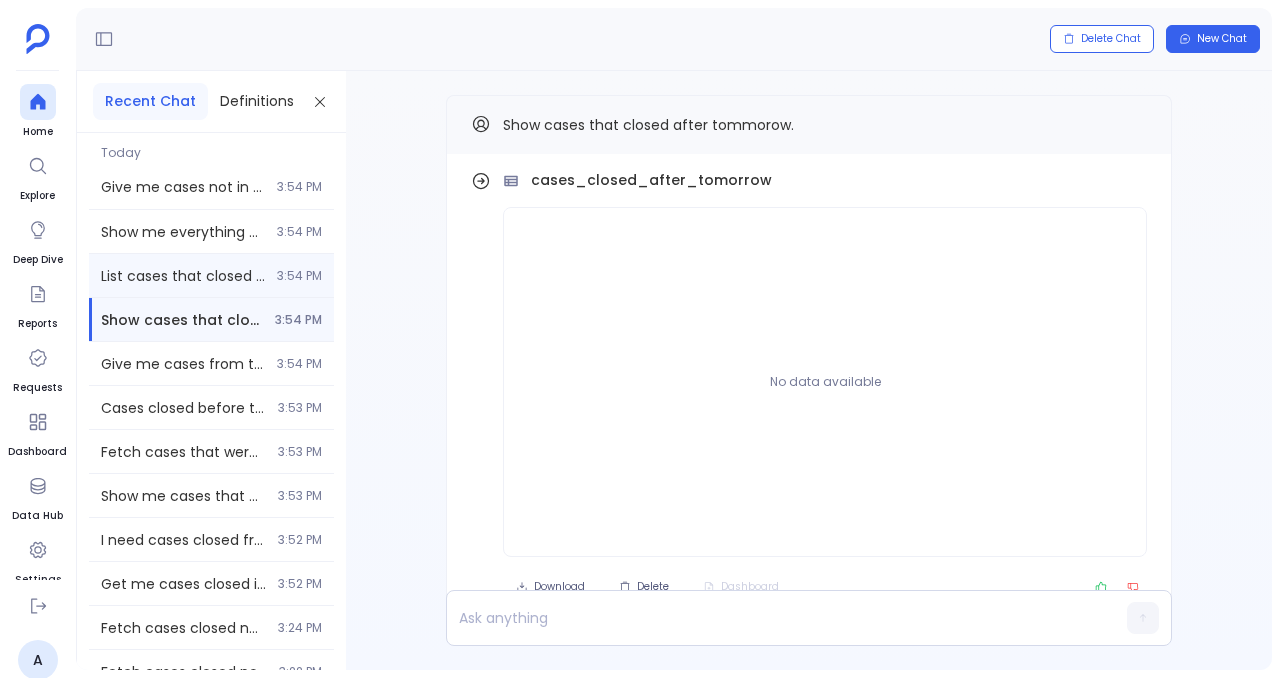 click on "List cases that closed in the last ficsal yaer. 3:54 PM" at bounding box center [211, 275] 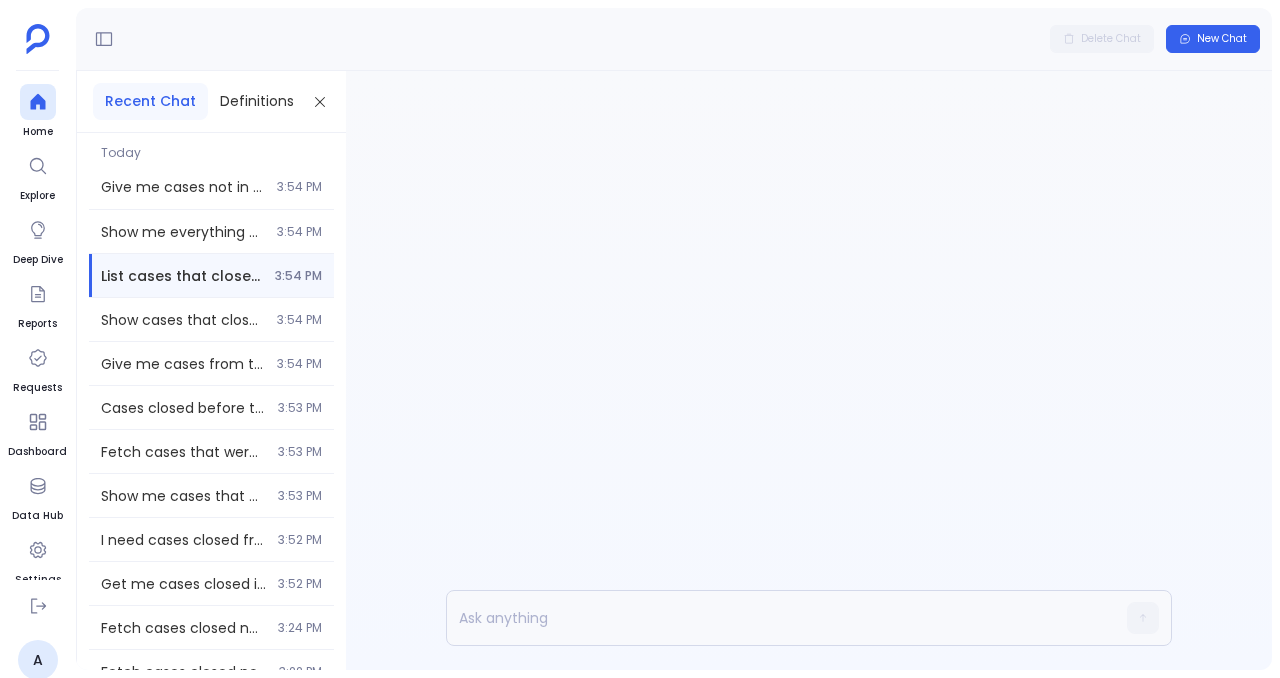 scroll, scrollTop: 0, scrollLeft: 0, axis: both 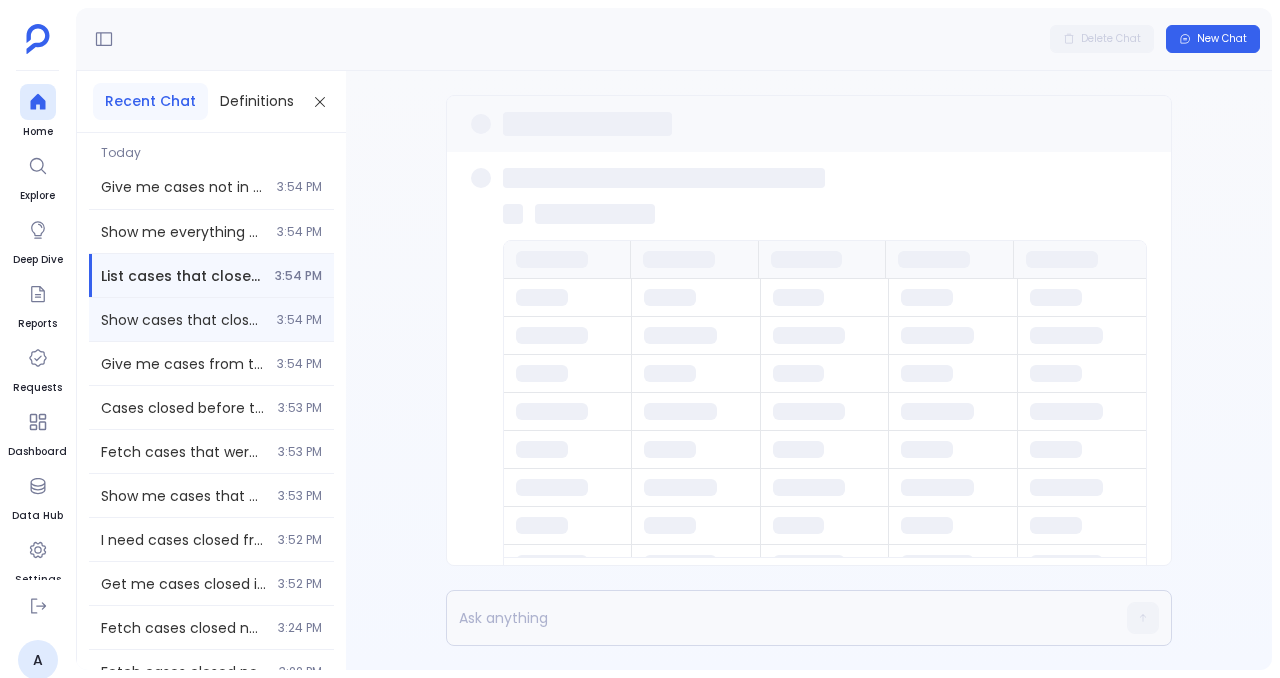 click on "Show cases that closed after tommorow. 3:54 PM" at bounding box center (211, 319) 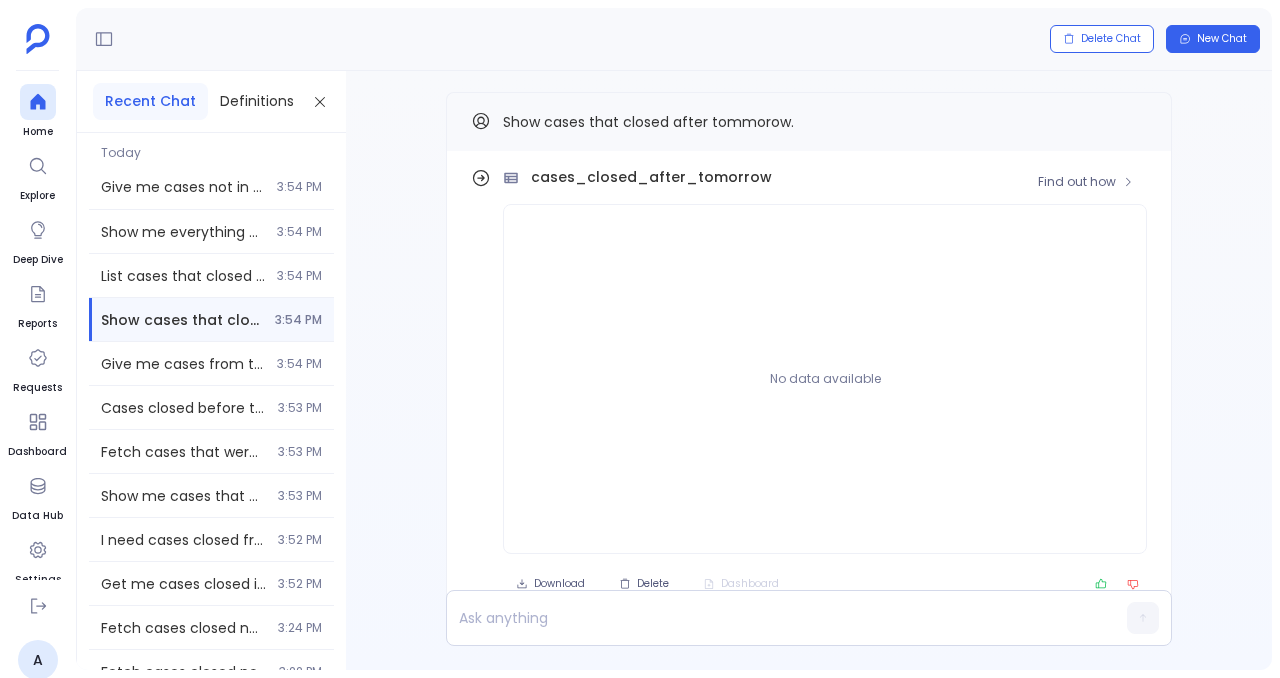 scroll, scrollTop: -42, scrollLeft: 0, axis: vertical 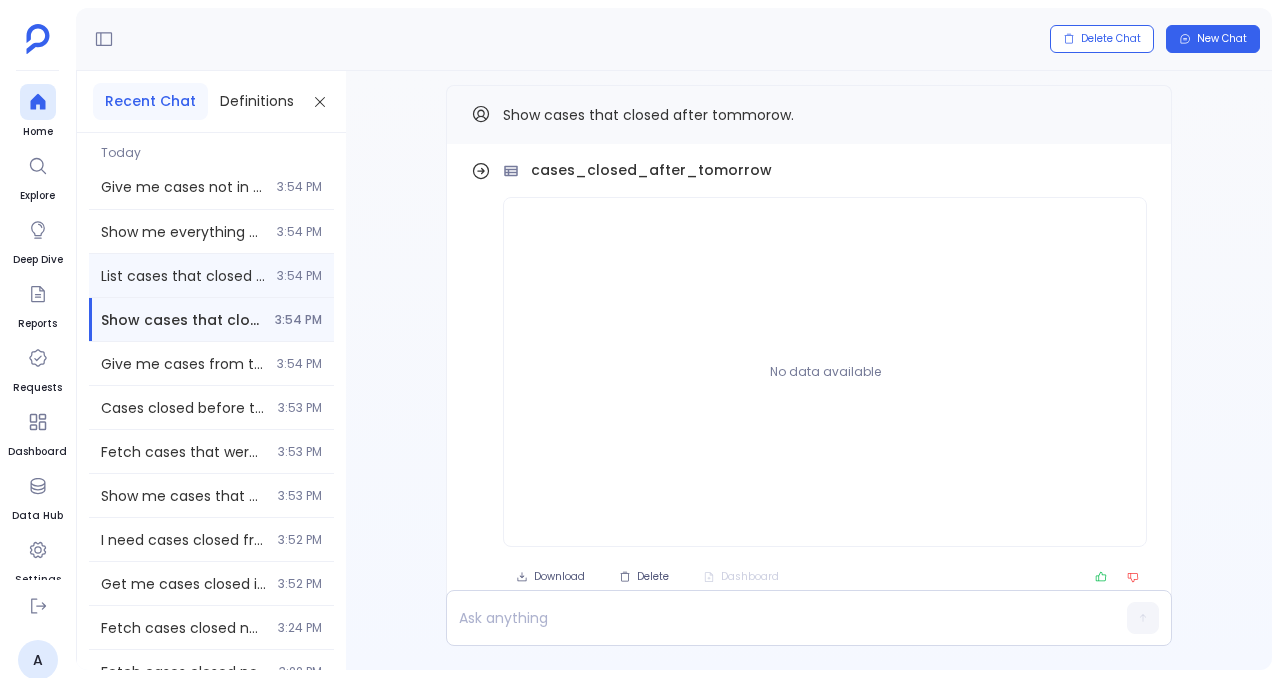 click on "3:54 PM" at bounding box center (299, 276) 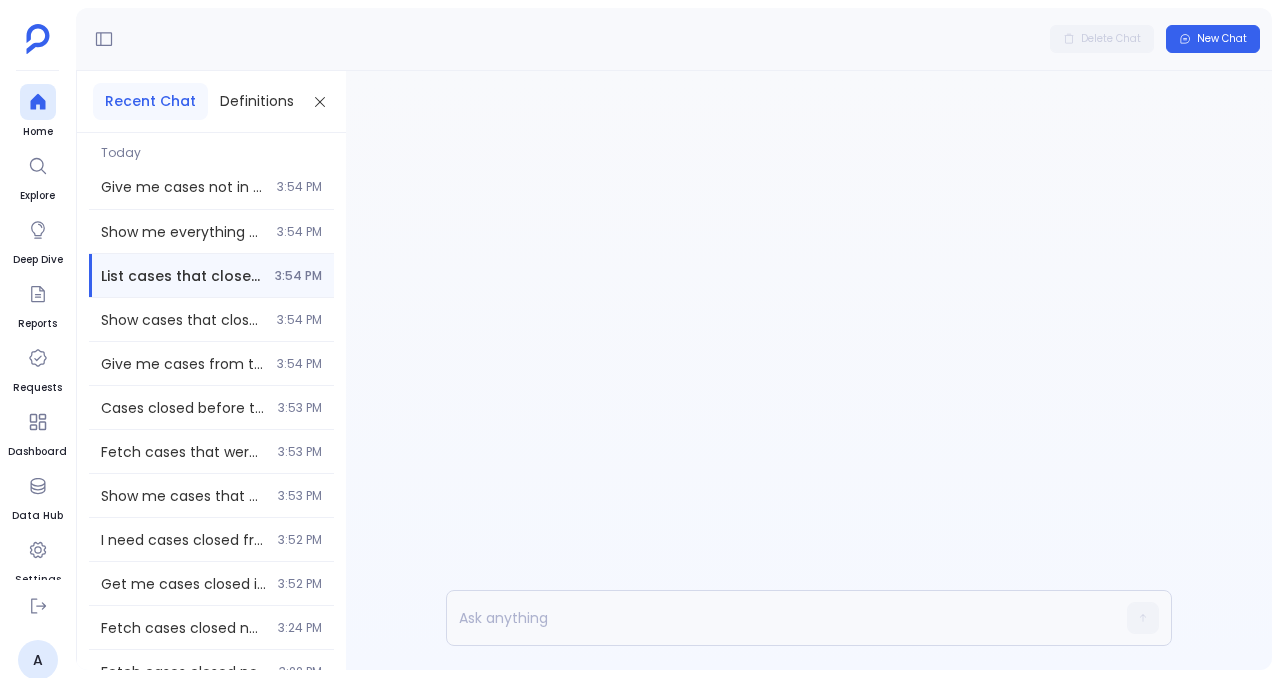scroll, scrollTop: 0, scrollLeft: 0, axis: both 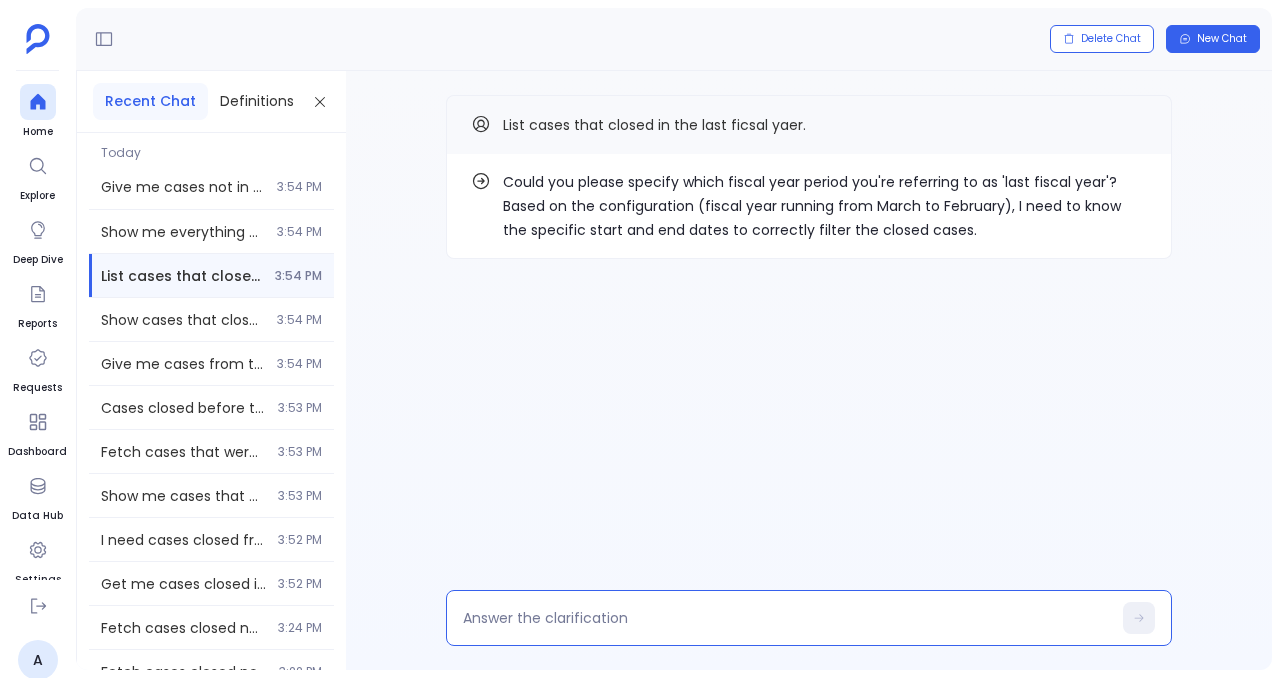click at bounding box center (787, 618) 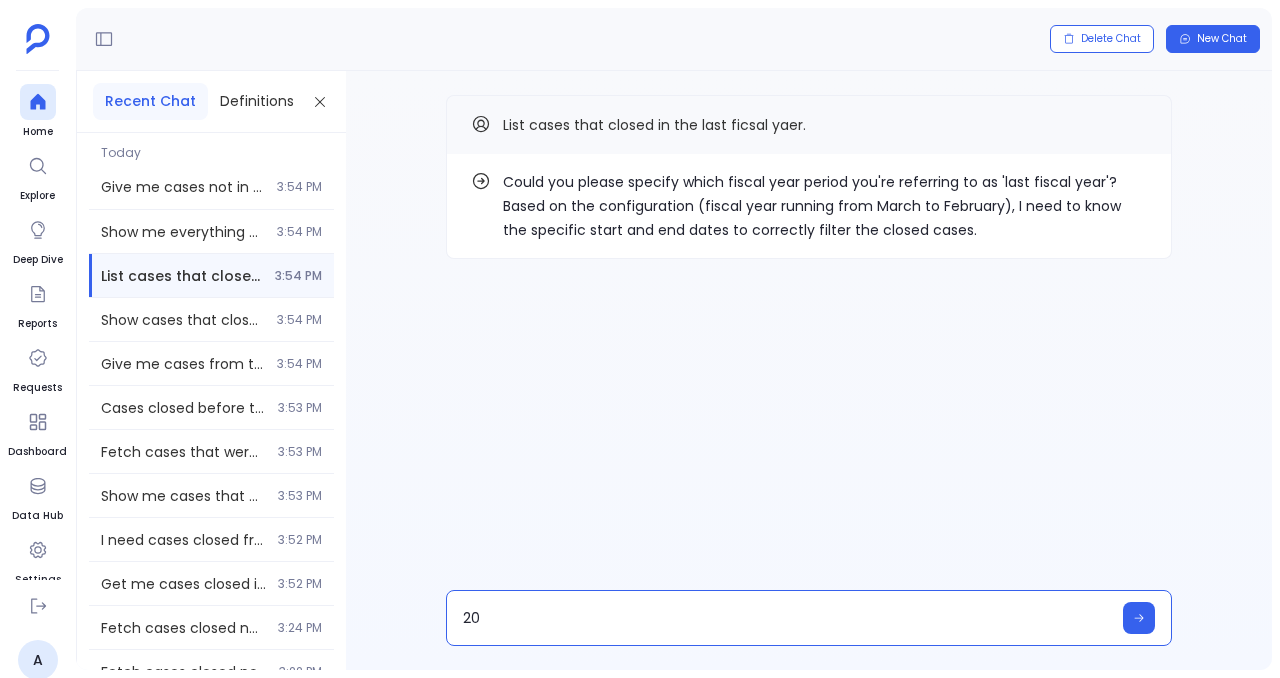 type on "2" 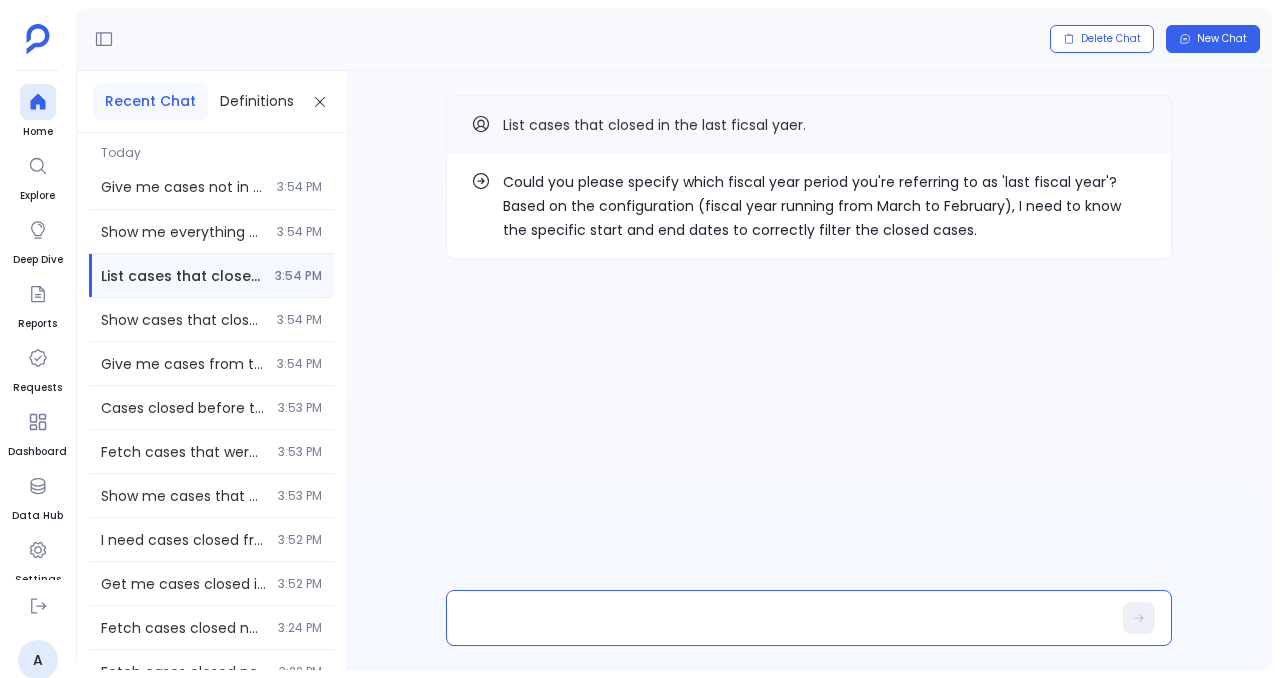 scroll, scrollTop: 0, scrollLeft: 0, axis: both 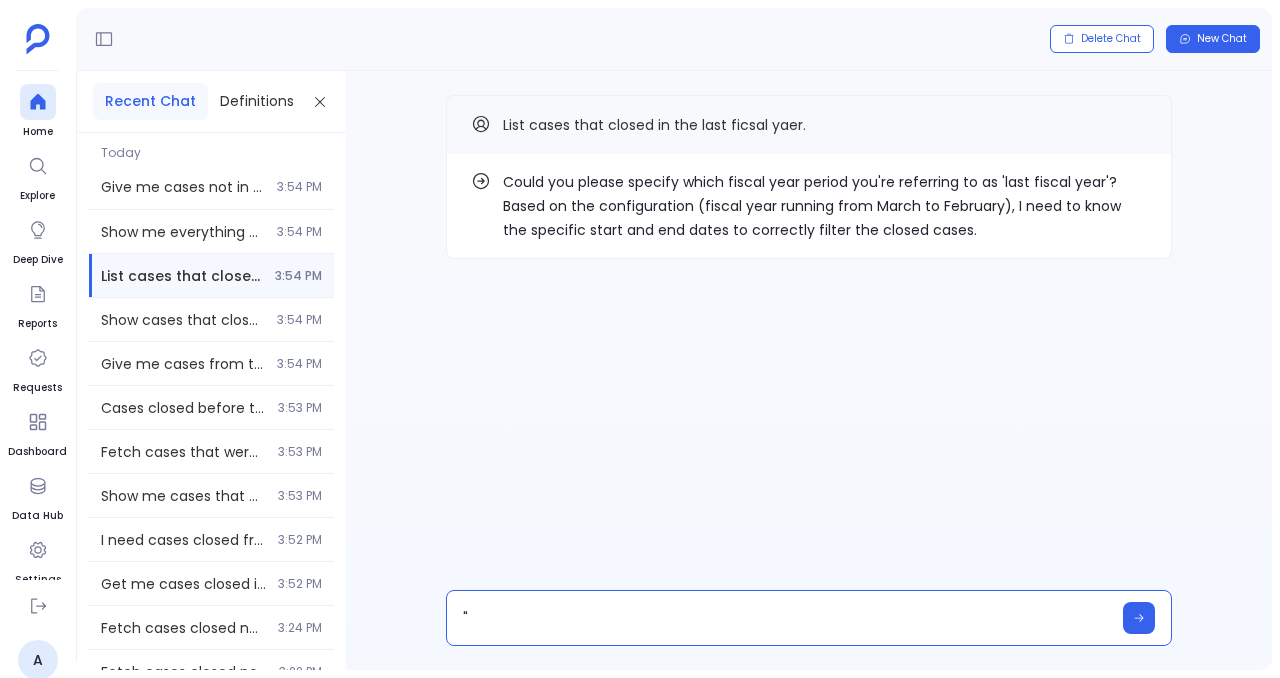 type on "" "" 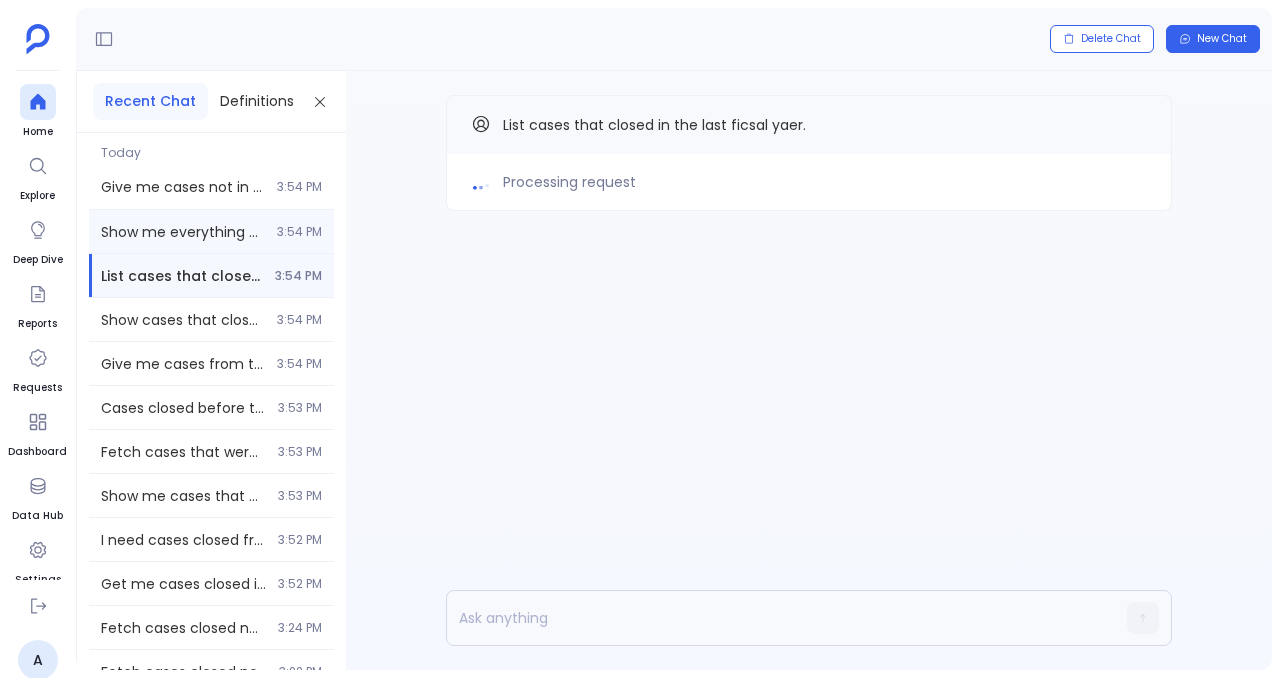 click on "Show me everything closed during the curent quarter. 3:54 PM" at bounding box center (211, 231) 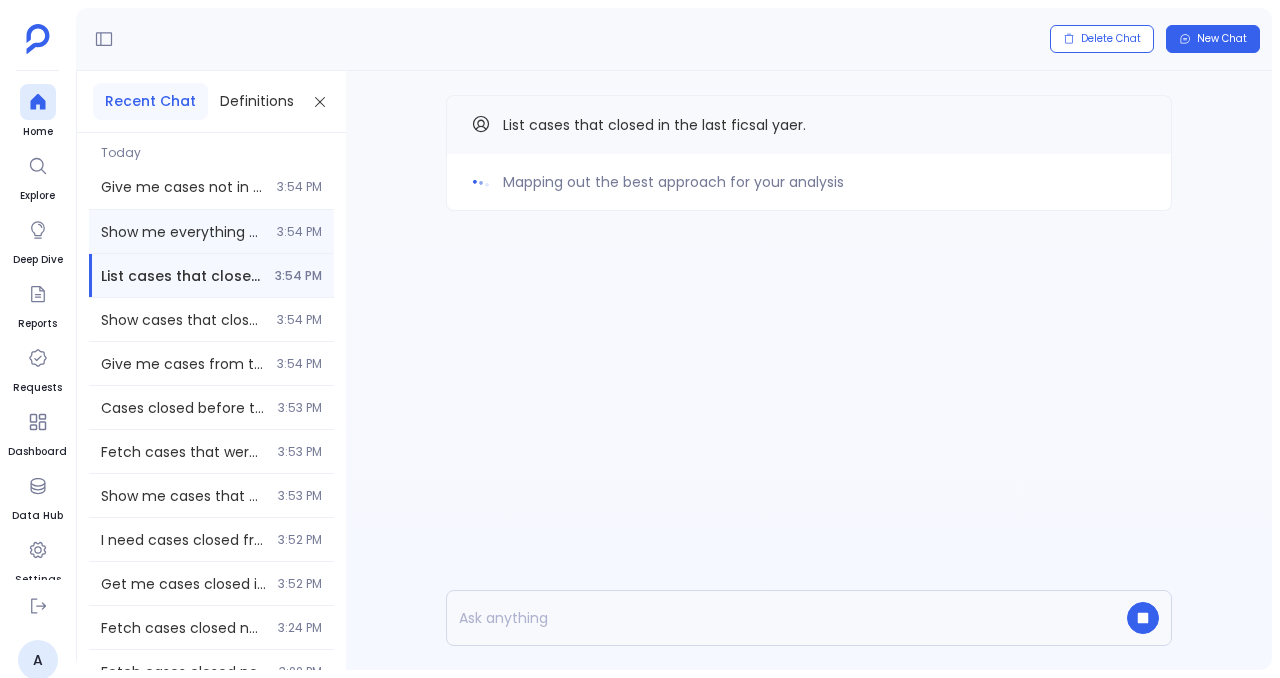 click on "Show me everything closed during the curent quarter. 3:54 PM" at bounding box center (211, 231) 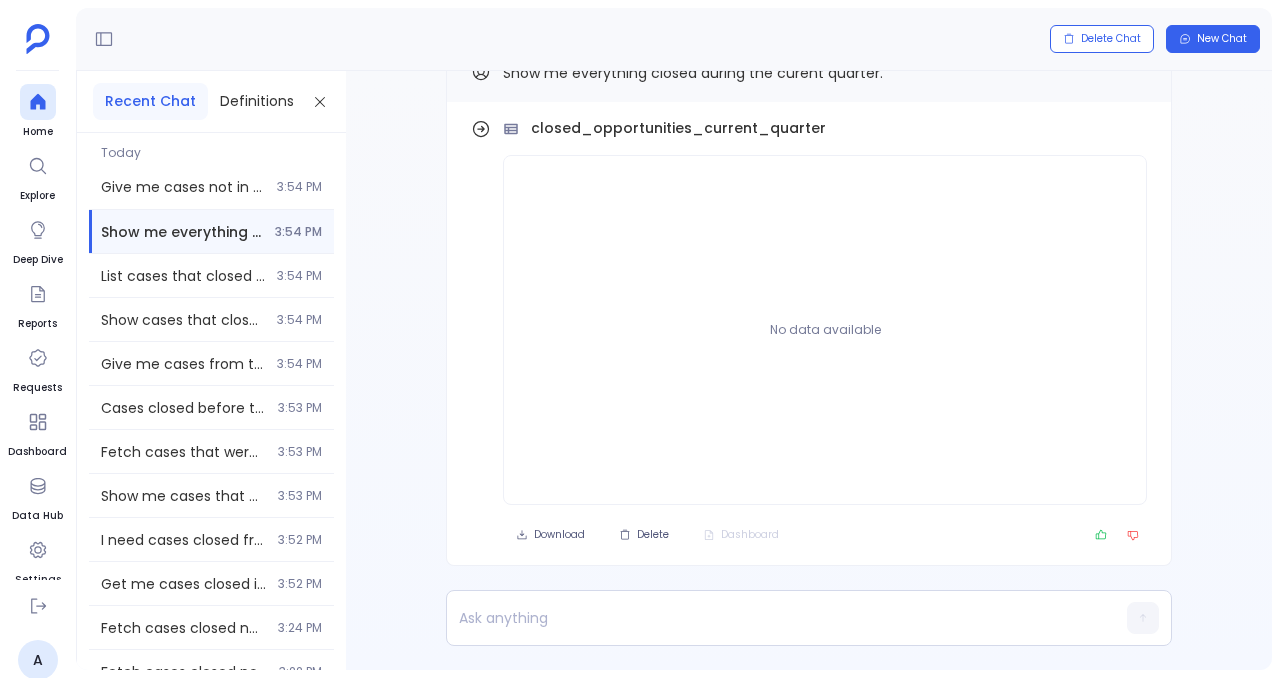 scroll, scrollTop: -52, scrollLeft: 0, axis: vertical 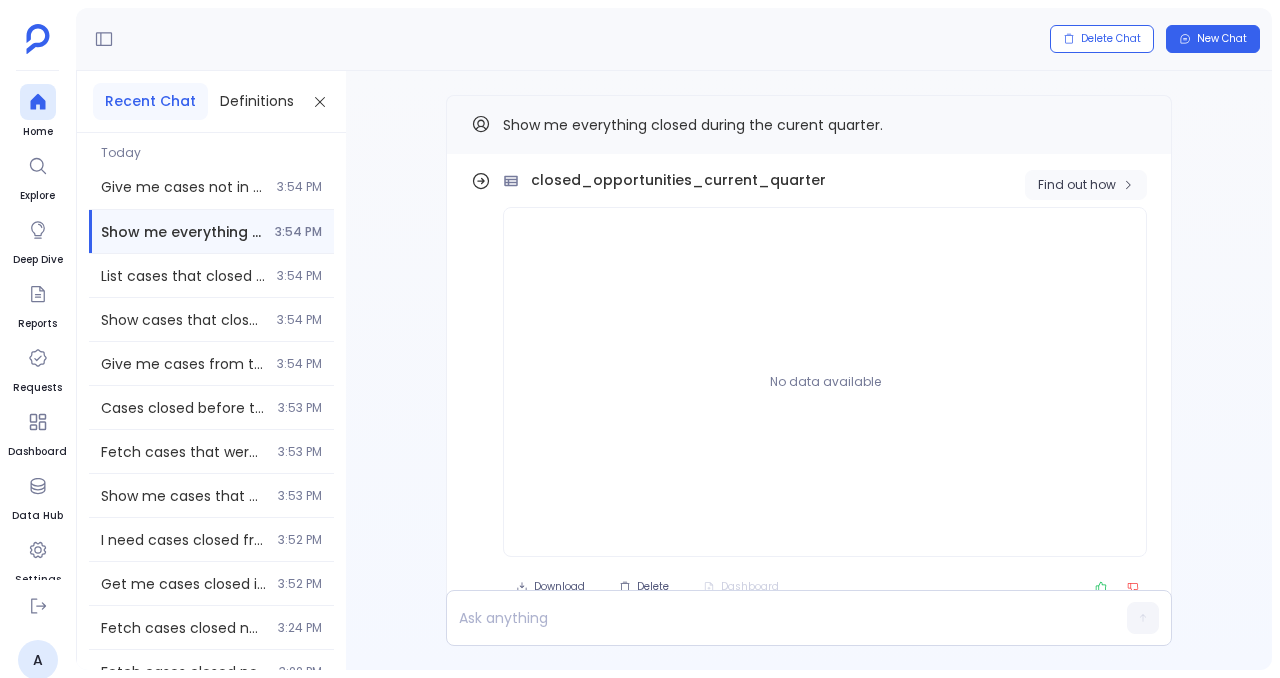 click on "Find out how" at bounding box center (1086, 185) 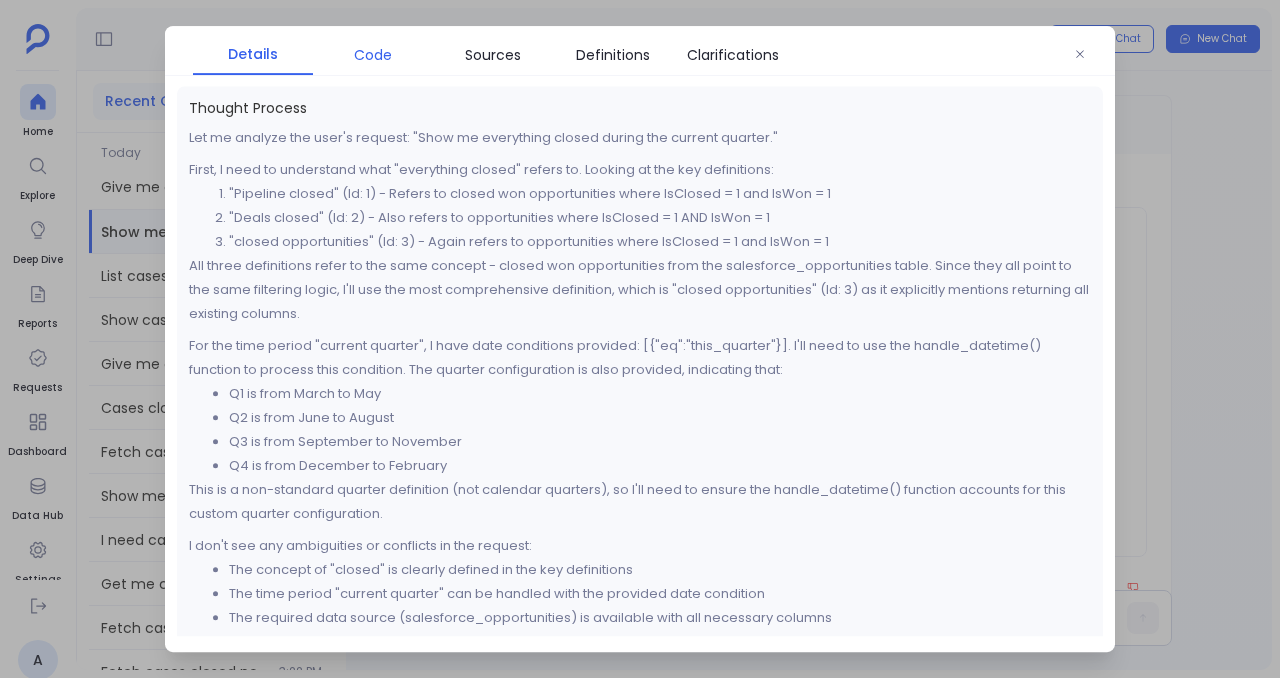 click on "Code" at bounding box center [373, 55] 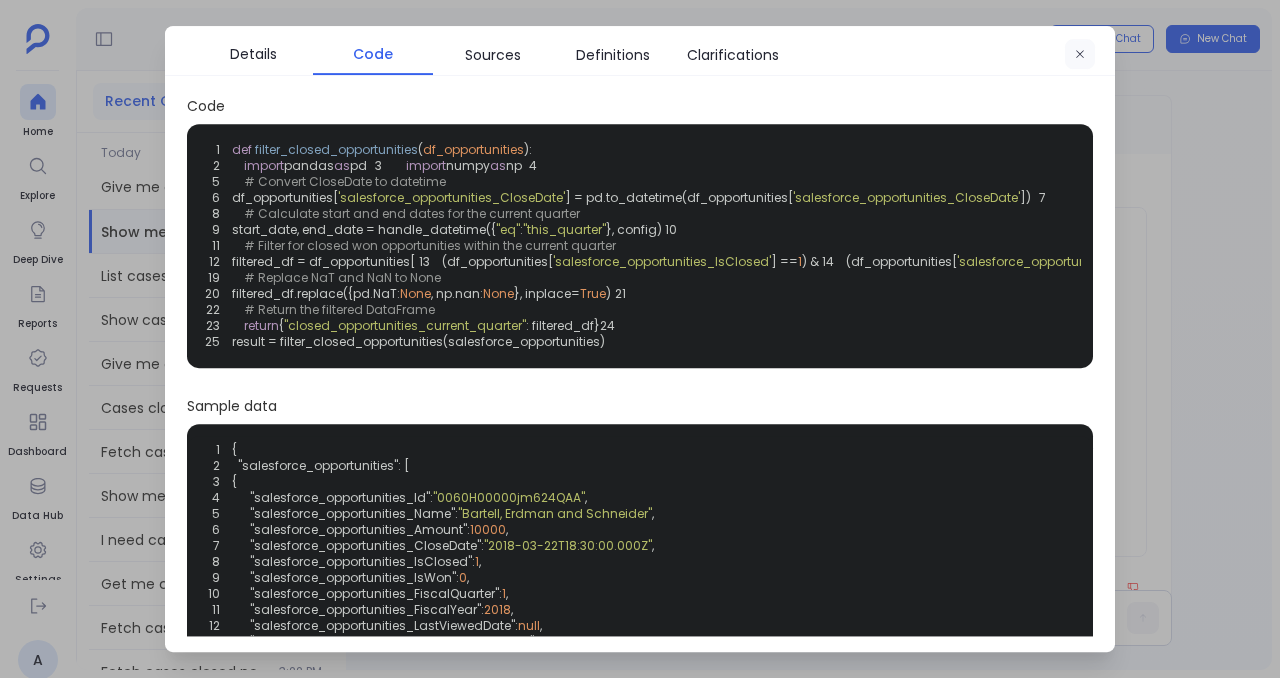 click at bounding box center (1080, 55) 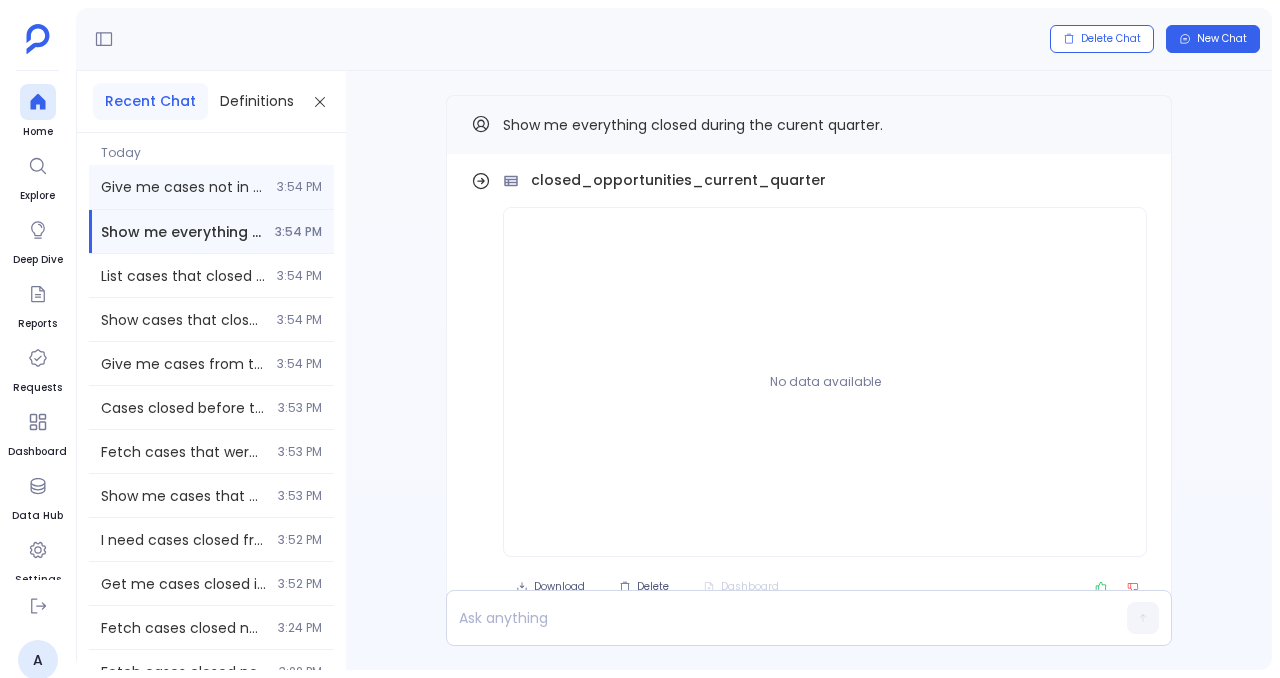 click on "Give me cases not in nxt 3 months." at bounding box center (183, 187) 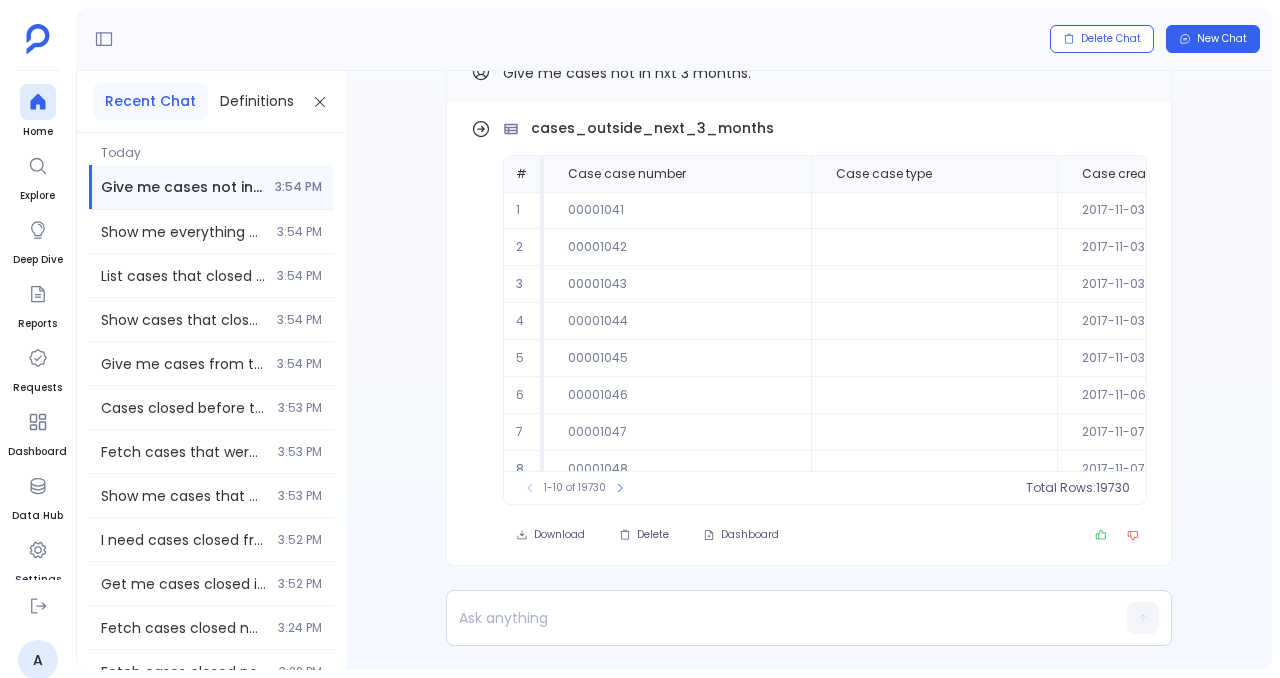scroll, scrollTop: -52, scrollLeft: 0, axis: vertical 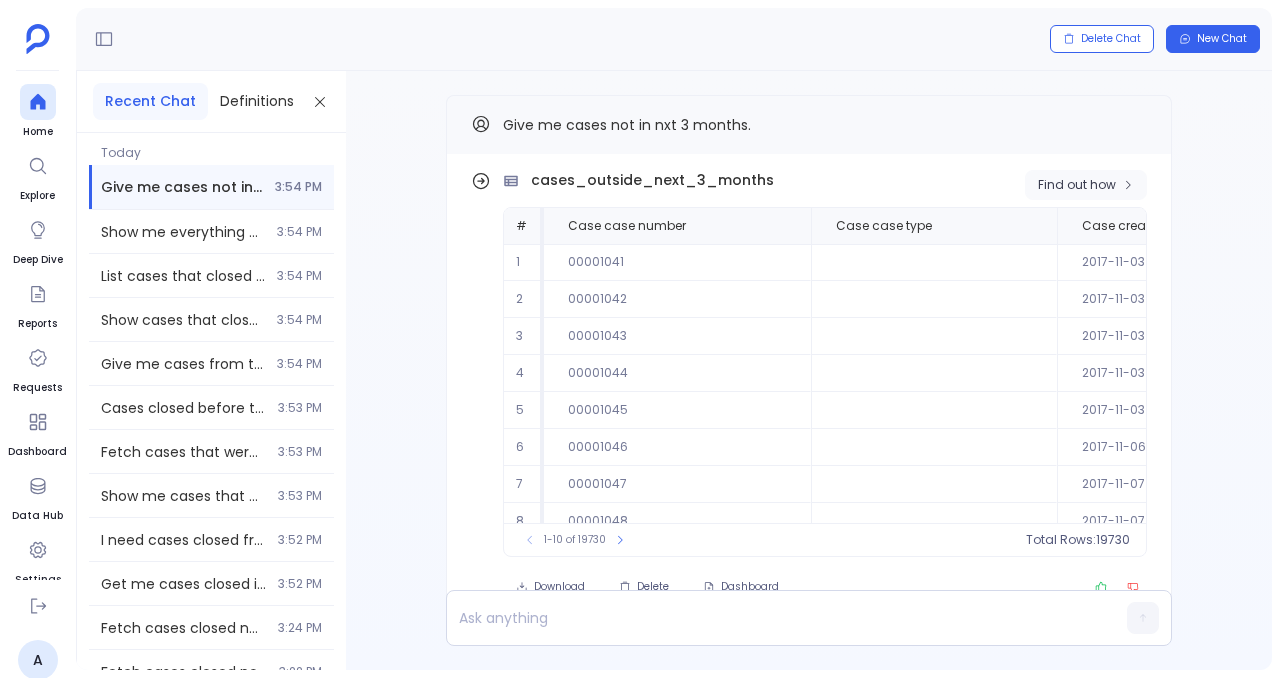 click on "Find out how" at bounding box center [1077, 185] 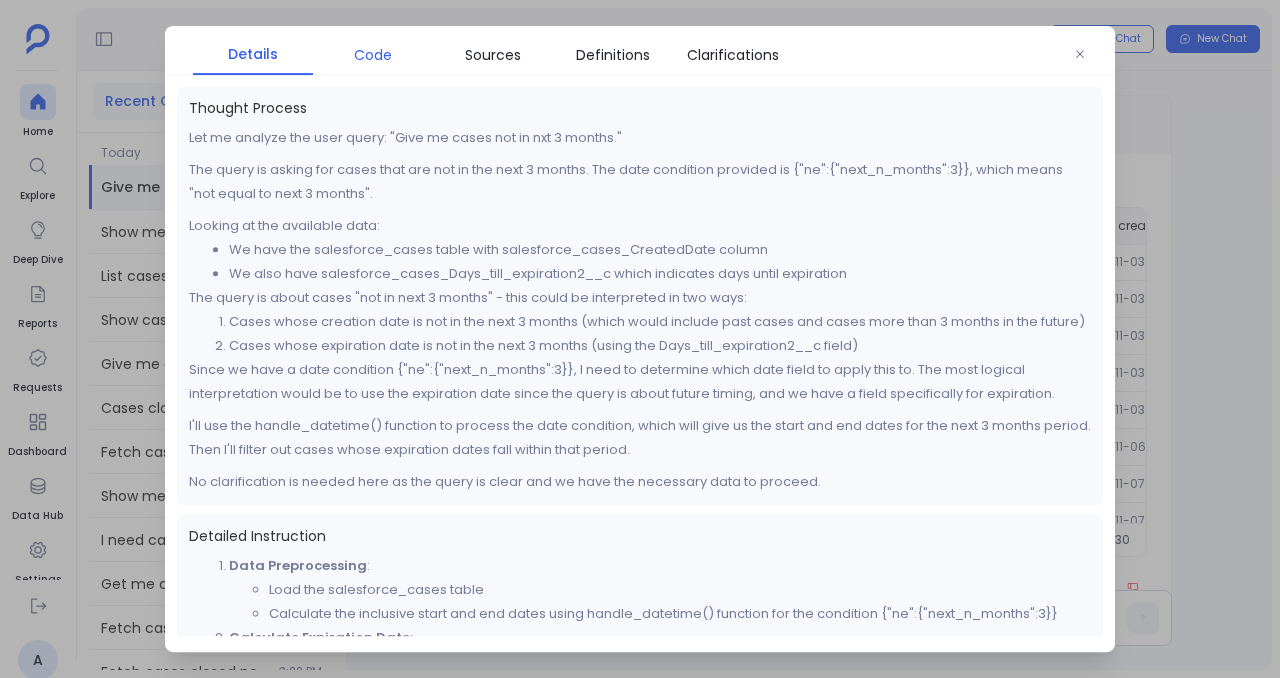 click on "Code" at bounding box center (373, 55) 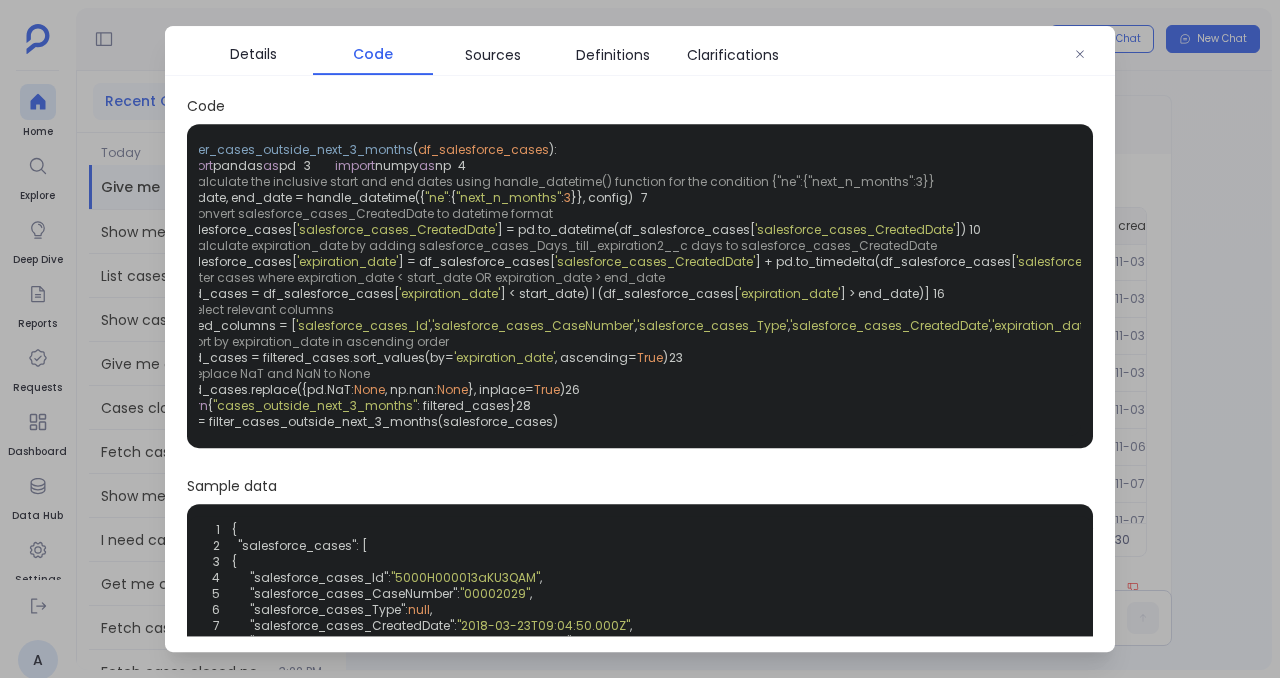 scroll, scrollTop: 0, scrollLeft: 67, axis: horizontal 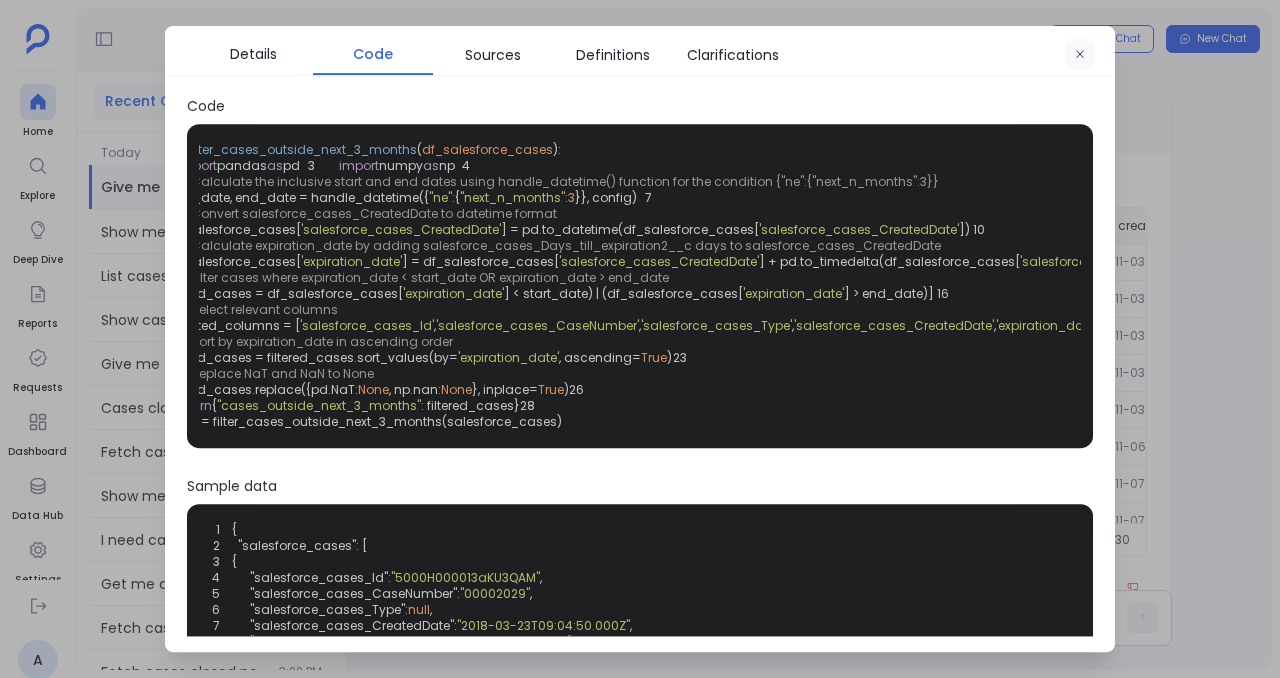 click 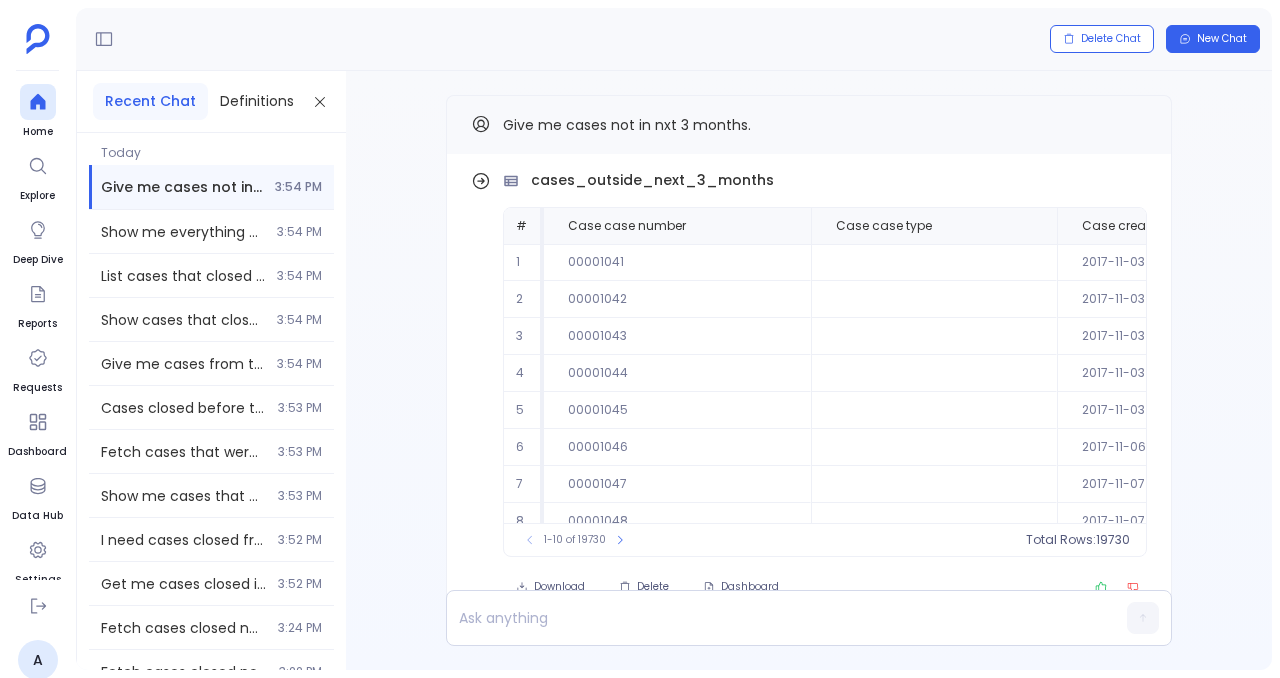 click on "Show me everything closed during the curent quarter. 3:54 PM" at bounding box center [211, 232] 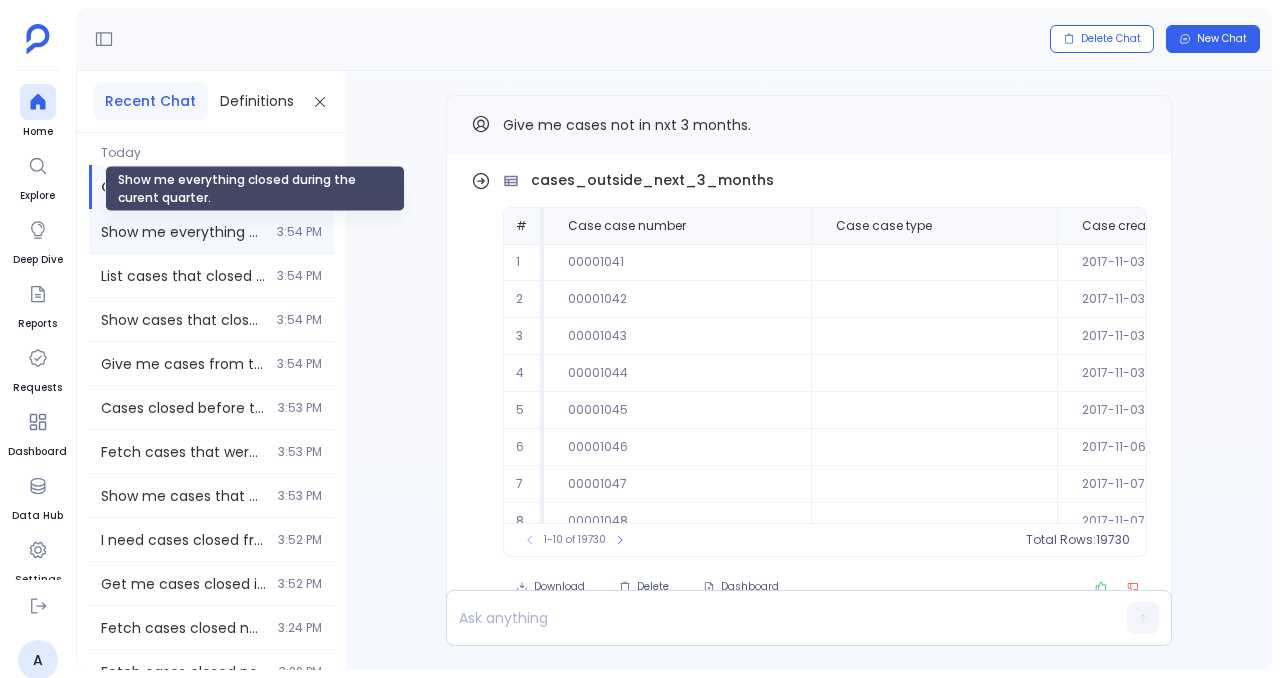 click on "Show me everything closed during the curent quarter." at bounding box center (183, 232) 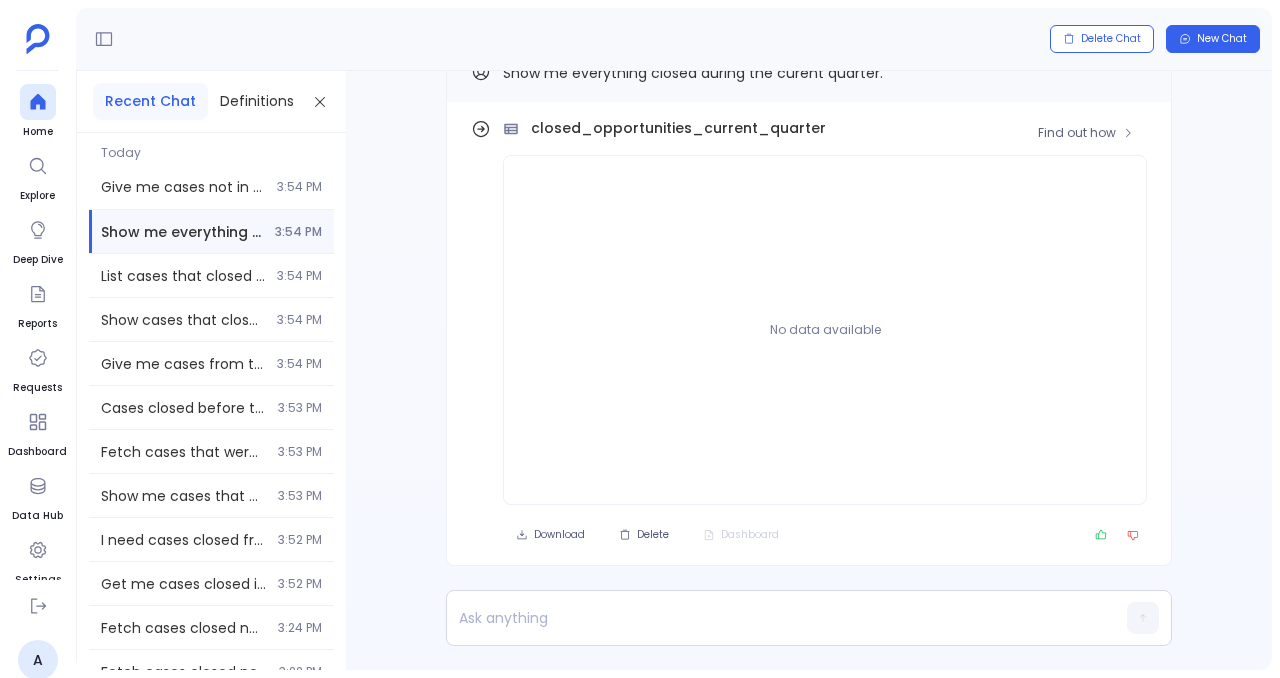 scroll, scrollTop: -52, scrollLeft: 0, axis: vertical 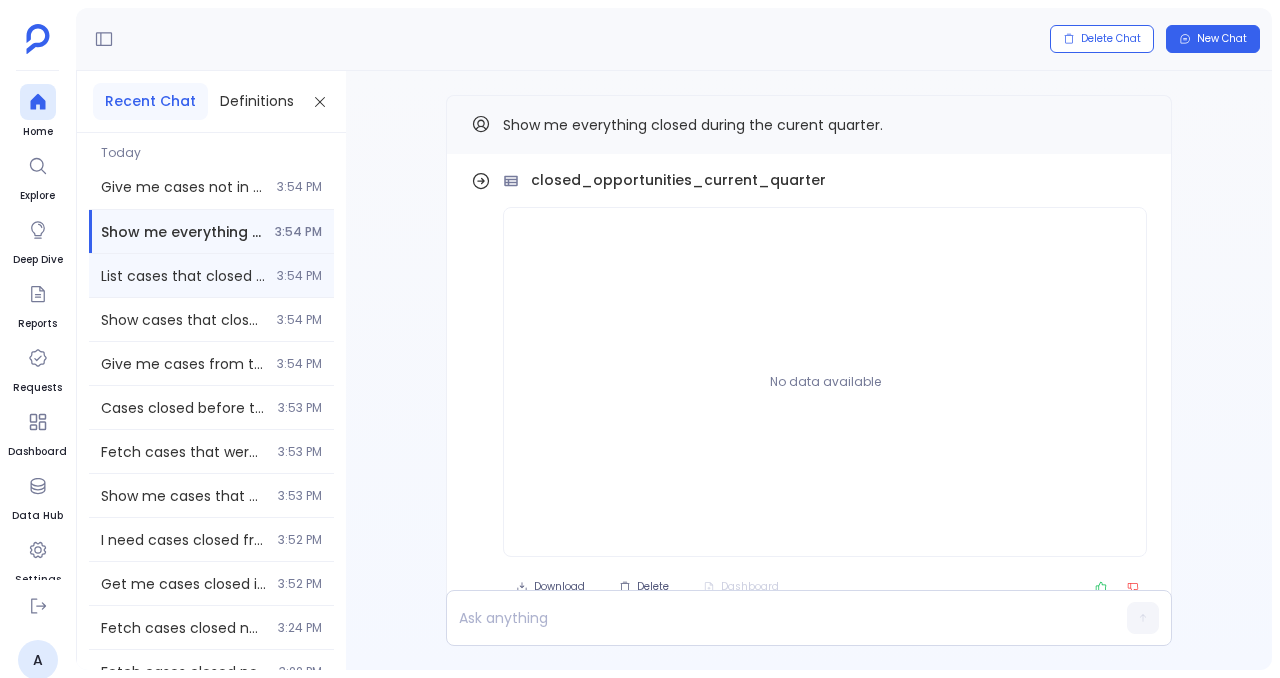 click on "List cases that closed in the last ficsal yaer. 3:54 PM" at bounding box center (211, 275) 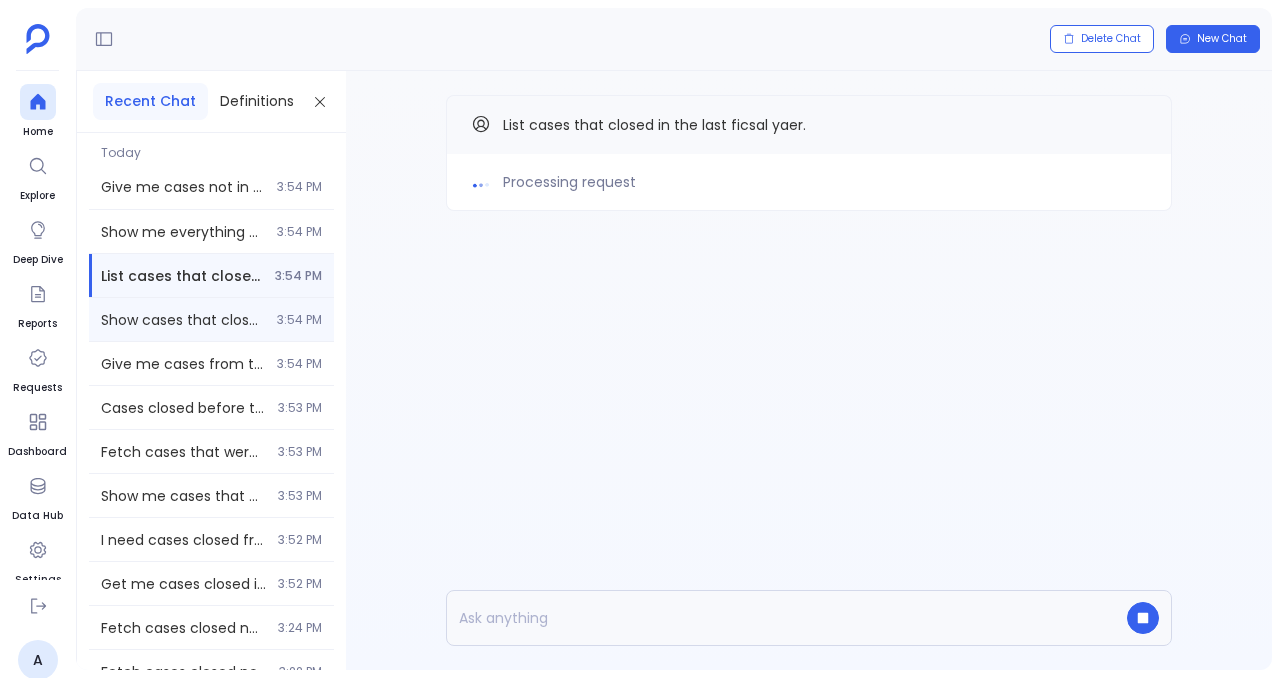 click on "Show cases that closed after tommorow. 3:54 PM" at bounding box center [211, 319] 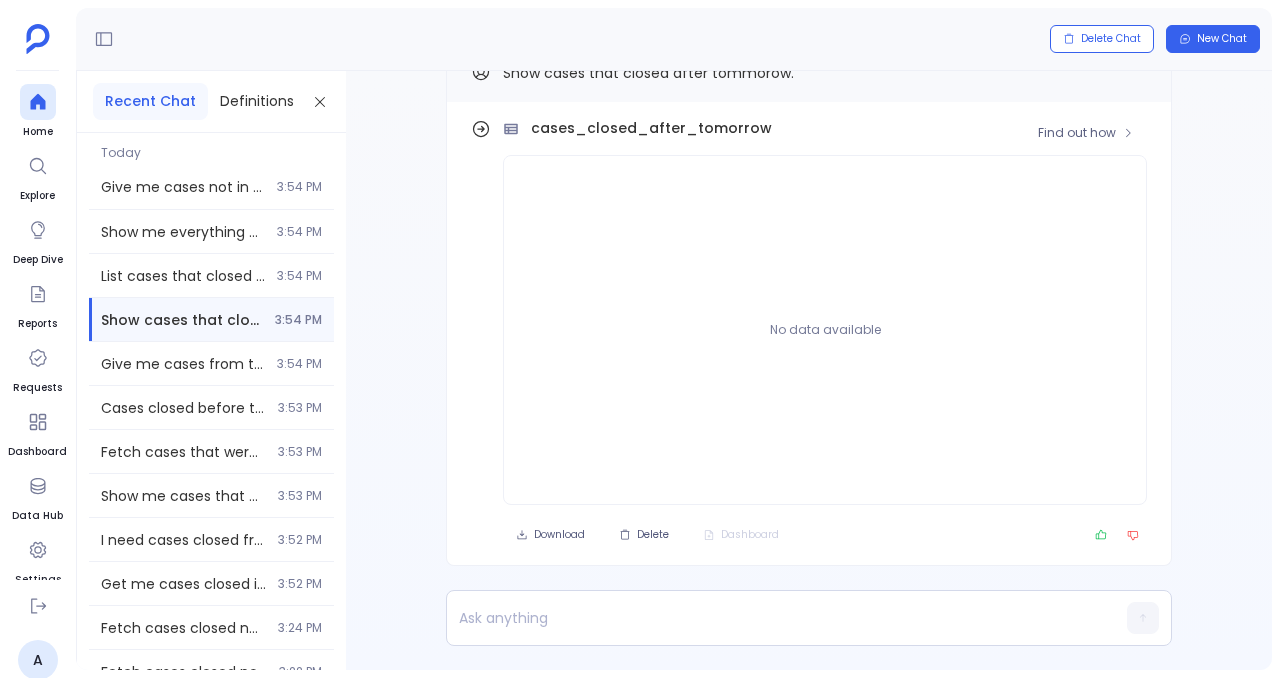 scroll, scrollTop: -52, scrollLeft: 0, axis: vertical 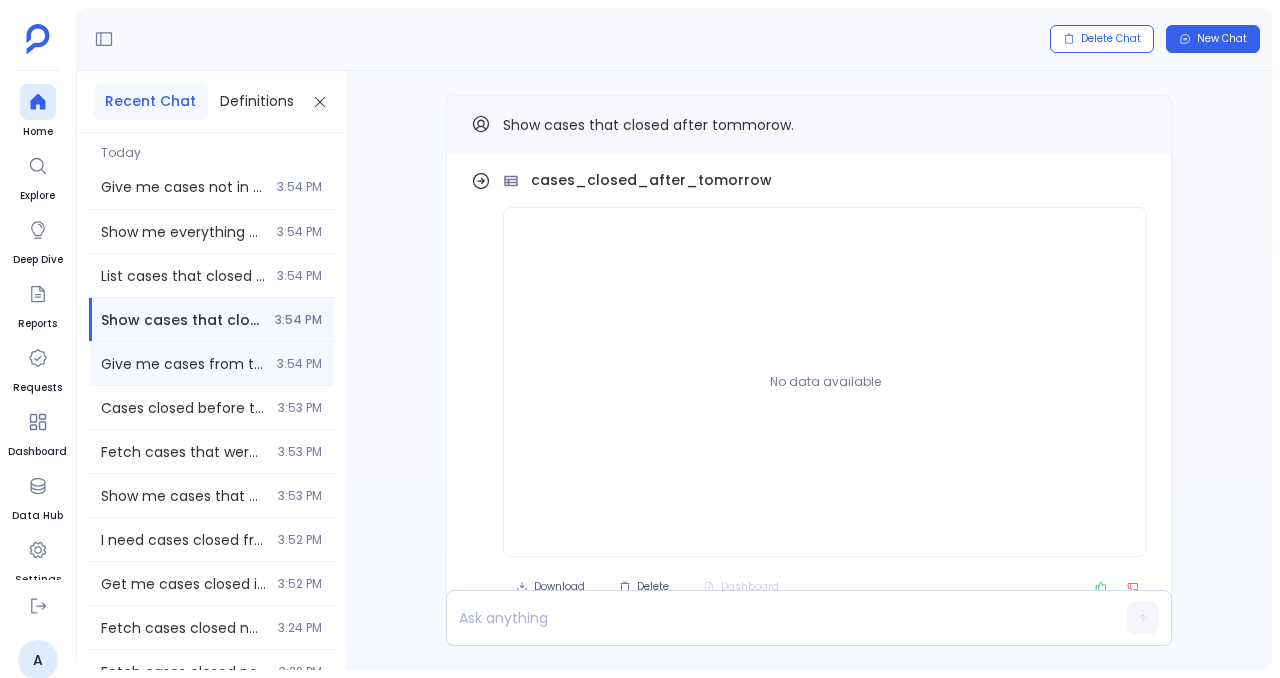click on "Give me cases from this fiscal qtr. 3:54 PM" at bounding box center [211, 363] 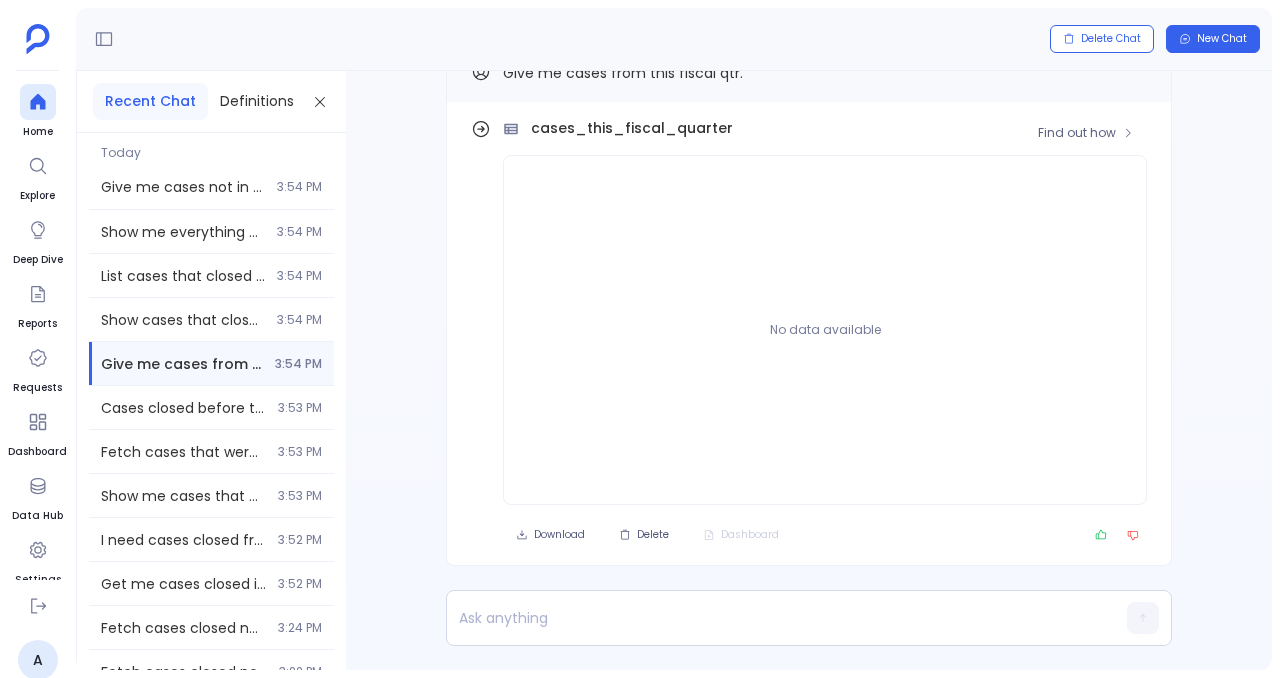 scroll, scrollTop: -52, scrollLeft: 0, axis: vertical 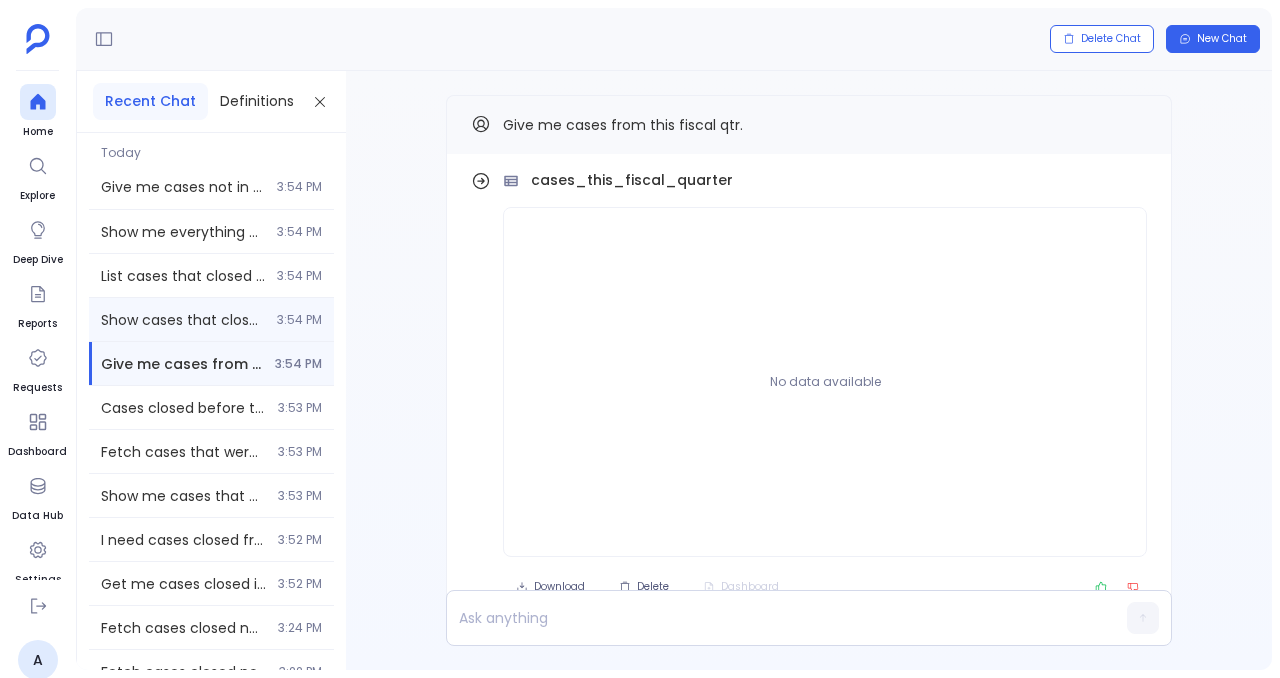 click on "Show cases that closed after tommorow. 3:54 PM" at bounding box center (211, 319) 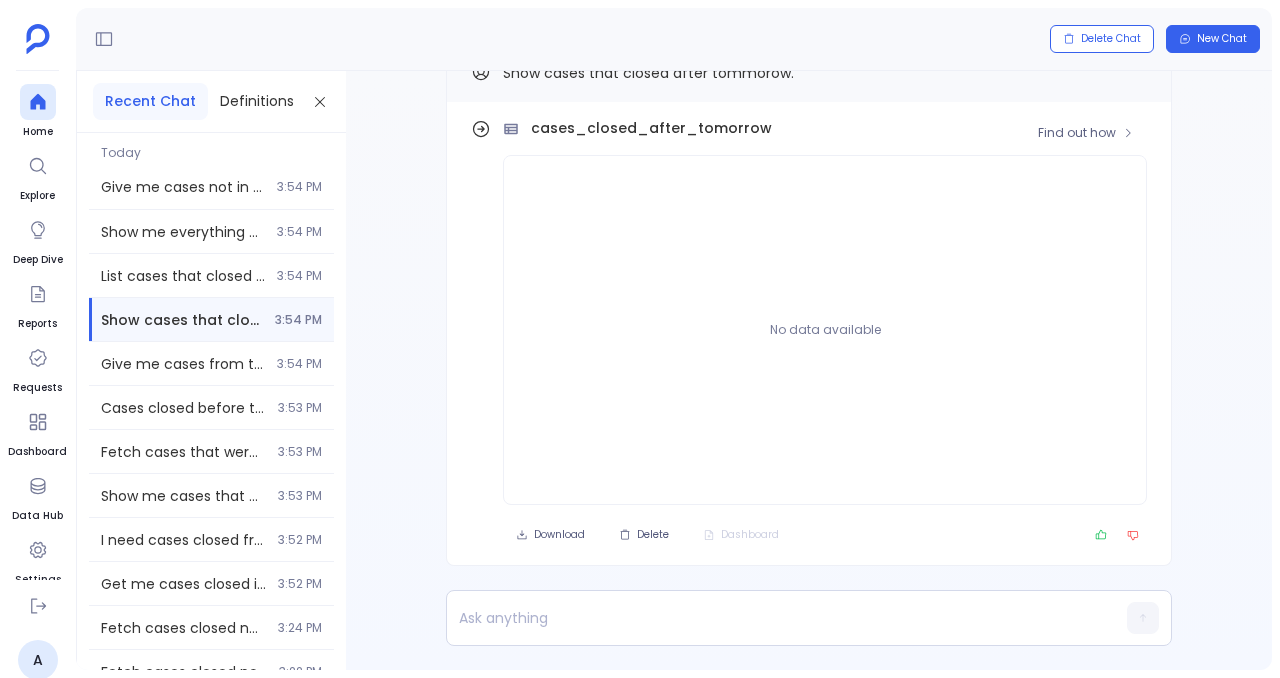 scroll, scrollTop: -52, scrollLeft: 0, axis: vertical 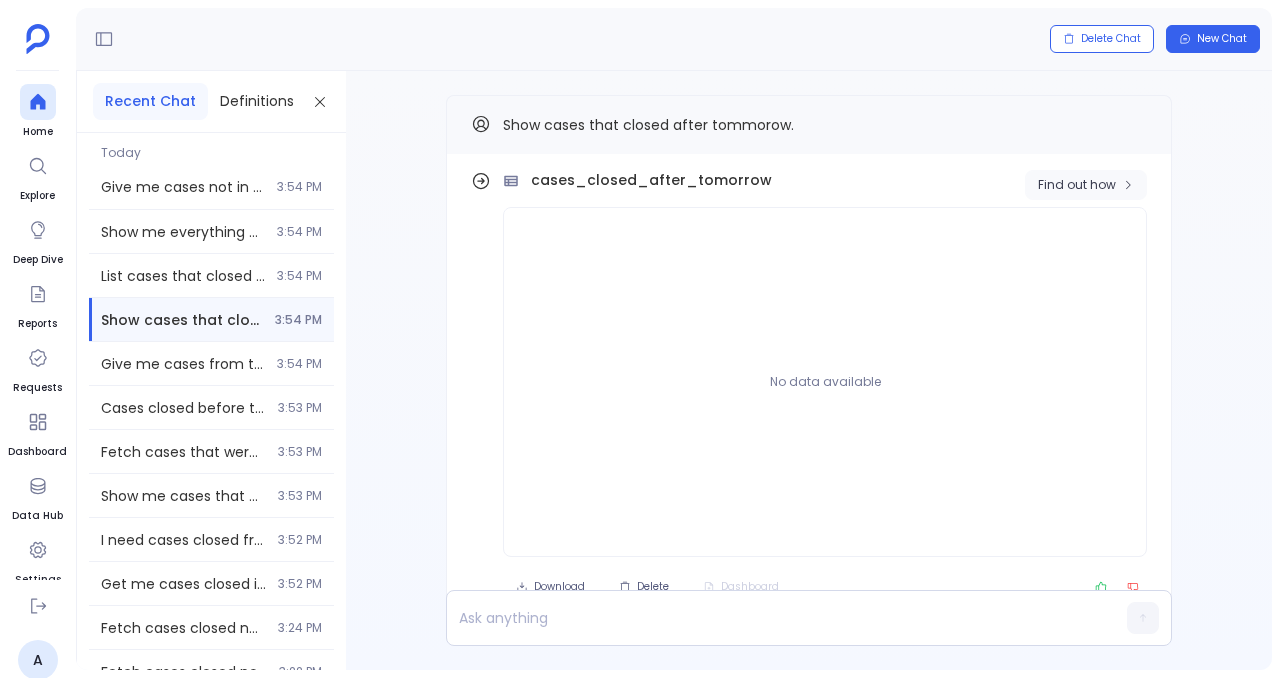 click on "Find out how" at bounding box center [1077, 185] 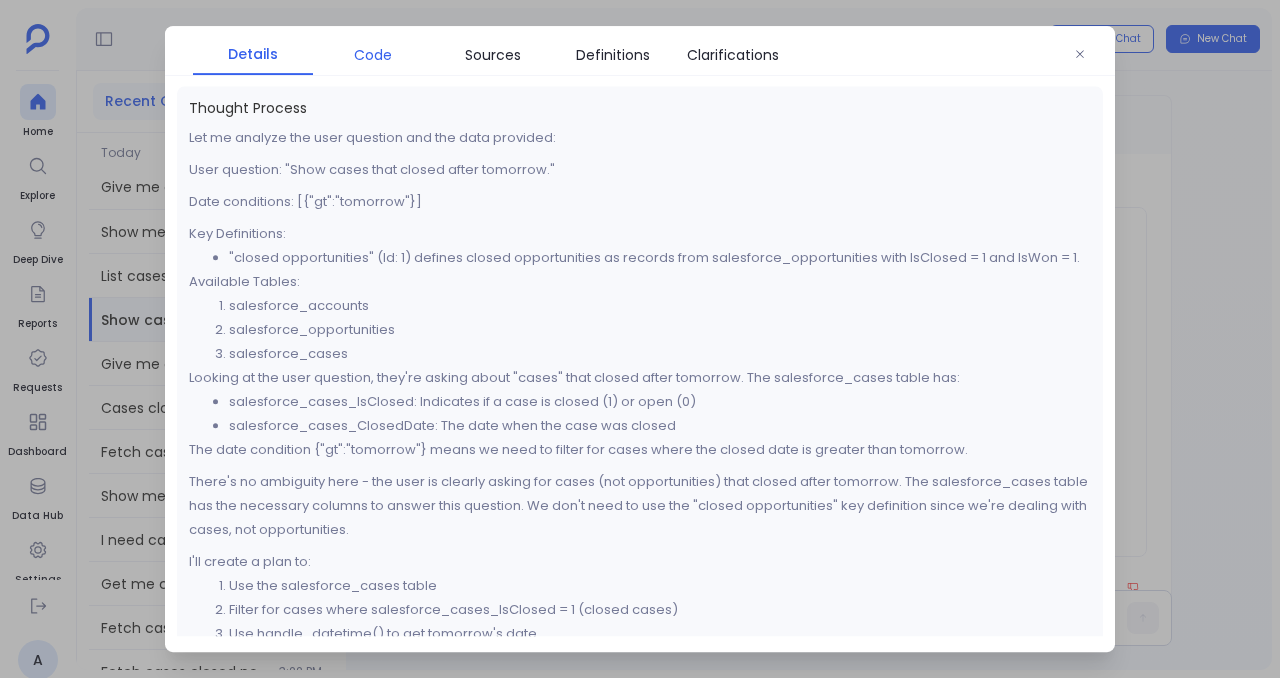 click on "Code" at bounding box center [373, 55] 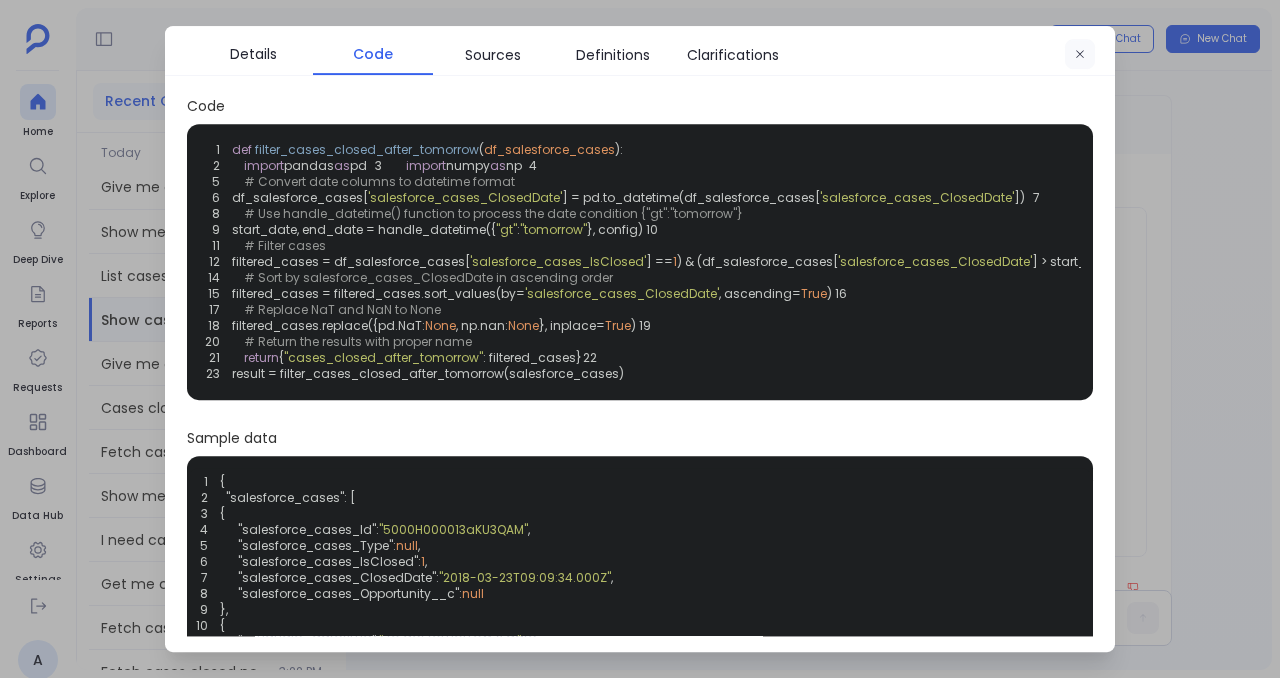 click at bounding box center (1080, 55) 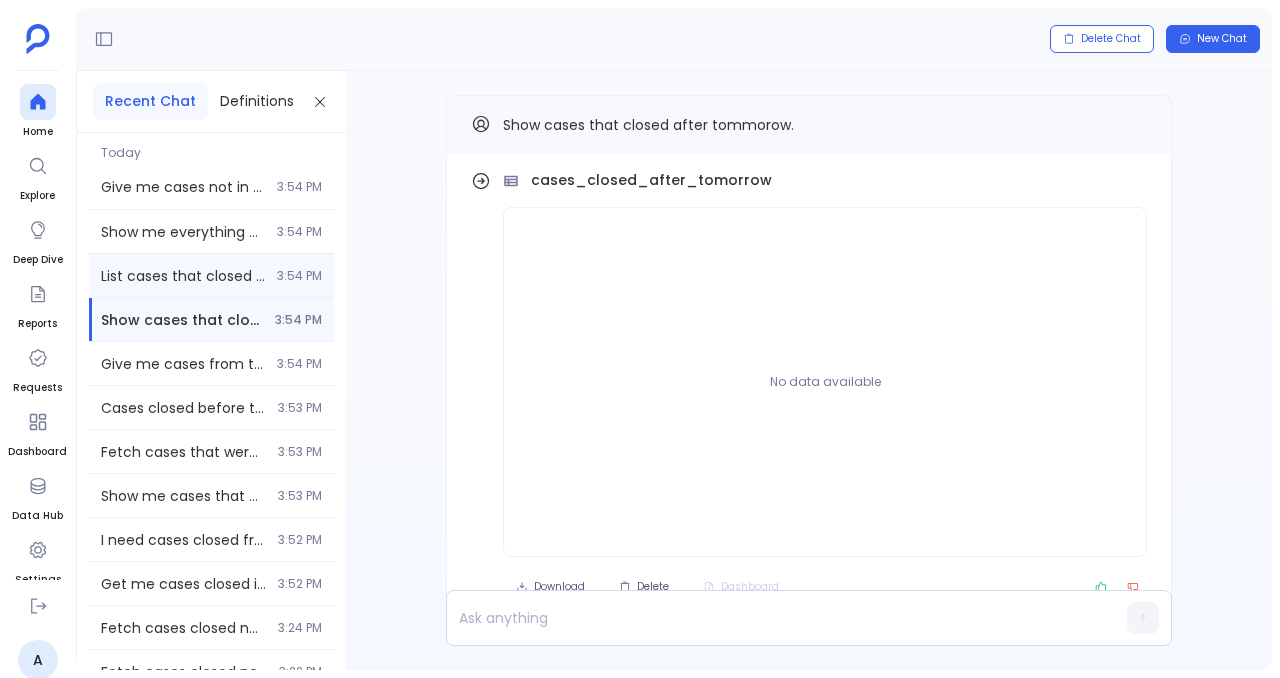 click on "List cases that closed in the last ficsal yaer. 3:54 PM" at bounding box center (211, 275) 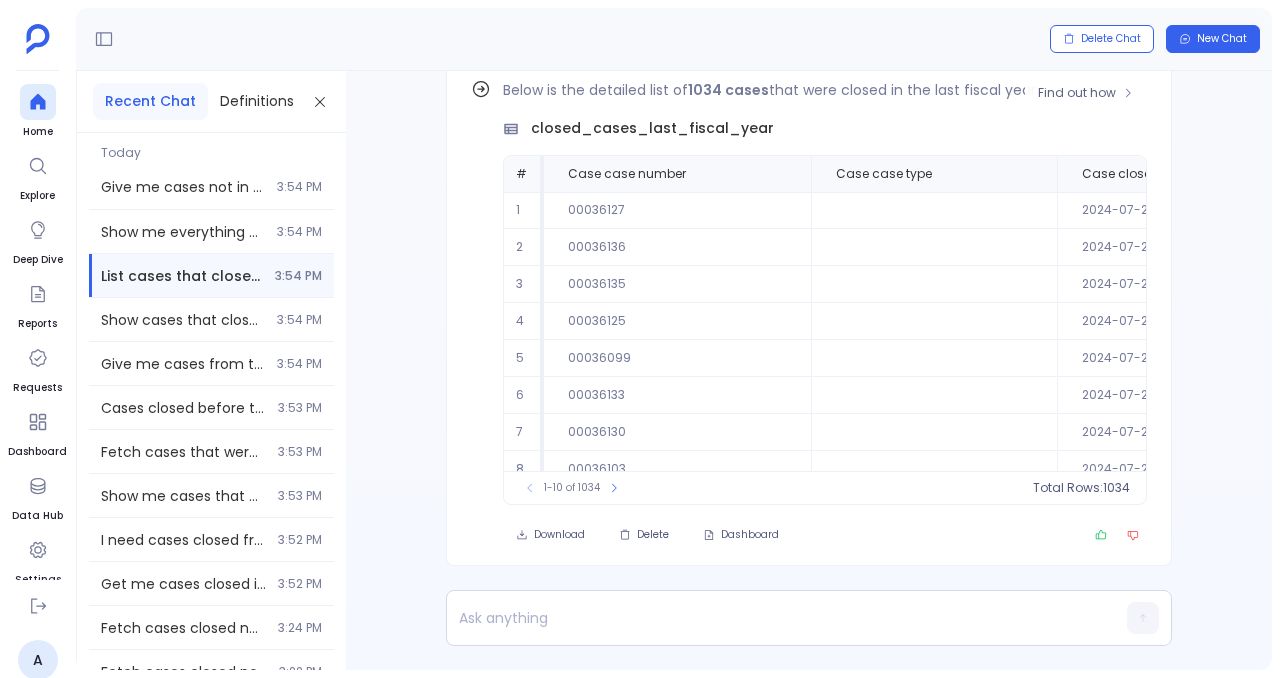 scroll, scrollTop: -92, scrollLeft: 0, axis: vertical 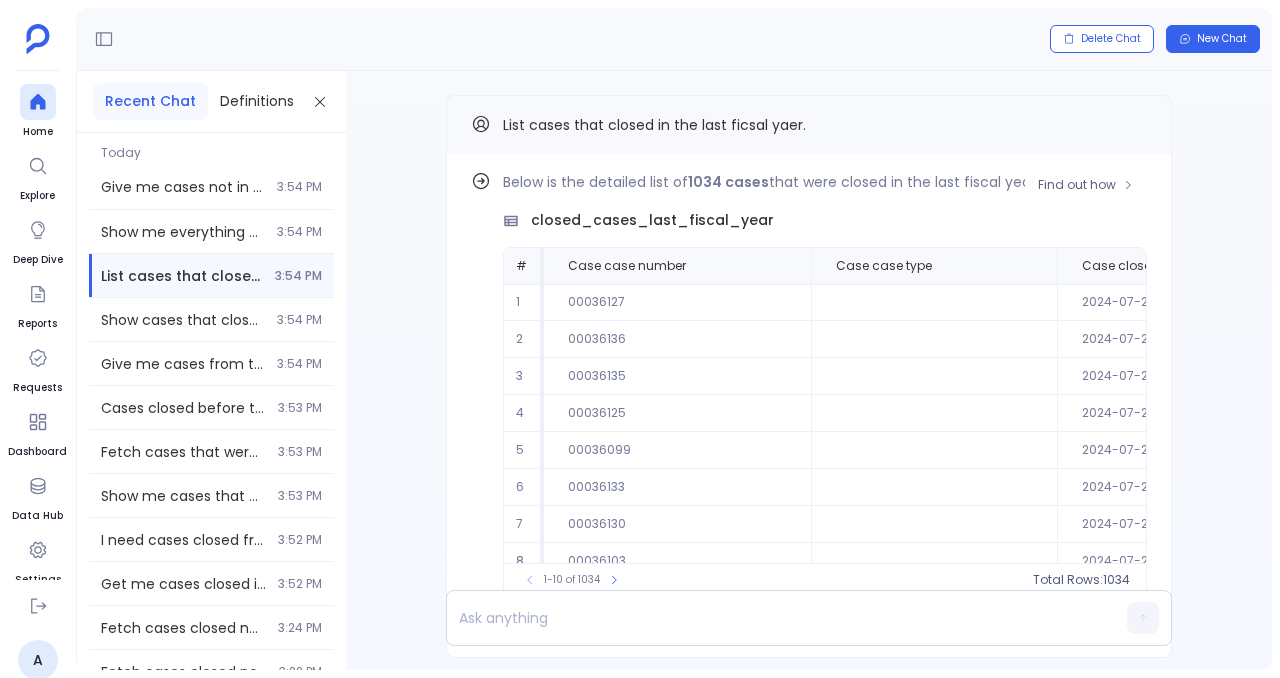 click on "Find out how Below is the detailed list of  1034 cases  that were closed in the last fiscal year. closed_cases_last_fiscal_year # Case case number Case case type Case closed date 1 00036127 2024-07-26 23:45:53 2 00036136 2024-07-26 20:03:42 3 00036135 2024-07-26 20:02:54 4 00036125 2024-07-26 15:36:28 5 00036099 2024-07-26 15:25:15 6 00036133 2024-07-26 01:14:18 7 00036130 2024-07-26 00:51:34 8 00036103 2024-07-25 16:45:48 9 00036101 2024-07-25 16:44:53 10 00036001 2024-07-25 16:43:14
To pick up a draggable item, press the space bar.
While dragging, use the arrow keys to move the item.
Press space again to drop the item in its new position, or press escape to cancel.
1-10 of 1034 Total Rows:  1034 Download Delete Dashboard" at bounding box center (809, 406) 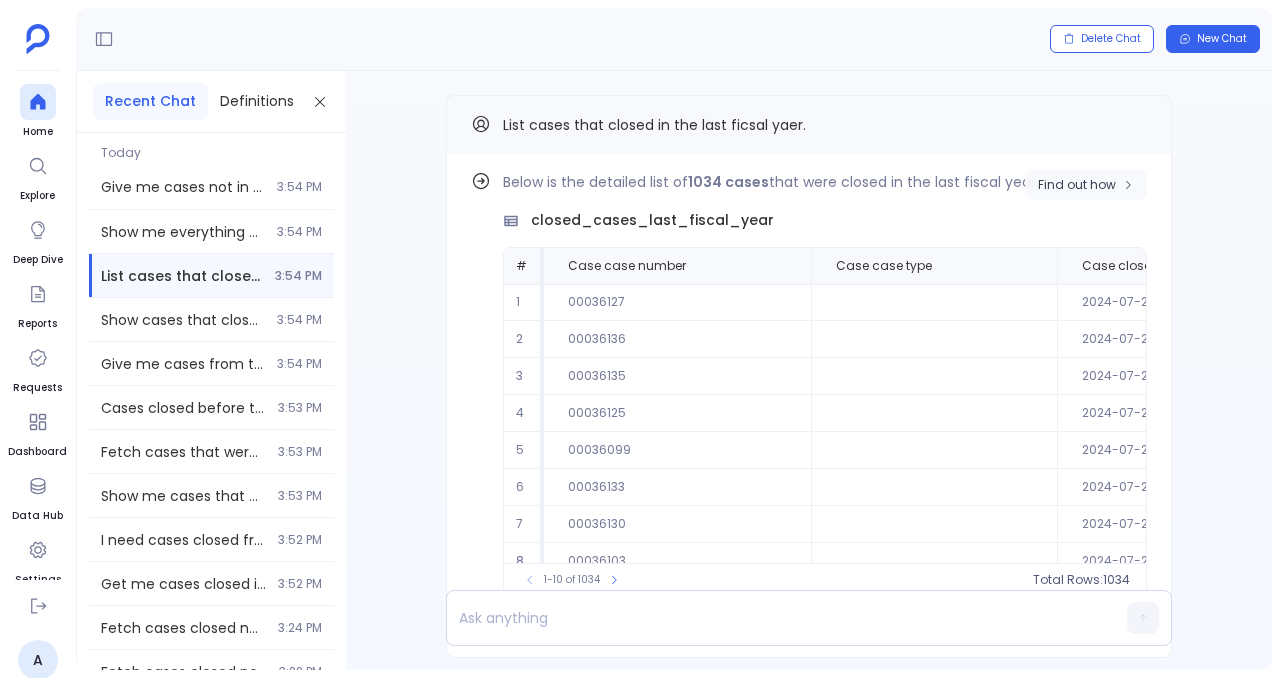 click on "Find out how" at bounding box center [1086, 185] 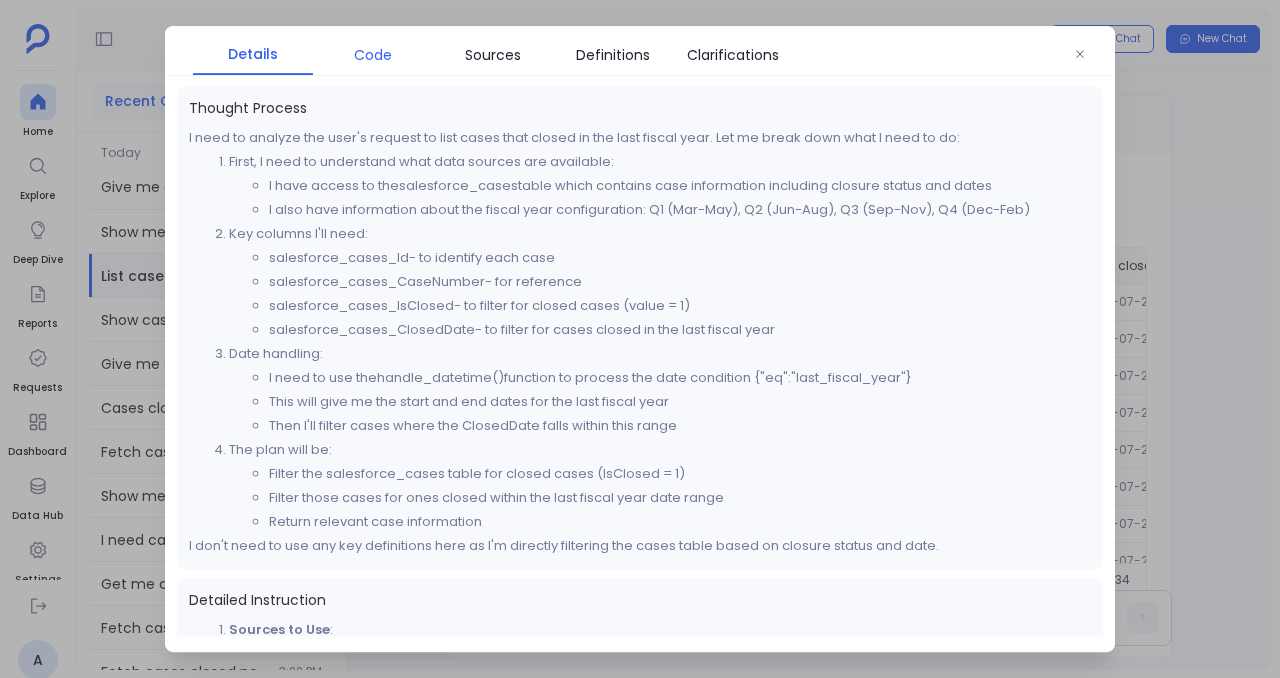 click on "Code" at bounding box center [373, 55] 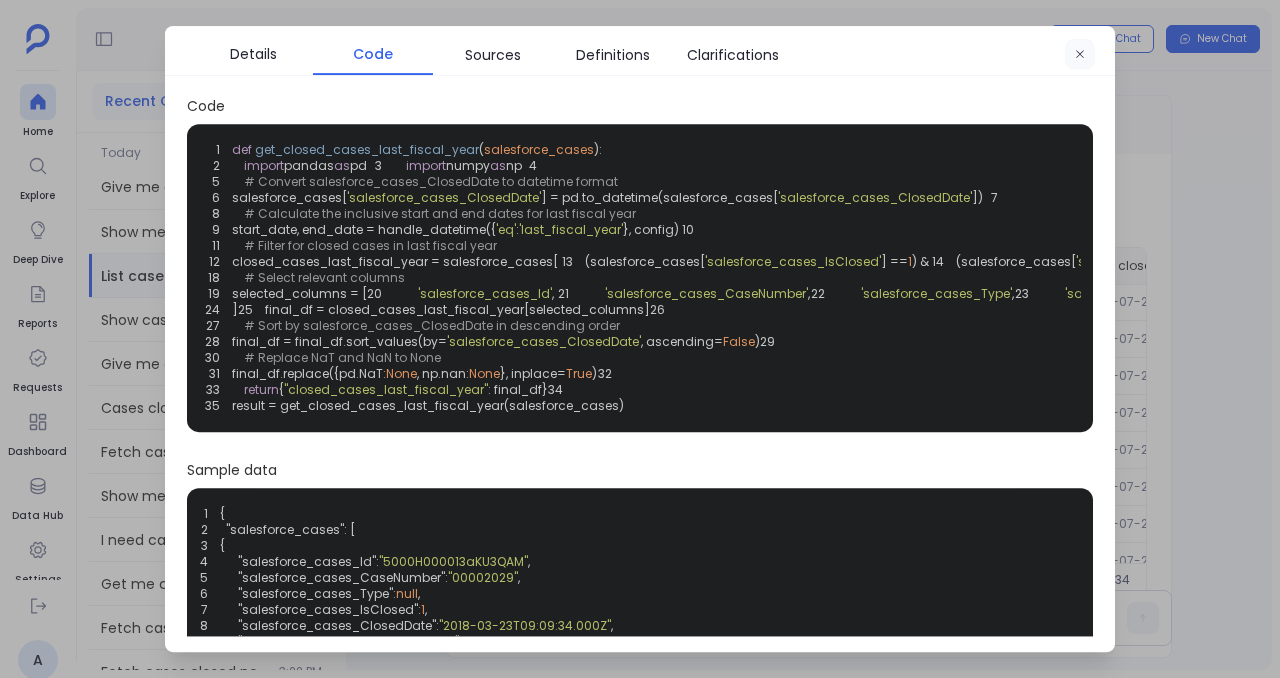 click at bounding box center (1080, 55) 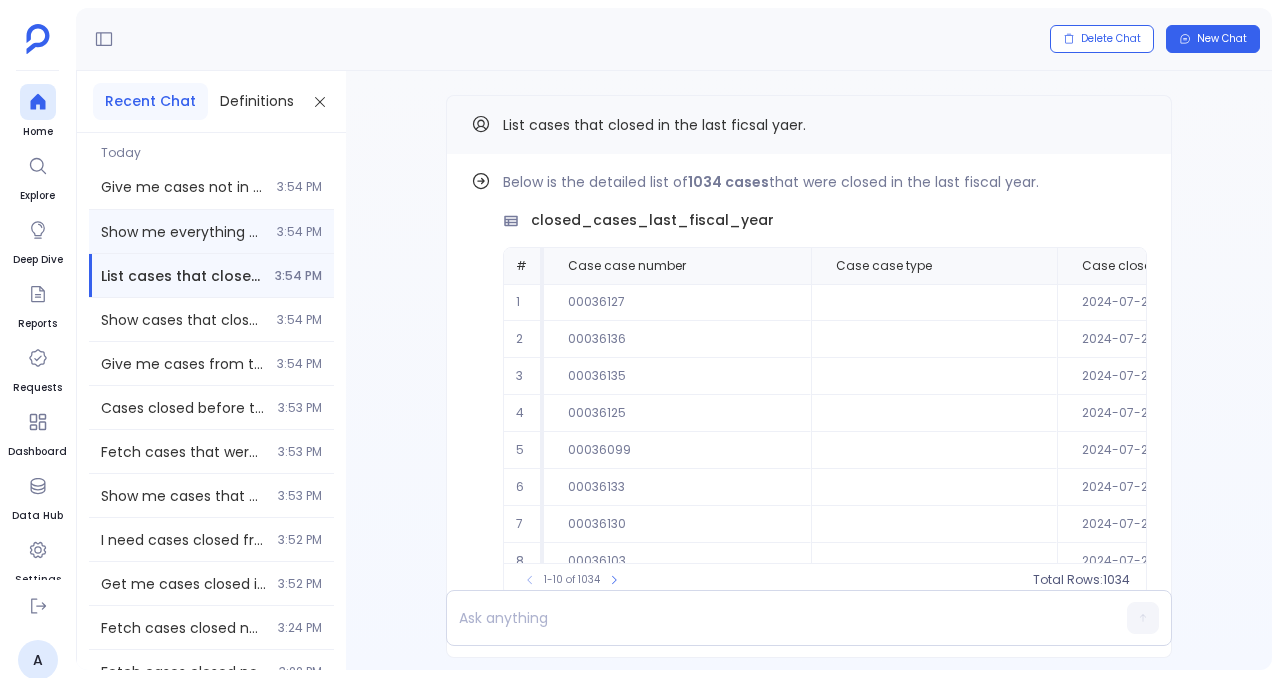click on "Show me everything closed during the curent quarter. 3:54 PM" at bounding box center [211, 231] 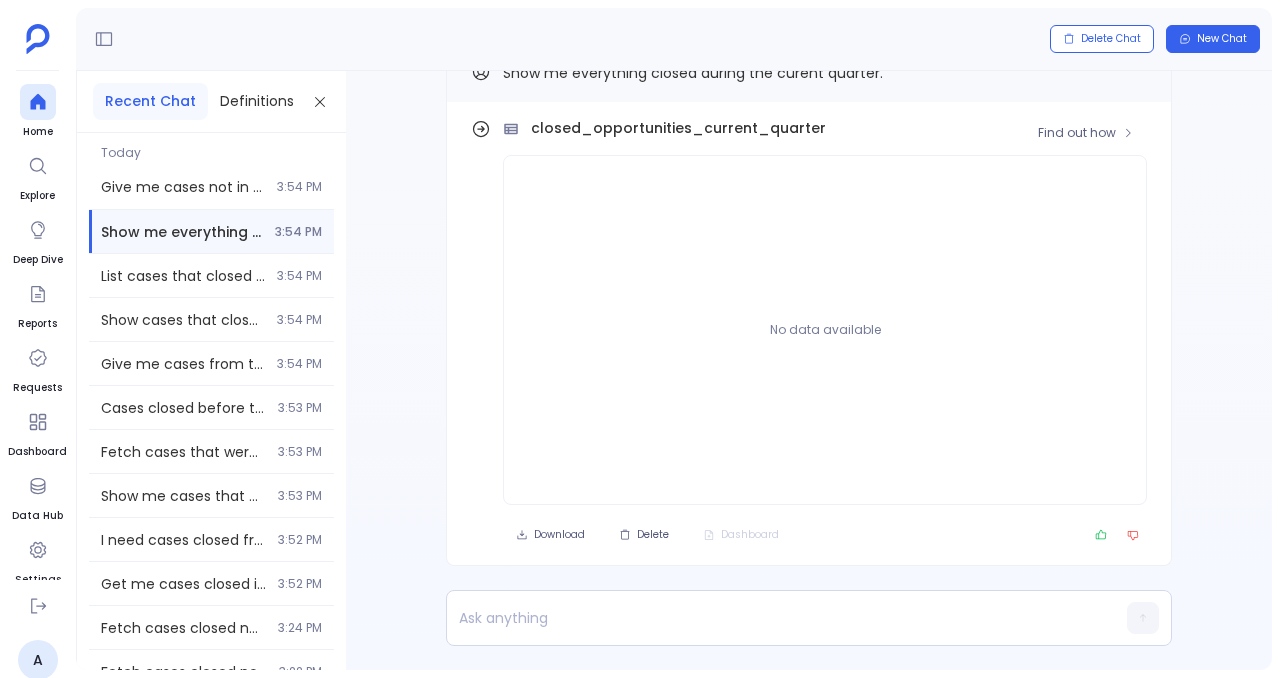 scroll, scrollTop: -52, scrollLeft: 0, axis: vertical 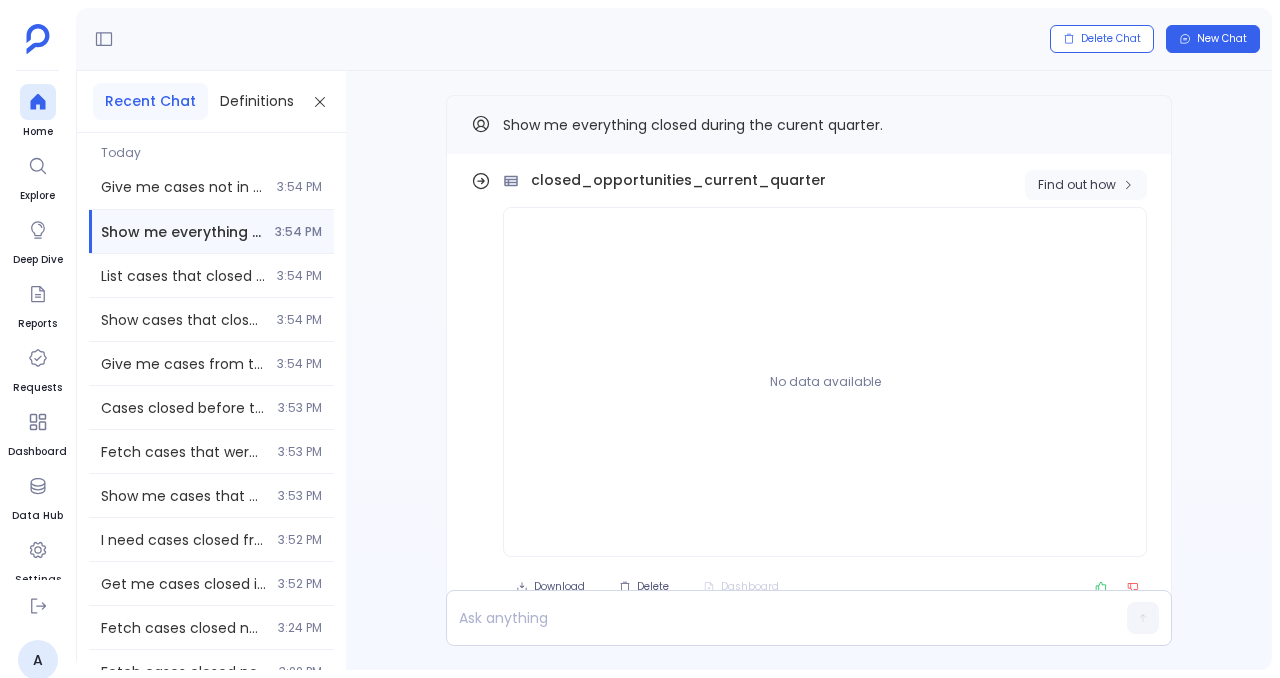 click on "Find out how" at bounding box center (1077, 185) 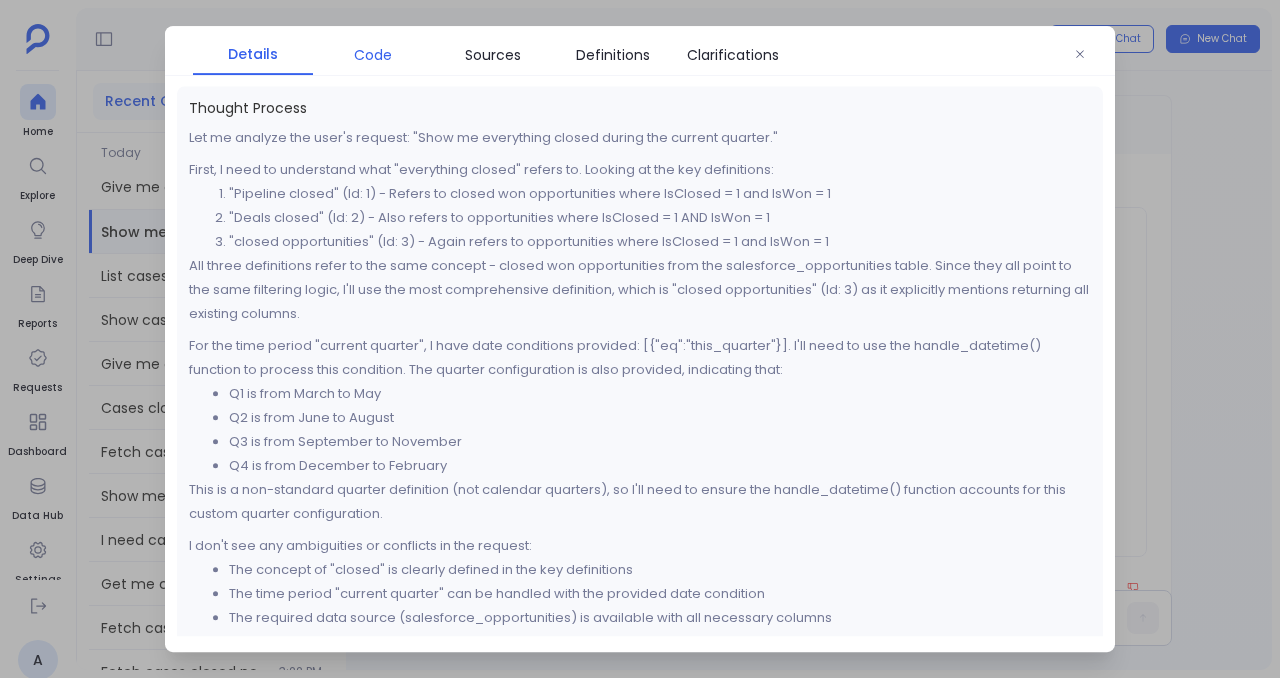 click on "Code" at bounding box center (373, 55) 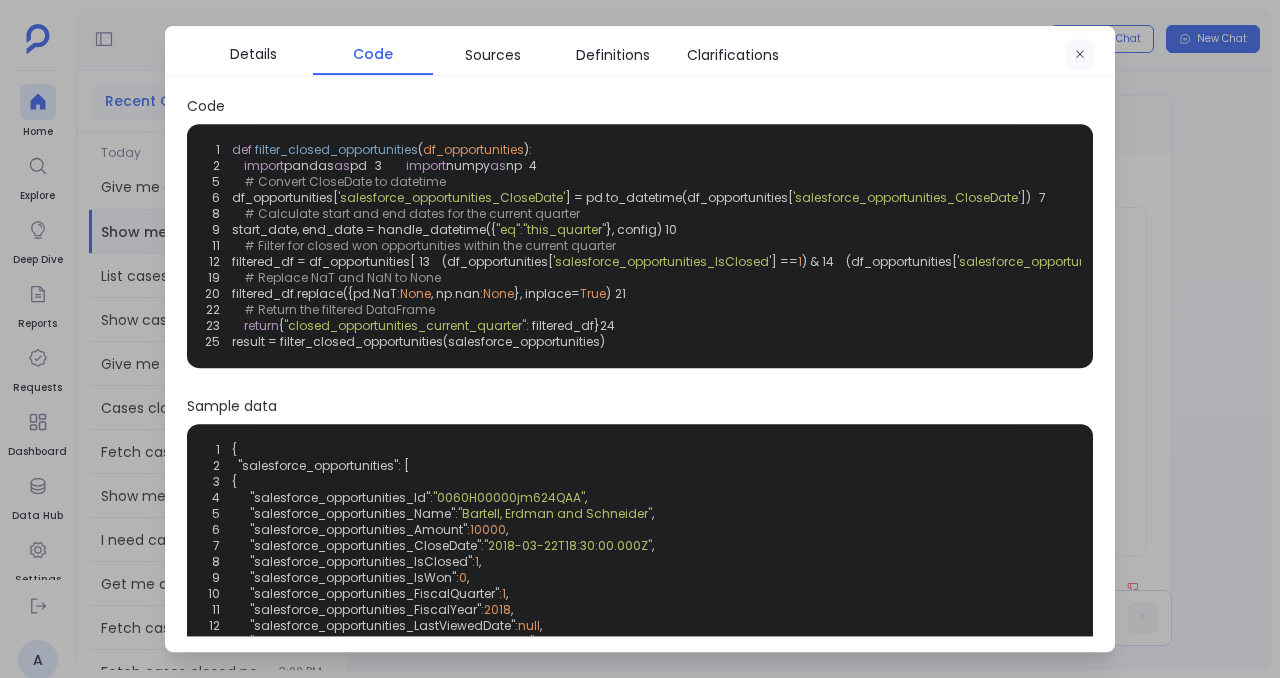 click 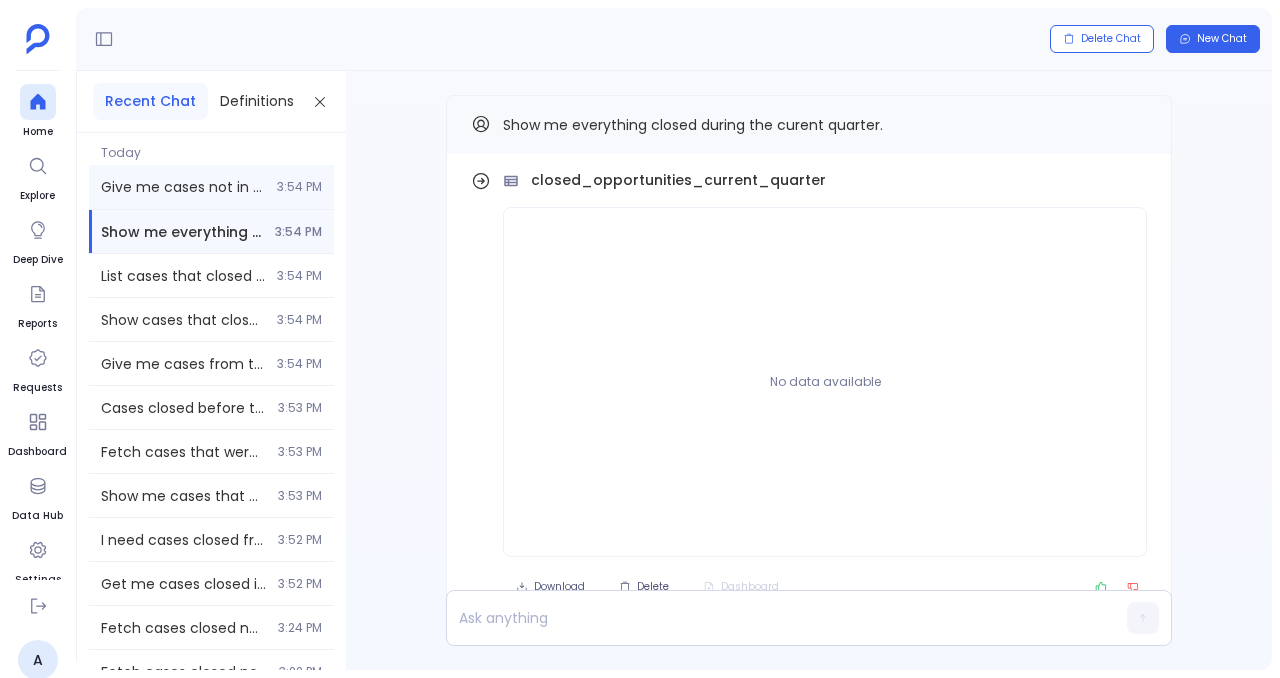 click on "Give me cases not in nxt 3 months." at bounding box center [183, 187] 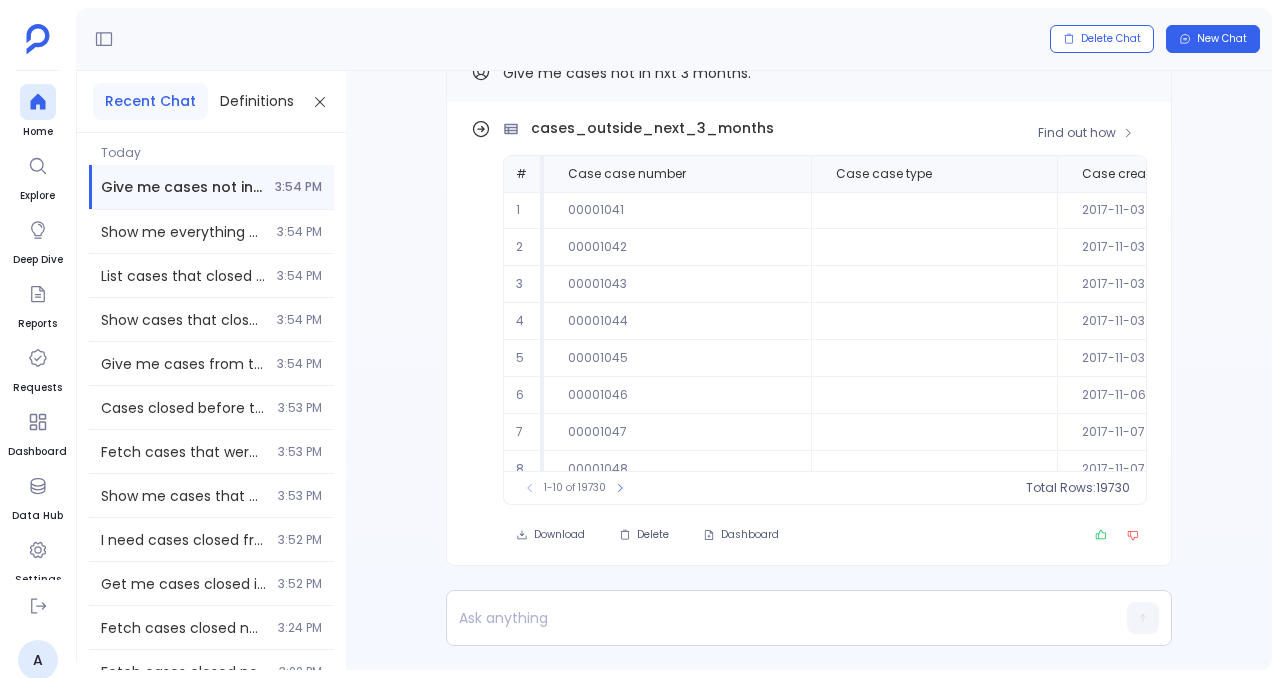 scroll, scrollTop: -52, scrollLeft: 0, axis: vertical 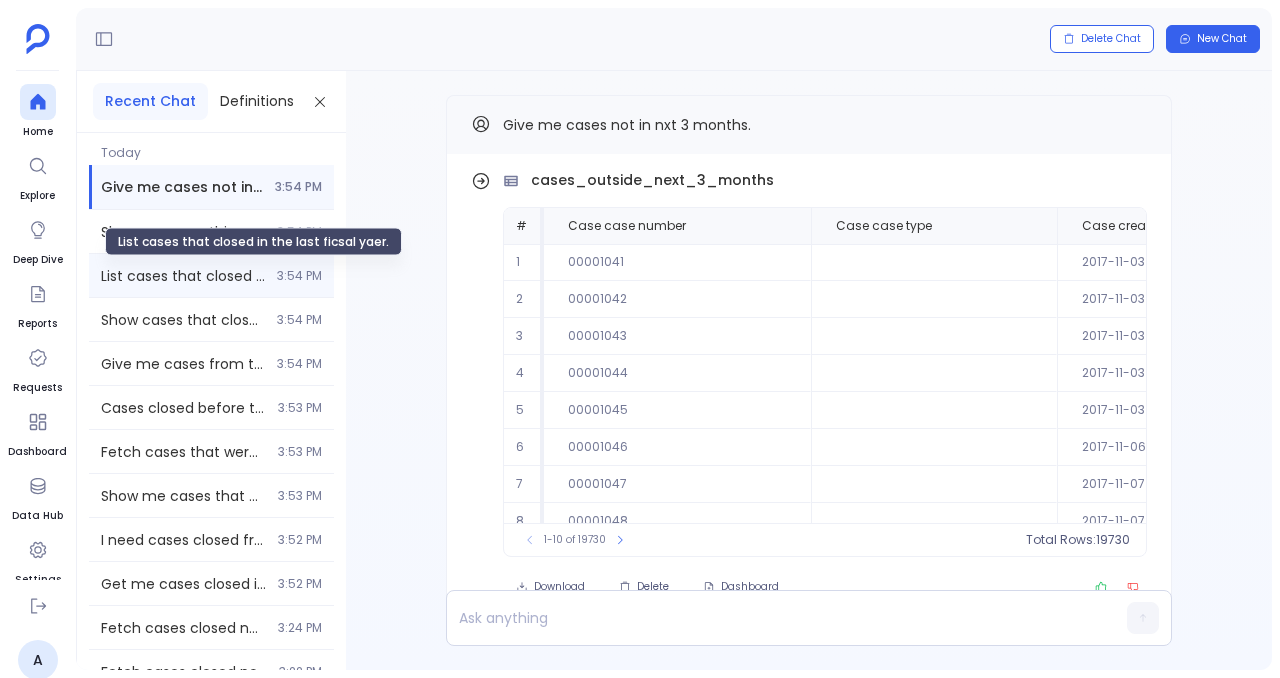 click on "List cases that closed in the last ficsal yaer." at bounding box center (183, 276) 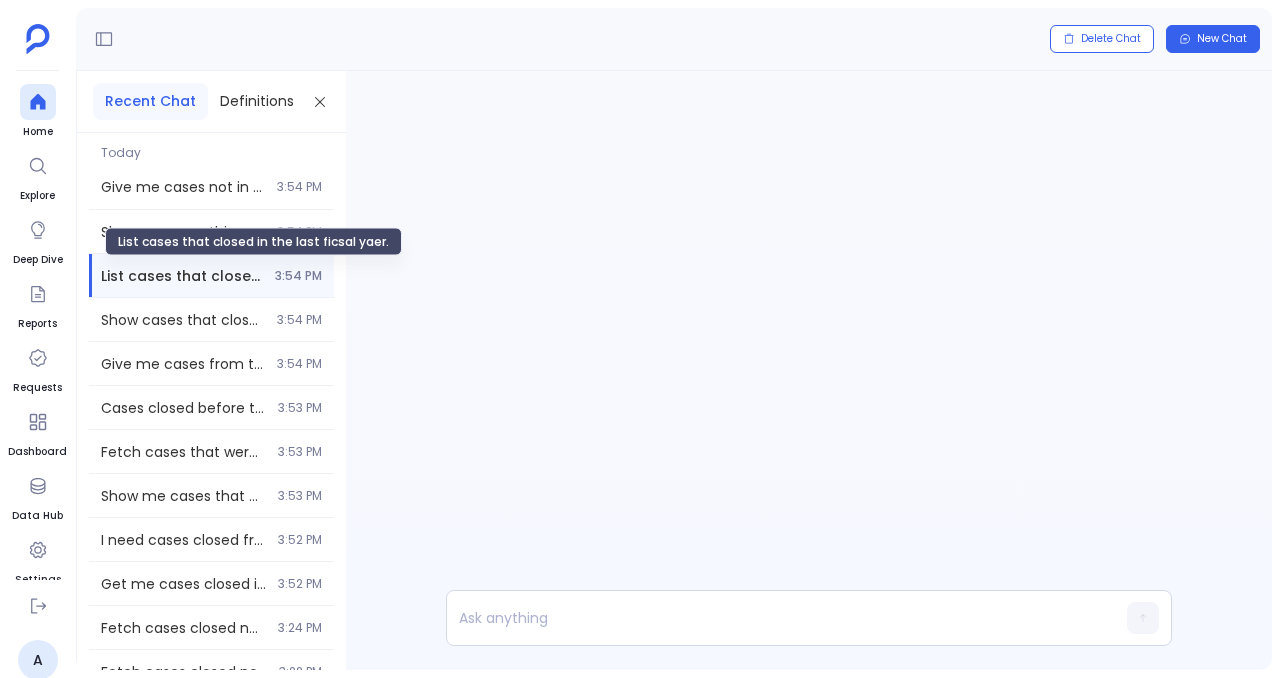 scroll, scrollTop: 0, scrollLeft: 0, axis: both 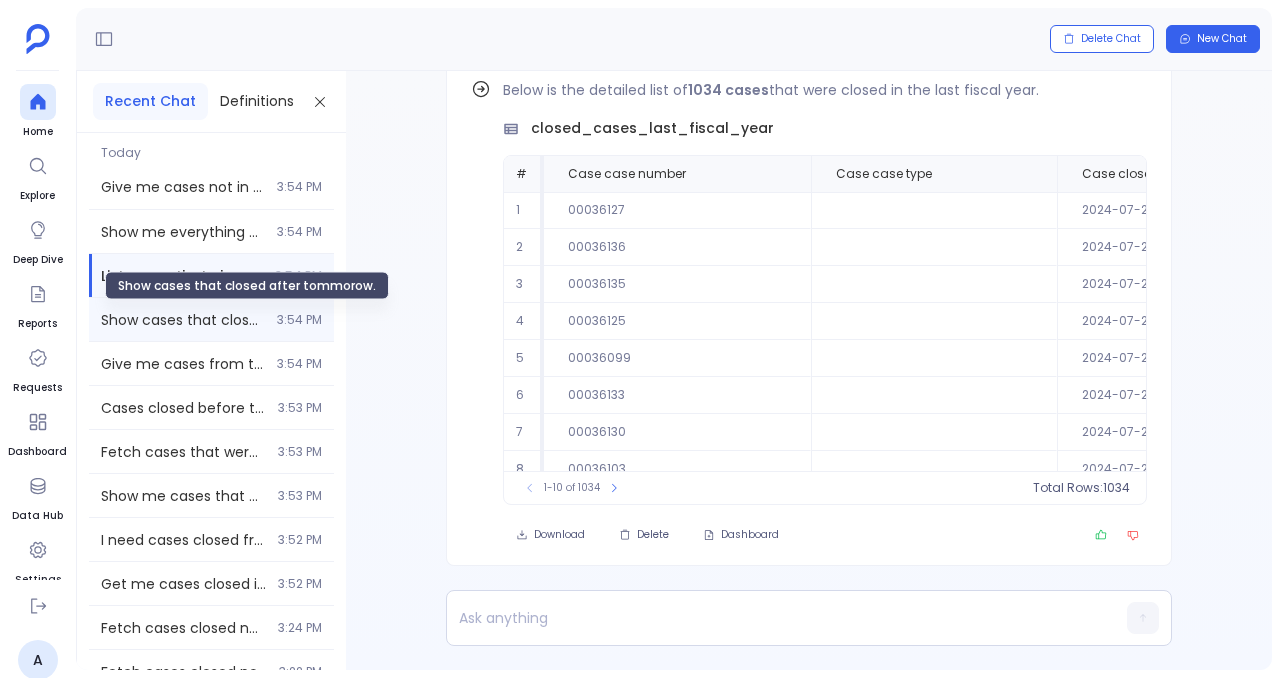 click on "Show cases that closed after tommorow." at bounding box center (183, 320) 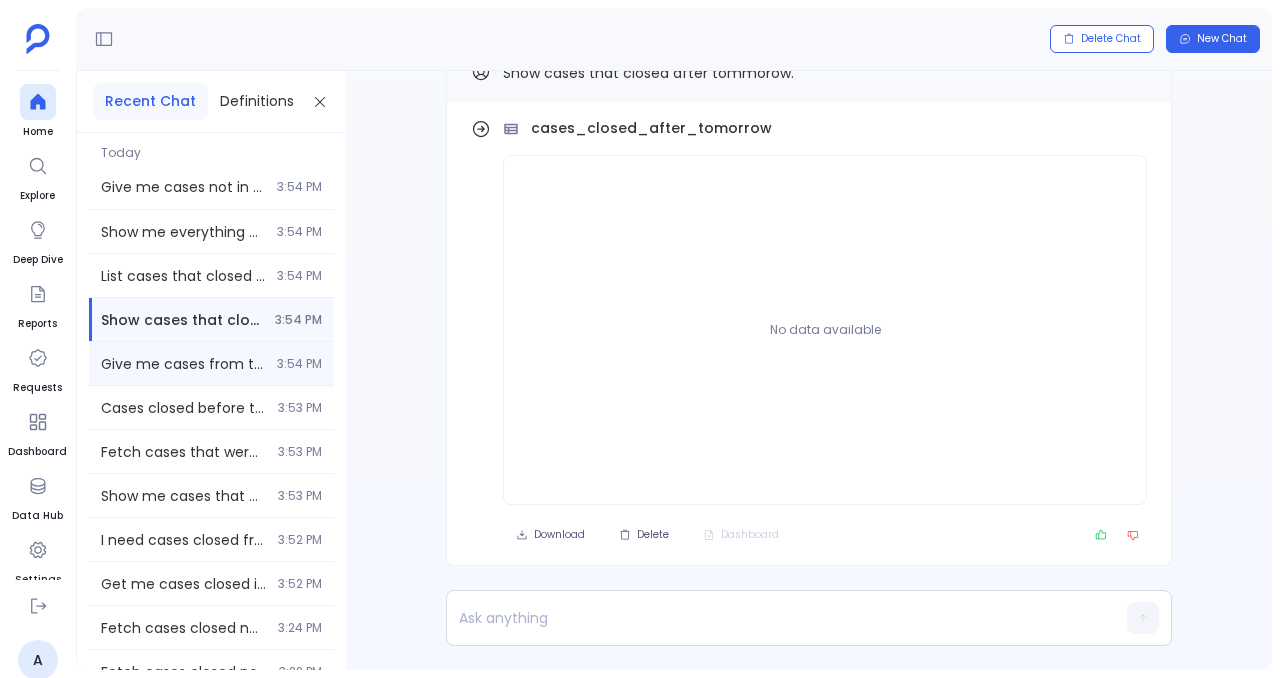 click on "Give me cases from this fiscal qtr. 3:54 PM" at bounding box center (211, 363) 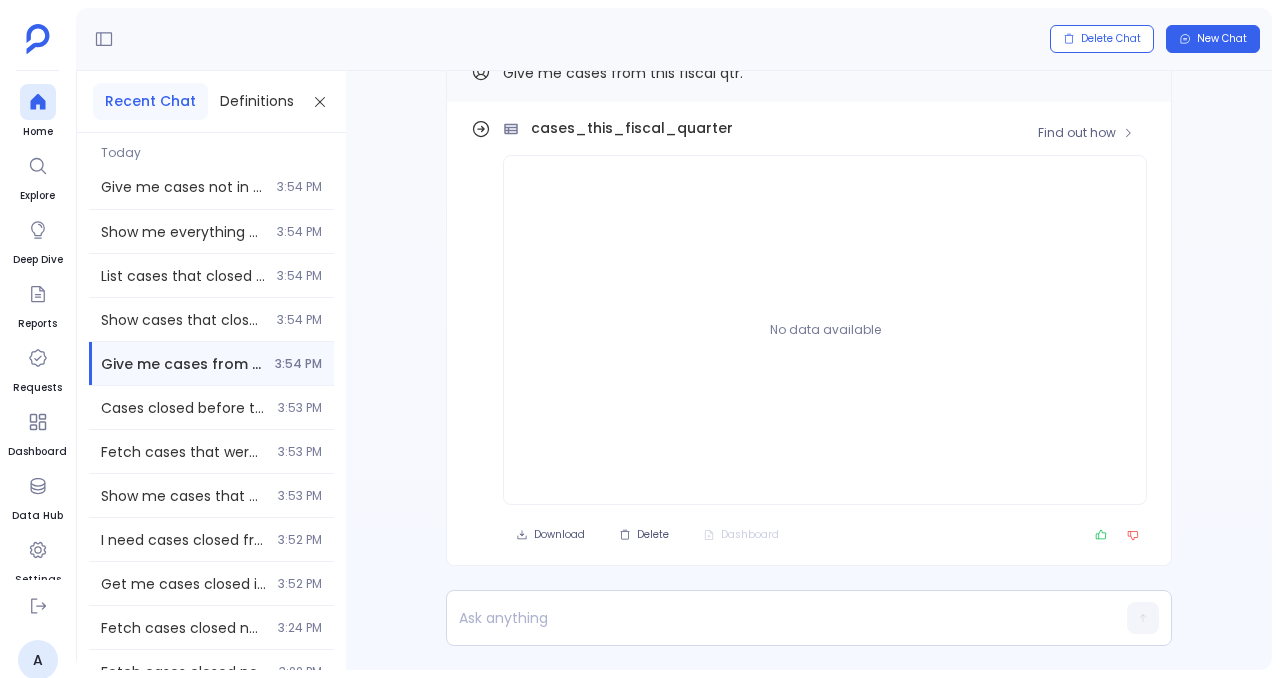 scroll, scrollTop: -52, scrollLeft: 0, axis: vertical 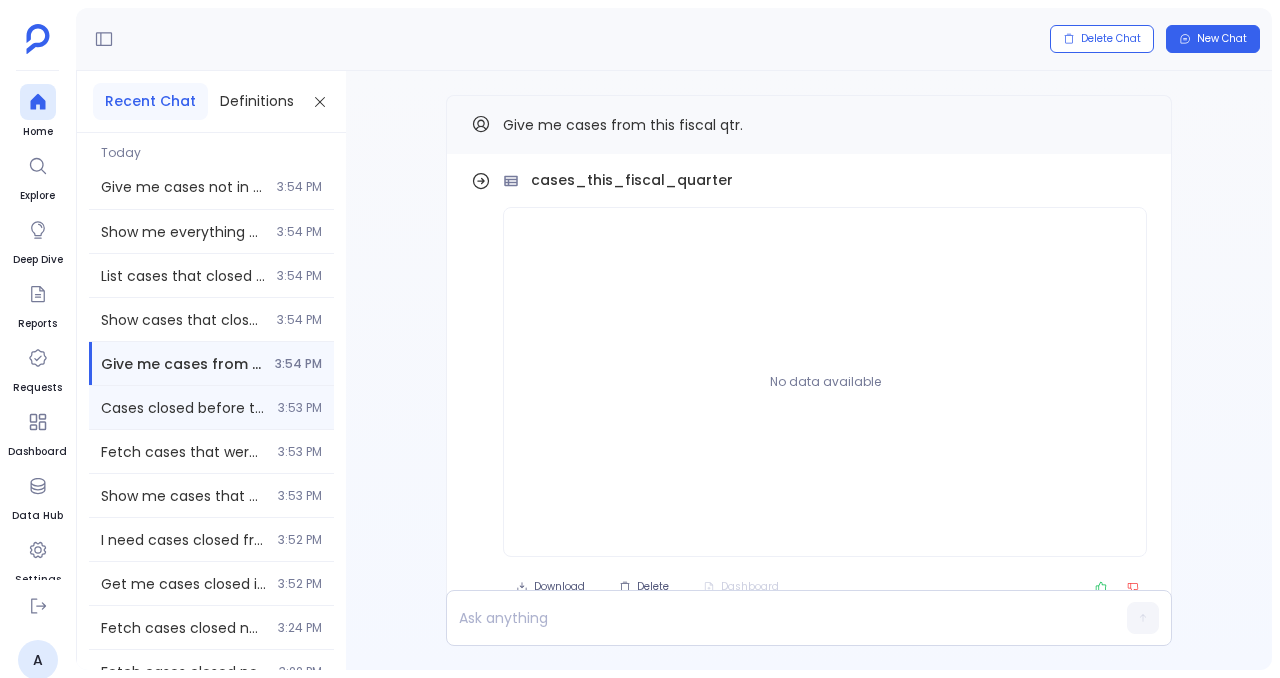 click on "3:53 PM" at bounding box center (300, 408) 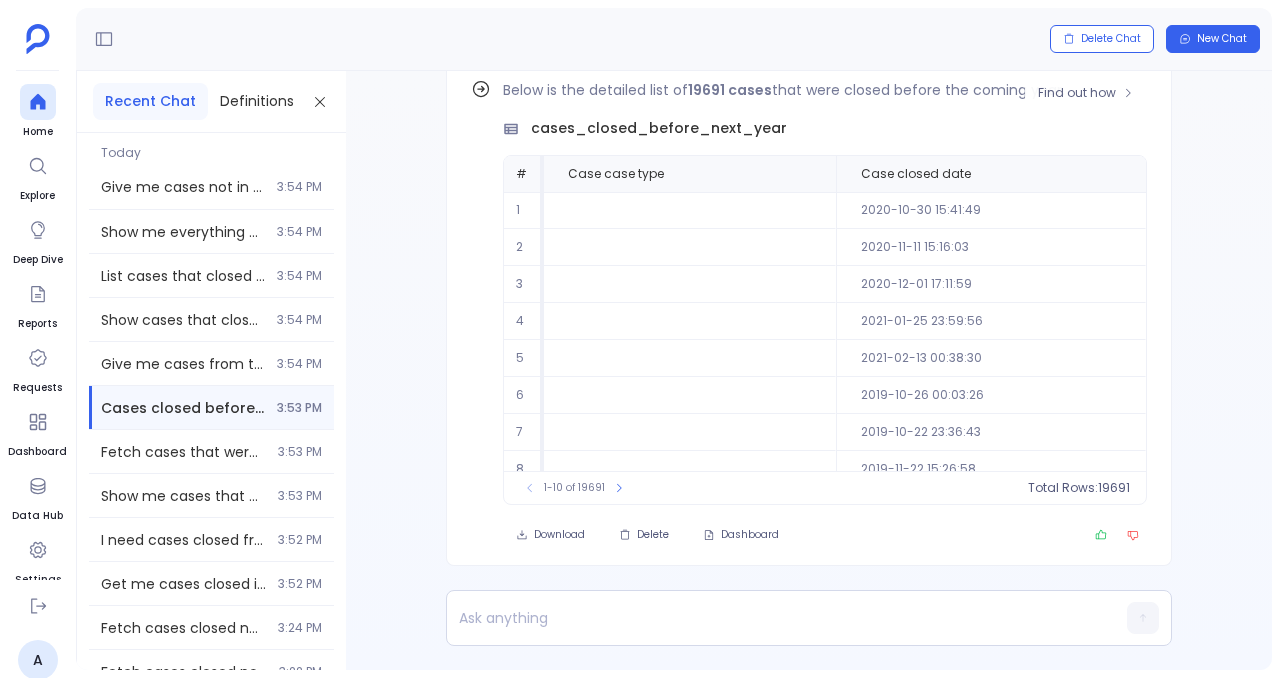 scroll, scrollTop: -92, scrollLeft: 0, axis: vertical 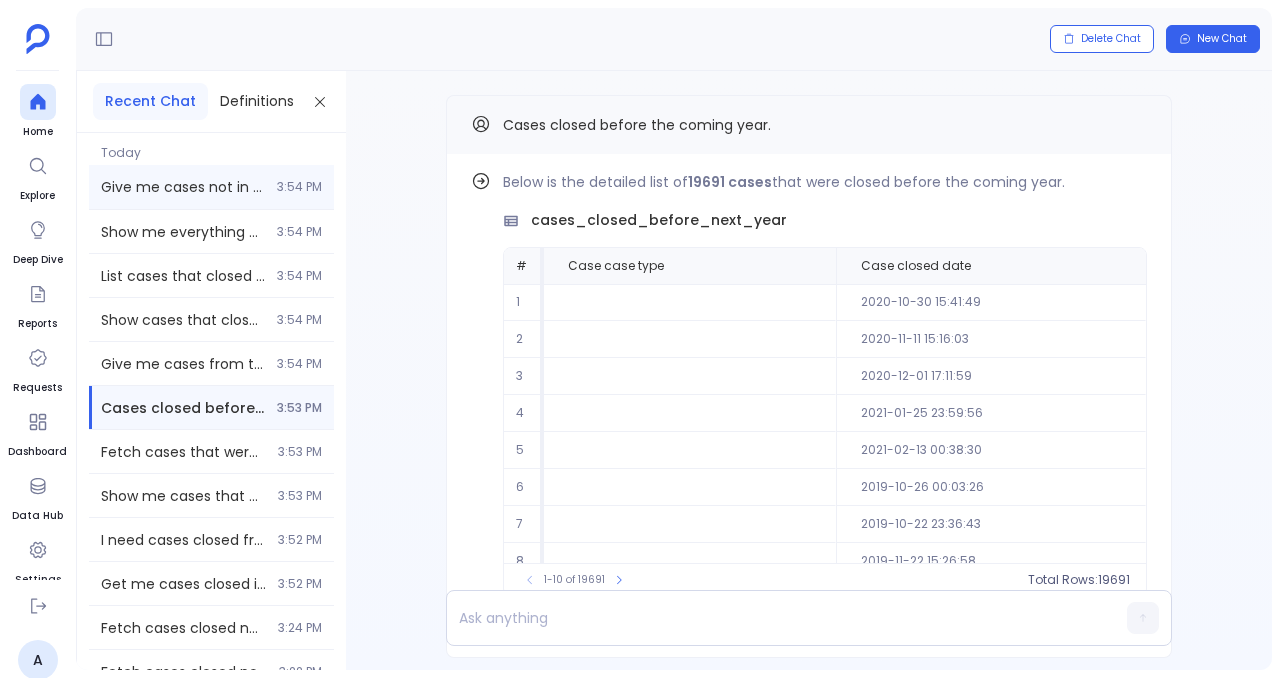 click on "3:54 PM" at bounding box center (299, 187) 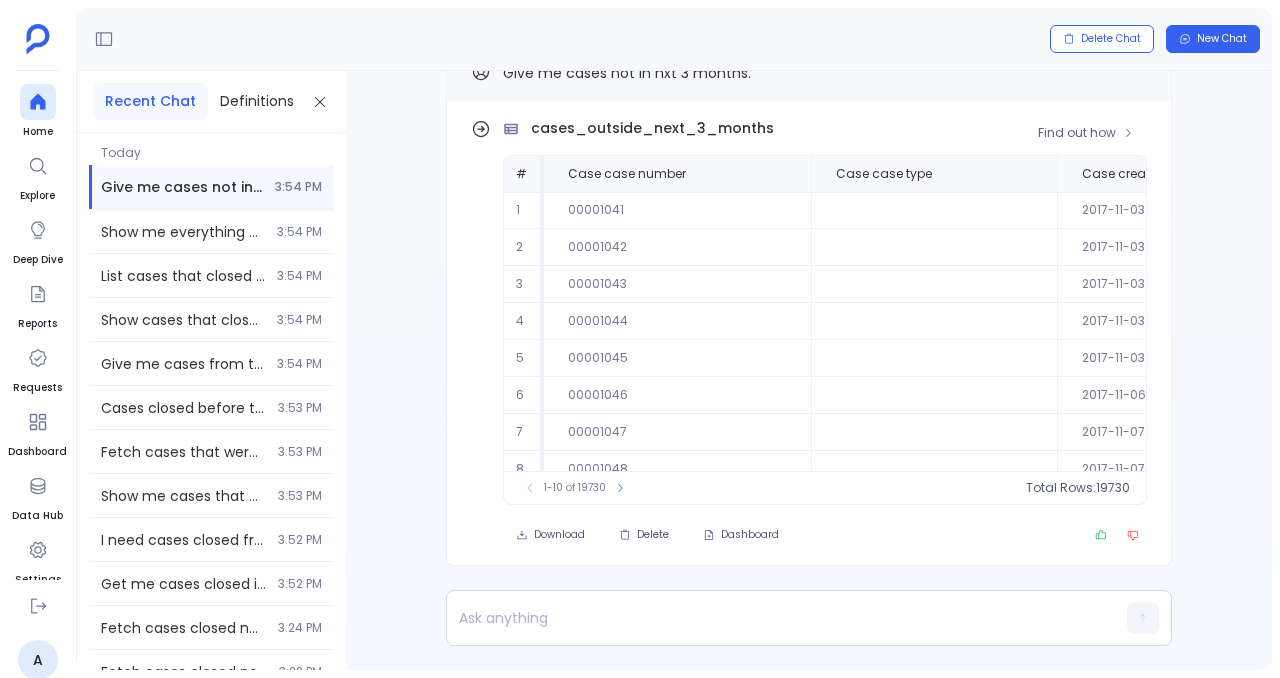 scroll, scrollTop: -52, scrollLeft: 0, axis: vertical 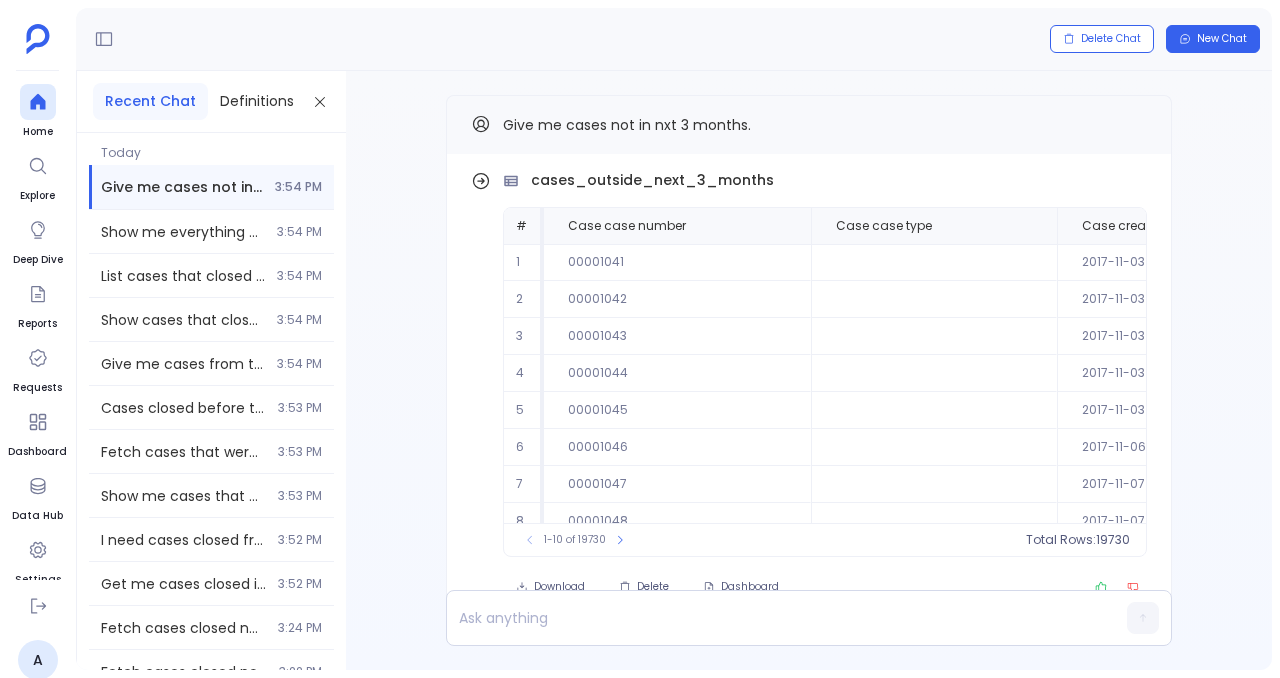 click on "Delete Chat New Chat" at bounding box center [674, 39] 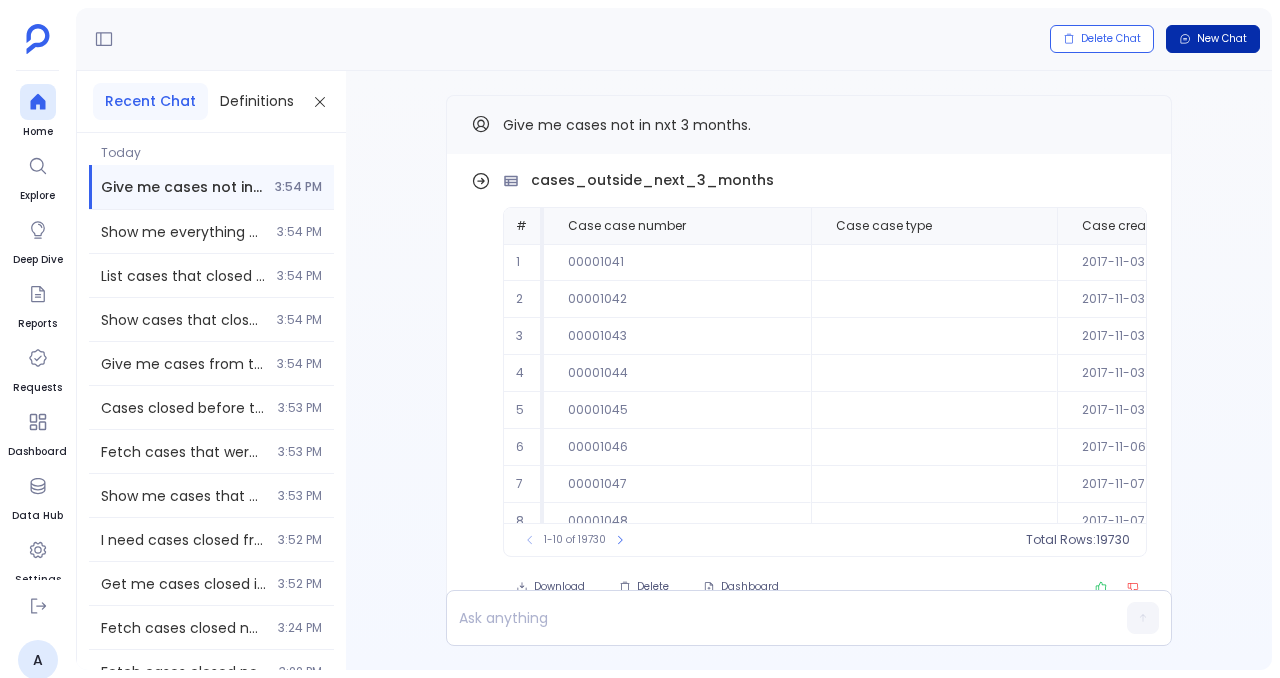 click 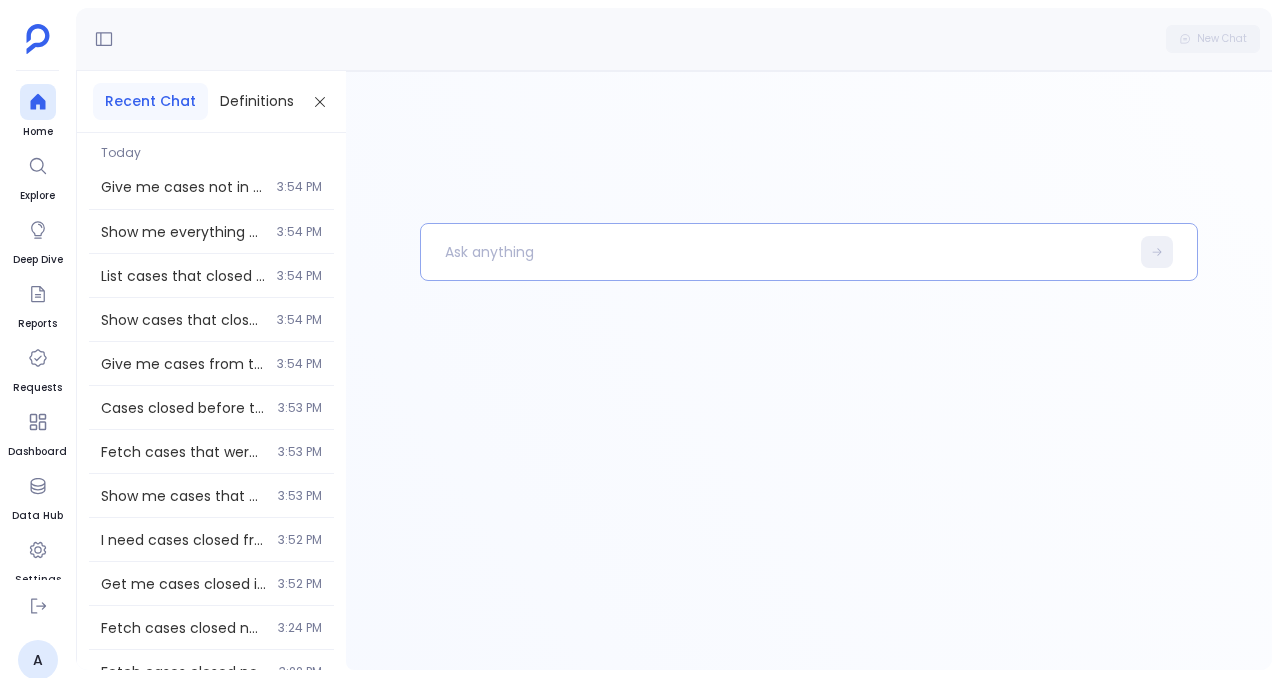 click at bounding box center [775, 252] 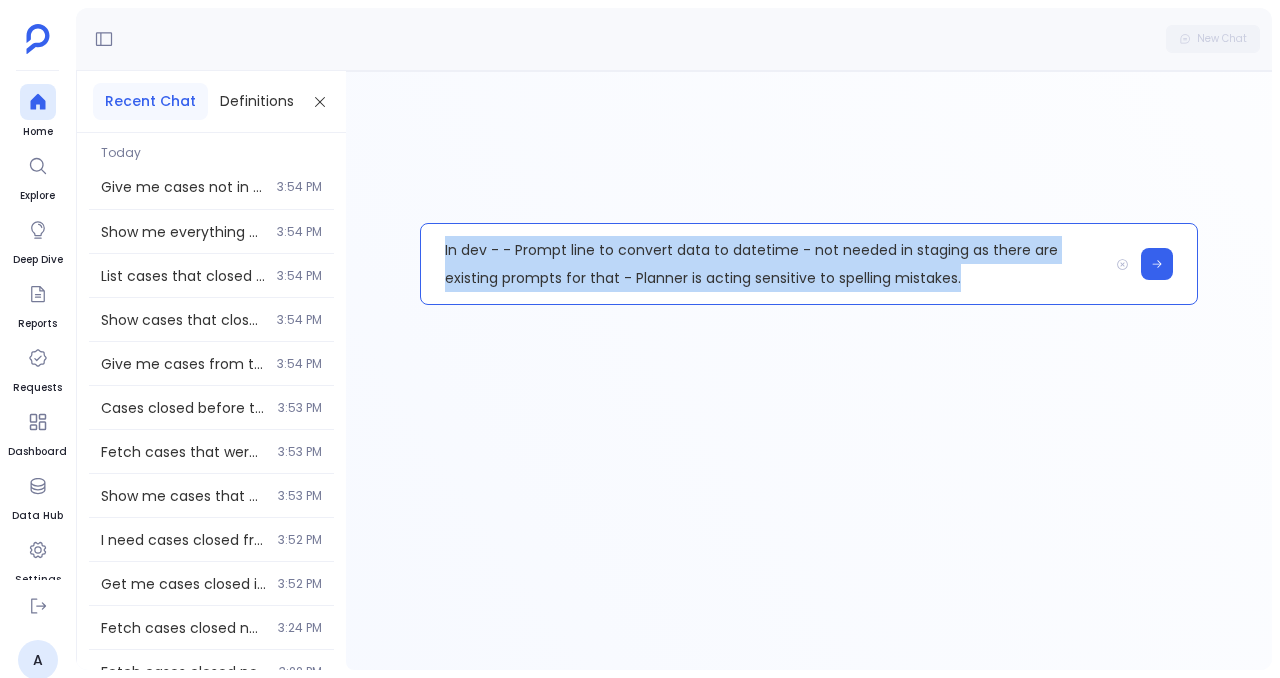 type 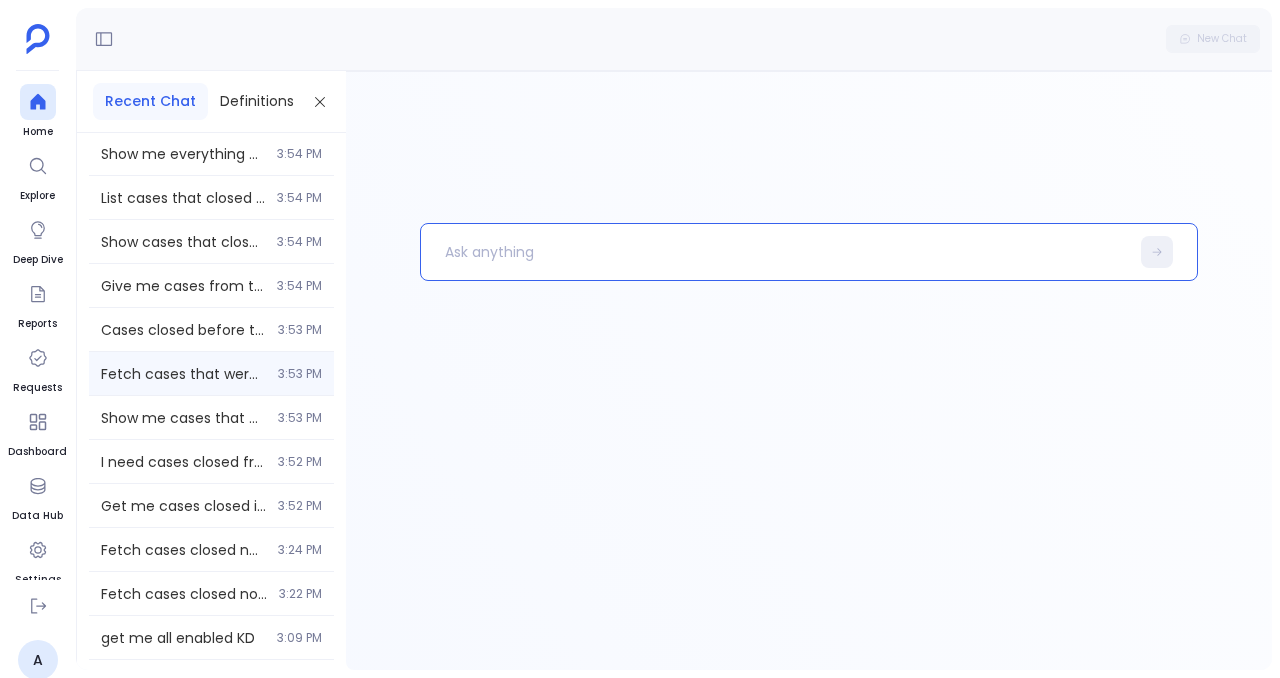 scroll, scrollTop: 101, scrollLeft: 0, axis: vertical 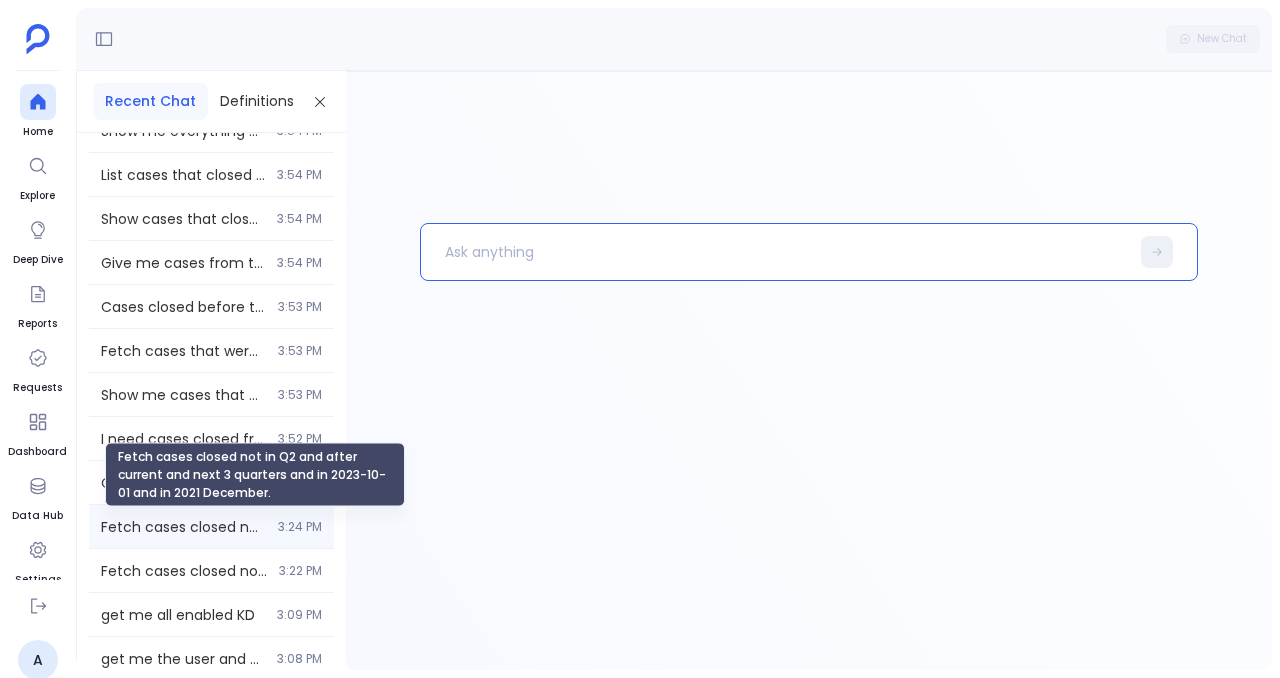 click on "Fetch cases closed not in Q2 and after current and next 3 quarters and in 2023-10-01 and in 2021 December." at bounding box center (183, 527) 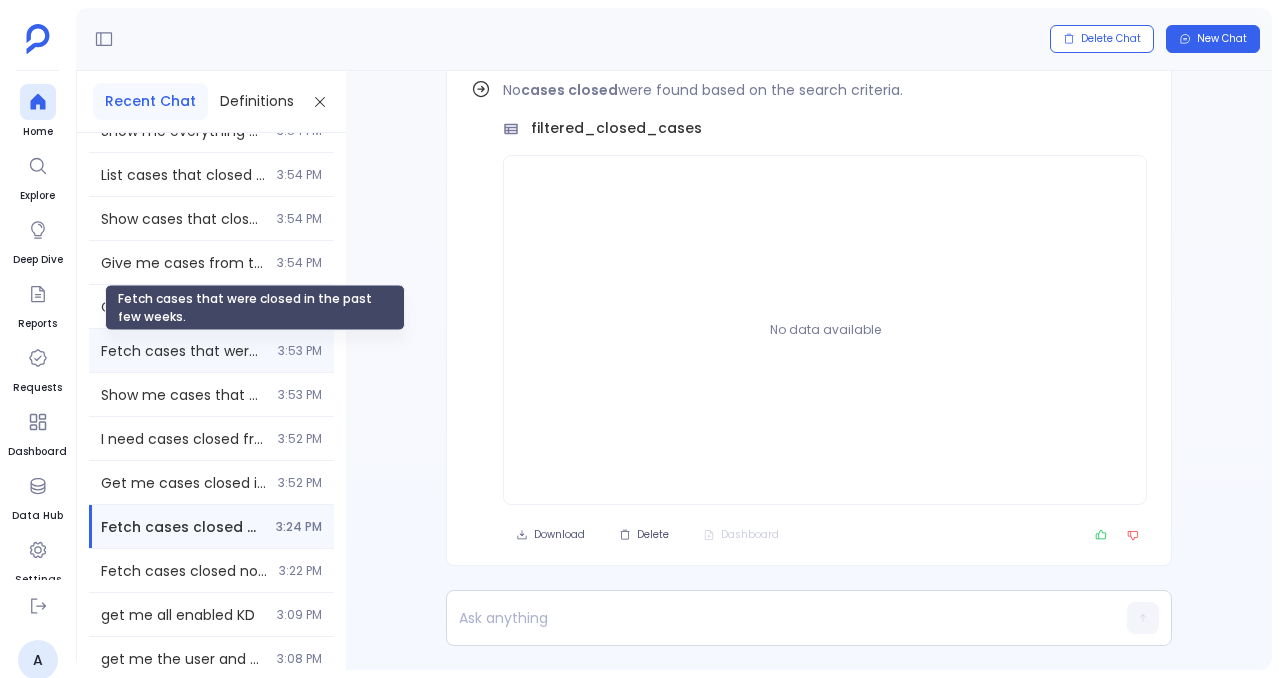 click on "Fetch cases that were closed in the past few weeks." at bounding box center [183, 351] 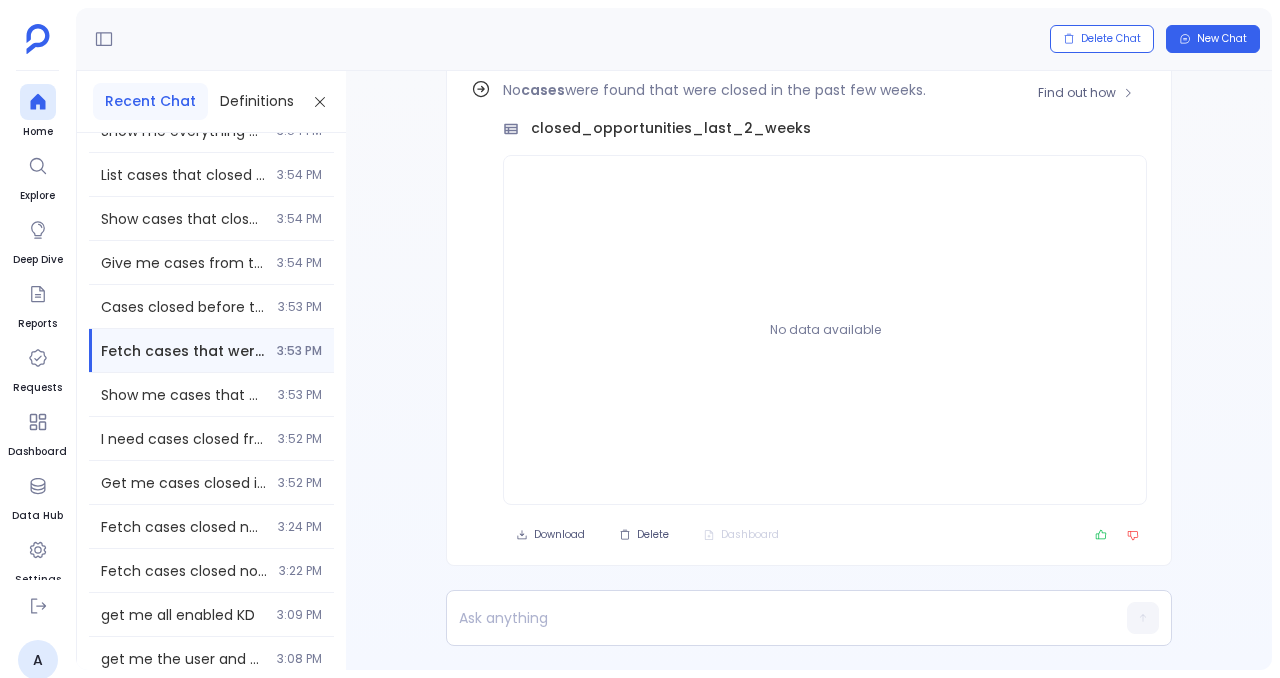 scroll, scrollTop: -92, scrollLeft: 0, axis: vertical 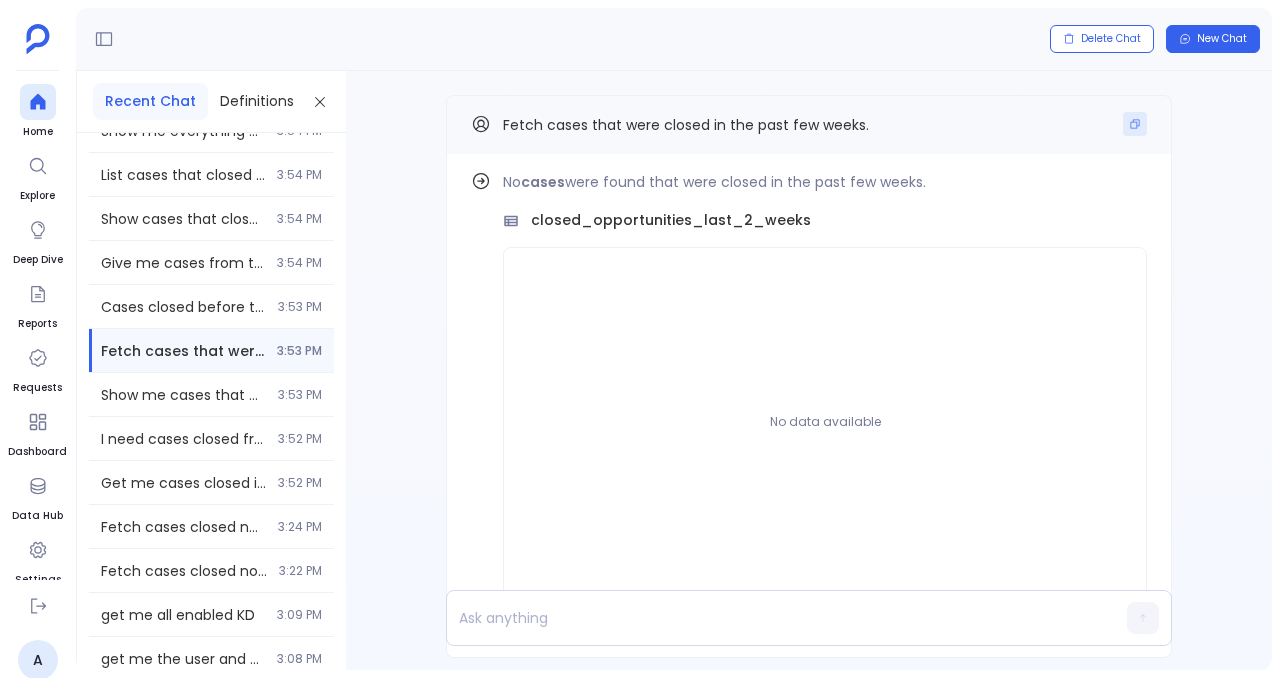 click 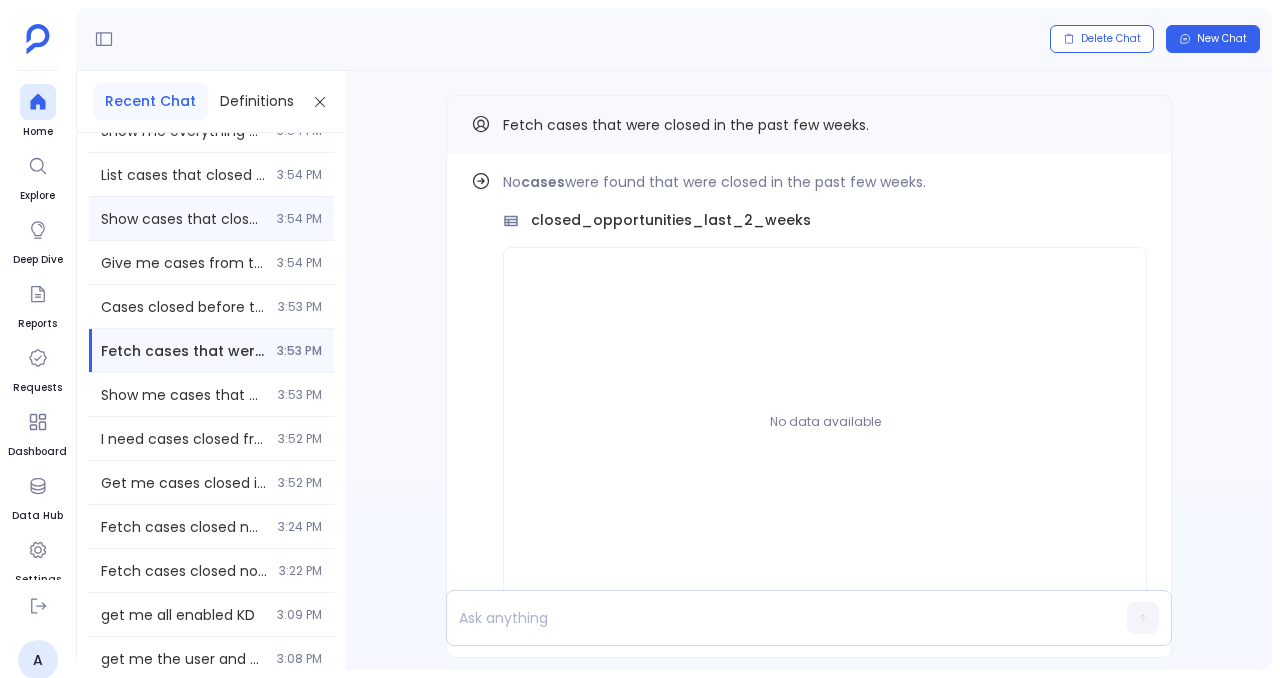 scroll, scrollTop: 0, scrollLeft: 0, axis: both 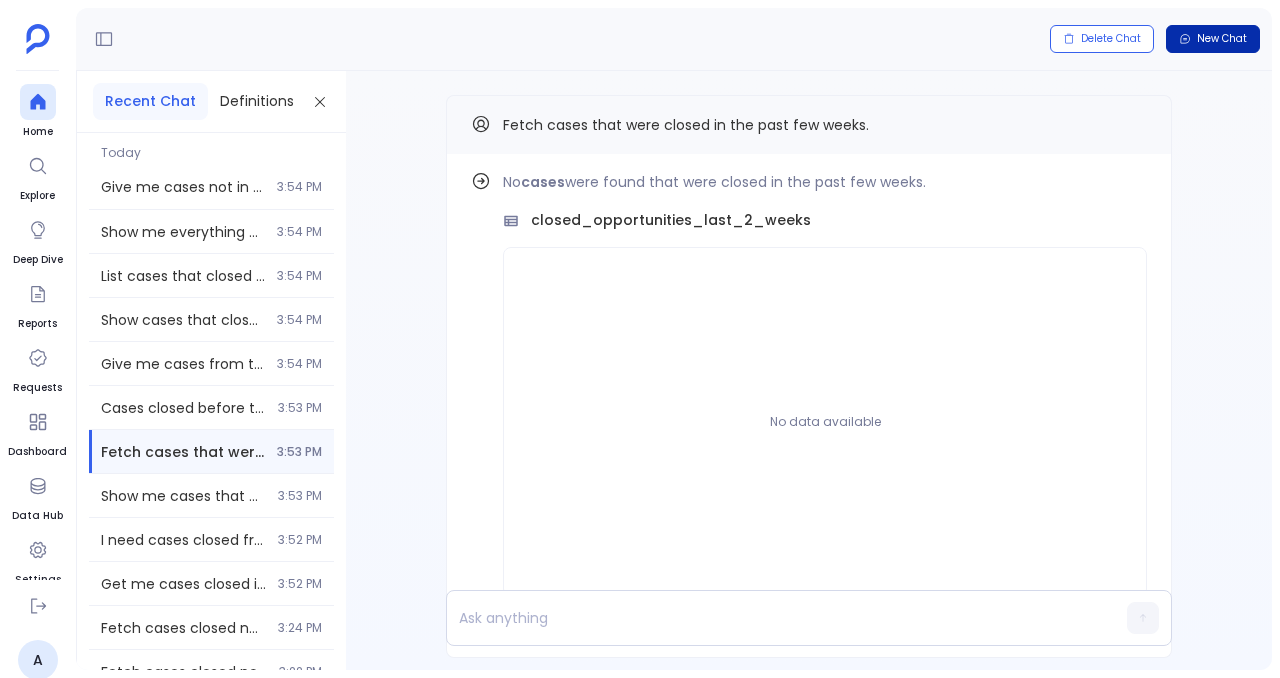 click on "New Chat" at bounding box center [1222, 39] 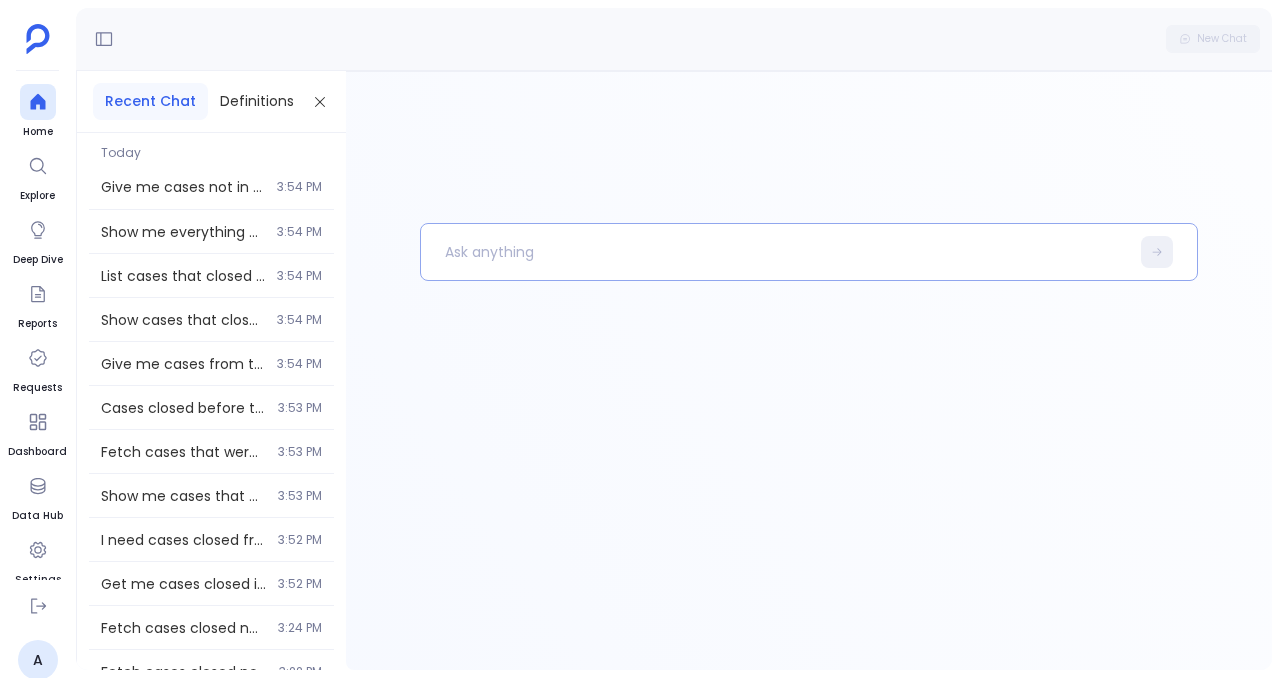 click at bounding box center [775, 252] 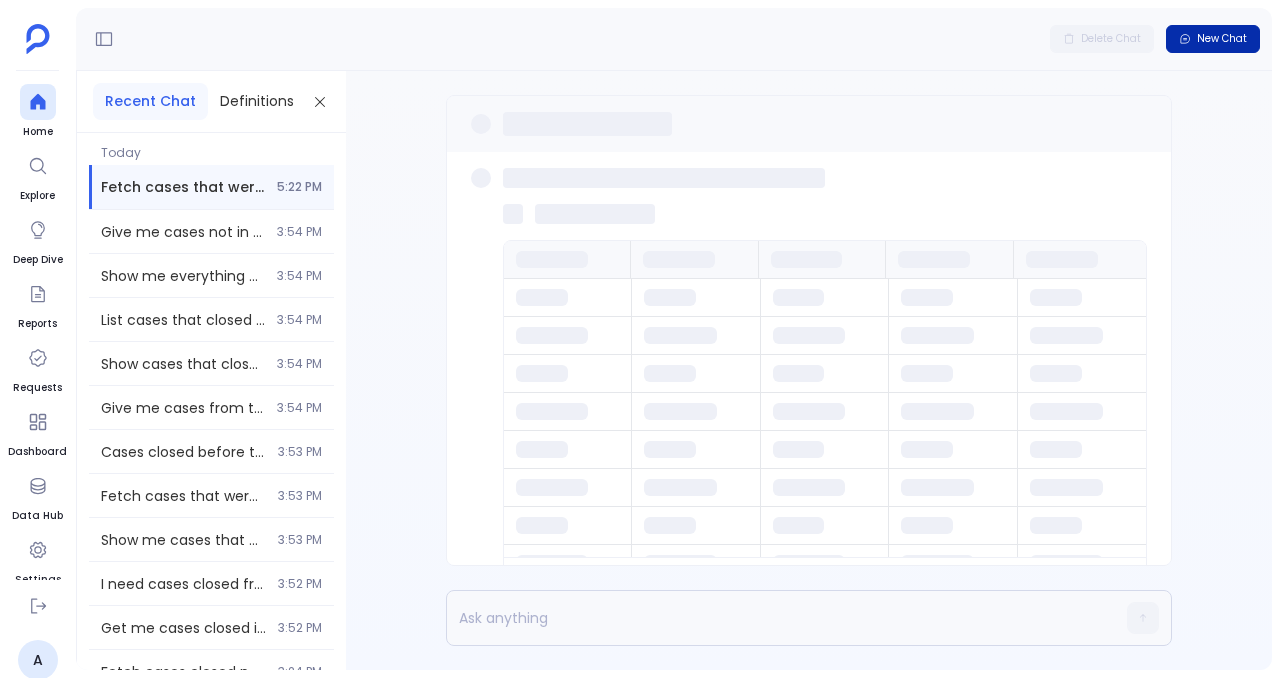 click on "New Chat" at bounding box center (1213, 39) 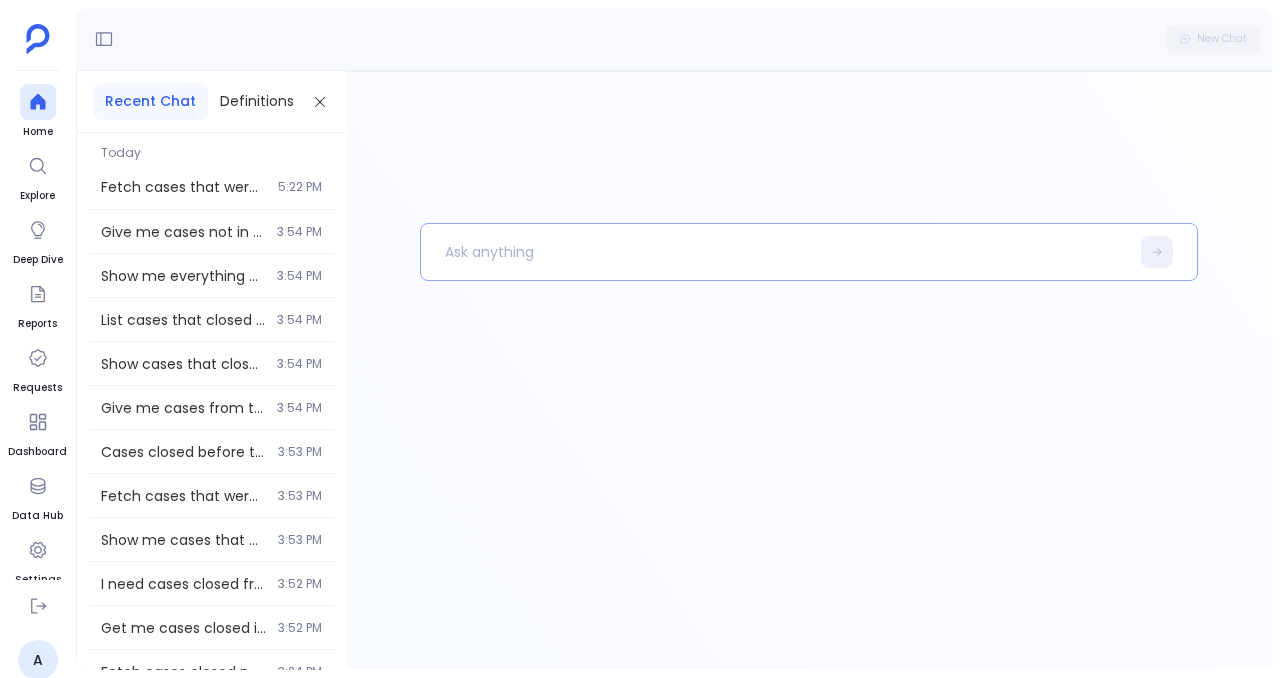 click at bounding box center (775, 252) 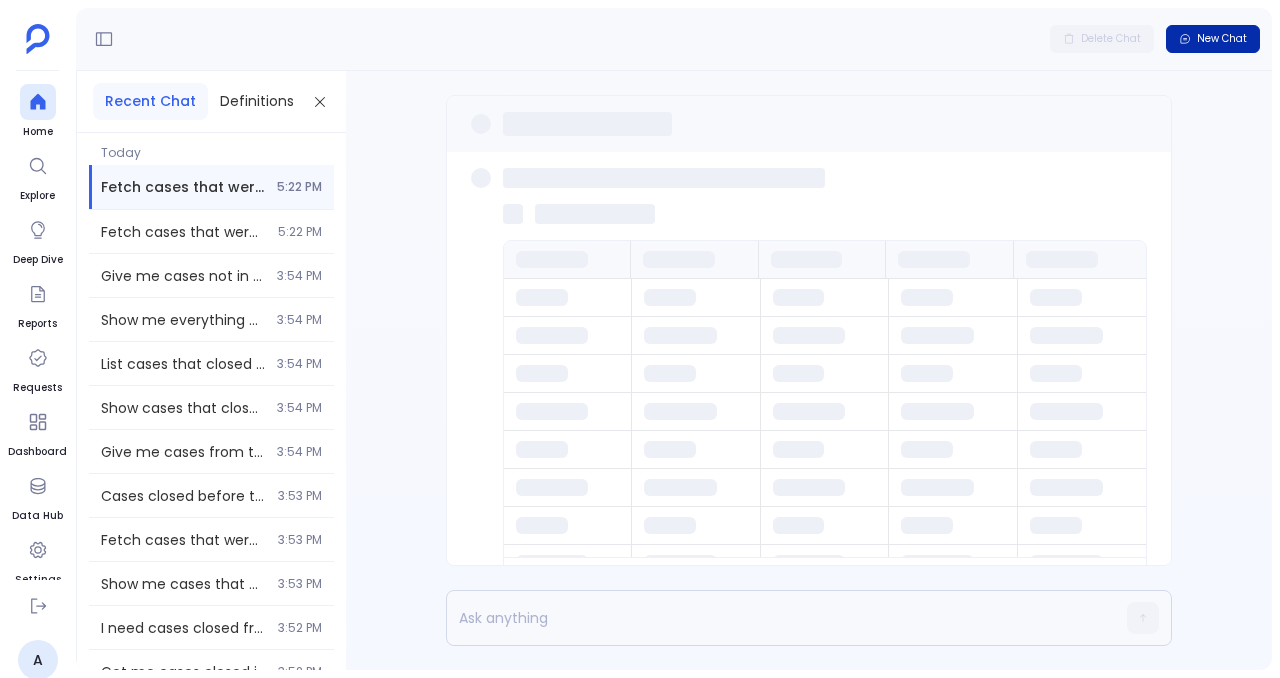 click on "New Chat" at bounding box center (1213, 39) 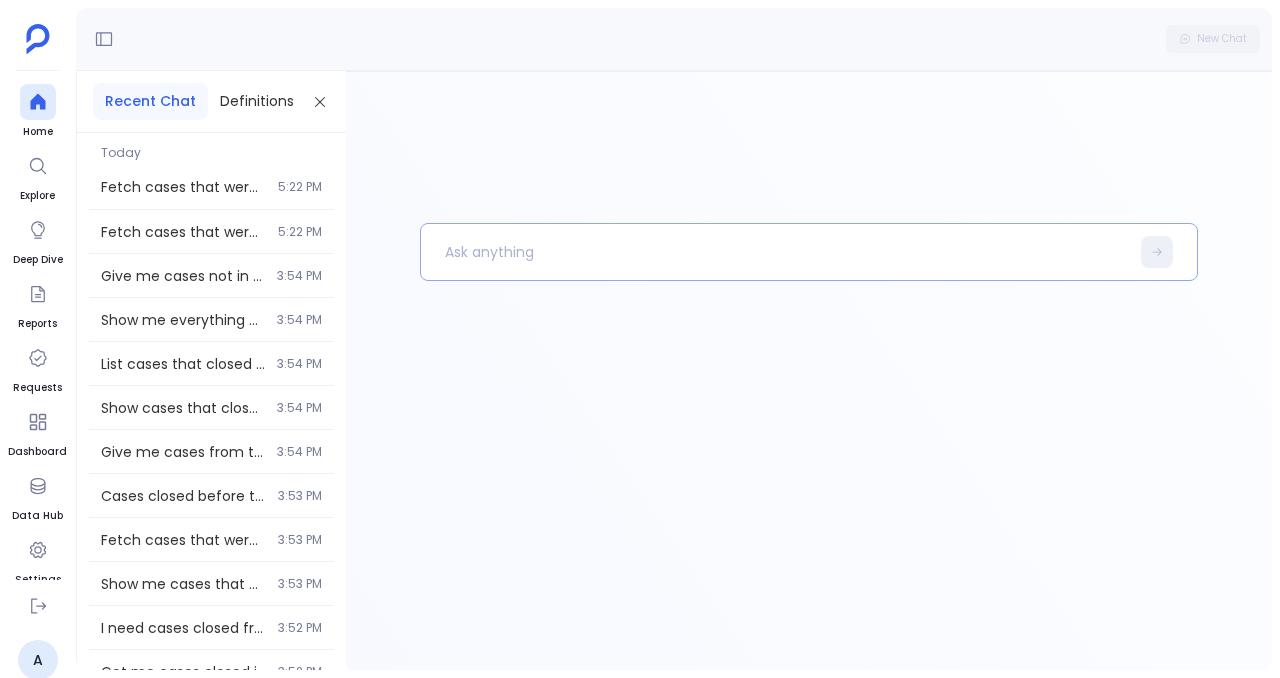 click at bounding box center [775, 252] 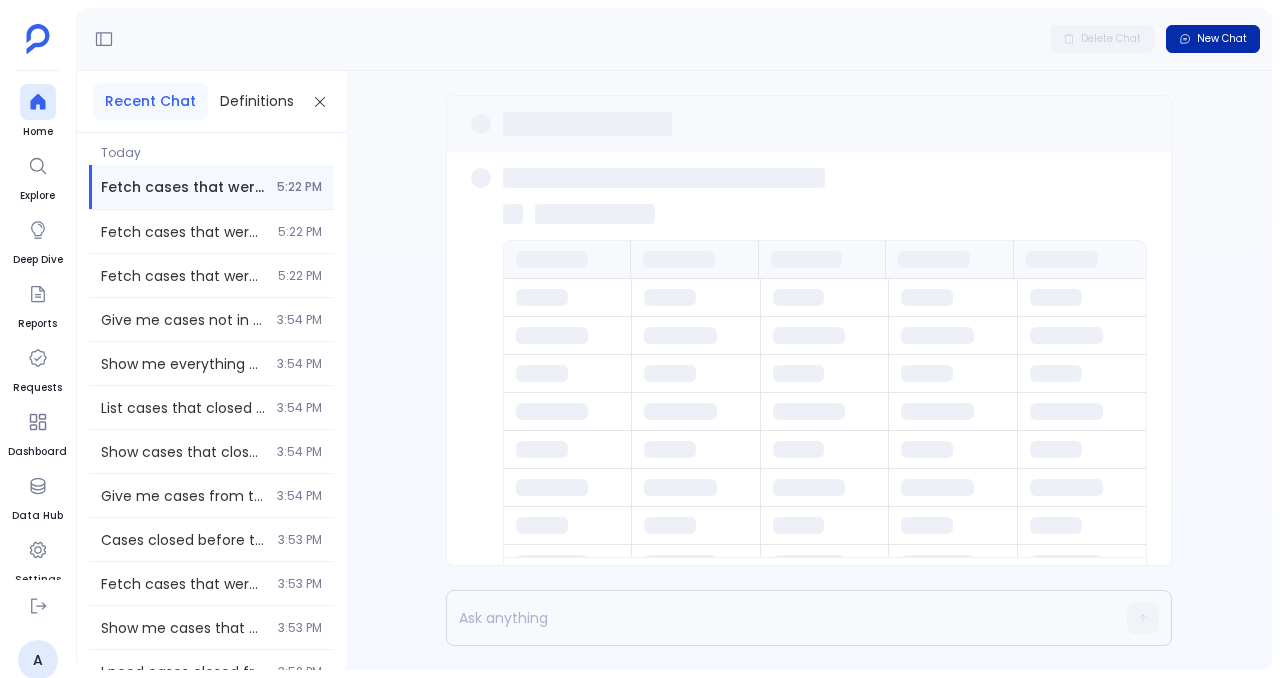 click on "New Chat" at bounding box center [1213, 39] 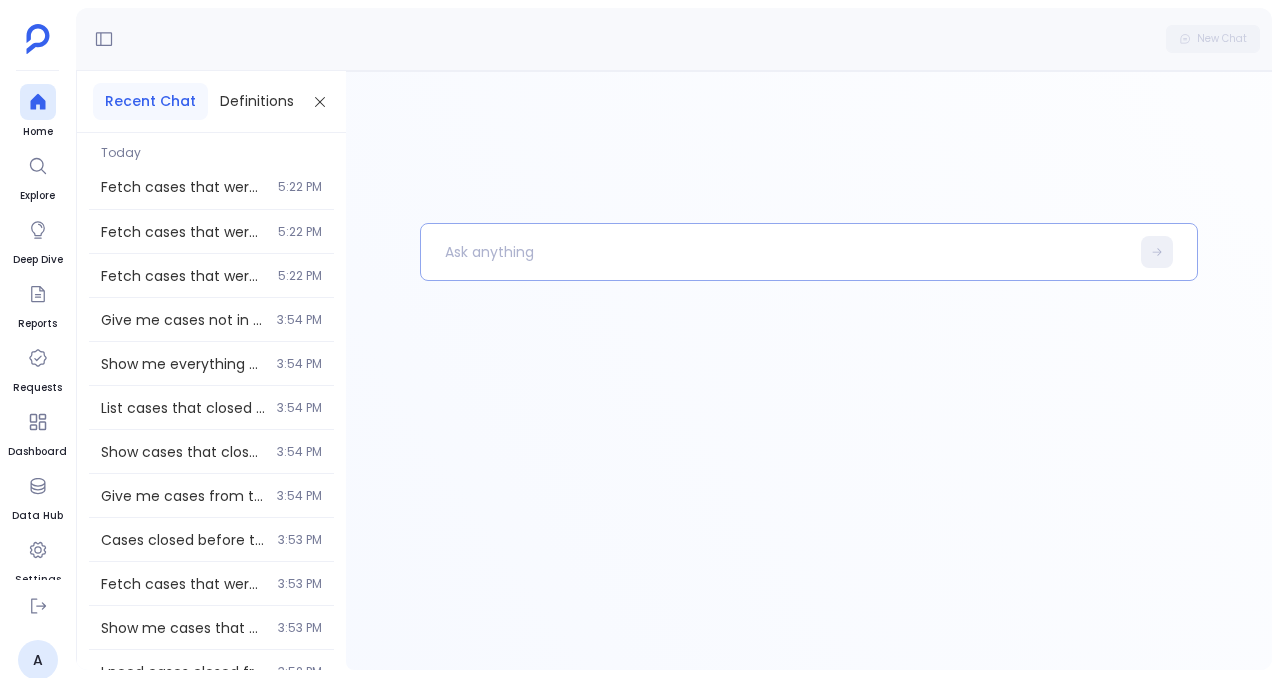 click at bounding box center [775, 252] 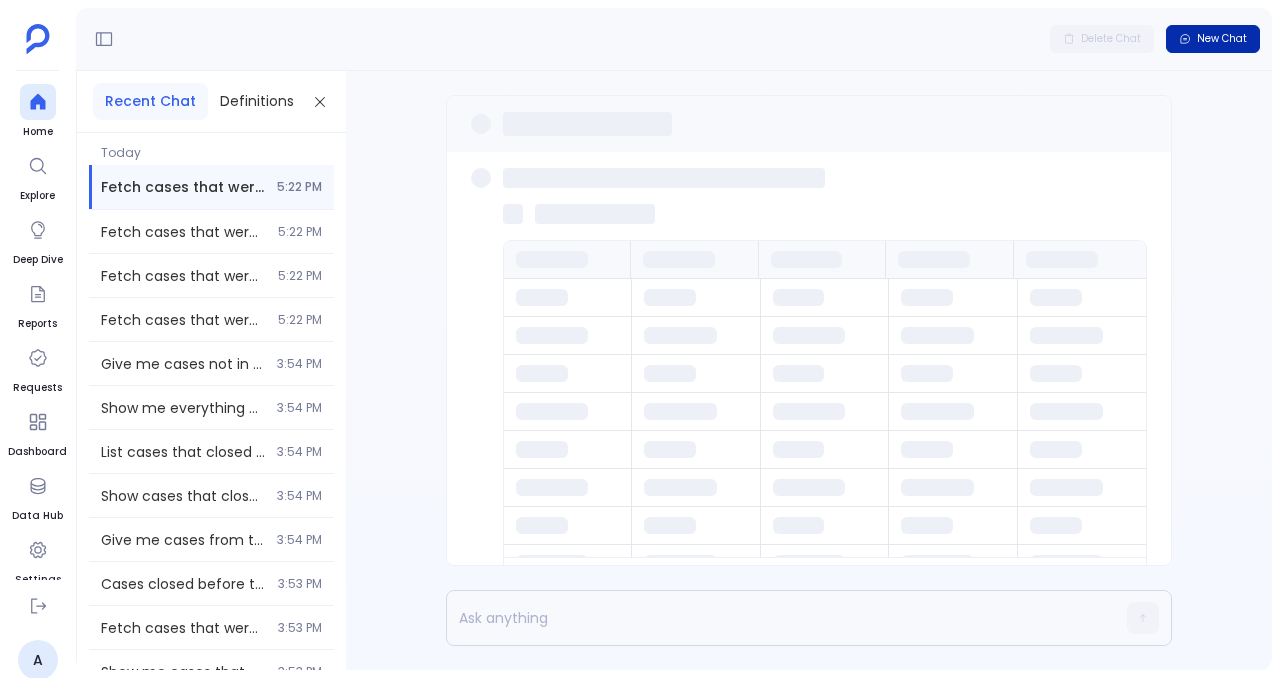 click on "New Chat" at bounding box center [1222, 39] 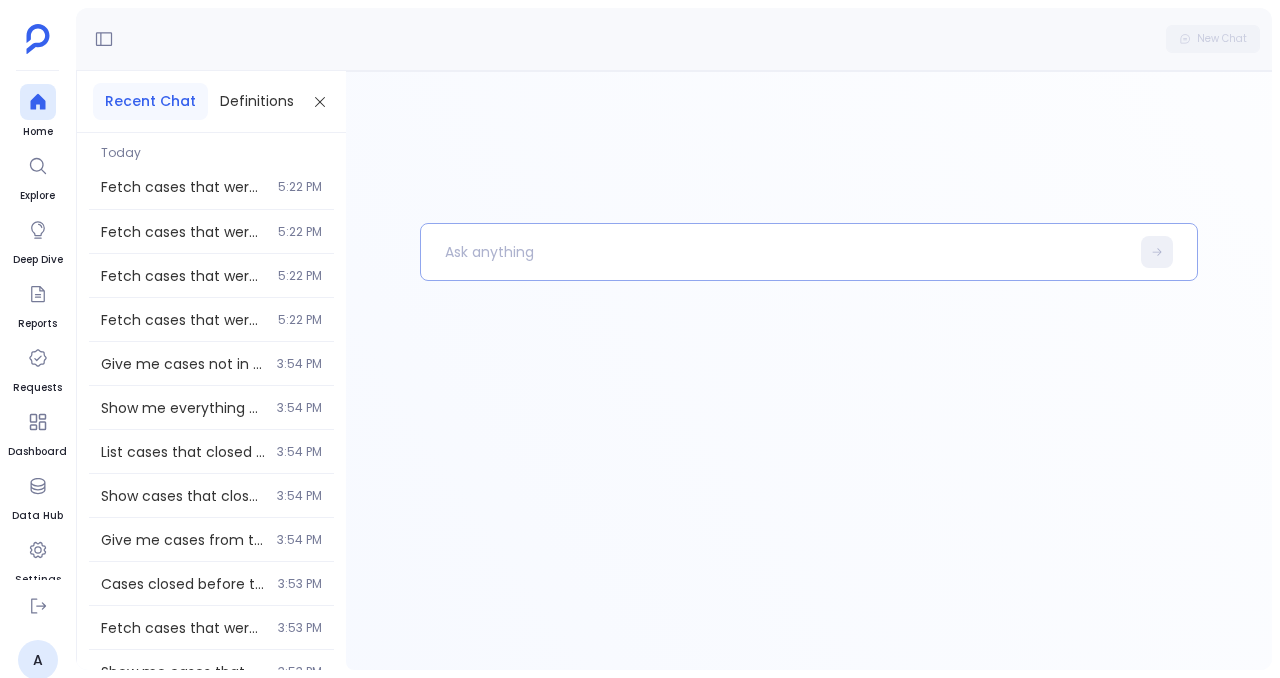 click at bounding box center [775, 252] 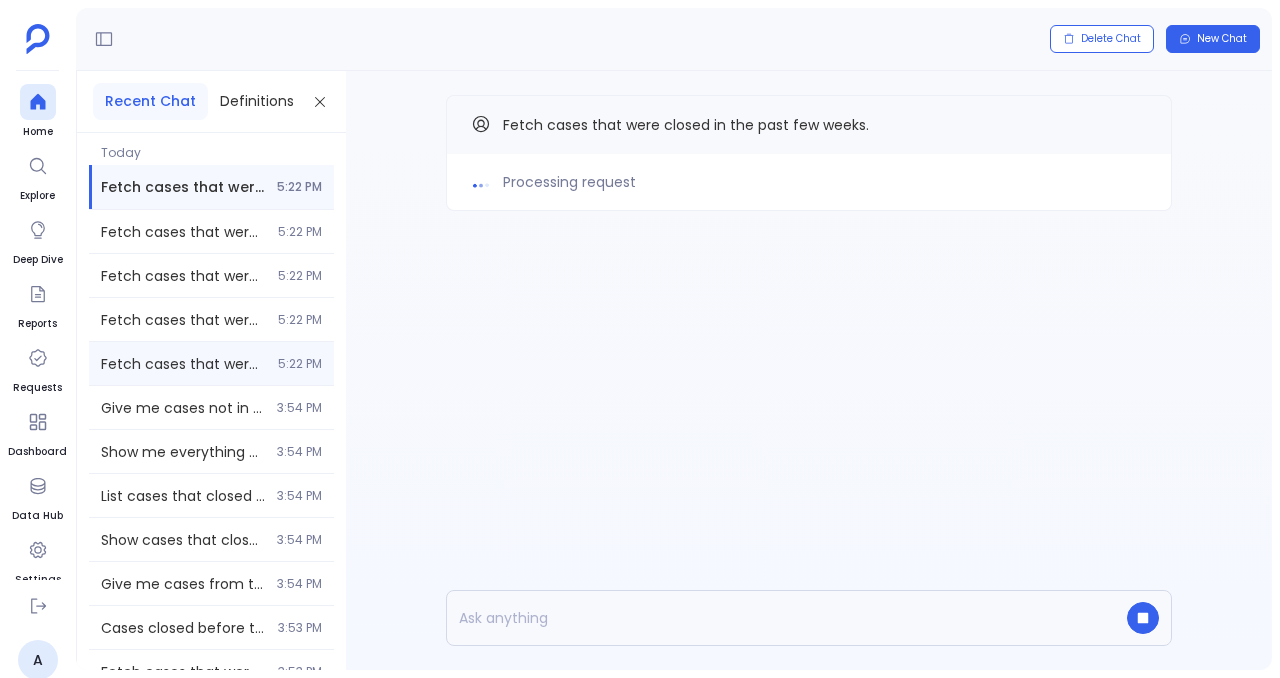click on "Fetch cases that were closed in the past few weeks. 5:22 PM" at bounding box center [211, 363] 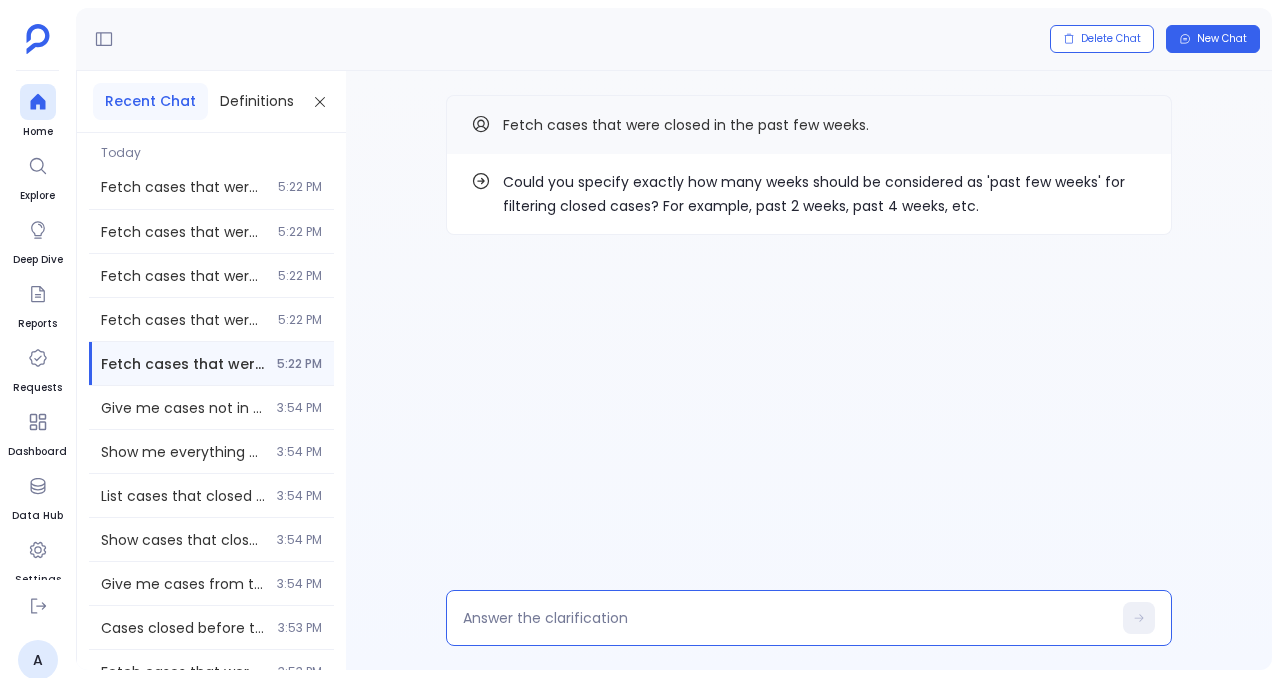 click at bounding box center [787, 618] 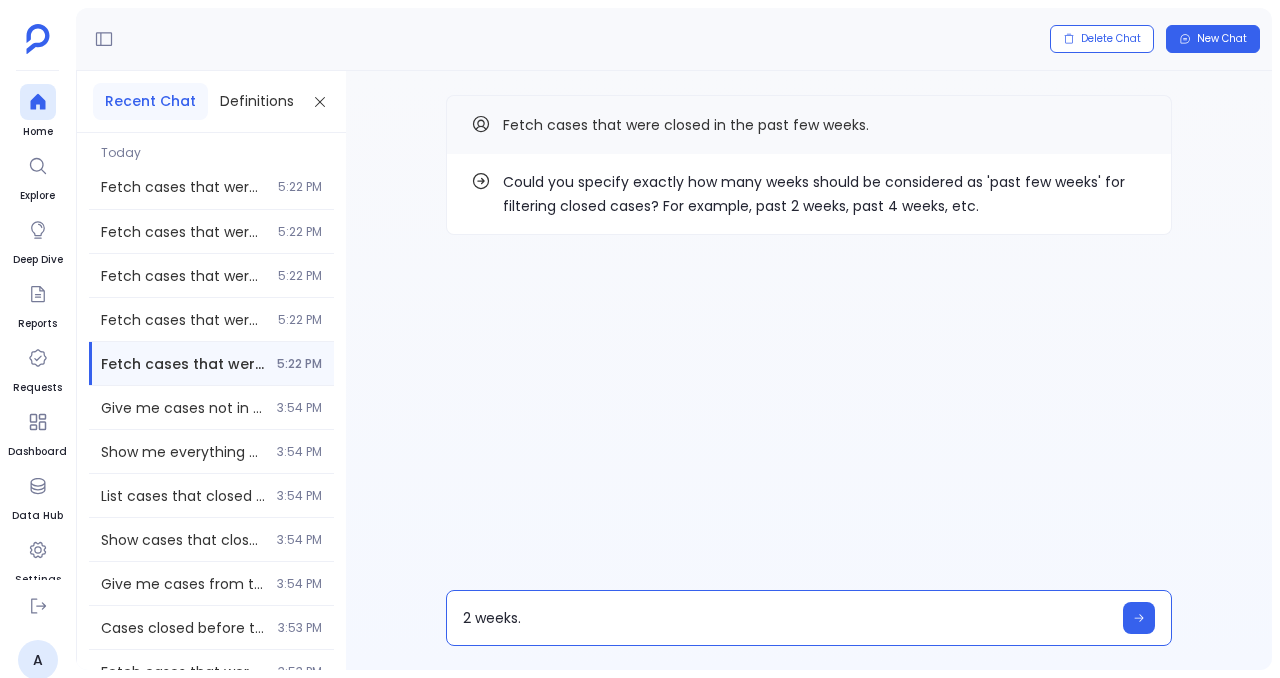 type on "2 weeks." 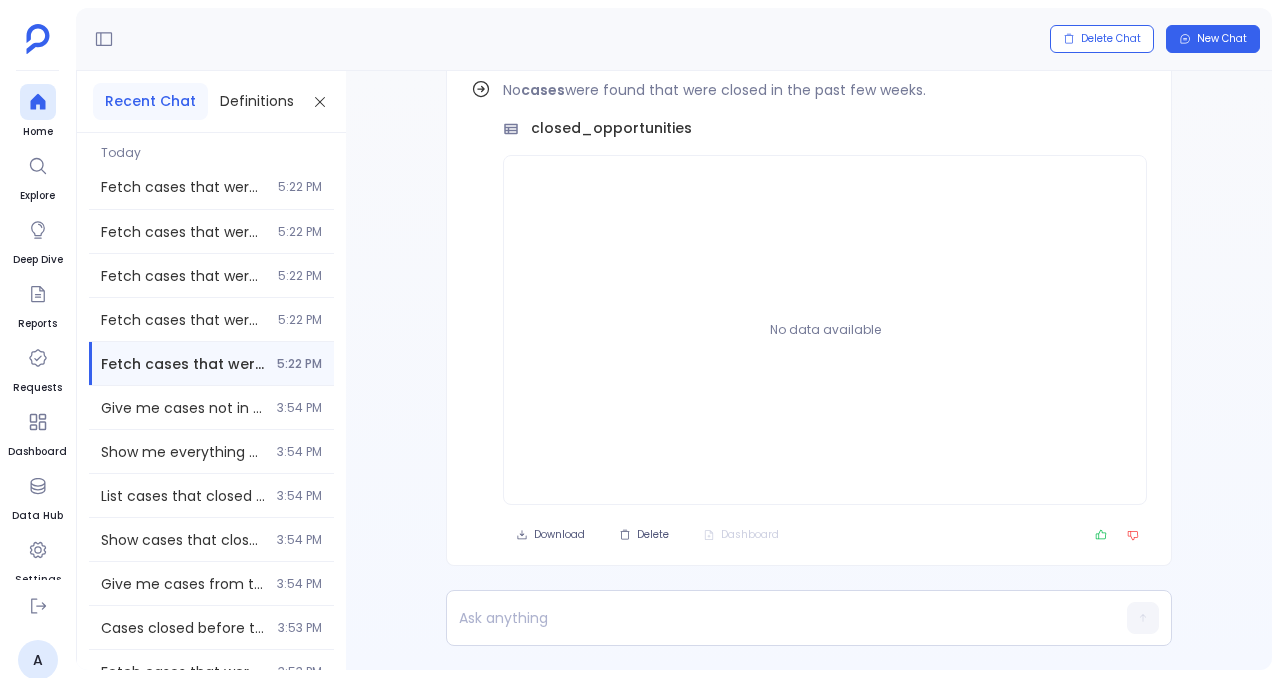 scroll, scrollTop: -92, scrollLeft: 0, axis: vertical 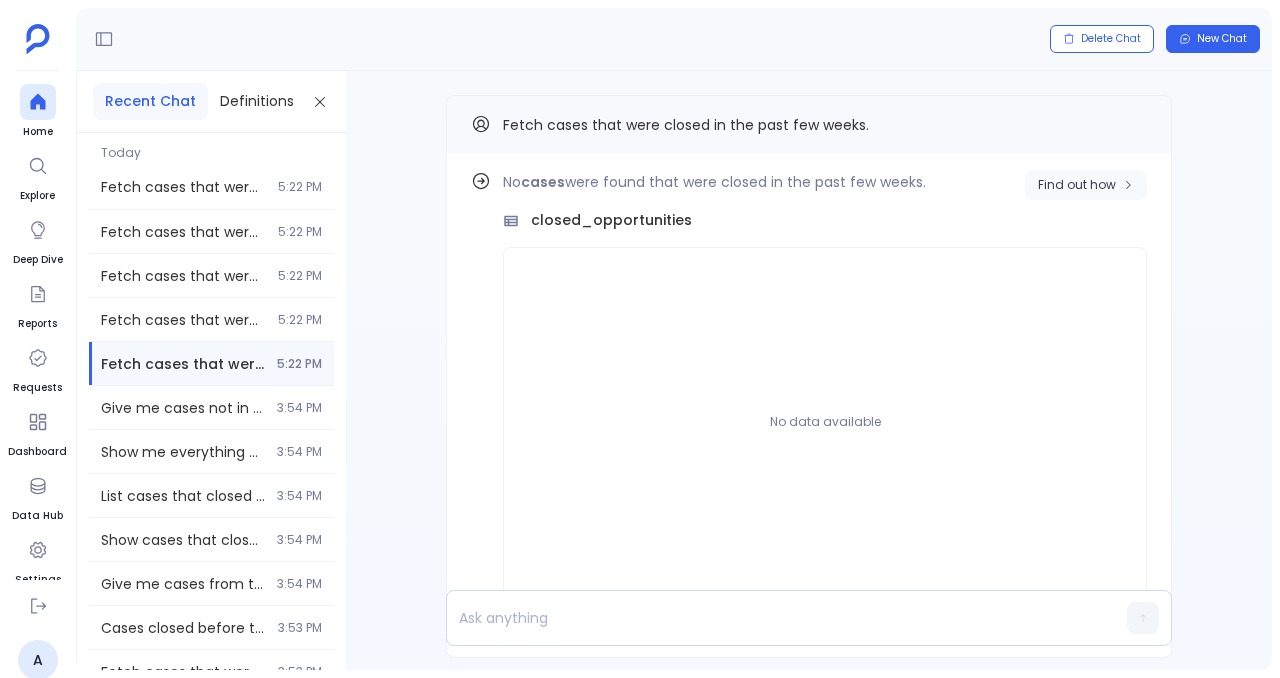 click on "Find out how" at bounding box center [1086, 185] 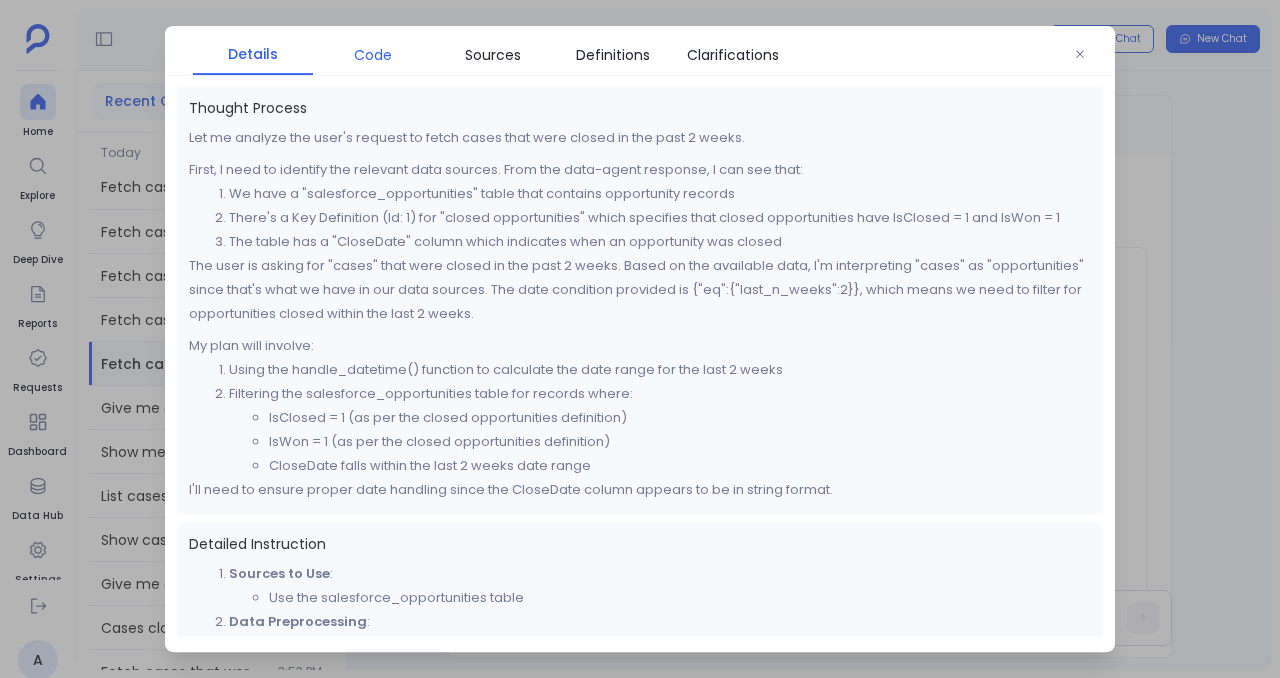 click on "Code" at bounding box center (373, 55) 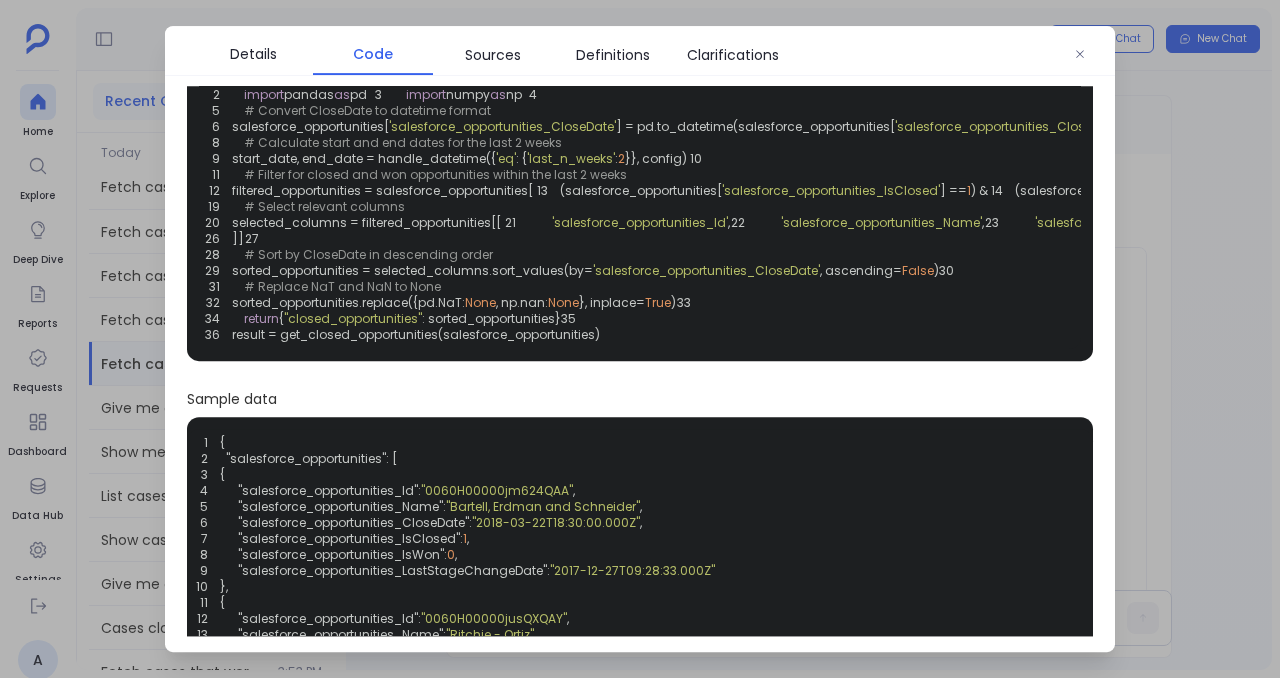 scroll, scrollTop: 70, scrollLeft: 0, axis: vertical 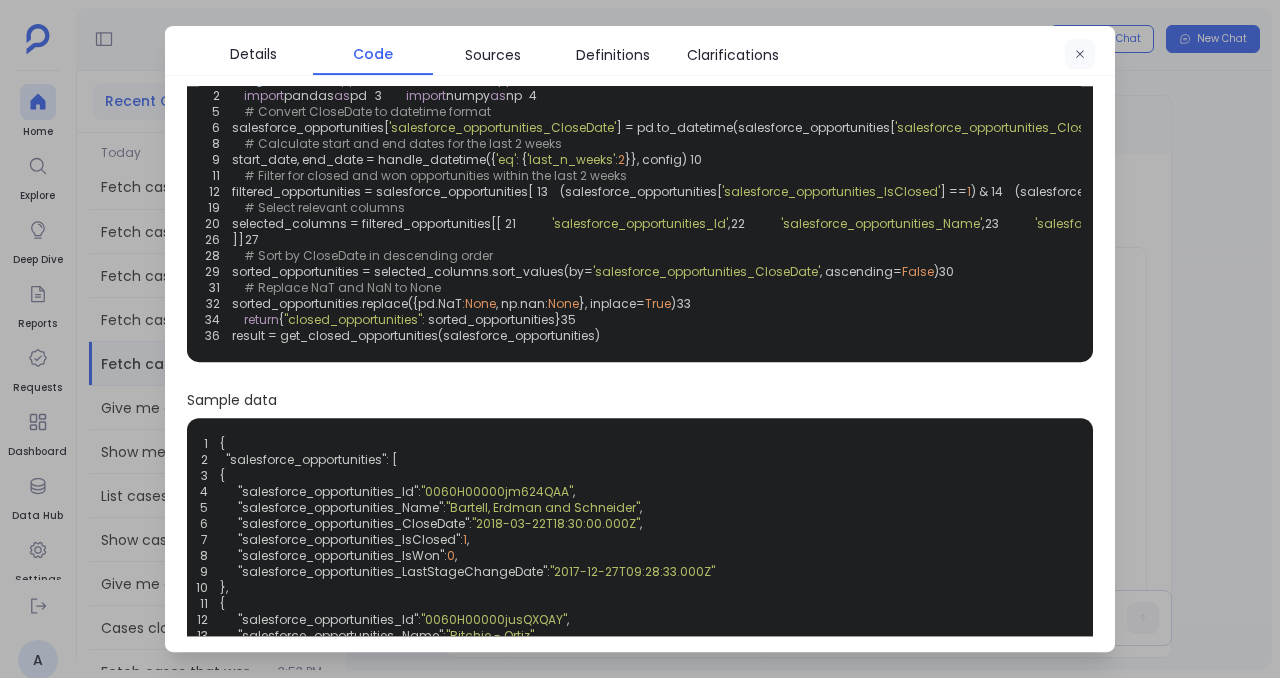 click at bounding box center (1080, 55) 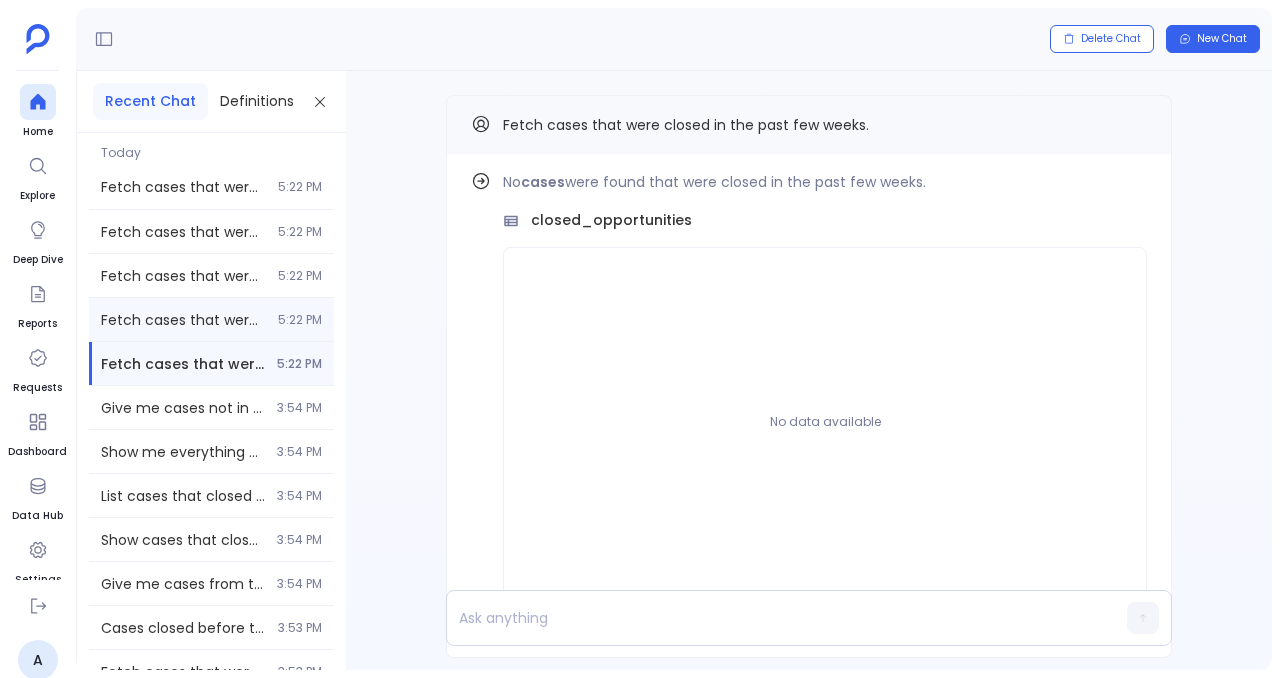 click on "Fetch cases that were closed in the past few weeks. 5:22 PM" at bounding box center (211, 319) 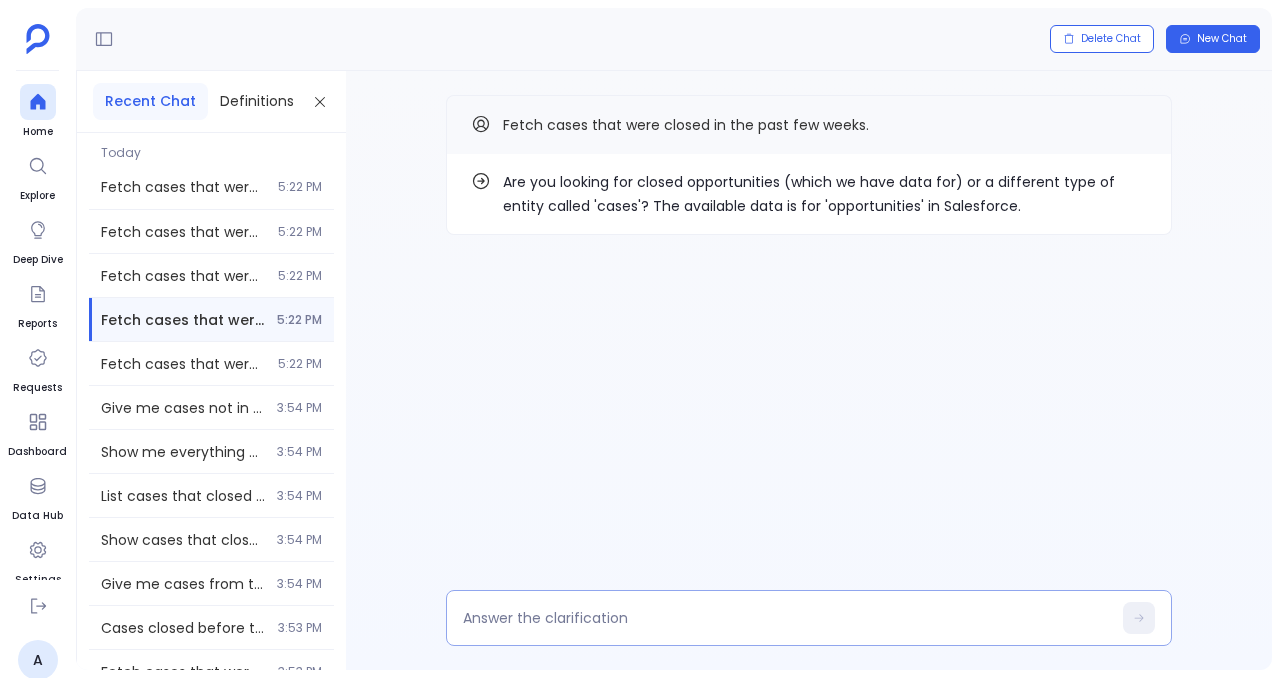 click at bounding box center [787, 618] 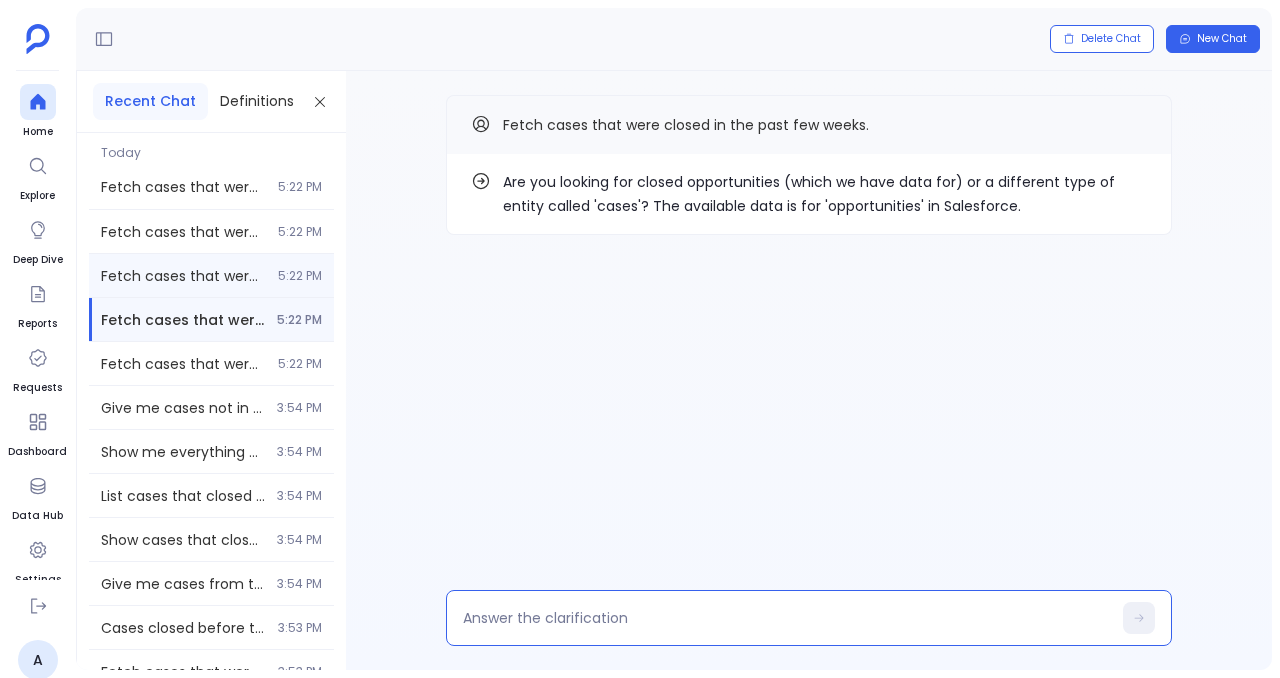 click on "Fetch cases that were closed in the past few weeks. 5:22 PM" at bounding box center (211, 275) 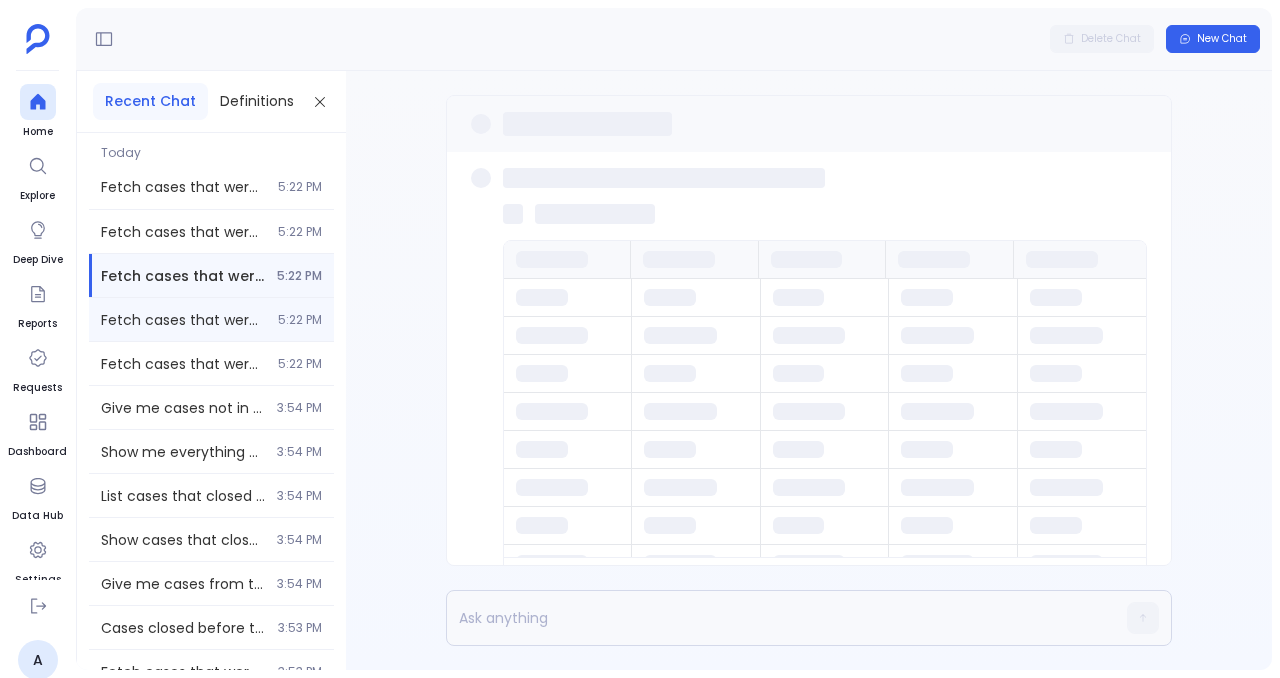 click on "Fetch cases that were closed in the past few weeks. 5:22 PM" at bounding box center (211, 319) 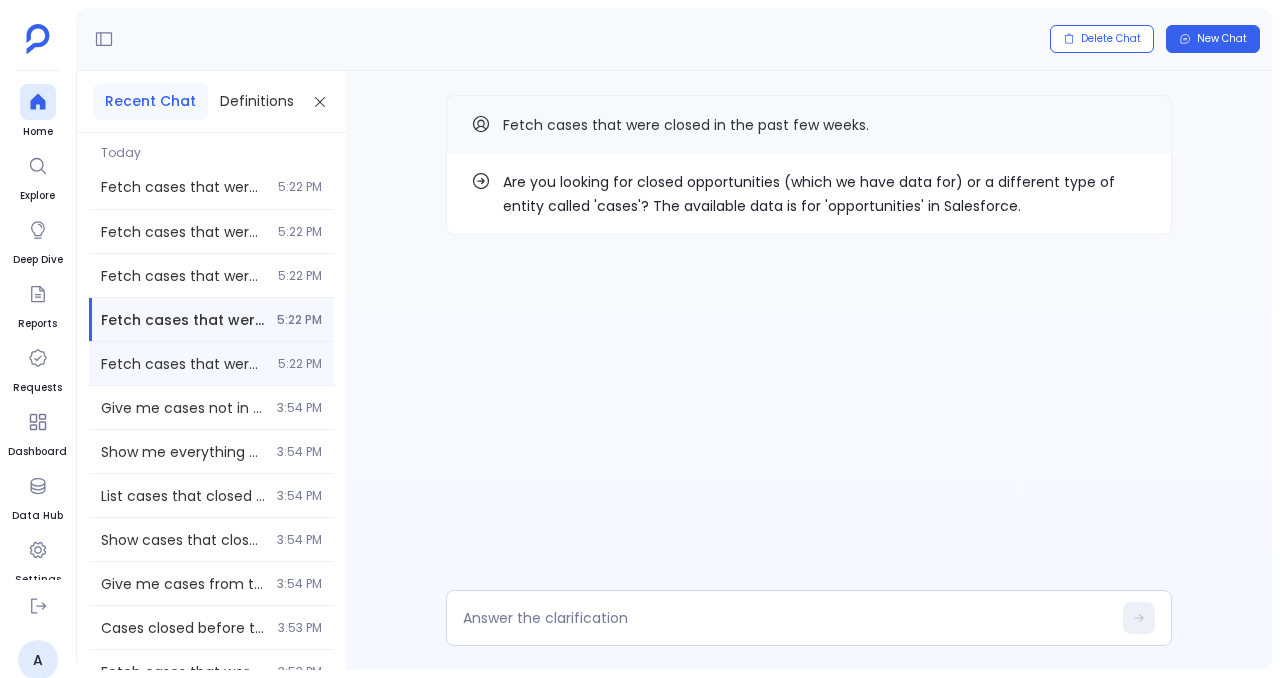 click on "Fetch cases that were closed in the past few weeks. 5:22 PM" at bounding box center [211, 363] 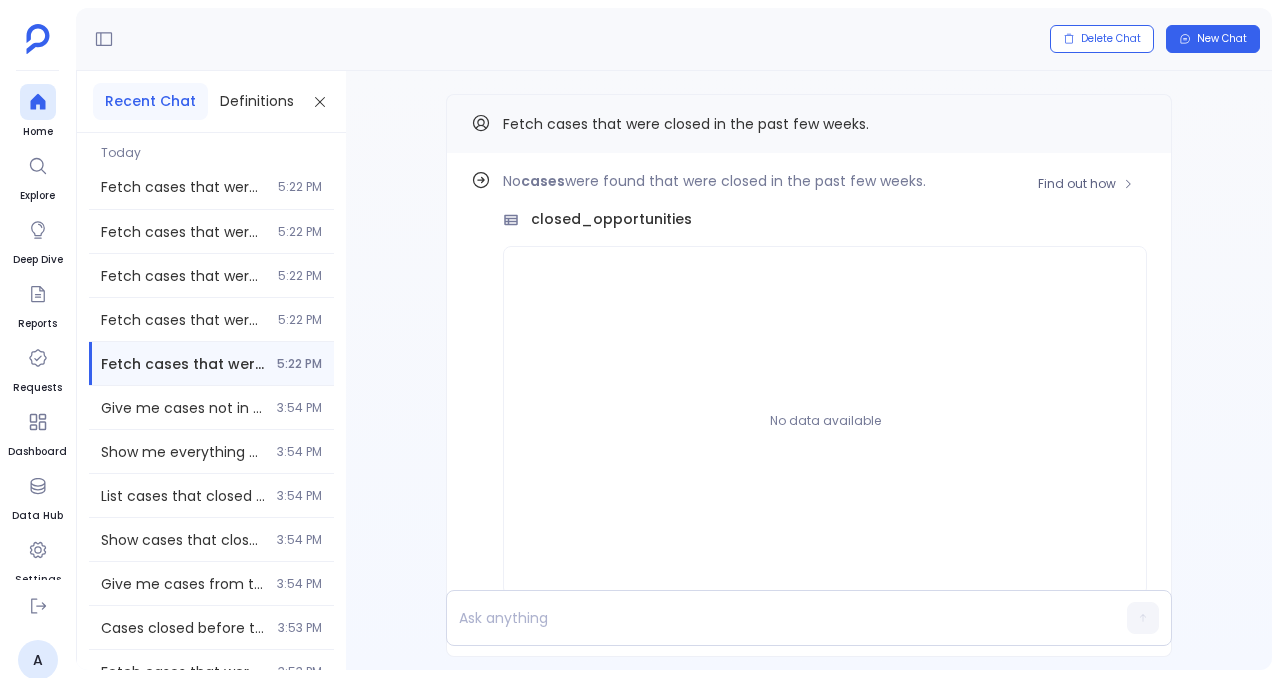 scroll, scrollTop: -89, scrollLeft: 0, axis: vertical 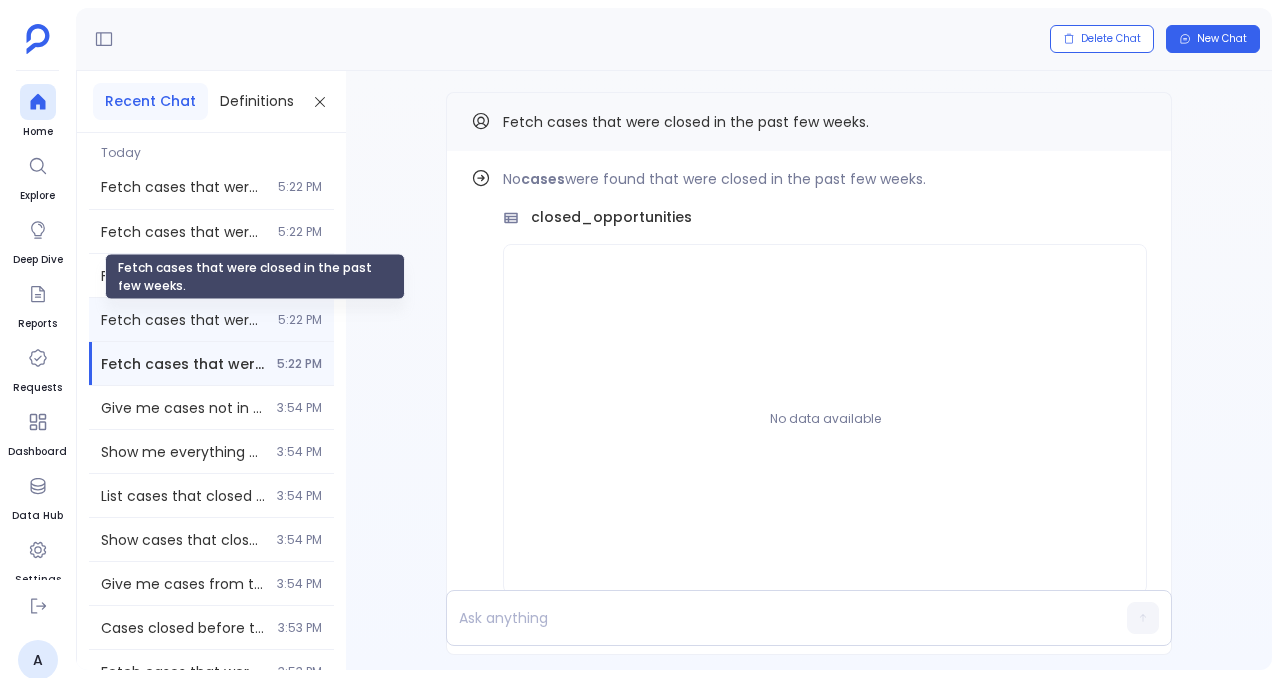 click on "Fetch cases that were closed in the past few weeks." at bounding box center [183, 320] 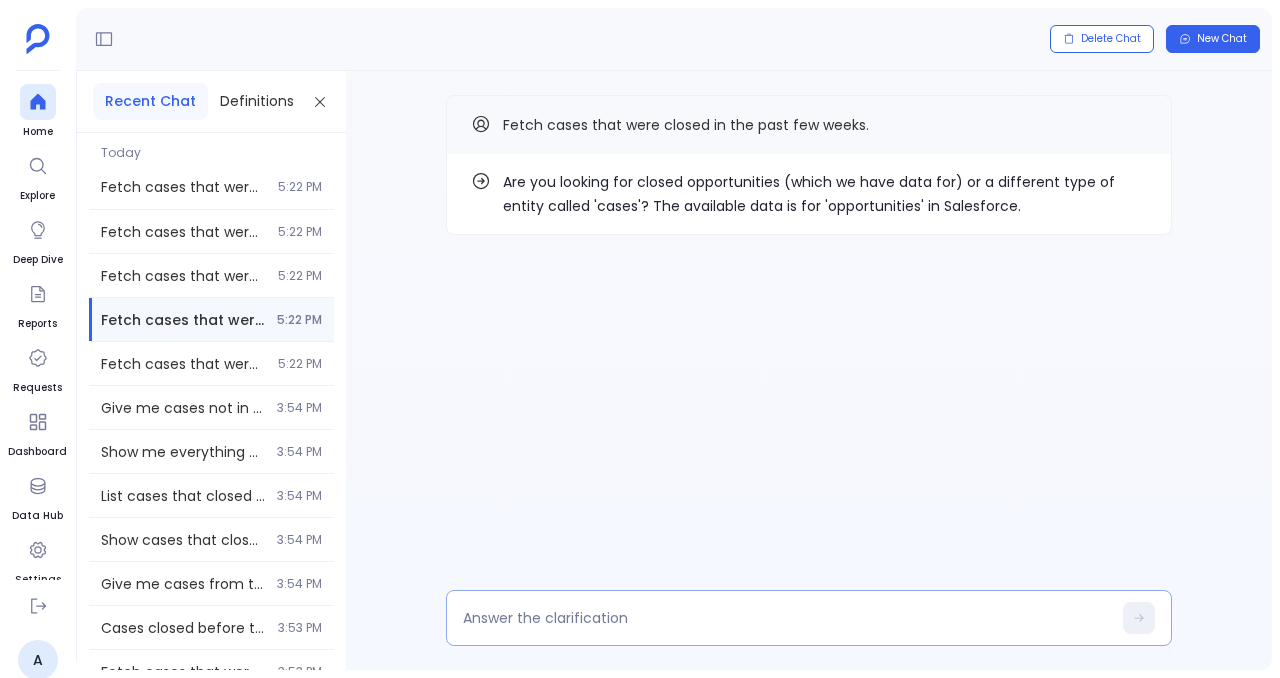 click at bounding box center [809, 618] 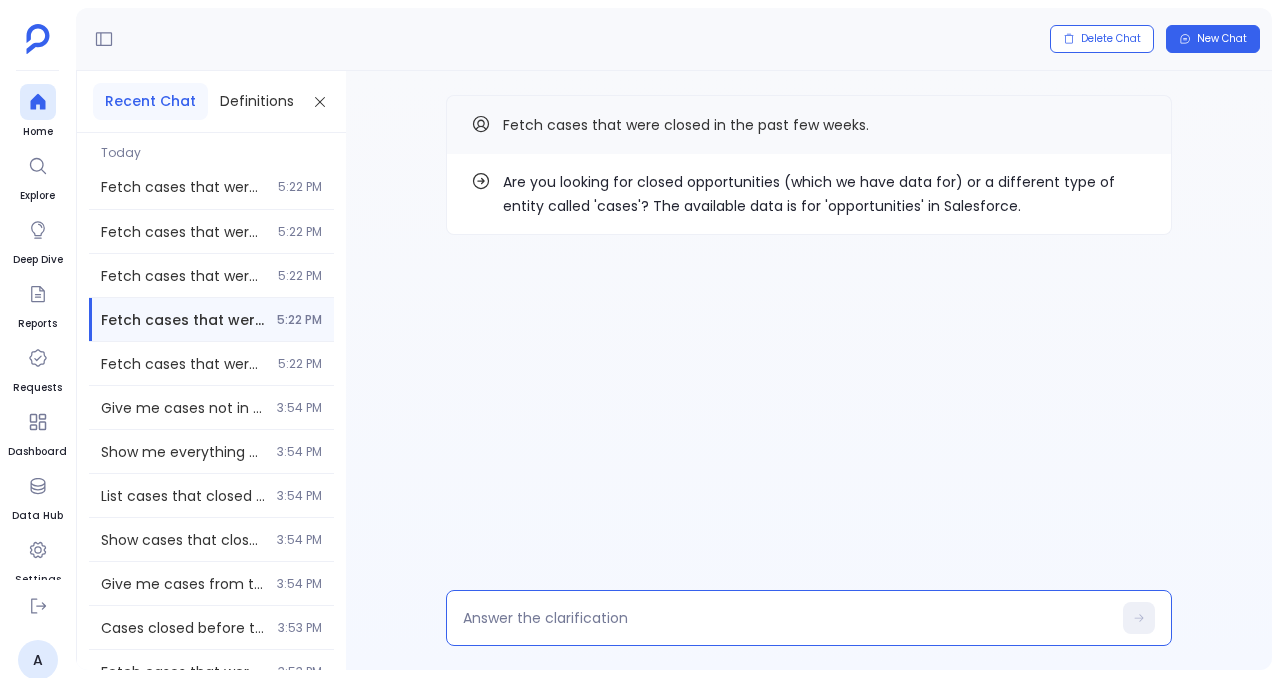 click at bounding box center [787, 618] 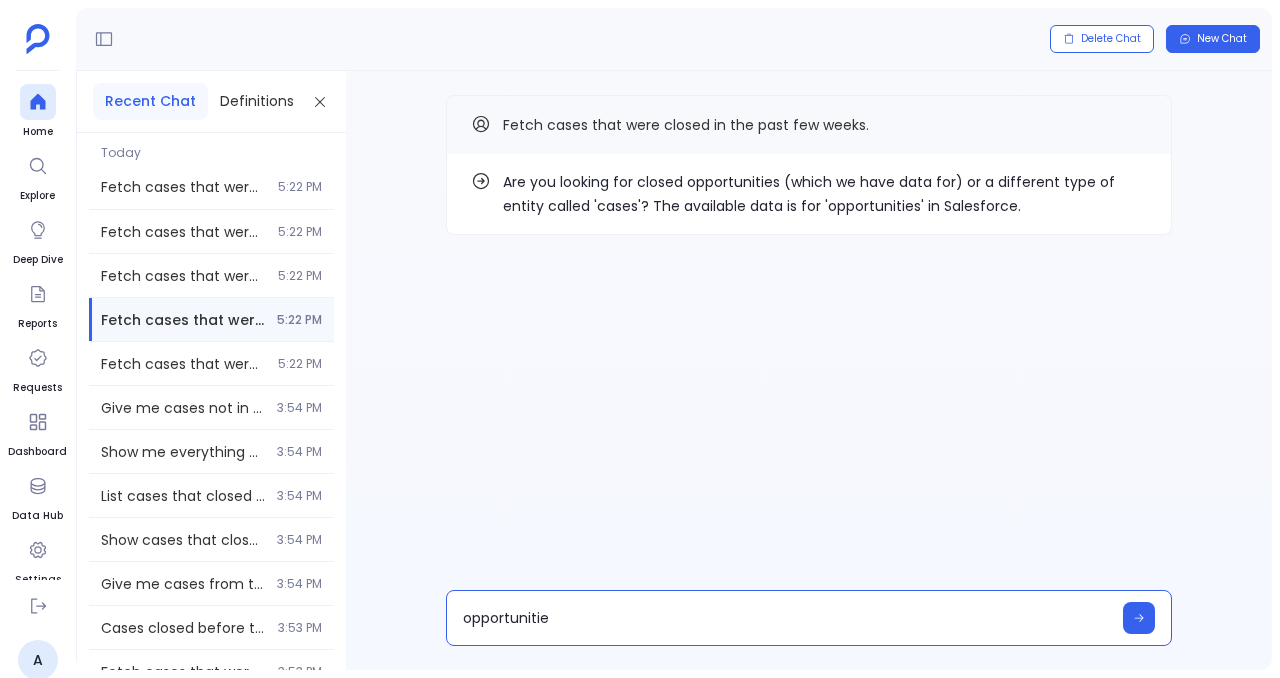 type on "opportunities" 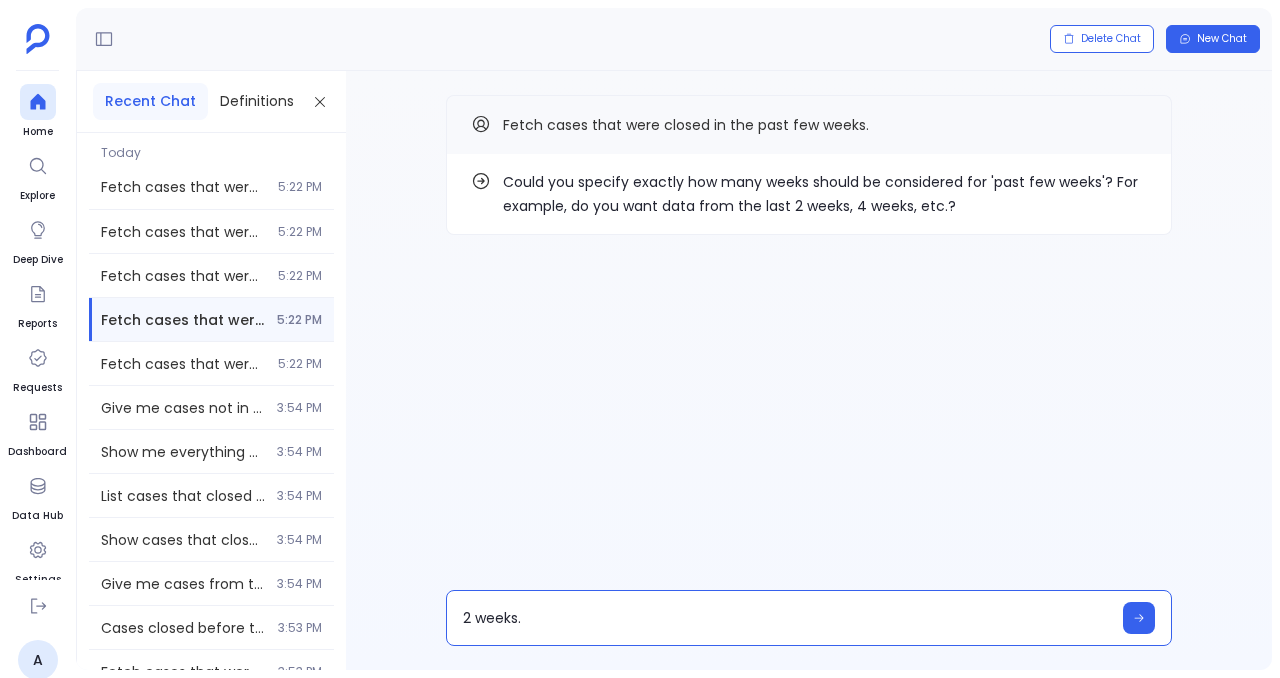 type on "2 weeks." 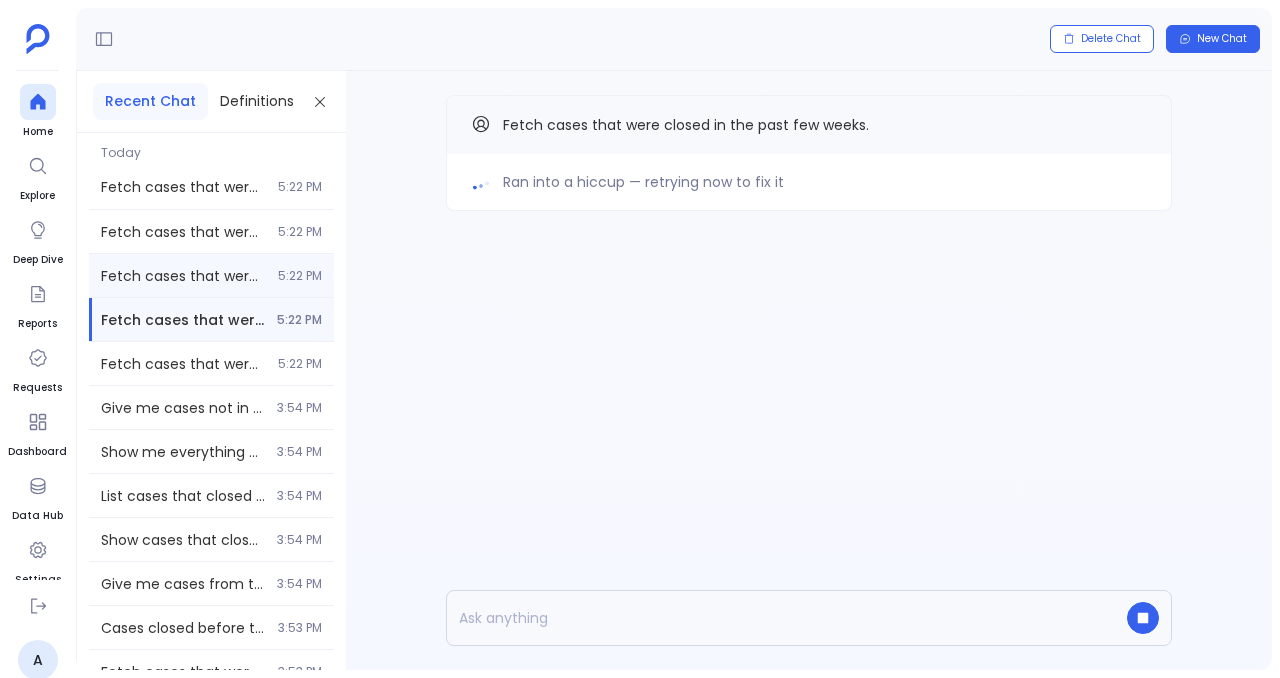 click on "5:22 PM" at bounding box center (300, 276) 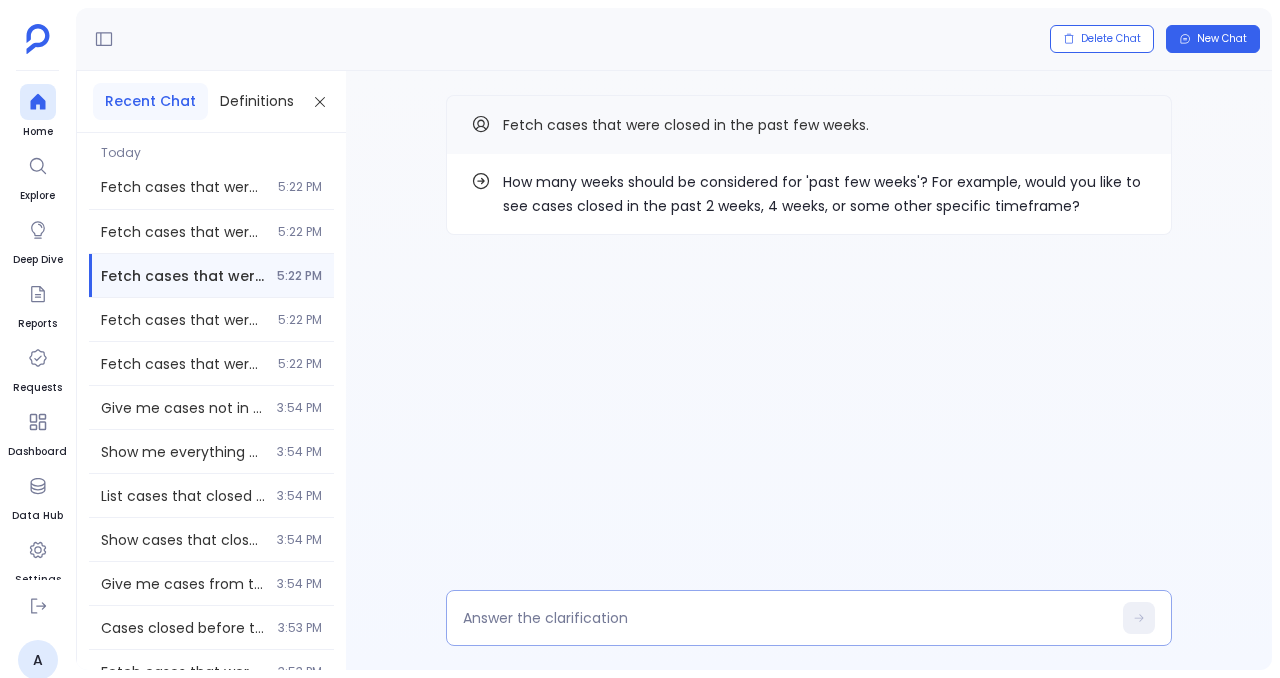 click at bounding box center (787, 618) 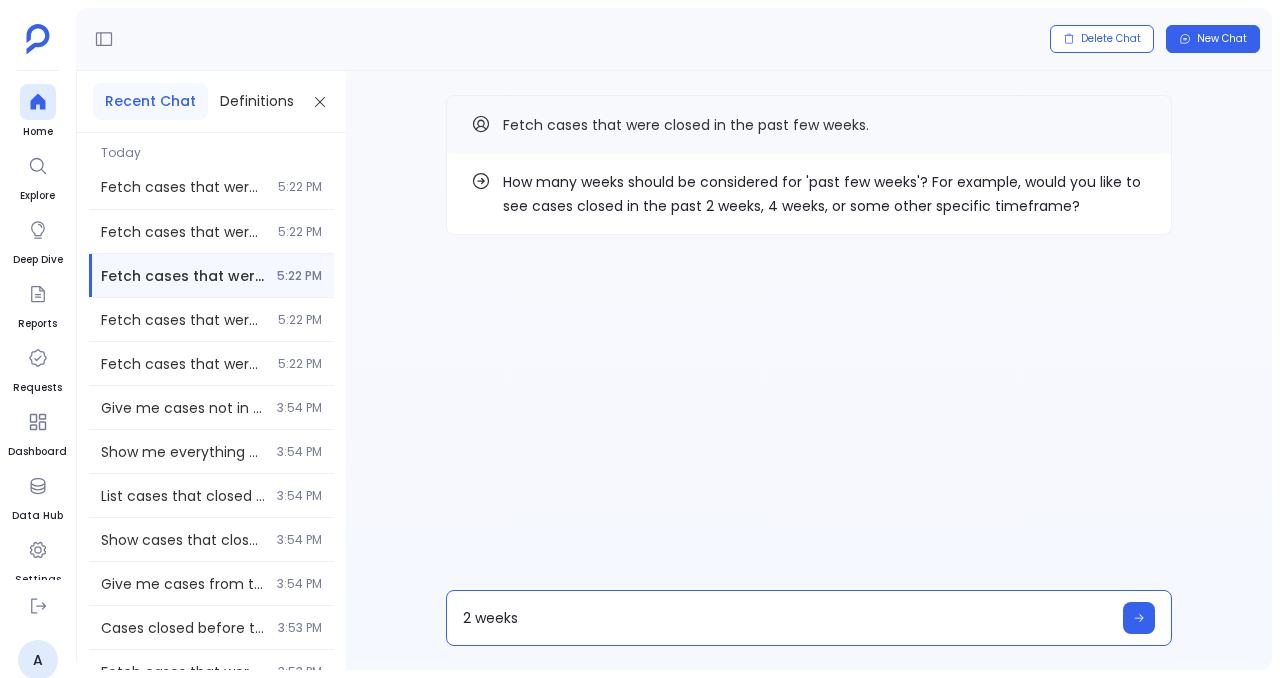 type on "2 weeks." 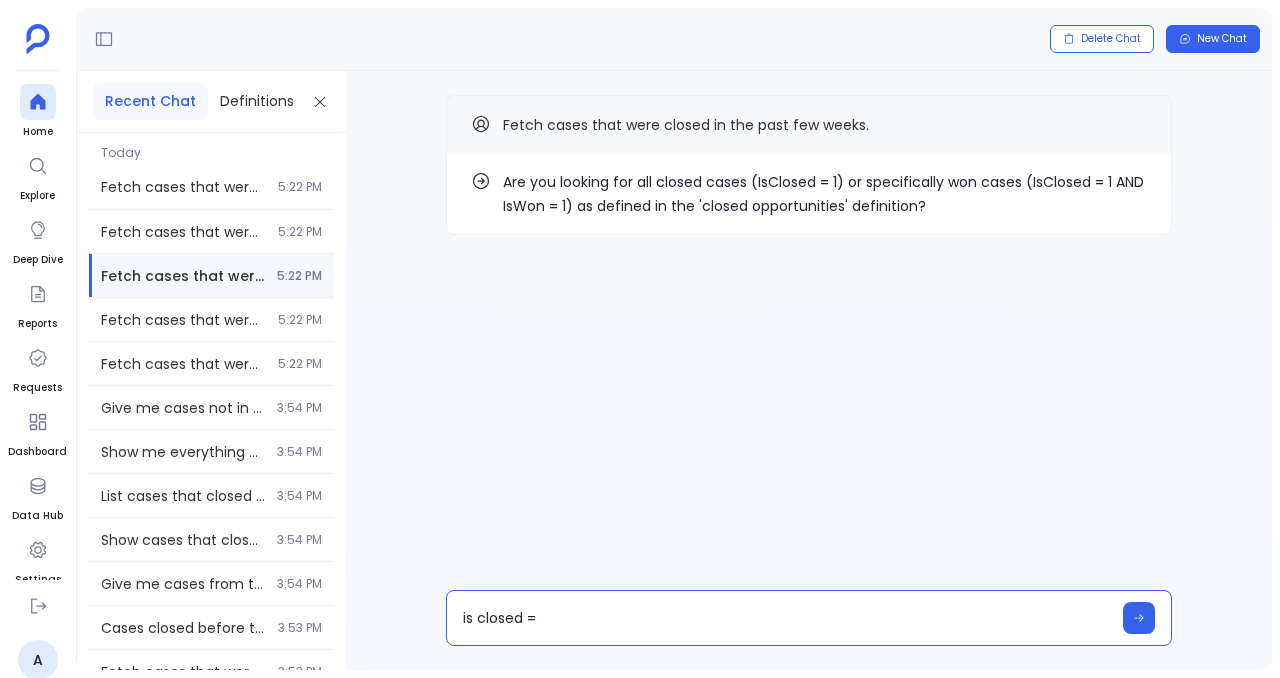 type on "is closed = 1" 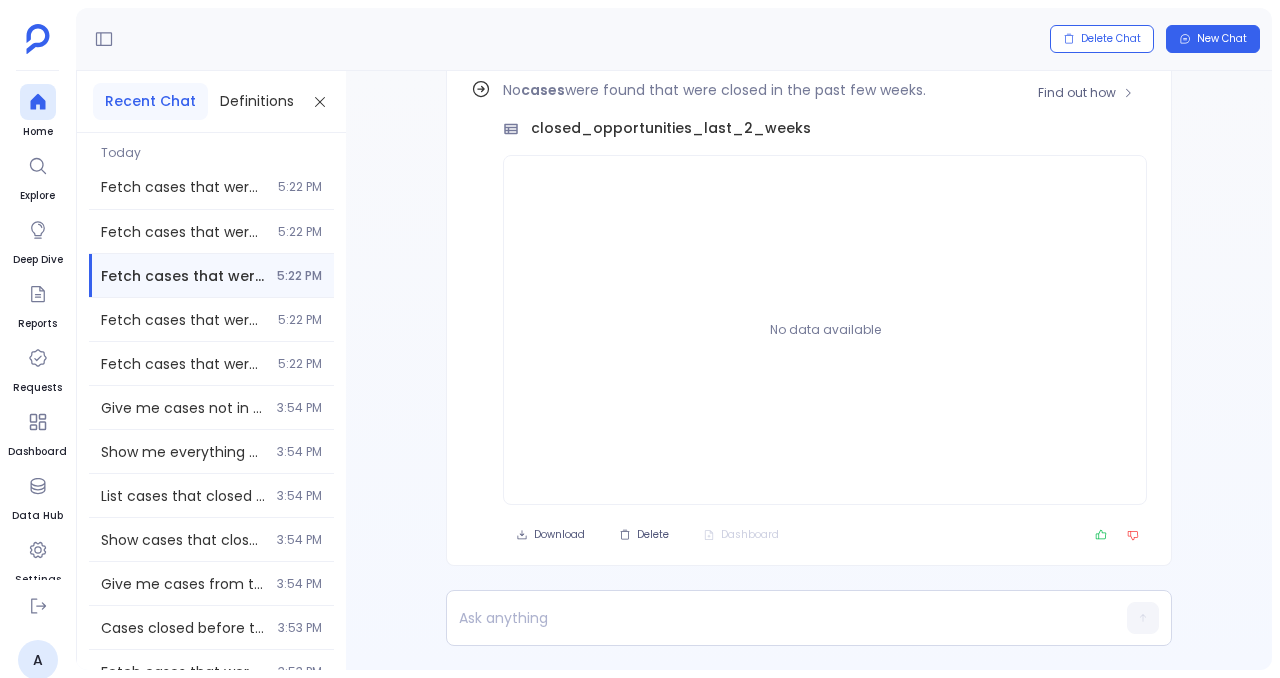 scroll, scrollTop: -92, scrollLeft: 0, axis: vertical 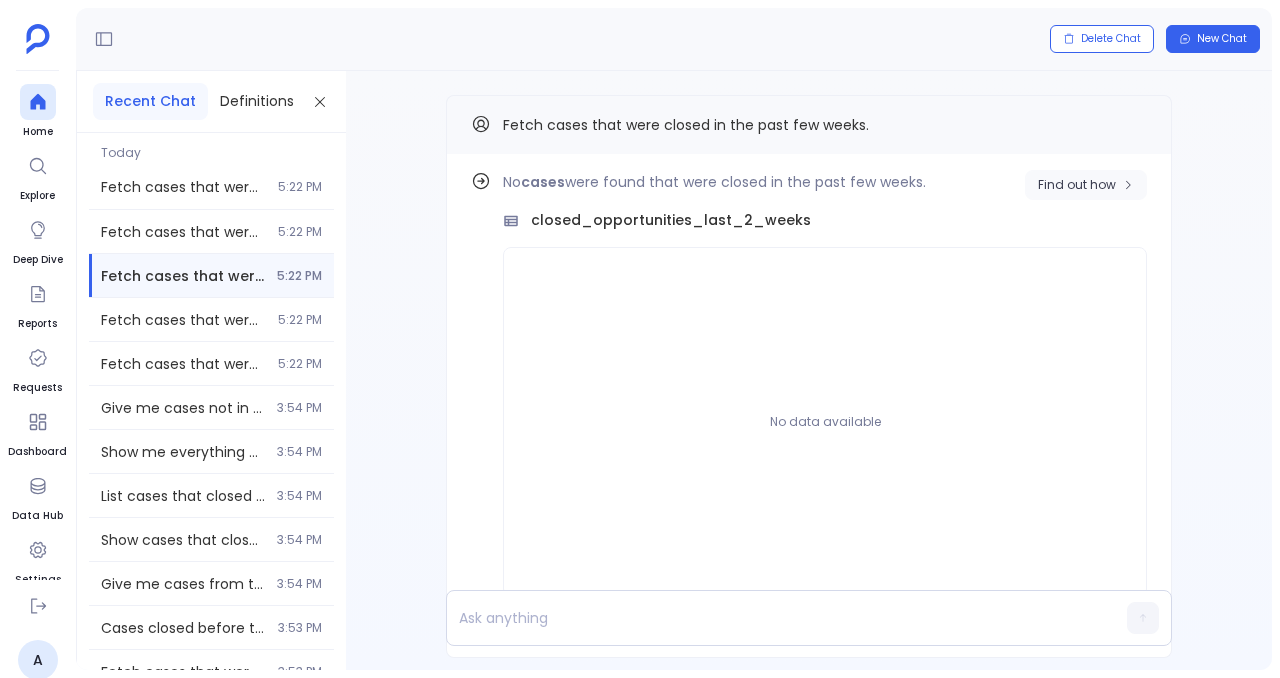 click on "Find out how" at bounding box center [1086, 185] 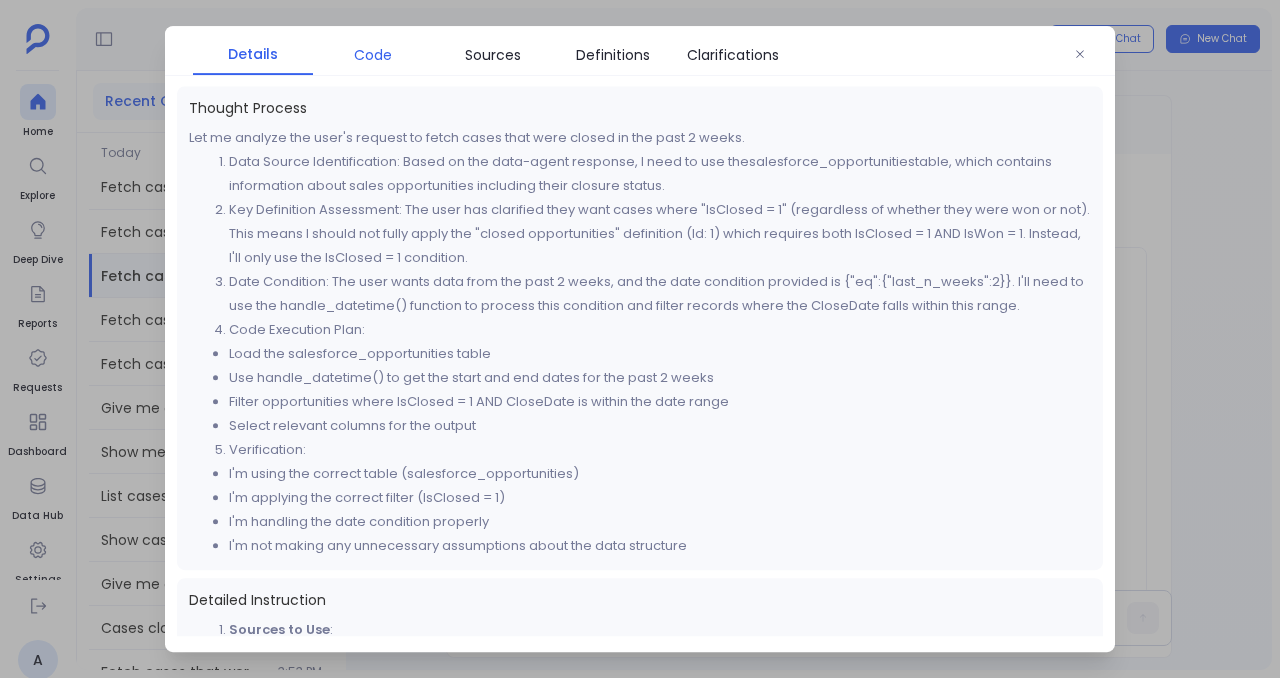 click on "Code" at bounding box center (373, 55) 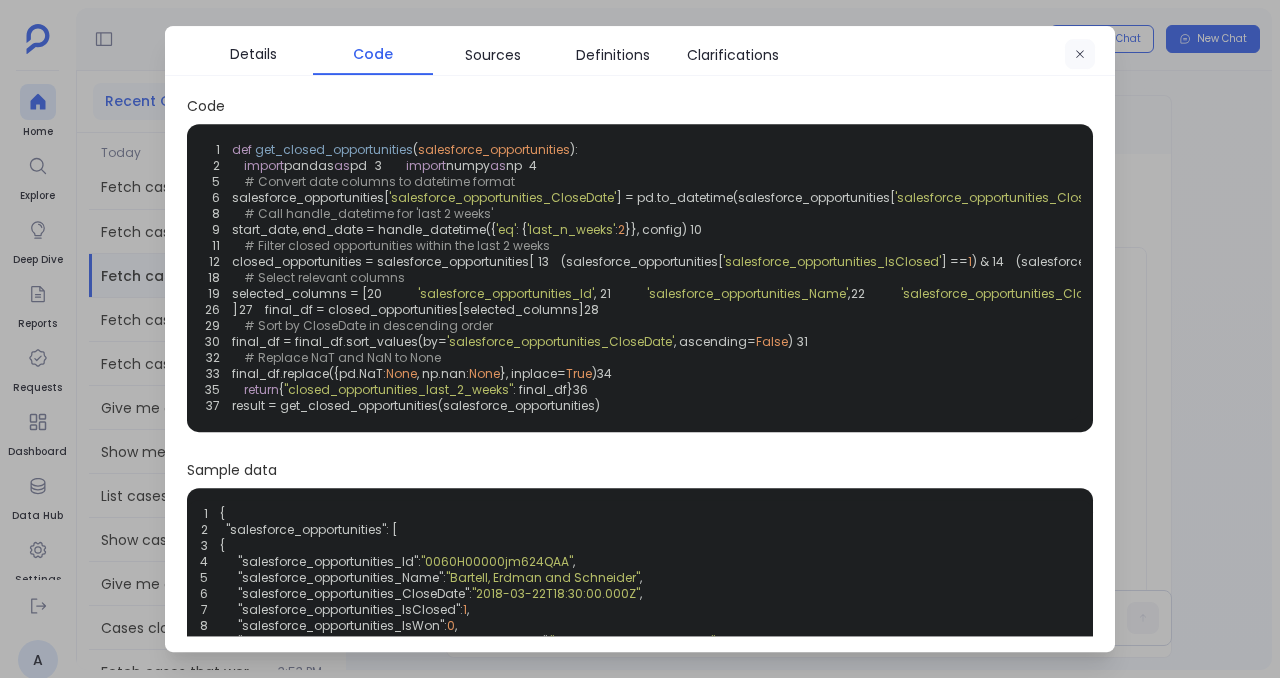 click at bounding box center (1080, 55) 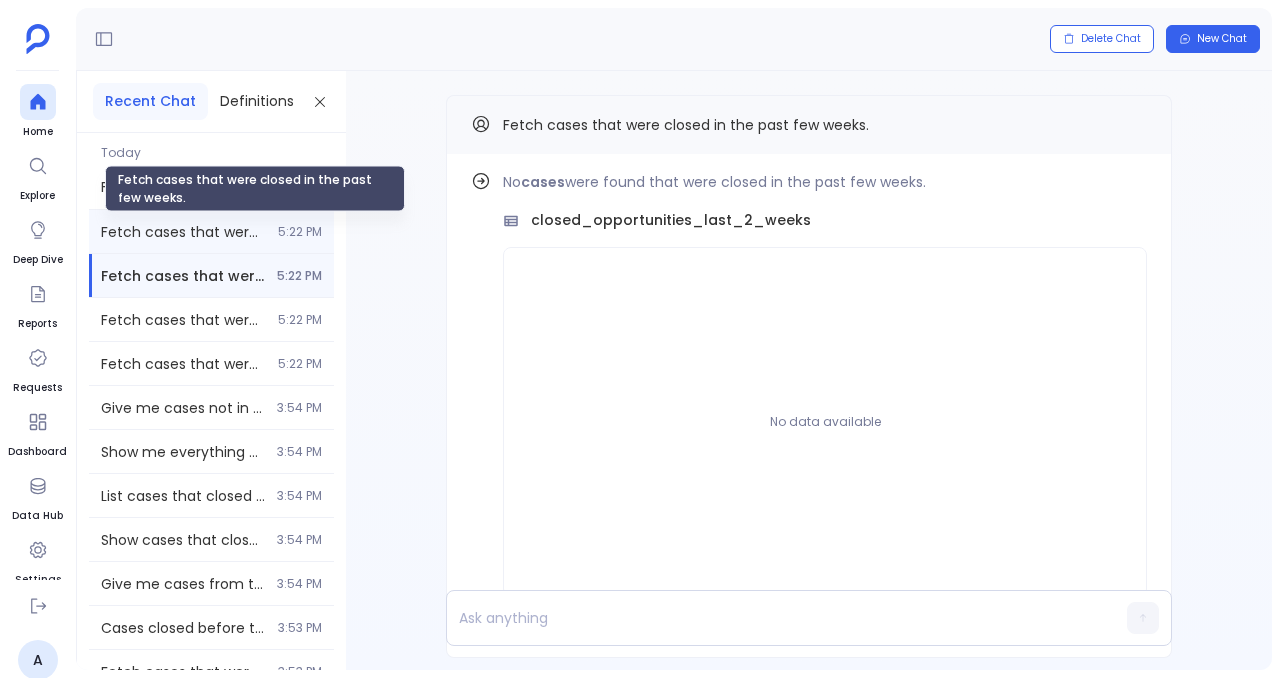 click on "Fetch cases that were closed in the past few weeks." at bounding box center [183, 232] 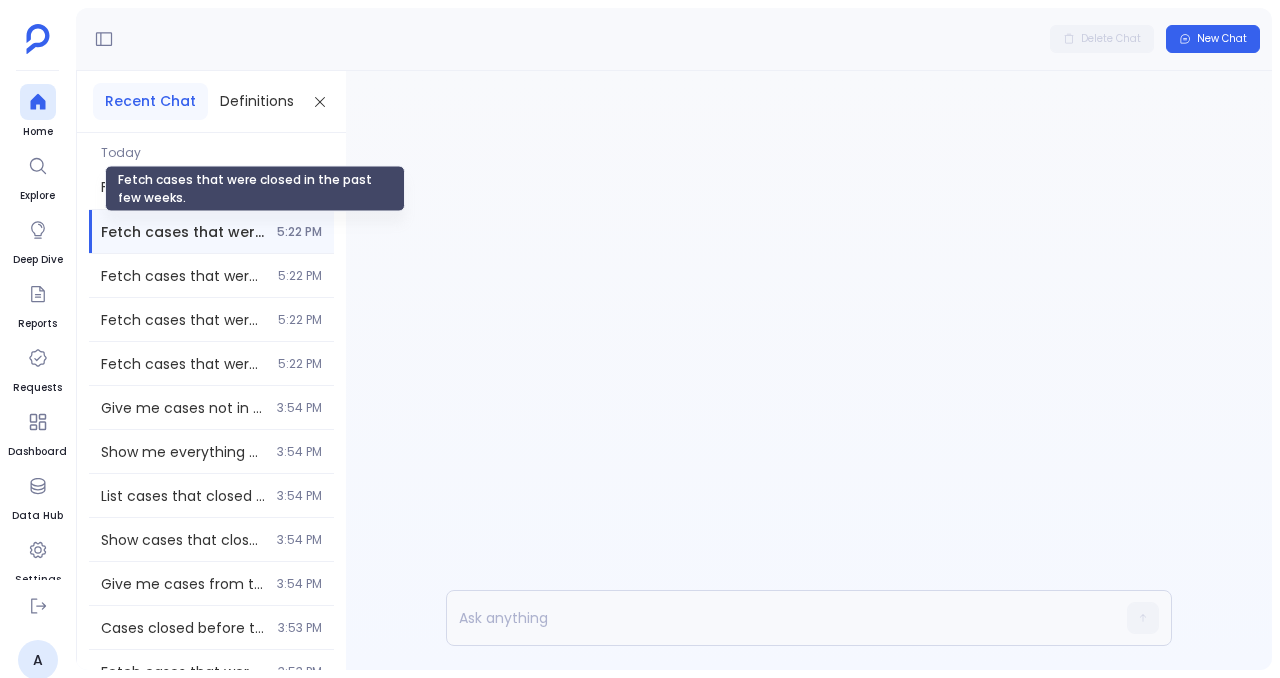 scroll, scrollTop: 0, scrollLeft: 0, axis: both 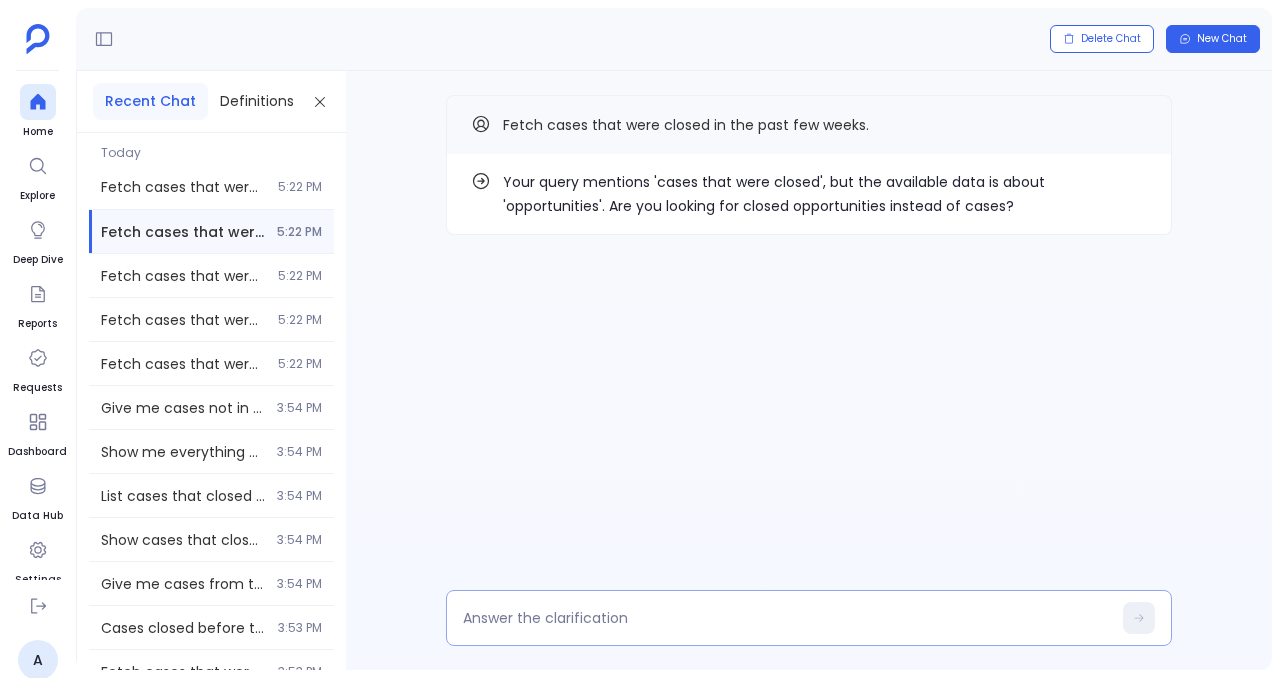 click at bounding box center (809, 618) 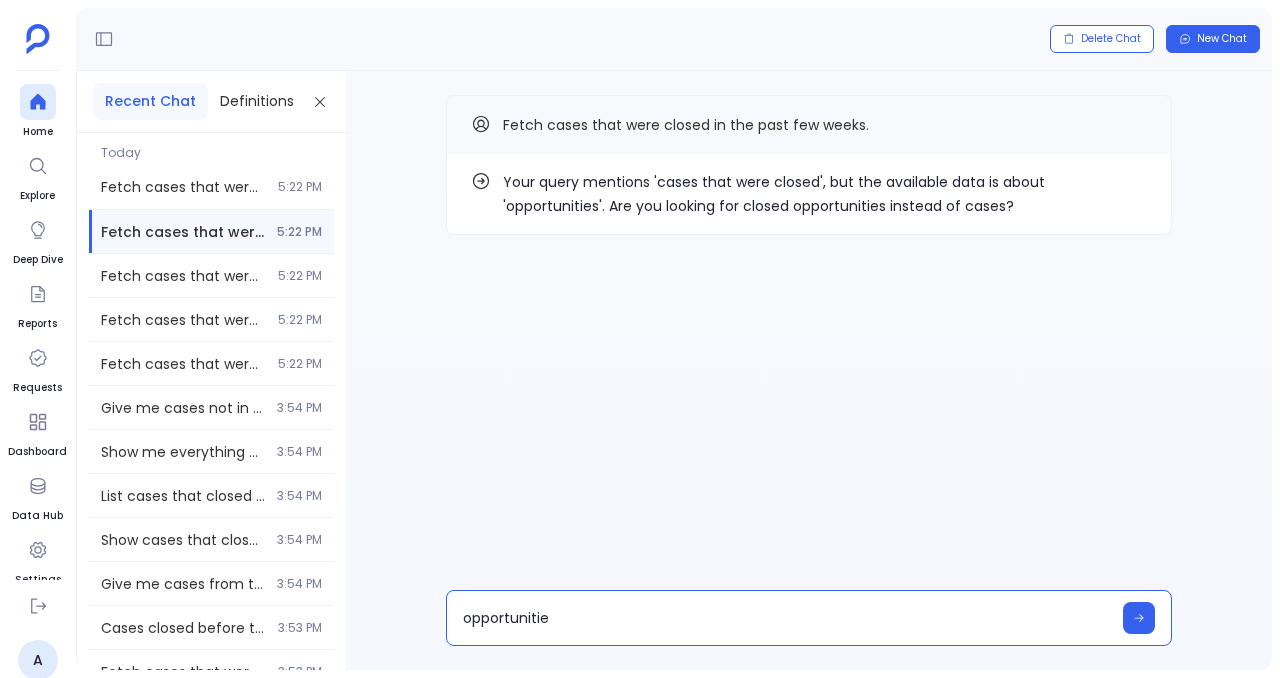 type on "opportunities" 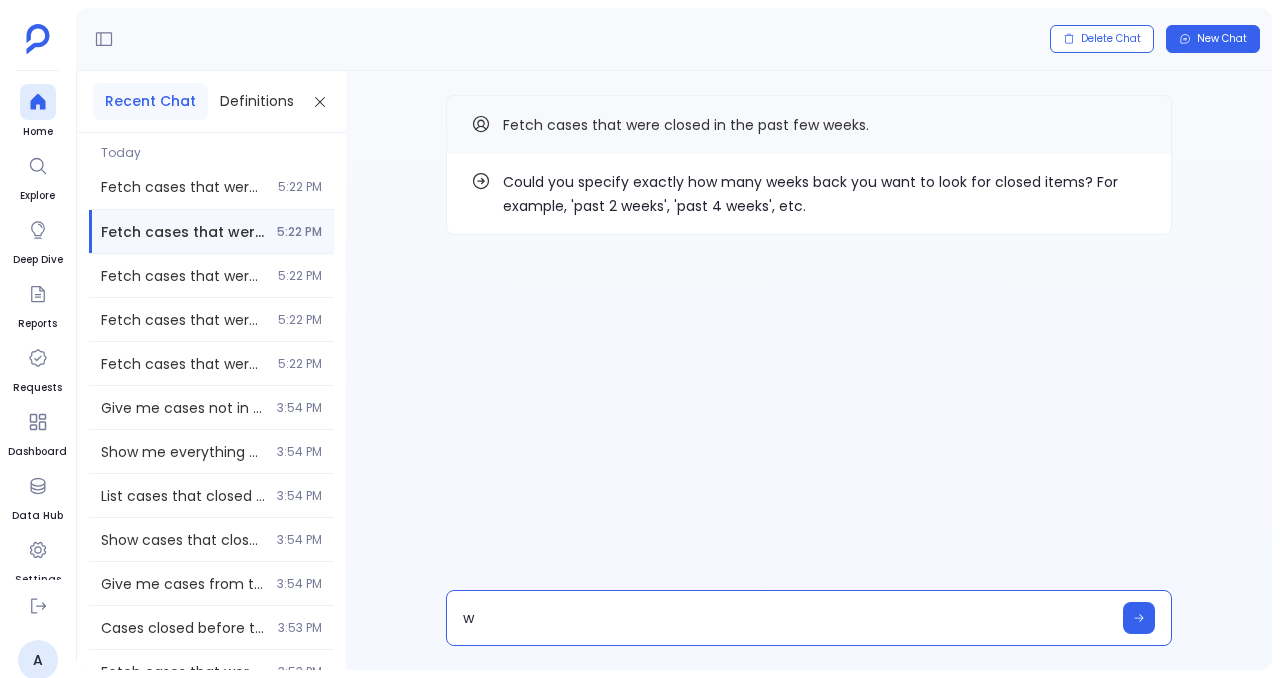 type on "w" 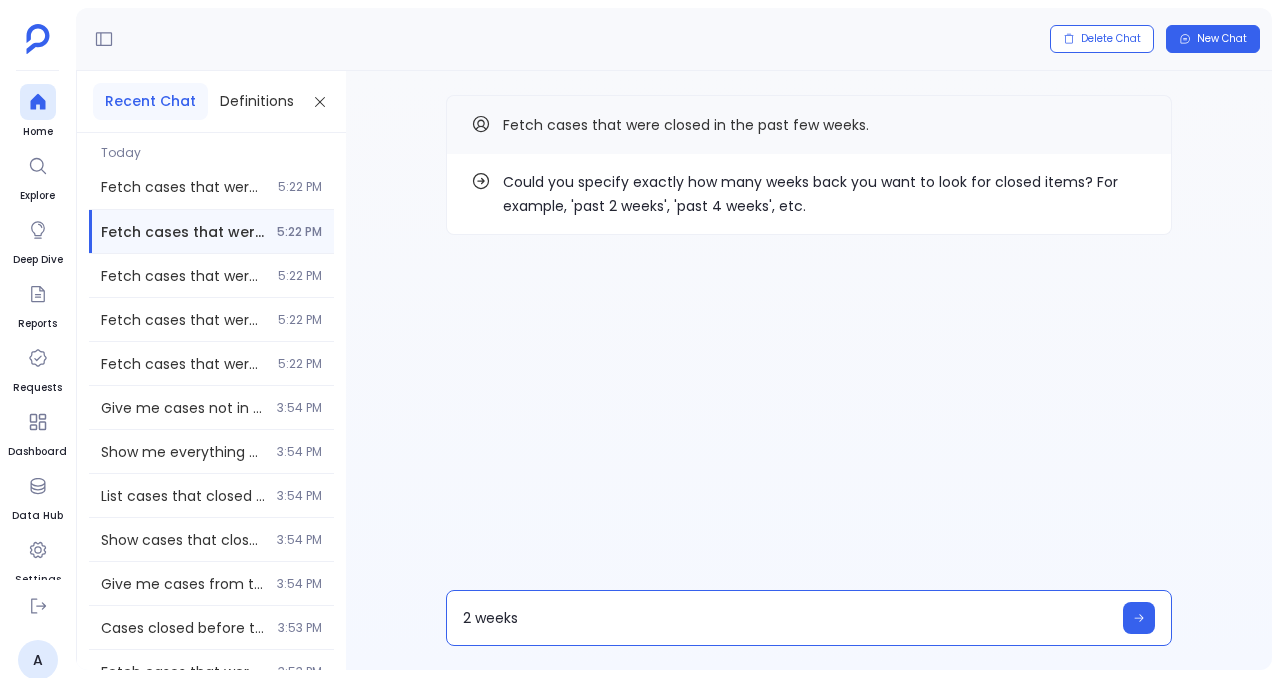 type on "2 weeks" 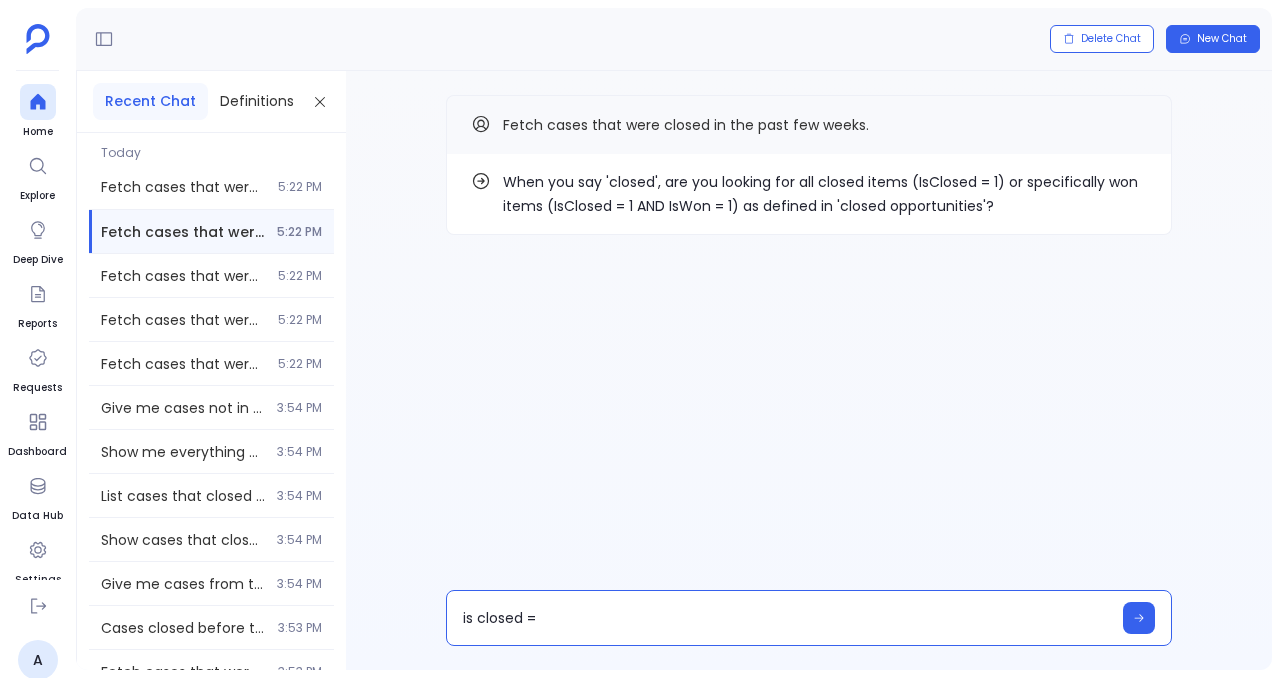 type on "is closed = 1" 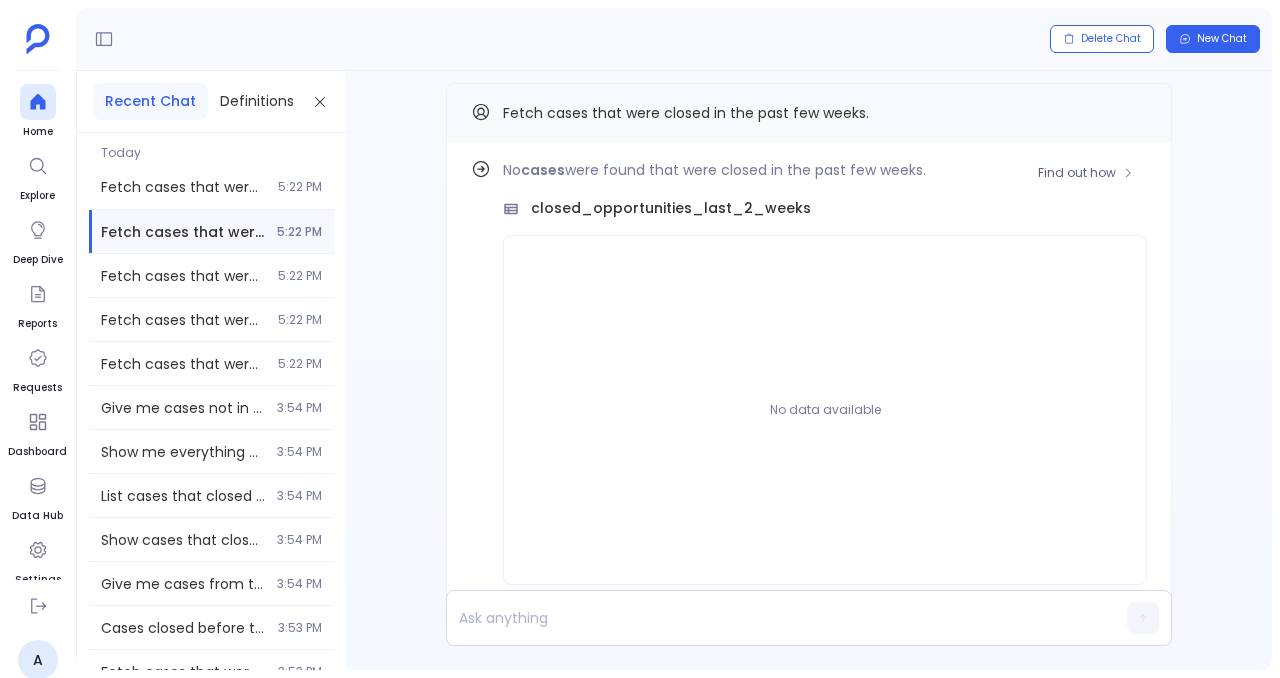 scroll, scrollTop: -92, scrollLeft: 0, axis: vertical 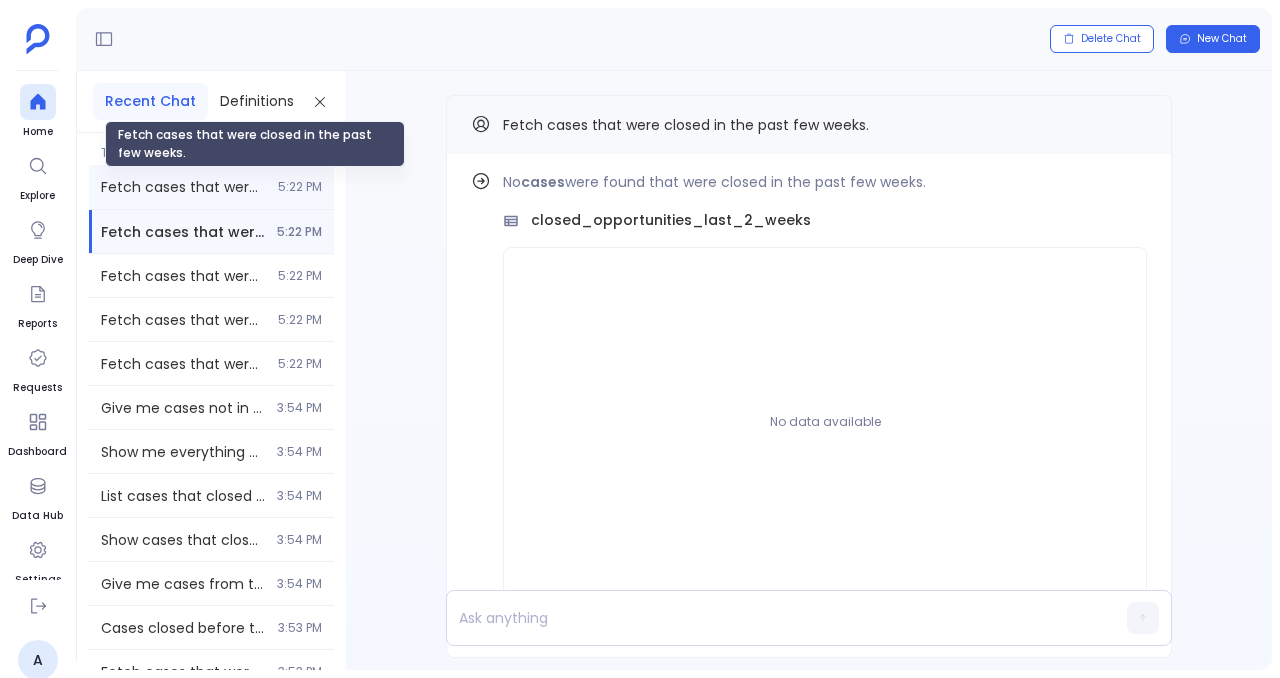 click on "Fetch cases that were closed in the past few weeks." at bounding box center [183, 187] 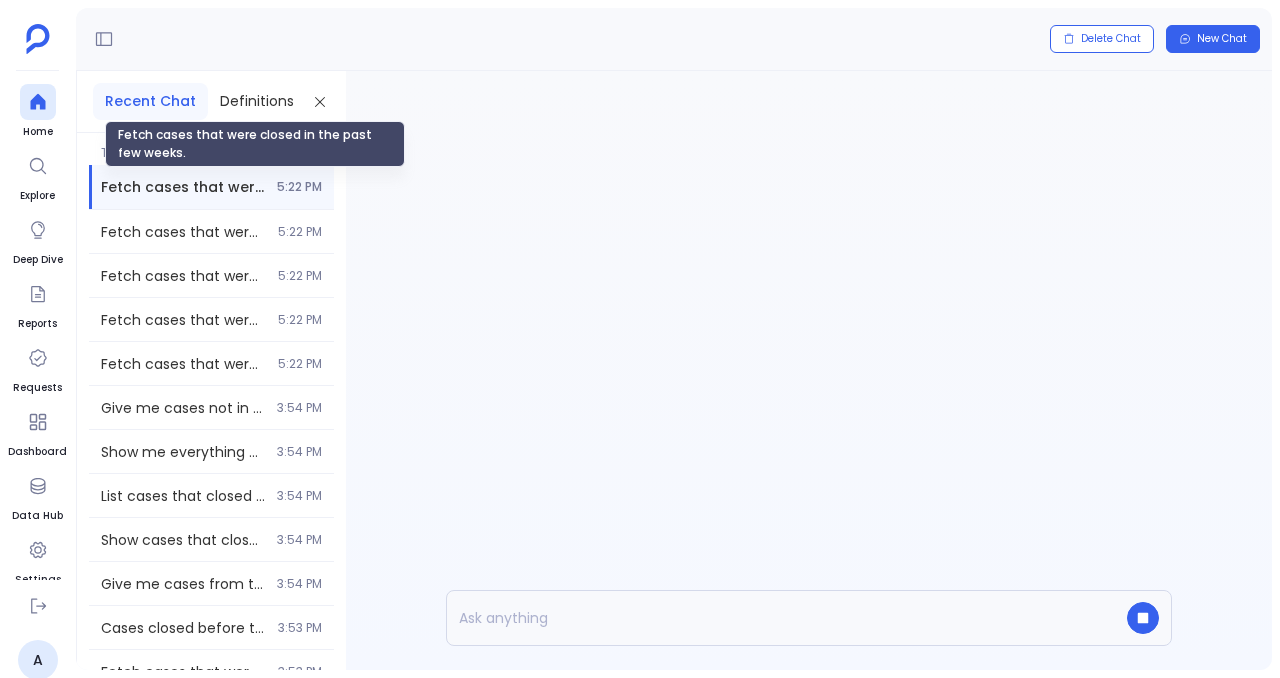 scroll, scrollTop: 0, scrollLeft: 0, axis: both 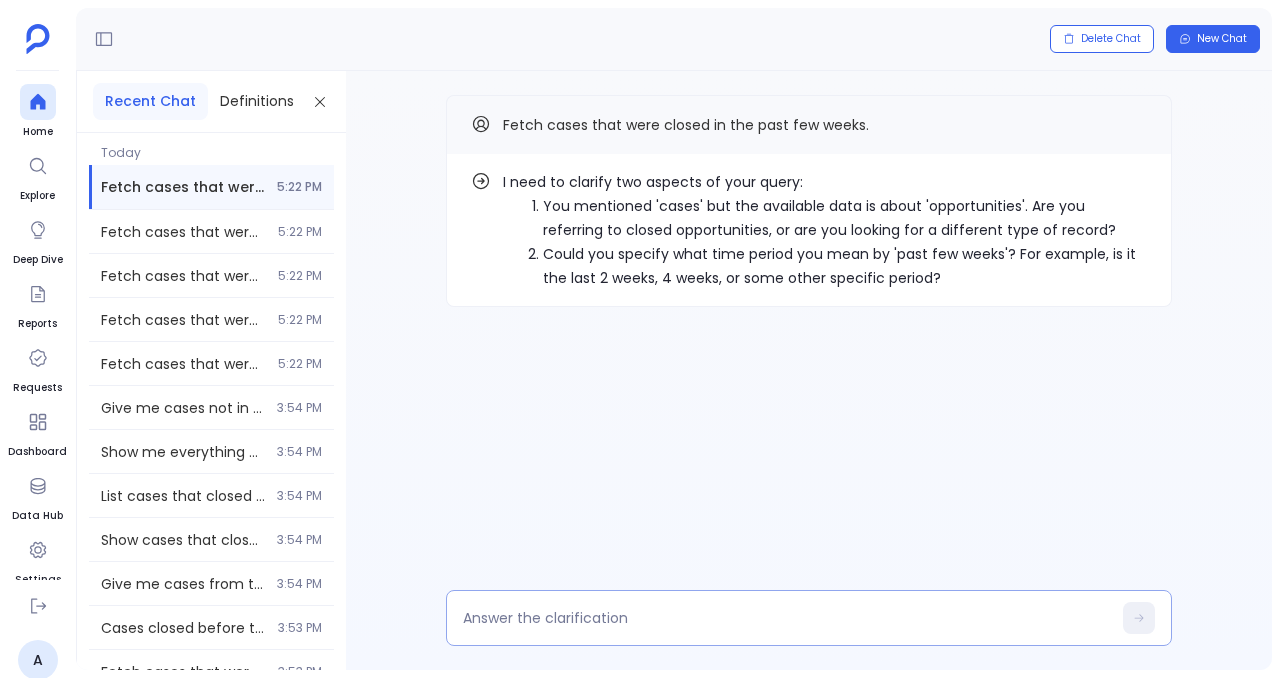 click at bounding box center [809, 618] 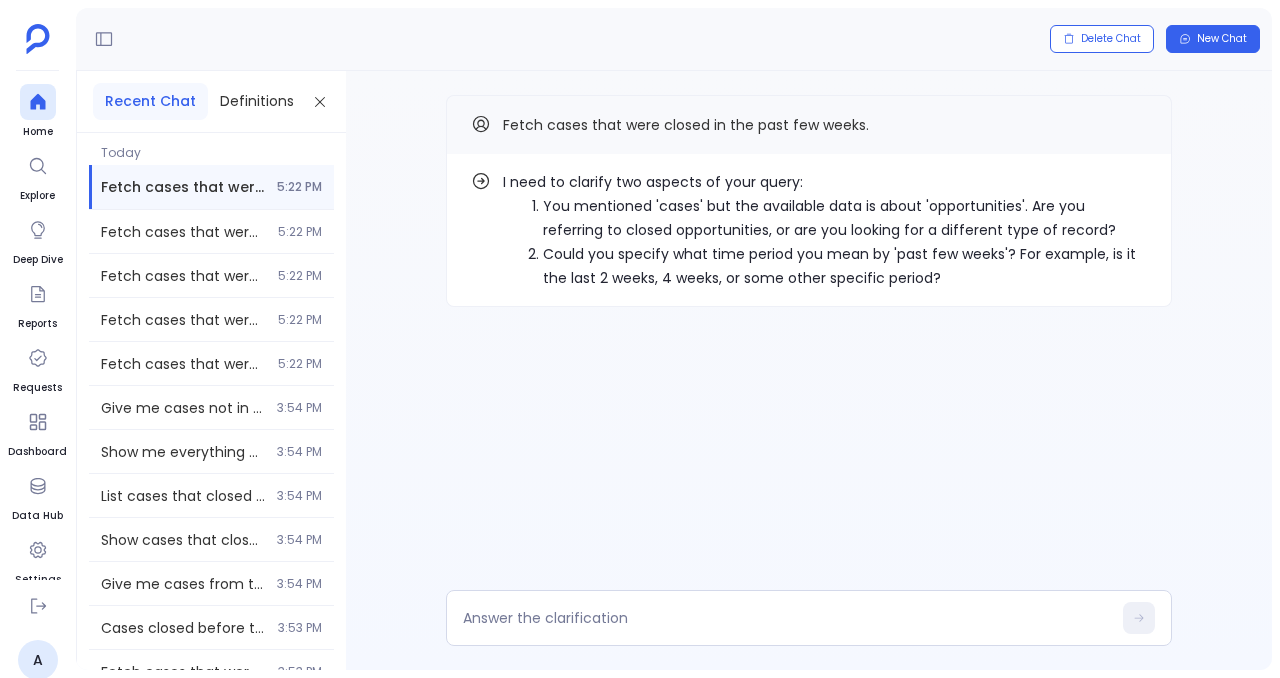 click on "I need to clarify two aspects of your query:
You mentioned 'cases' but the available data is about 'opportunities'. Are you referring to closed opportunities, or are you looking for a different type of record?
Could you specify what time period you mean by 'past few weeks'? For example, is it the last 2 weeks, 4 weeks, or some other specific period?
Fetch cases that were closed in the past few weeks." at bounding box center (809, 370) 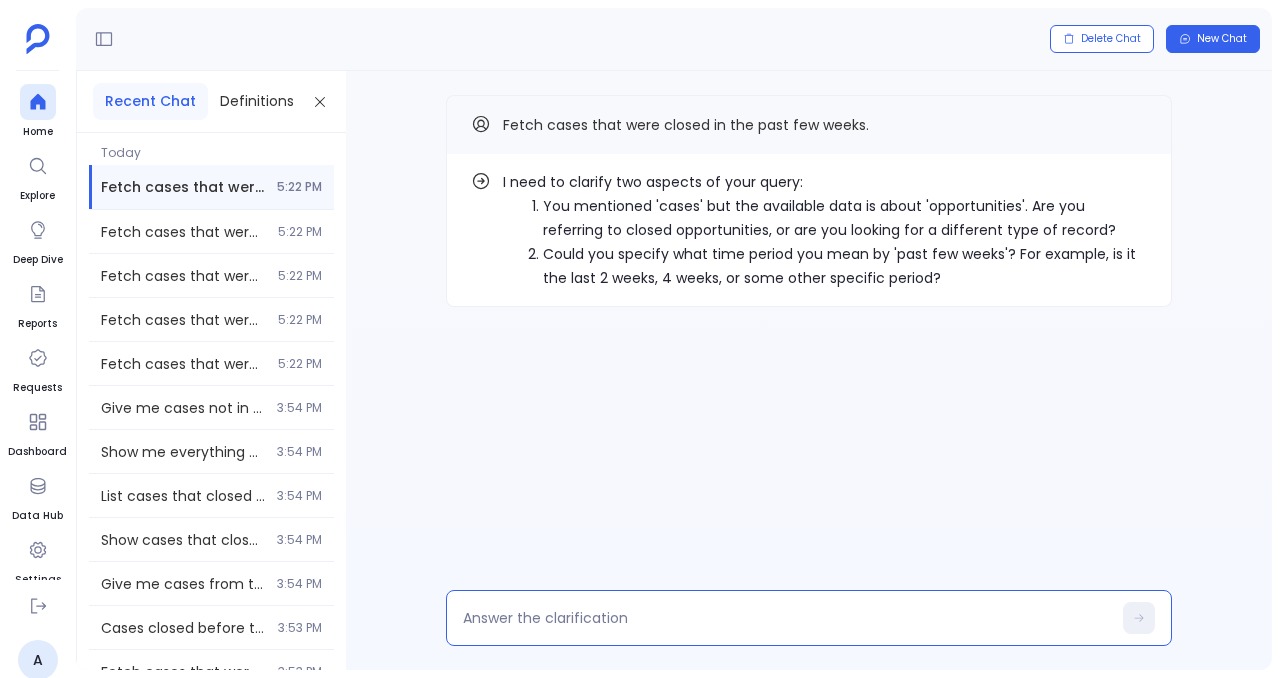 click at bounding box center [787, 618] 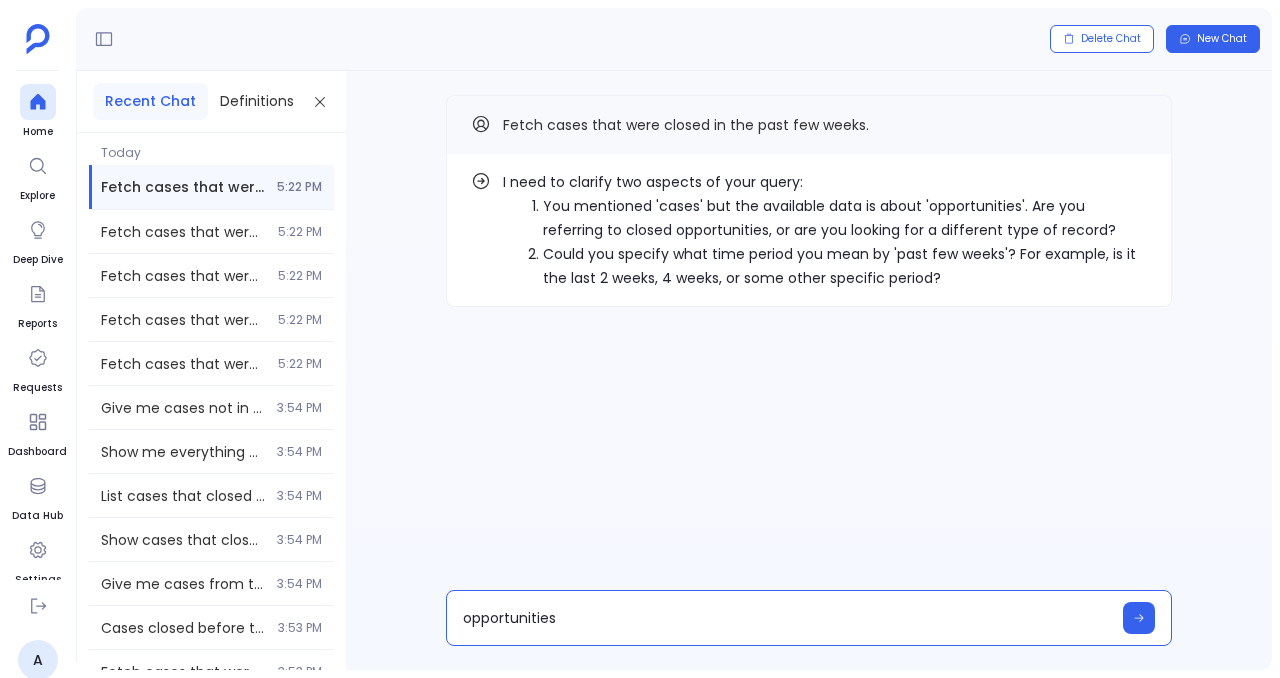 scroll, scrollTop: 0, scrollLeft: 0, axis: both 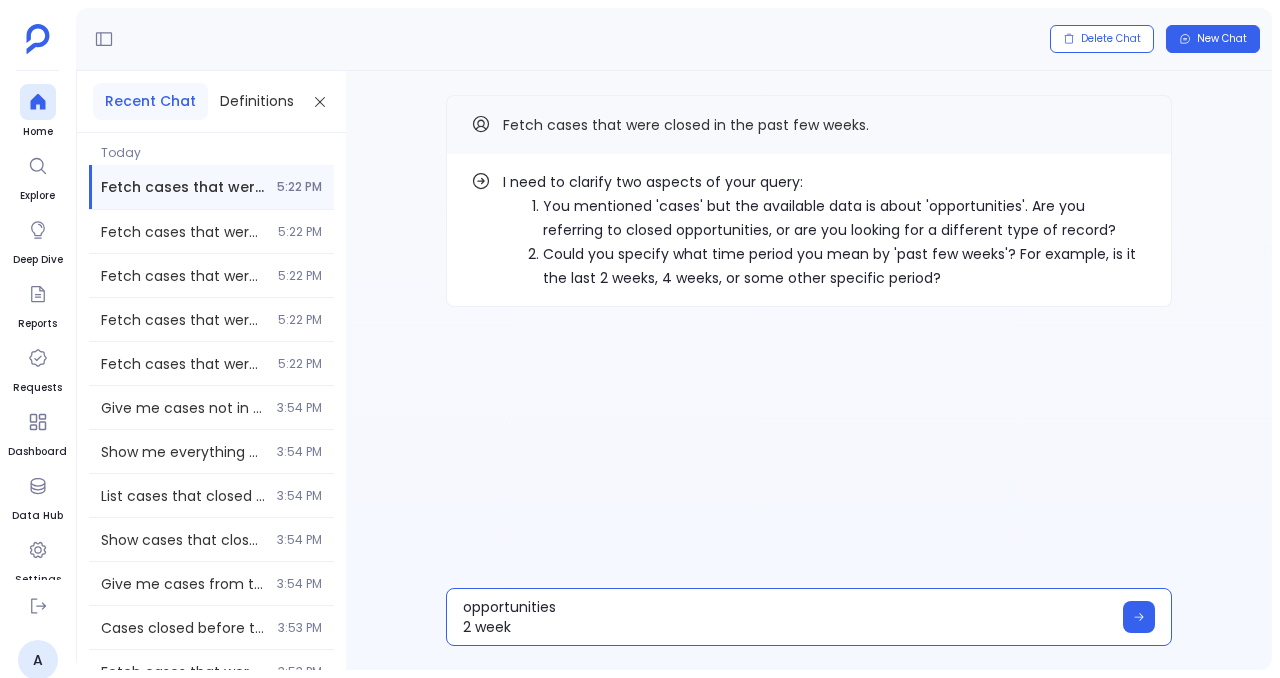 type on "opportunities
2 weeks" 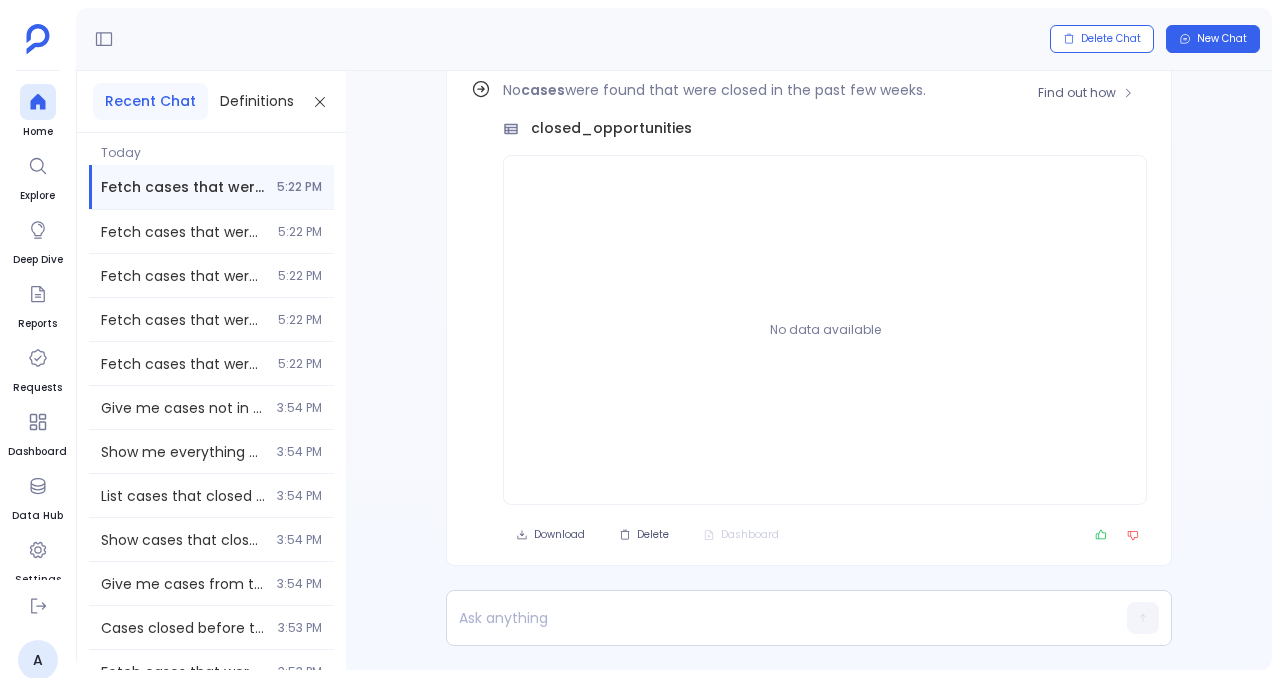 scroll, scrollTop: -92, scrollLeft: 0, axis: vertical 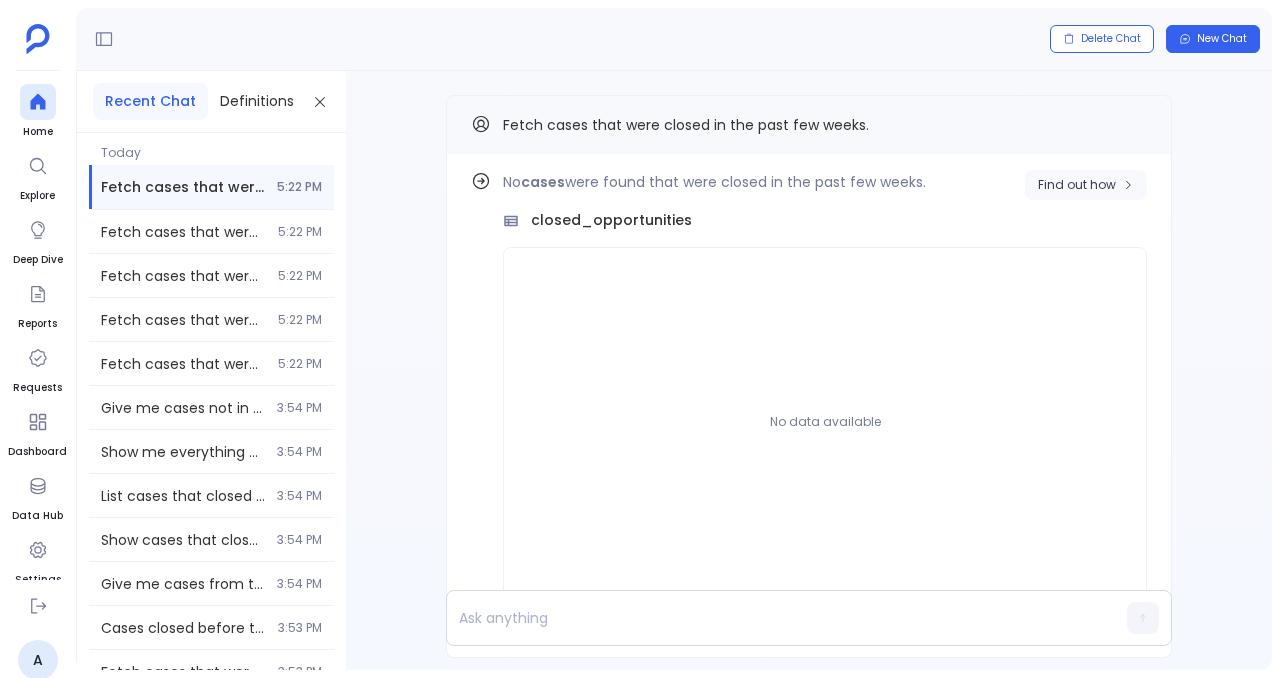 click on "Find out how" at bounding box center [1077, 185] 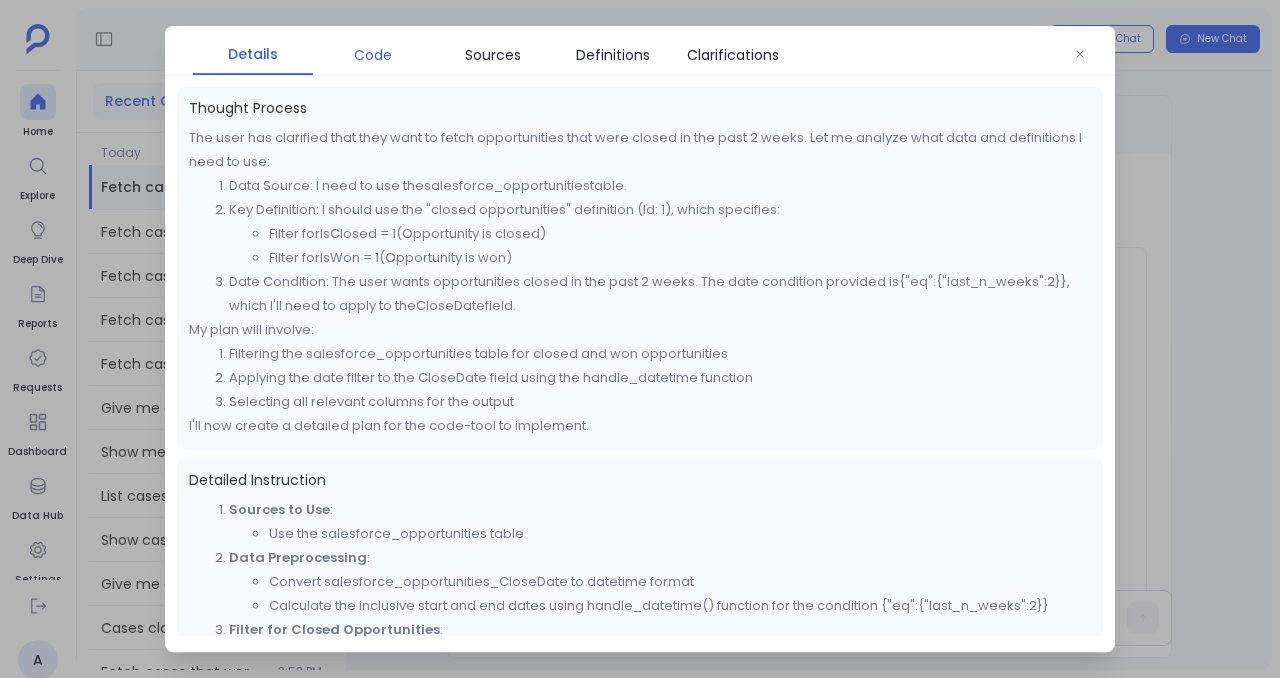 click on "Code" at bounding box center [373, 55] 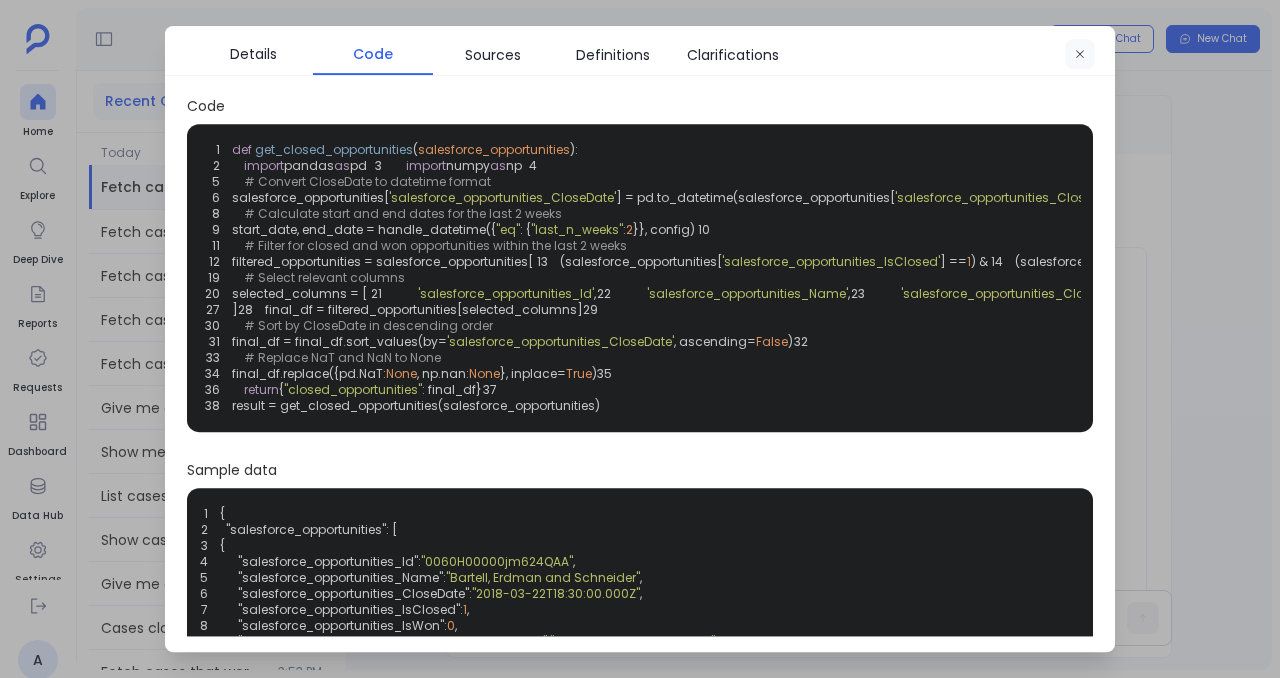 click at bounding box center [1080, 55] 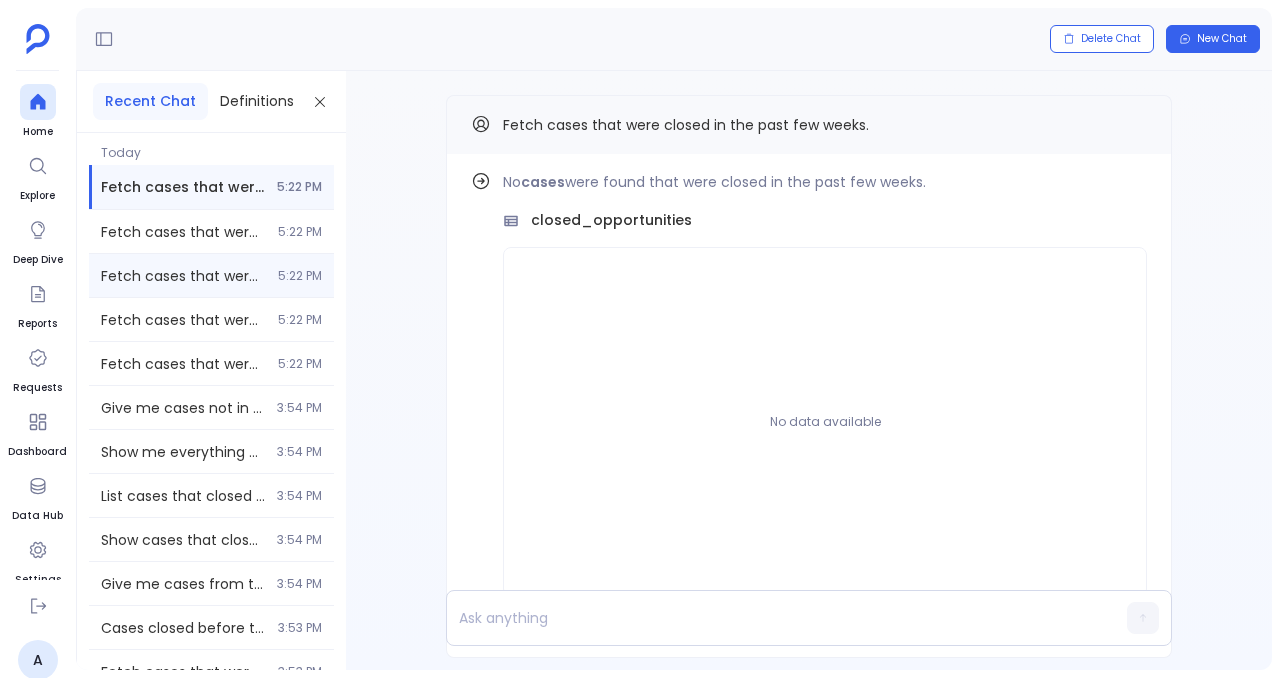 click on "Fetch cases that were closed in the past few weeks. 5:22 PM" at bounding box center [211, 275] 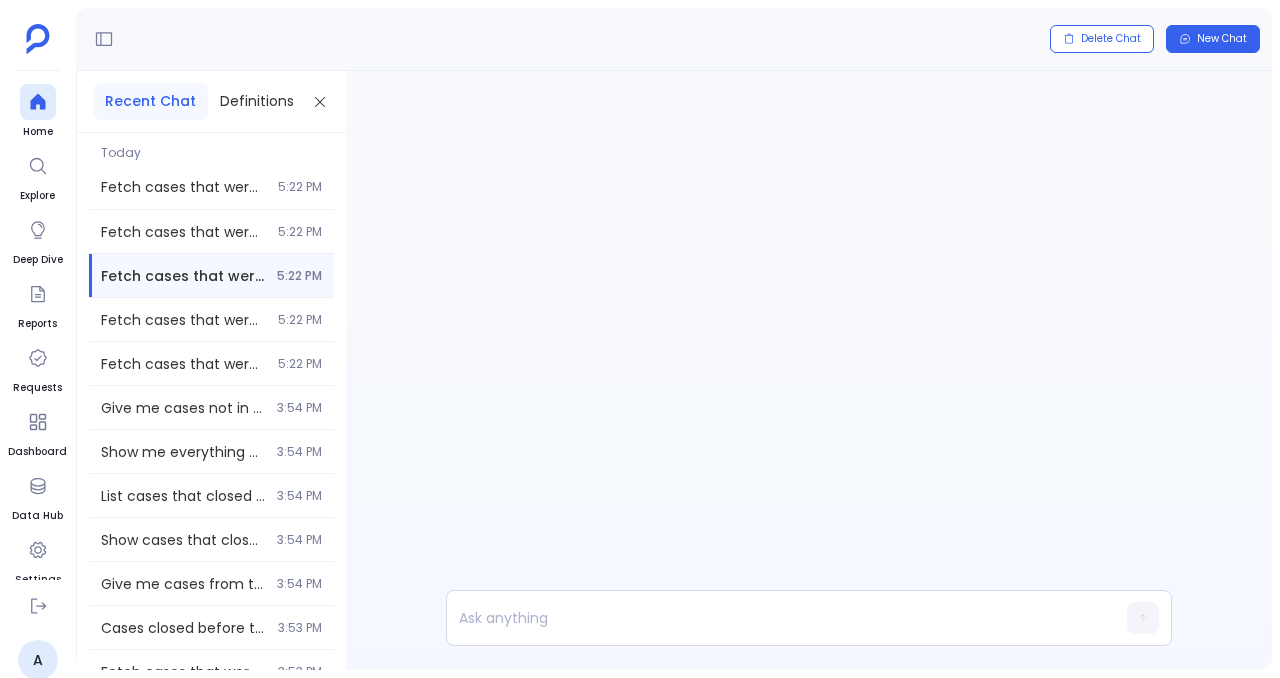 scroll, scrollTop: 0, scrollLeft: 0, axis: both 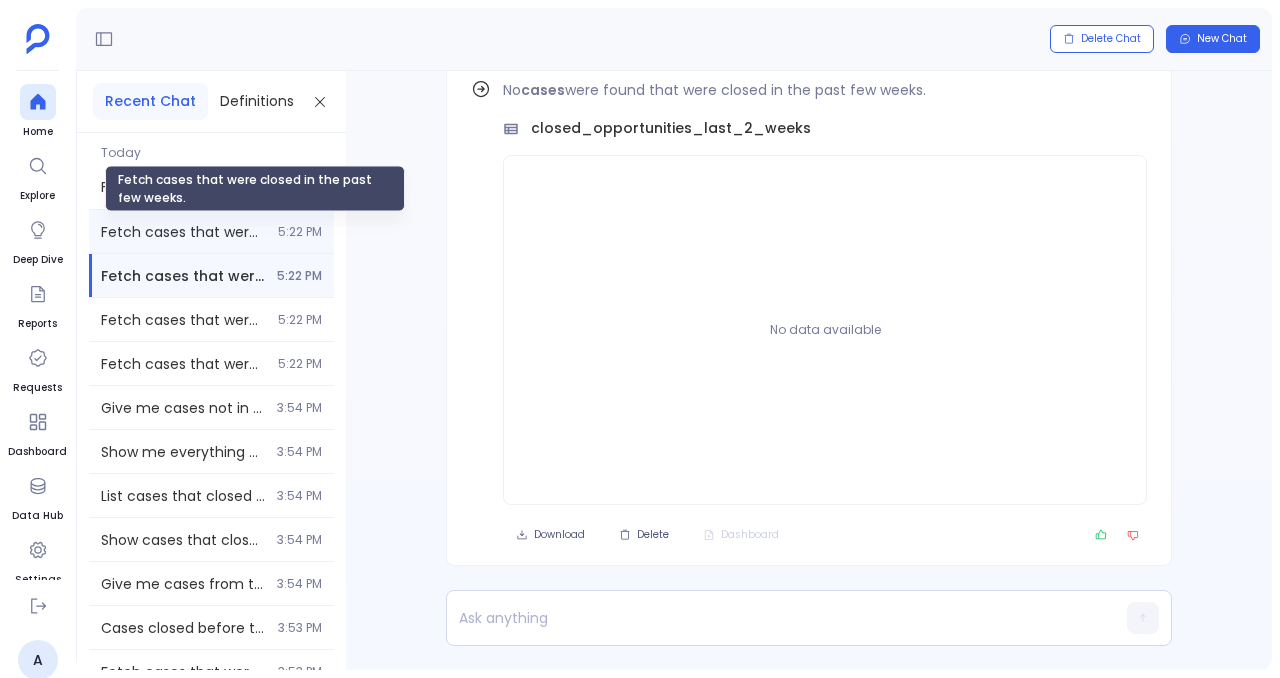 click on "Fetch cases that were closed in the past few weeks." at bounding box center [183, 232] 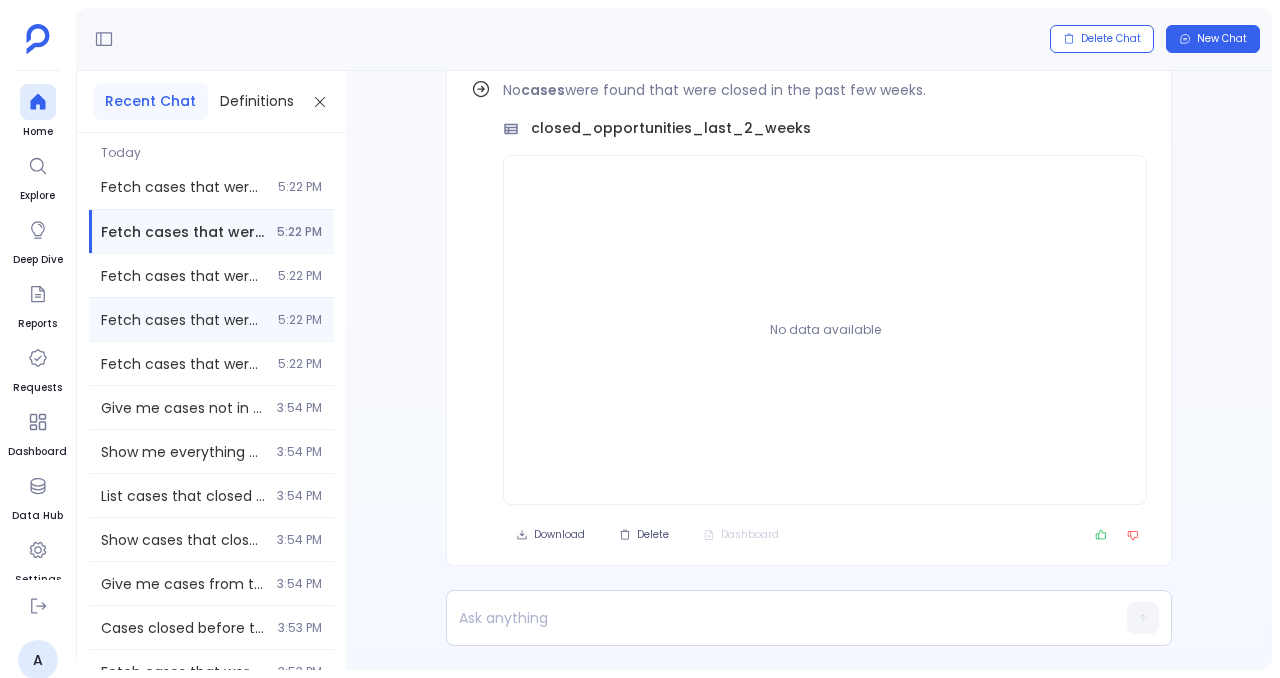click on "Fetch cases that were closed in the past few weeks. 5:22 PM" at bounding box center (211, 319) 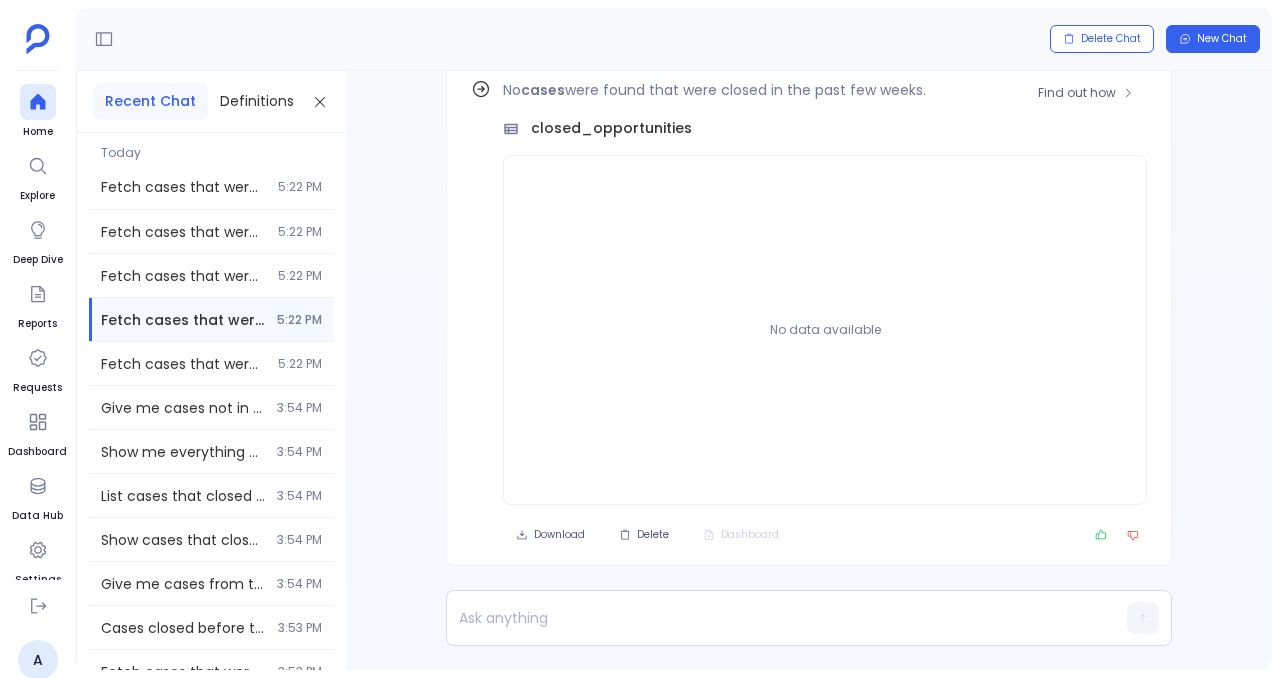 scroll, scrollTop: -92, scrollLeft: 0, axis: vertical 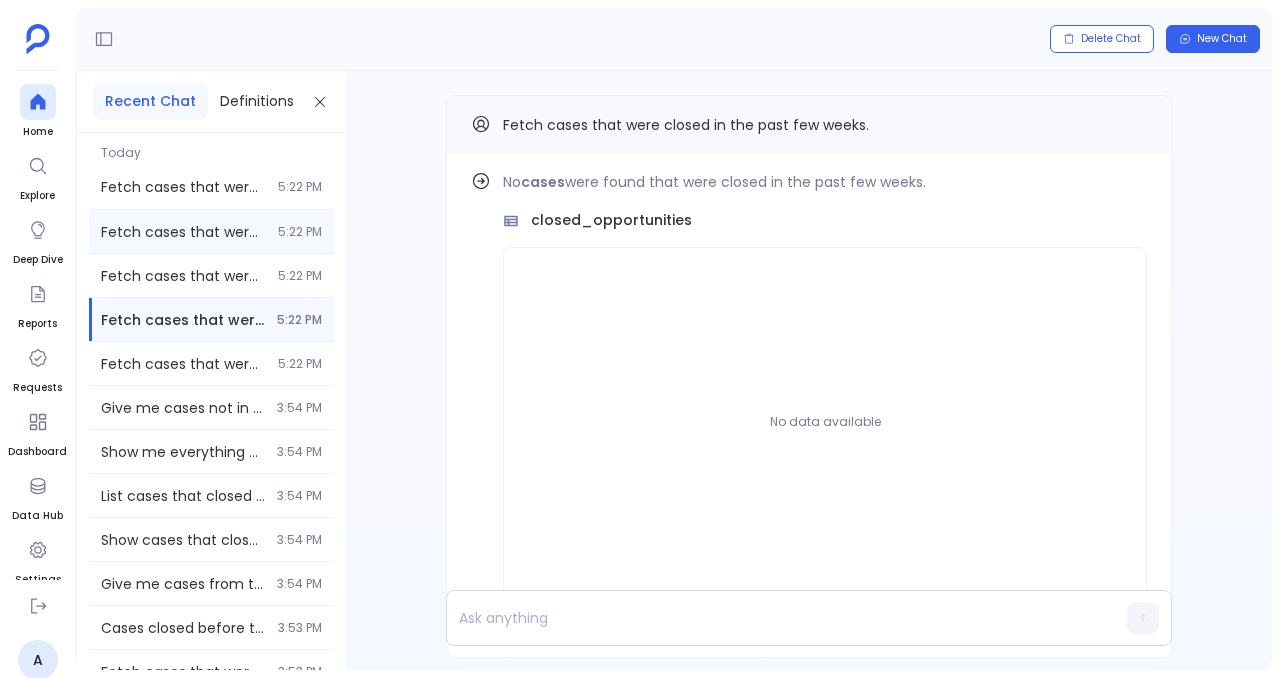 click on "Fetch cases that were closed in the past few weeks. 5:22 PM" at bounding box center [211, 231] 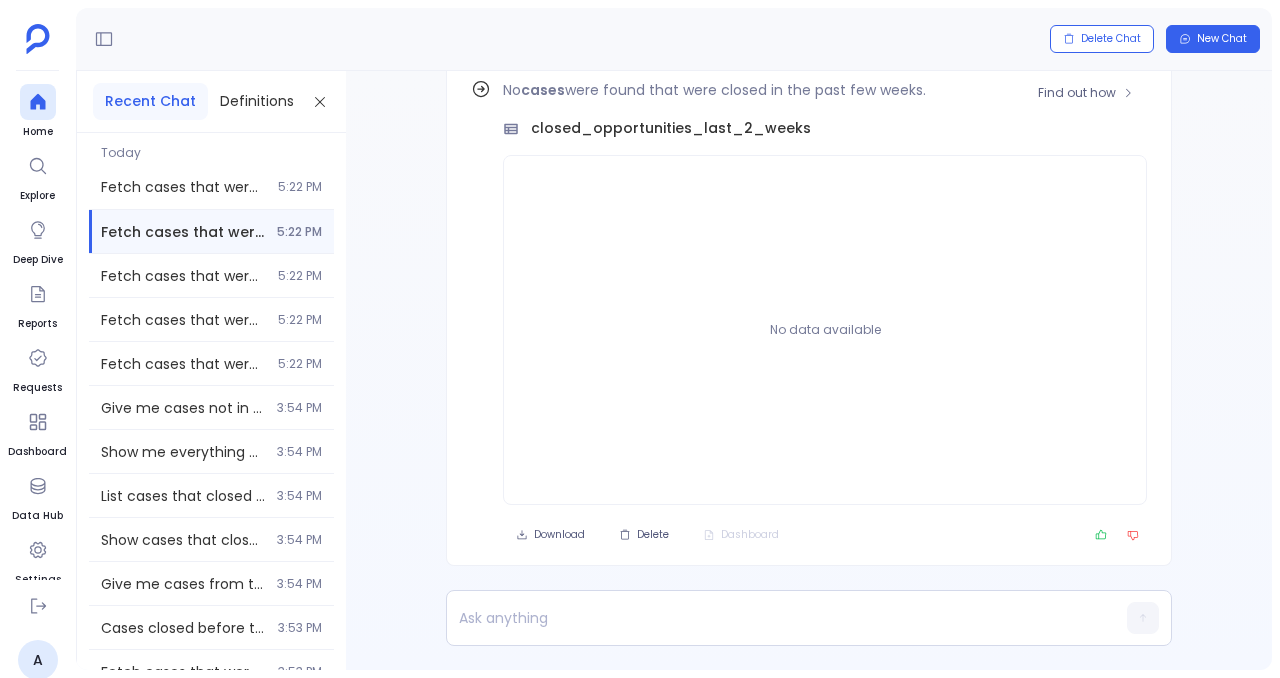 scroll, scrollTop: -92, scrollLeft: 0, axis: vertical 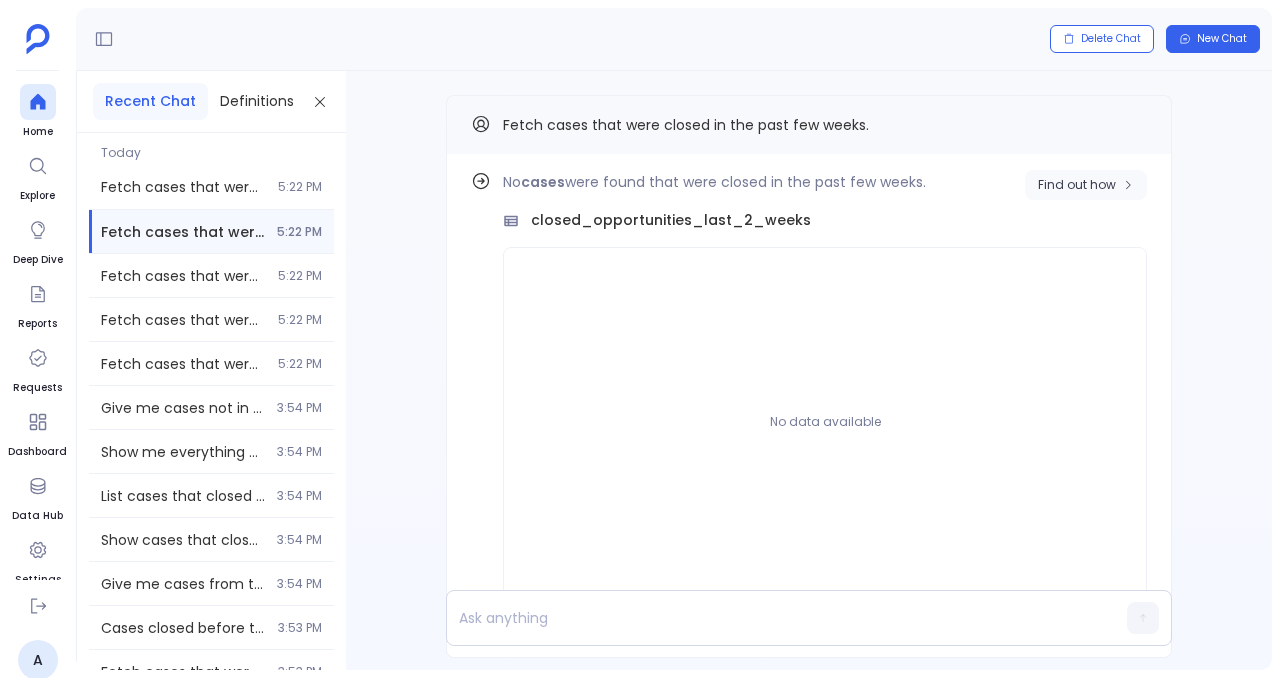 click on "Find out how" at bounding box center (1077, 185) 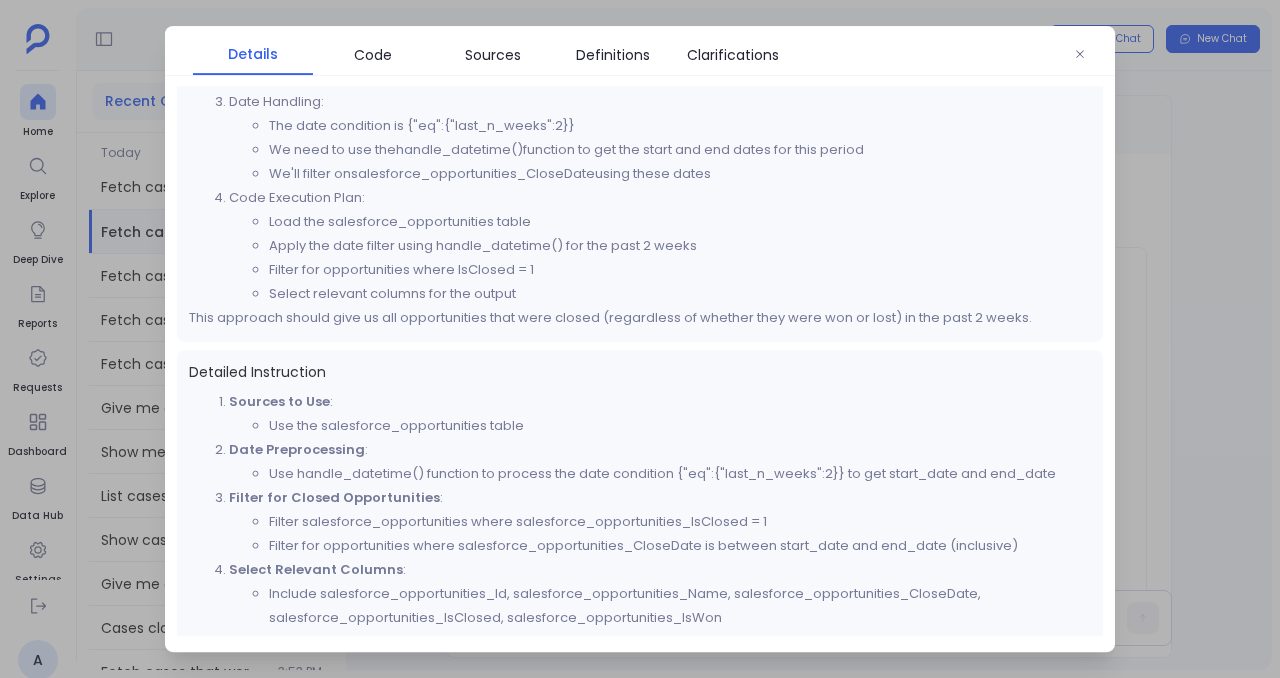 scroll, scrollTop: 310, scrollLeft: 0, axis: vertical 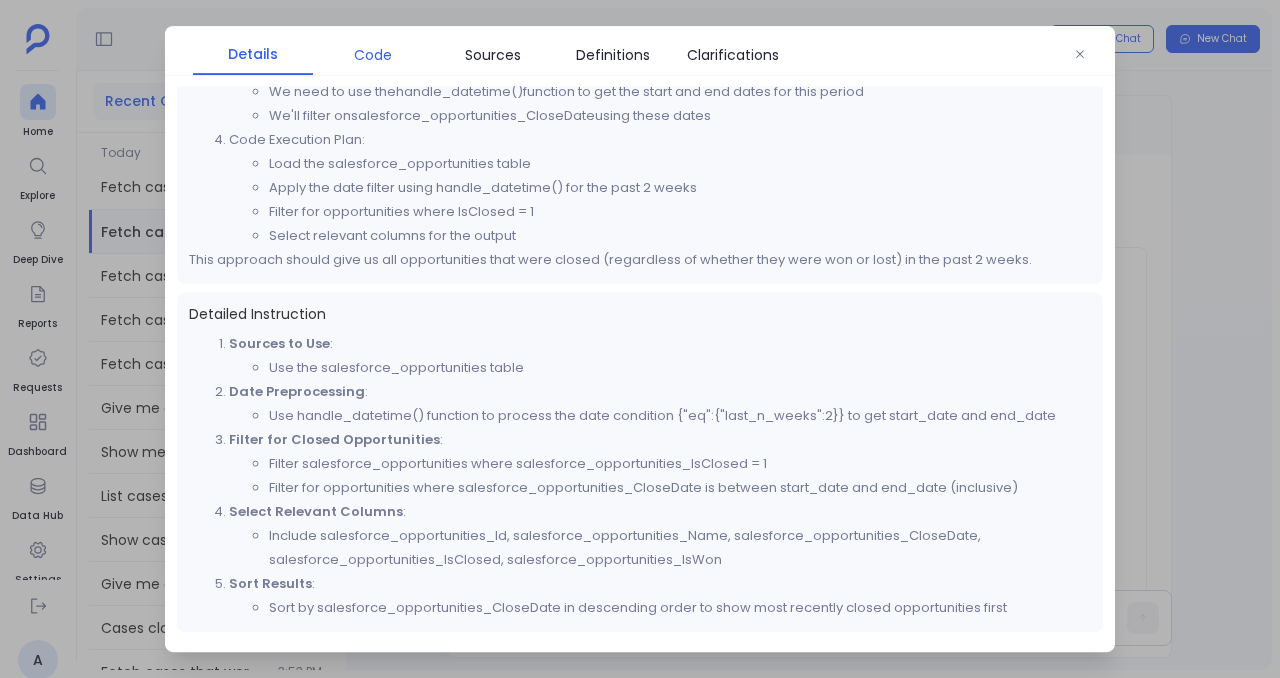 click on "Code" at bounding box center (373, 55) 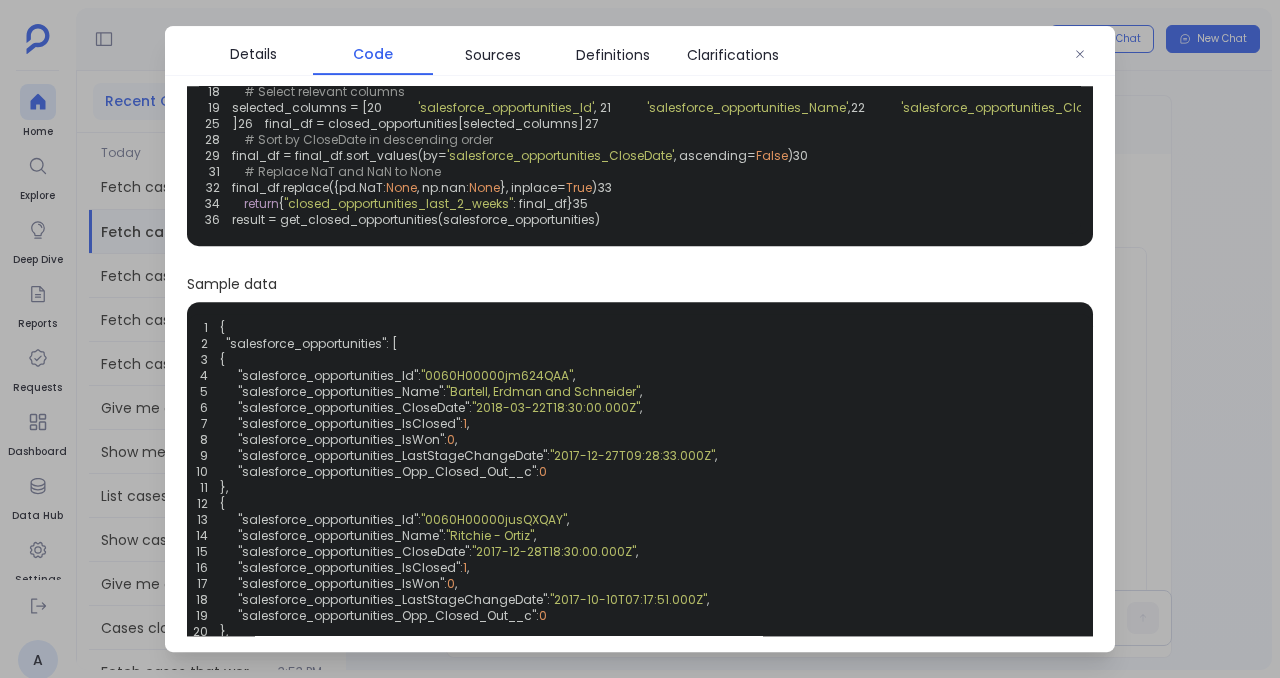 scroll, scrollTop: 0, scrollLeft: 0, axis: both 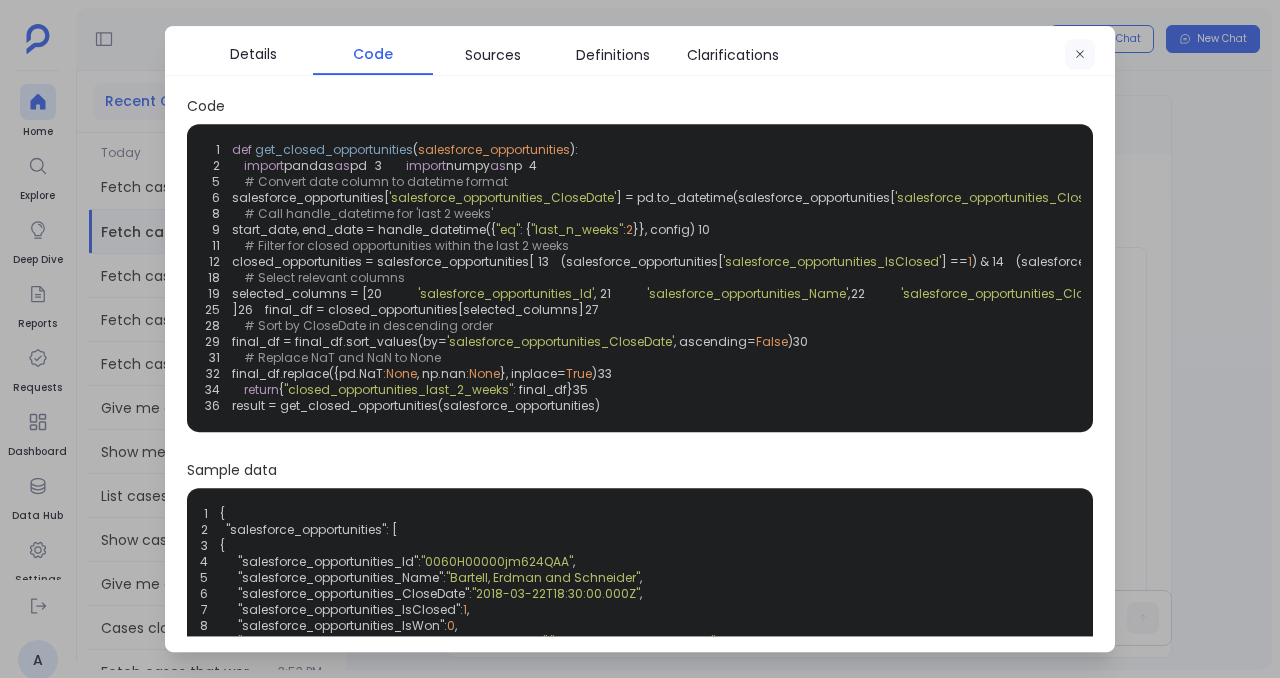 click 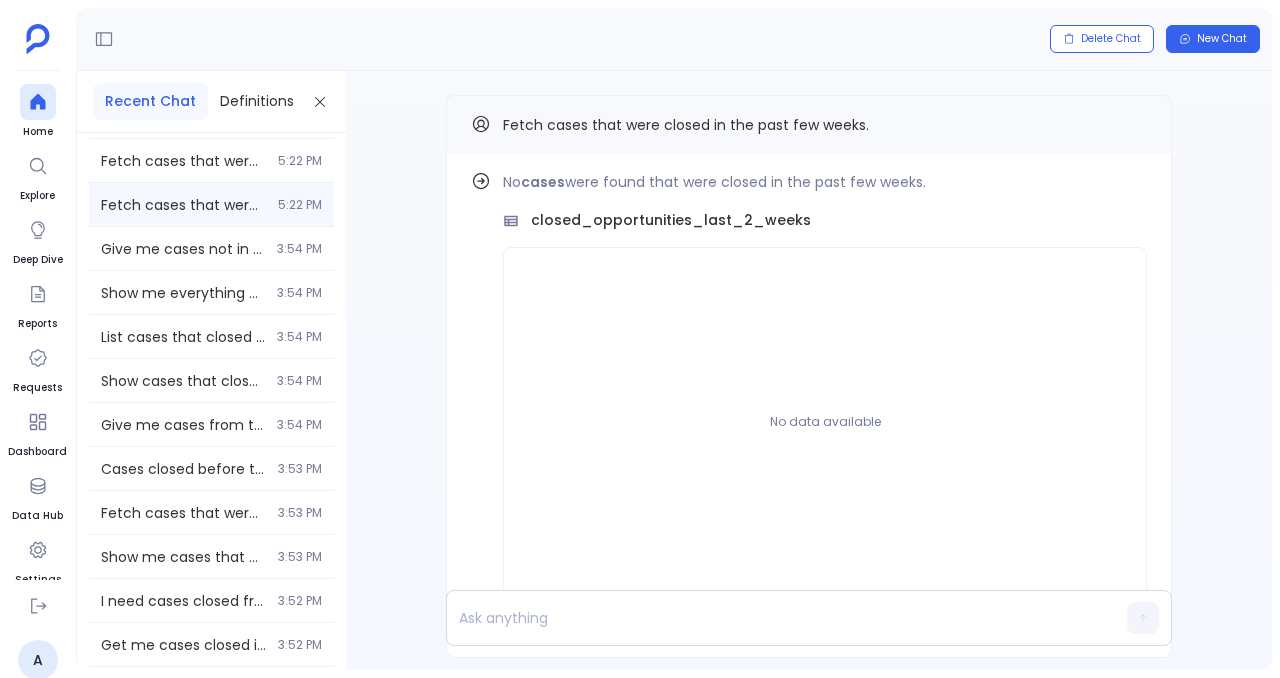 scroll, scrollTop: 183, scrollLeft: 0, axis: vertical 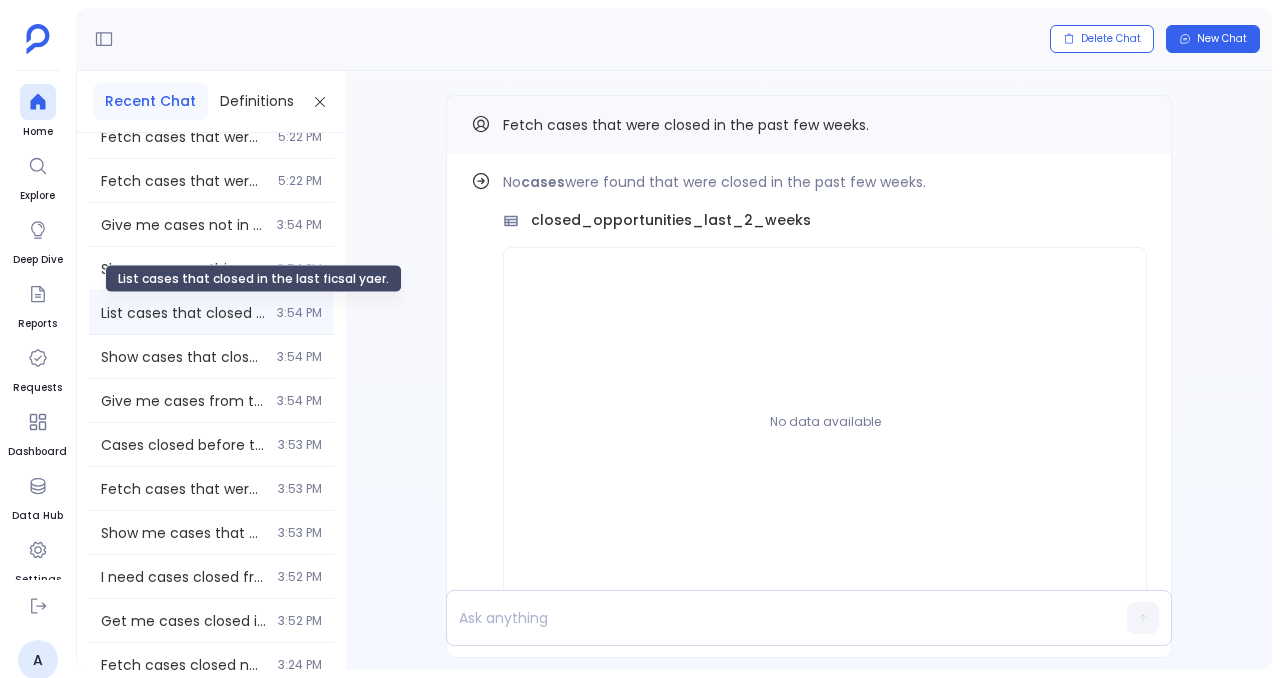 click on "List cases that closed in the last ficsal yaer." at bounding box center [183, 313] 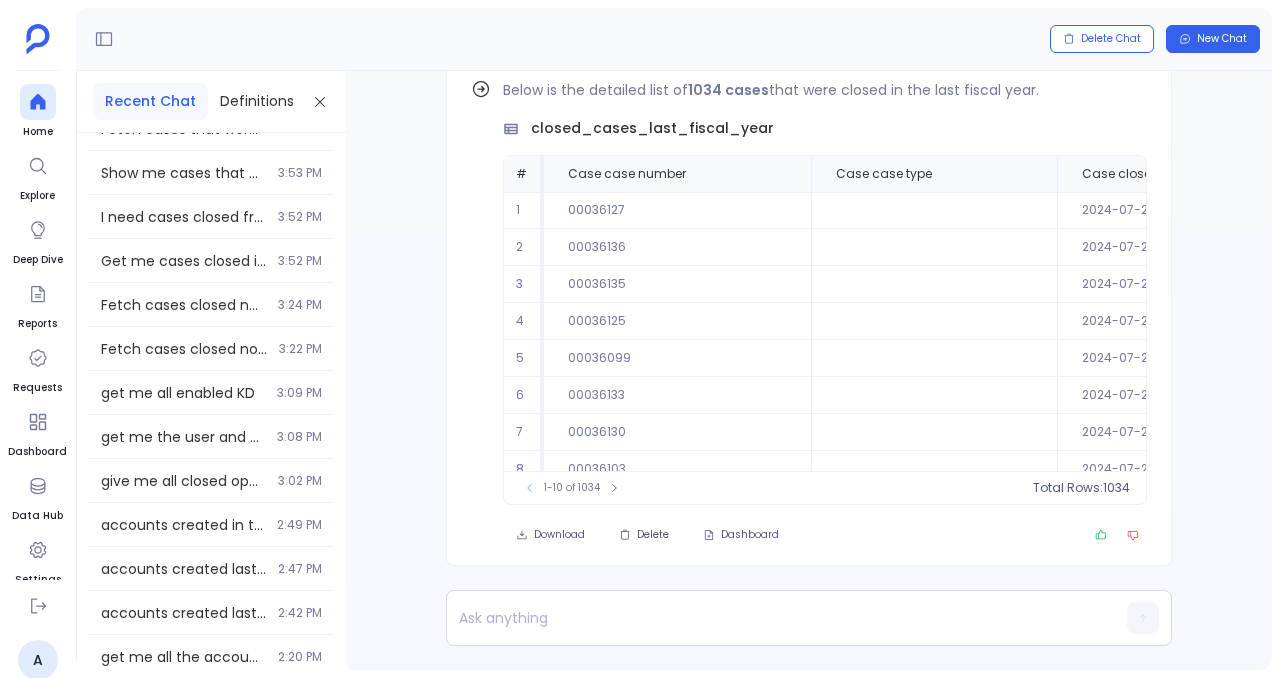 scroll, scrollTop: 576, scrollLeft: 0, axis: vertical 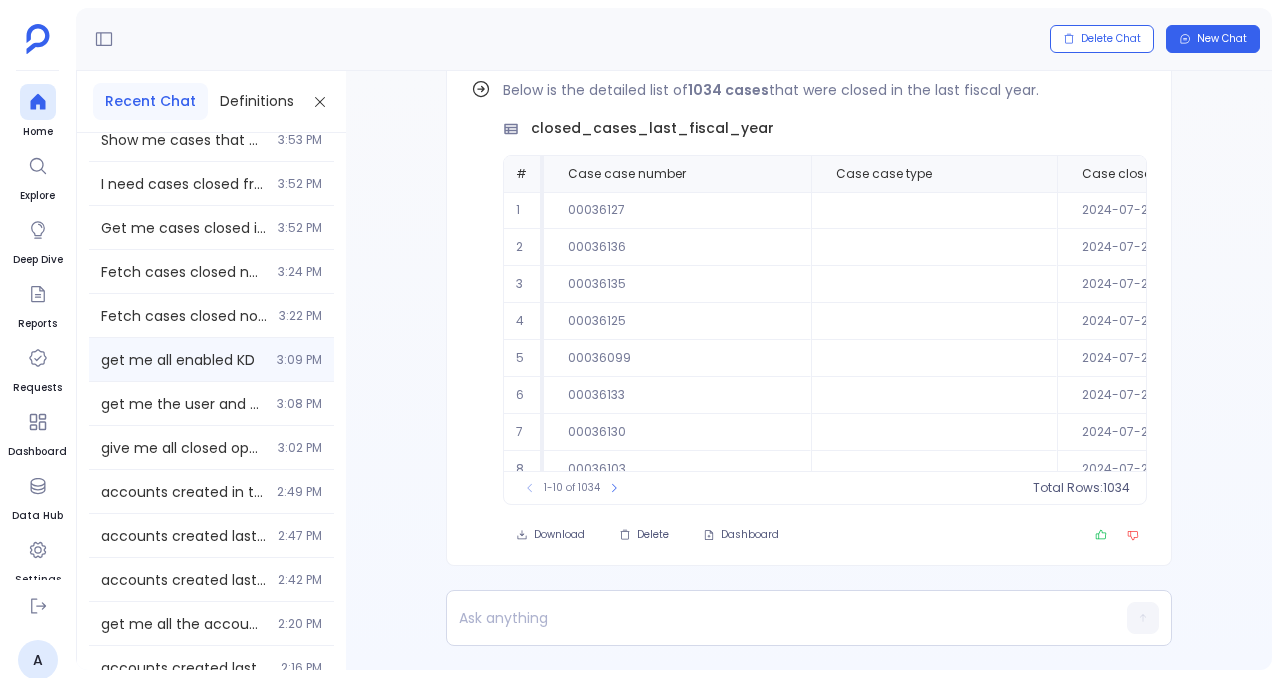 click on "get me all enabled KD 3:09 PM" at bounding box center [211, 359] 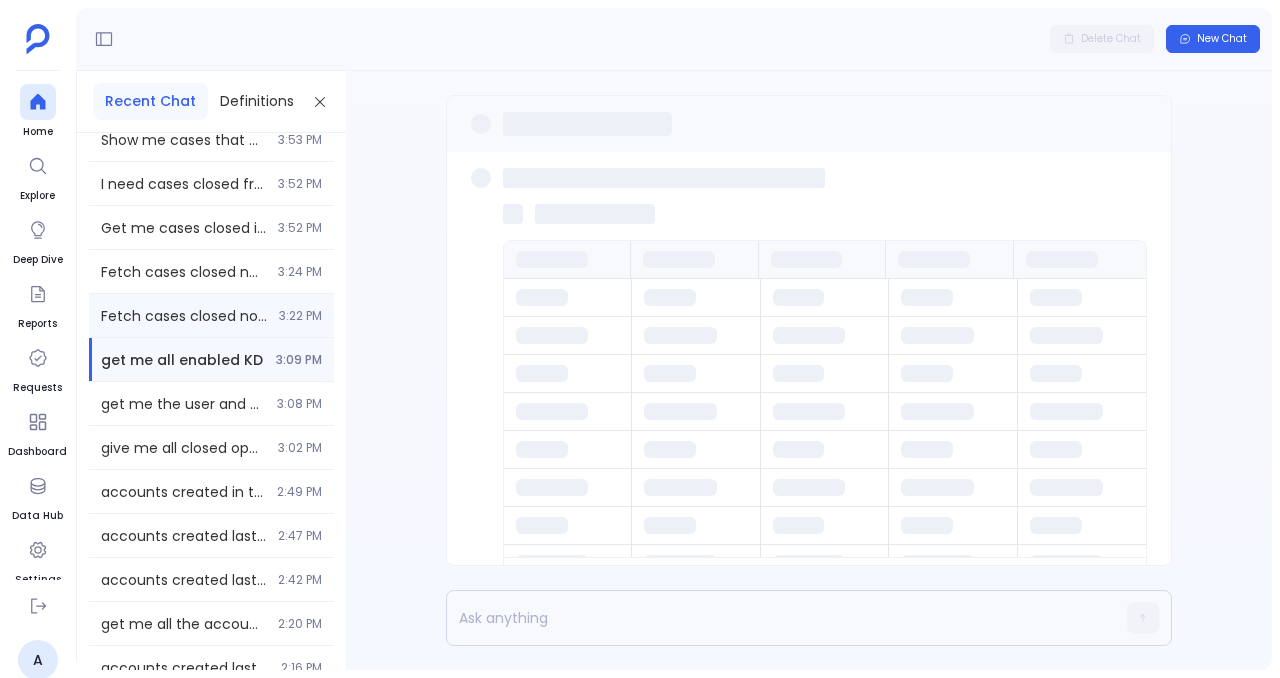 scroll, scrollTop: 438, scrollLeft: 0, axis: vertical 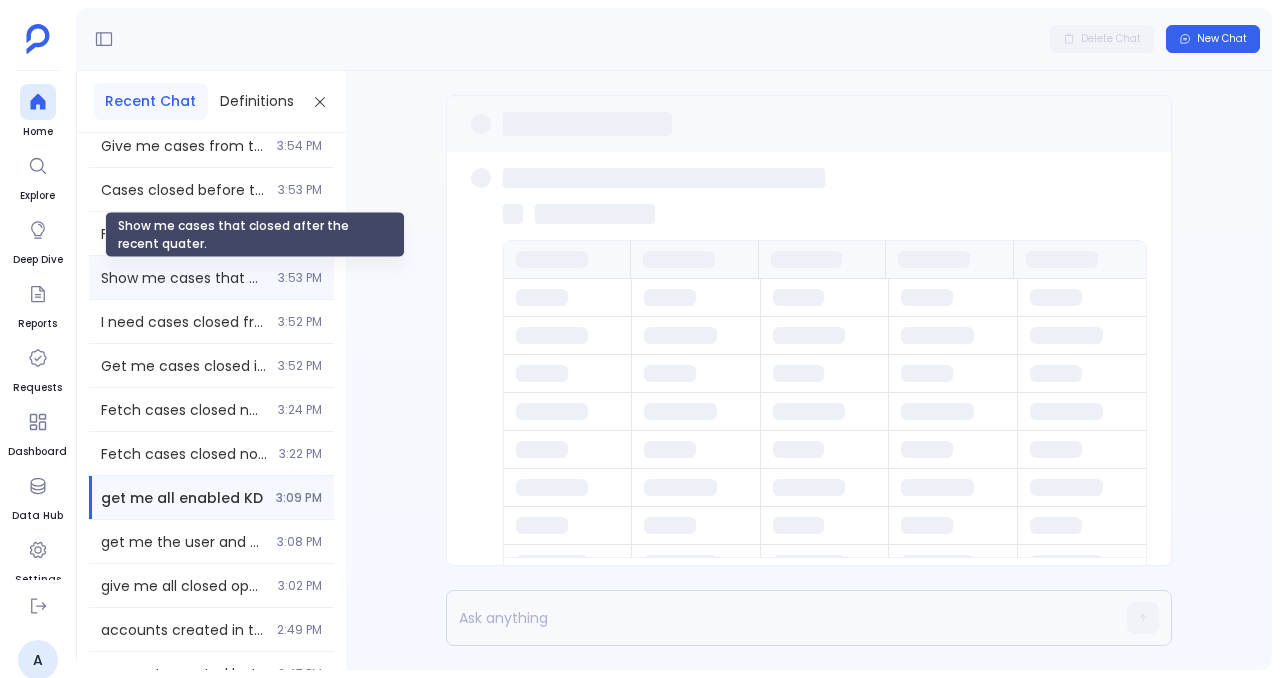 click on "Show me cases that closed after the recent quater." at bounding box center (183, 278) 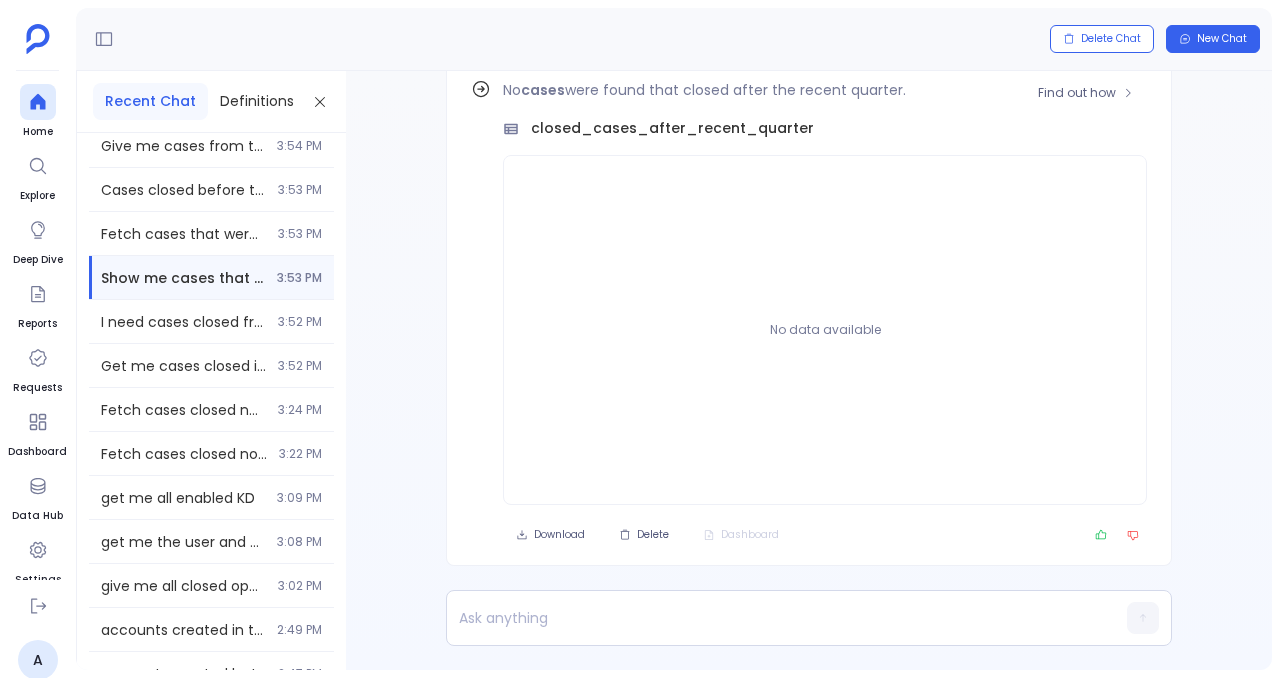 scroll, scrollTop: -92, scrollLeft: 0, axis: vertical 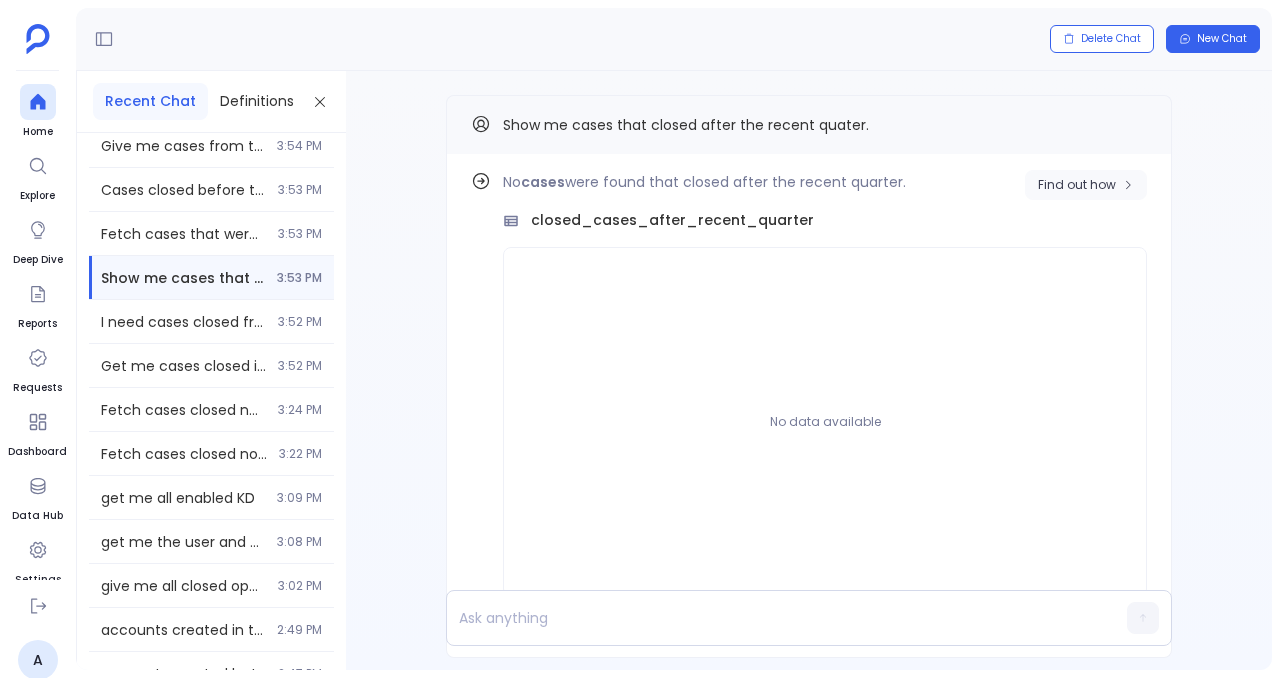 click on "Find out how" at bounding box center (1086, 185) 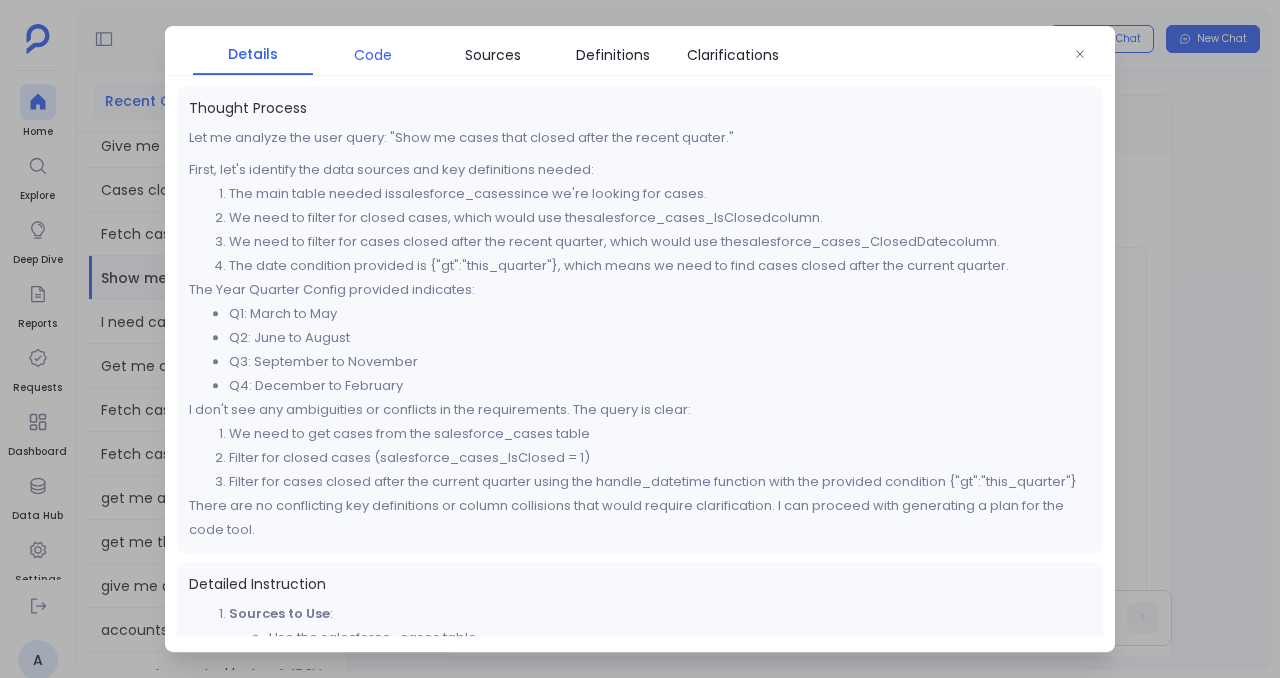 click on "Code" at bounding box center (373, 55) 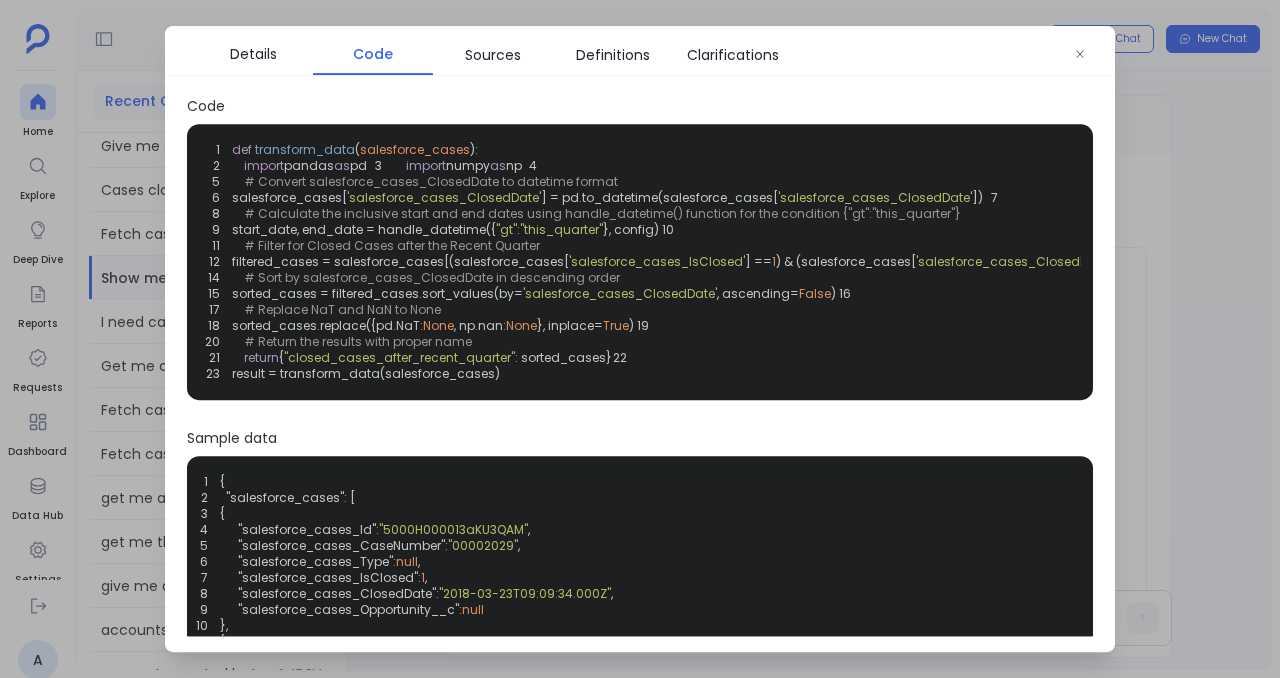 scroll, scrollTop: 0, scrollLeft: 124, axis: horizontal 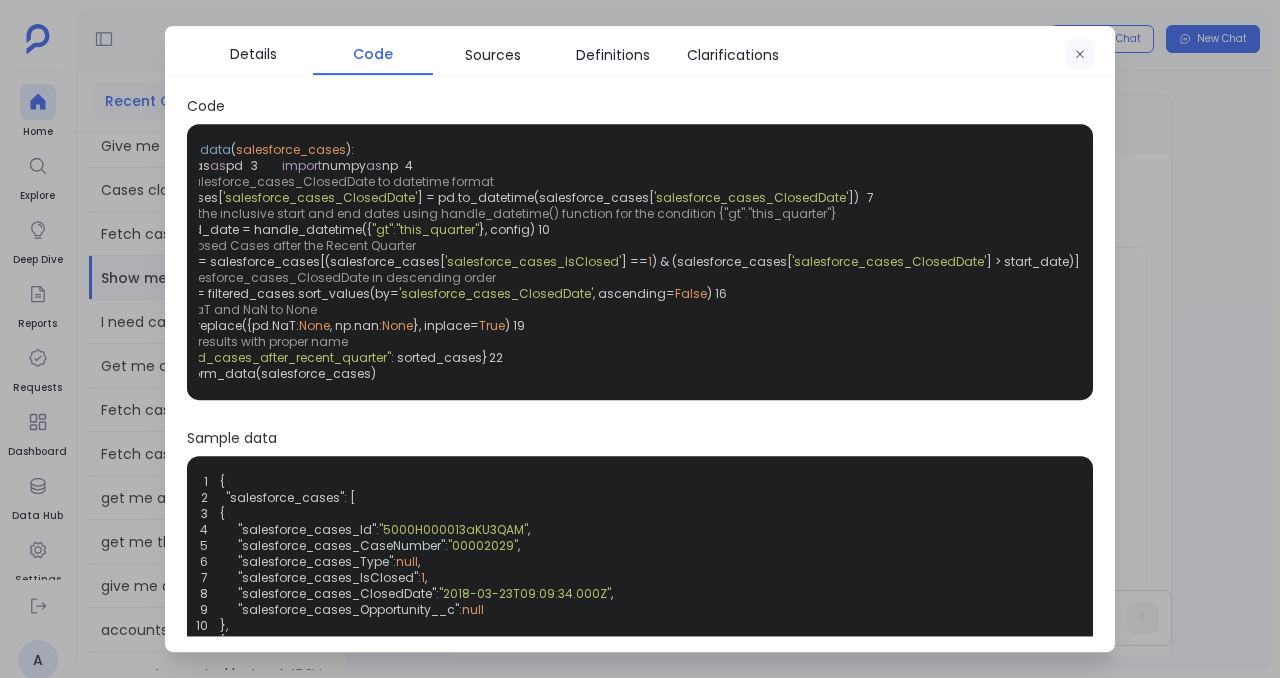 click at bounding box center [1080, 55] 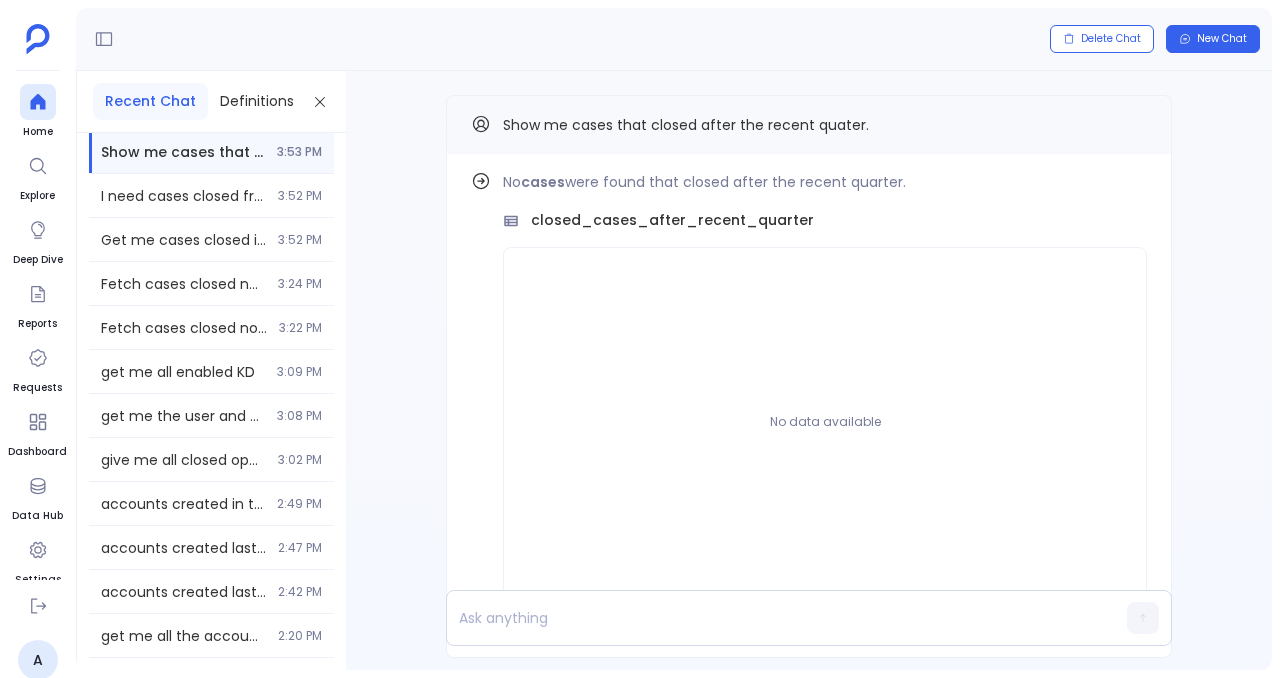 scroll, scrollTop: 573, scrollLeft: 0, axis: vertical 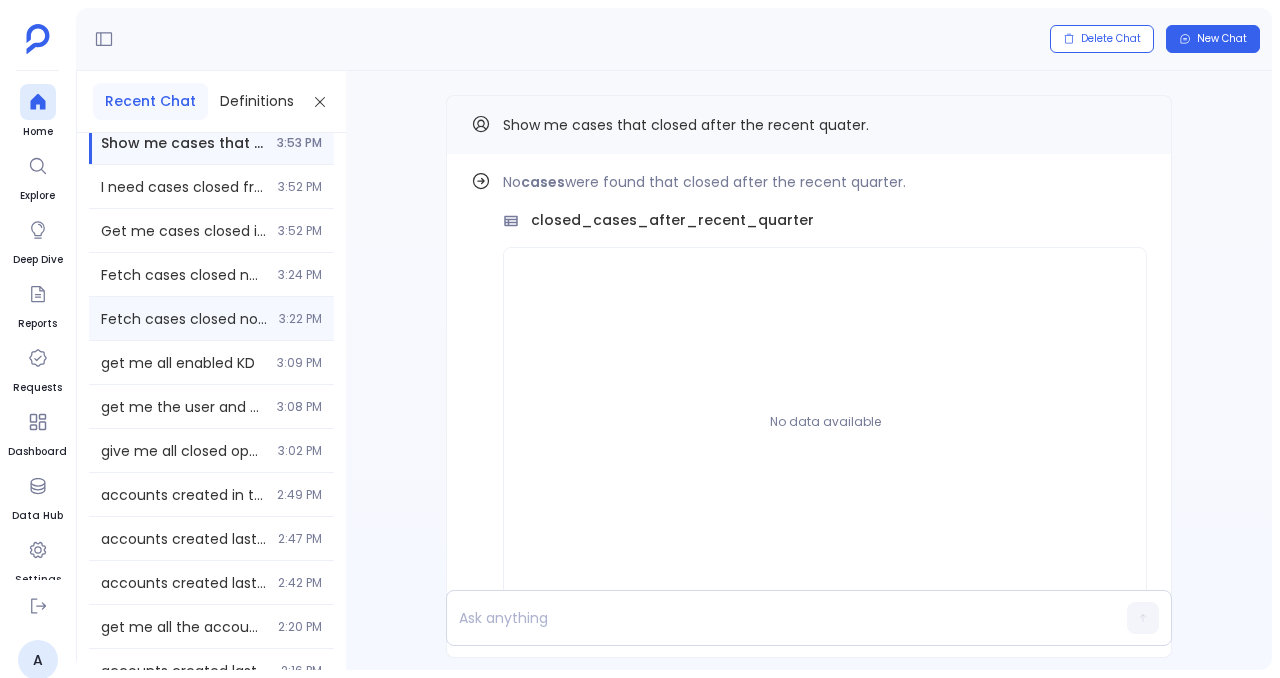 click on "Fetch cases closed not in Q2." at bounding box center (184, 319) 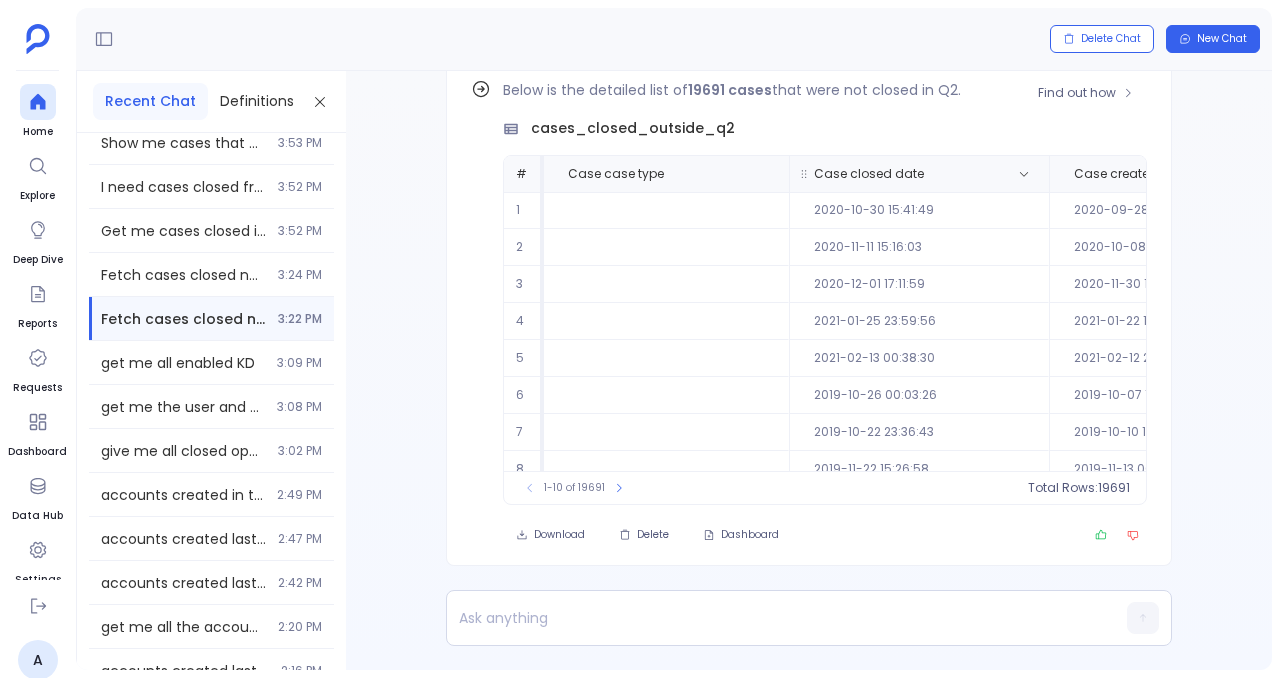 scroll, scrollTop: -92, scrollLeft: 0, axis: vertical 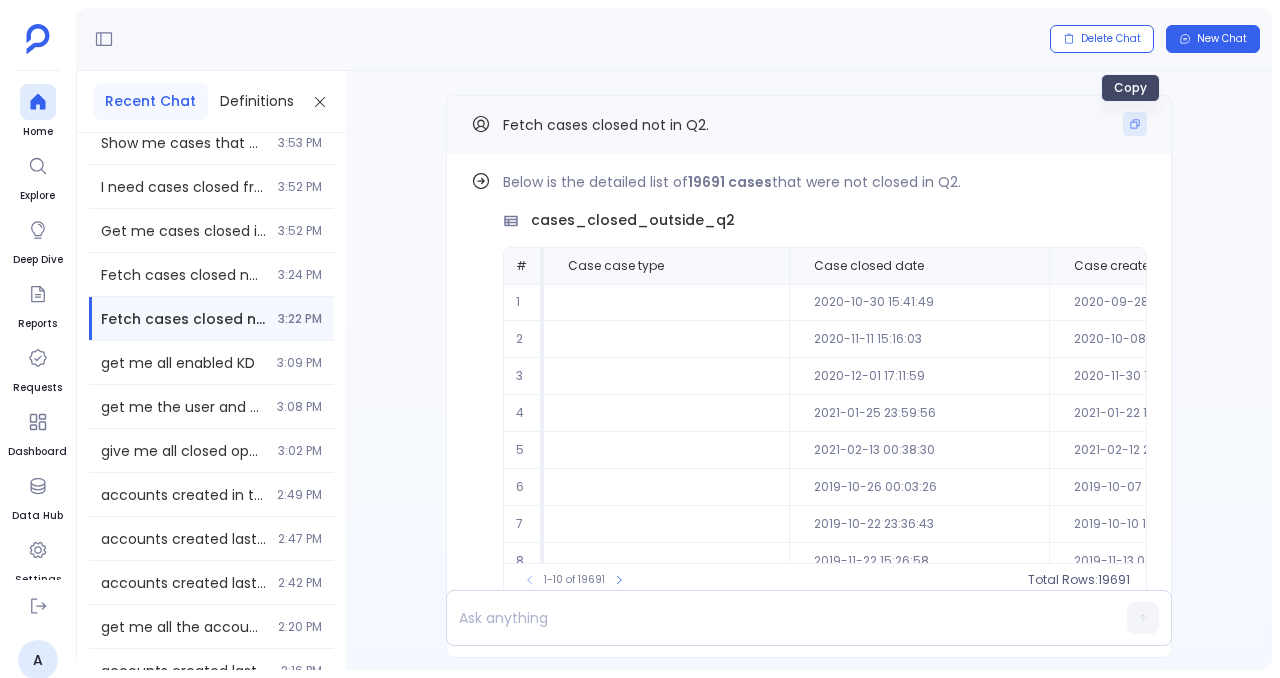 click at bounding box center (1135, 124) 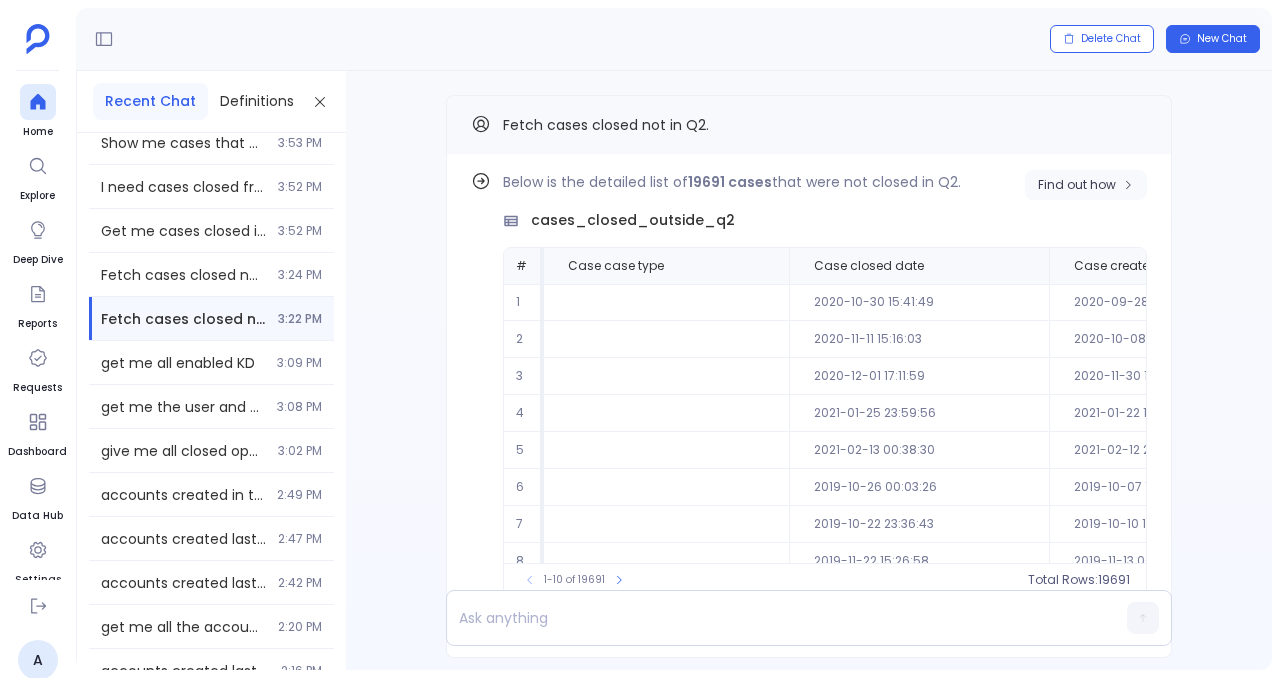 click on "Find out how" at bounding box center [1077, 185] 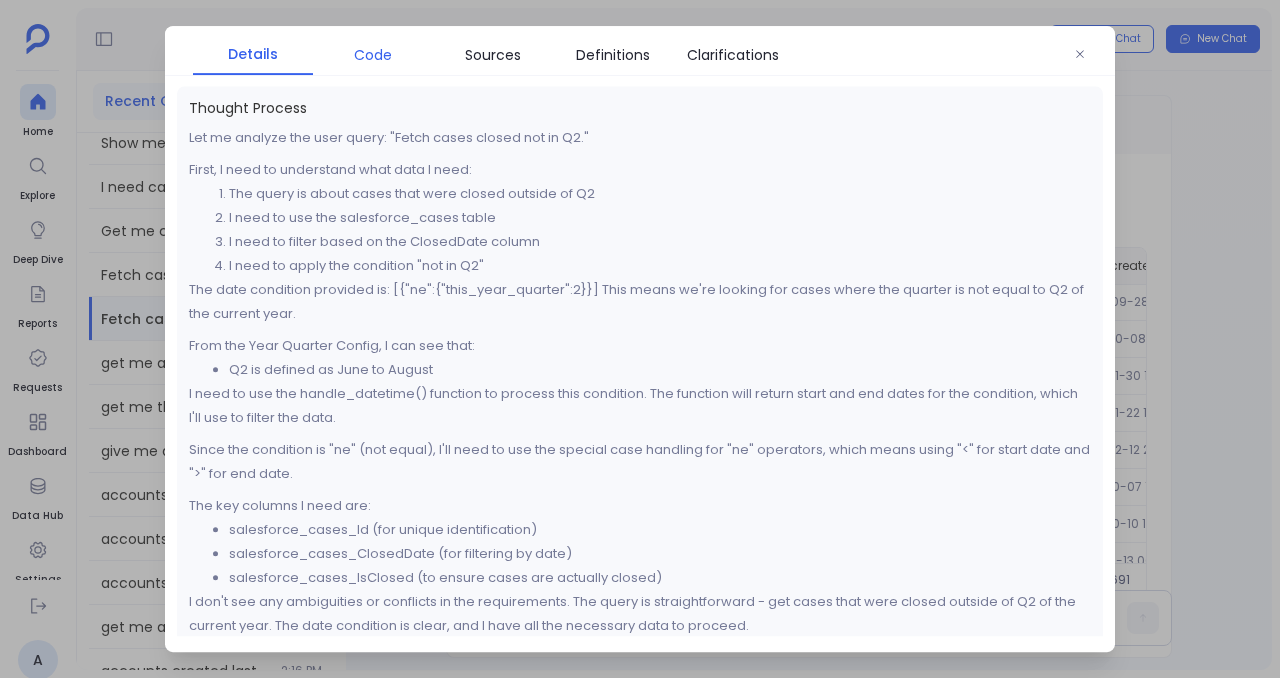 click on "Code" at bounding box center (373, 55) 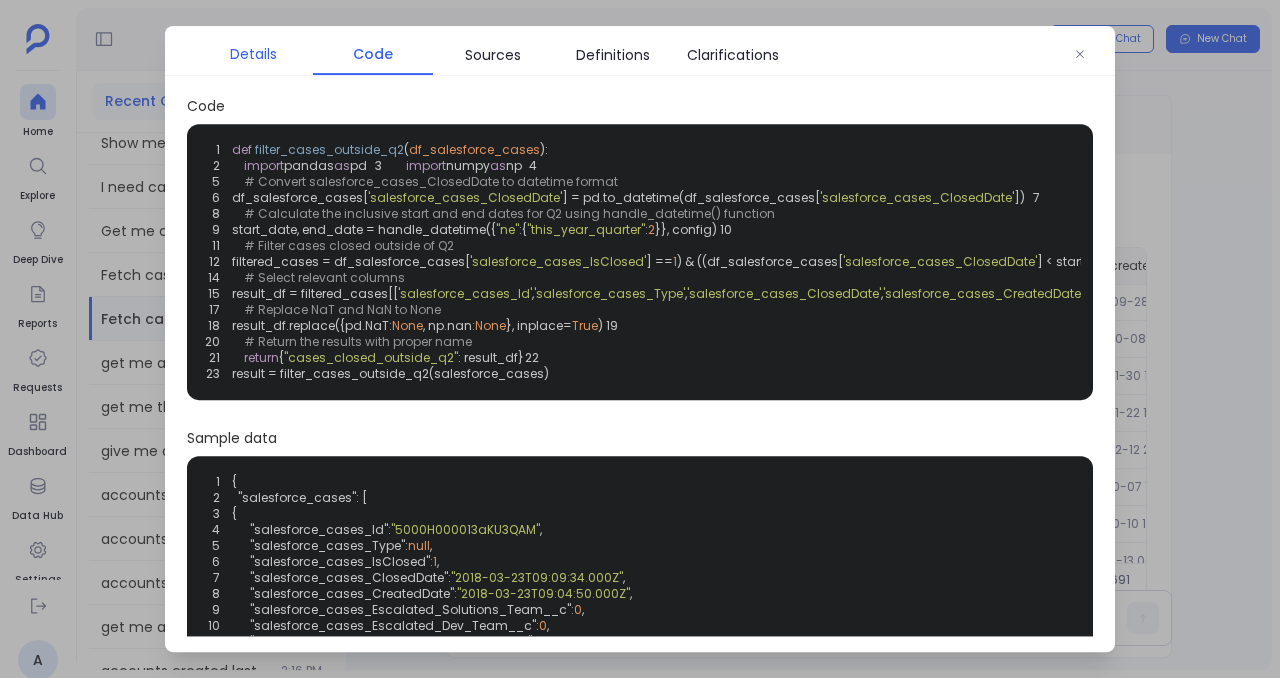 click on "Details" at bounding box center (253, 54) 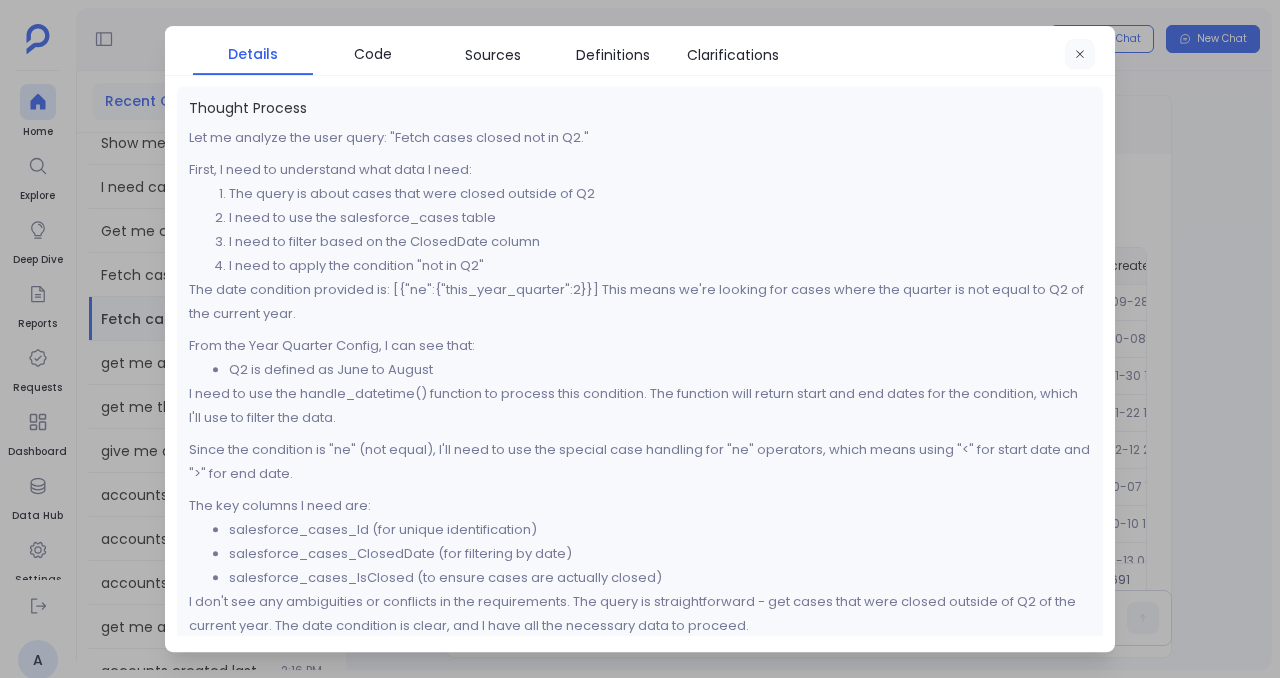 click at bounding box center (1080, 55) 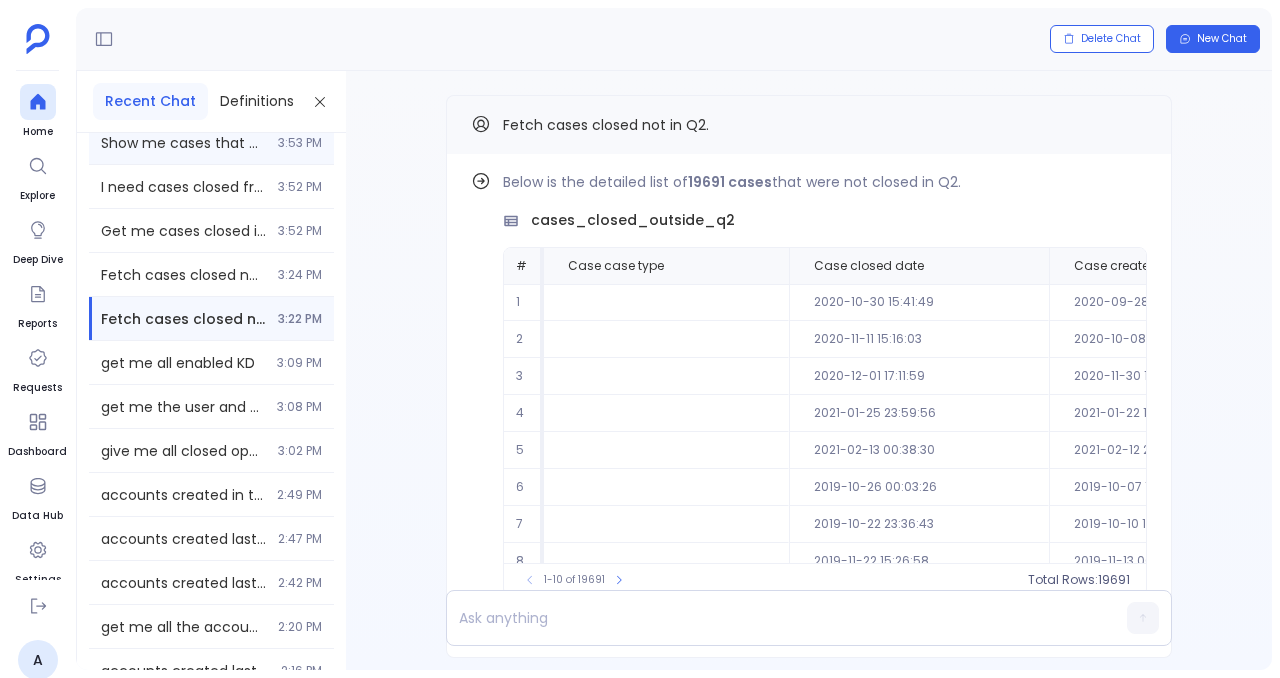 click on "Show me cases that closed after the recent quater. 3:53 PM" at bounding box center [211, 142] 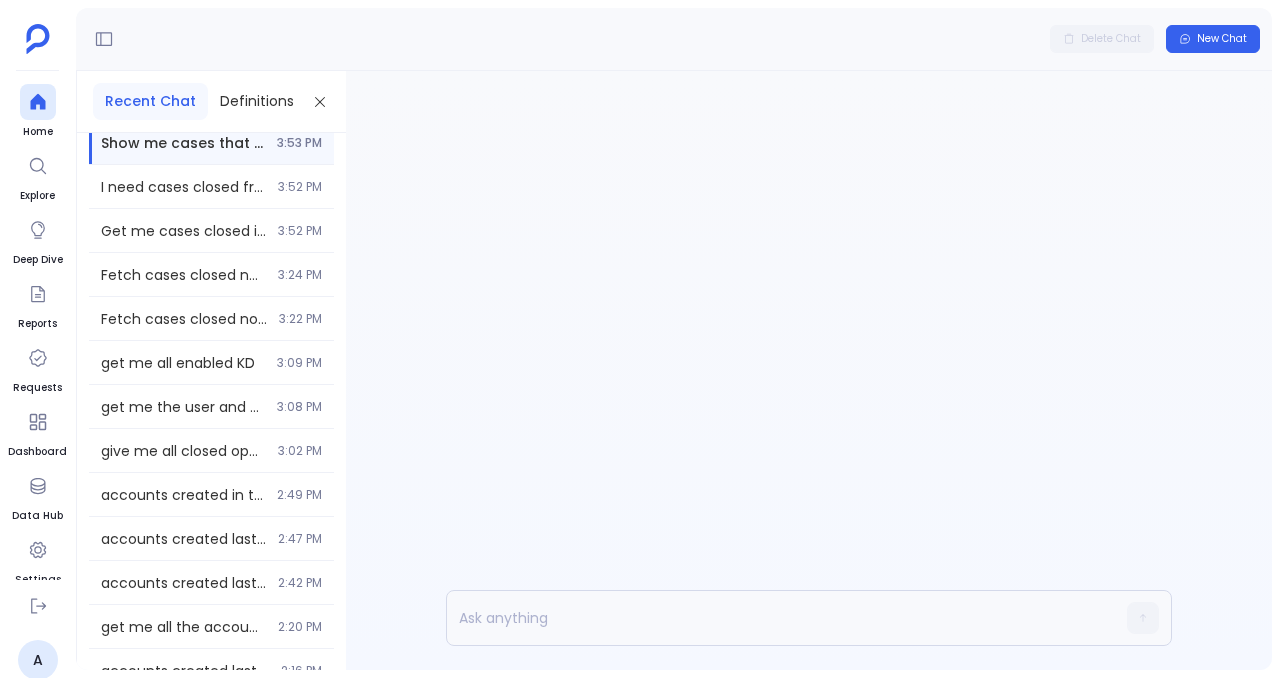 scroll, scrollTop: 0, scrollLeft: 0, axis: both 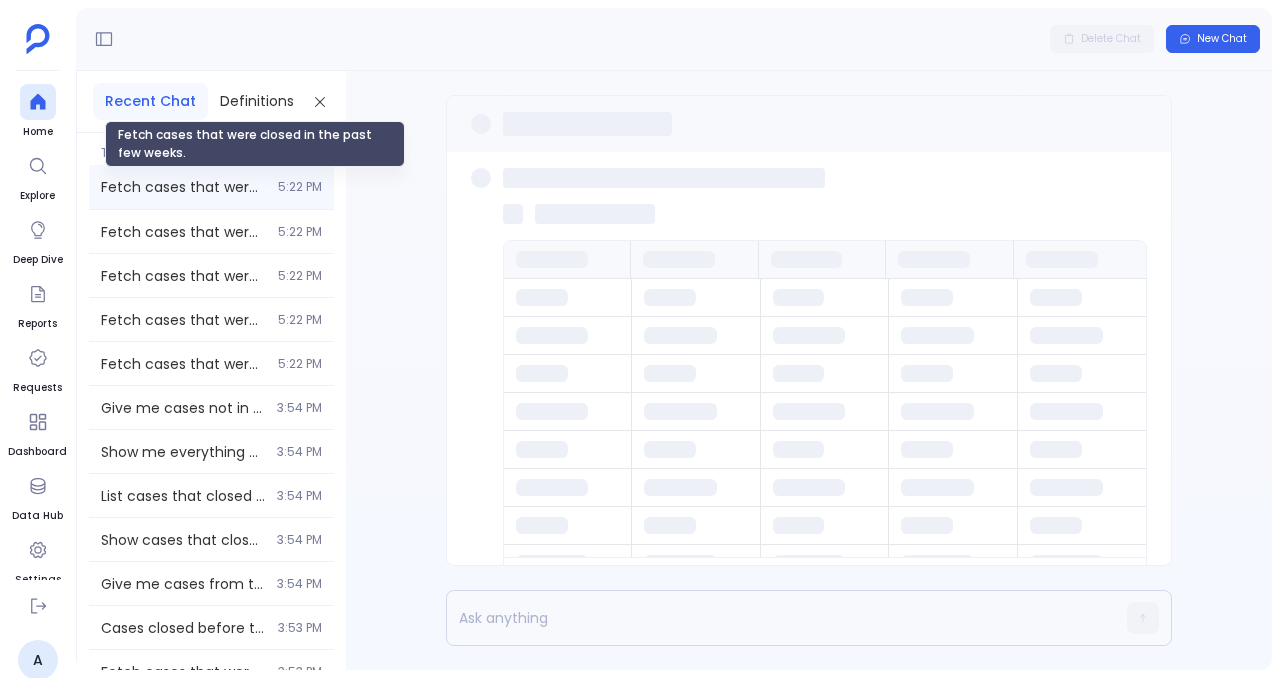 click on "Fetch cases that were closed in the past few weeks." at bounding box center [183, 187] 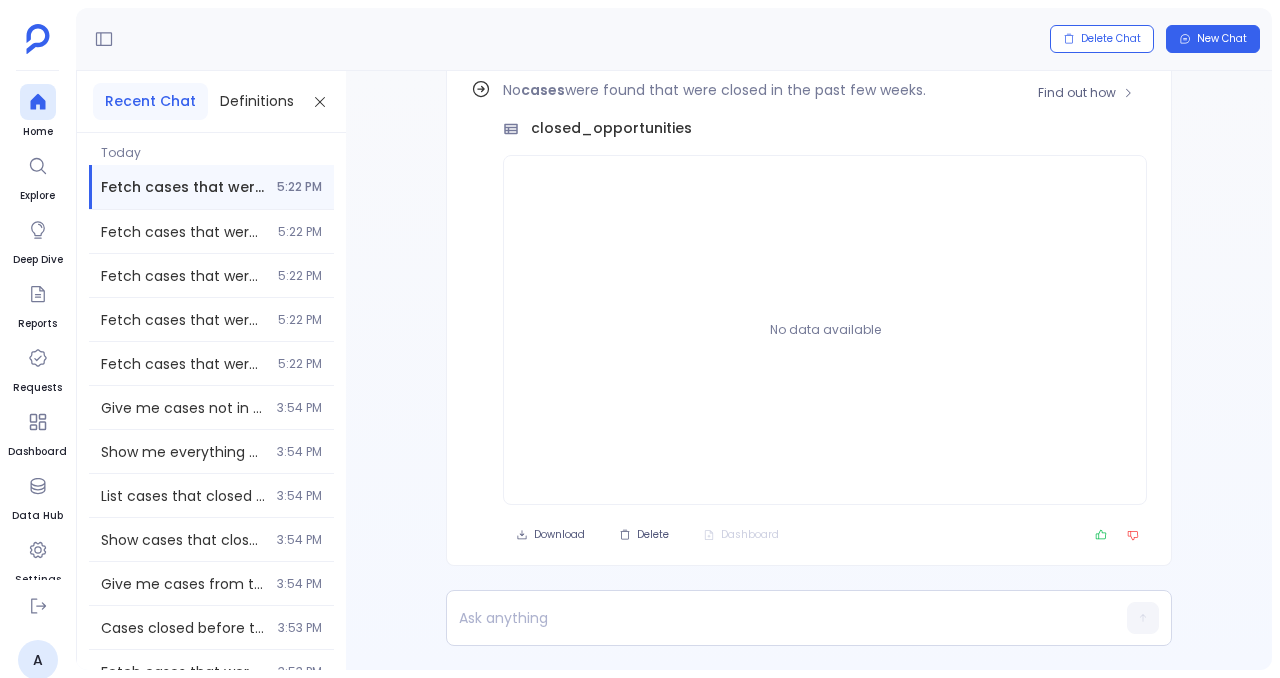 scroll, scrollTop: -92, scrollLeft: 0, axis: vertical 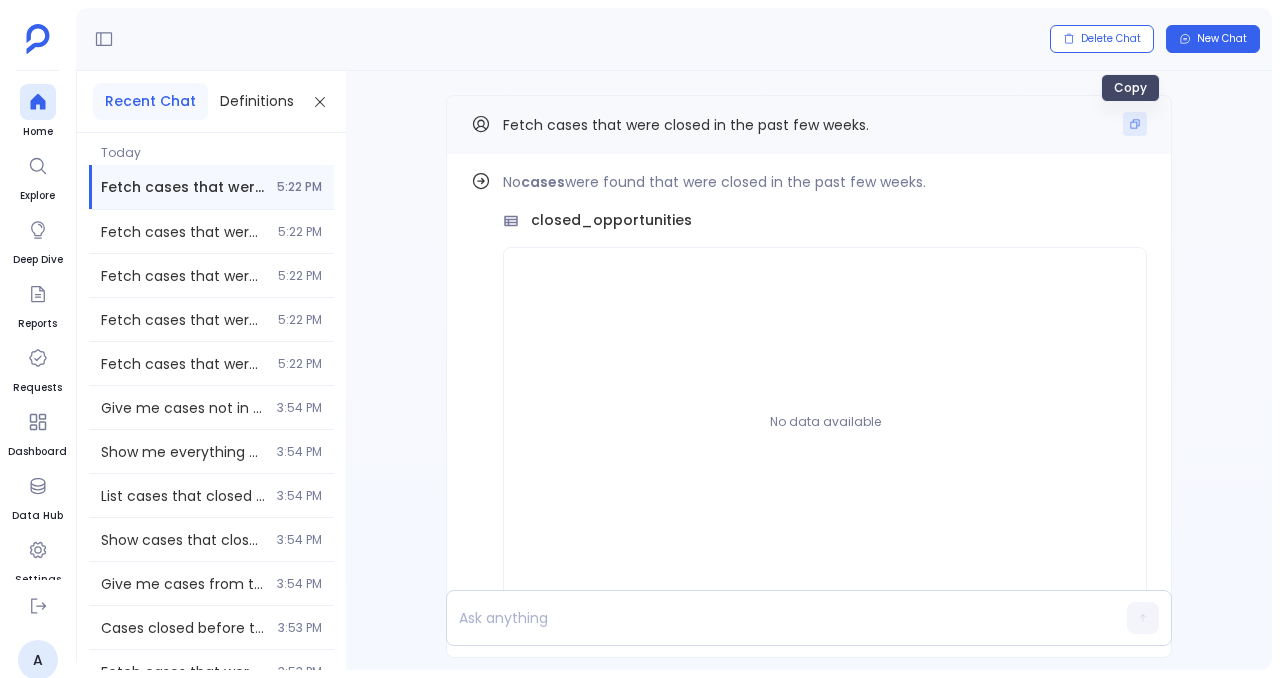 click at bounding box center [1135, 124] 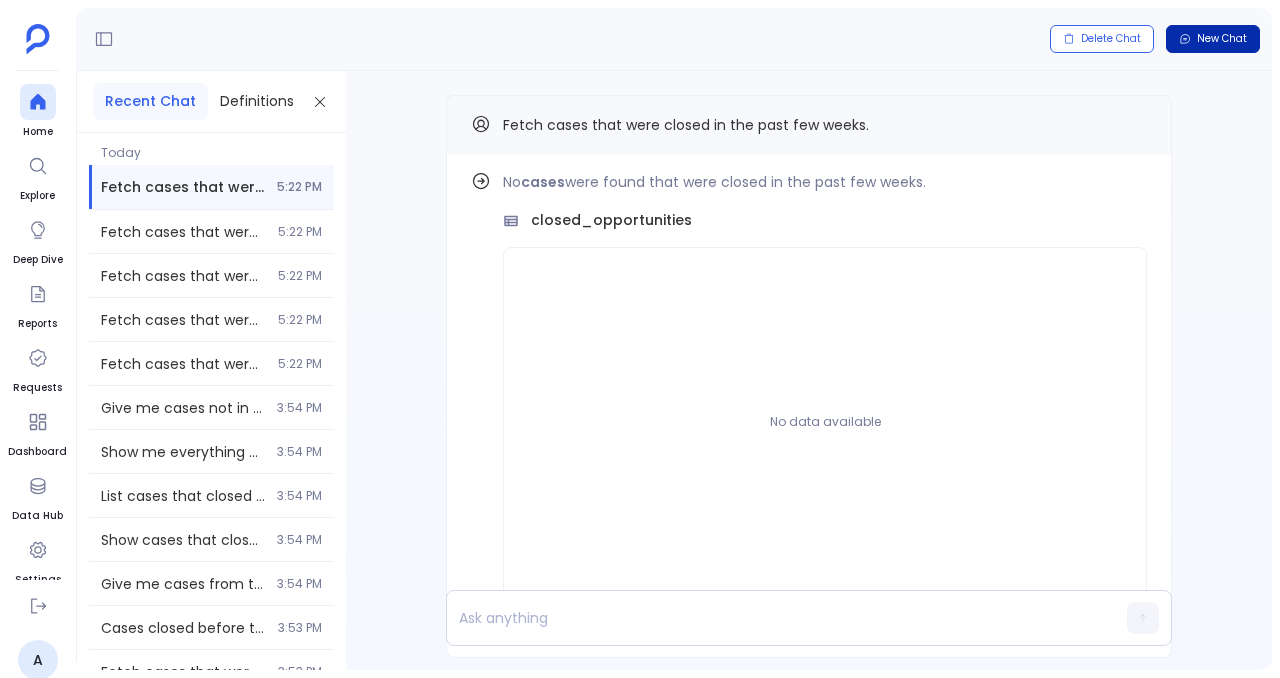 click on "New Chat" at bounding box center [1222, 39] 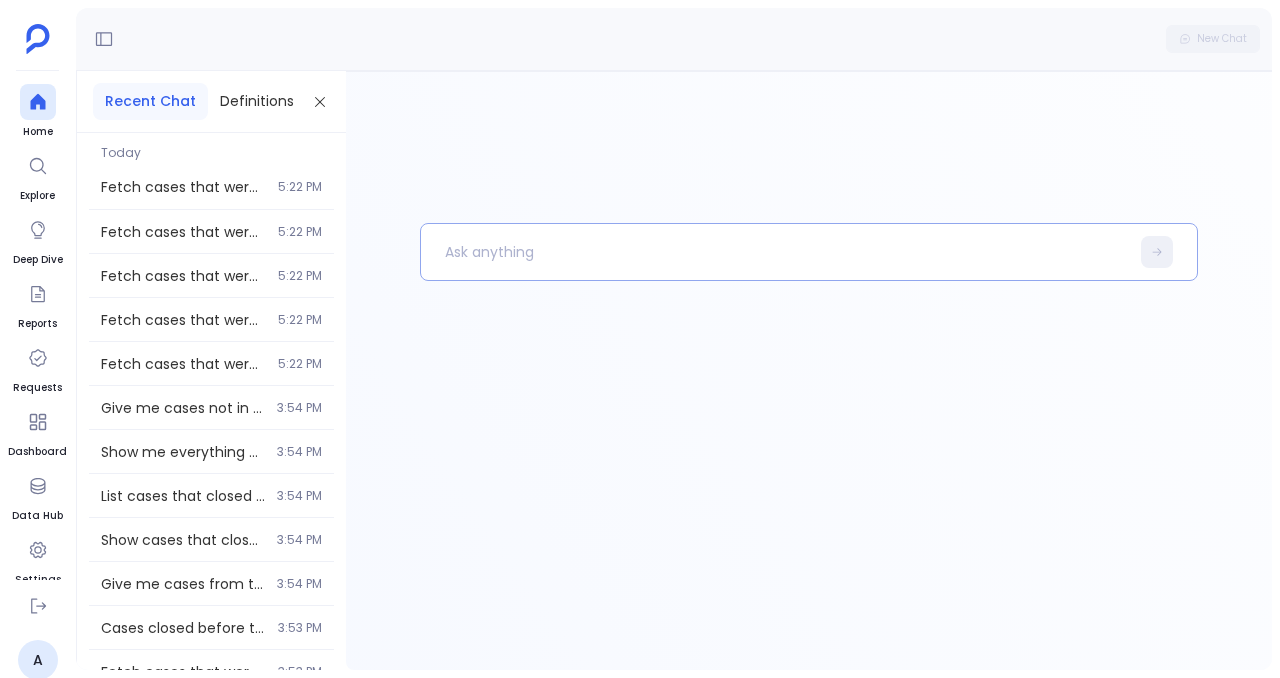 click at bounding box center (775, 252) 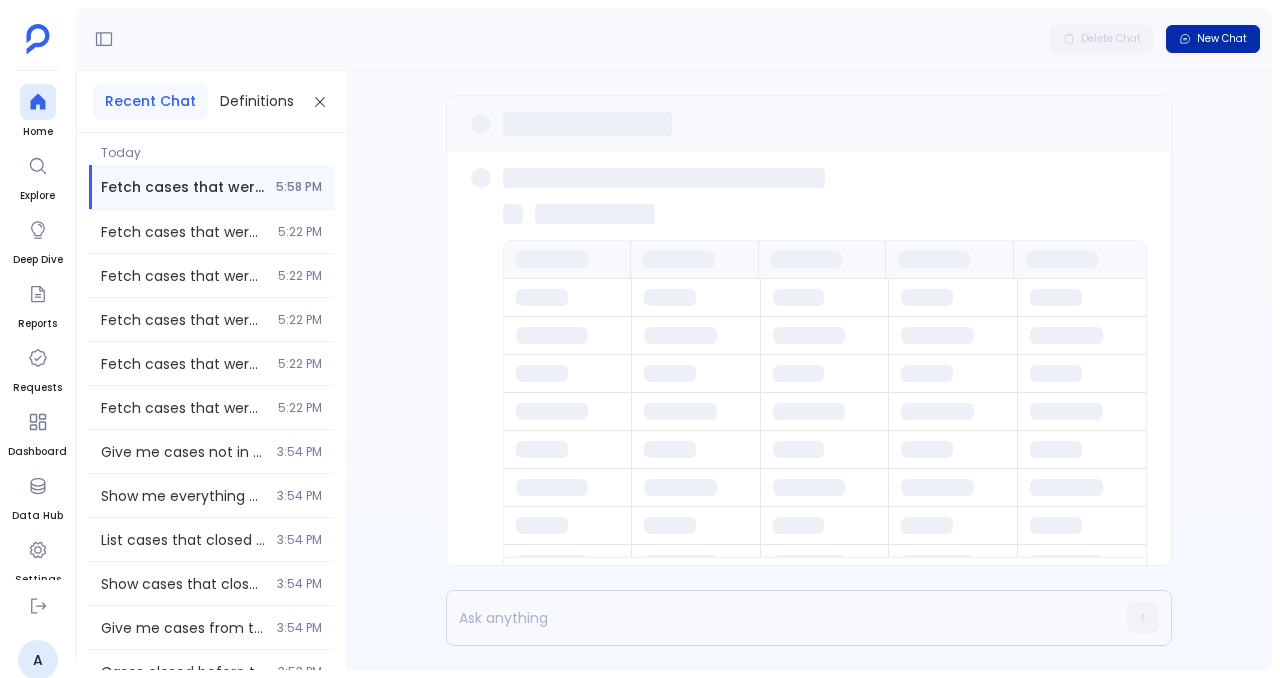 click 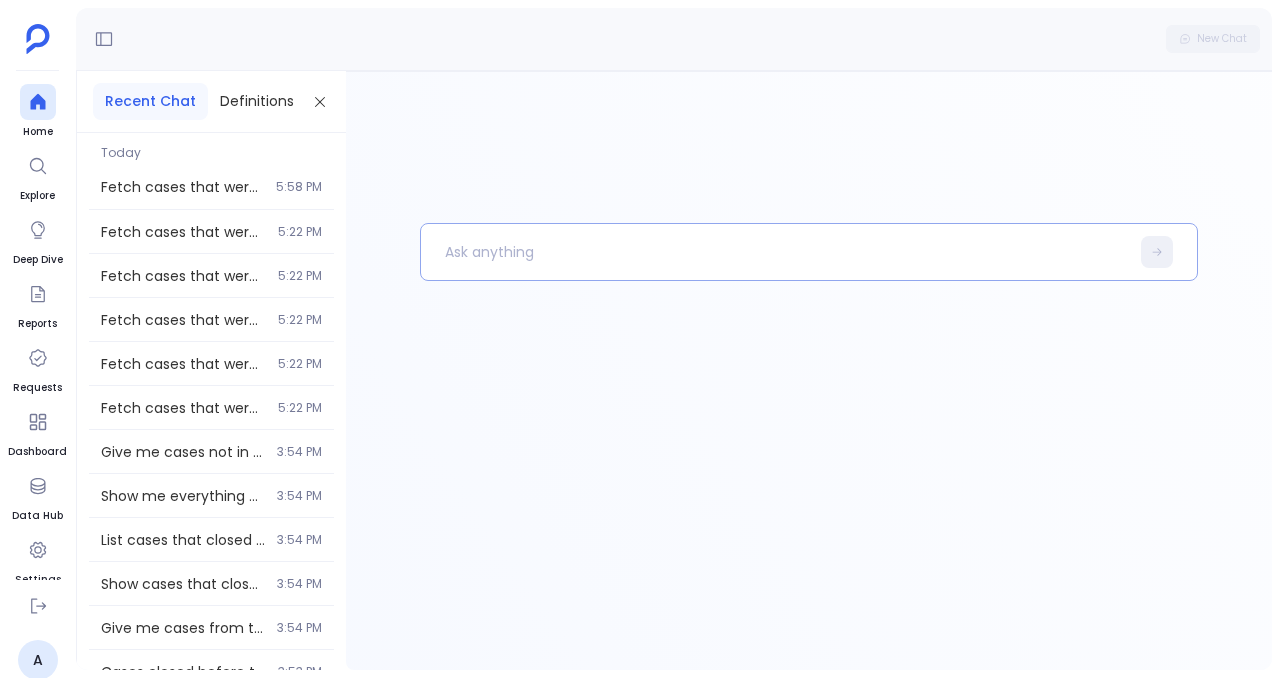 click at bounding box center [775, 252] 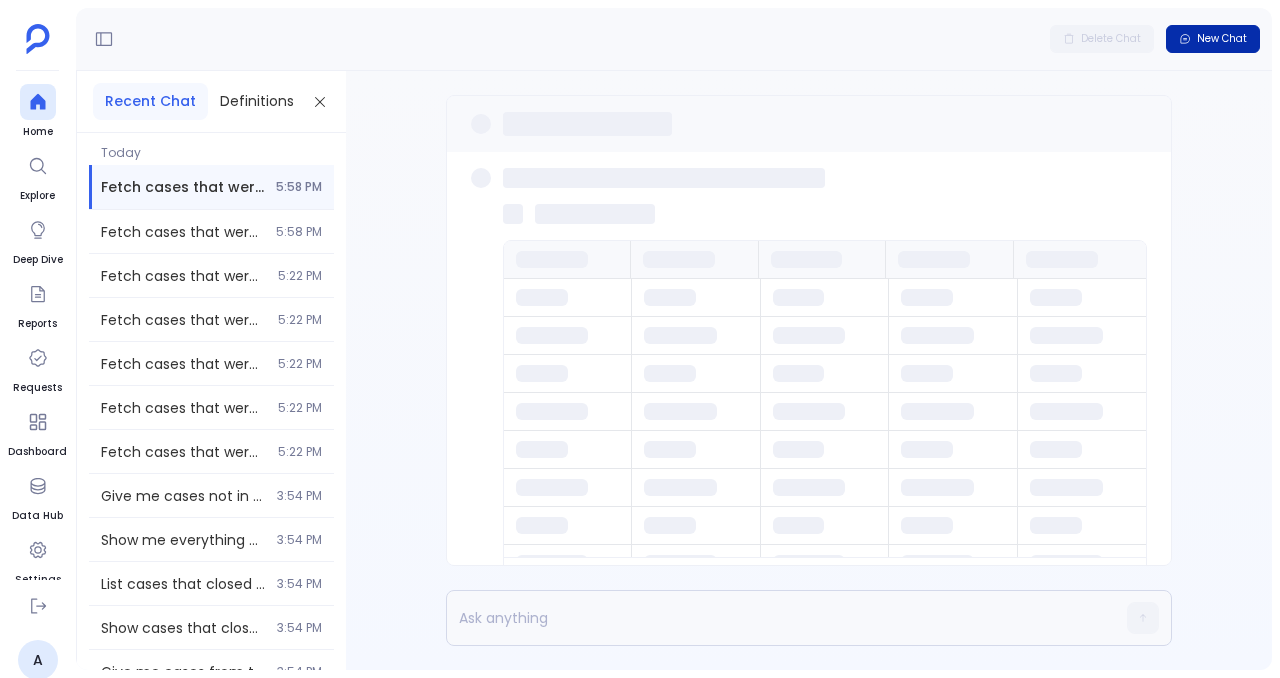 click on "New Chat" at bounding box center [1222, 39] 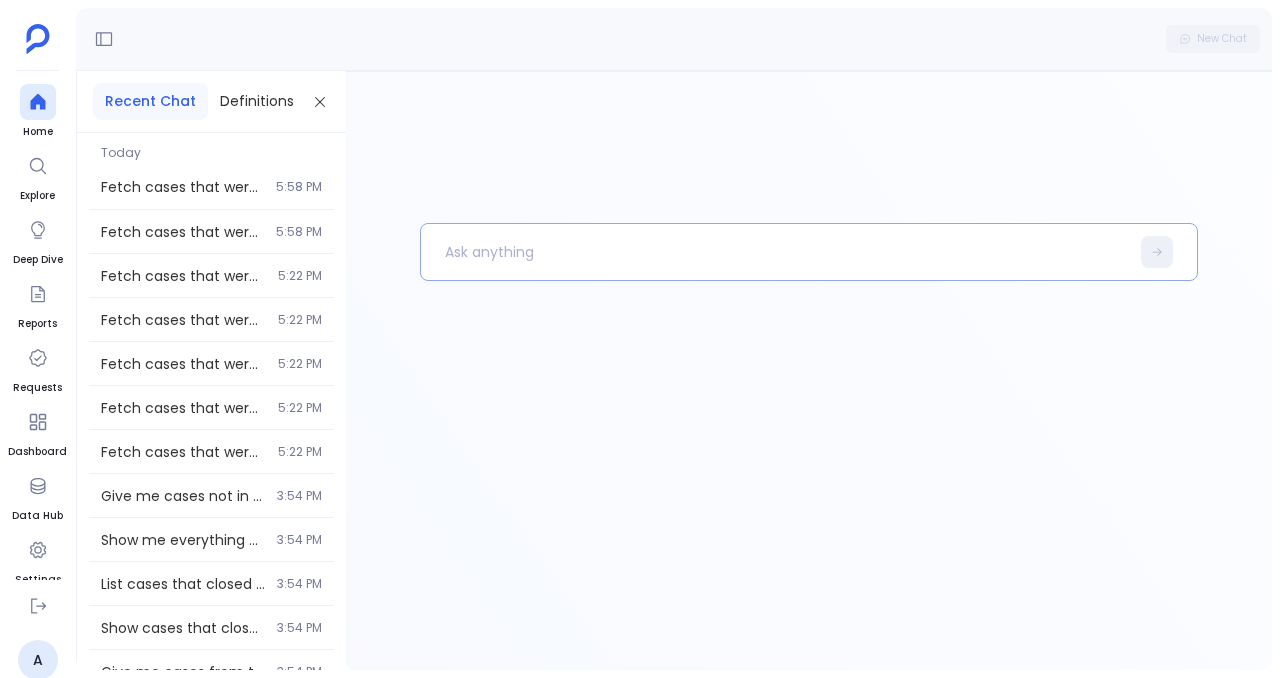 click at bounding box center [775, 252] 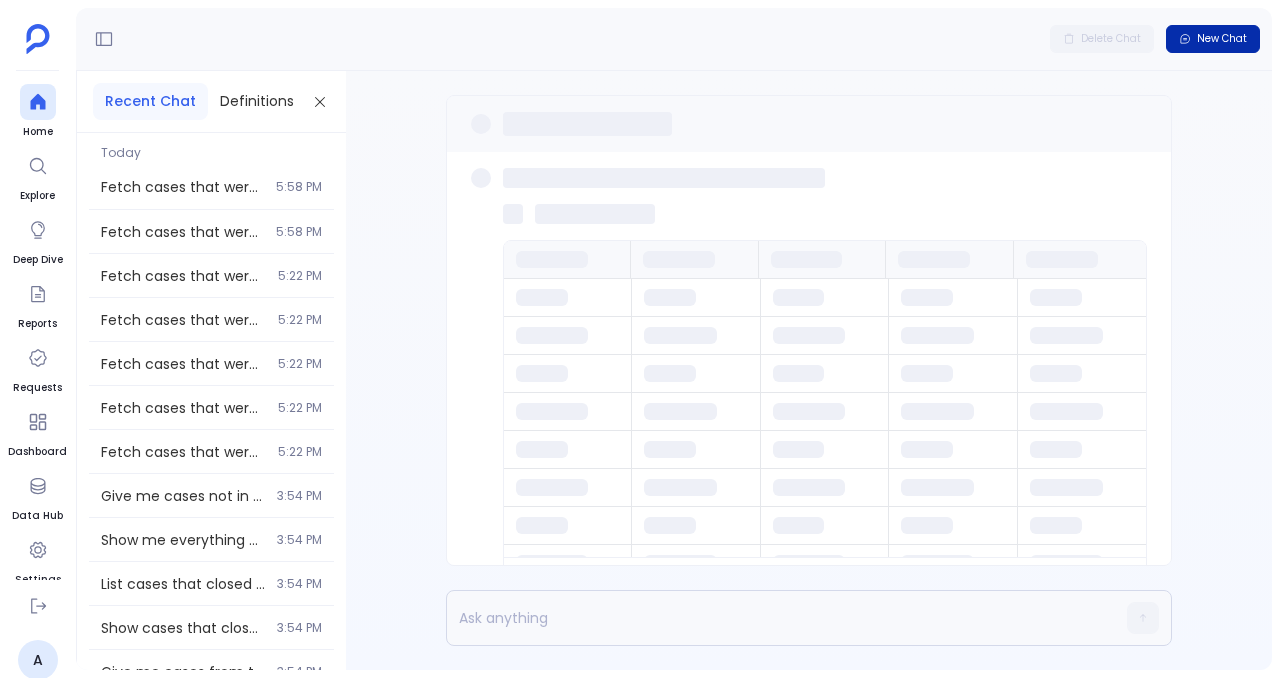 click on "New Chat" at bounding box center (1222, 39) 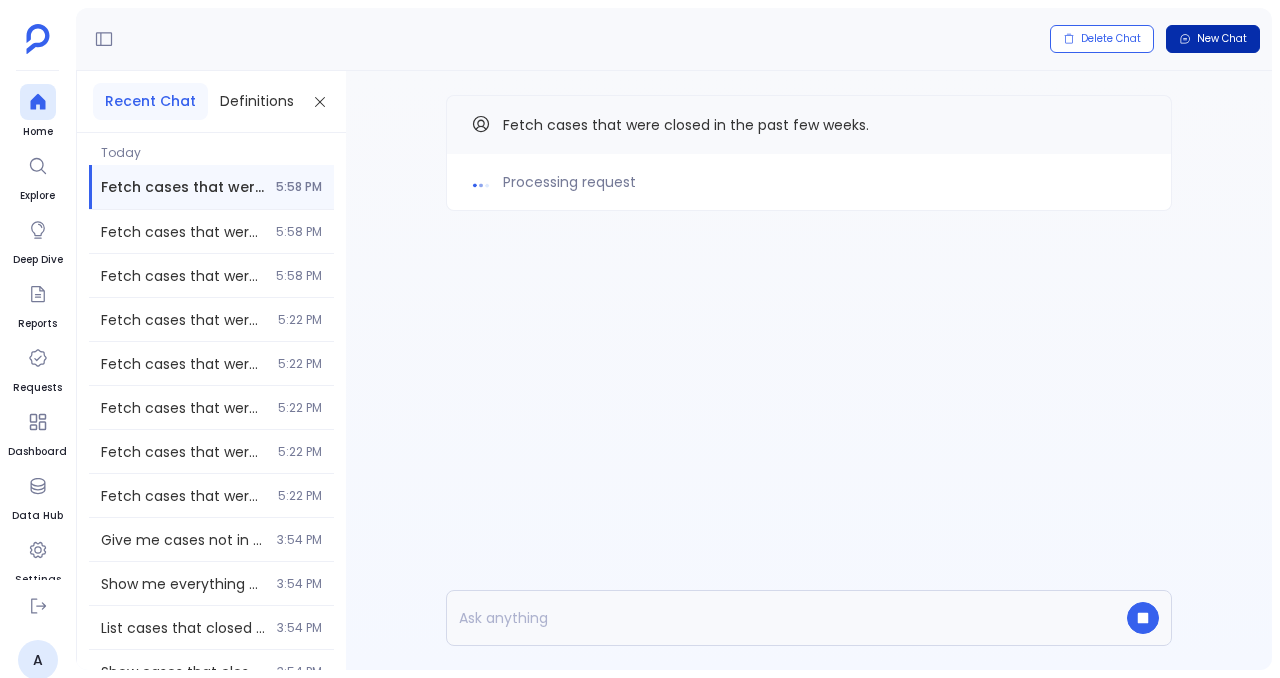click on "New Chat" at bounding box center [1222, 39] 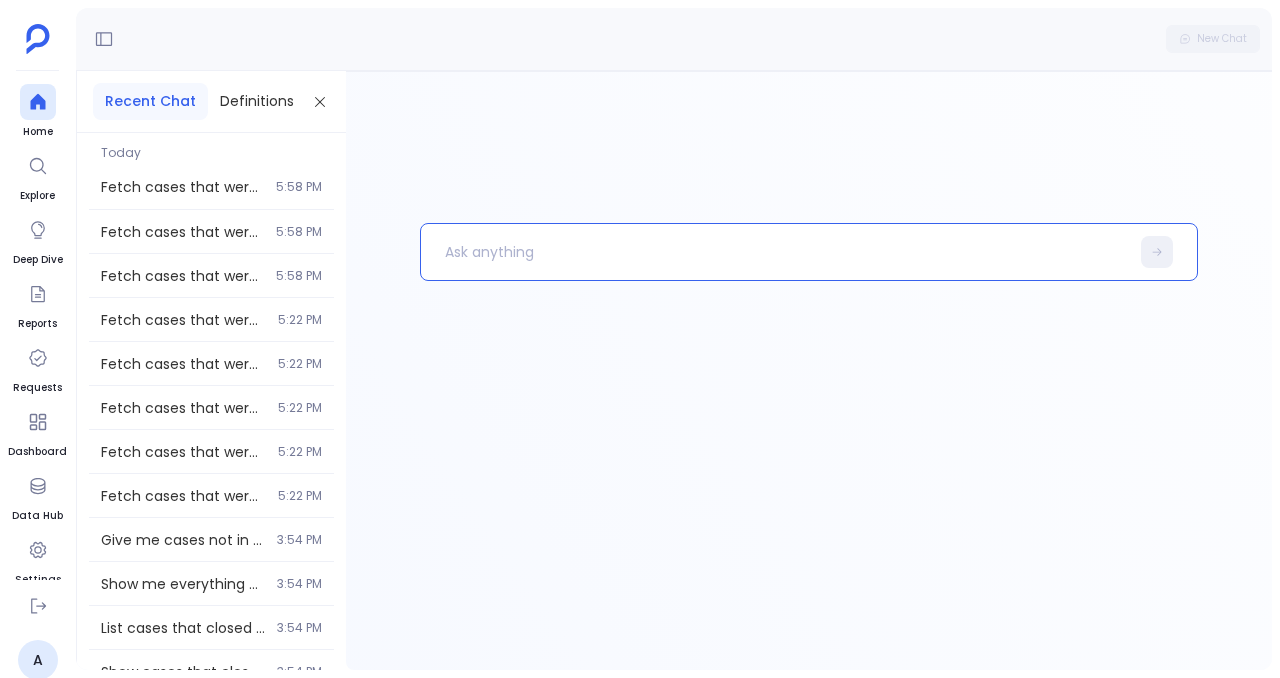 click at bounding box center [775, 252] 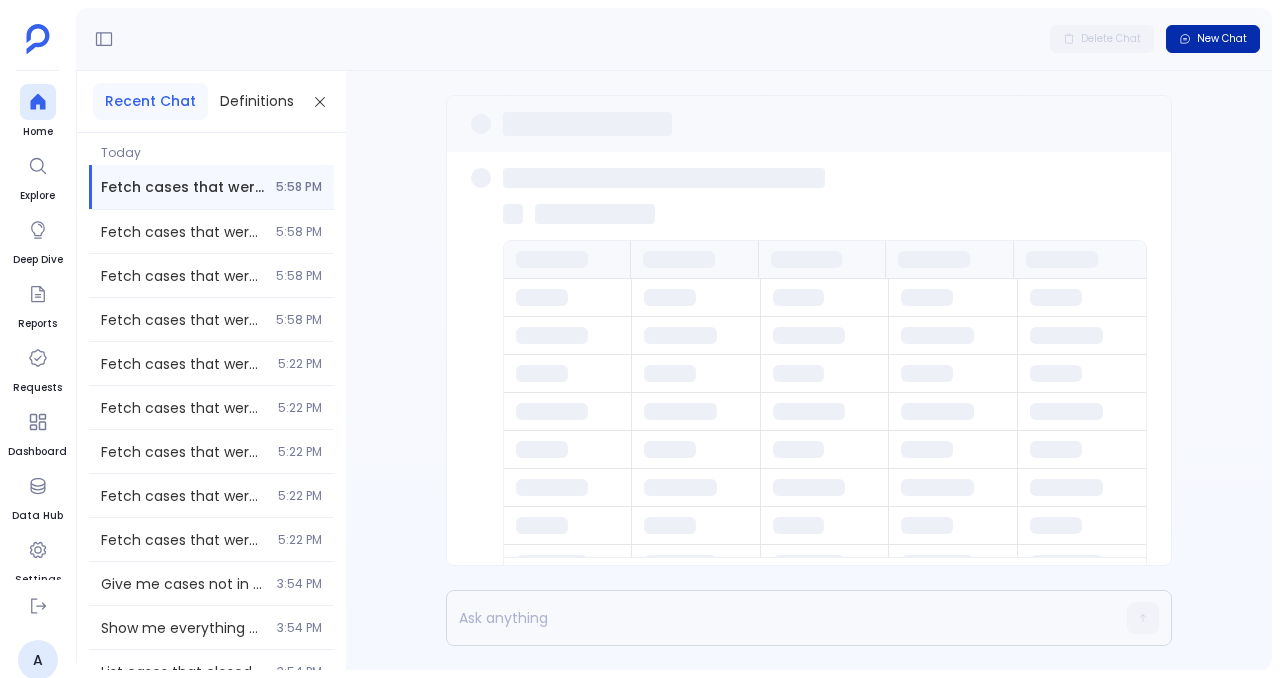 click on "New Chat" at bounding box center (1222, 39) 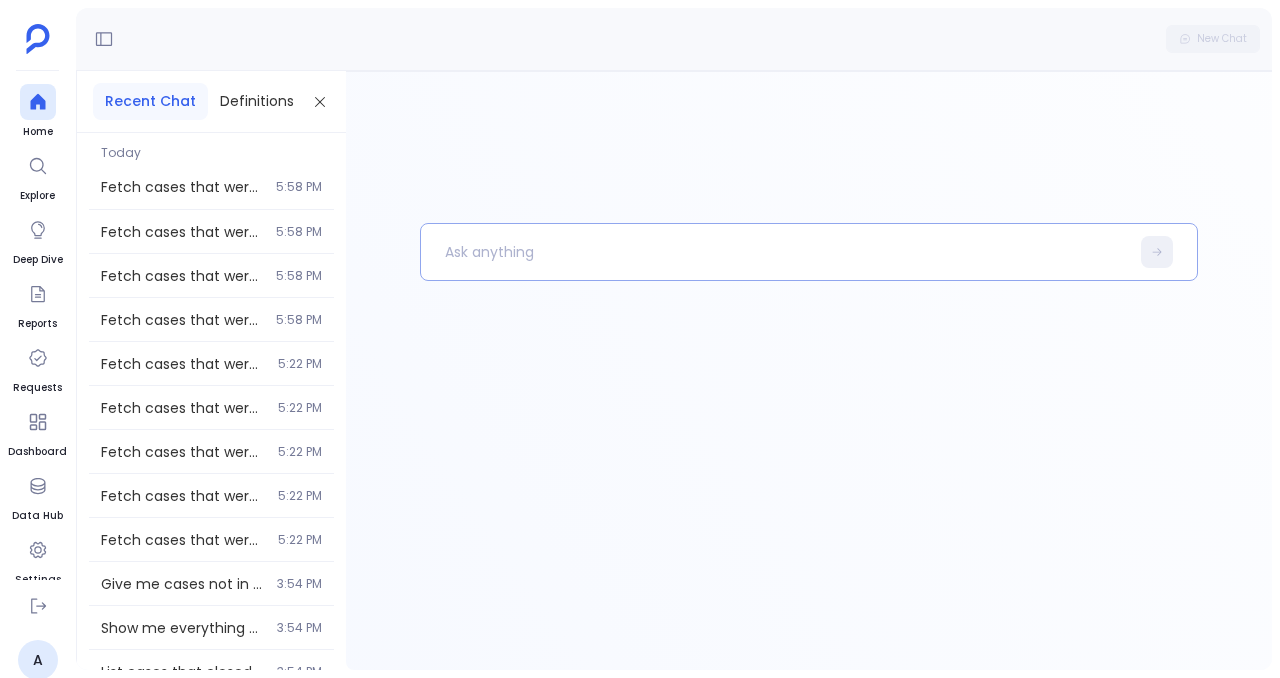 click at bounding box center [775, 252] 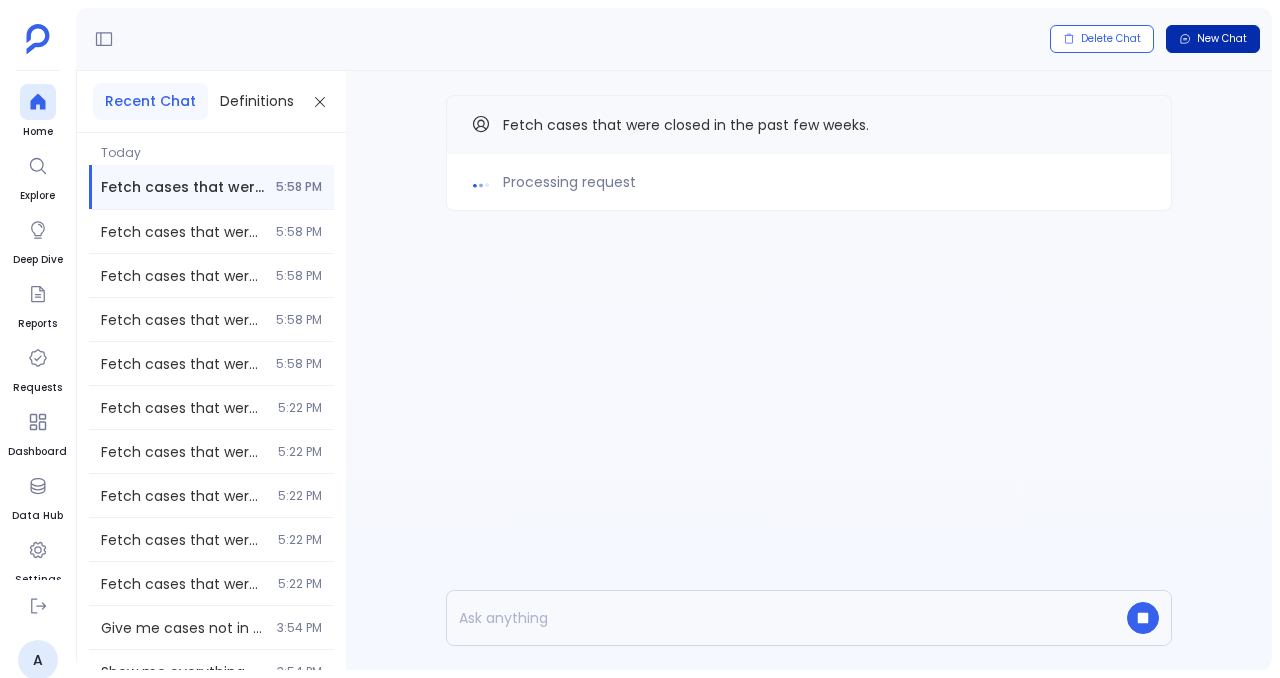 click on "New Chat" at bounding box center (1222, 39) 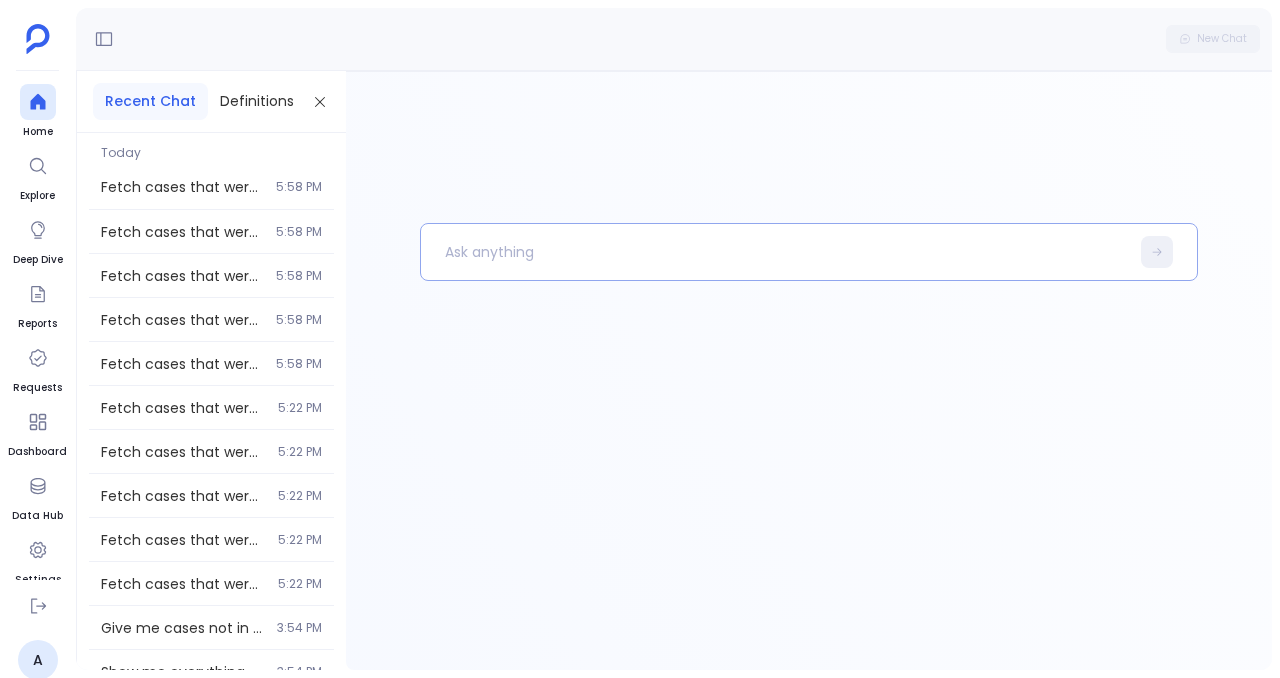 click at bounding box center [775, 252] 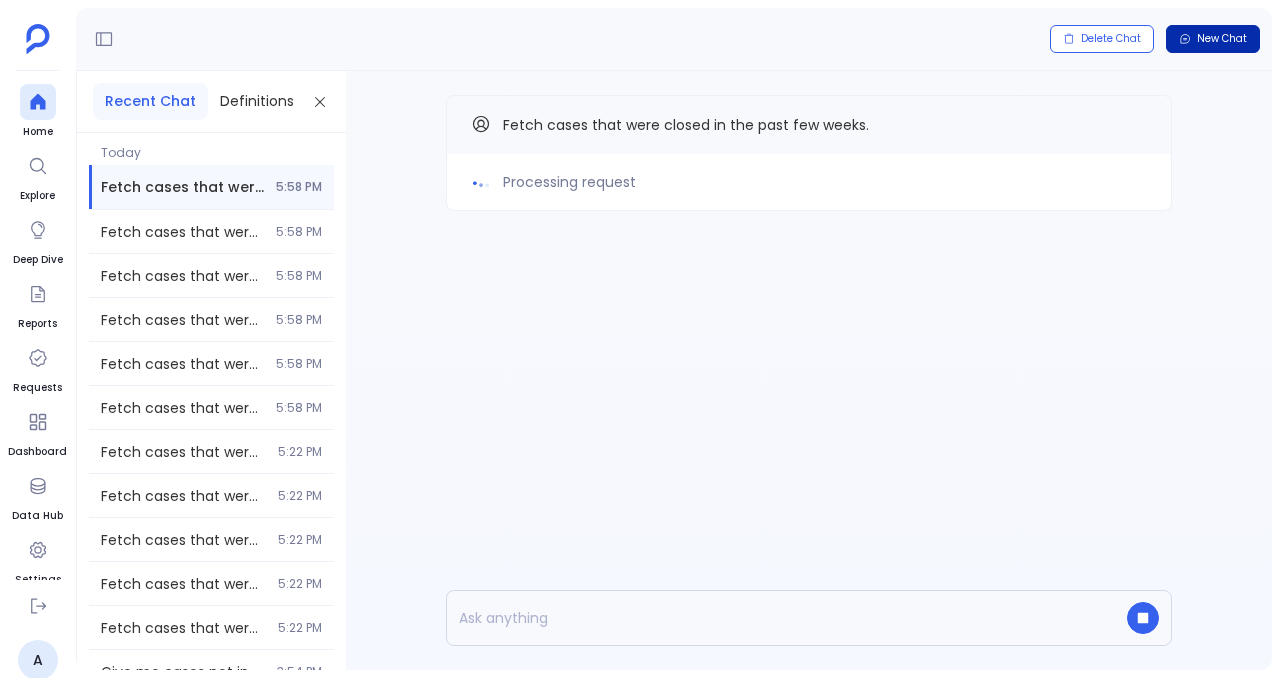 click on "New Chat" at bounding box center (1222, 39) 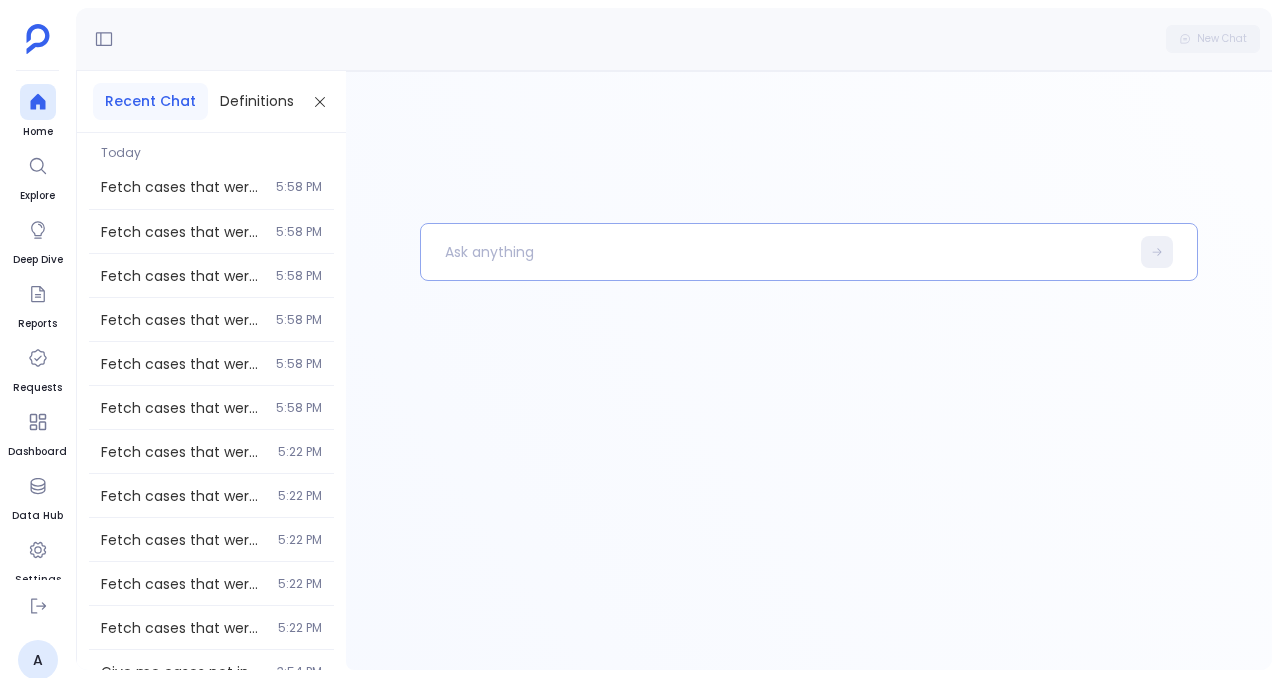 click at bounding box center [775, 252] 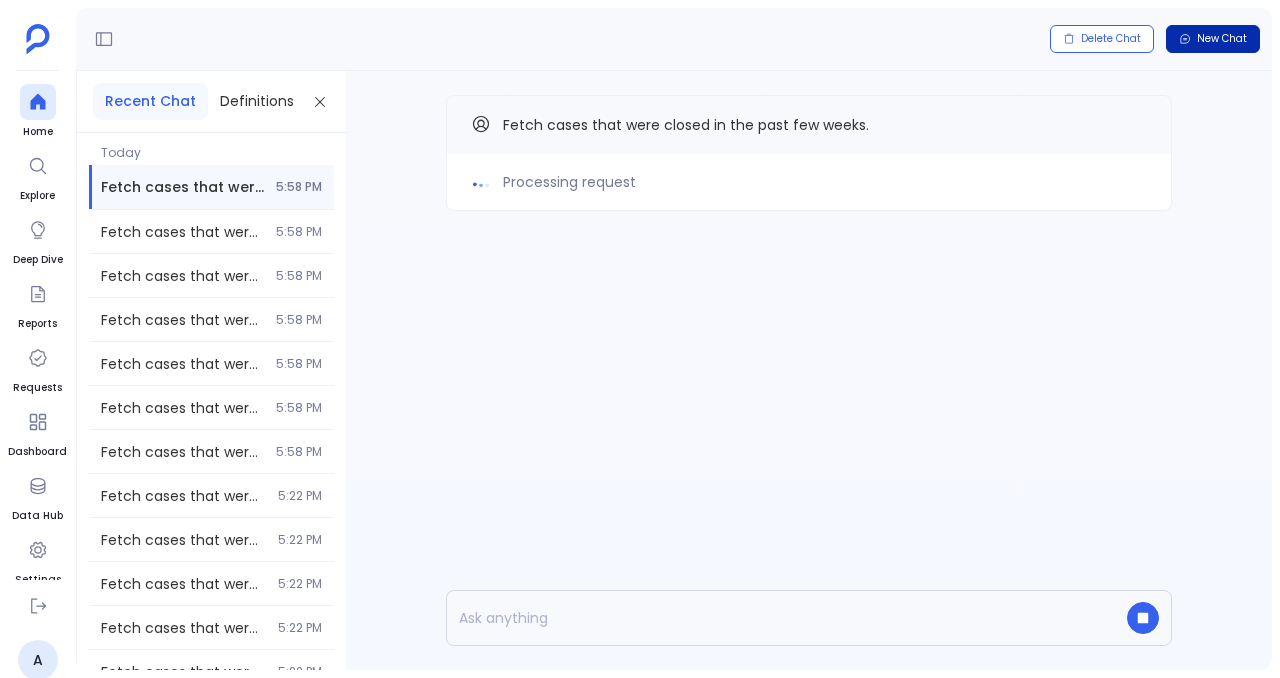 click on "New Chat" at bounding box center (1222, 39) 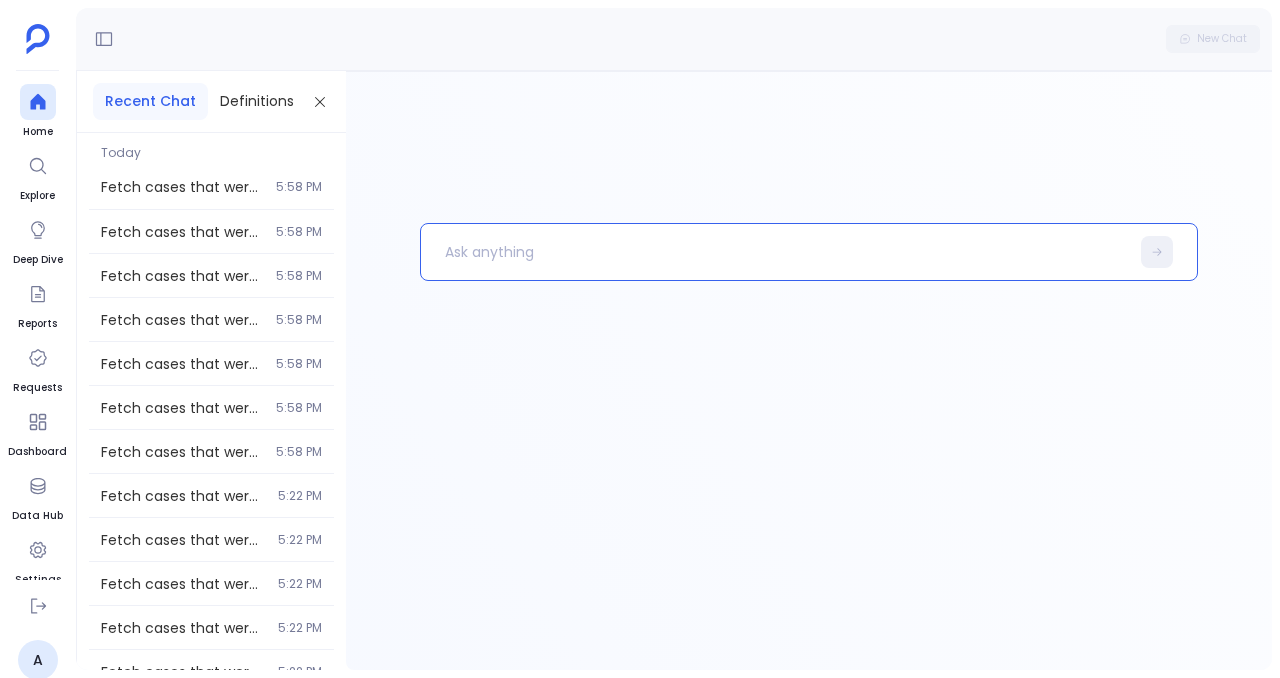 click at bounding box center (775, 252) 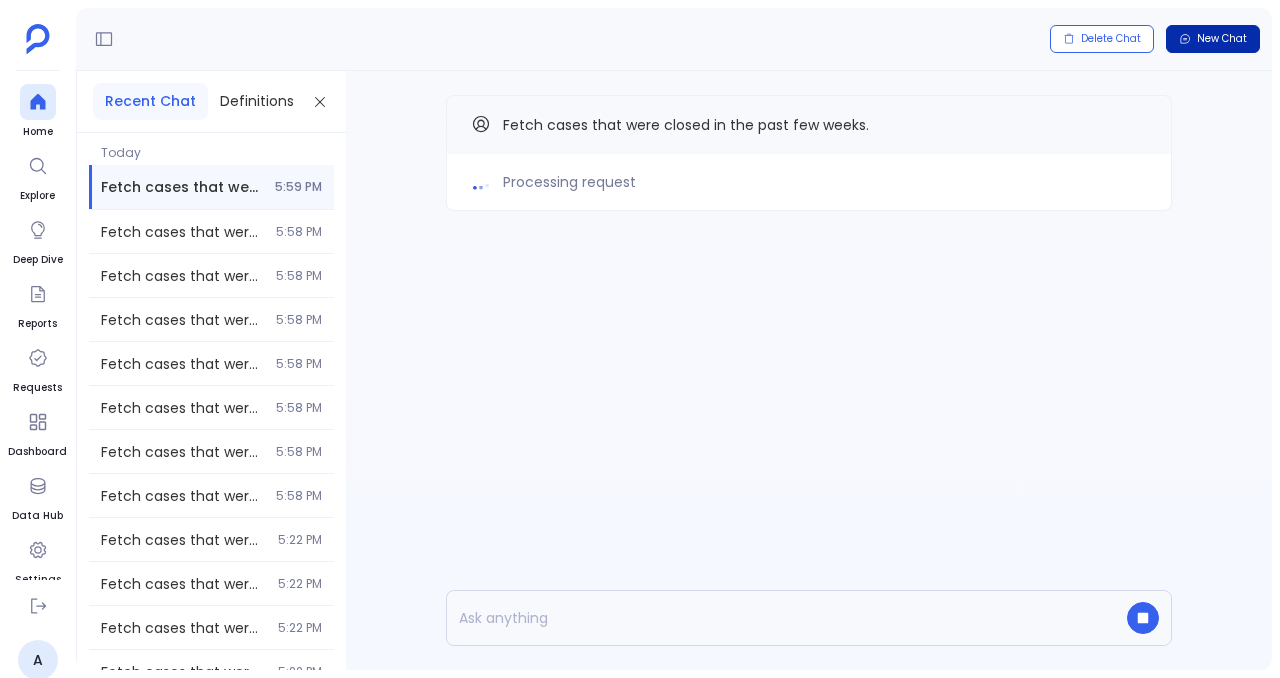 click on "New Chat" at bounding box center (1222, 39) 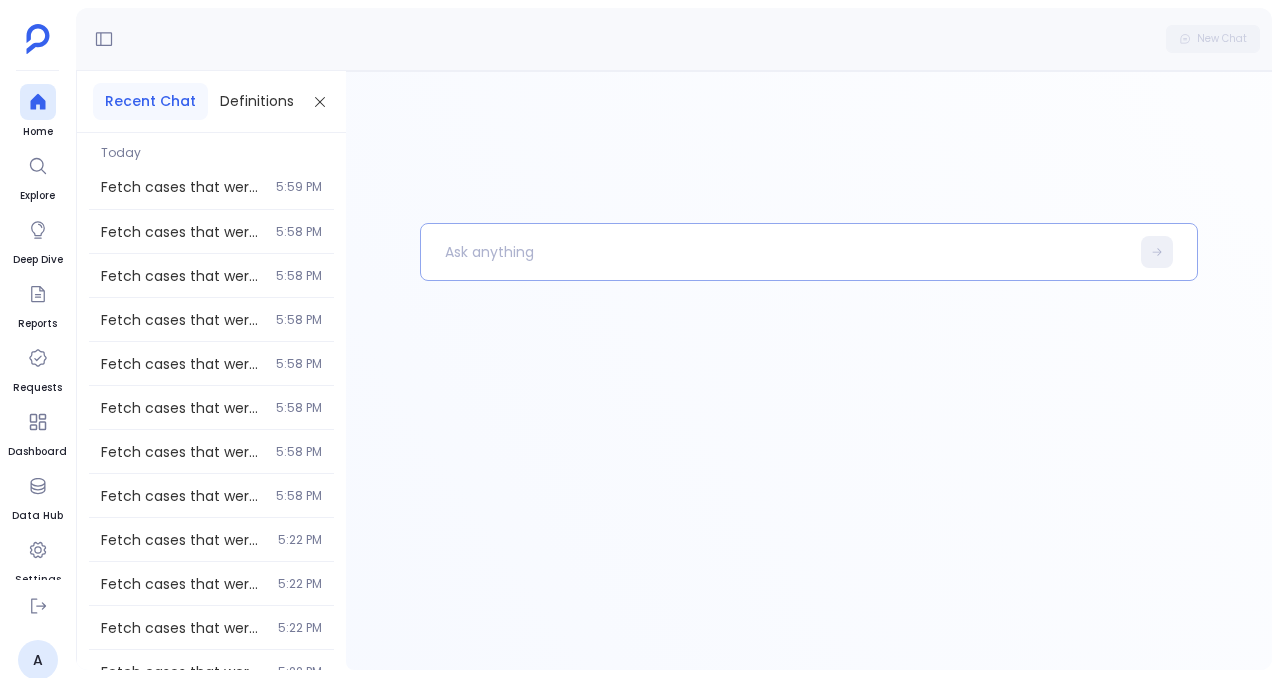 click at bounding box center [775, 252] 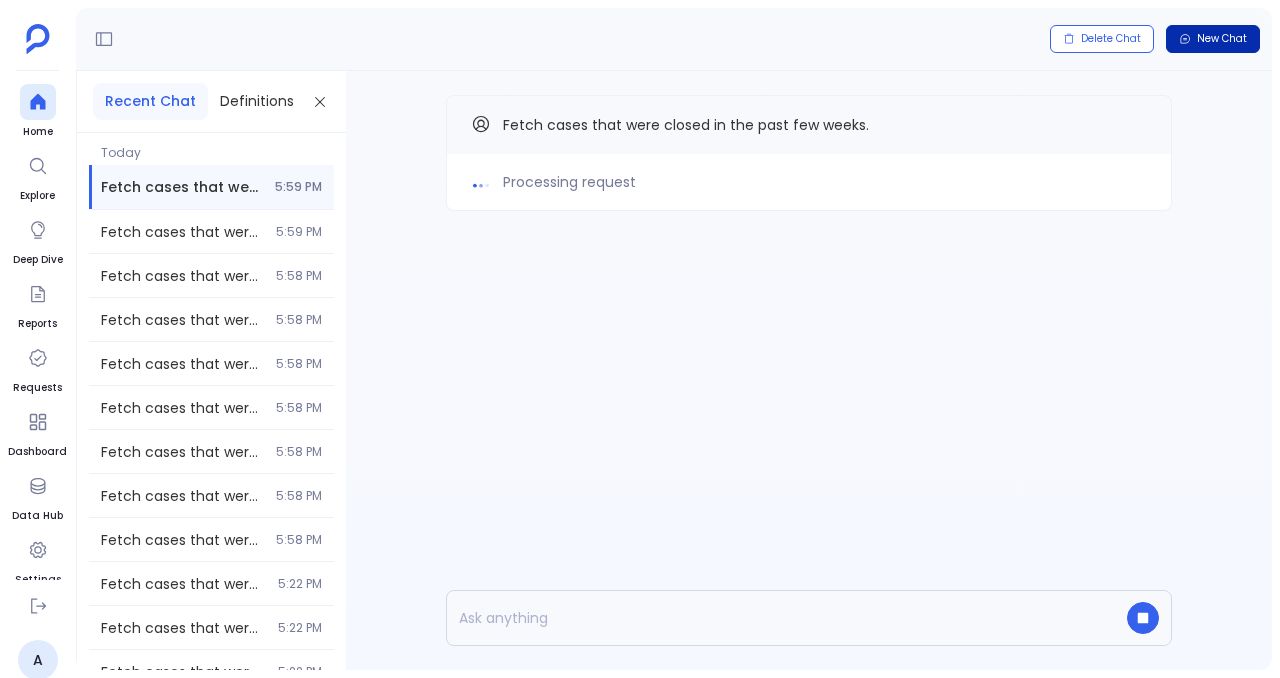 click on "New Chat" at bounding box center (1222, 39) 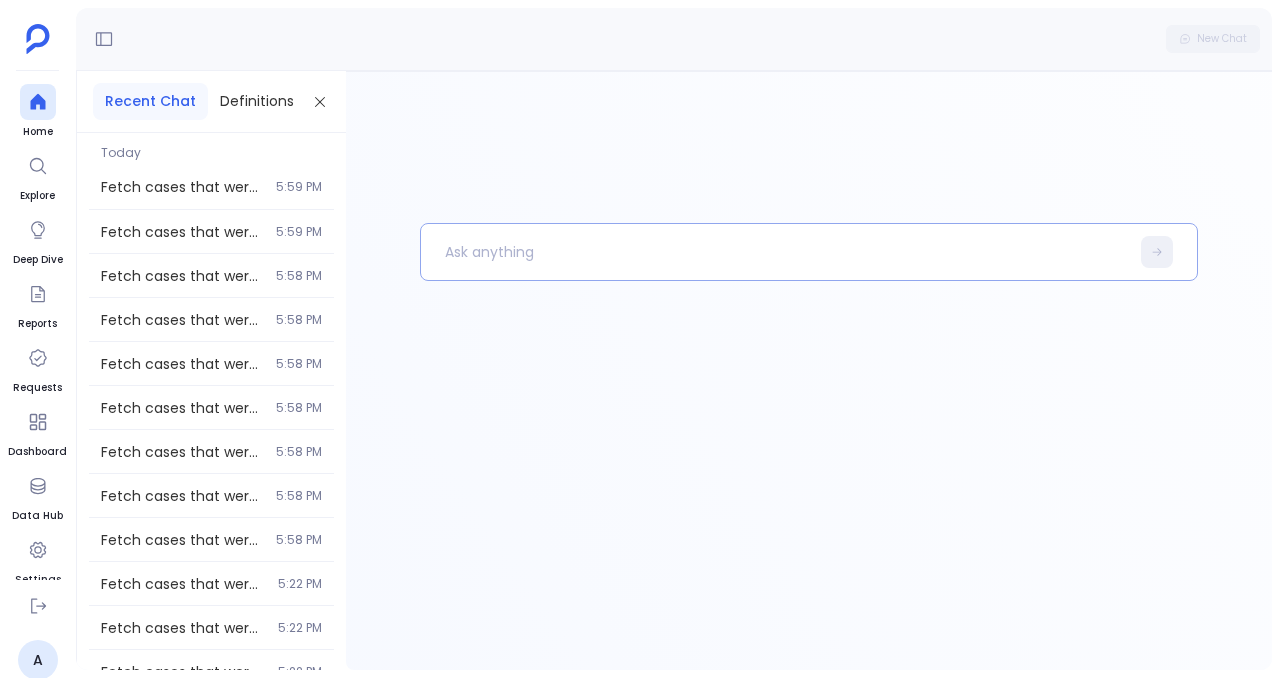 click at bounding box center (775, 252) 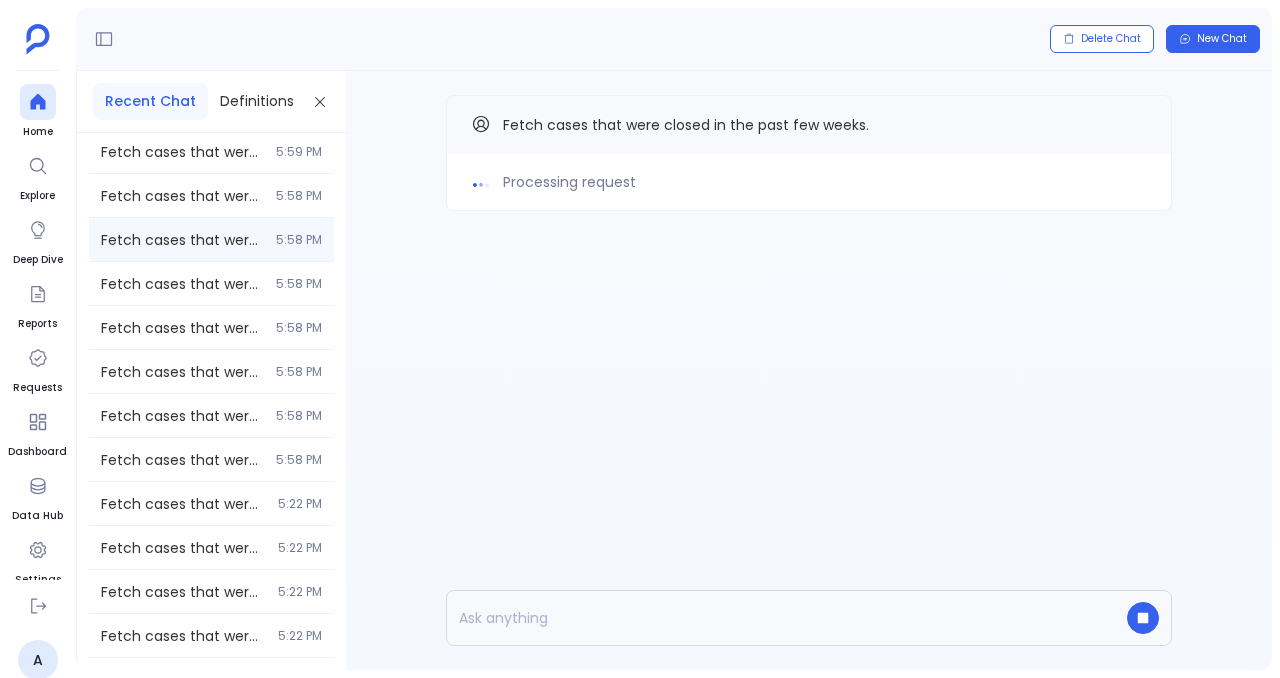 scroll, scrollTop: 127, scrollLeft: 0, axis: vertical 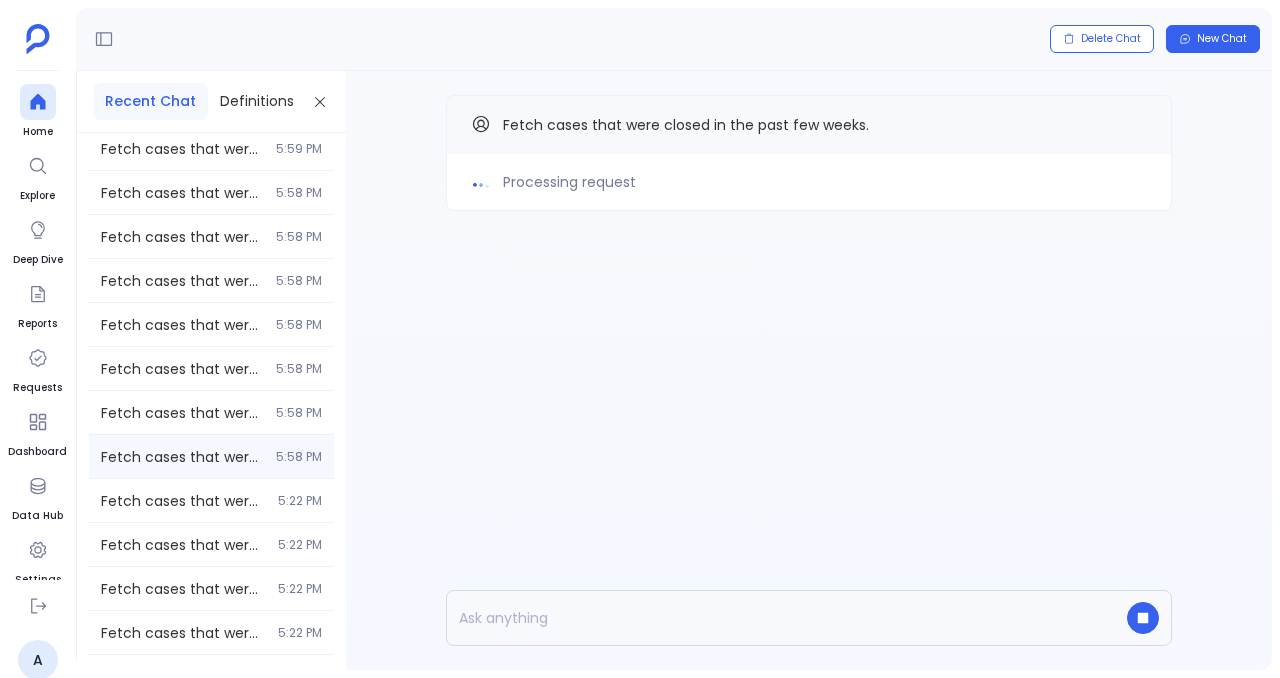 click on "5:58 PM" at bounding box center (299, 457) 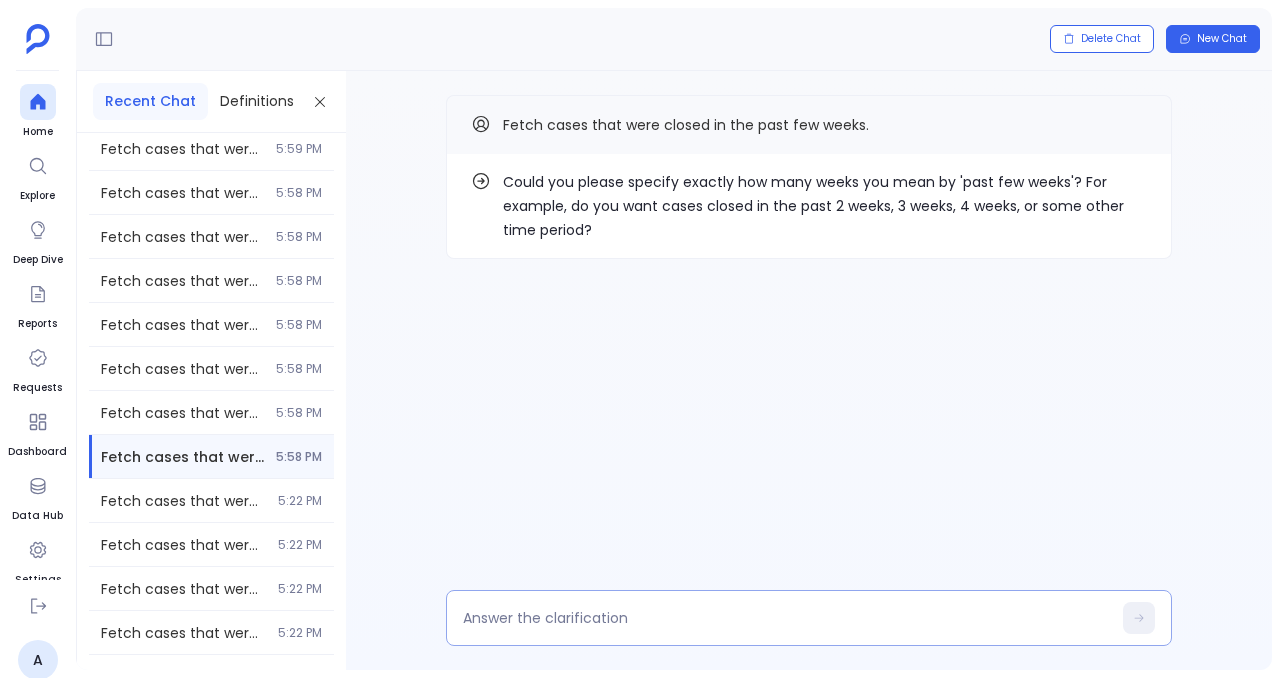click at bounding box center [809, 618] 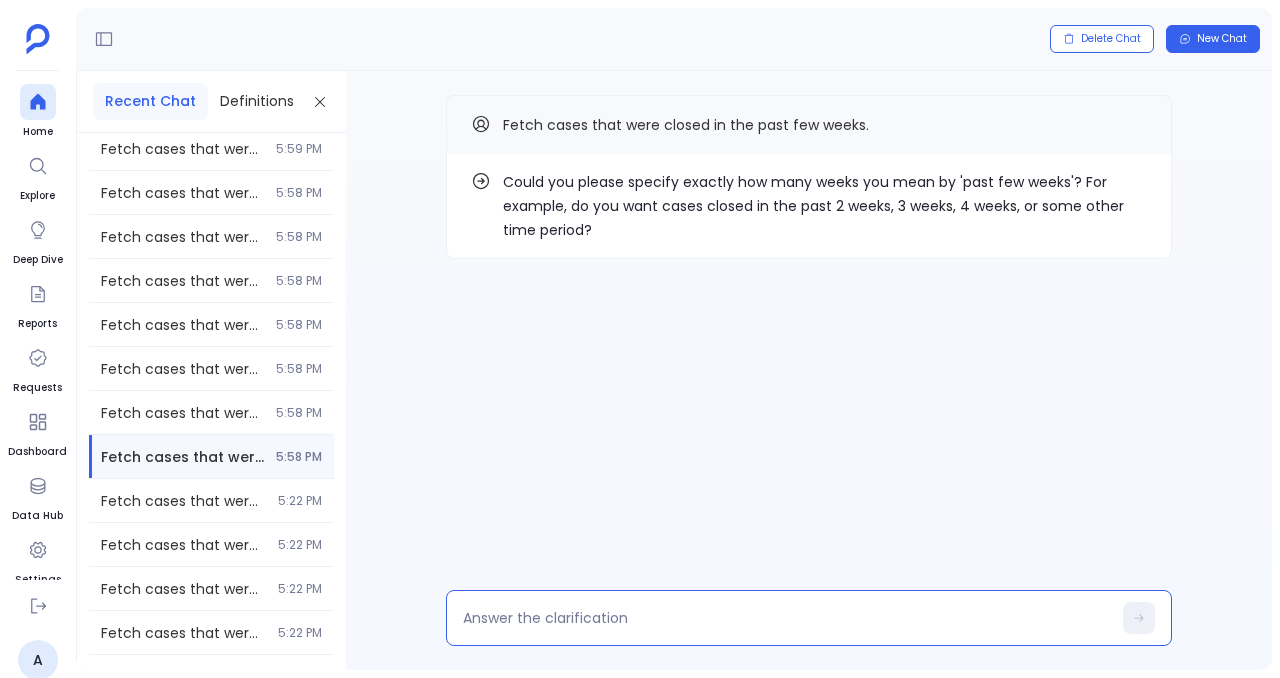 click at bounding box center [787, 618] 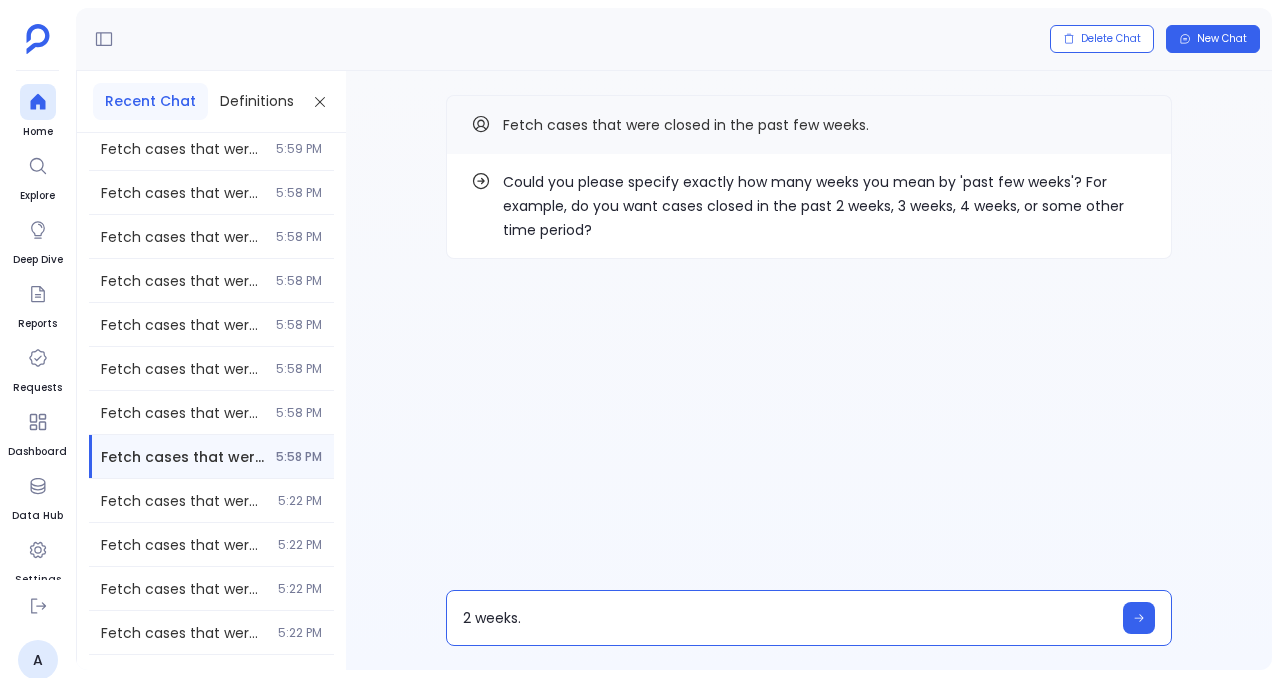 type on "2 weeks" 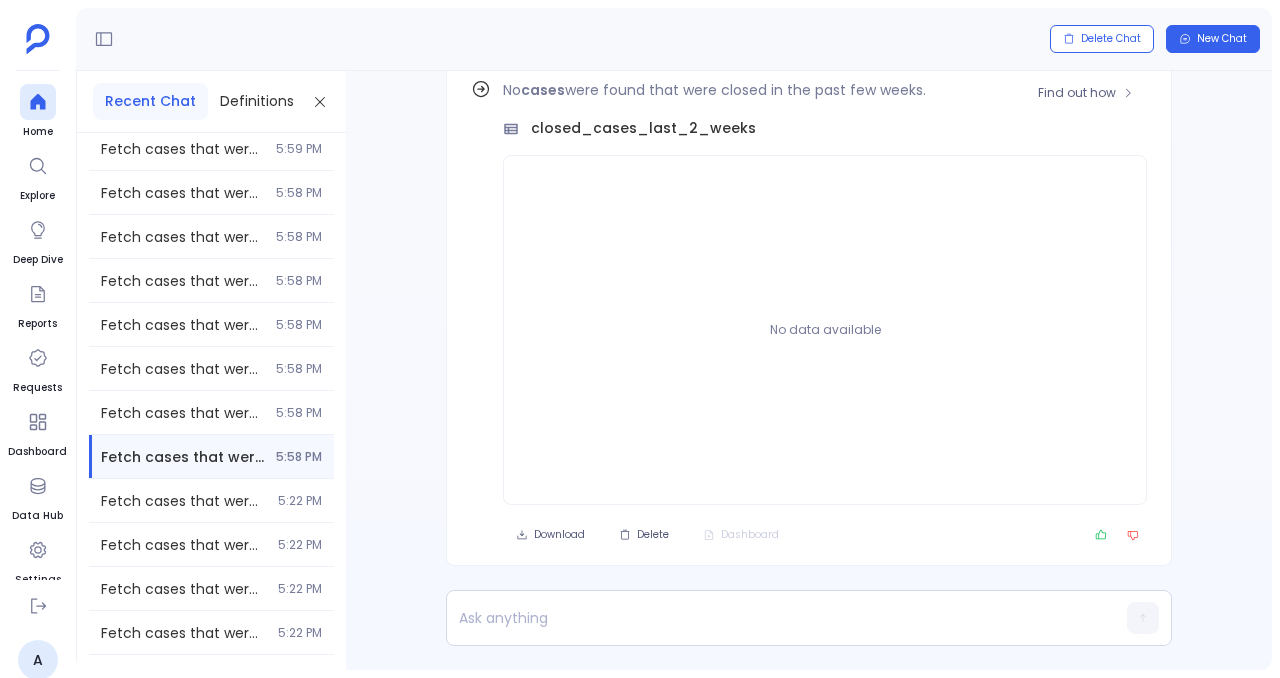 scroll, scrollTop: -92, scrollLeft: 0, axis: vertical 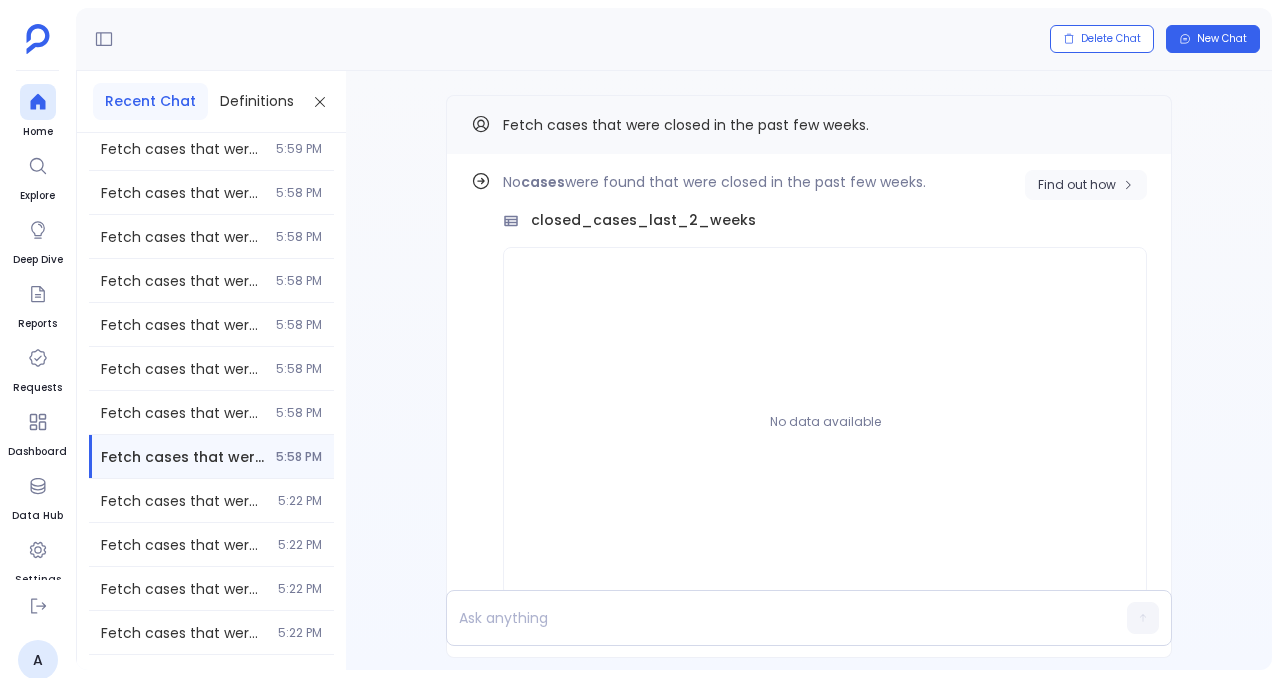 click on "Find out how" at bounding box center (1077, 185) 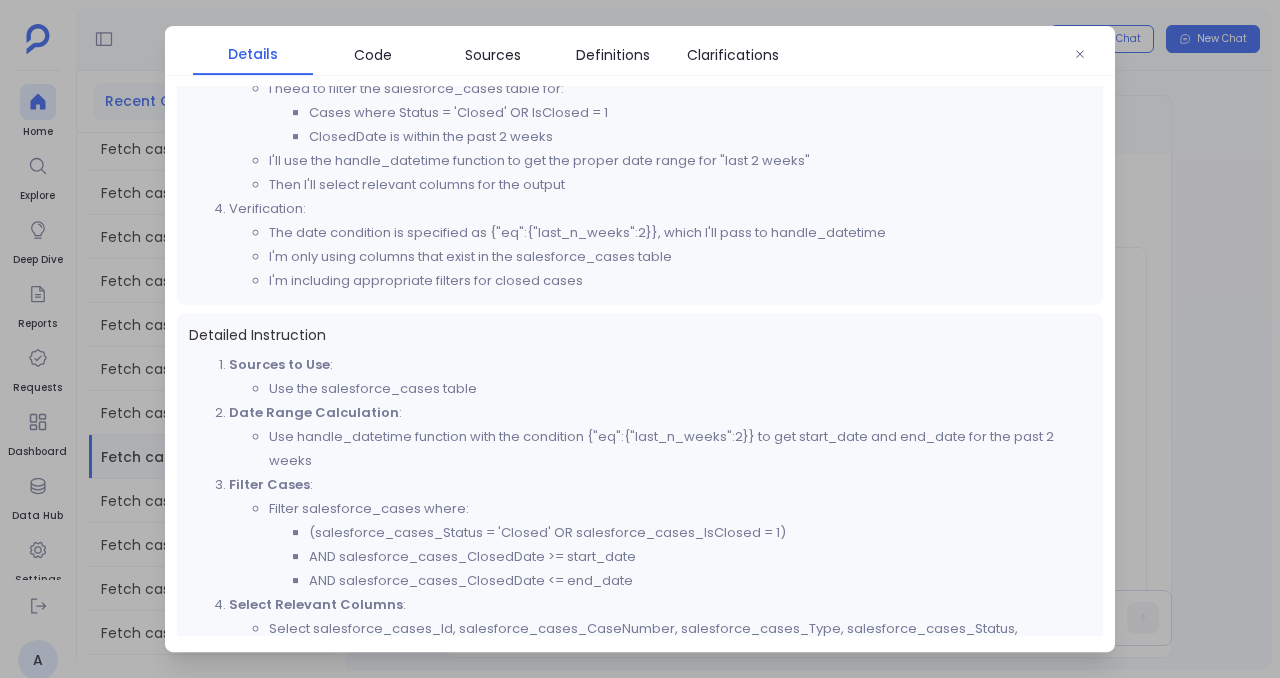 scroll, scrollTop: 389, scrollLeft: 0, axis: vertical 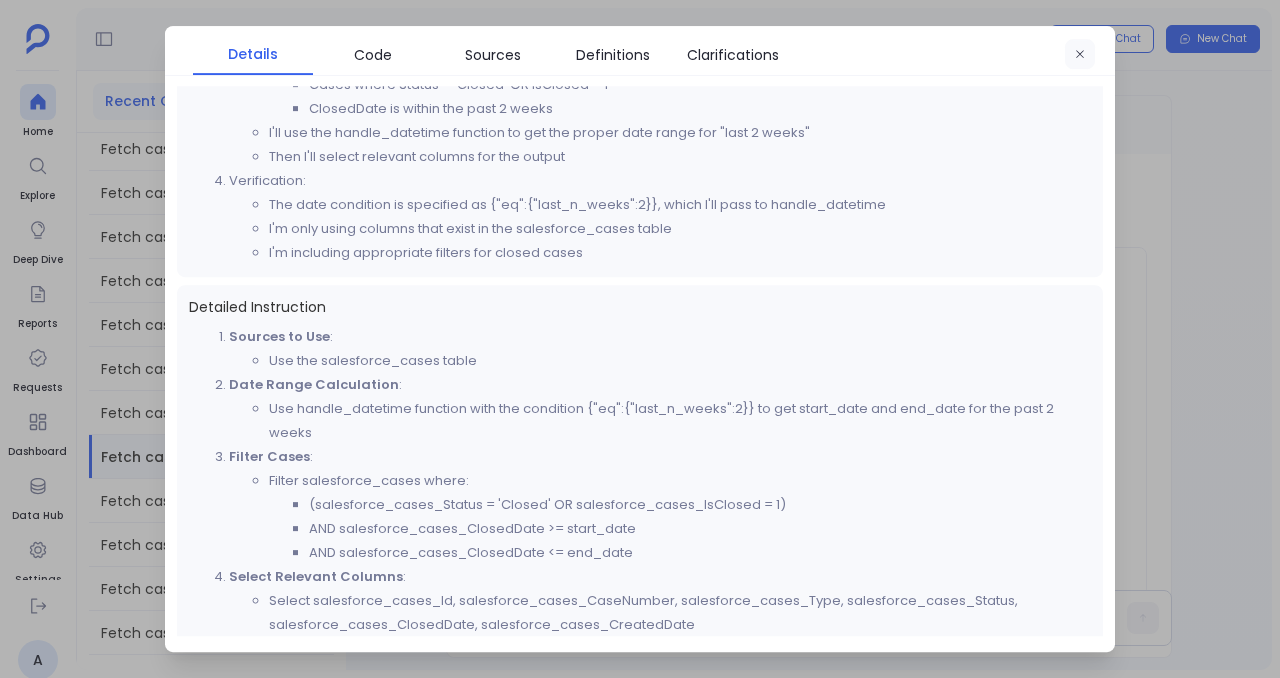 click 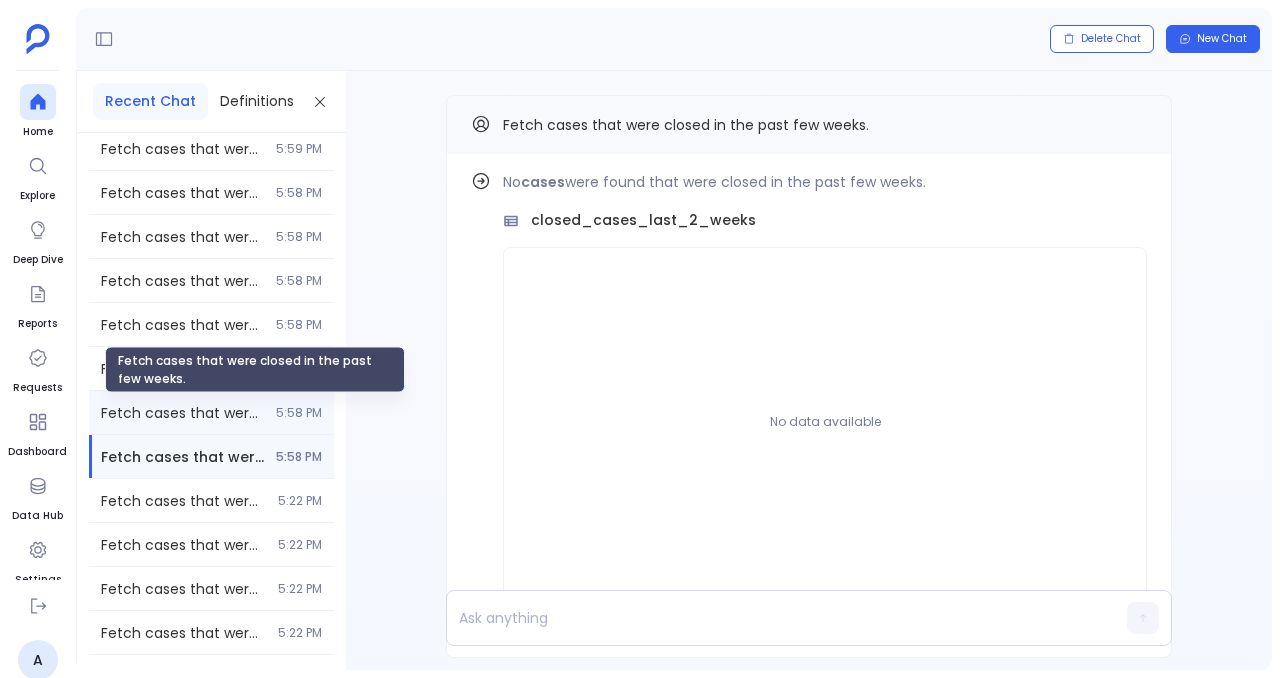 click on "Fetch cases that were closed in the past few weeks." at bounding box center [182, 413] 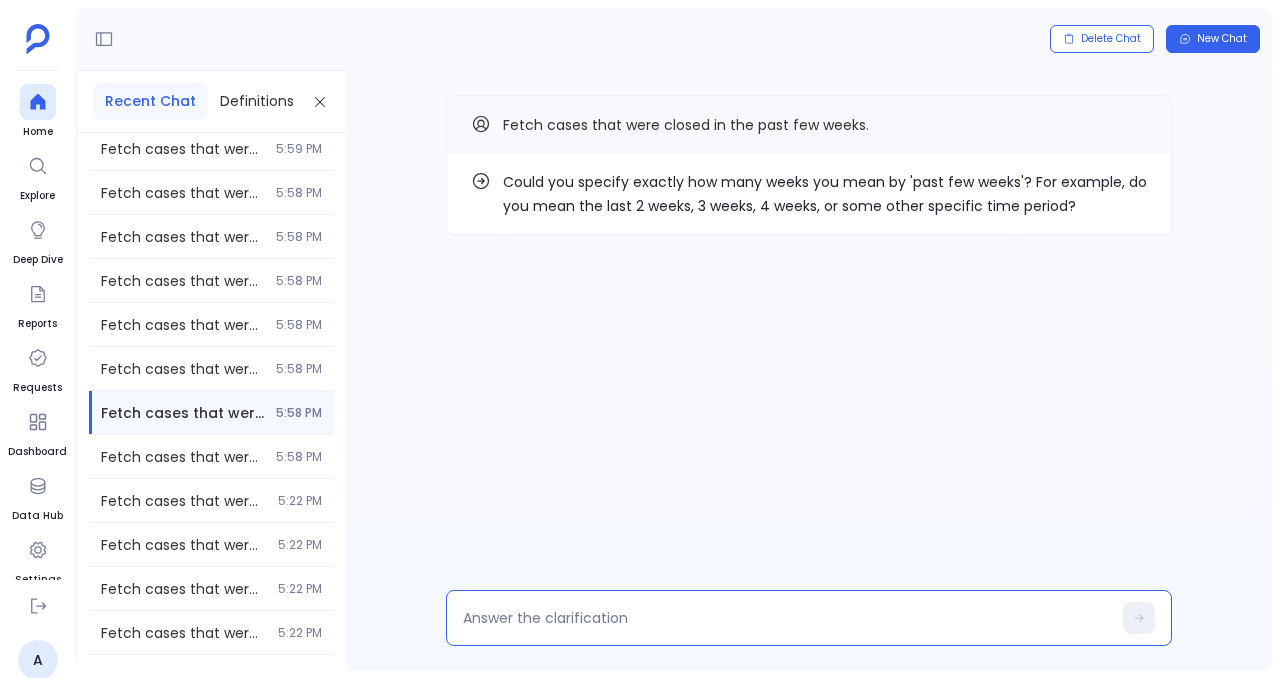 click at bounding box center [787, 618] 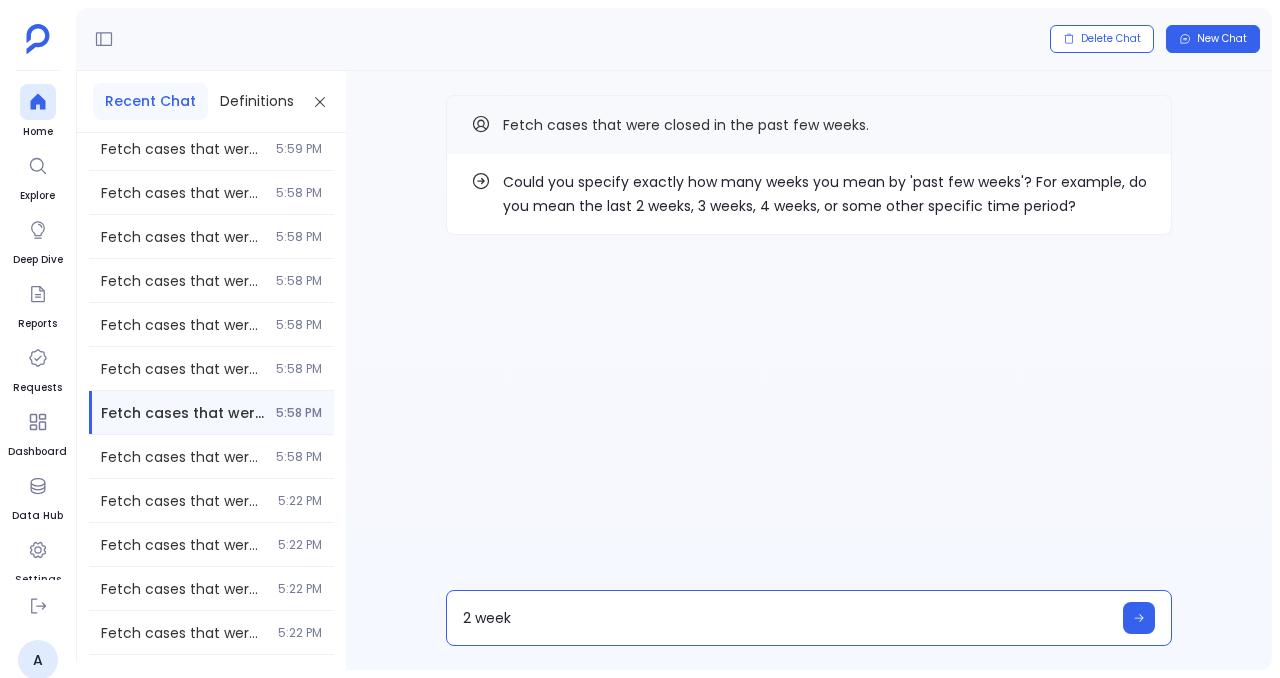 type on "2 weeks" 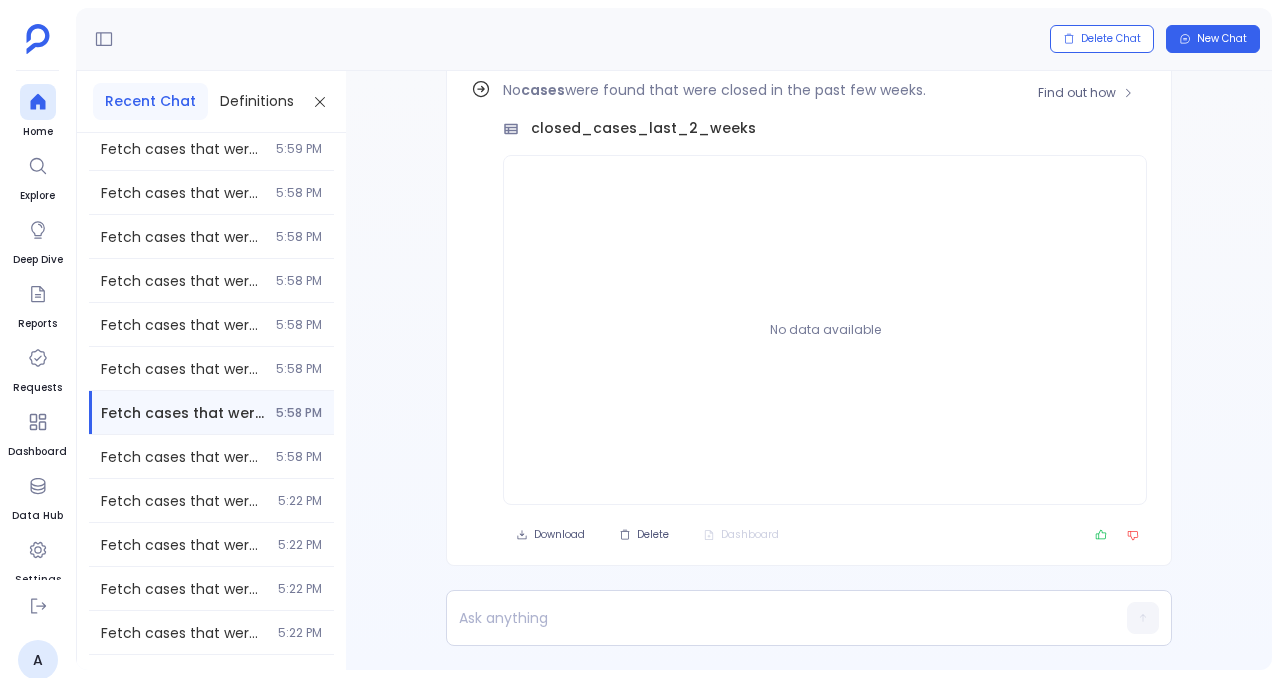 scroll, scrollTop: -92, scrollLeft: 0, axis: vertical 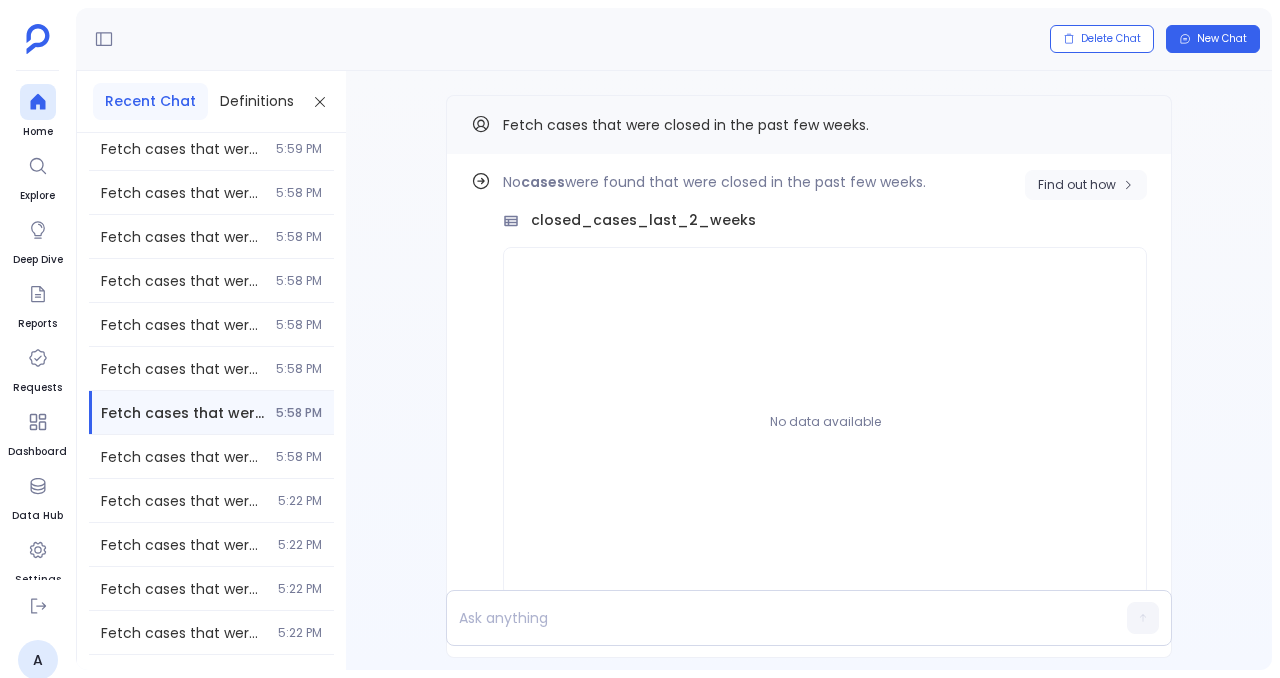 click on "Find out how" at bounding box center [1077, 185] 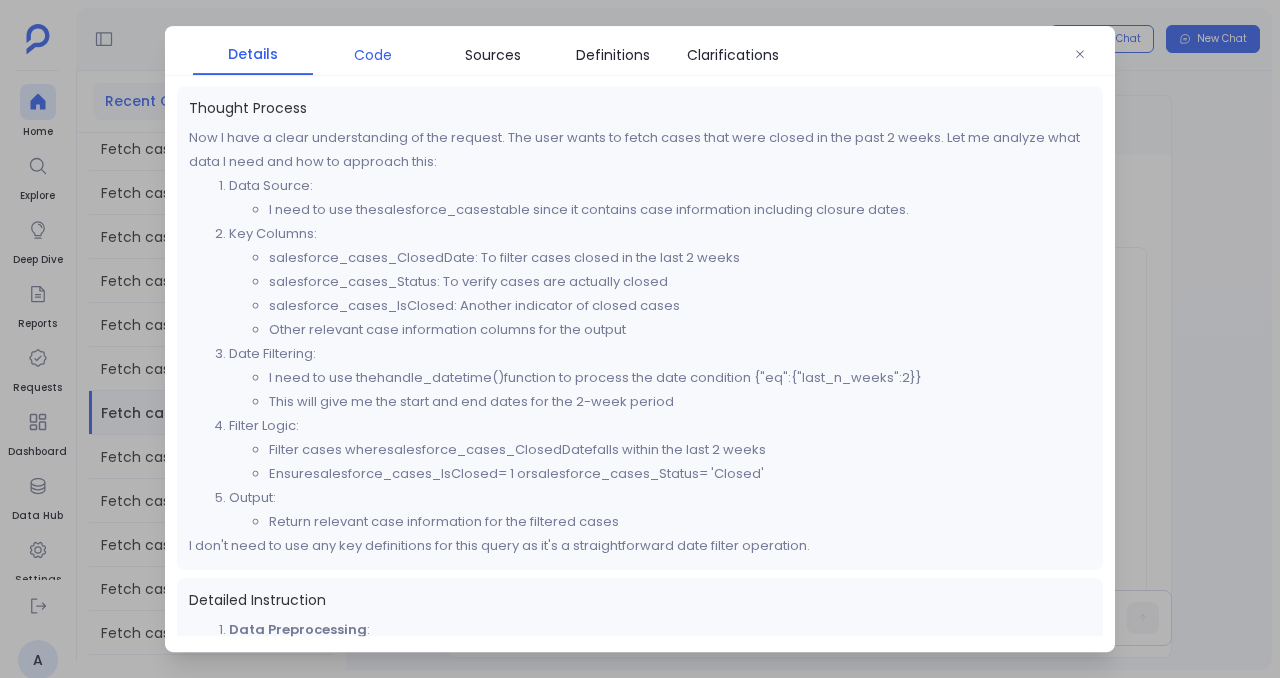 click on "Code" at bounding box center (373, 55) 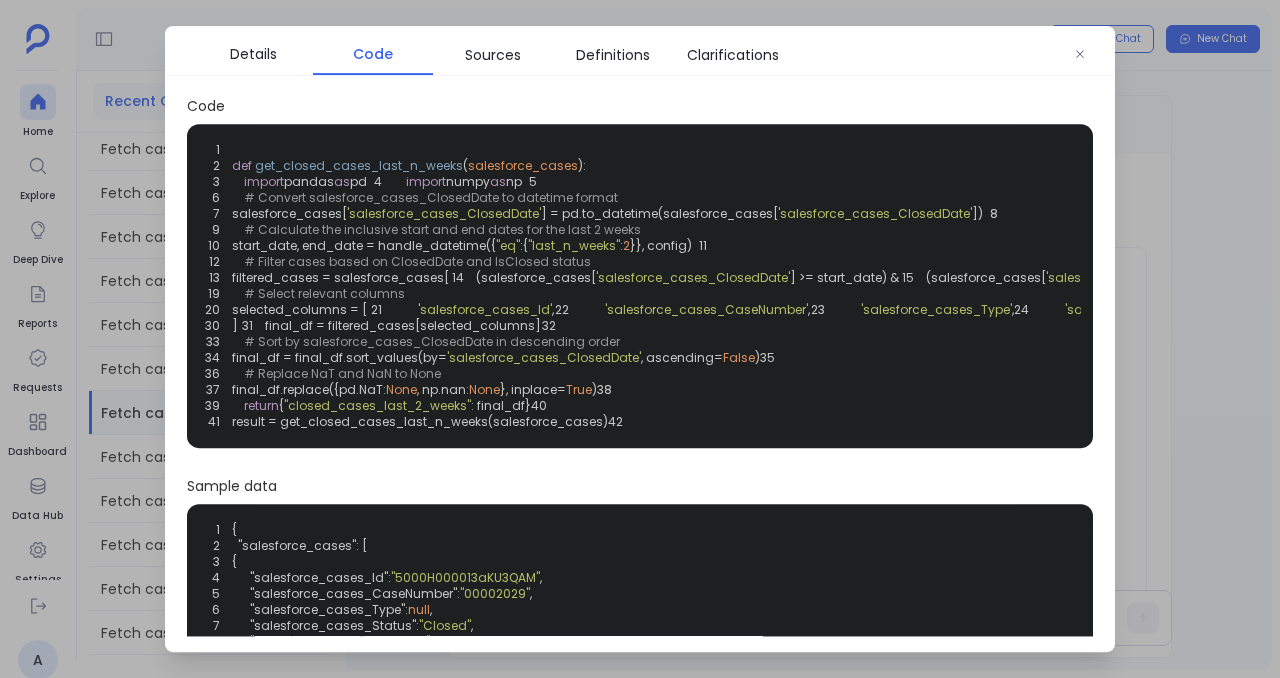 scroll, scrollTop: 45, scrollLeft: 0, axis: vertical 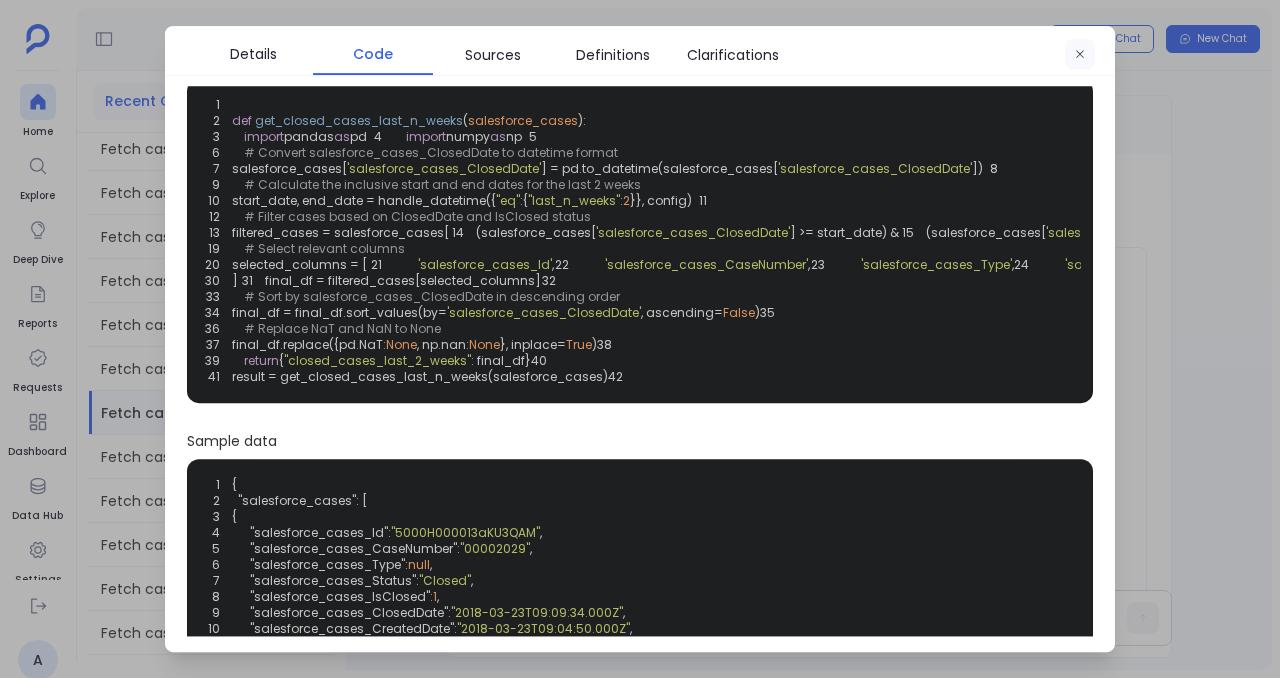 click 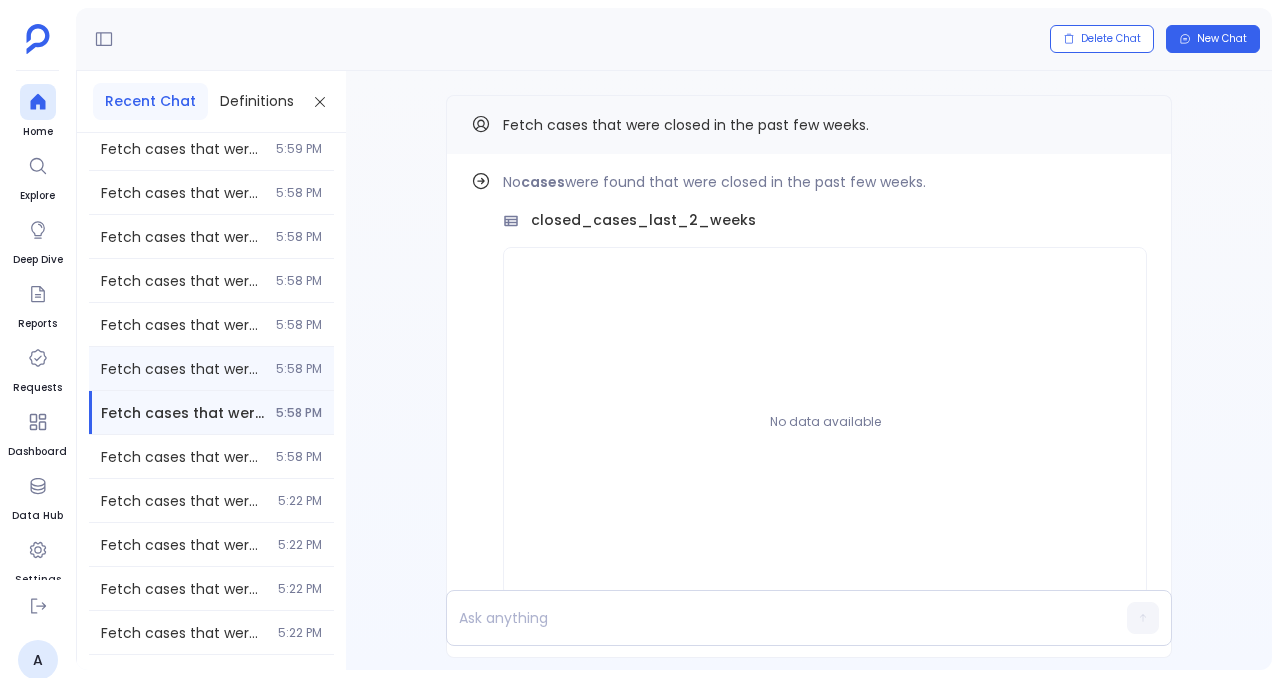 click on "Fetch cases that were closed in the past few weeks. 5:58 PM" at bounding box center [211, 368] 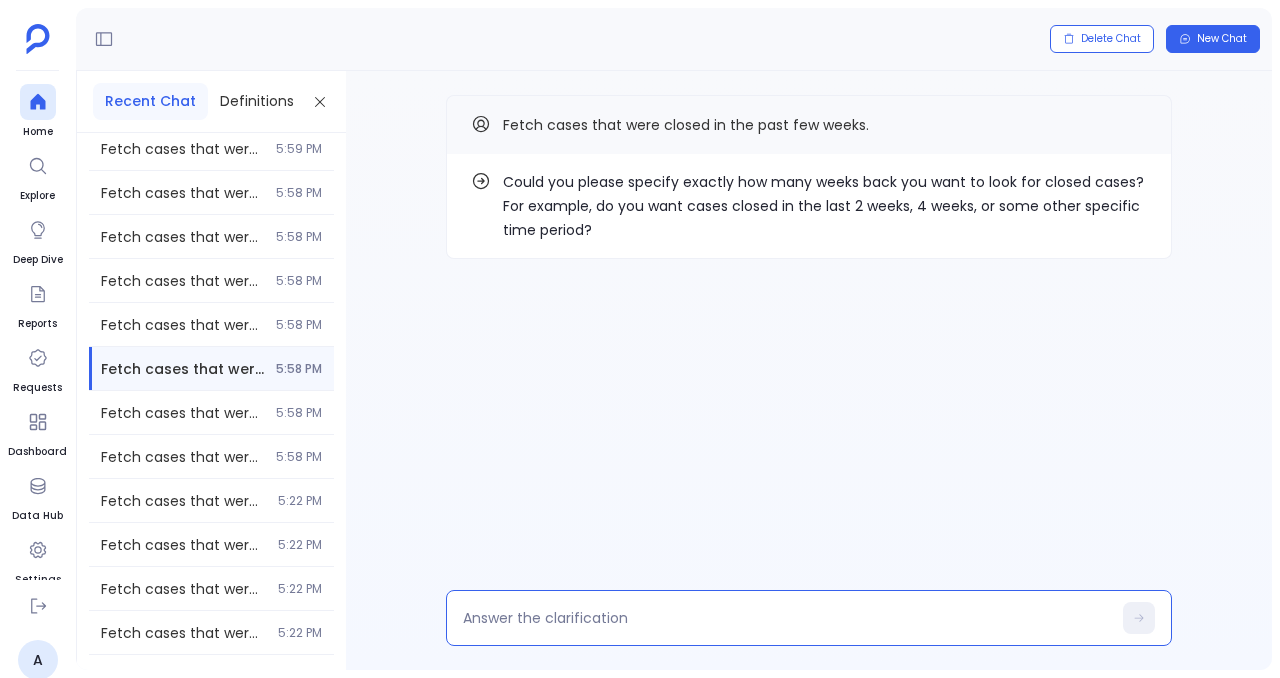 click at bounding box center [787, 618] 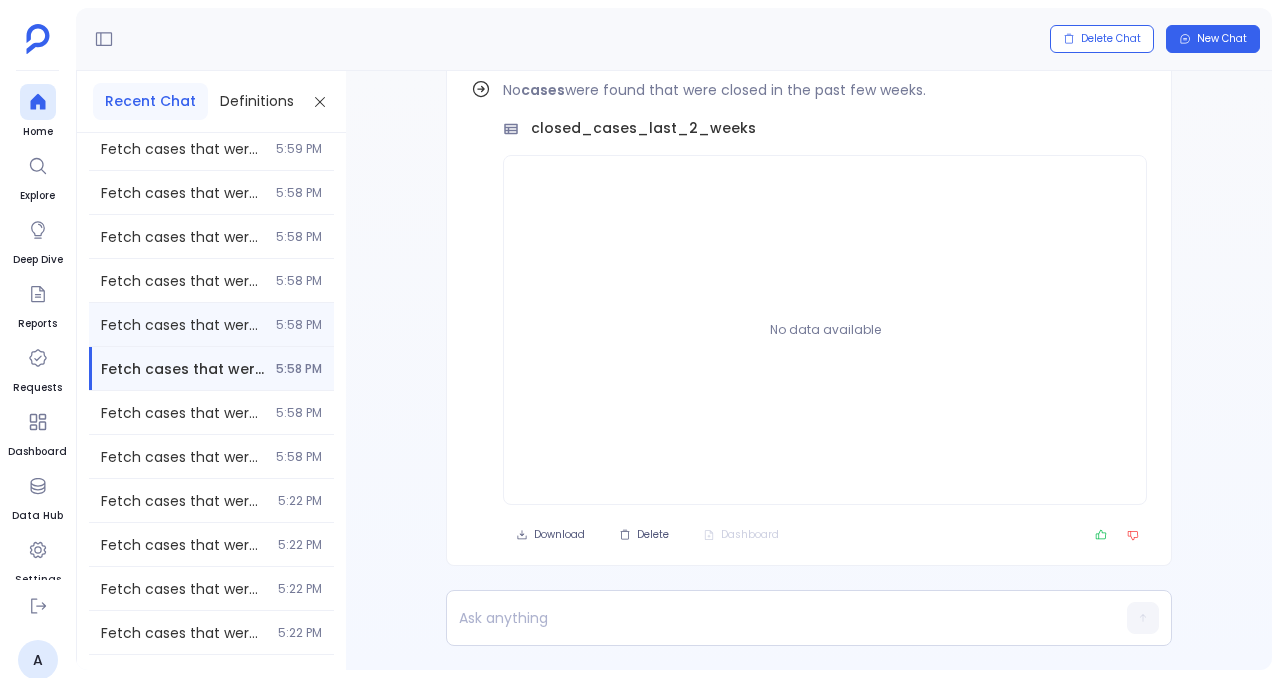 click on "Fetch cases that were closed in the past few weeks. 5:58 PM" at bounding box center [211, 324] 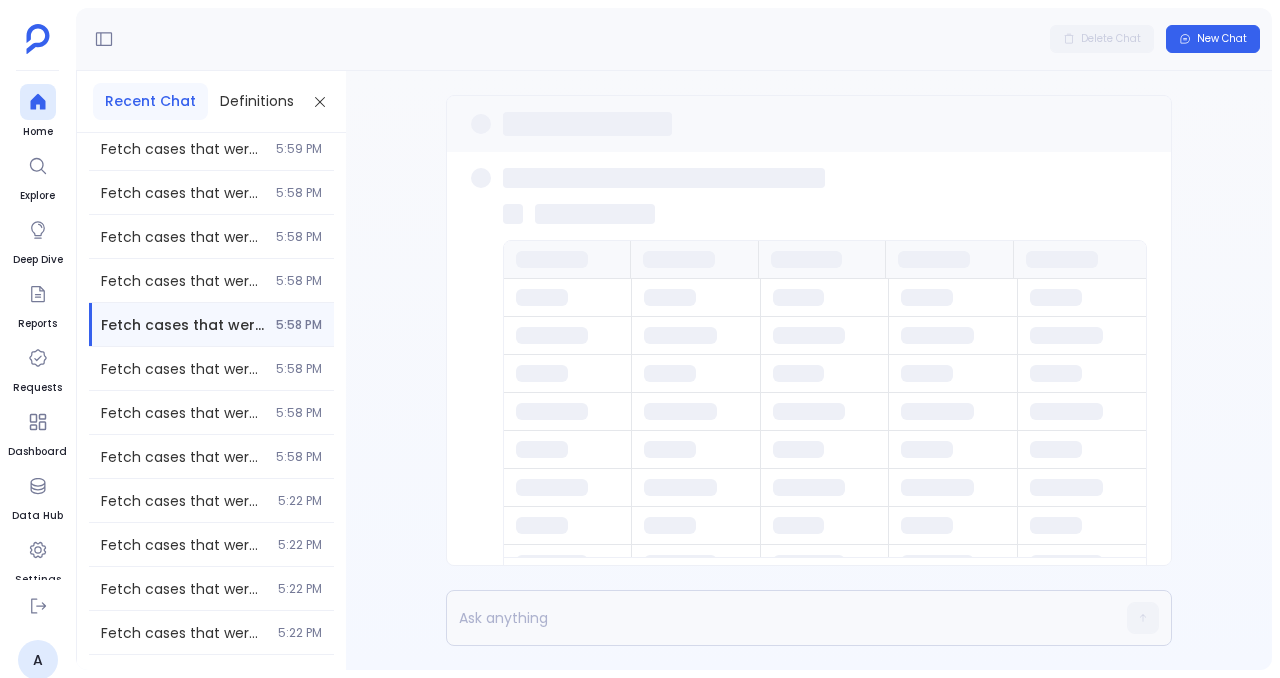 click at bounding box center (770, 618) 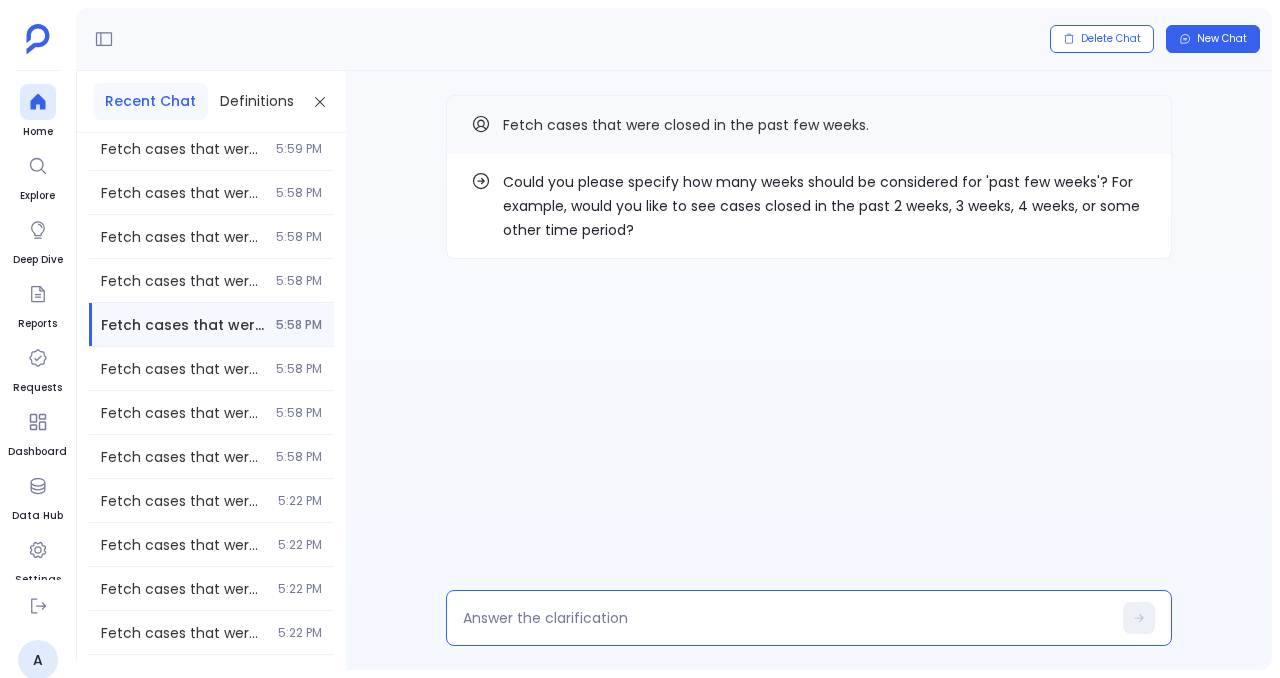 click at bounding box center [787, 618] 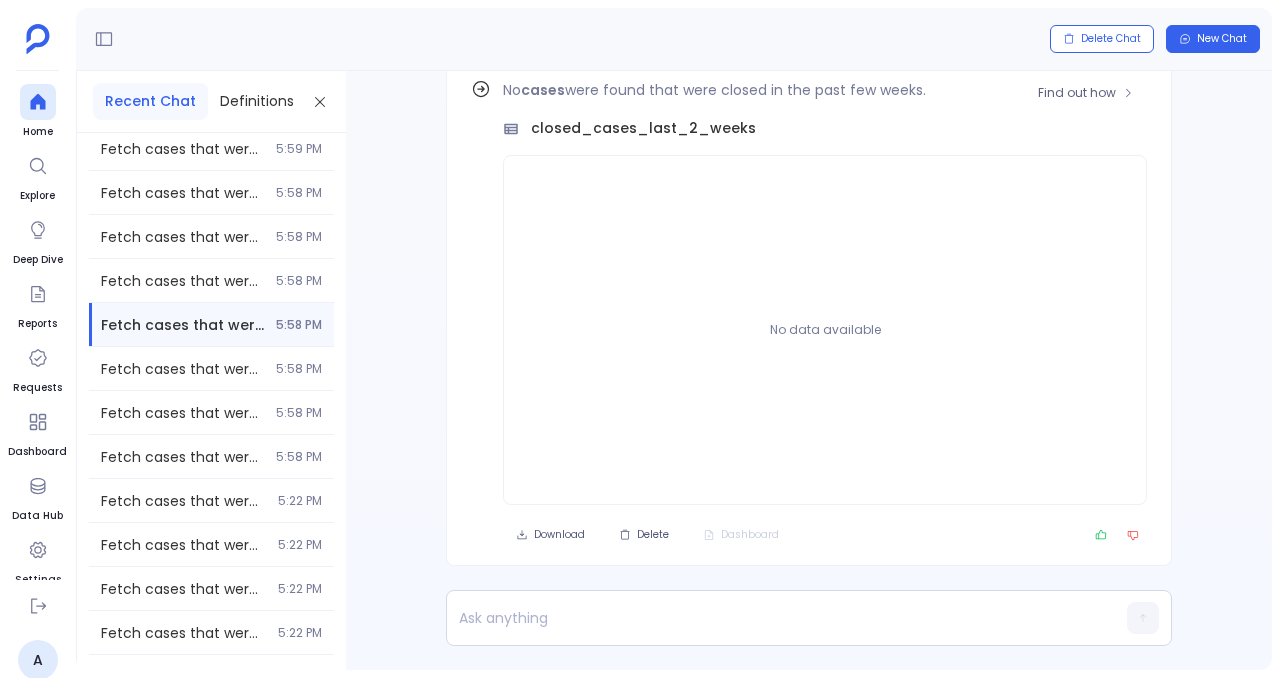 scroll, scrollTop: -92, scrollLeft: 0, axis: vertical 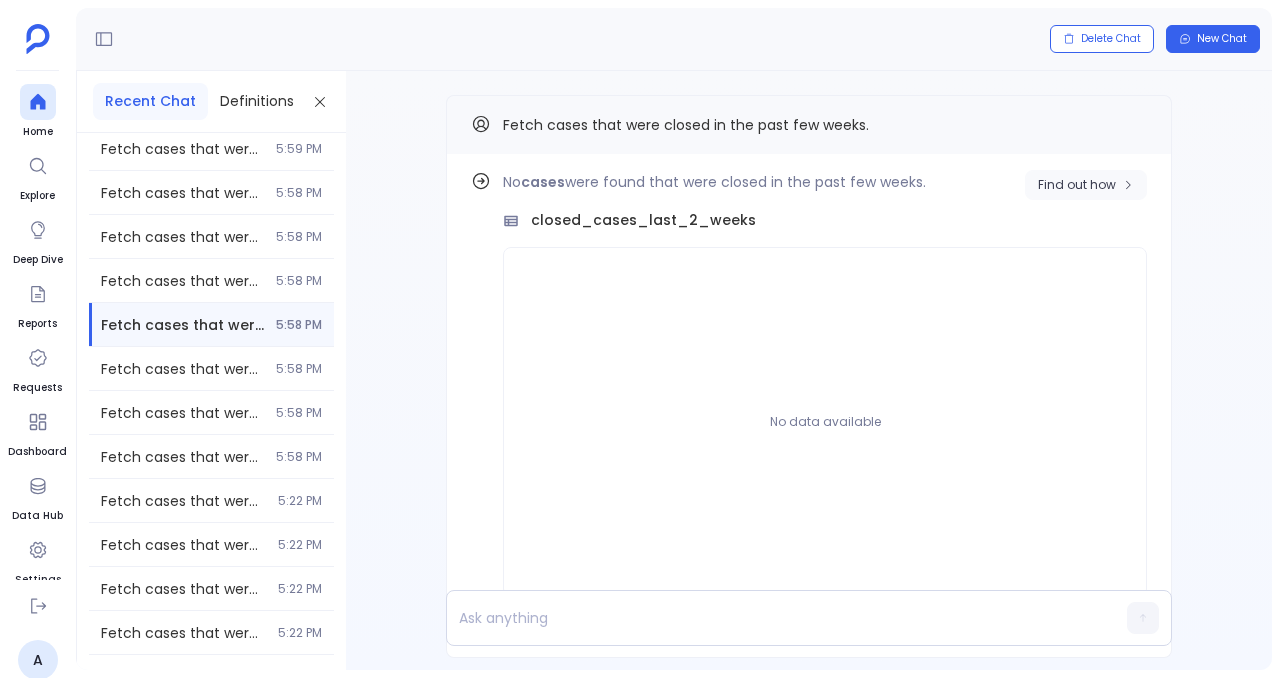click on "Find out how" at bounding box center [1086, 185] 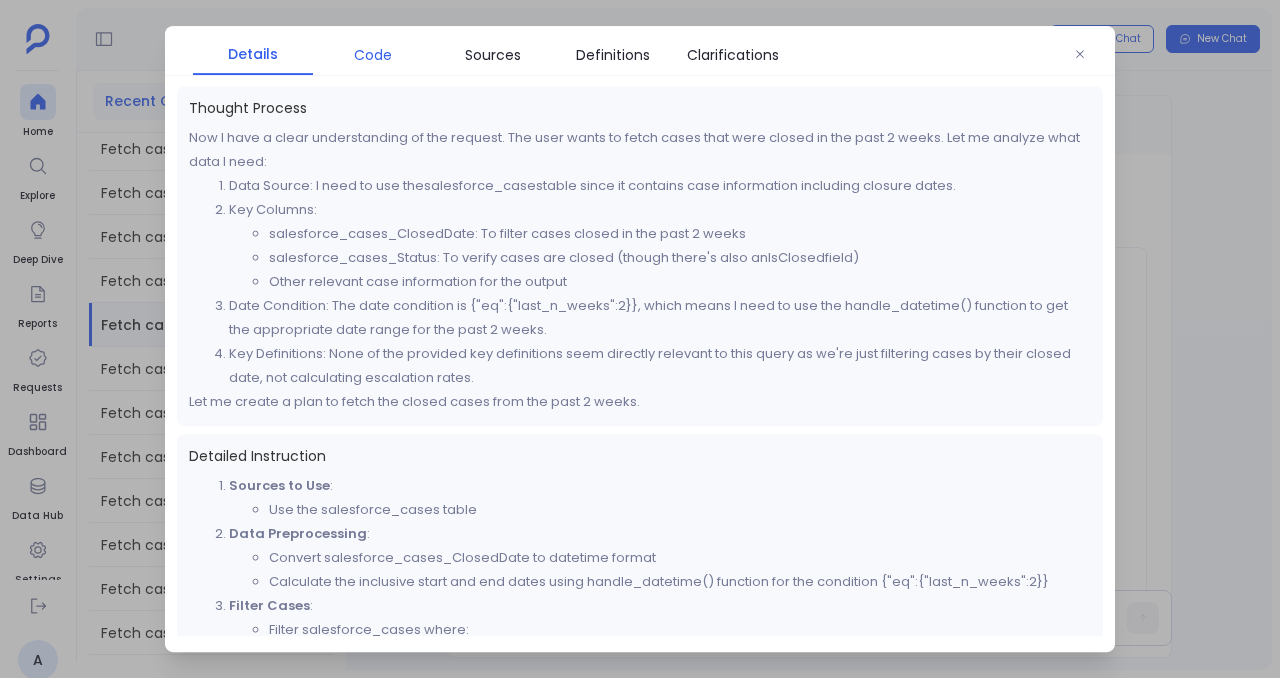 click on "Code" at bounding box center (373, 55) 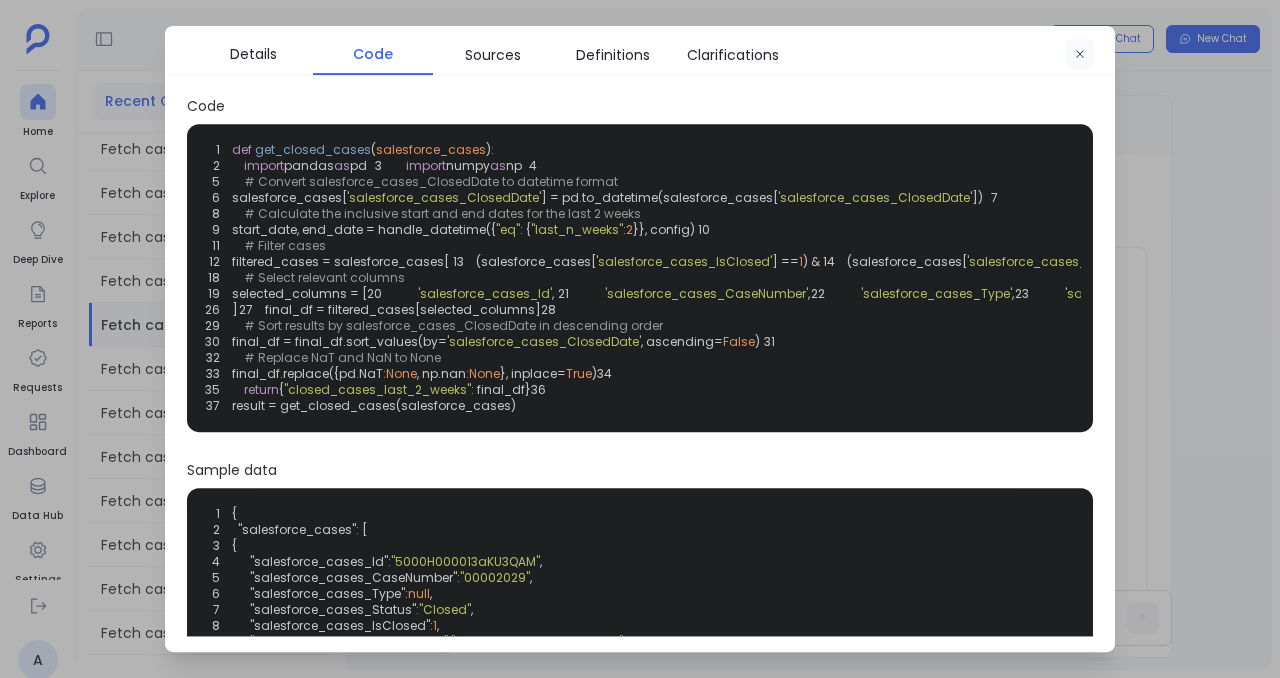 click 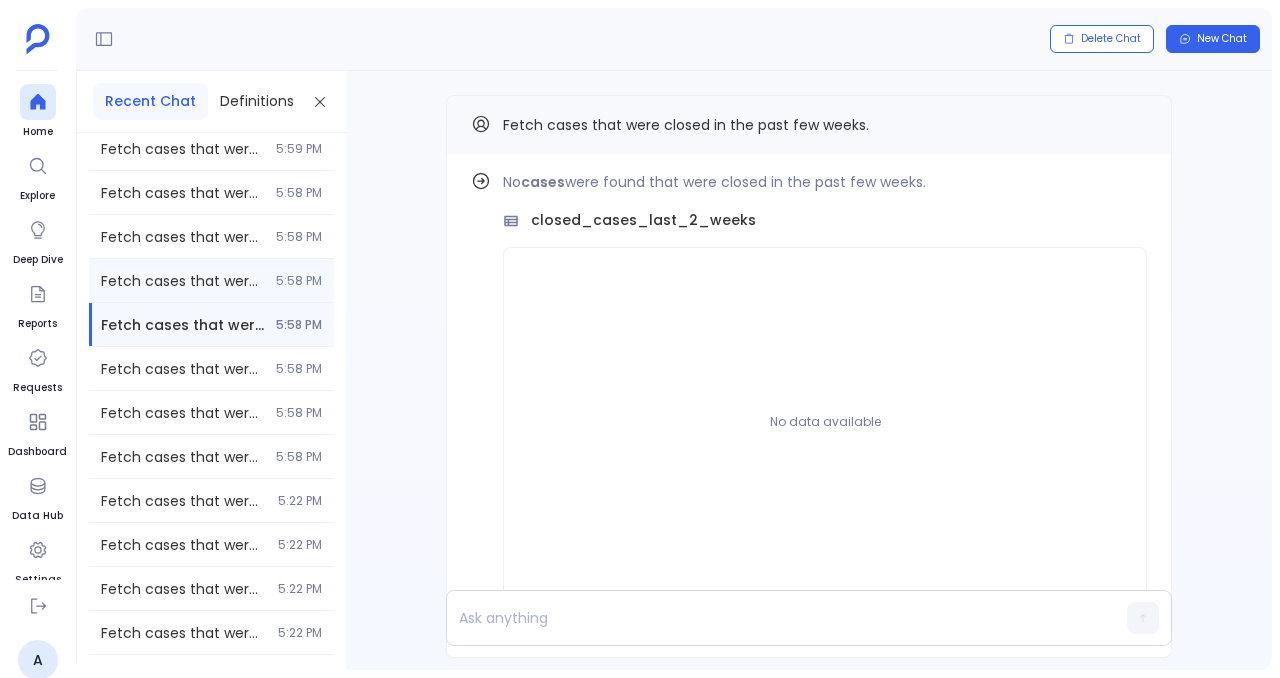 click on "Fetch cases that were closed in the past few weeks." at bounding box center (182, 281) 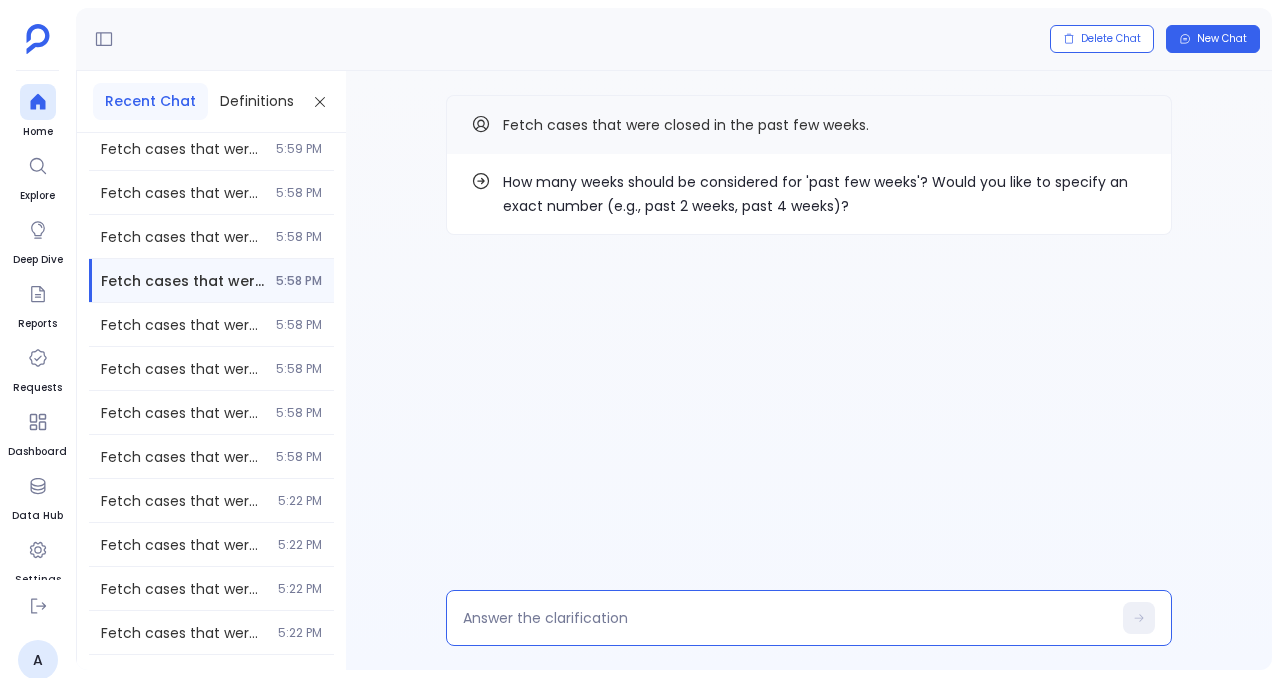 click at bounding box center [787, 618] 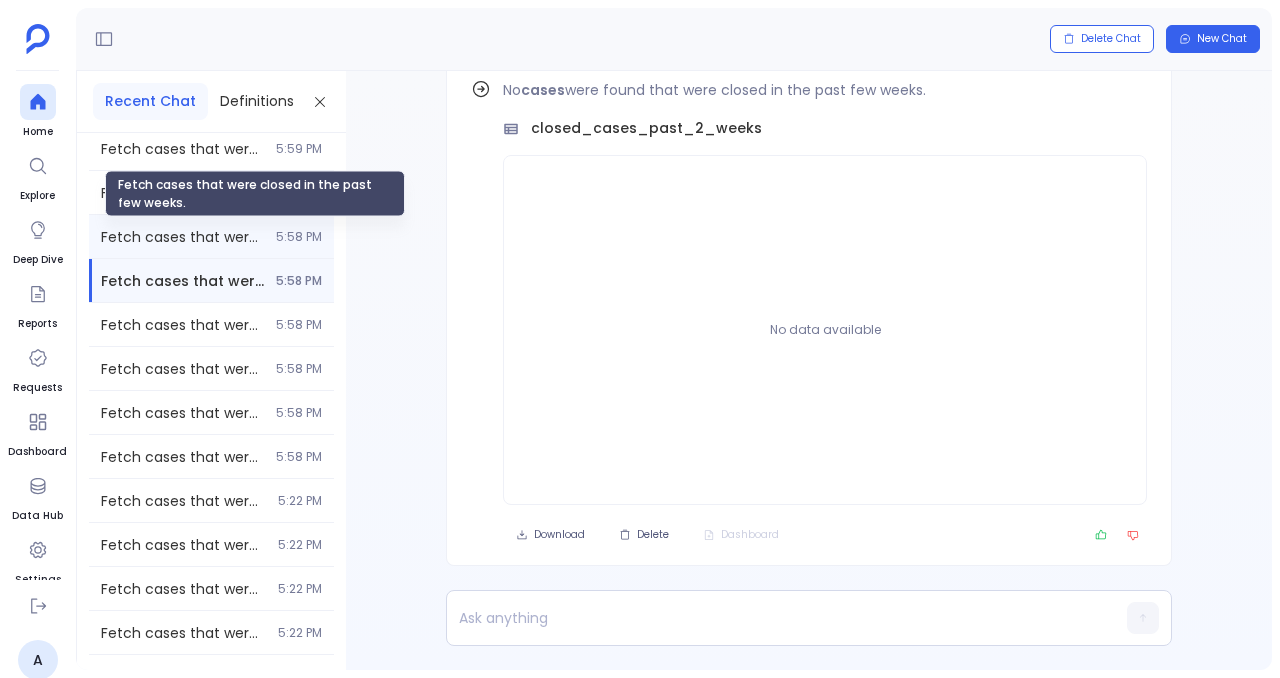 click on "Fetch cases that were closed in the past few weeks." at bounding box center (182, 237) 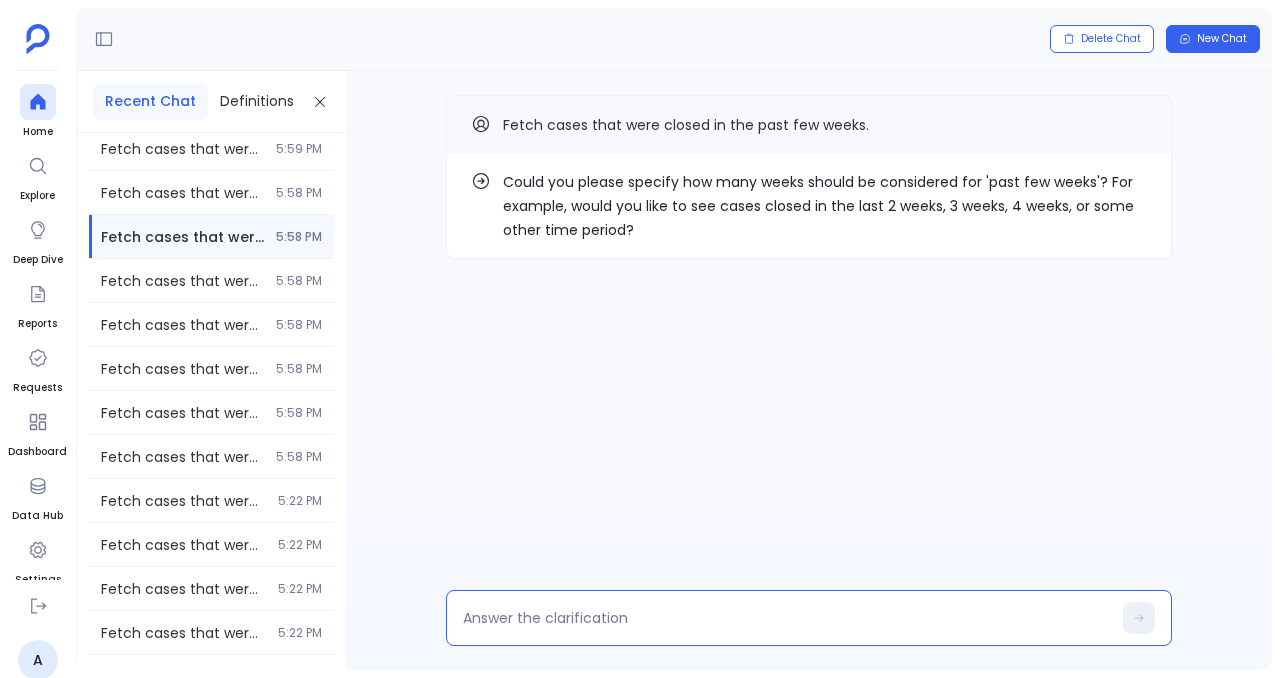 click at bounding box center [787, 618] 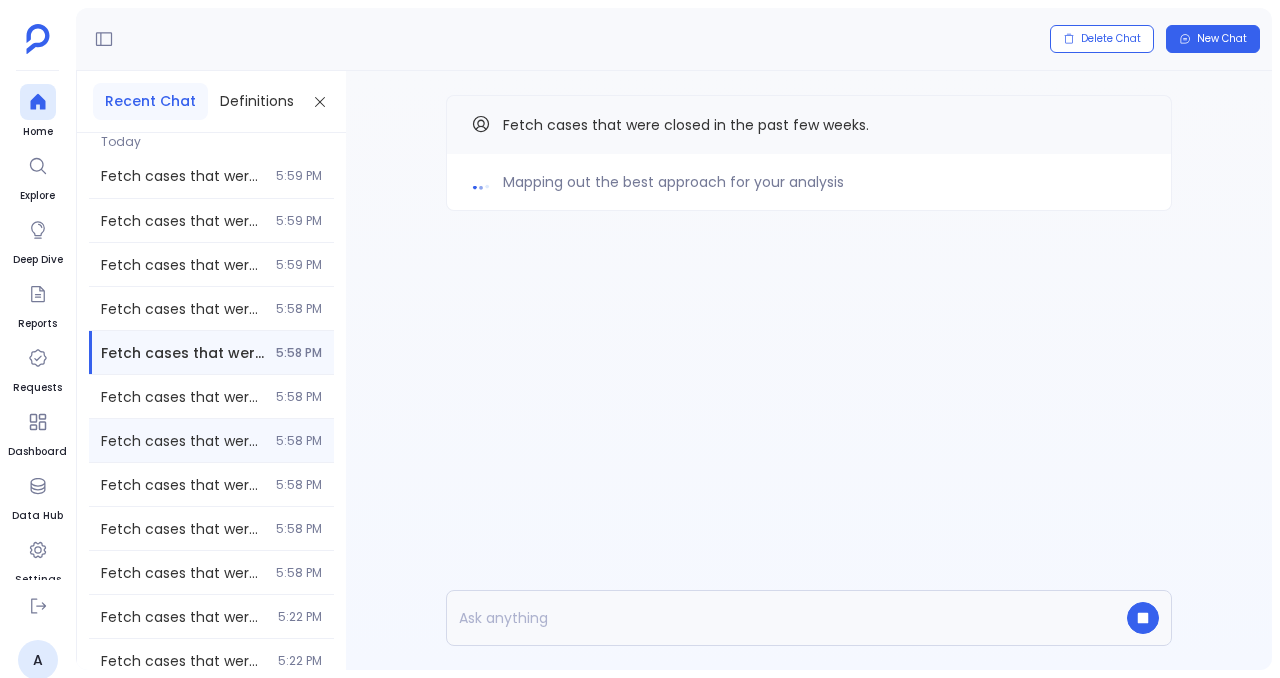 scroll, scrollTop: 0, scrollLeft: 0, axis: both 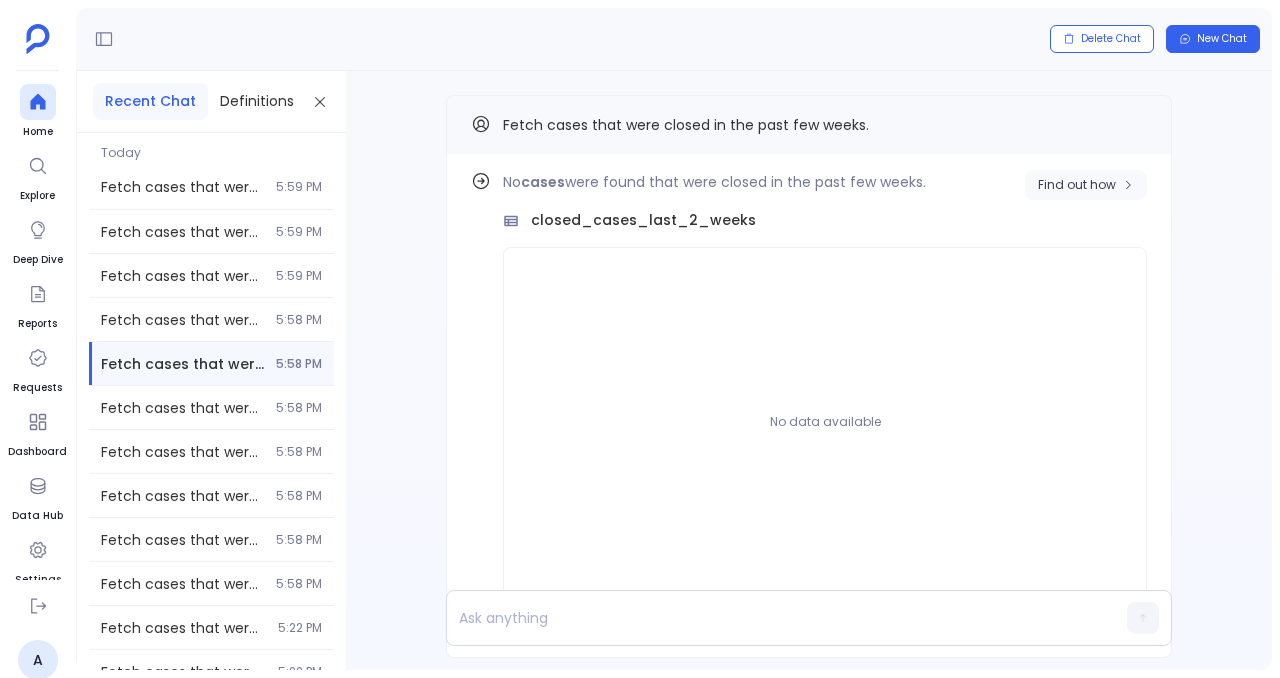 click on "Find out how" at bounding box center (1086, 185) 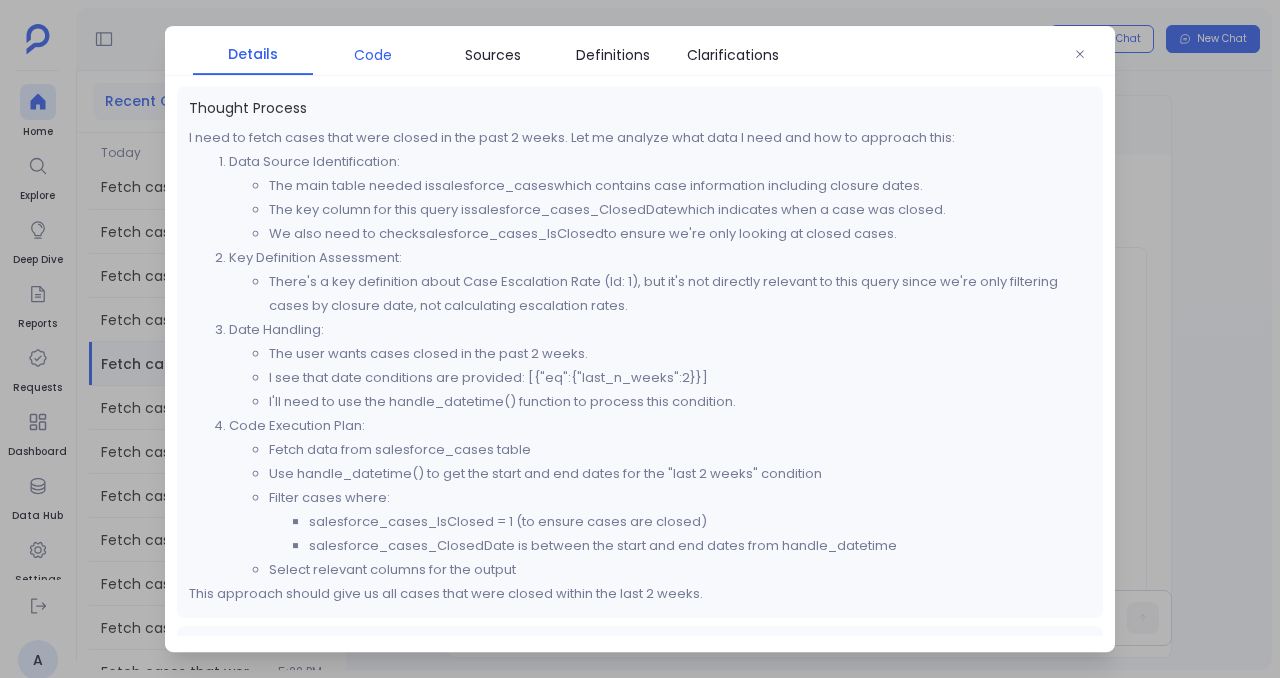 click on "Code" at bounding box center (373, 55) 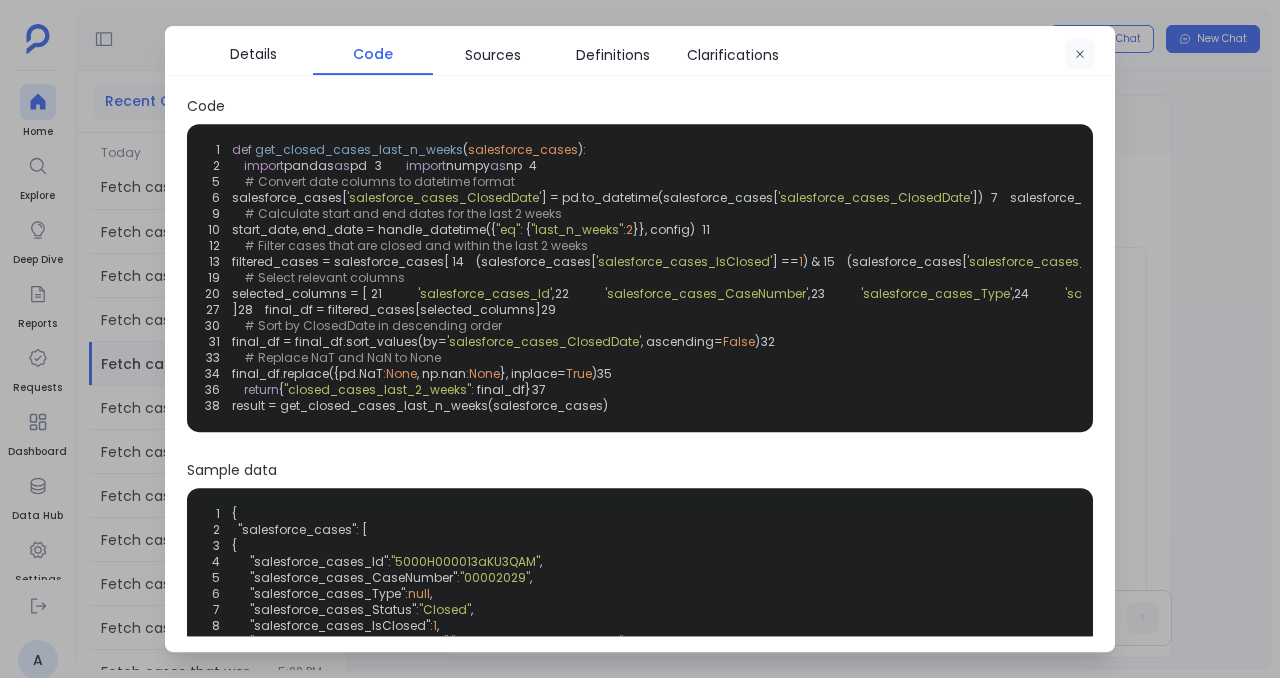 click at bounding box center (1080, 55) 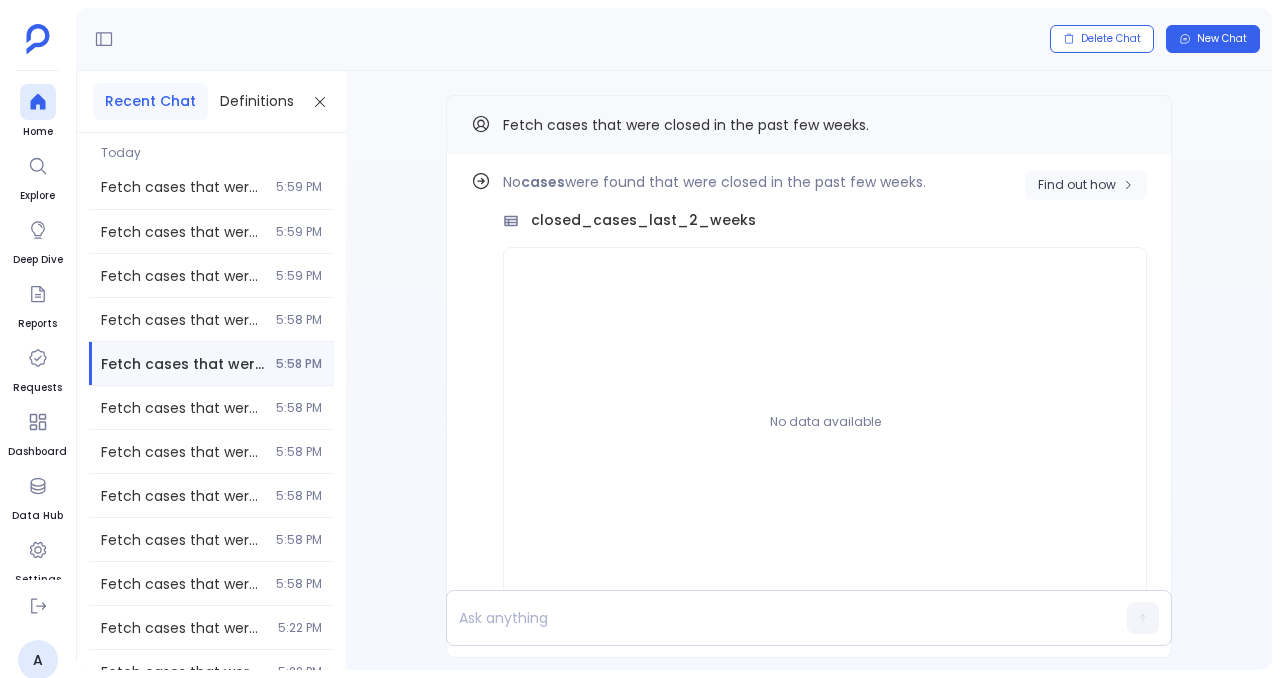 click on "Find out how" at bounding box center (1086, 185) 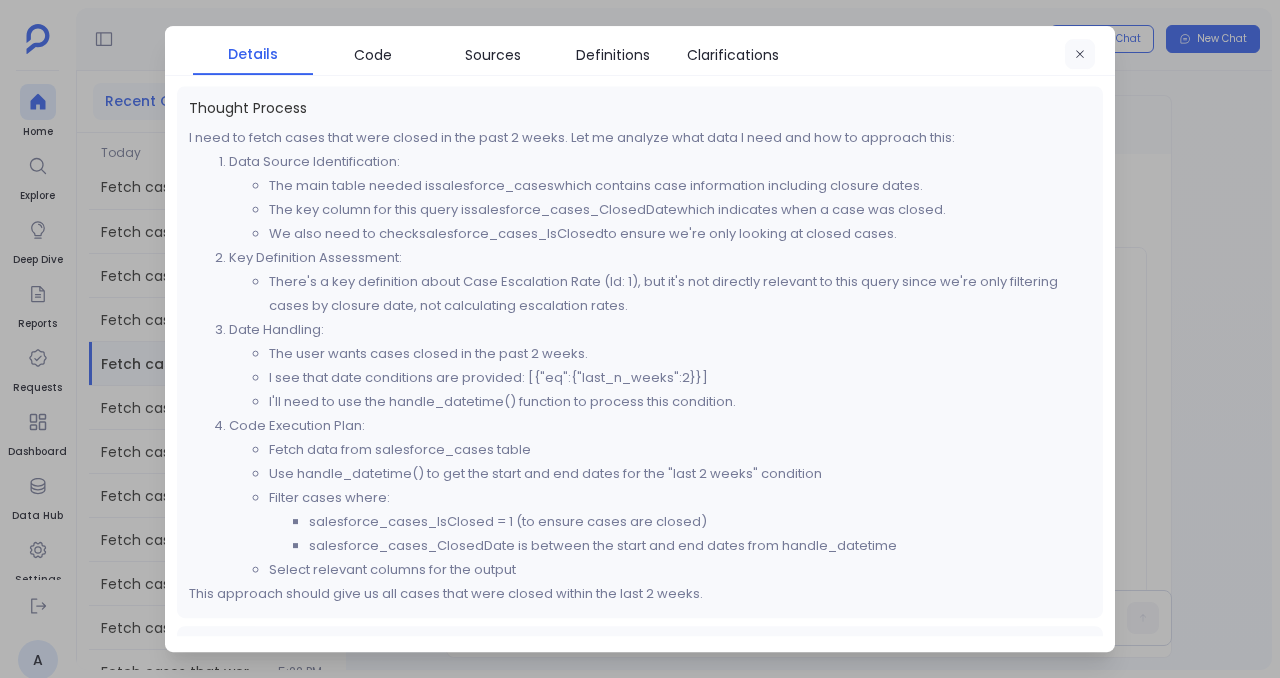 click at bounding box center (1080, 55) 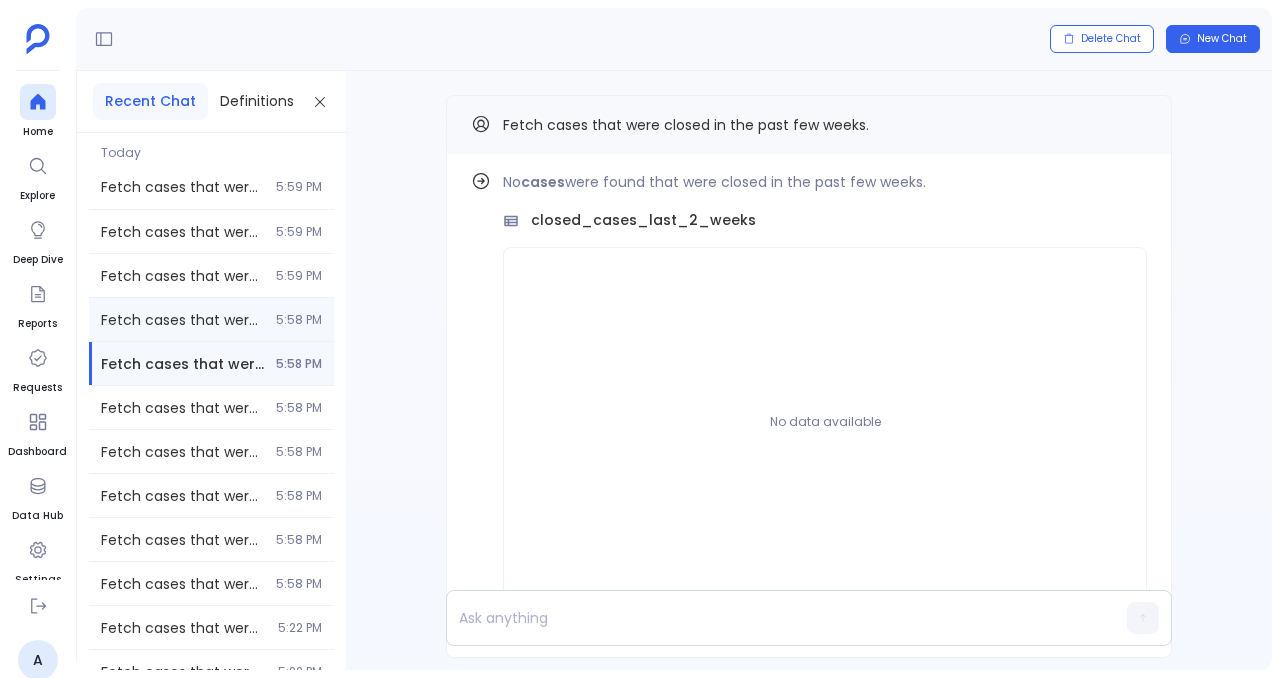 click on "5:58 PM" at bounding box center [299, 320] 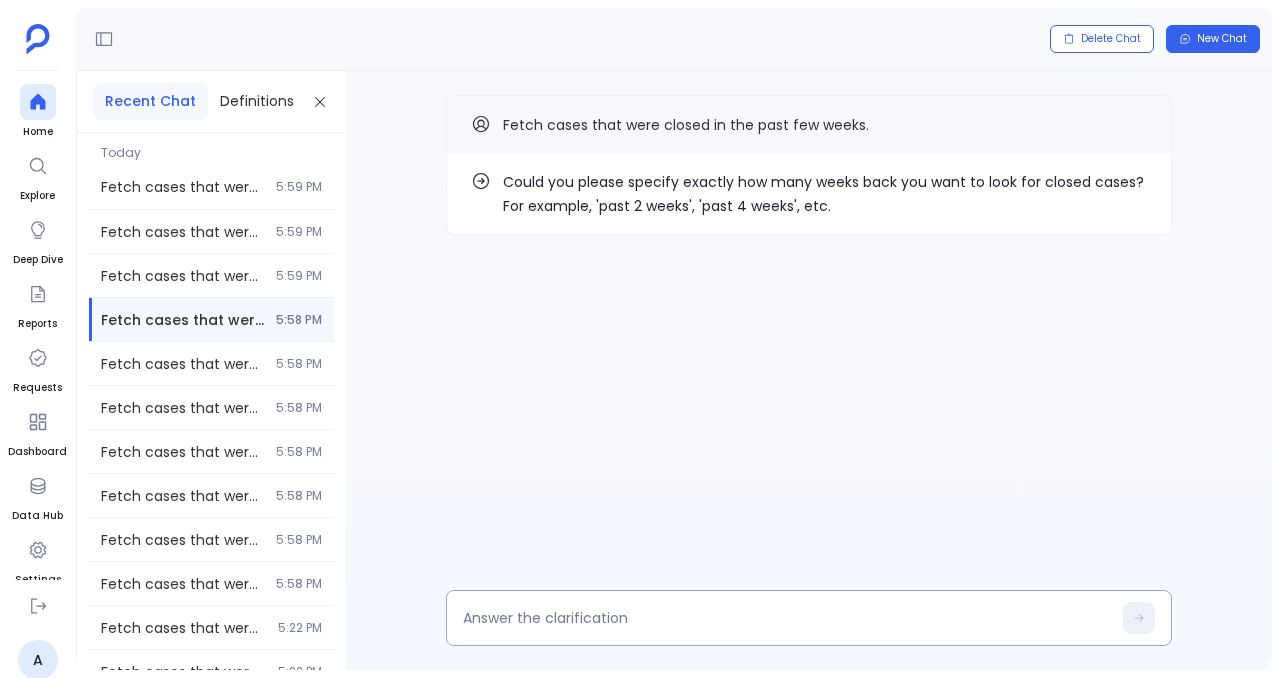 click at bounding box center (787, 618) 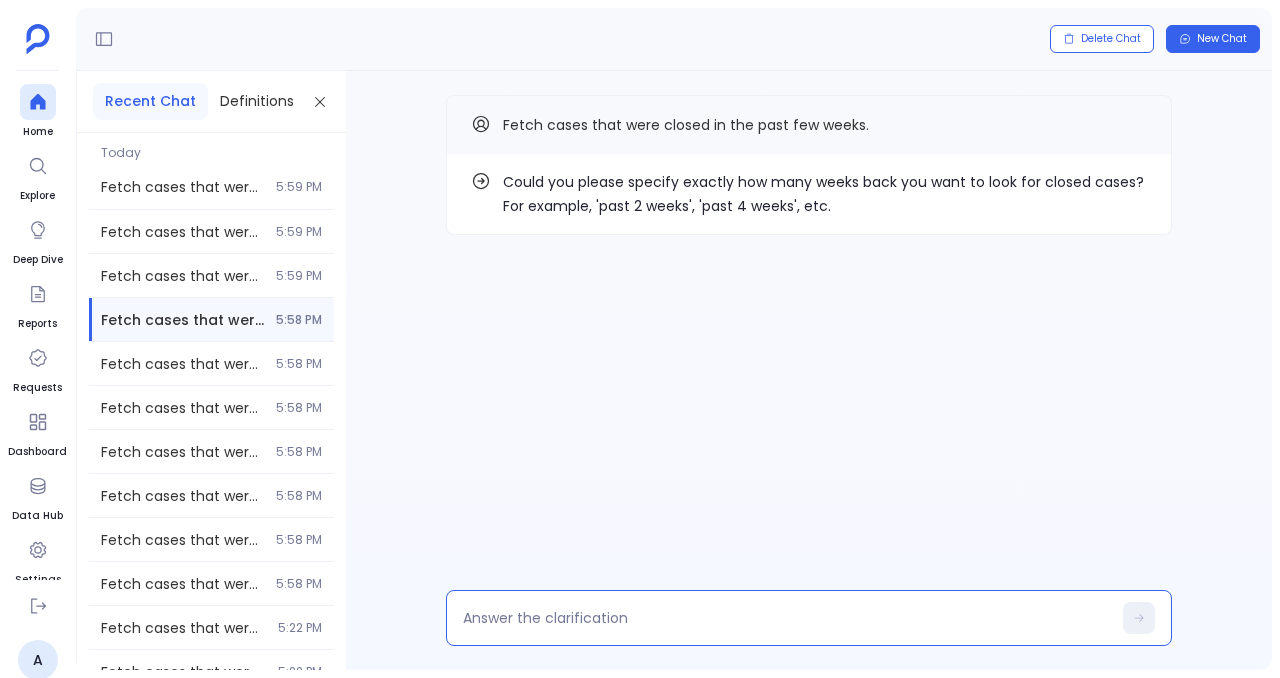 type on "2 weeks" 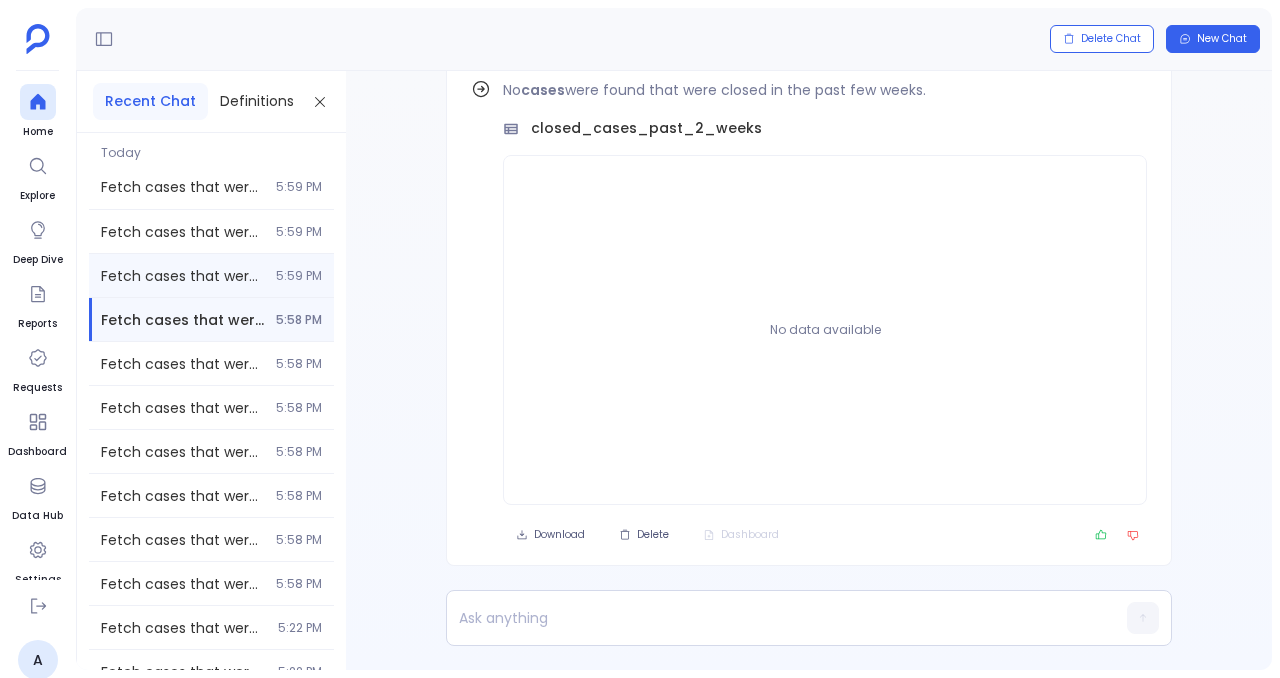 click on "Fetch cases that were closed in the past few weeks. 5:59 PM" at bounding box center (211, 275) 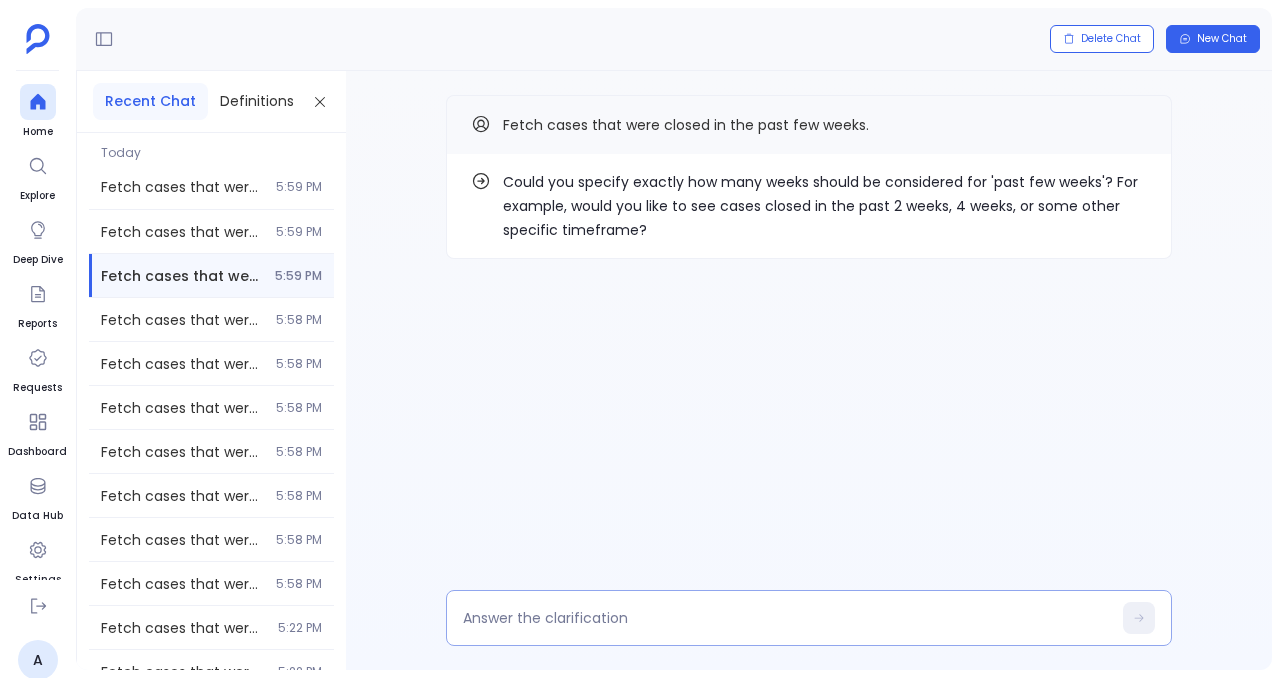 click at bounding box center (809, 618) 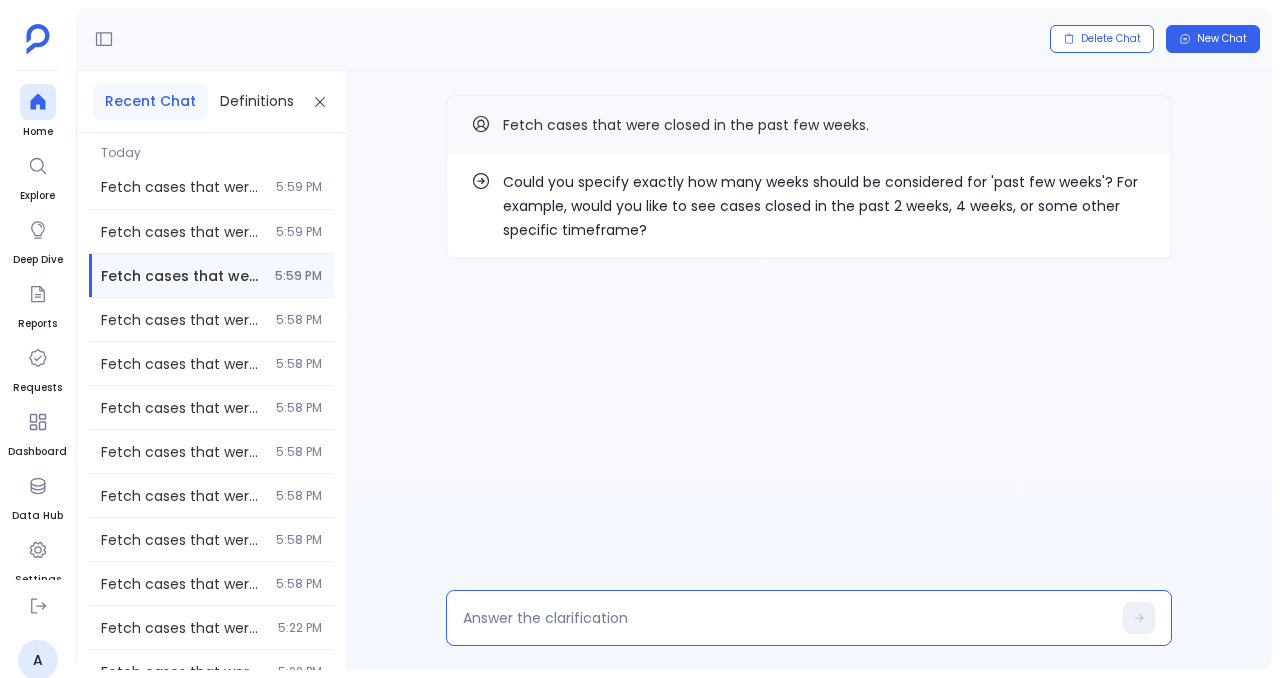 type on "2 weeks" 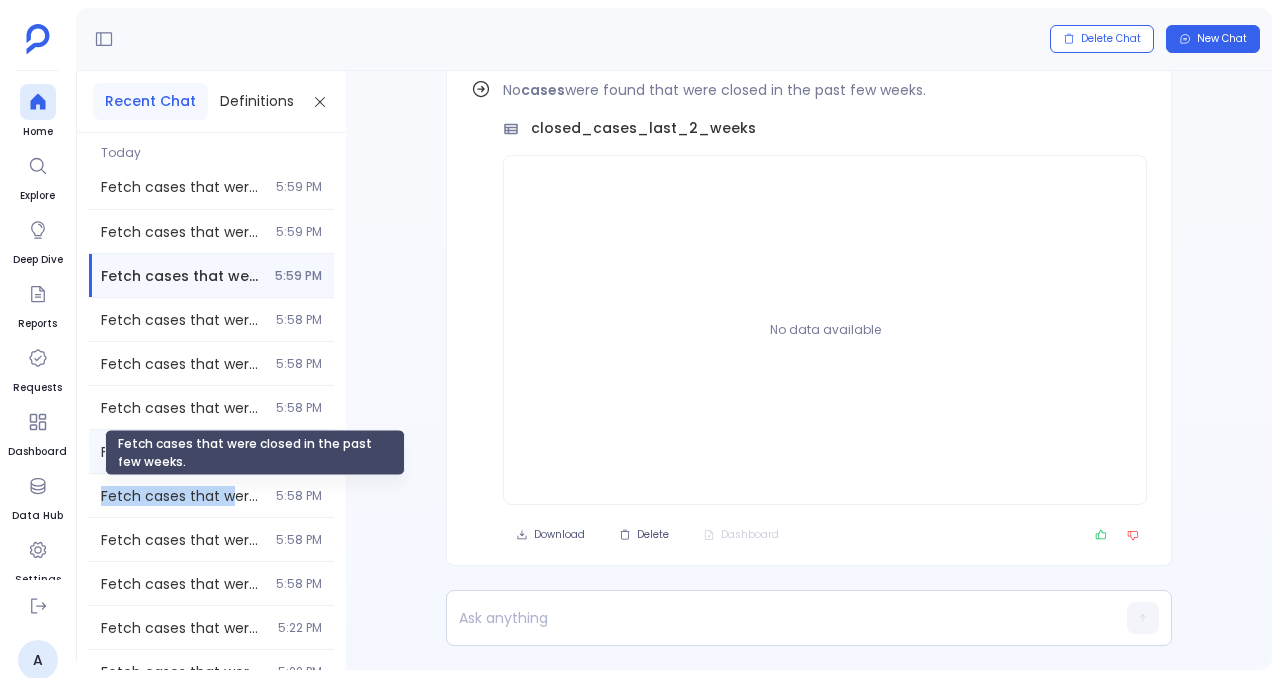 drag, startPoint x: 232, startPoint y: 496, endPoint x: 232, endPoint y: 472, distance: 24 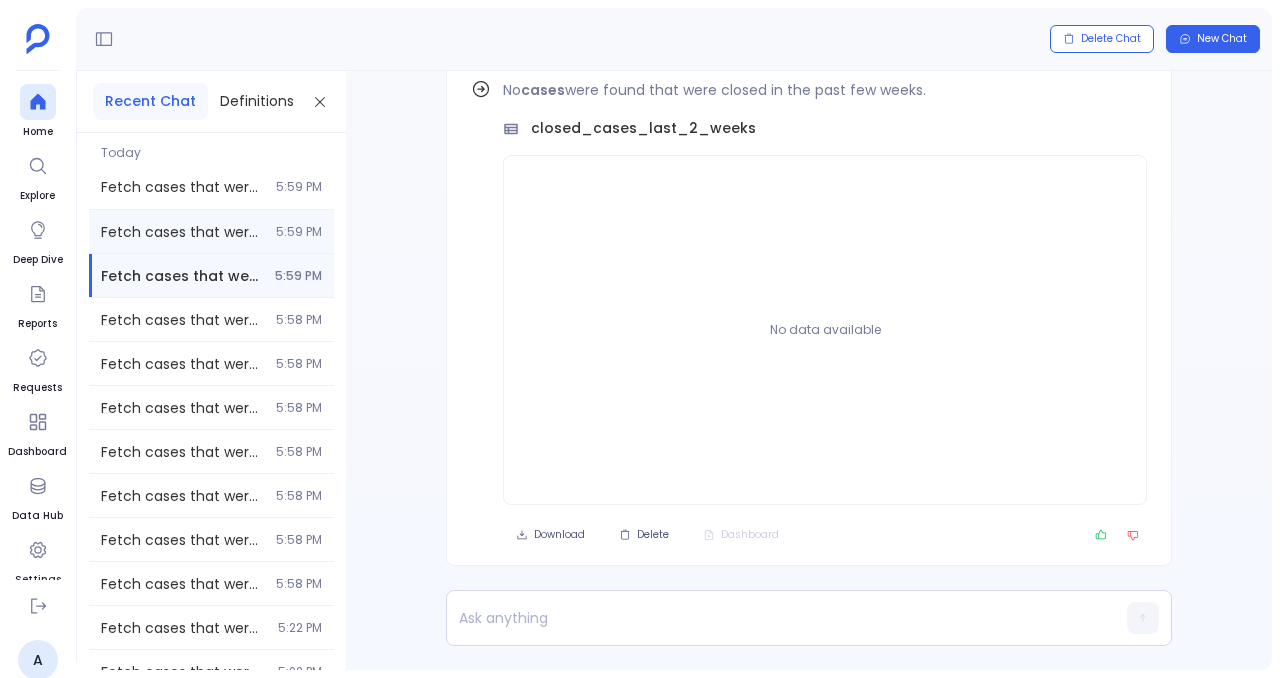 click on "Fetch cases that were closed in the past few weeks. 5:59 PM" at bounding box center [211, 231] 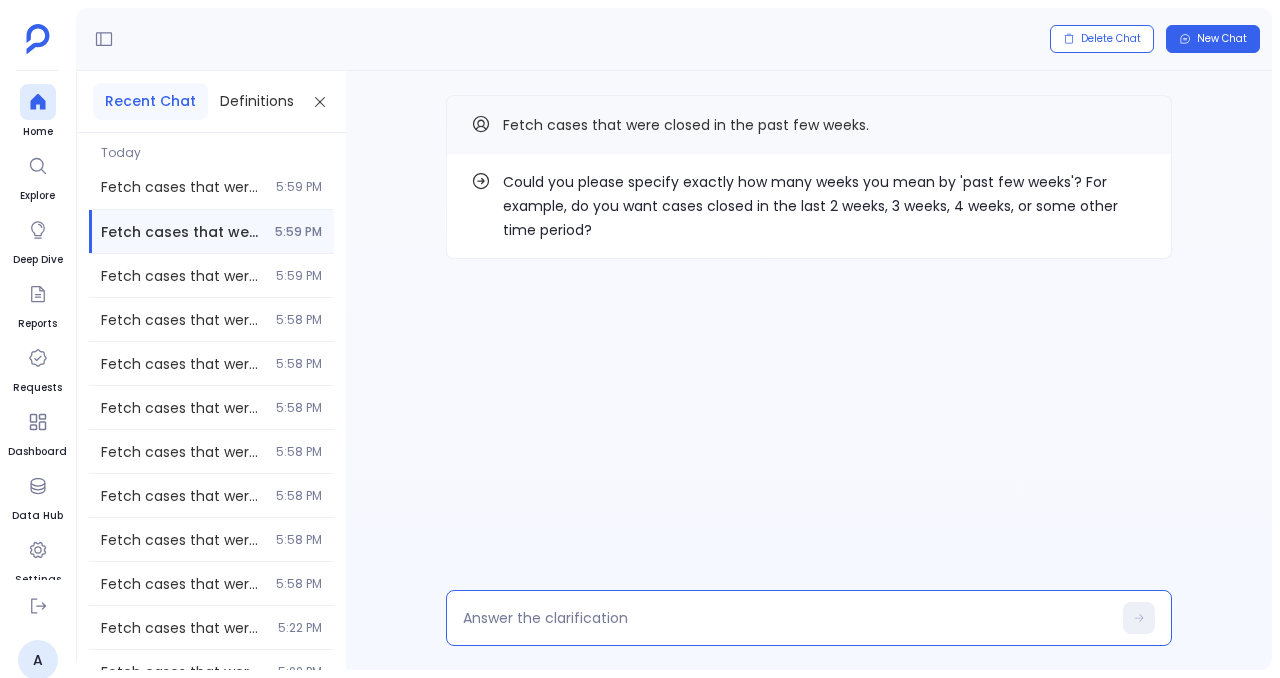 click at bounding box center (787, 618) 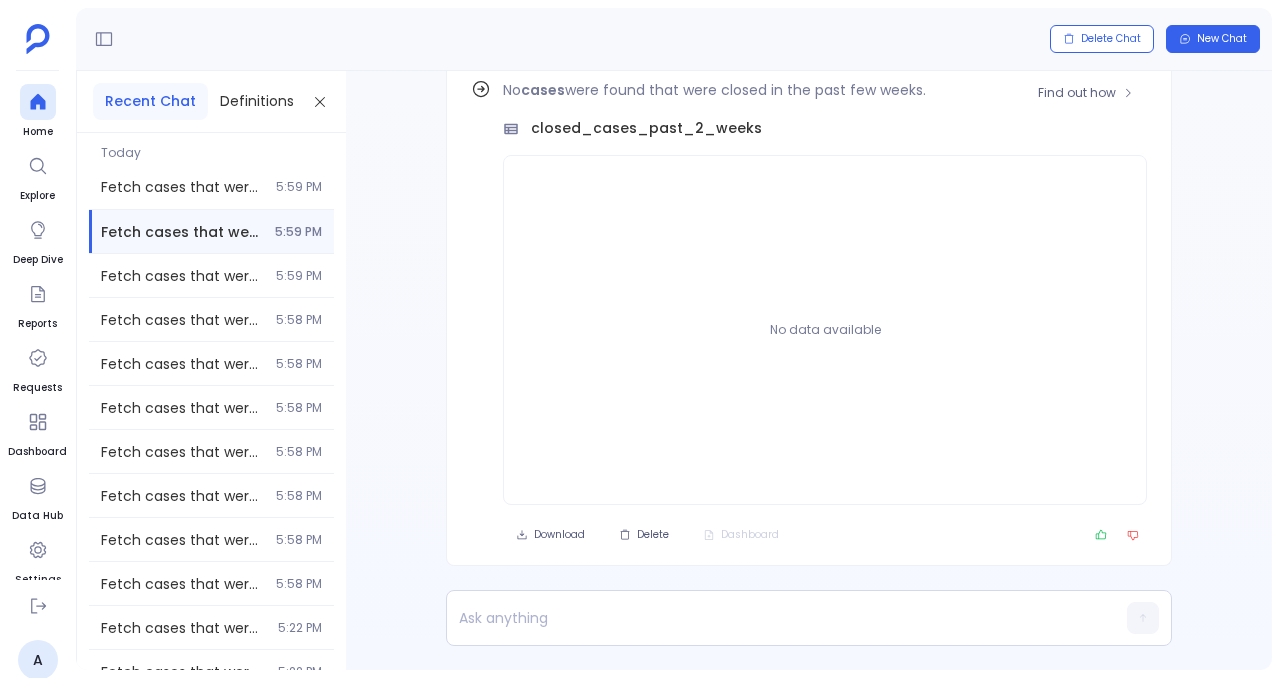 click on "No data available" at bounding box center [825, 330] 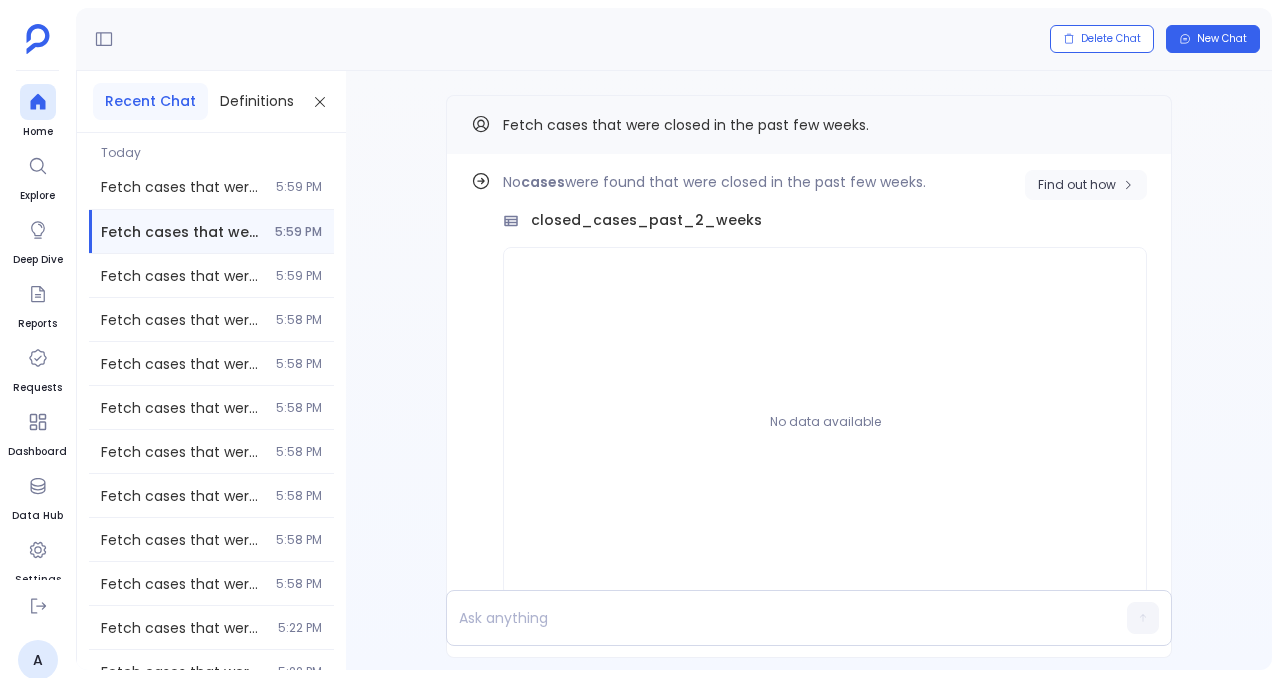 click on "Find out how" at bounding box center (1086, 185) 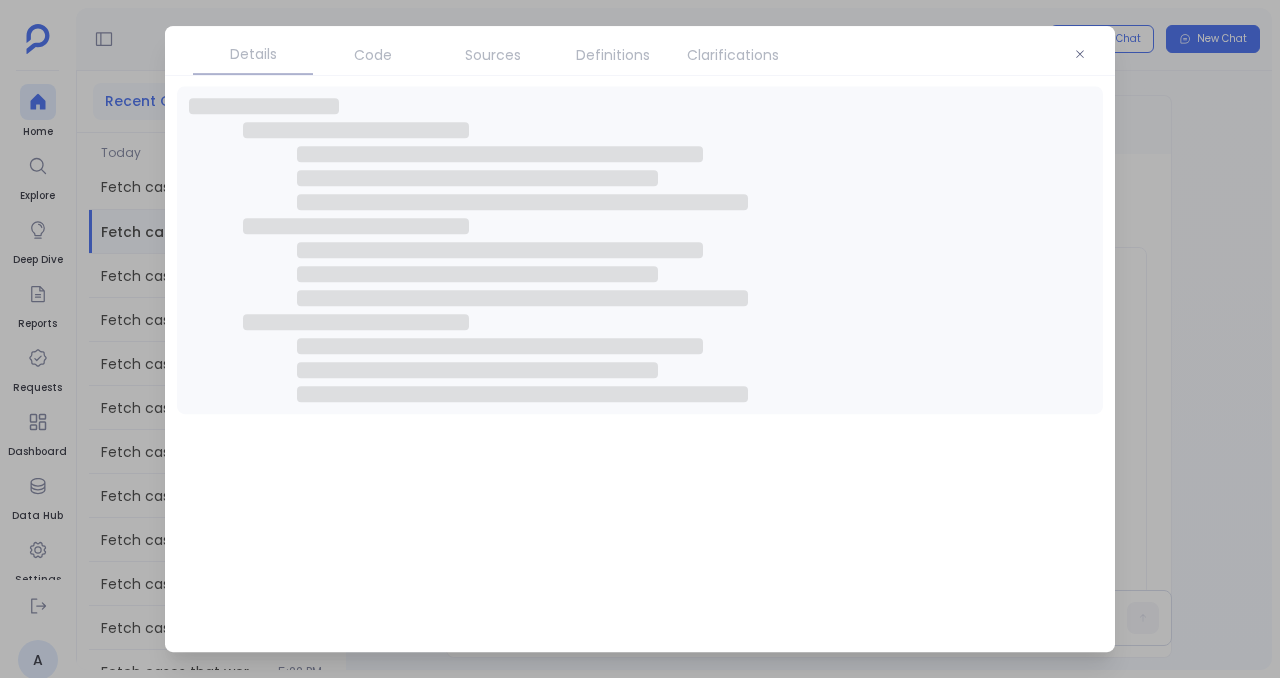 click at bounding box center (640, 166) 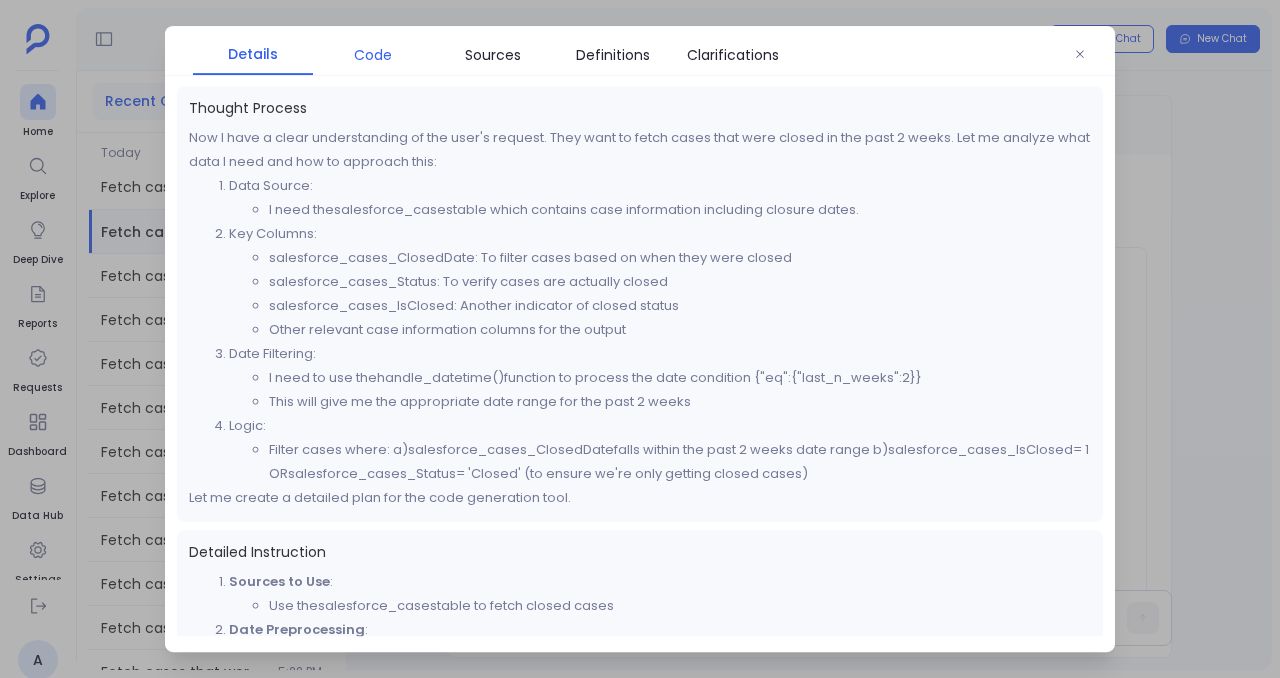 click on "Code" at bounding box center (373, 55) 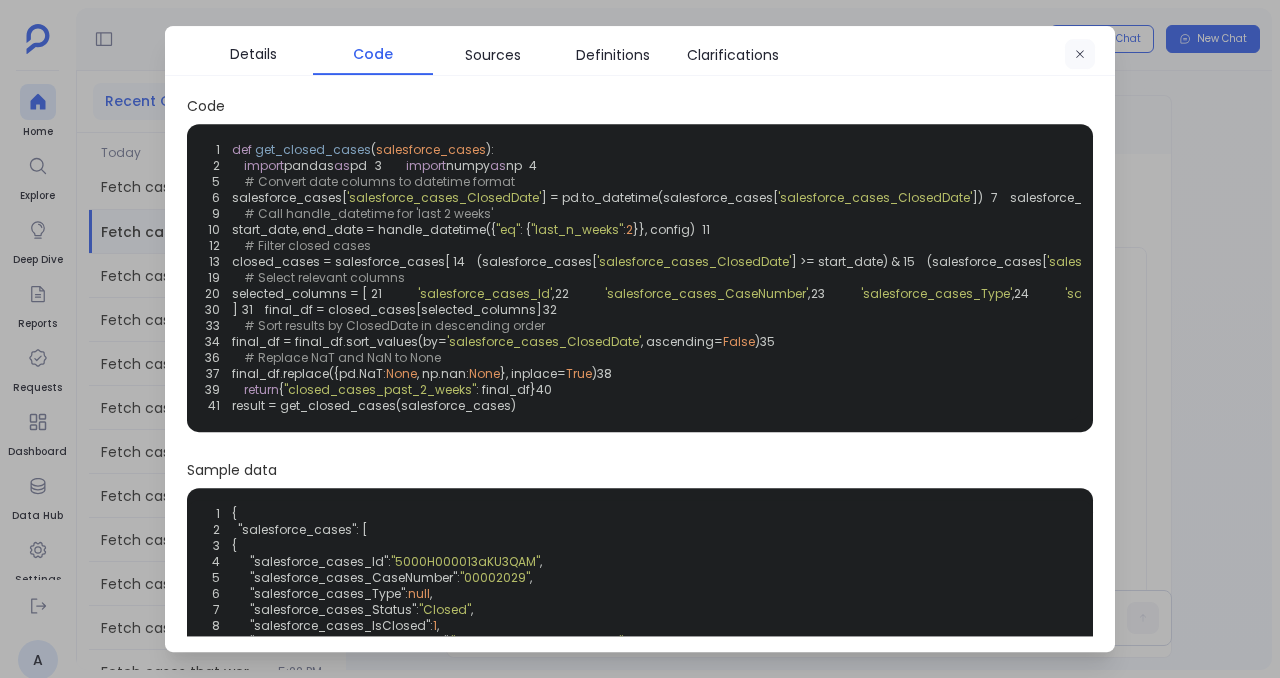 click at bounding box center [1080, 55] 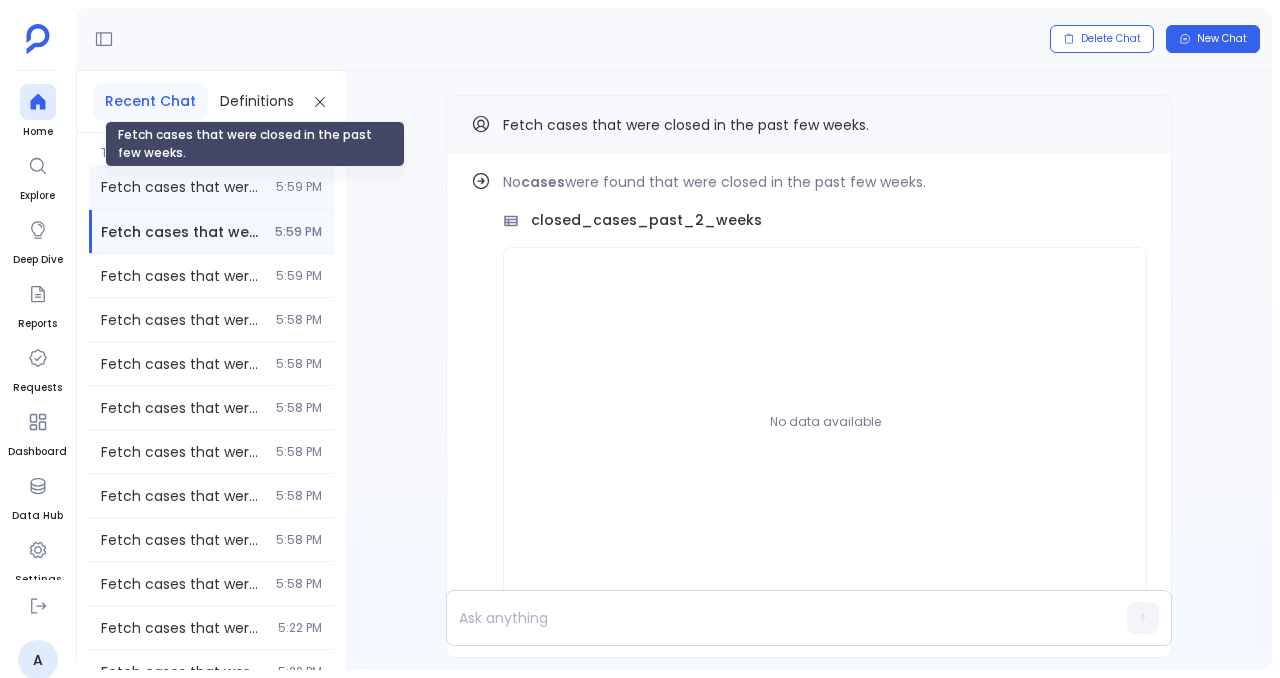 click on "Fetch cases that were closed in the past few weeks." at bounding box center (182, 187) 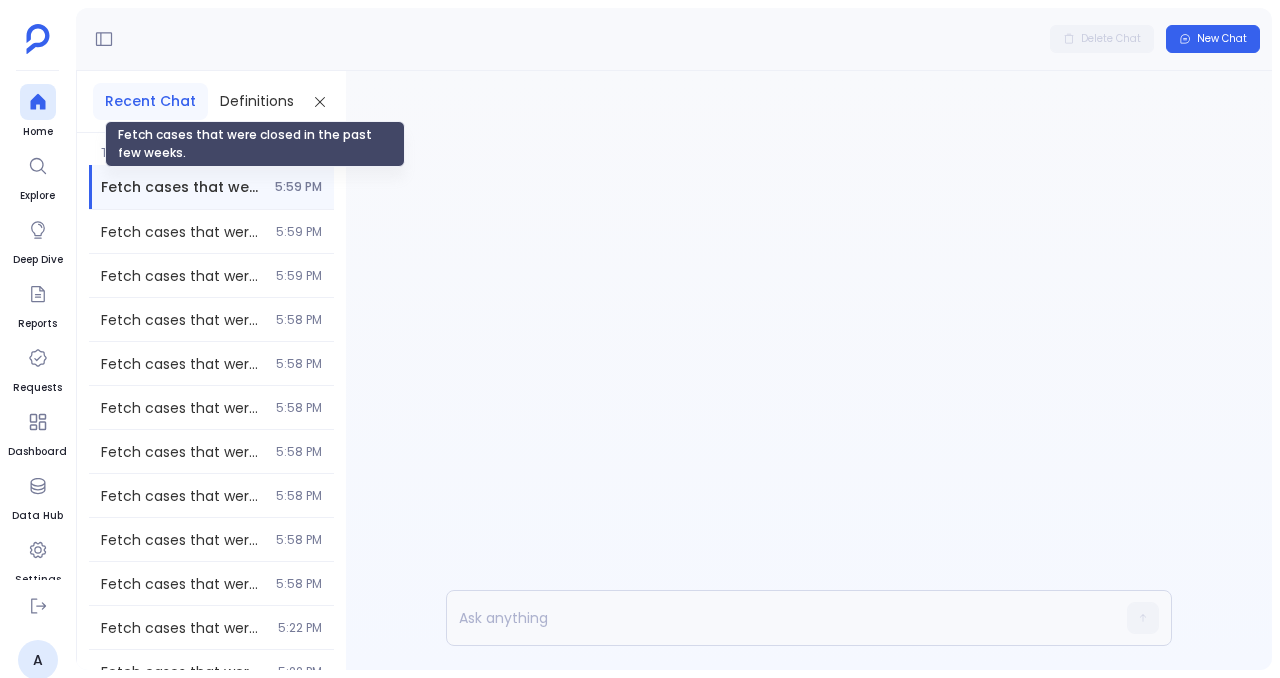 scroll, scrollTop: 0, scrollLeft: 0, axis: both 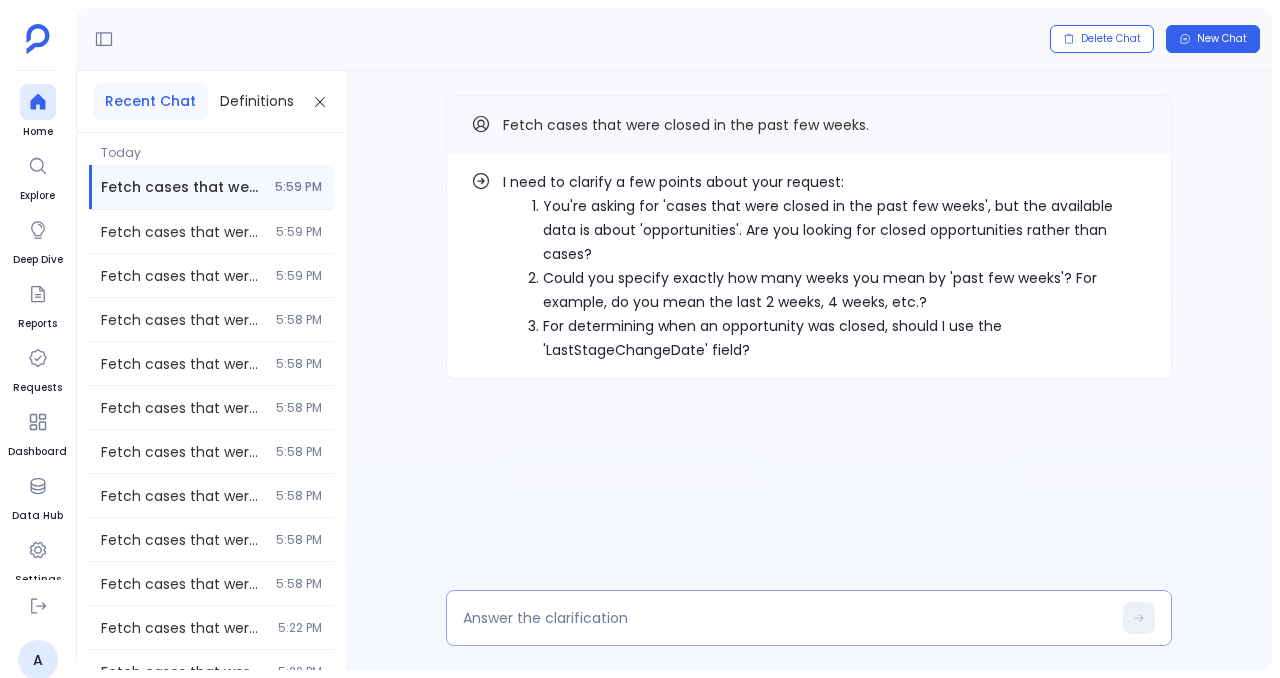 click at bounding box center (809, 618) 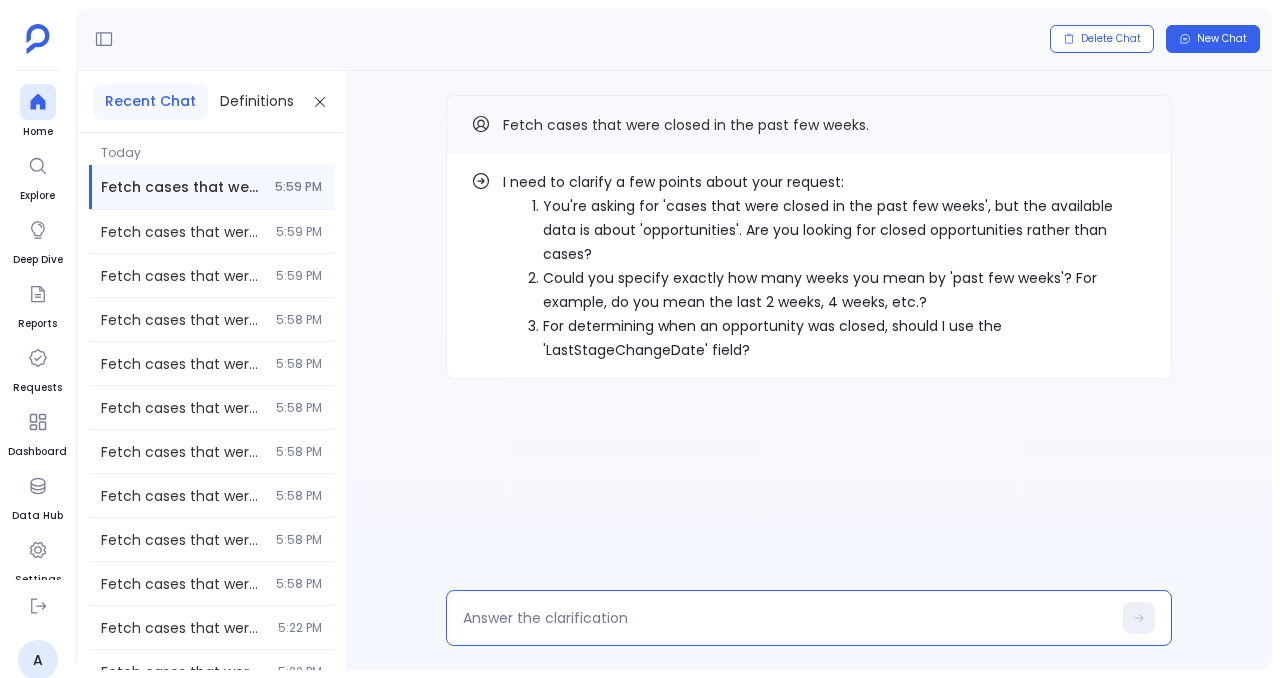 click at bounding box center [787, 618] 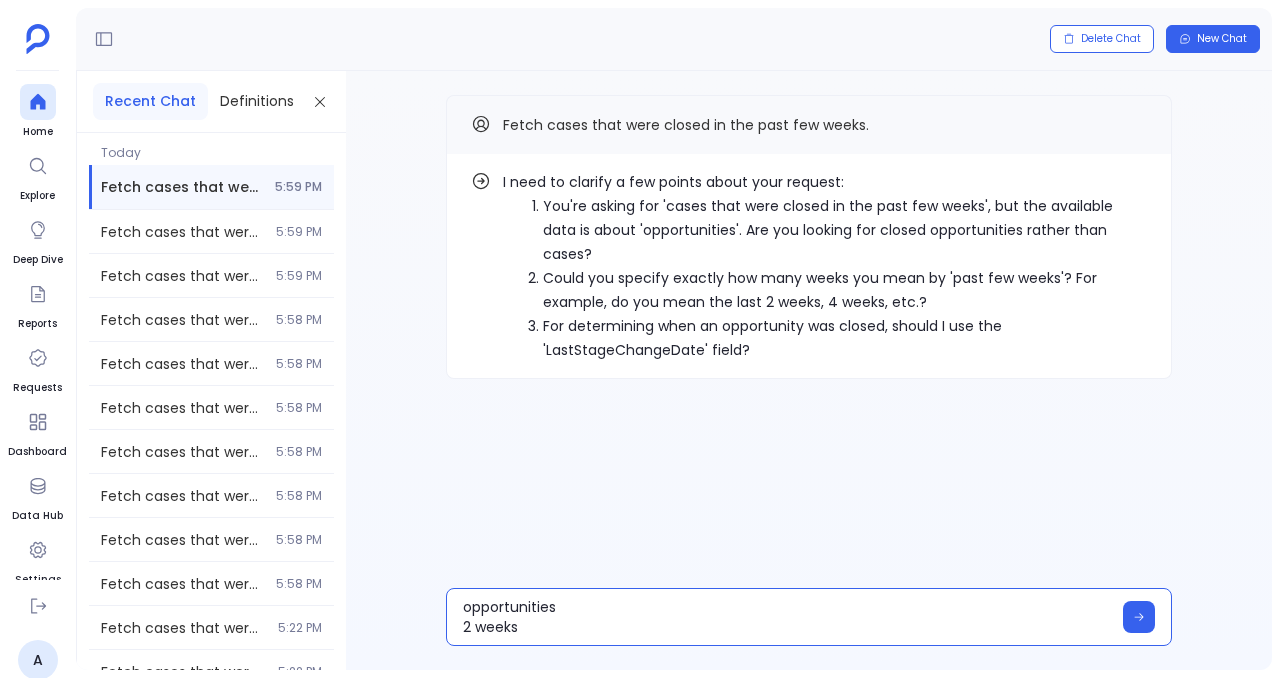 scroll, scrollTop: 0, scrollLeft: 0, axis: both 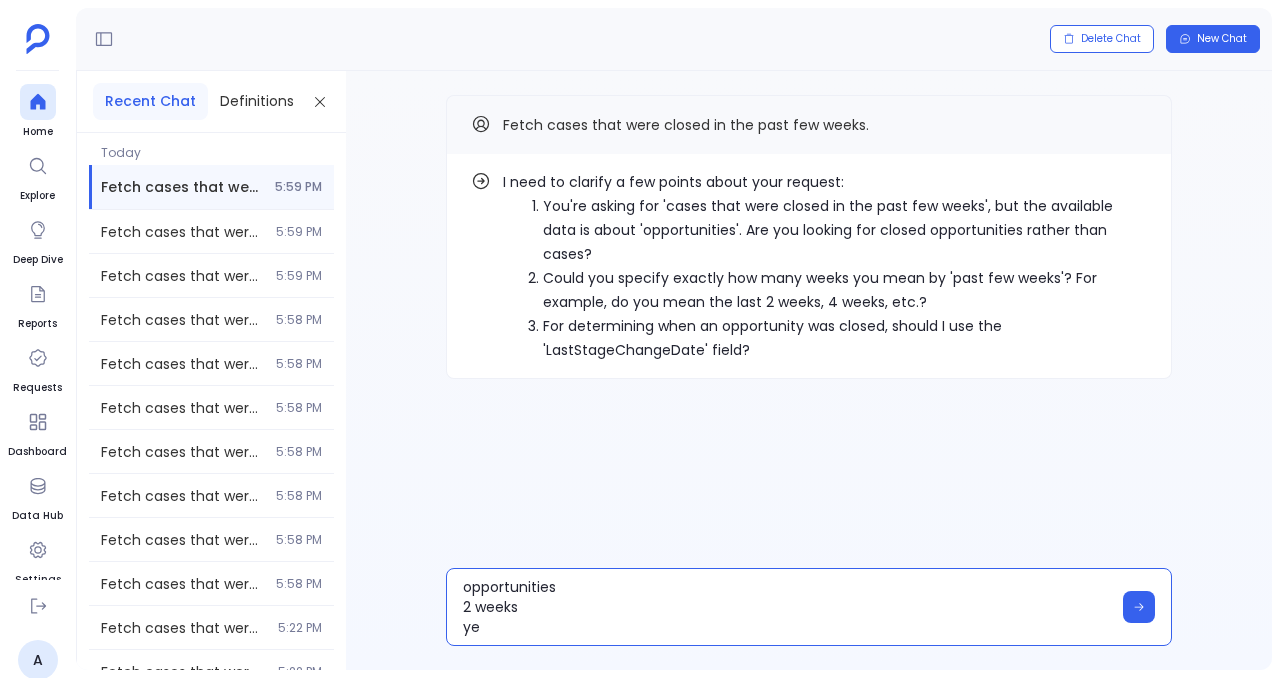 type on "opportunities
2 weeks
yes" 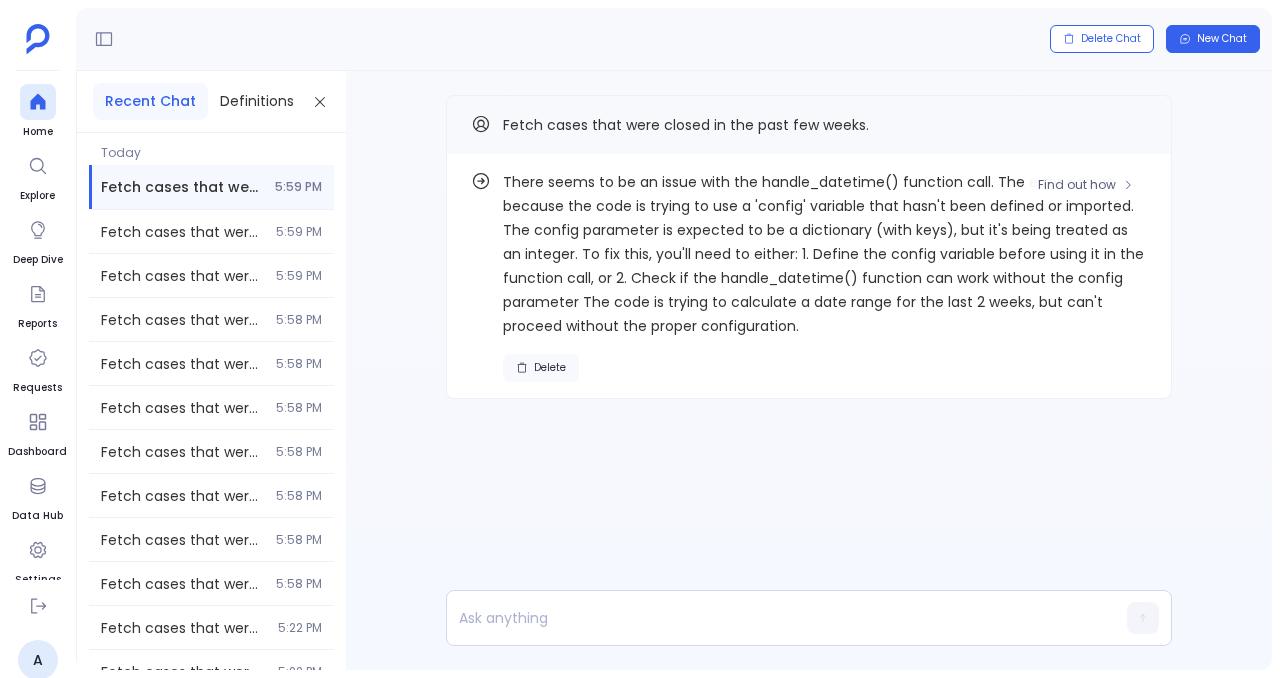 click on "Delete" at bounding box center (550, 368) 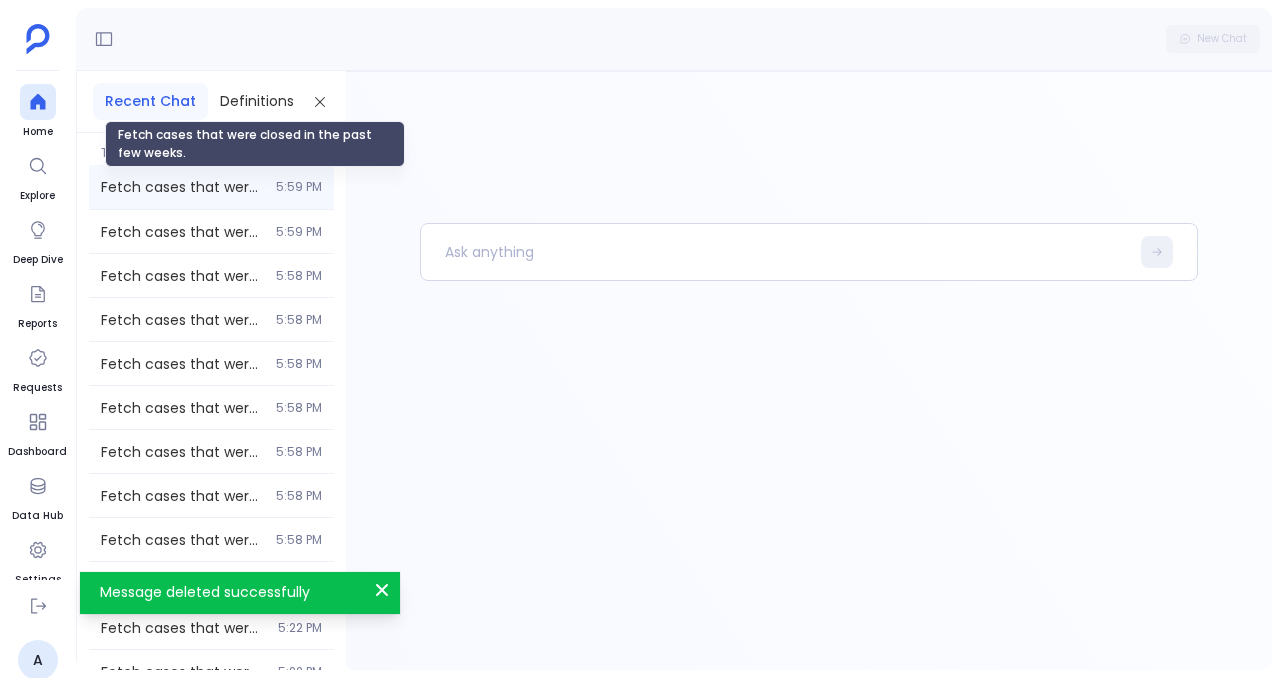 click on "Fetch cases that were closed in the past few weeks." at bounding box center (182, 187) 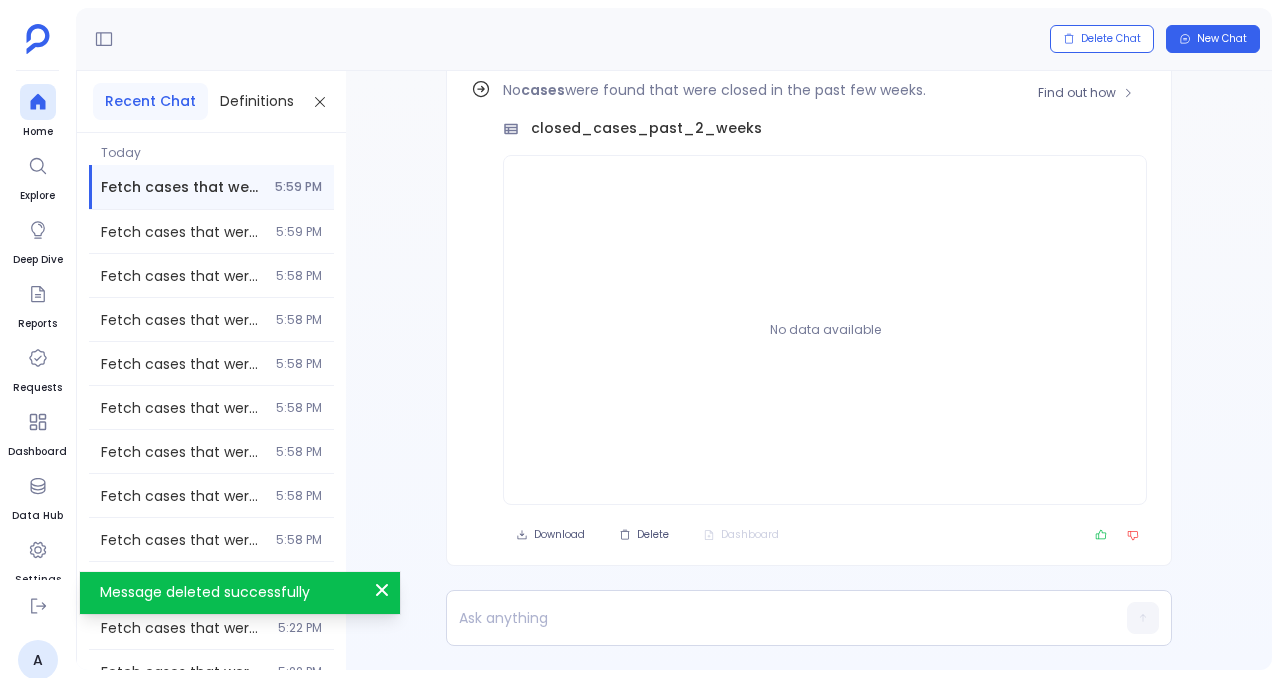 scroll, scrollTop: -92, scrollLeft: 0, axis: vertical 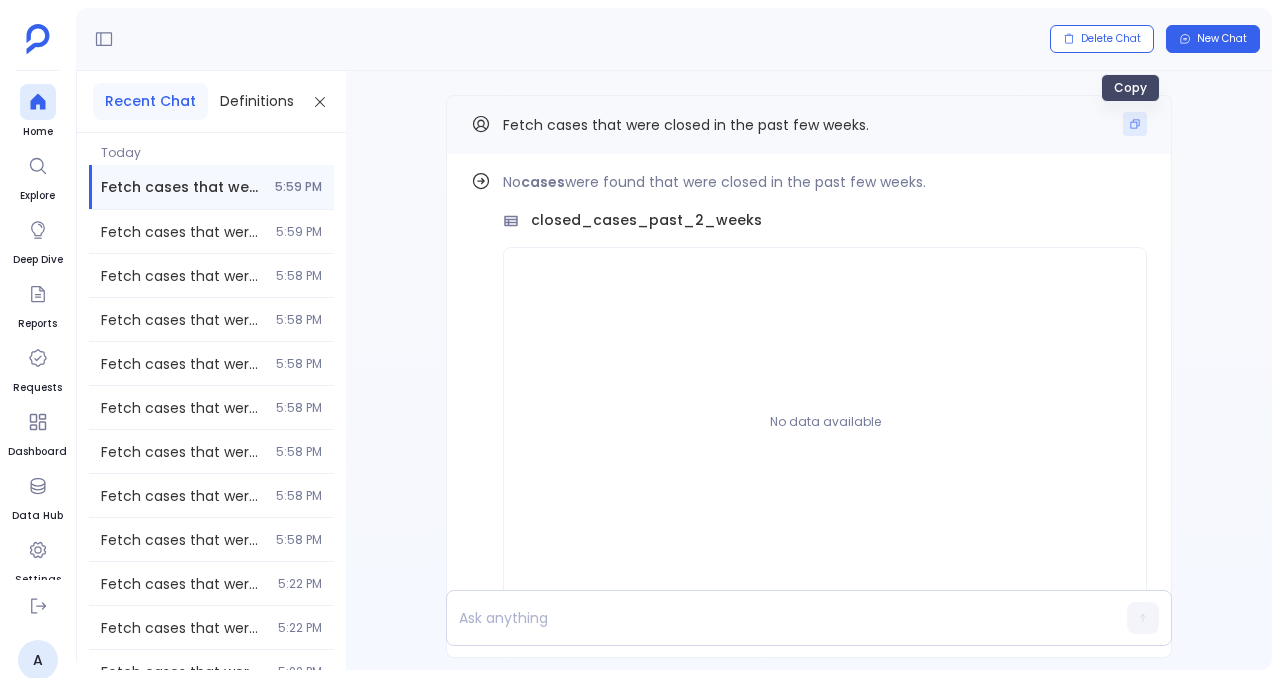 click at bounding box center (1135, 124) 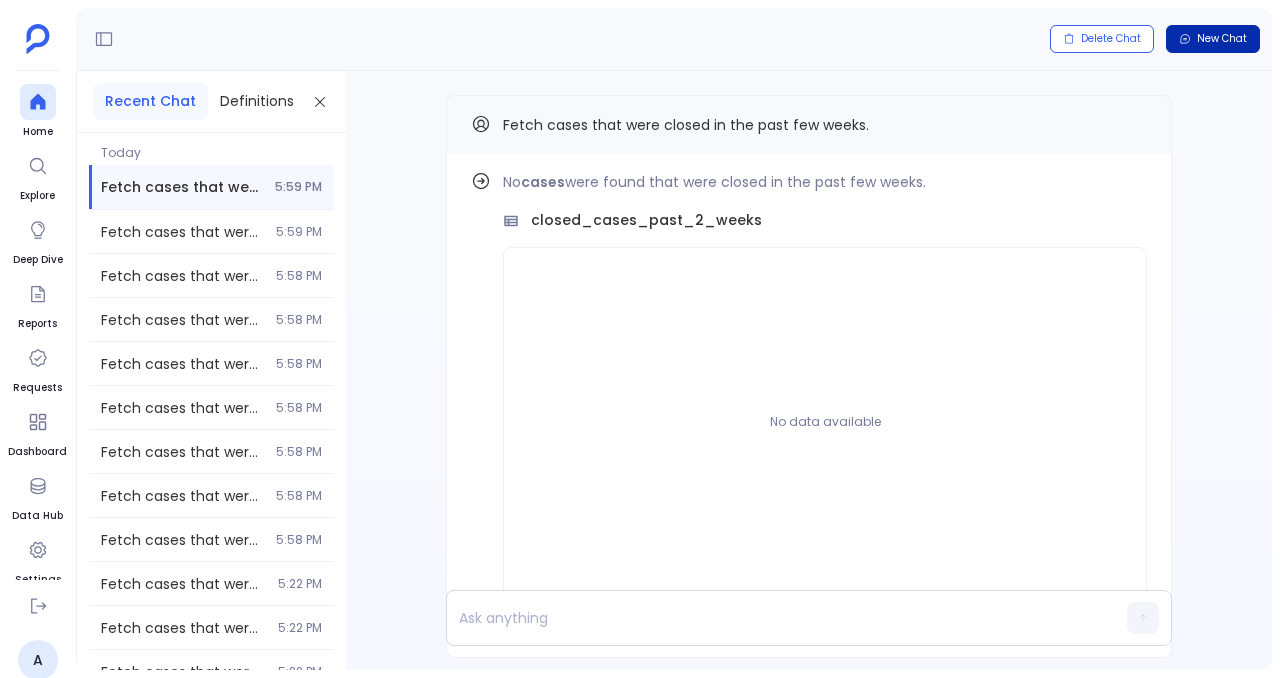 click on "New Chat" at bounding box center (1222, 39) 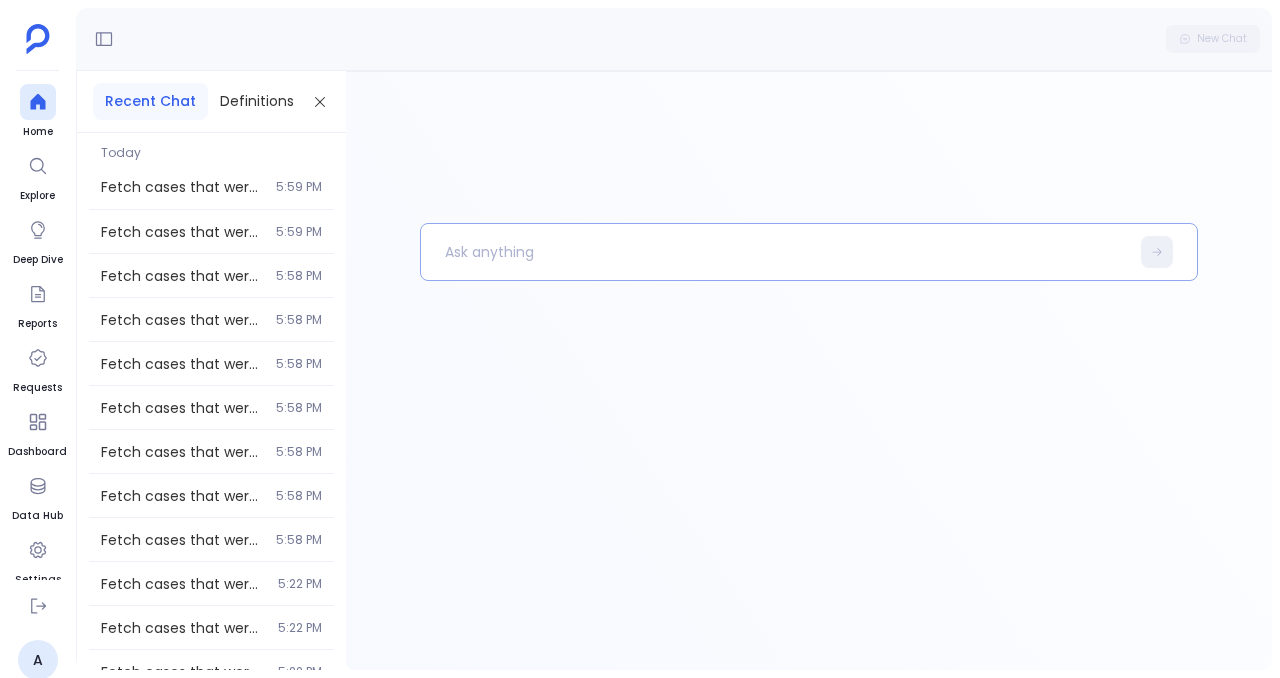 click at bounding box center [775, 252] 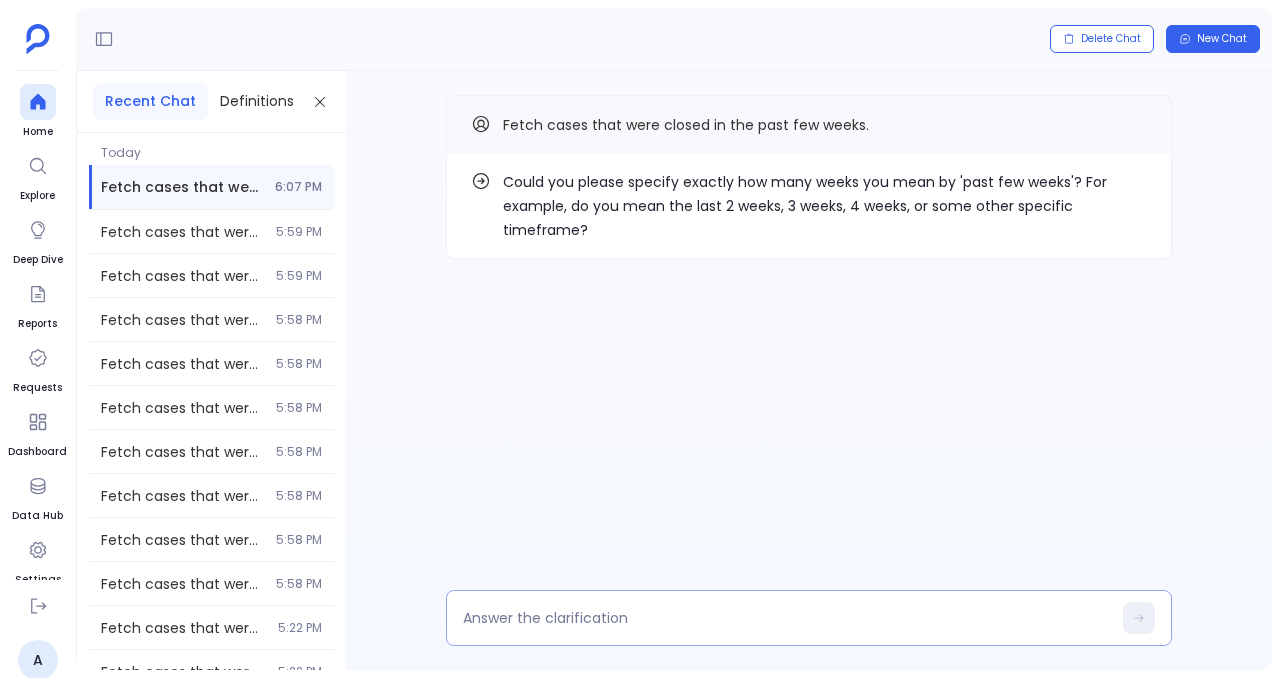 click at bounding box center (787, 618) 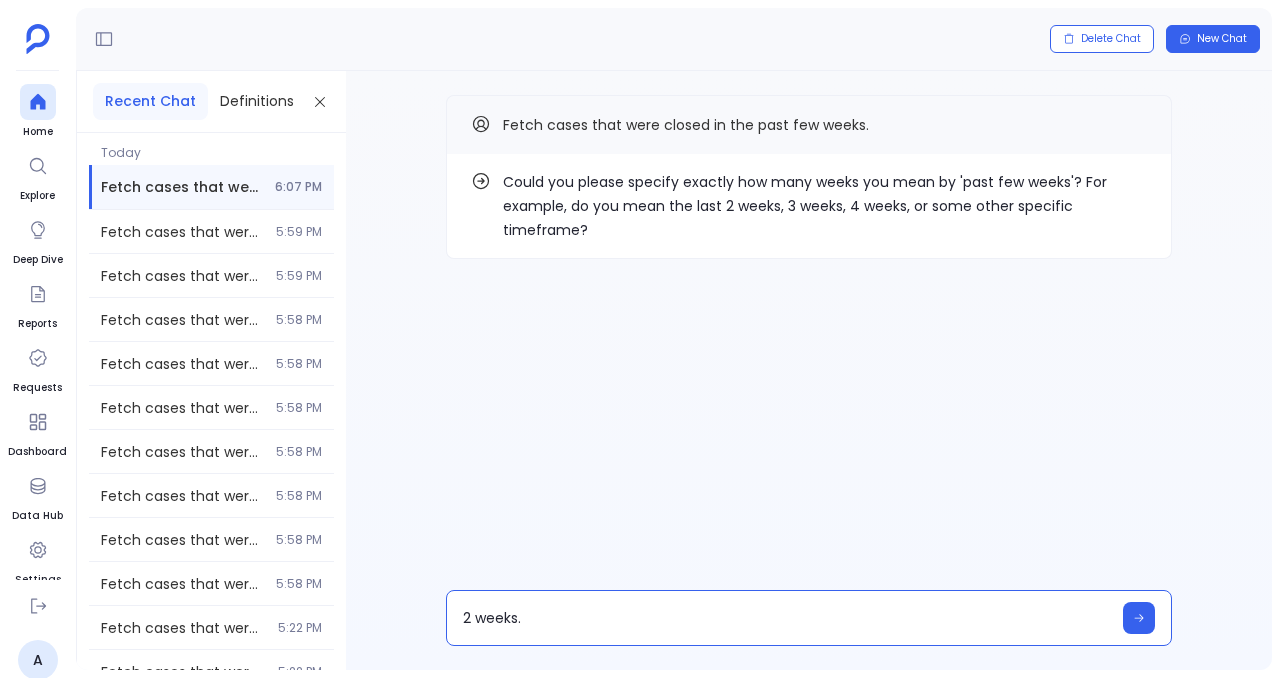 type on "2 weeks." 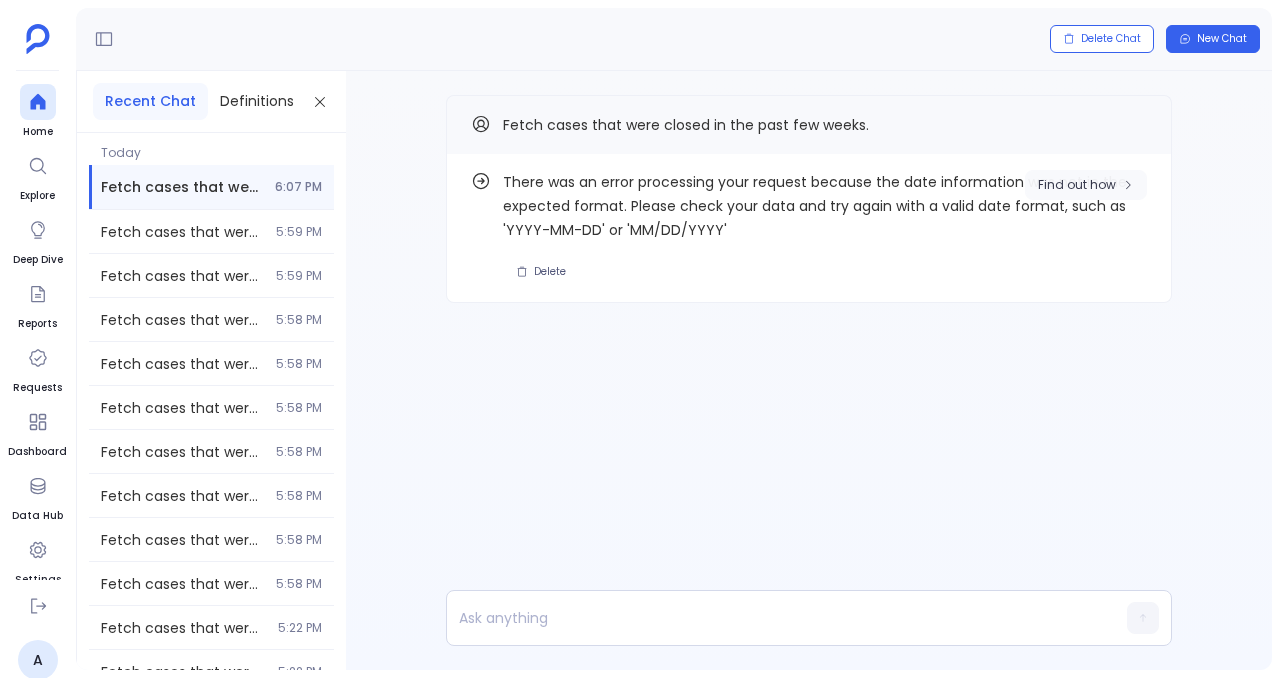 click on "Find out how" at bounding box center (1086, 185) 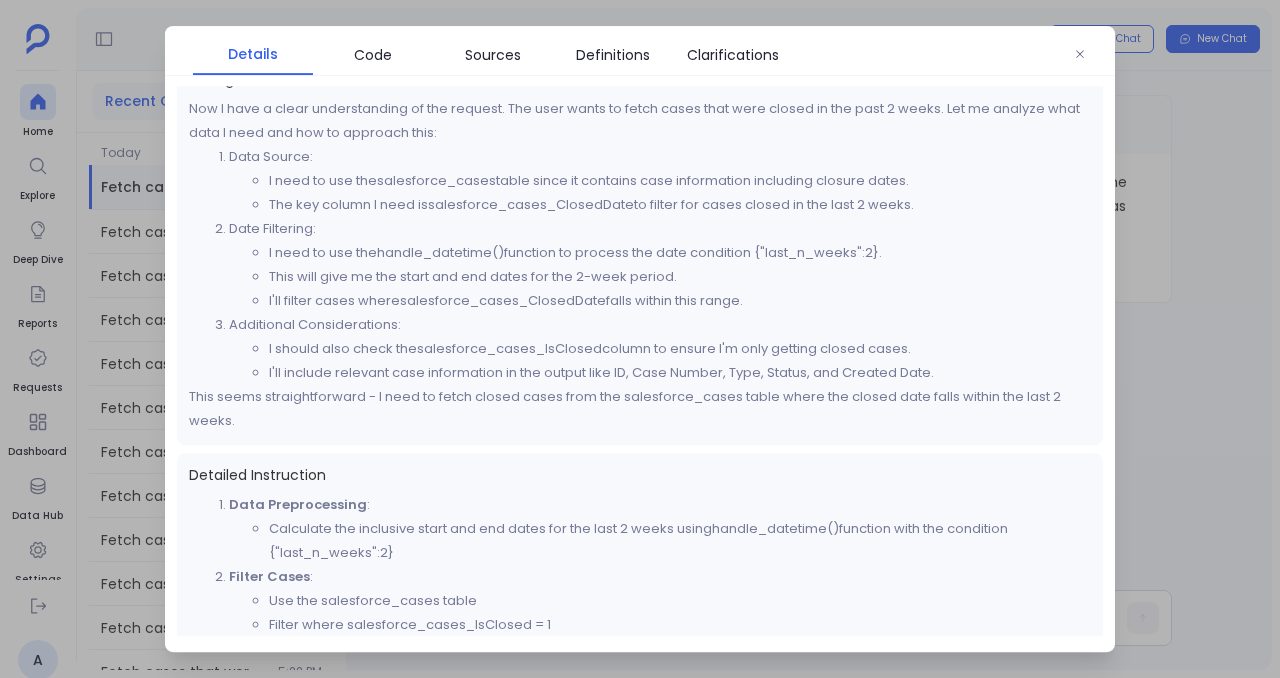 scroll, scrollTop: 0, scrollLeft: 0, axis: both 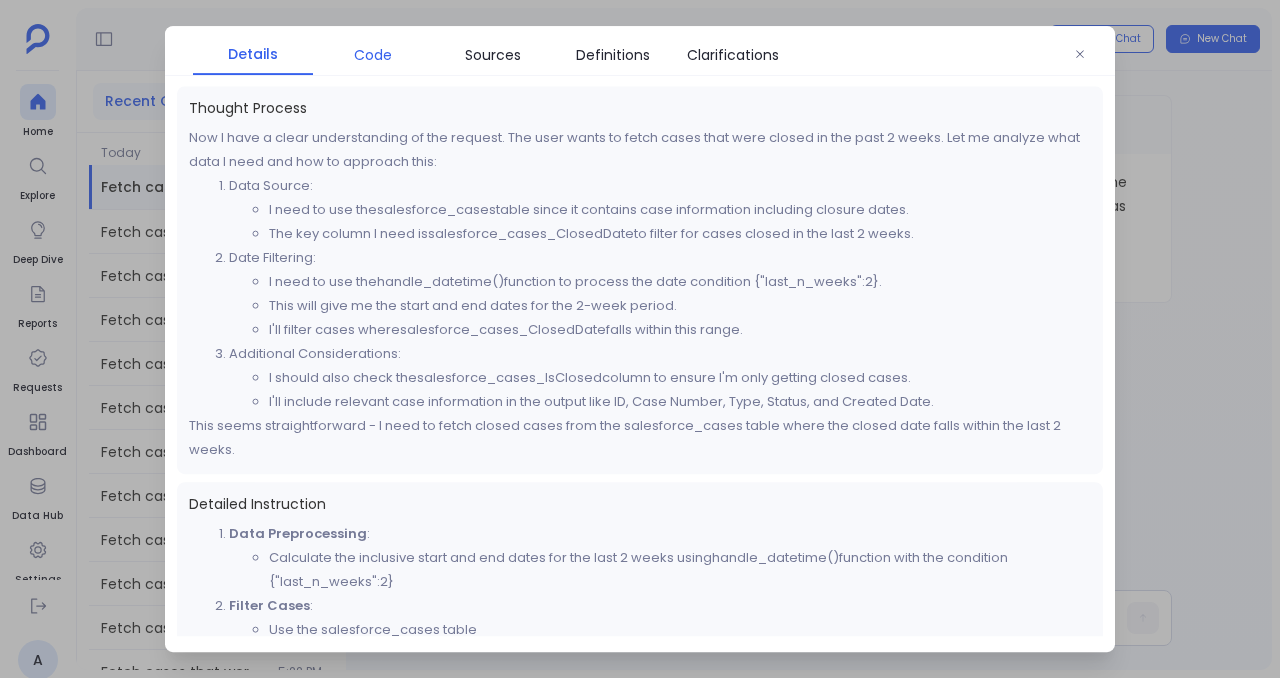 click on "Code" at bounding box center [373, 55] 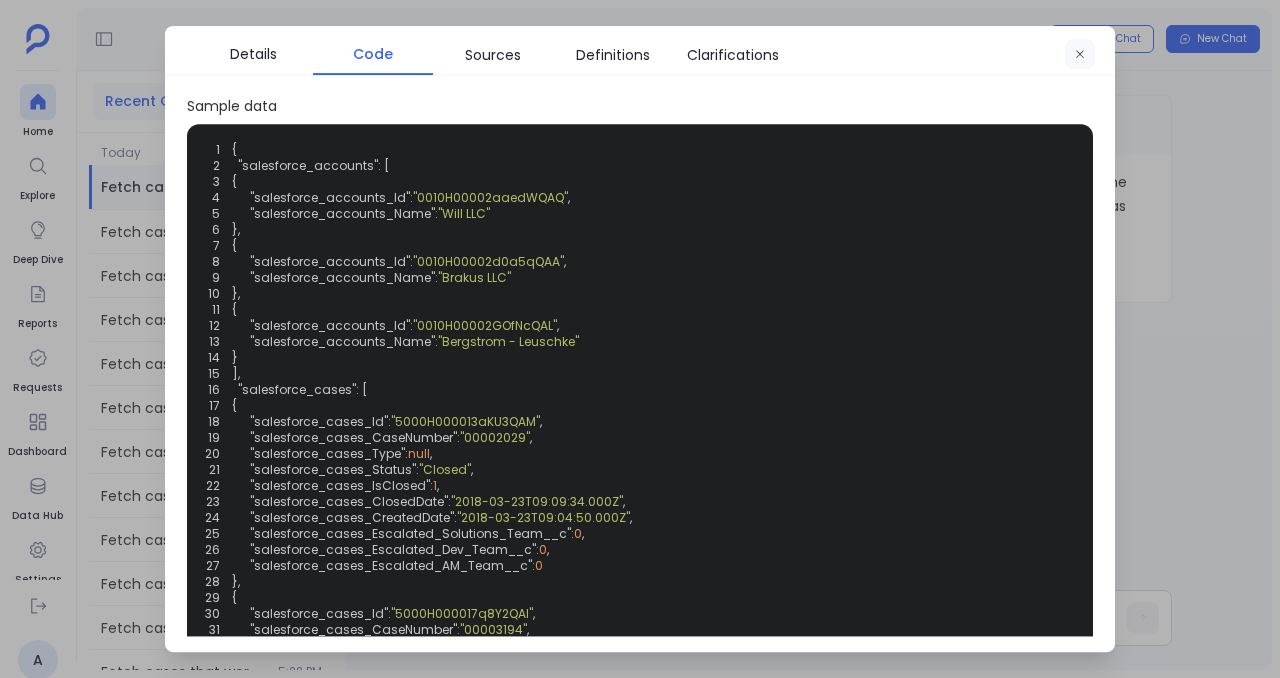 click 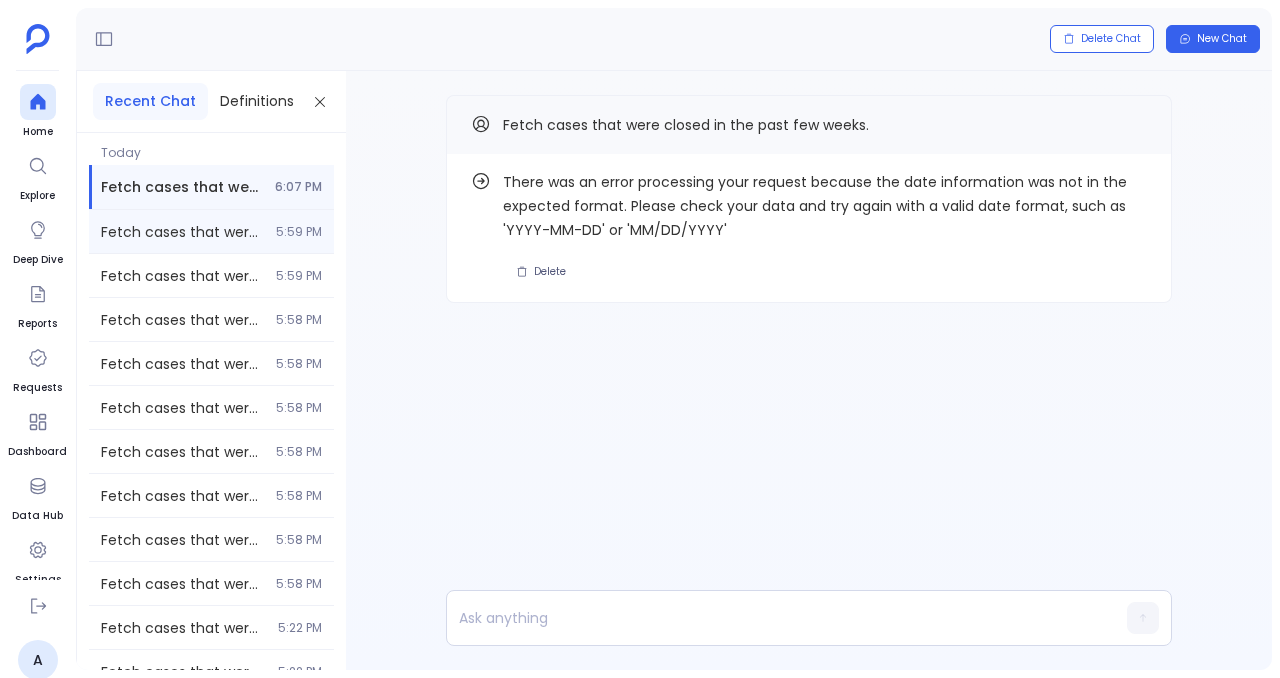 click on "Fetch cases that were closed in the past few weeks. 5:59 PM" at bounding box center [211, 231] 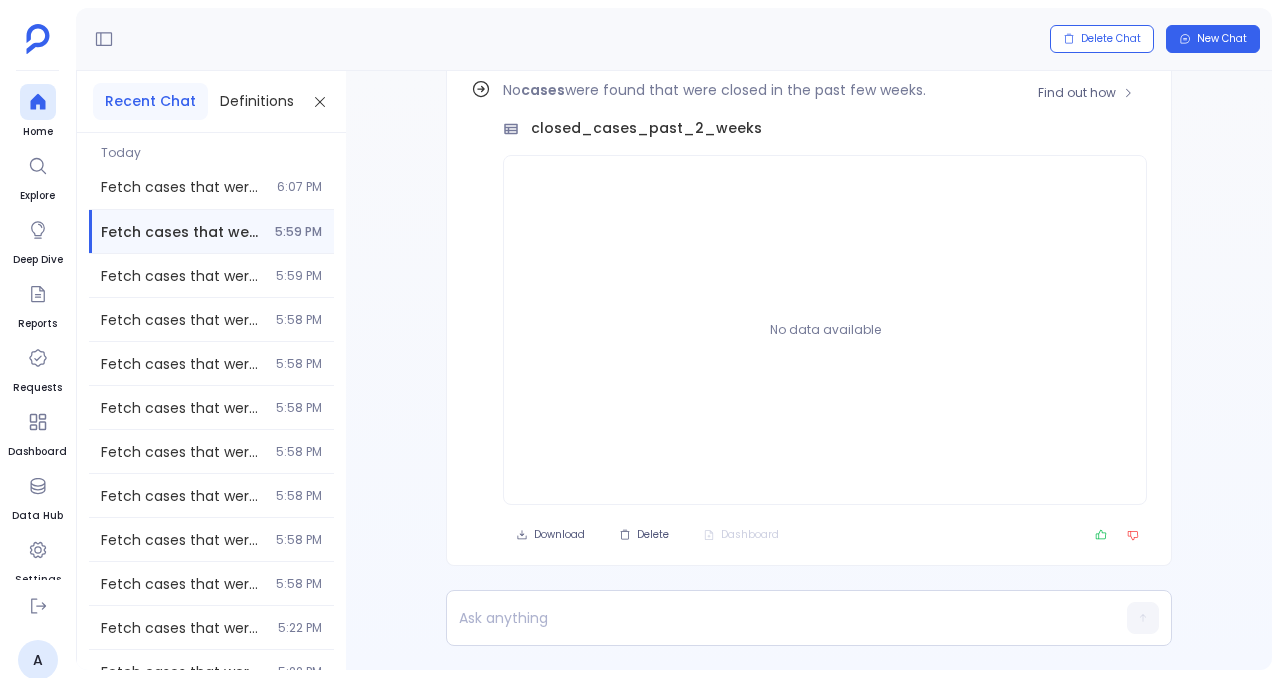 scroll, scrollTop: -92, scrollLeft: 0, axis: vertical 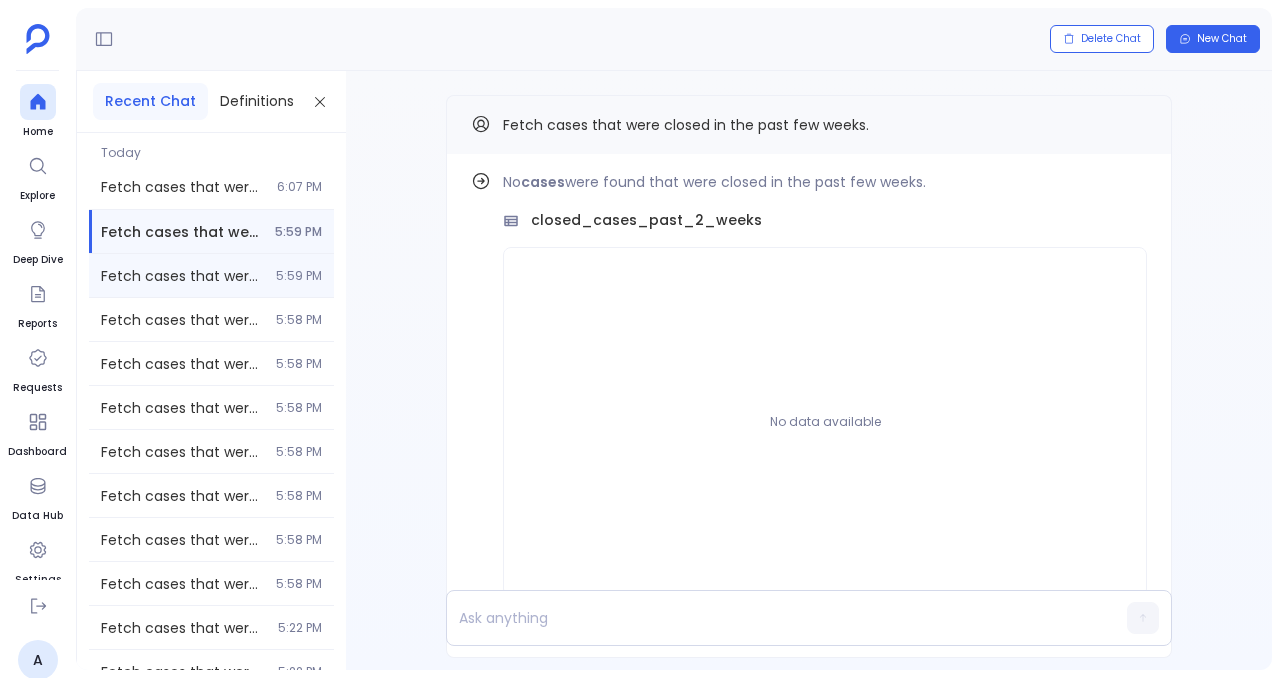 click on "5:59 PM" at bounding box center [299, 276] 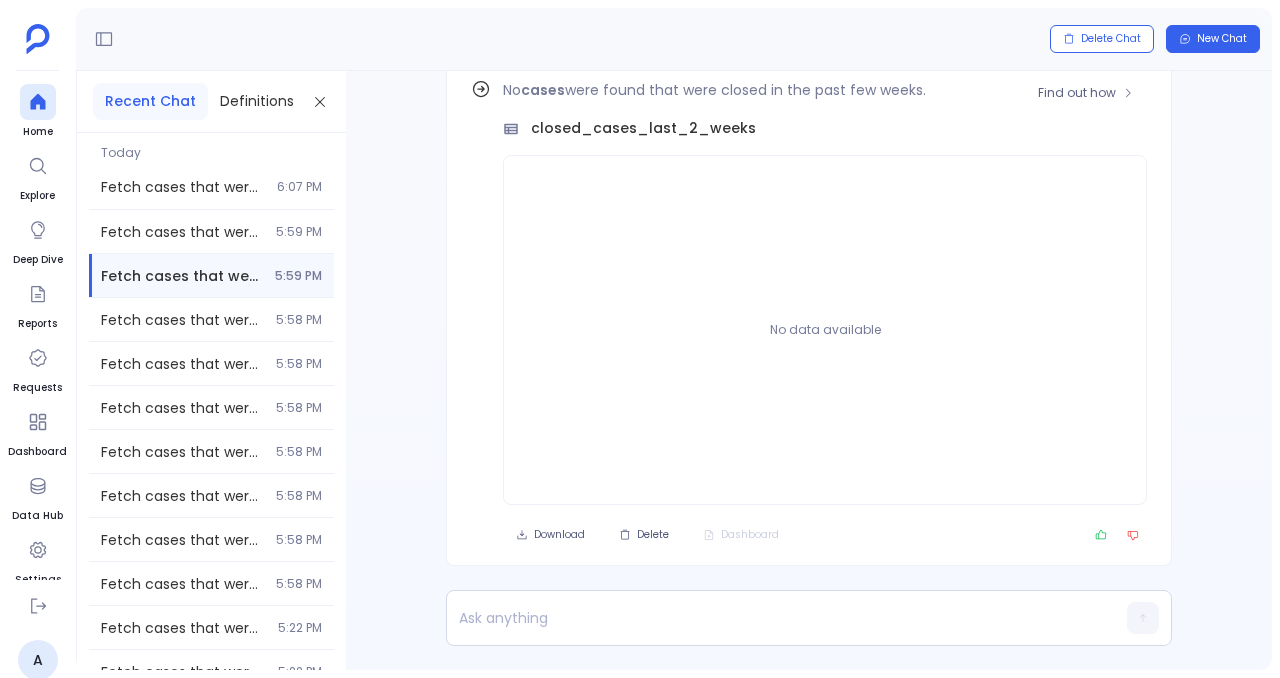 scroll, scrollTop: -92, scrollLeft: 0, axis: vertical 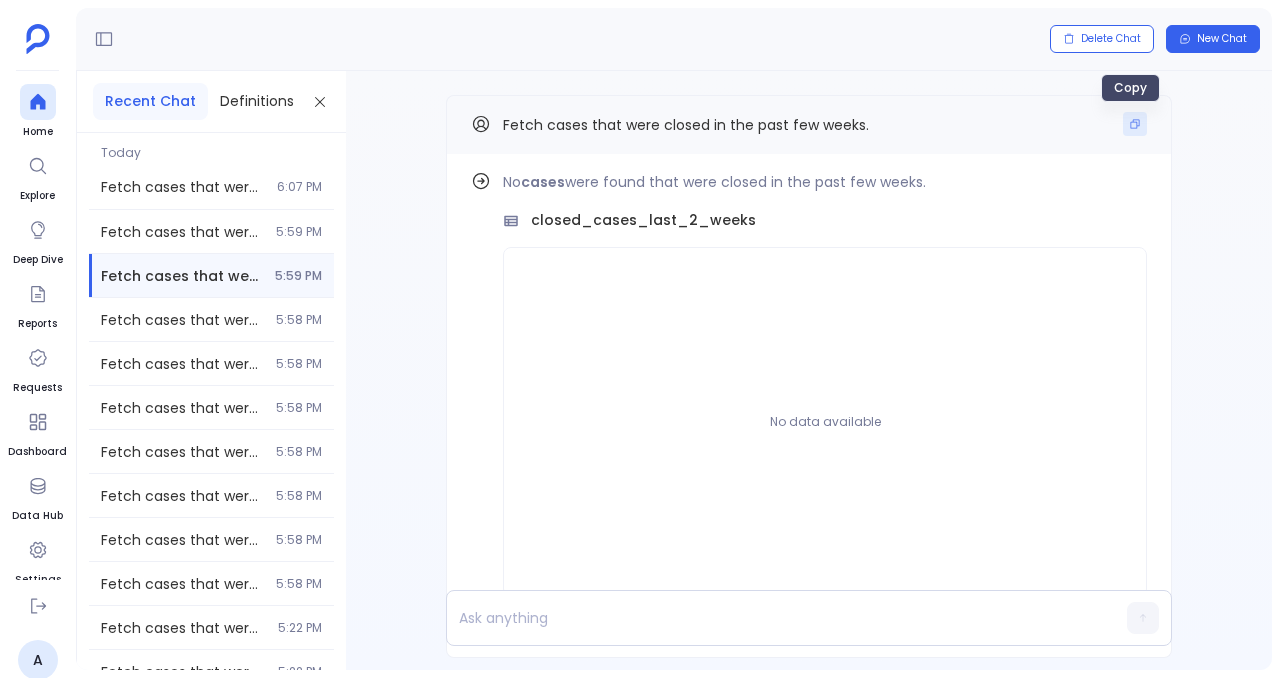 click 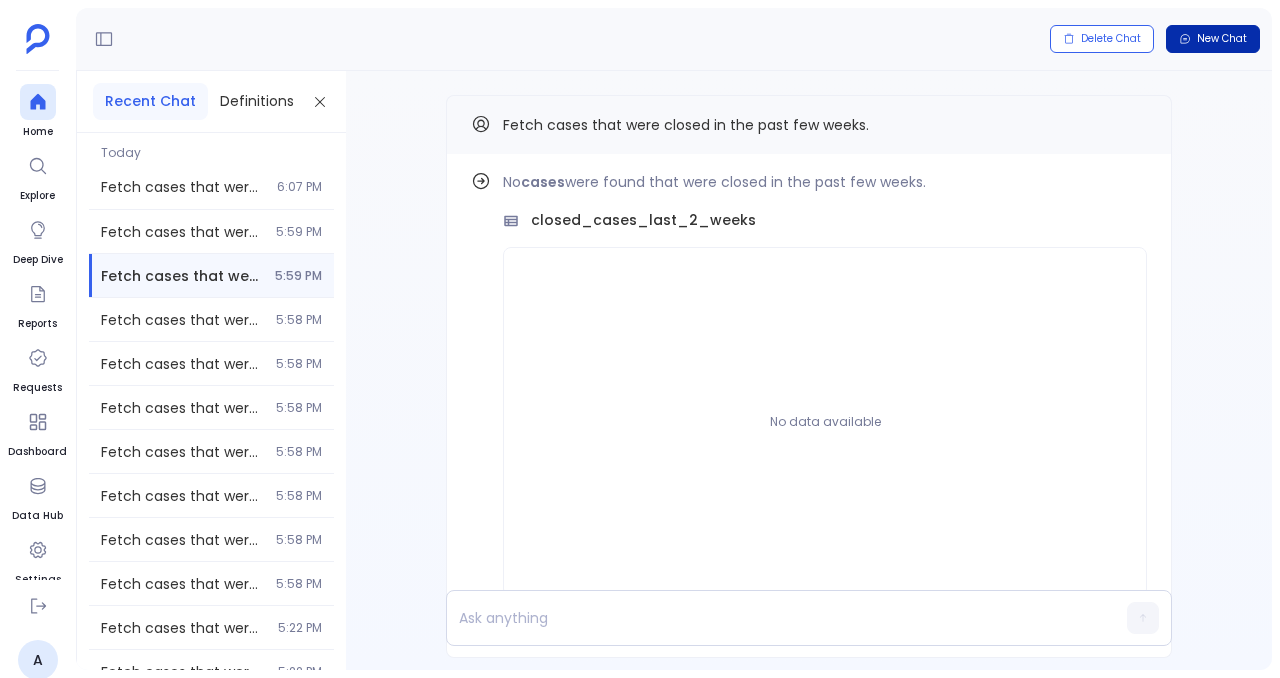 click on "New Chat" at bounding box center [1213, 39] 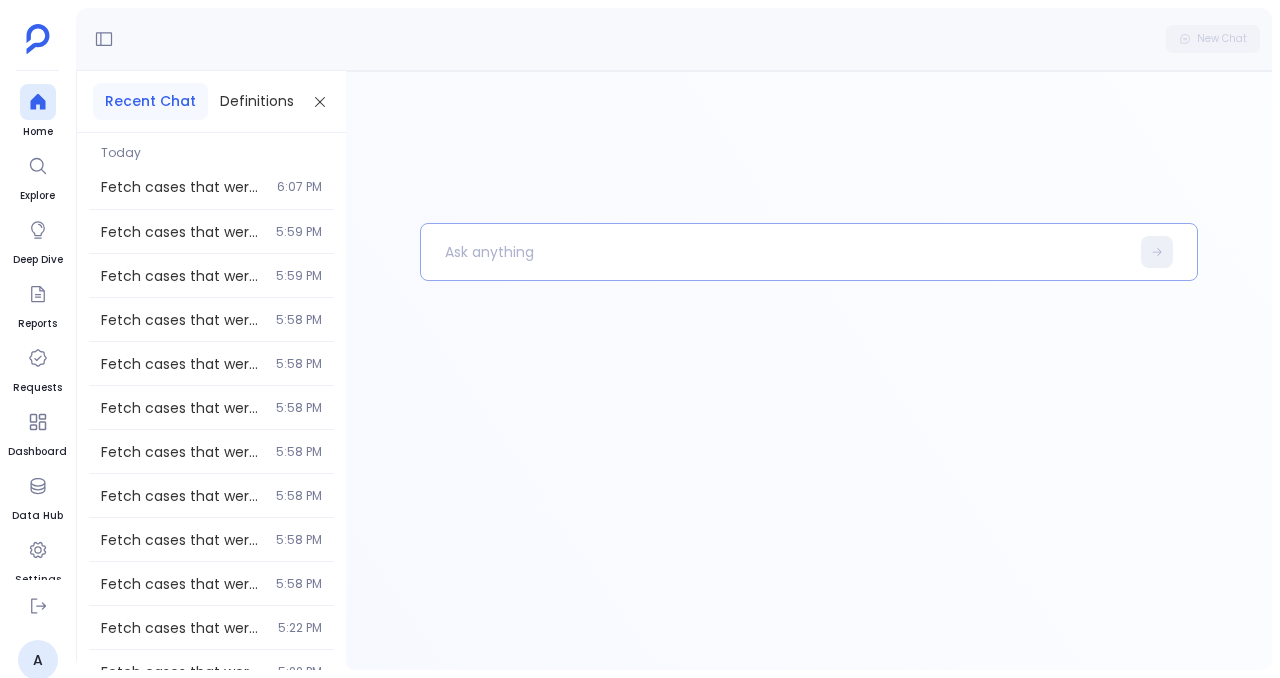click at bounding box center (775, 252) 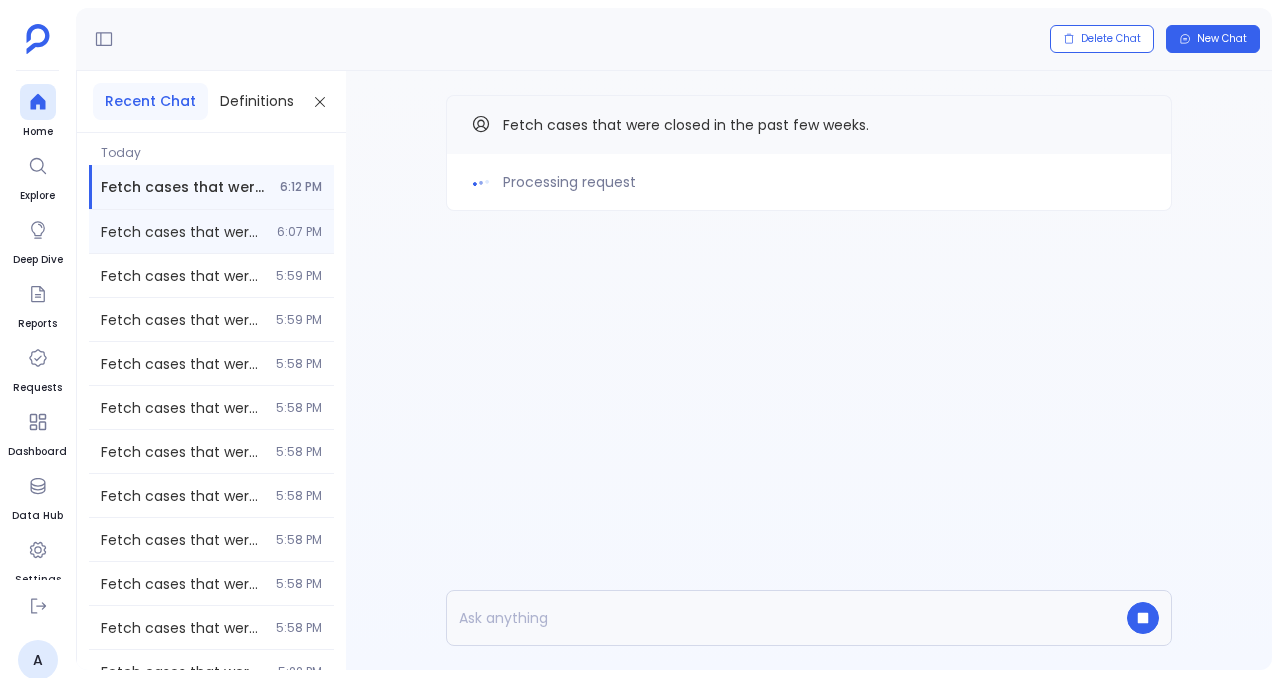click on "Fetch cases that were closed in the past few weeks. 6:07 PM" at bounding box center [211, 231] 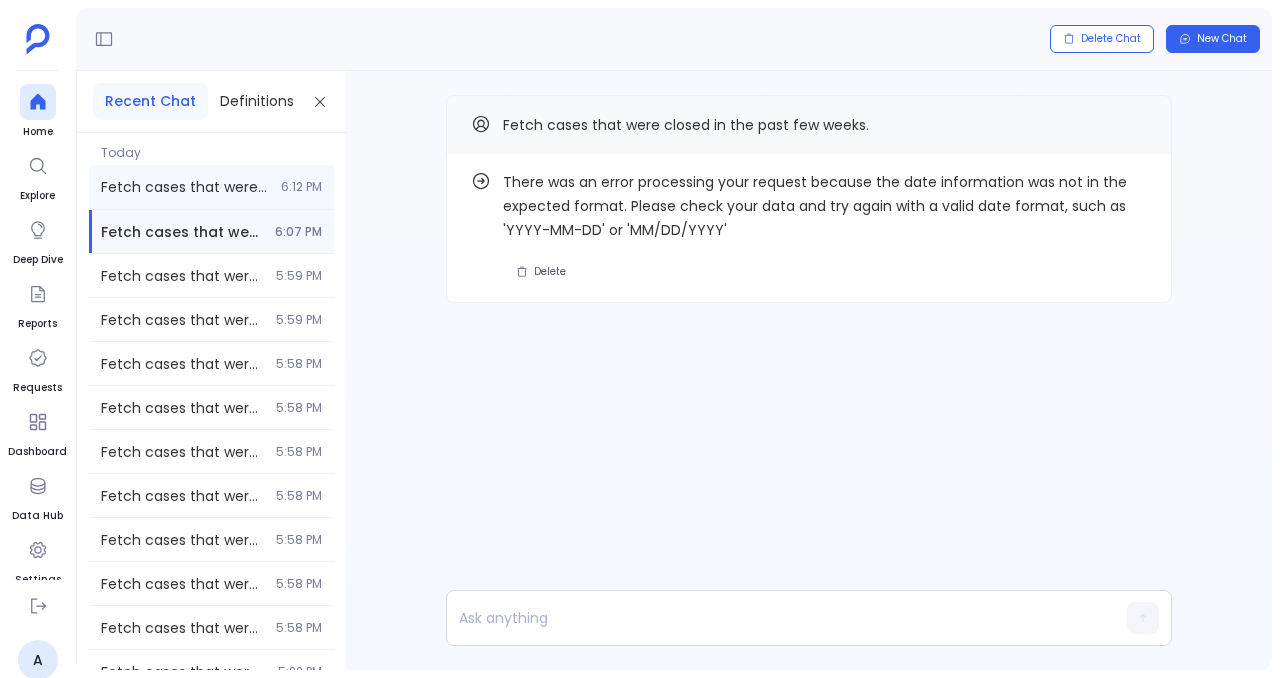 click on "6:12 PM" at bounding box center [301, 187] 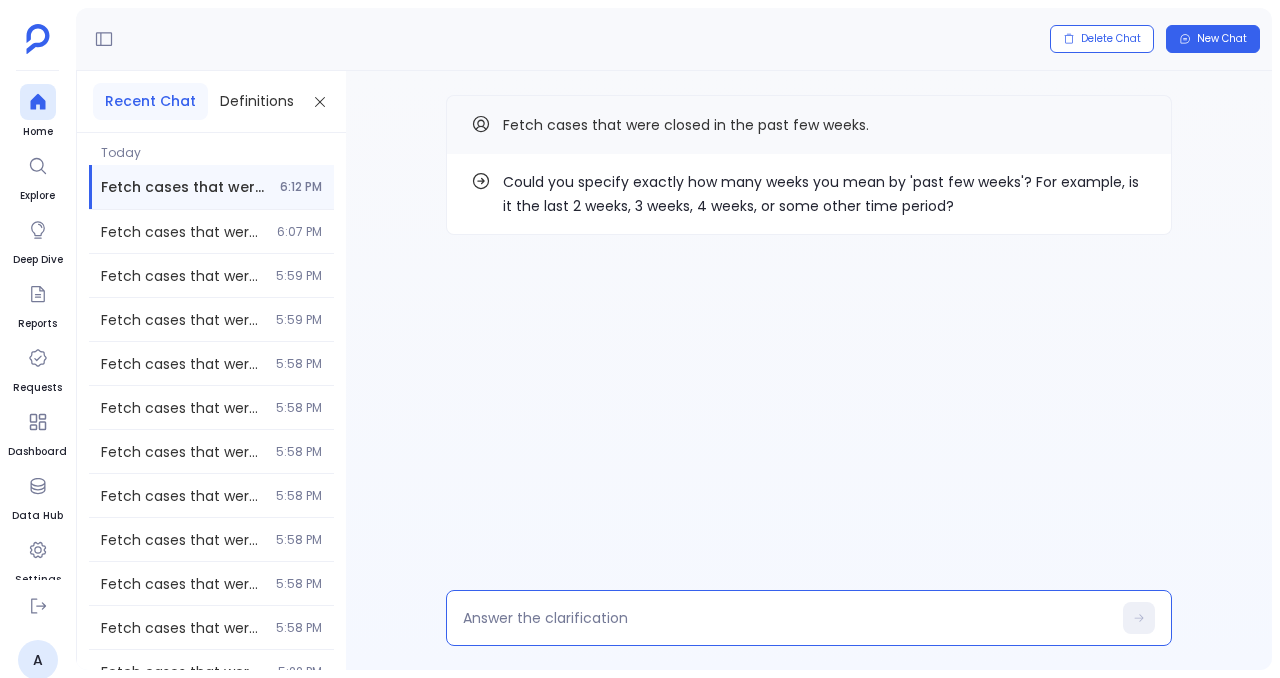 click at bounding box center [787, 618] 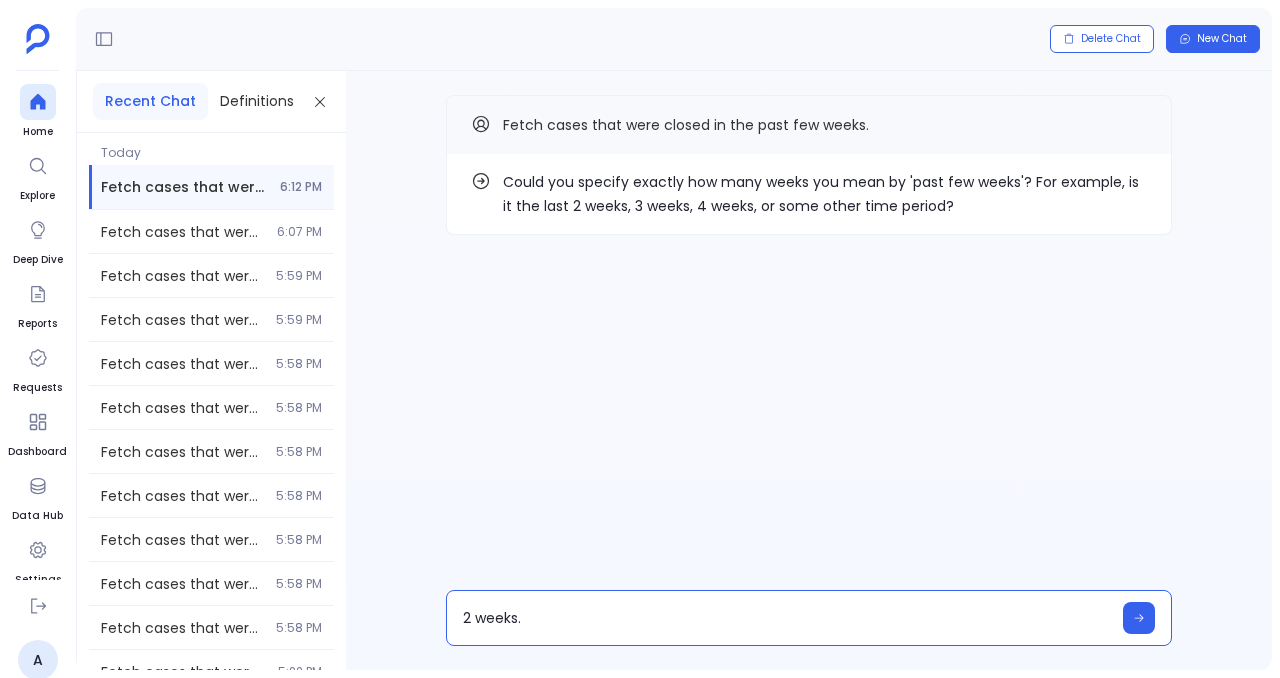 type on "2 weeks." 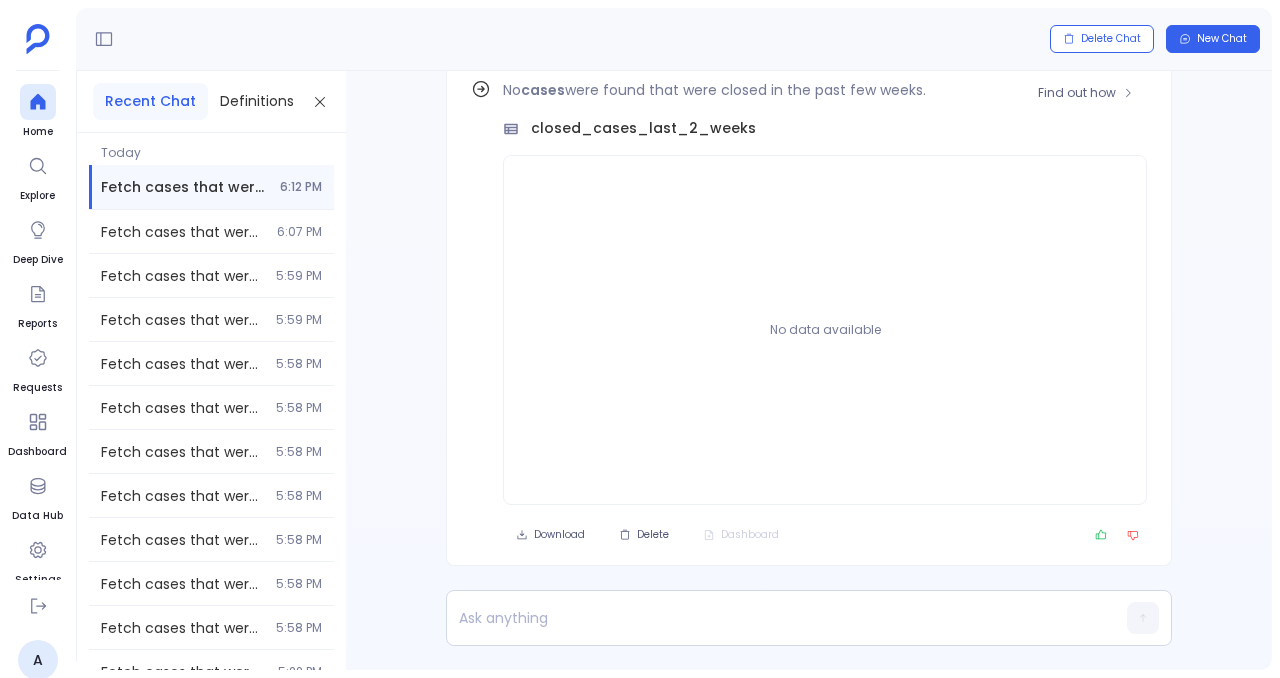 scroll, scrollTop: -92, scrollLeft: 0, axis: vertical 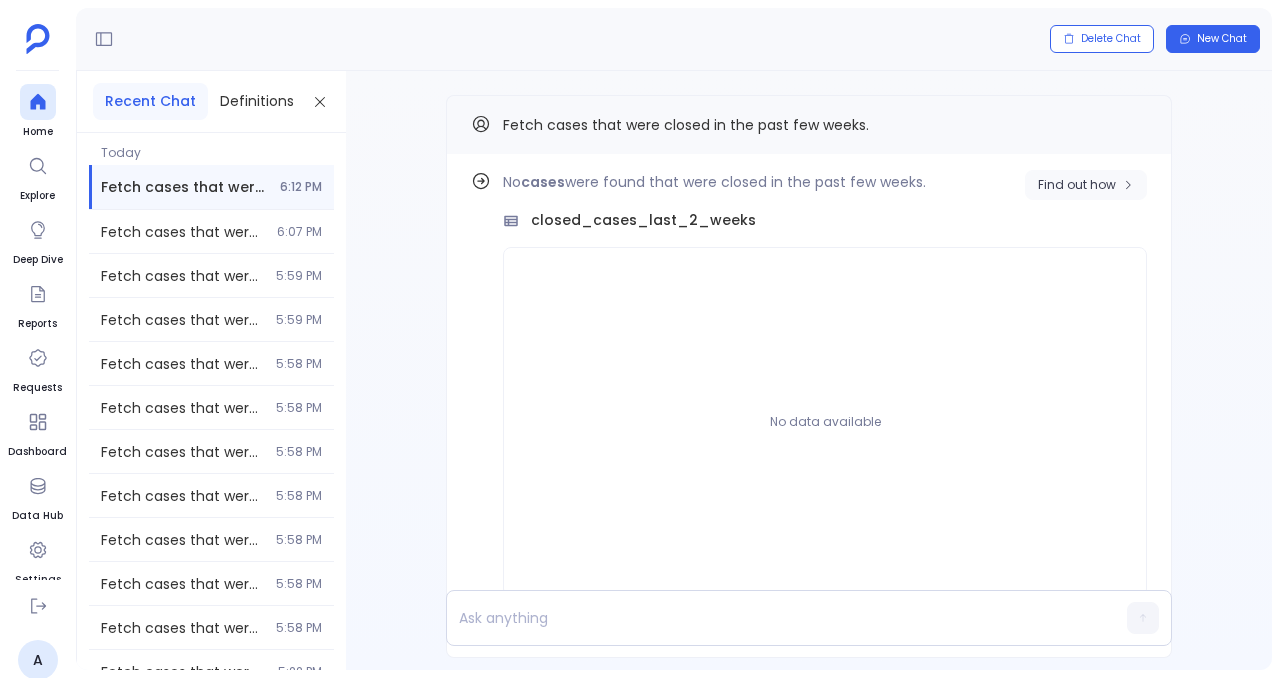 click on "Find out how" at bounding box center (1077, 185) 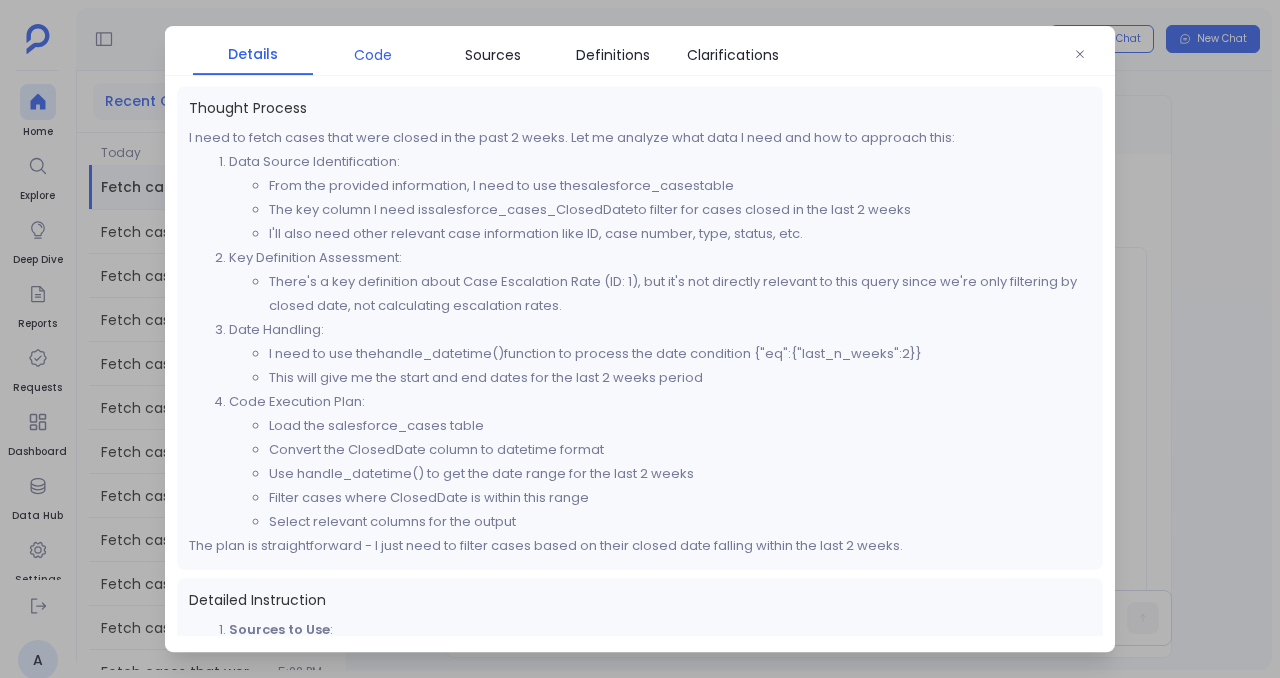 click on "Code" at bounding box center (373, 55) 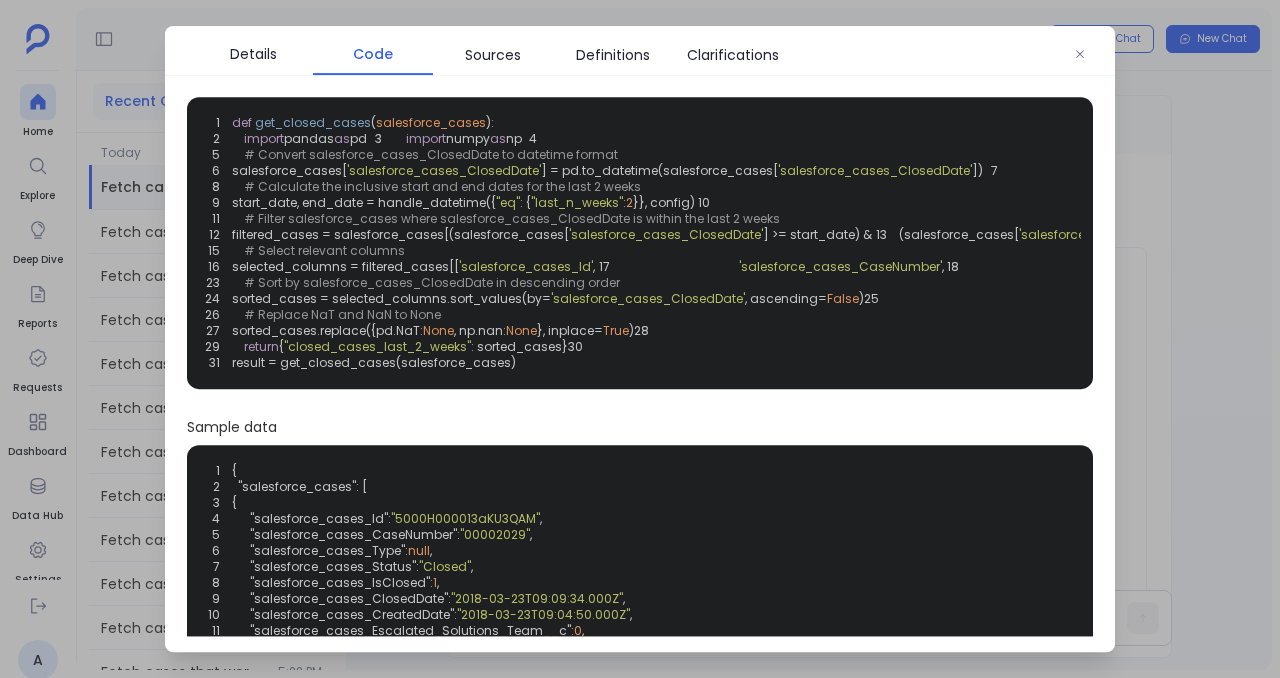 scroll, scrollTop: 0, scrollLeft: 0, axis: both 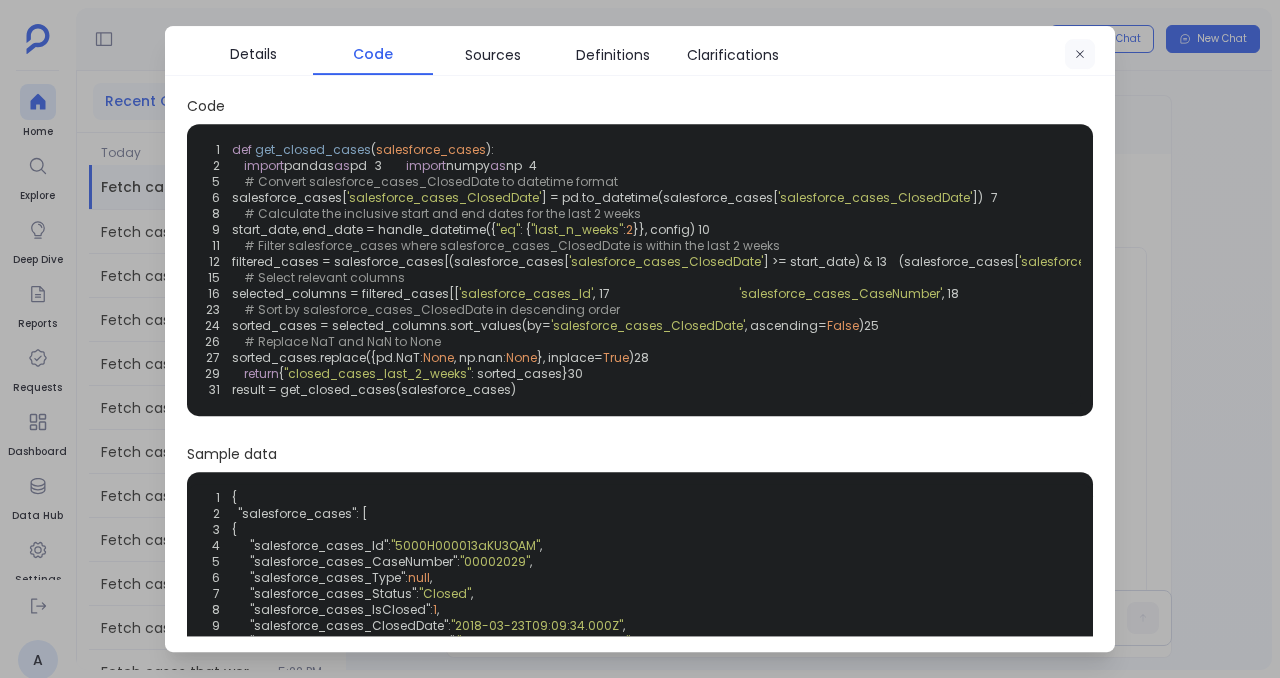 click 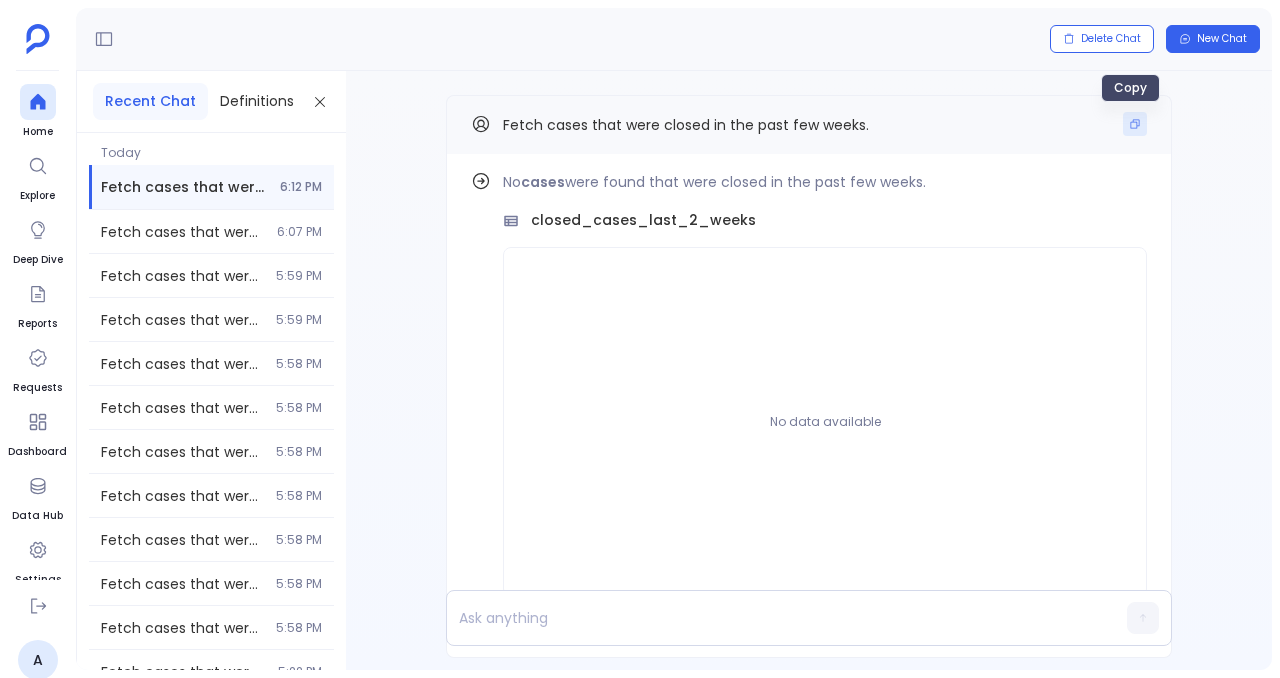 click 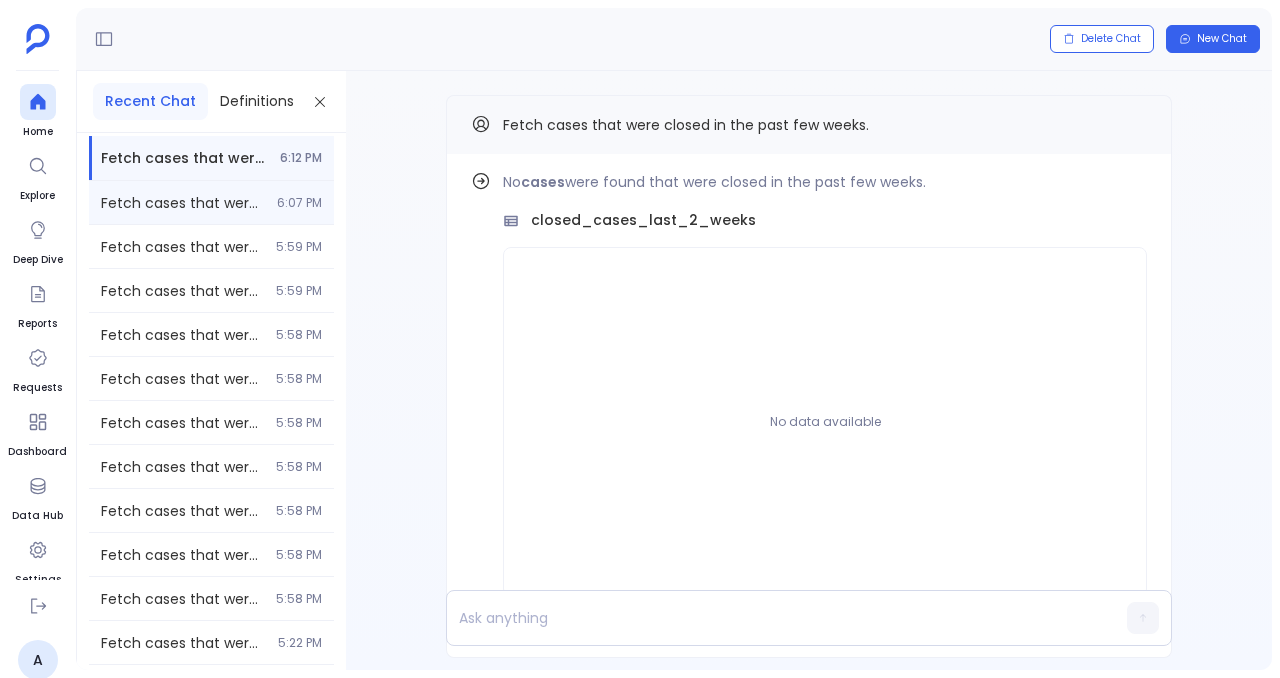 scroll, scrollTop: 0, scrollLeft: 0, axis: both 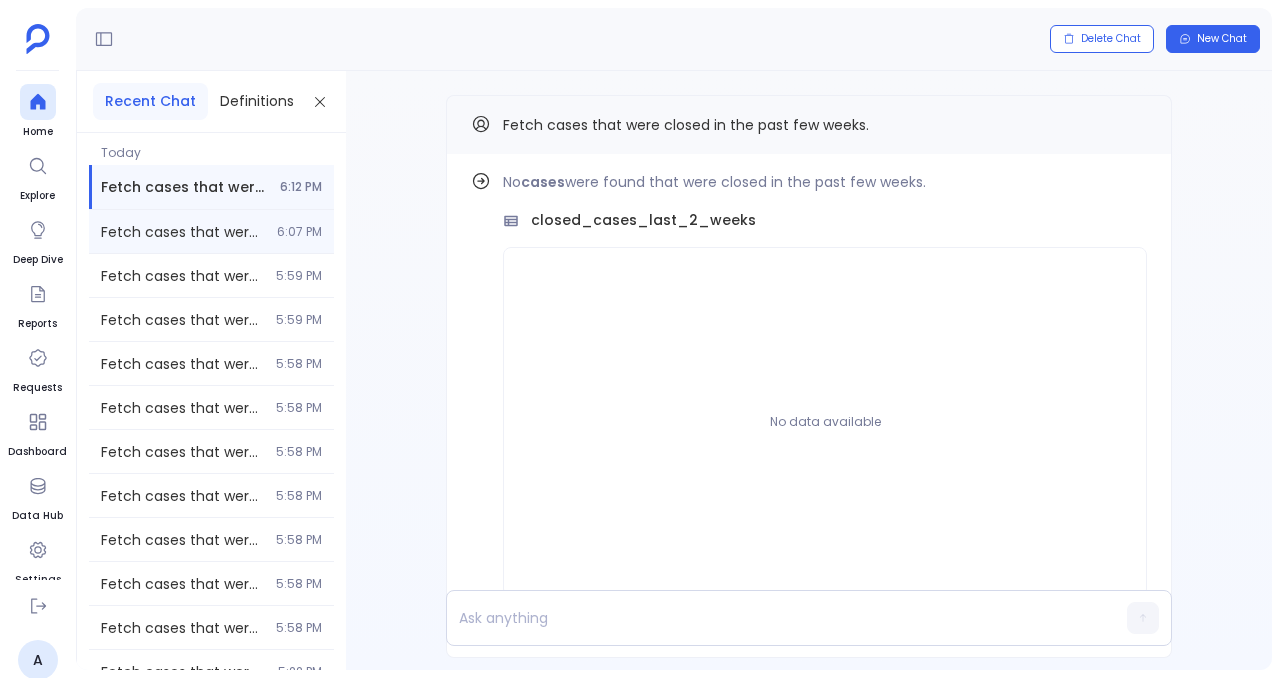 click on "6:07 PM" at bounding box center (299, 232) 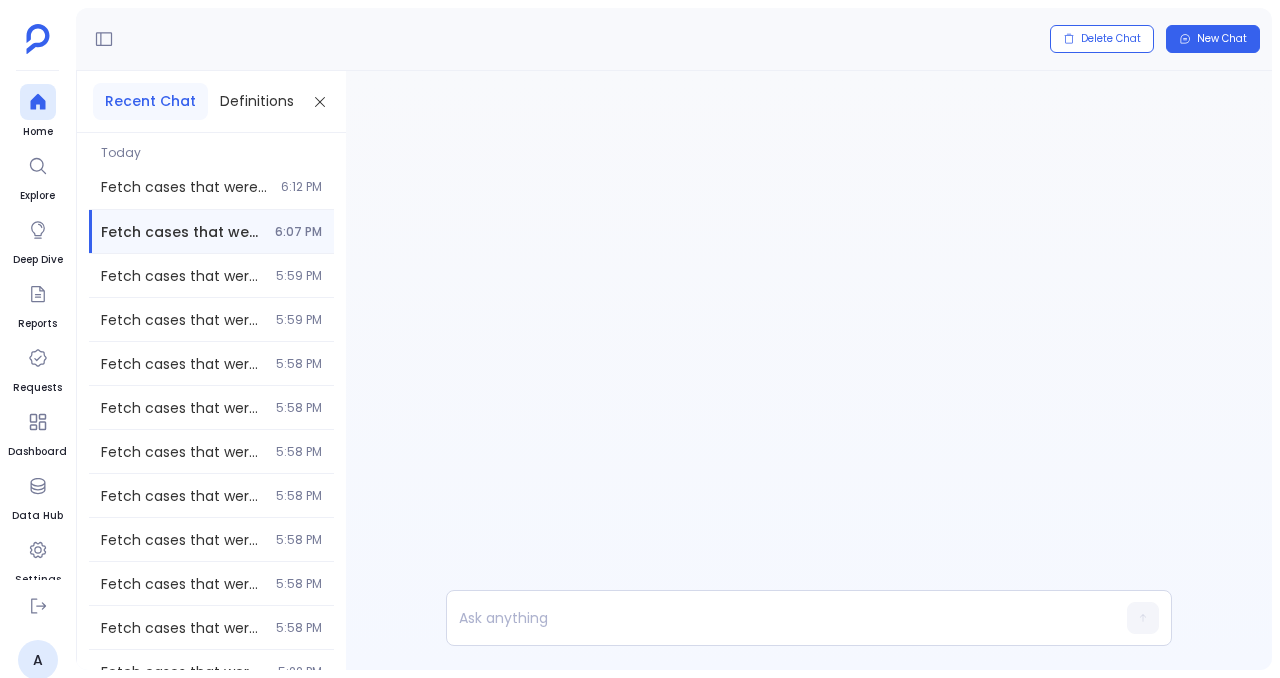 scroll, scrollTop: 0, scrollLeft: 0, axis: both 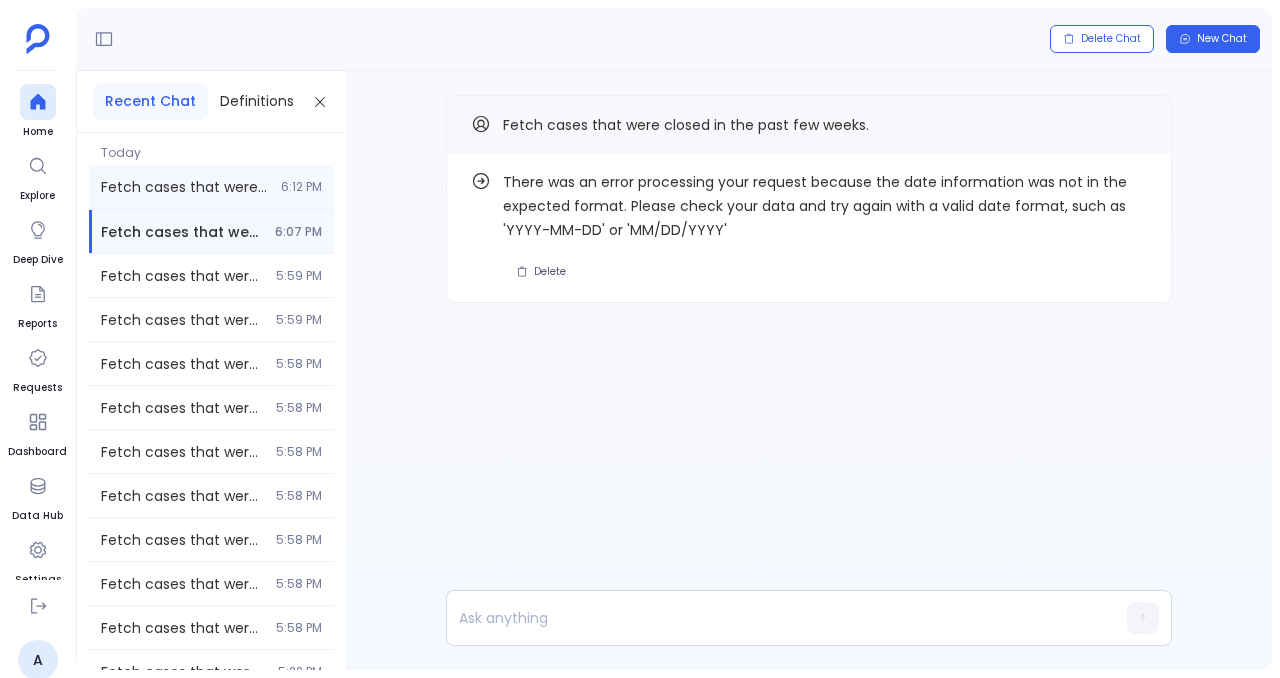 click on "Fetch cases that were closed in the past few weeks. 6:12 PM" at bounding box center (211, 187) 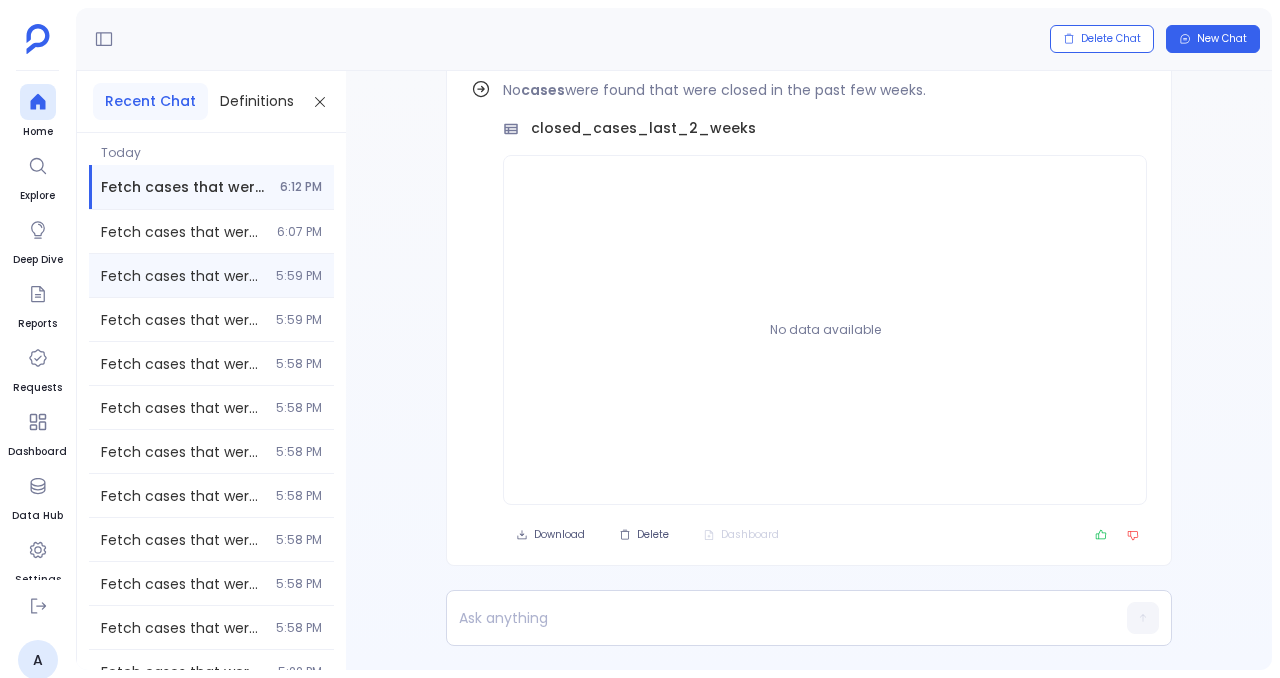 click on "5:59 PM" at bounding box center (299, 276) 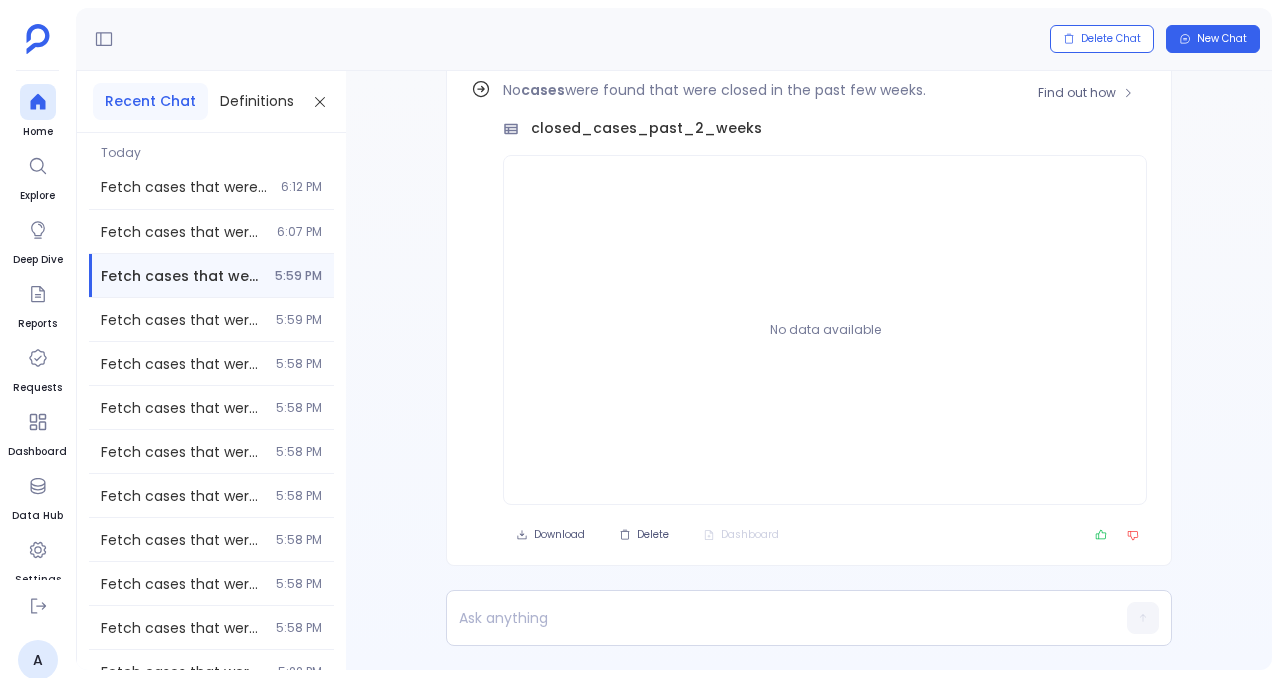 scroll, scrollTop: -92, scrollLeft: 0, axis: vertical 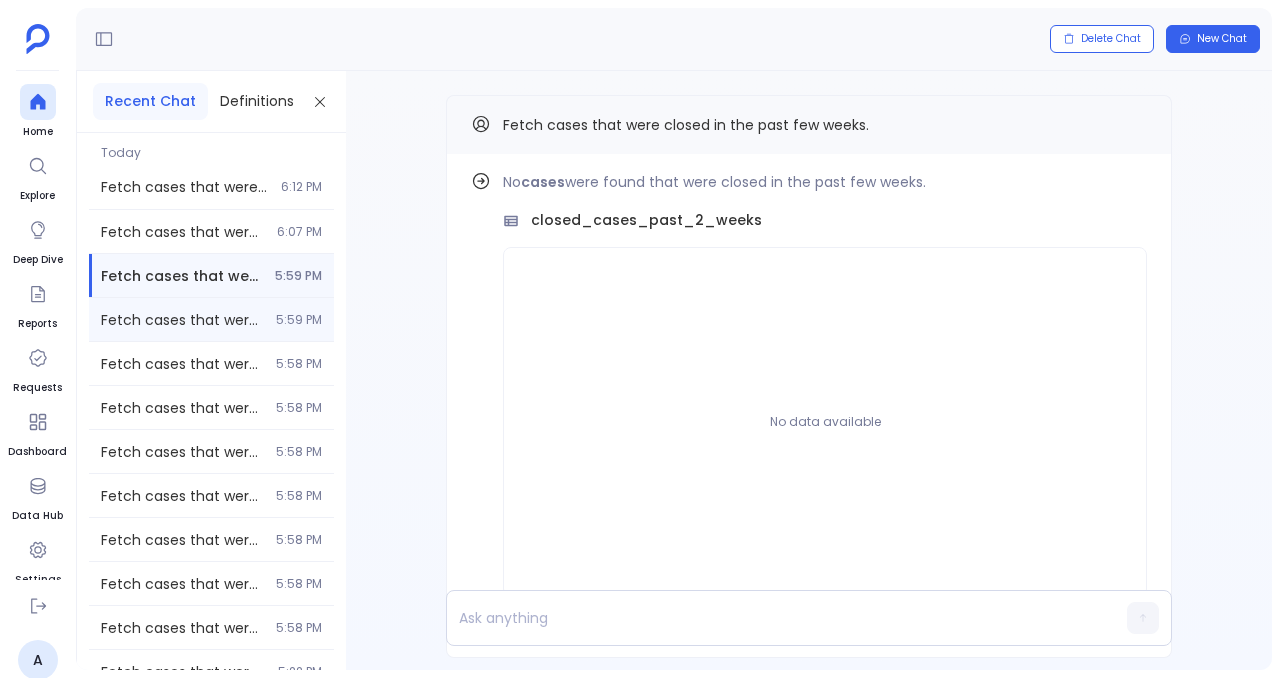 click on "Fetch cases that were closed in the past few weeks. 5:59 PM" at bounding box center [211, 319] 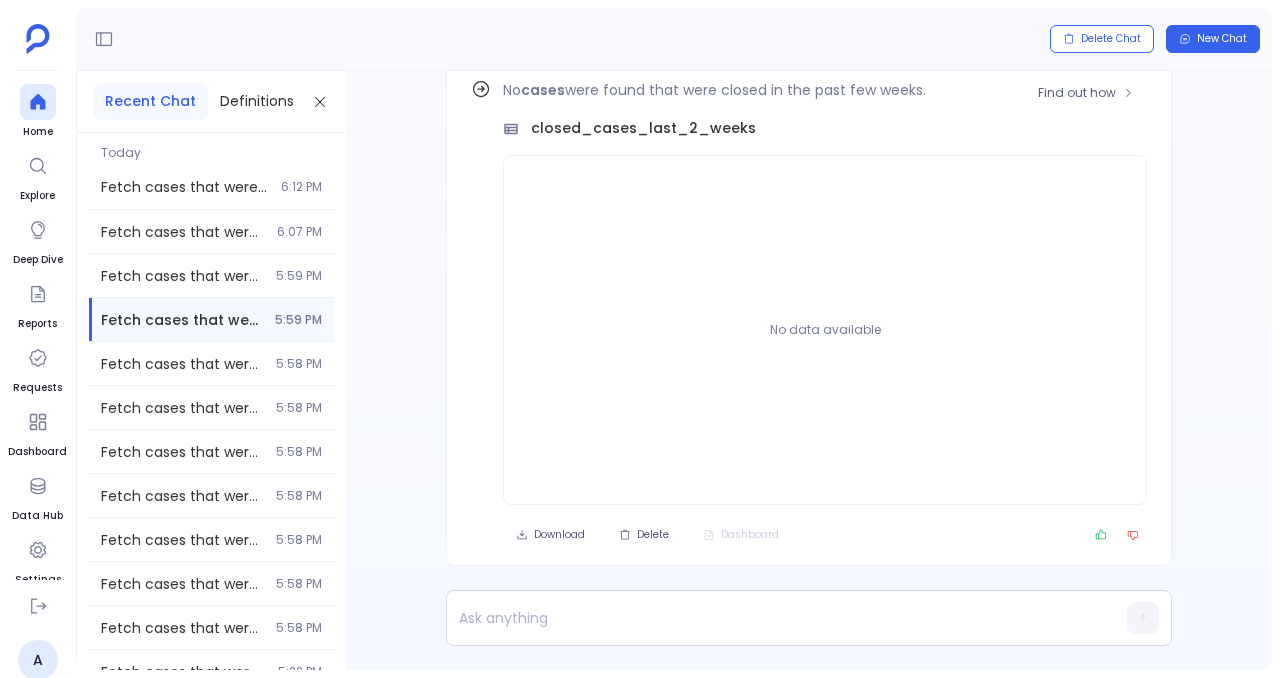 scroll, scrollTop: -92, scrollLeft: 0, axis: vertical 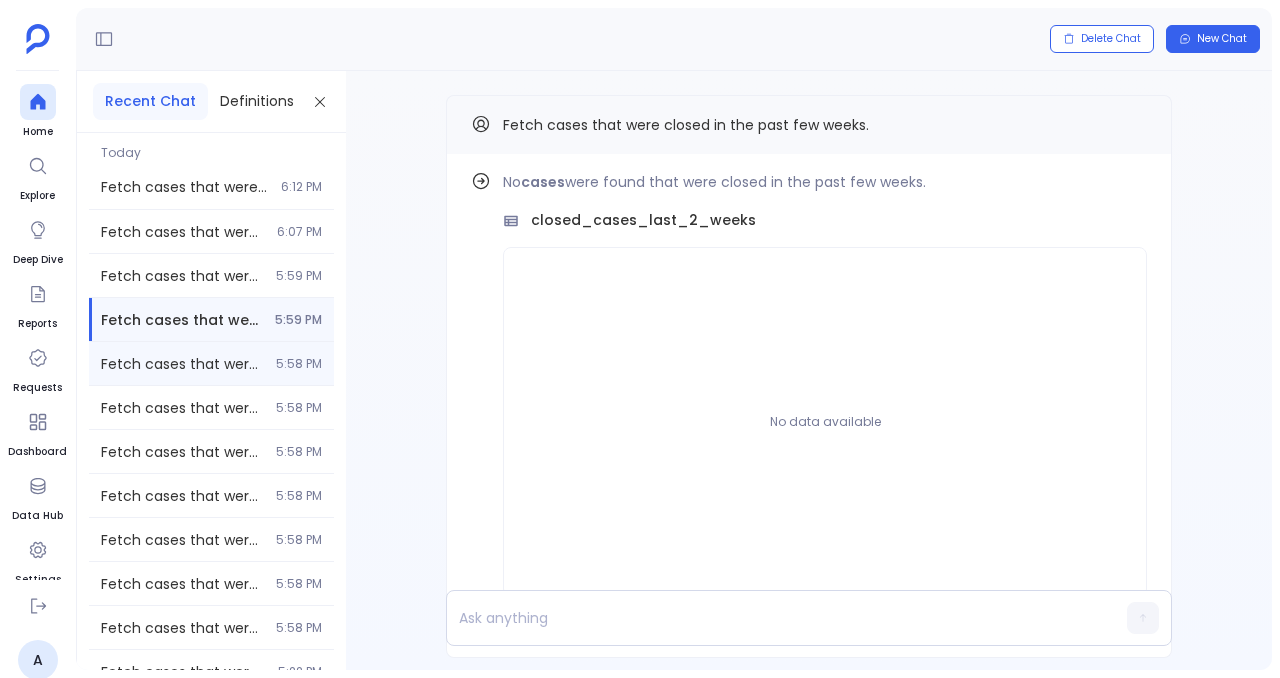 click on "5:58 PM" at bounding box center [299, 364] 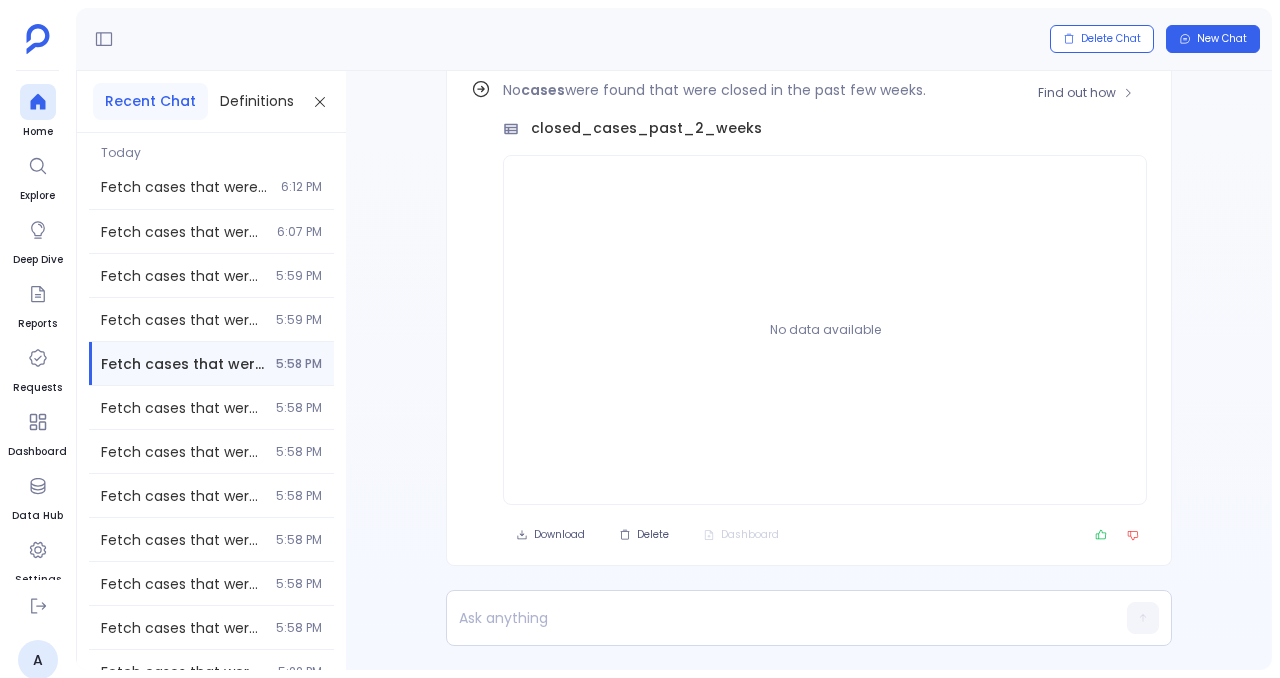 scroll, scrollTop: -92, scrollLeft: 0, axis: vertical 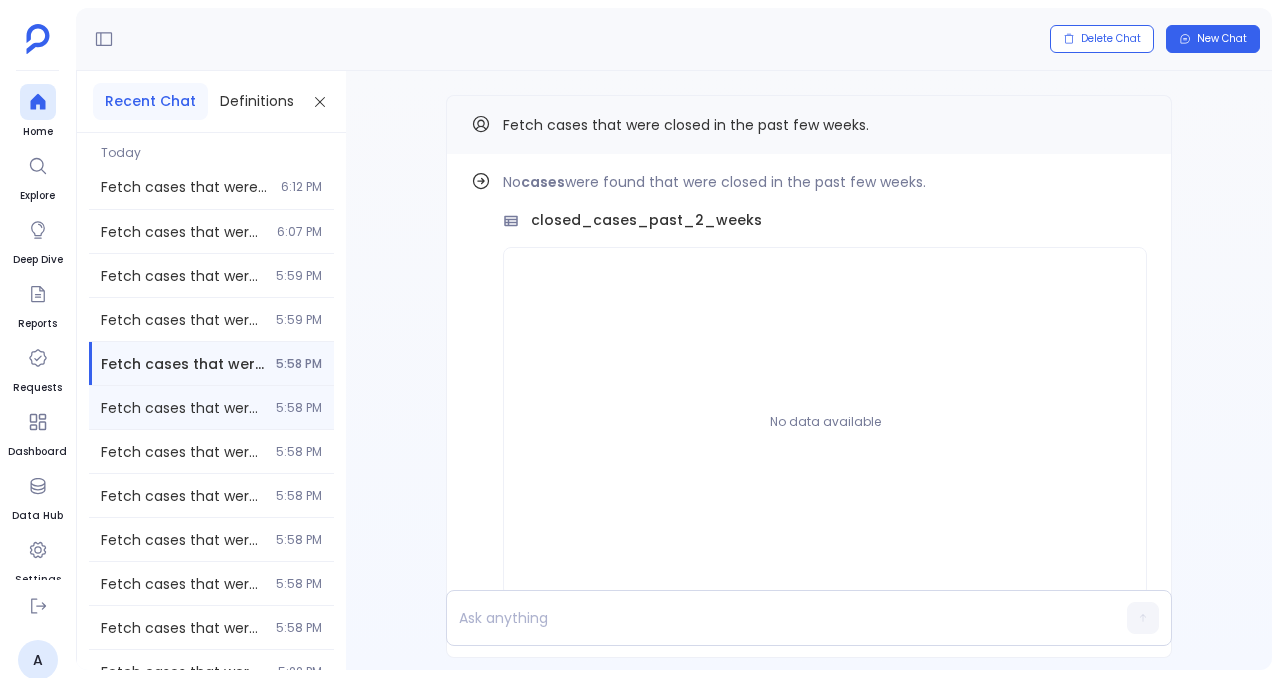 click on "Fetch cases that were closed in the past few weeks. 5:58 PM" at bounding box center (211, 407) 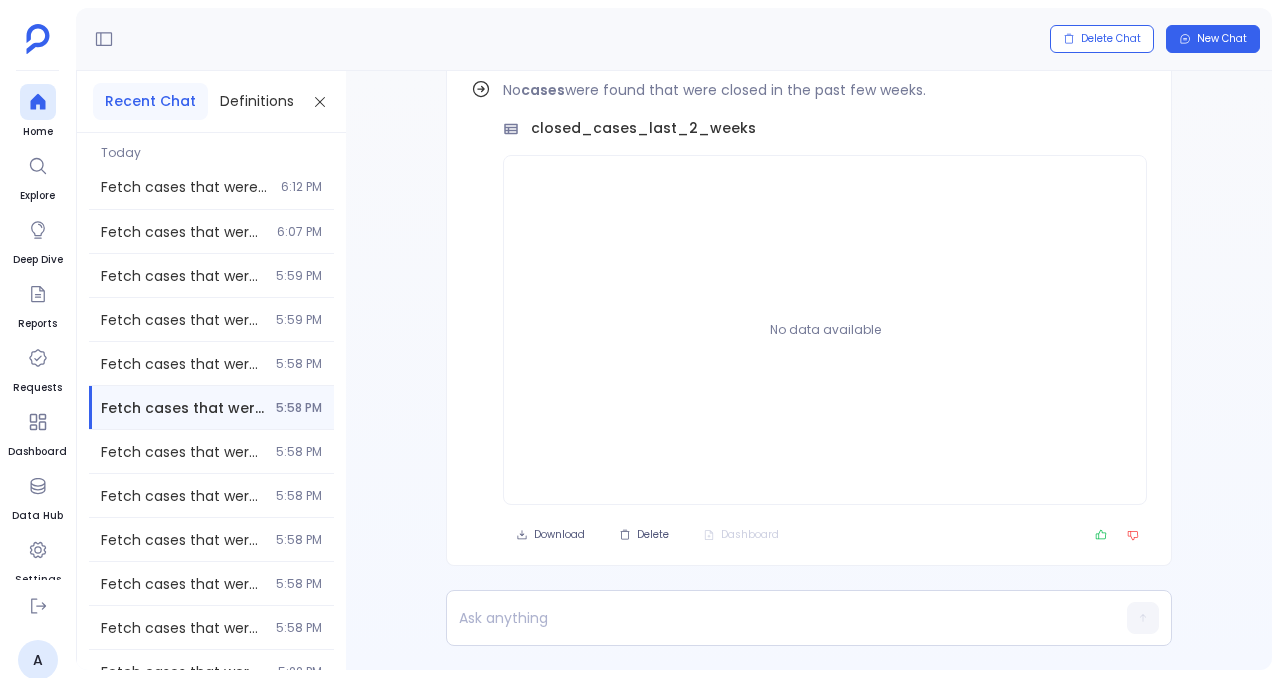 scroll, scrollTop: -92, scrollLeft: 0, axis: vertical 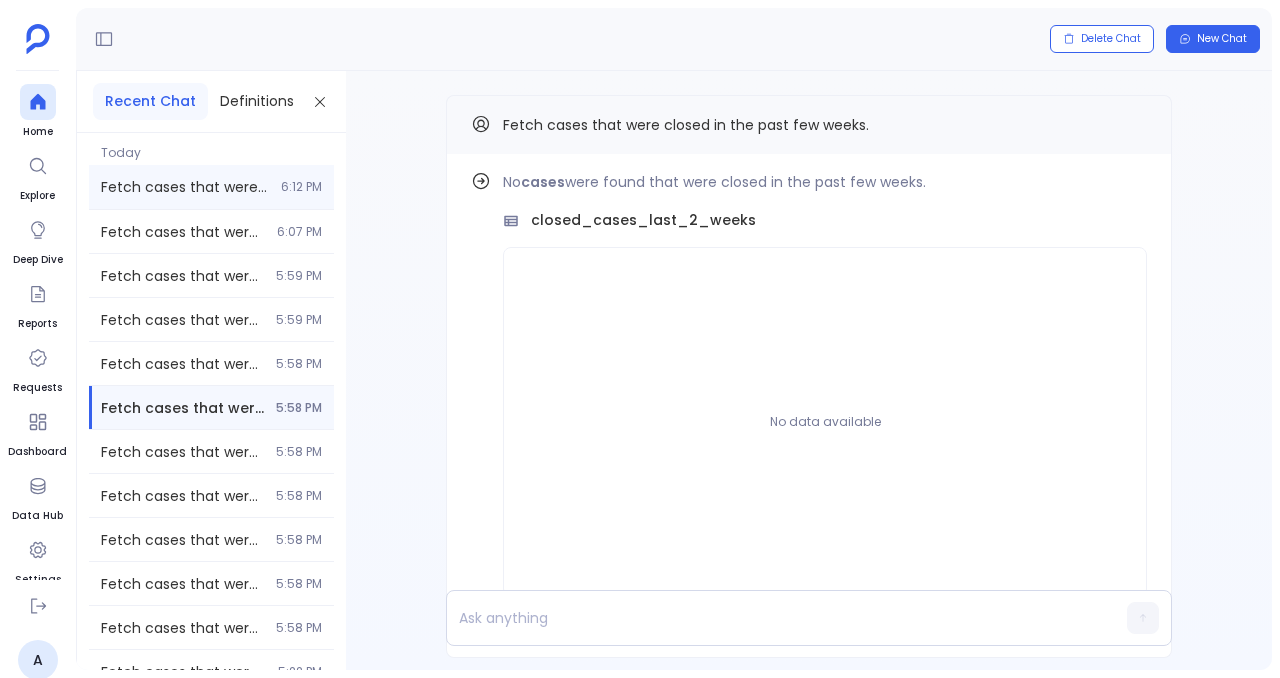 click on "Fetch cases that were closed in the past few weeks. 6:12 PM" at bounding box center [211, 187] 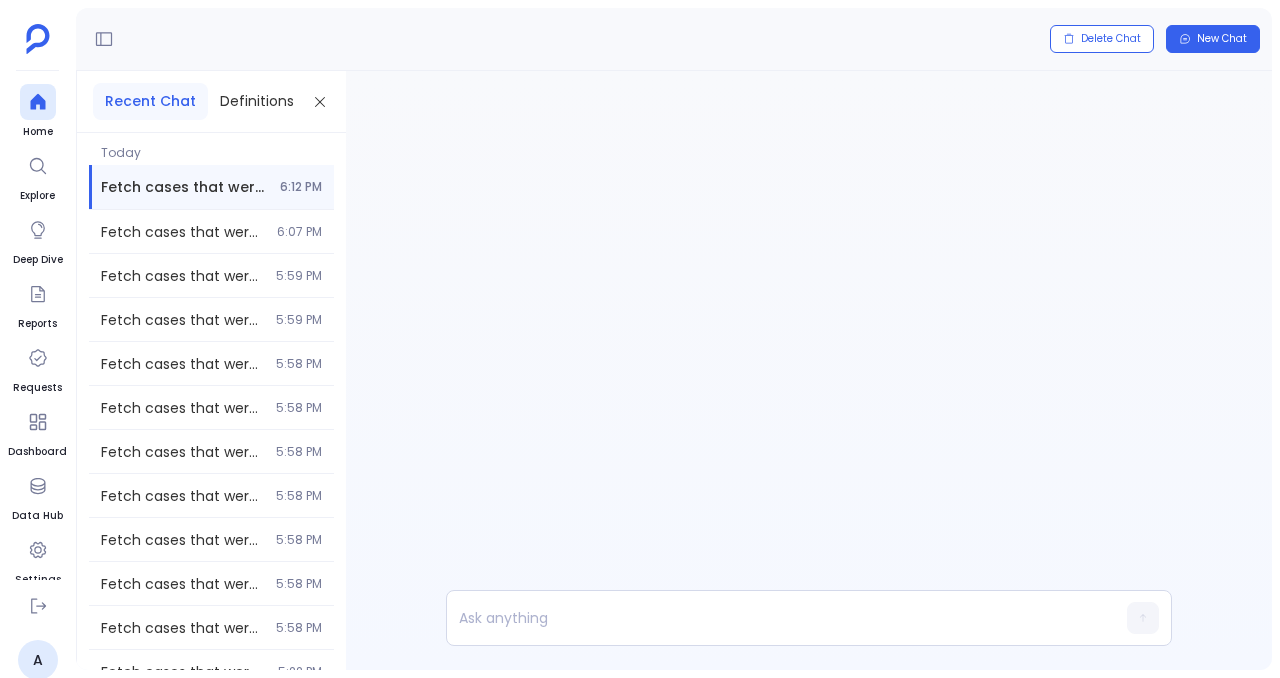 scroll, scrollTop: 0, scrollLeft: 0, axis: both 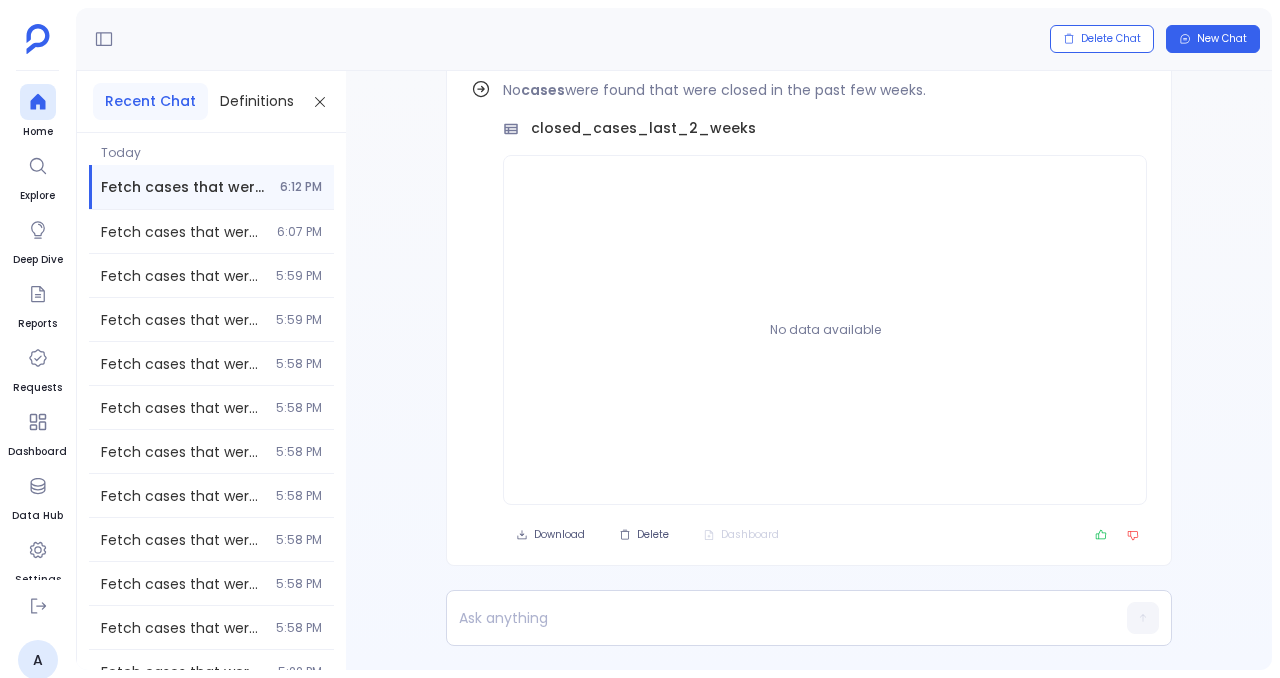click on "Delete Chat New Chat" at bounding box center (674, 39) 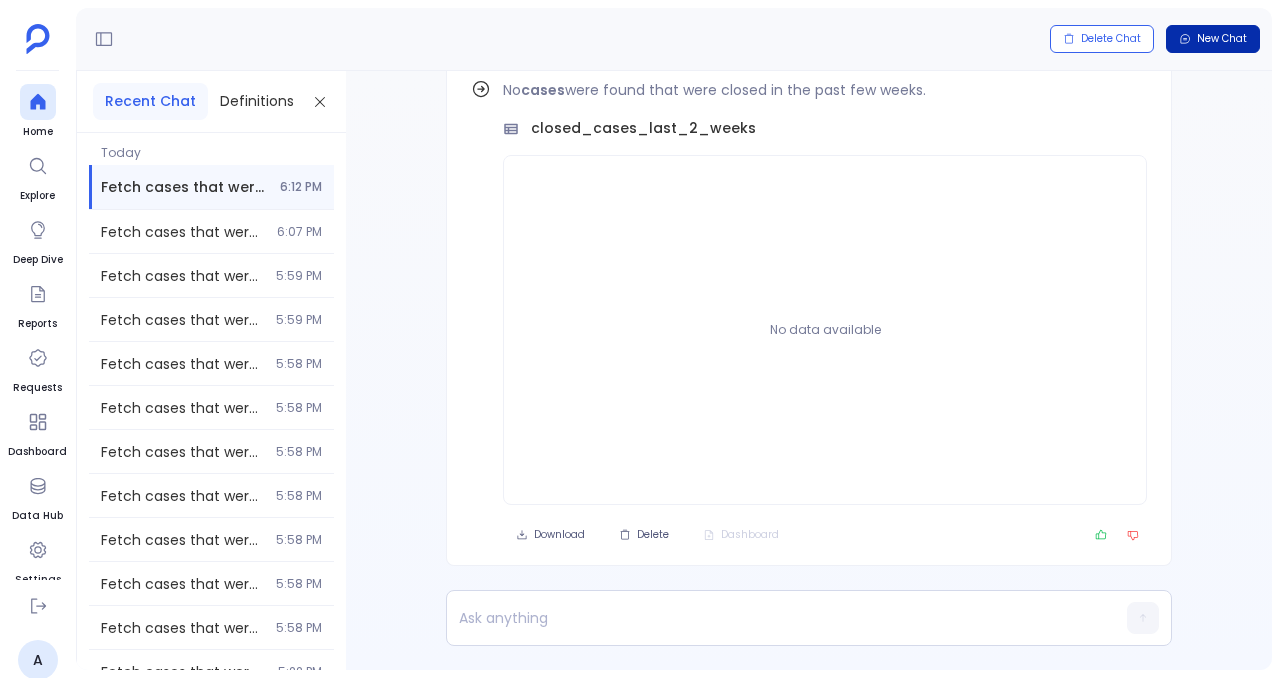 click on "New Chat" at bounding box center (1213, 39) 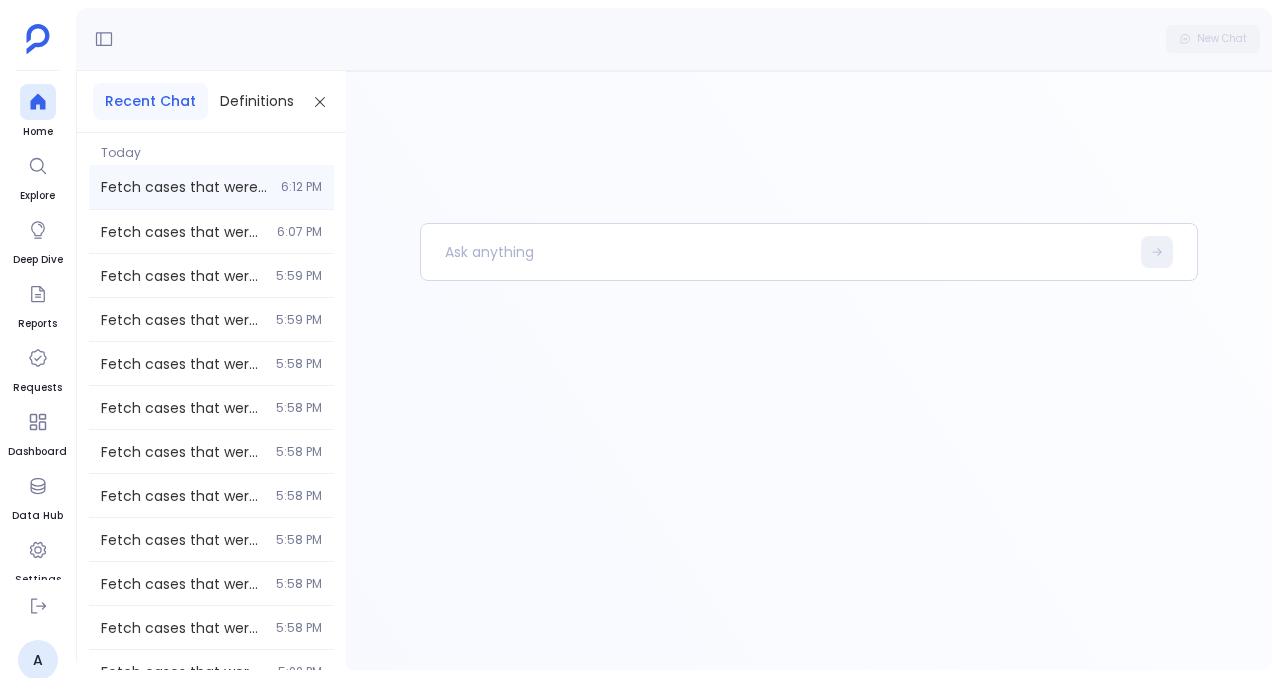 click on "Fetch cases that were closed in the past few weeks. 6:12 PM" at bounding box center (211, 187) 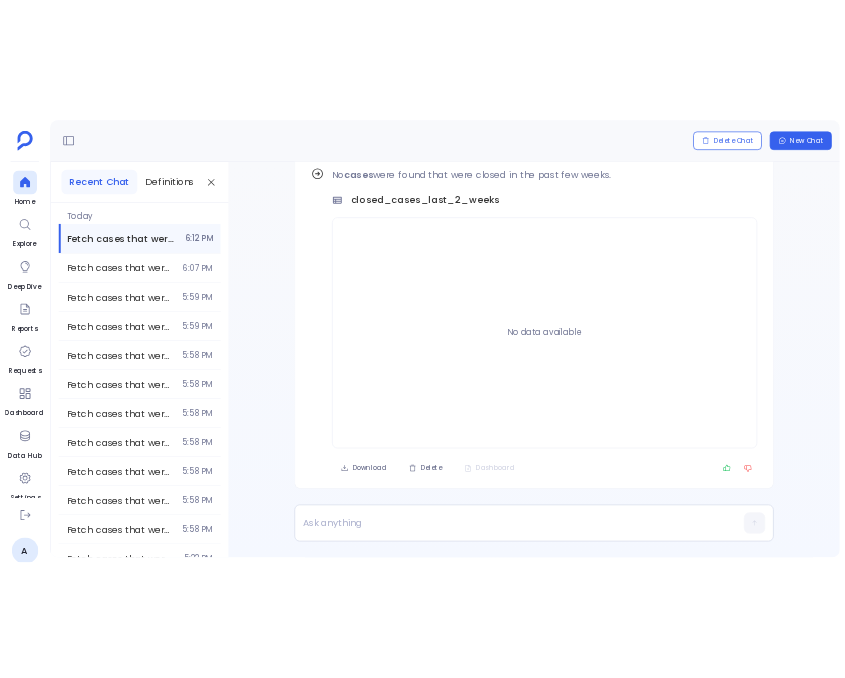 scroll, scrollTop: -92, scrollLeft: 0, axis: vertical 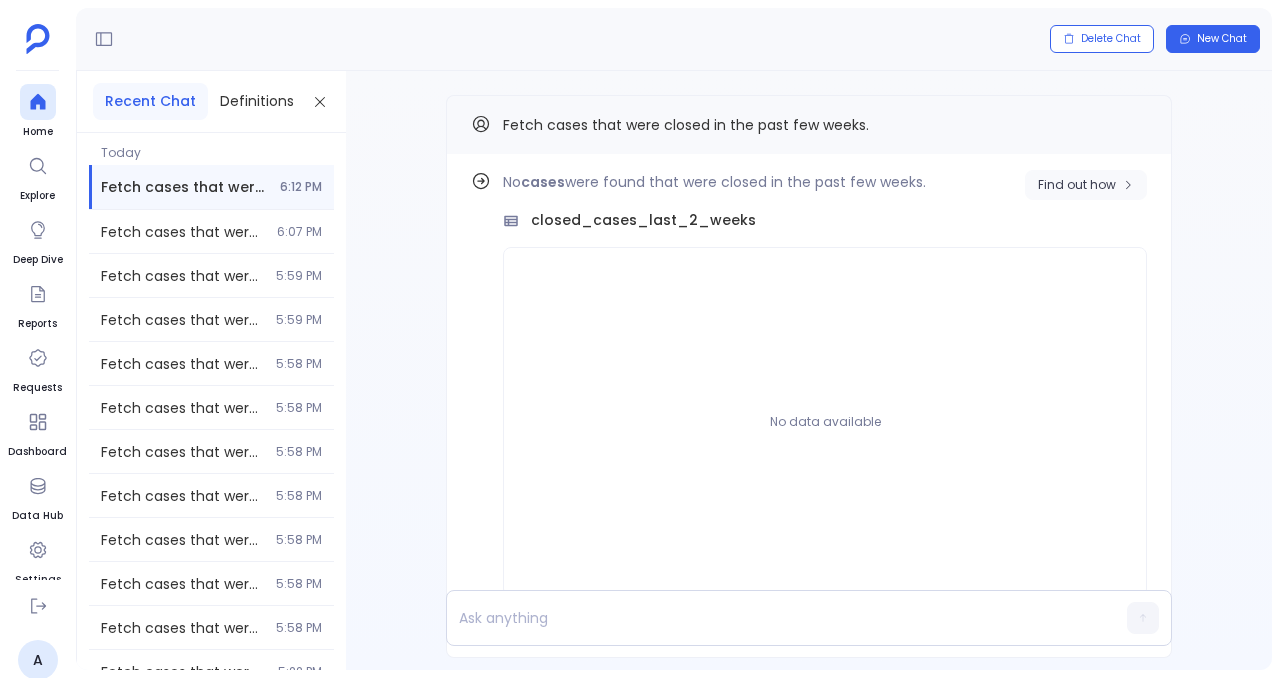 click on "Find out how" at bounding box center (1077, 185) 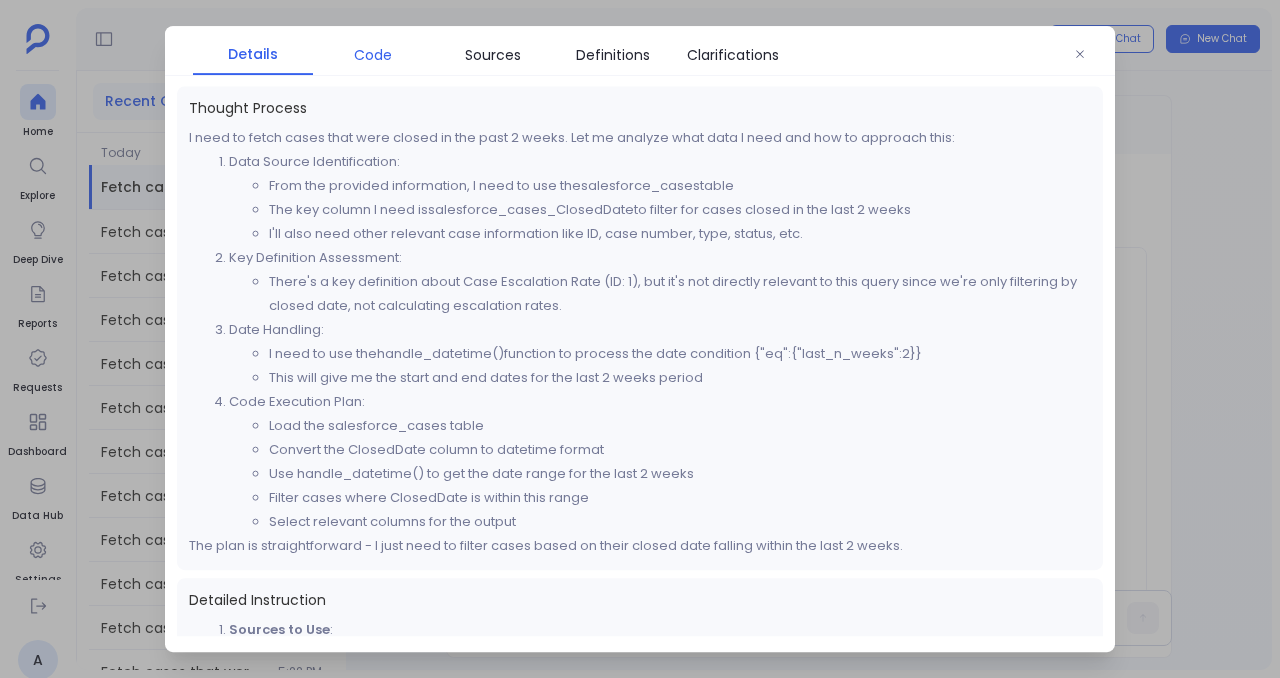 click on "Code" at bounding box center (373, 55) 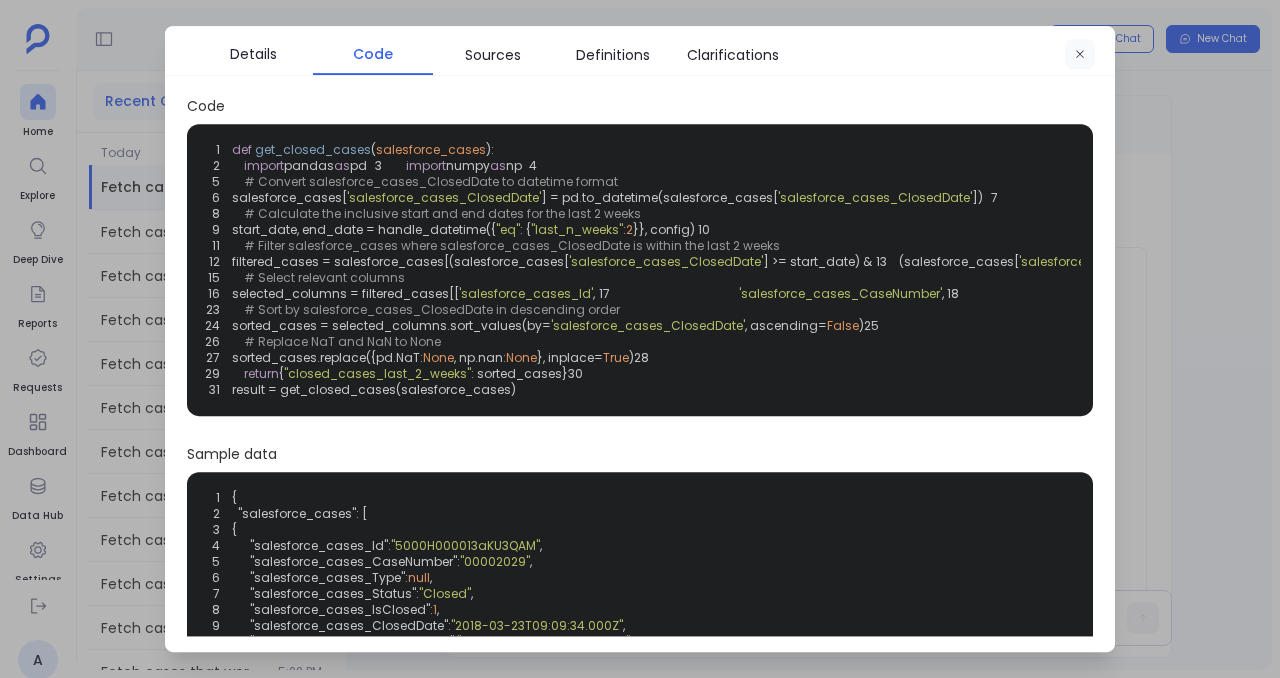 click 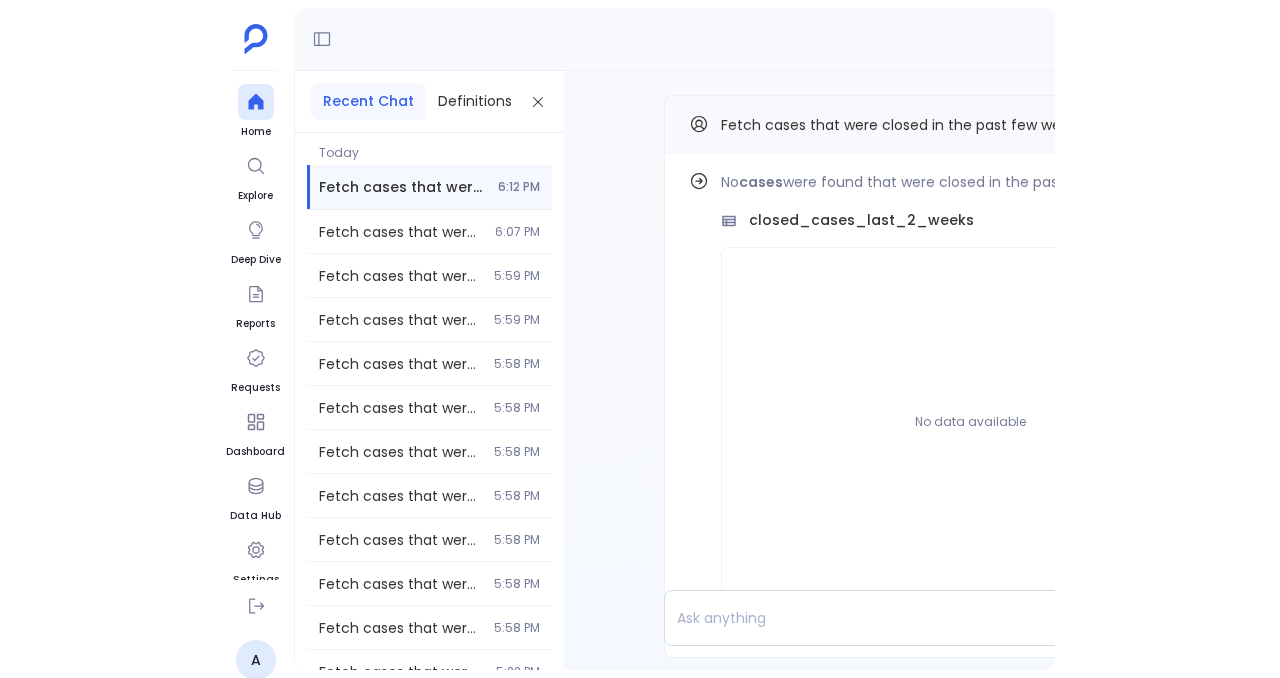 scroll, scrollTop: -97, scrollLeft: 0, axis: vertical 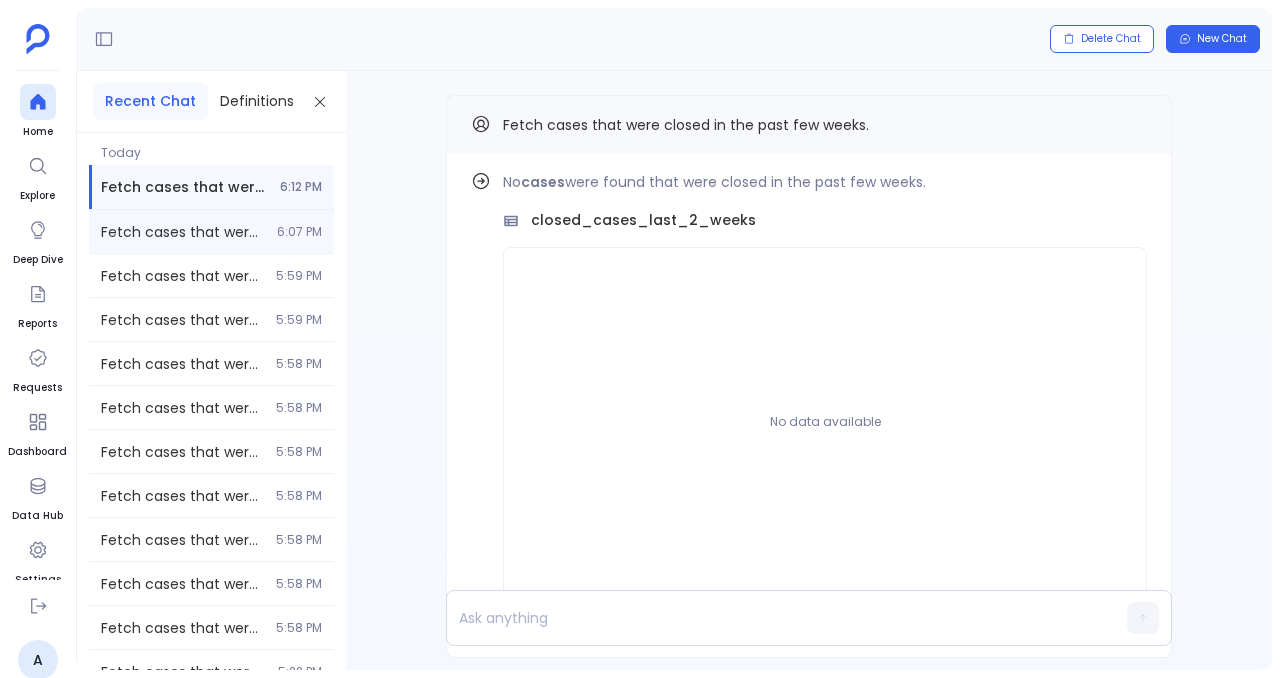 click on "Fetch cases that were closed in the past few weeks. 6:07 PM" at bounding box center [211, 231] 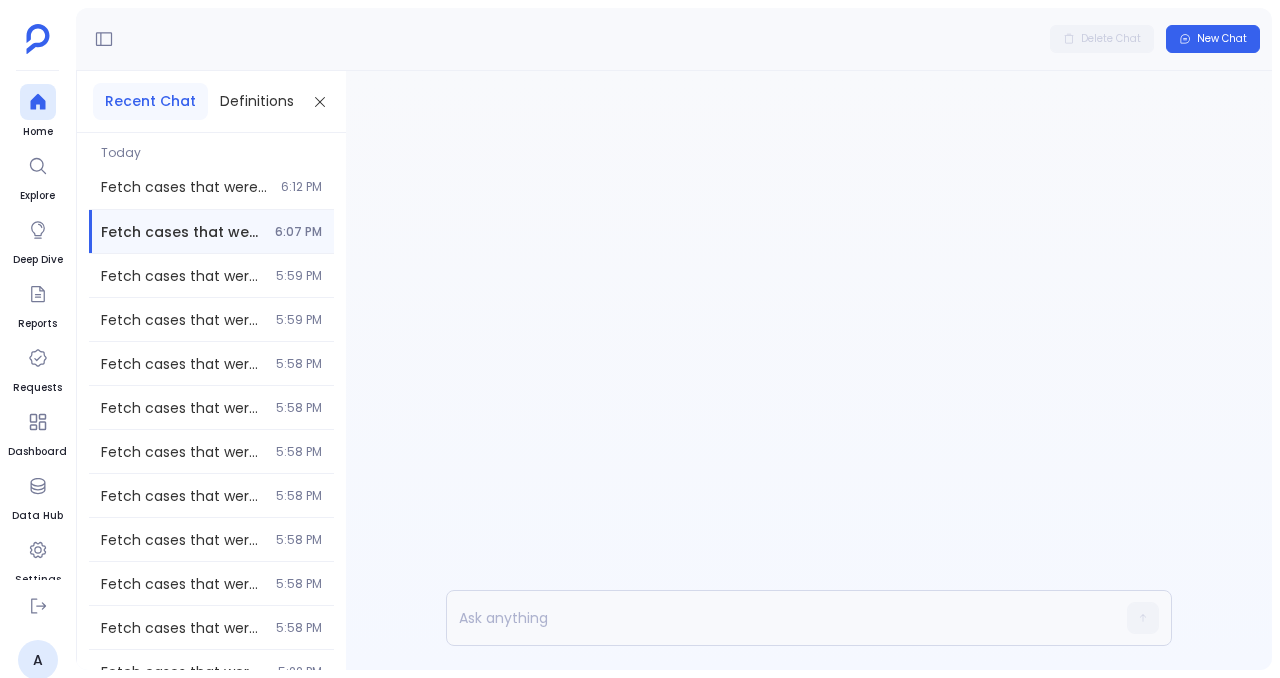 scroll, scrollTop: 0, scrollLeft: 0, axis: both 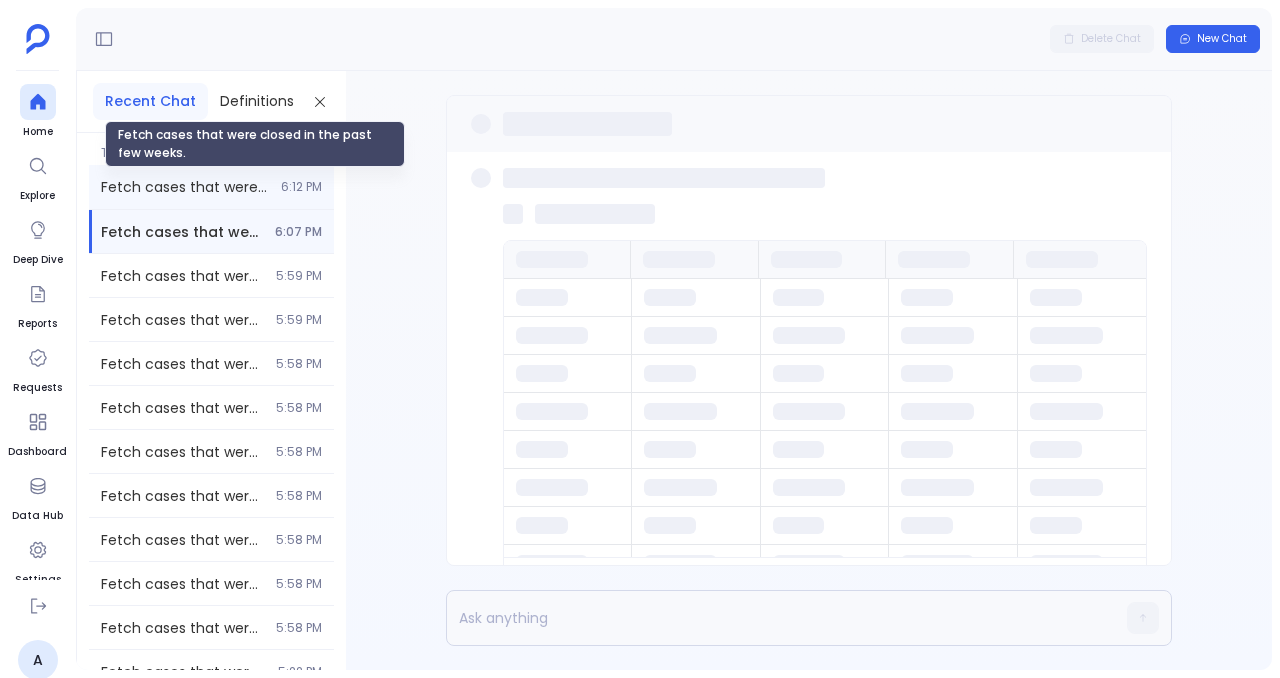 click on "Fetch cases that were closed in the past few weeks." at bounding box center (185, 187) 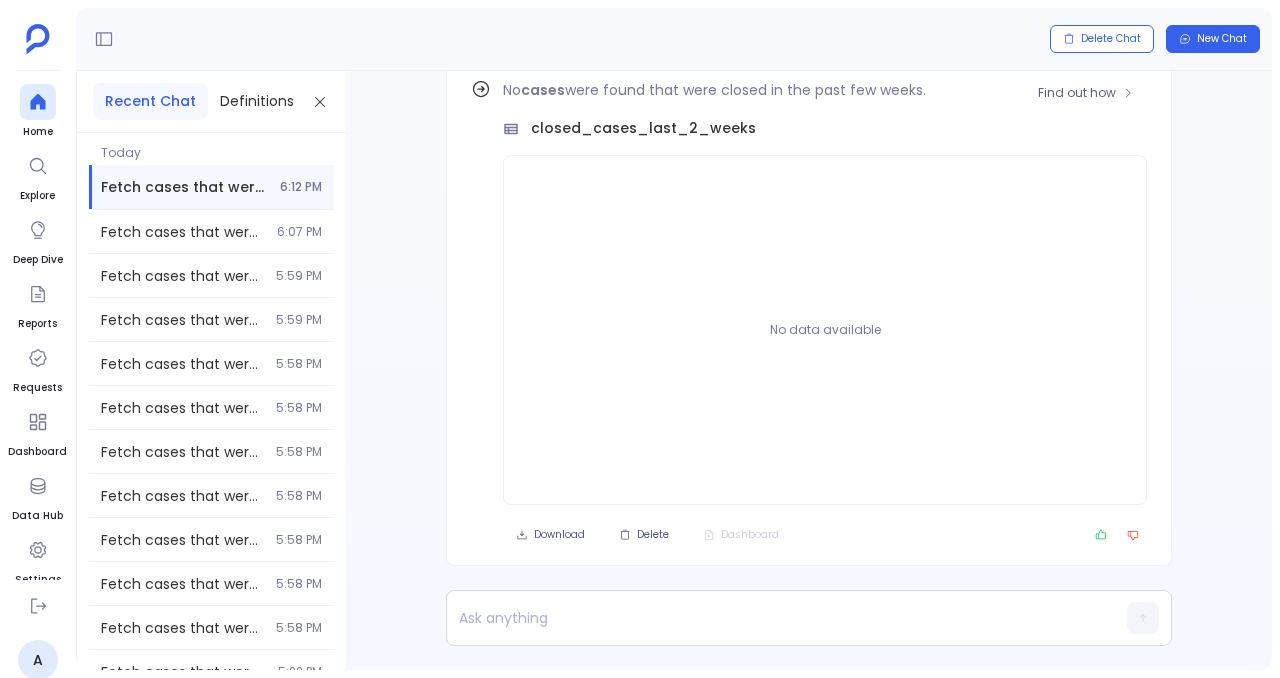 scroll, scrollTop: -92, scrollLeft: 0, axis: vertical 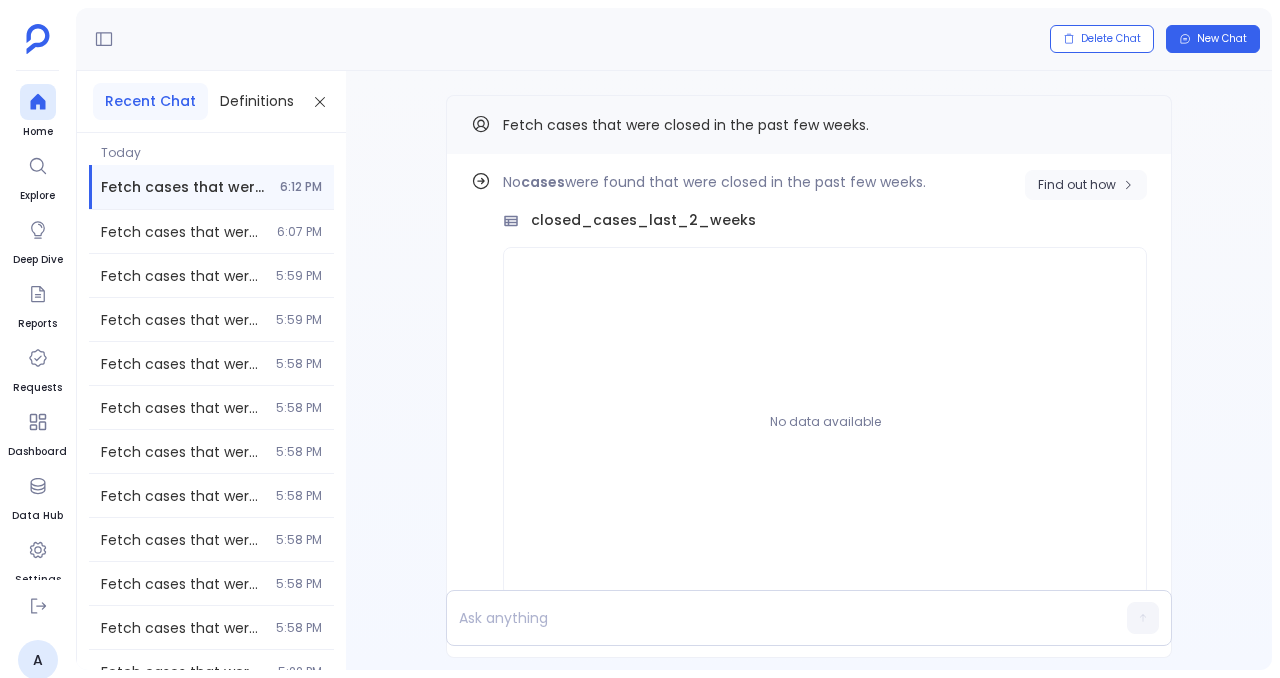 click on "Find out how" at bounding box center [1077, 185] 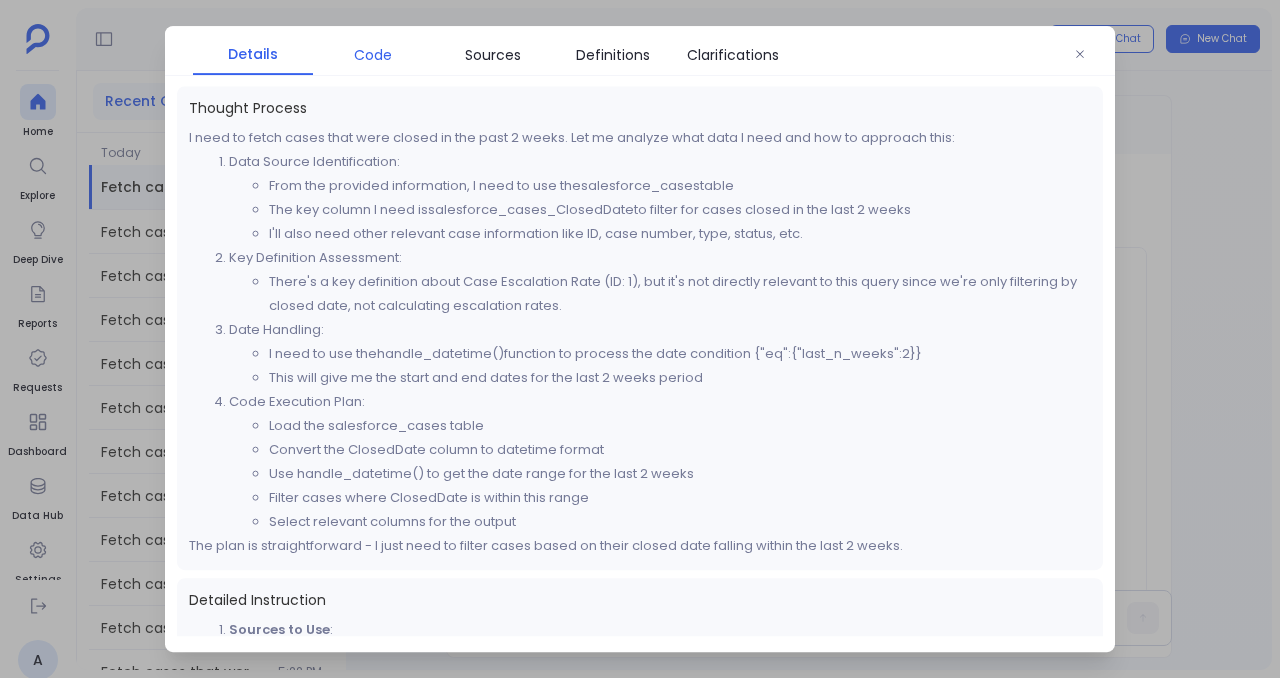 click on "Code" at bounding box center (373, 55) 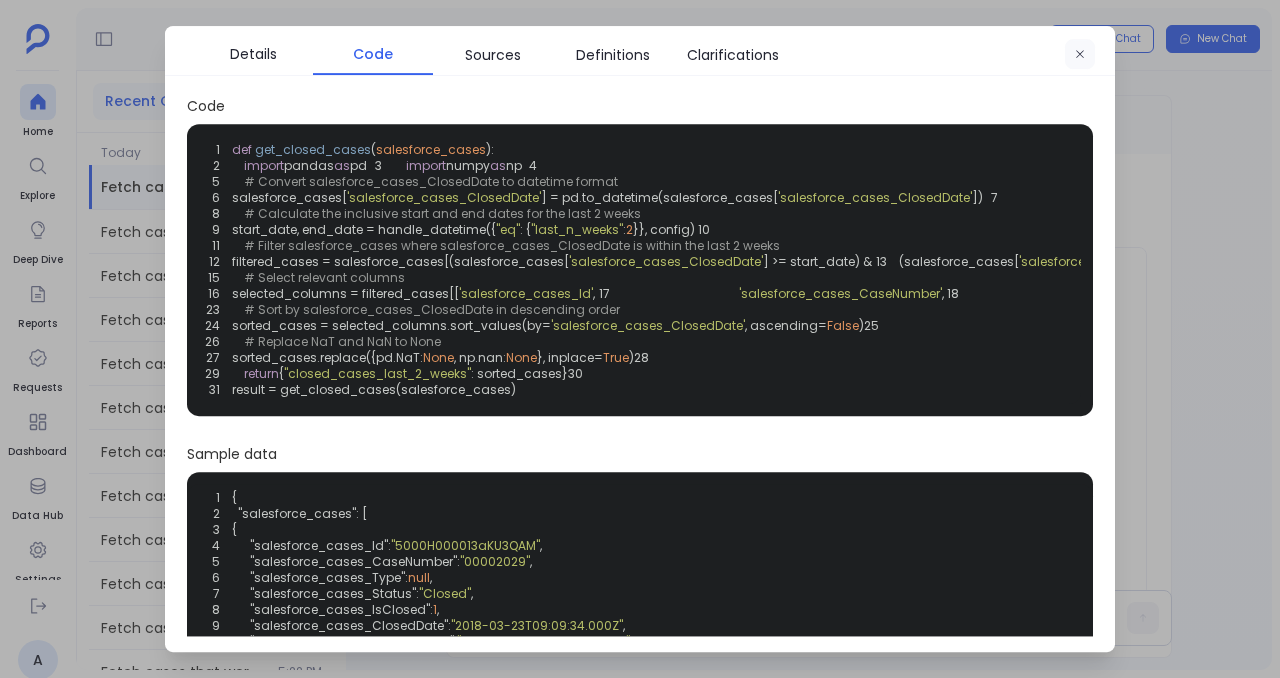 click 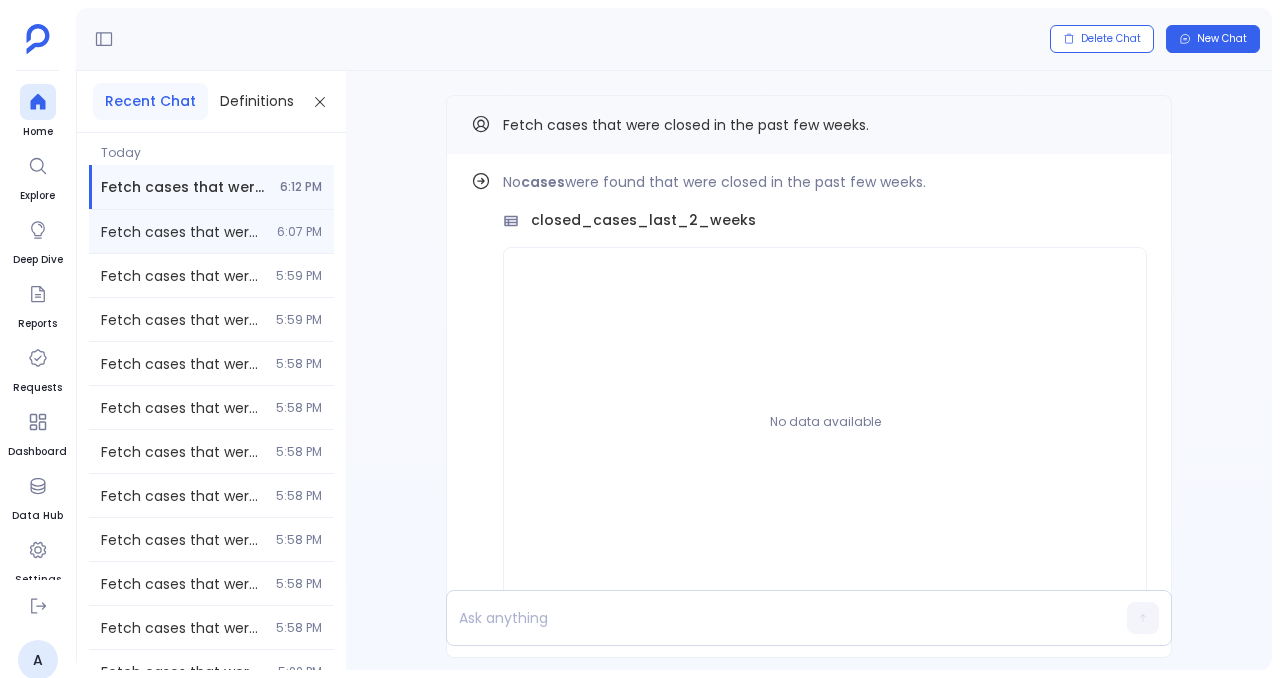 click on "6:07 PM" at bounding box center [299, 232] 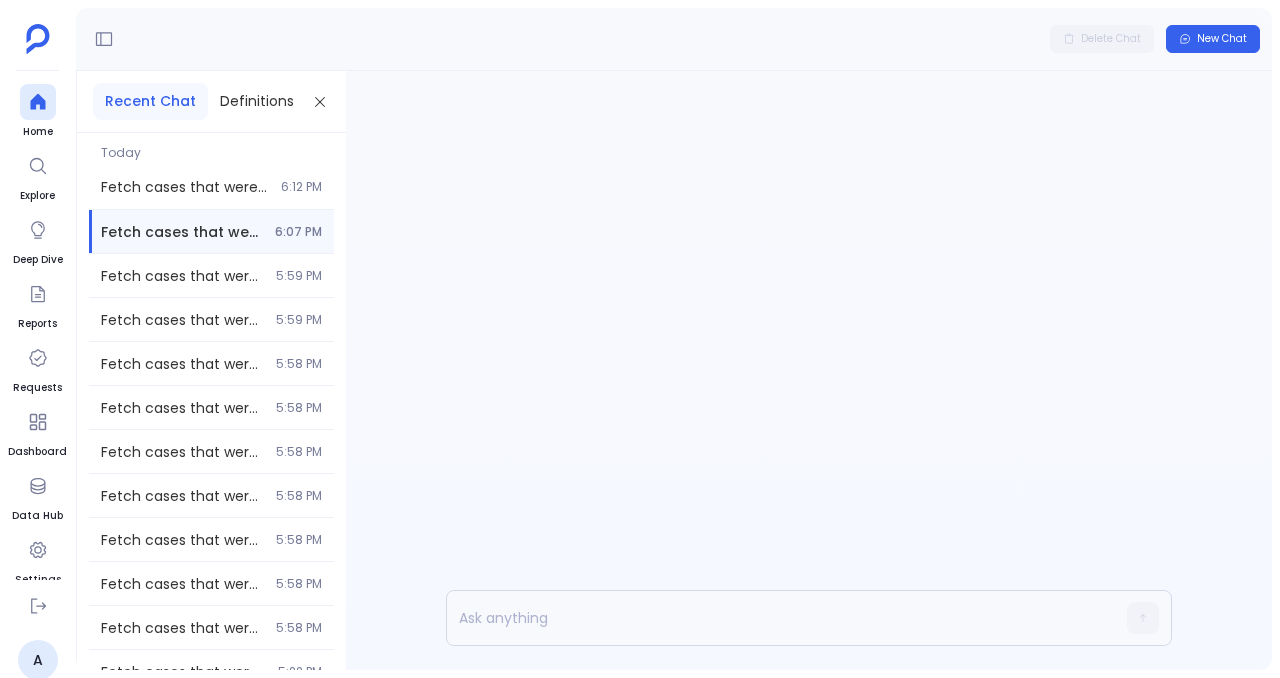 scroll, scrollTop: 0, scrollLeft: 0, axis: both 